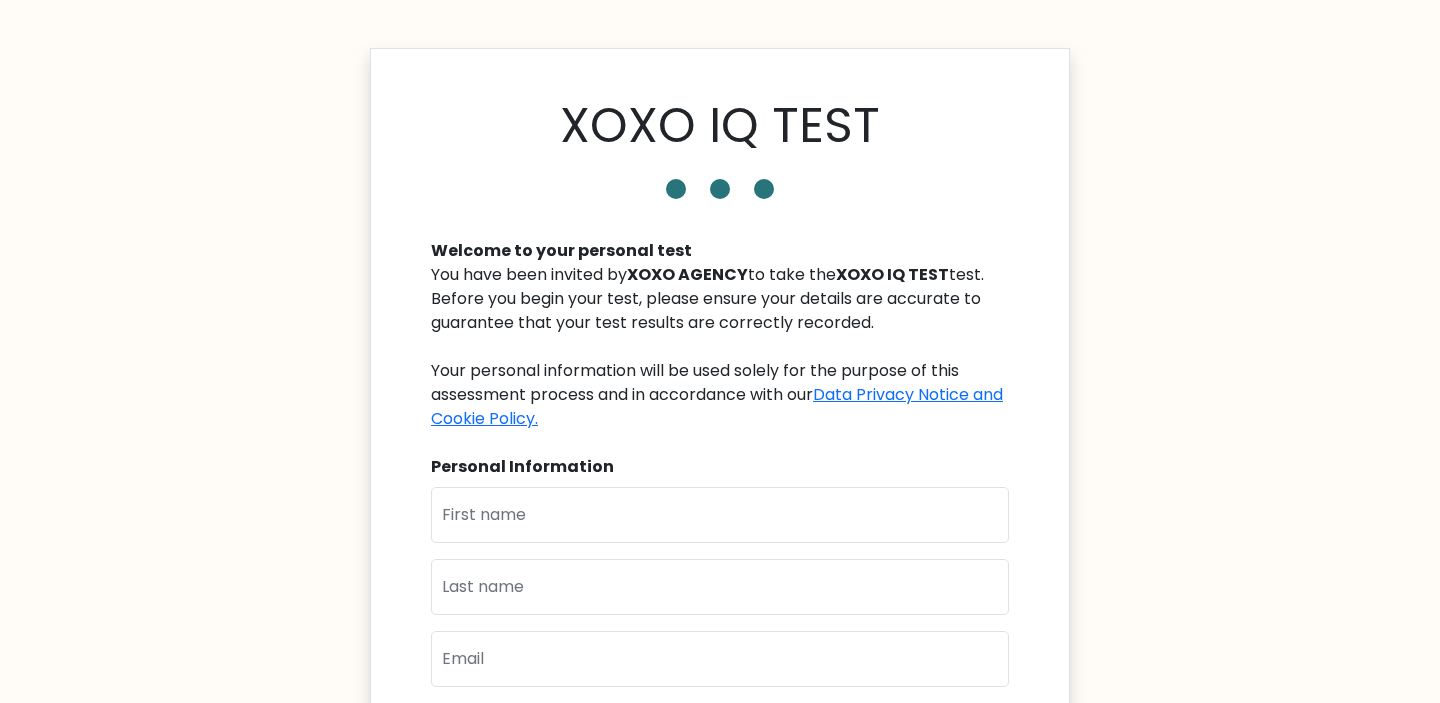scroll, scrollTop: 0, scrollLeft: 0, axis: both 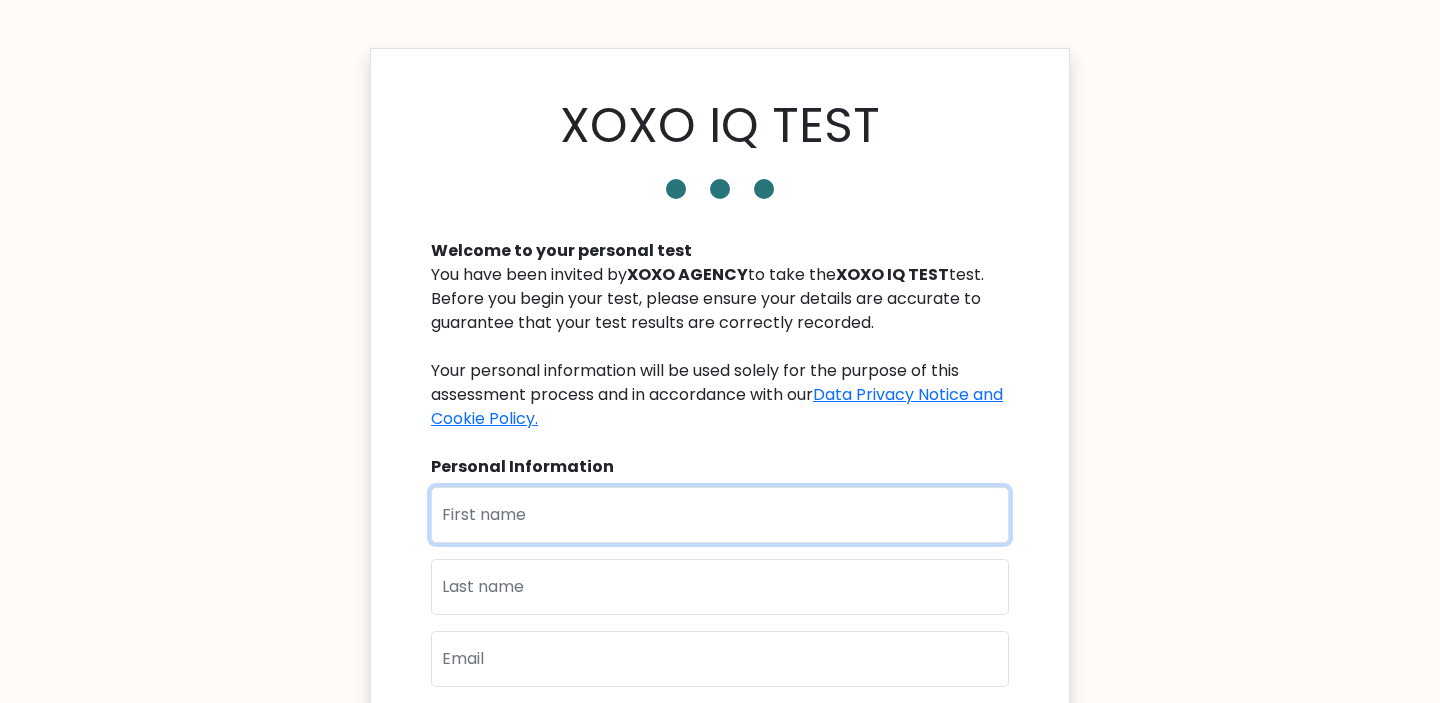 click at bounding box center [720, 515] 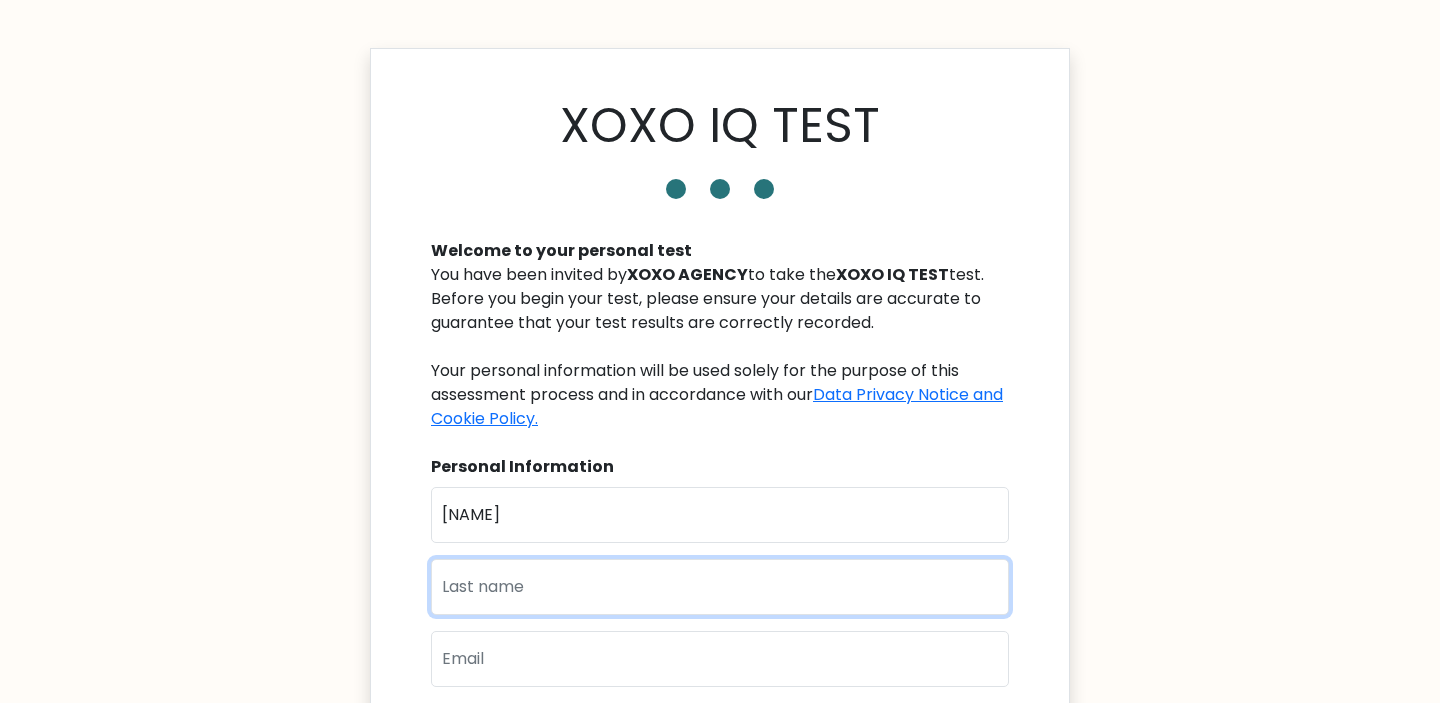 click at bounding box center (720, 587) 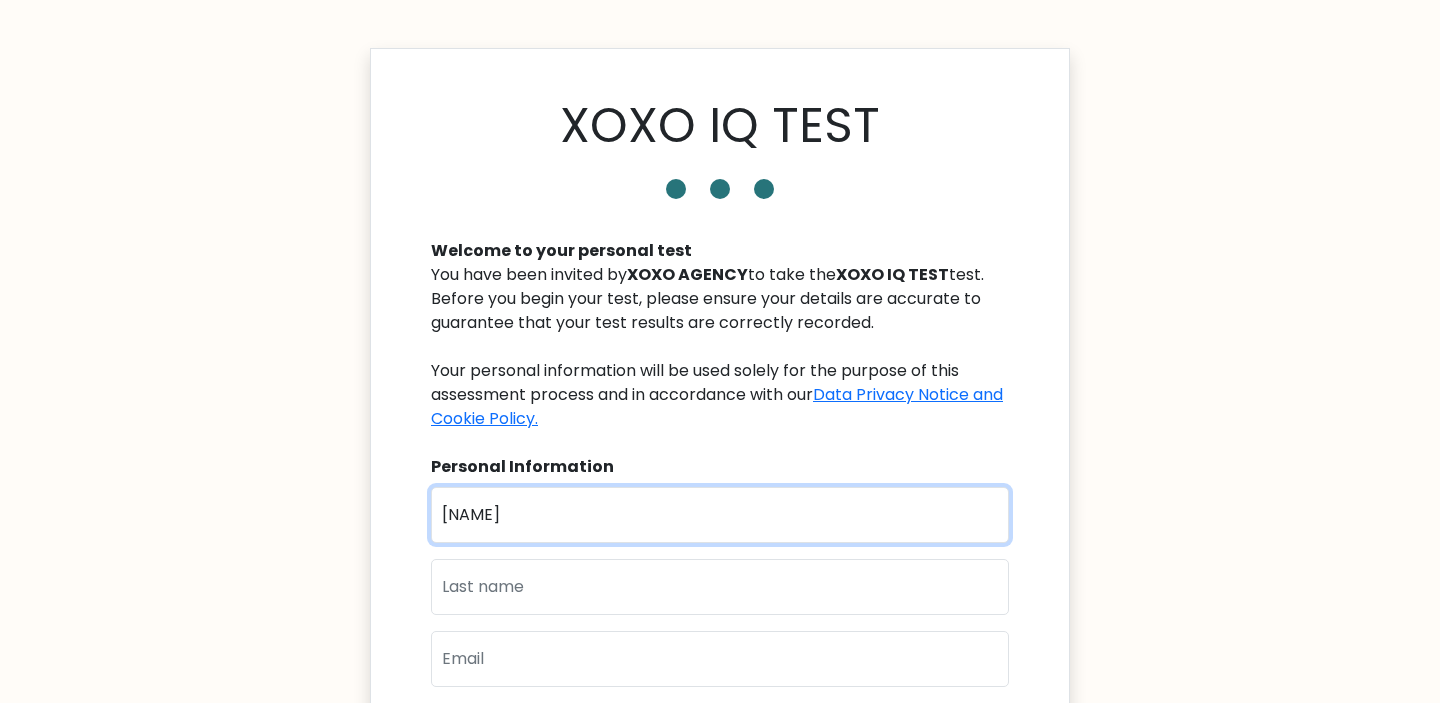click on "Princess" at bounding box center [720, 515] 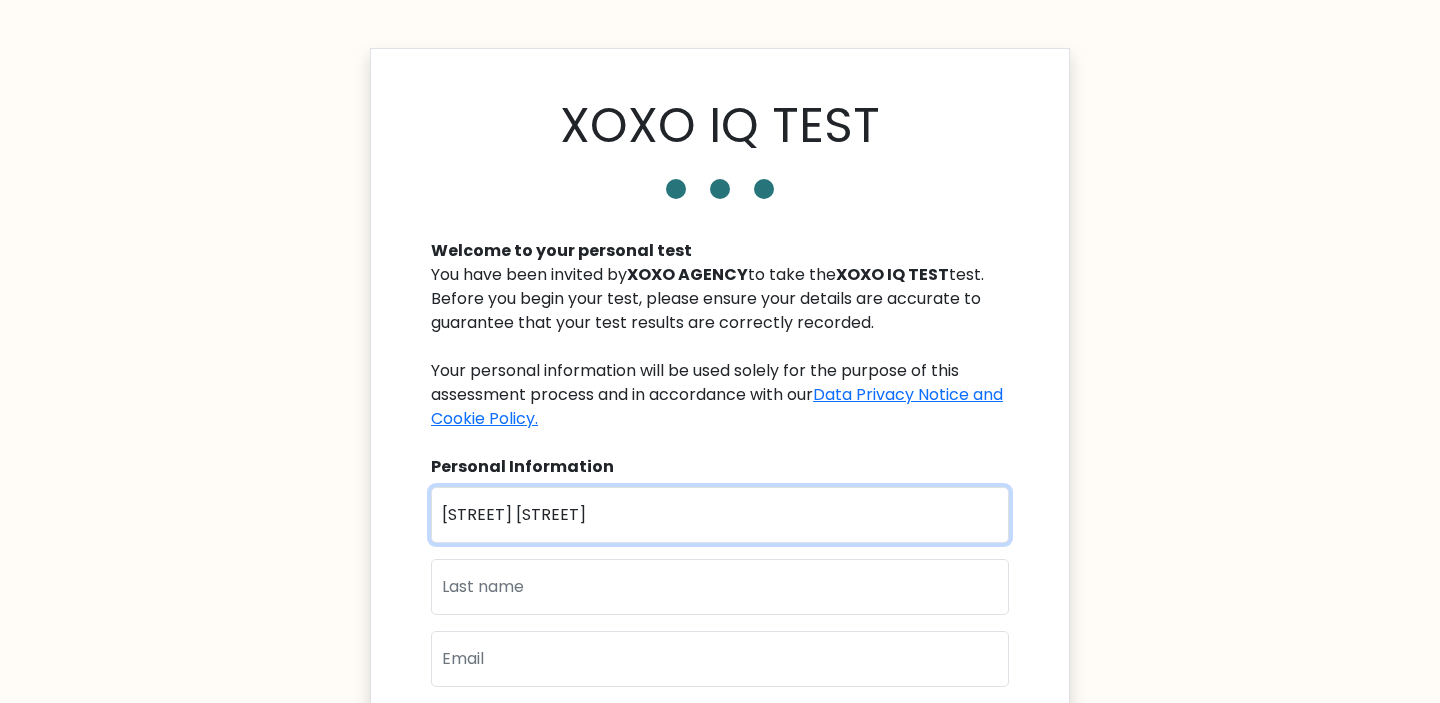 type on "Princess Aves" 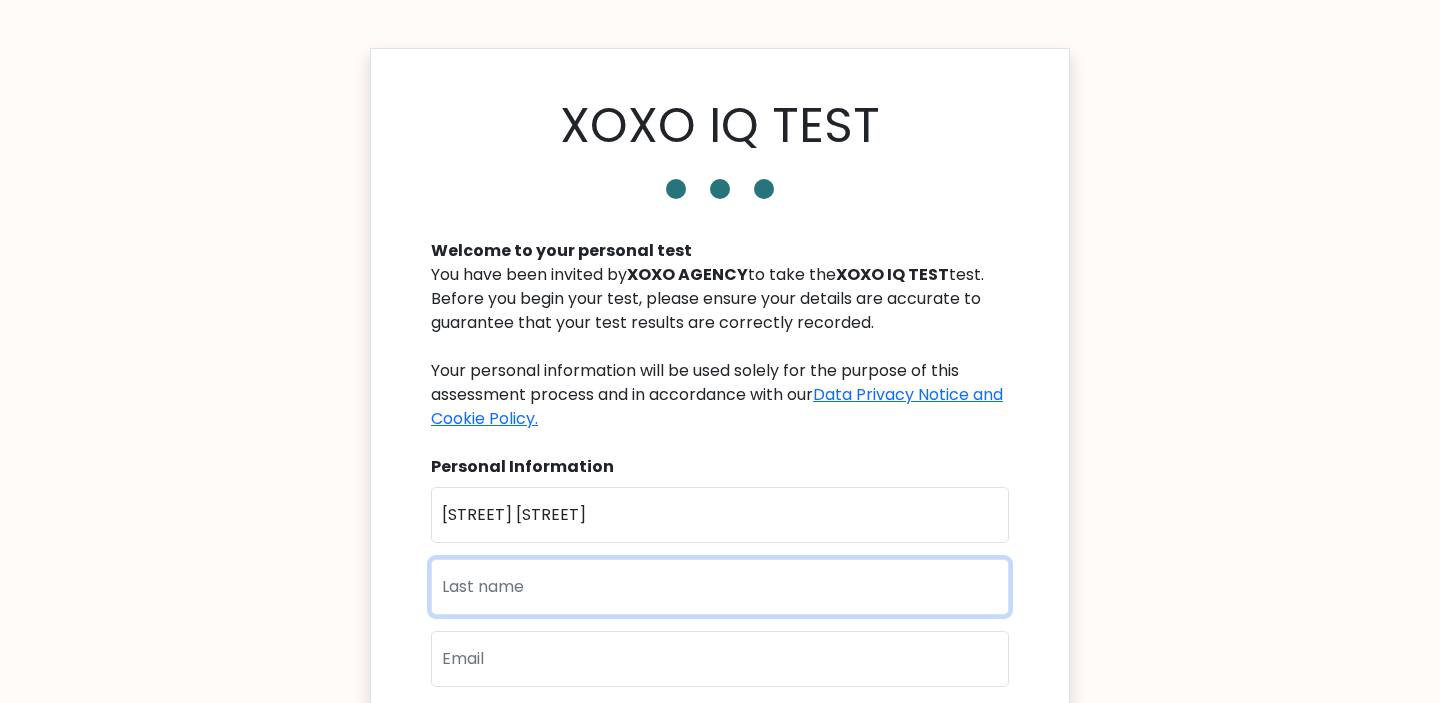 click at bounding box center (720, 587) 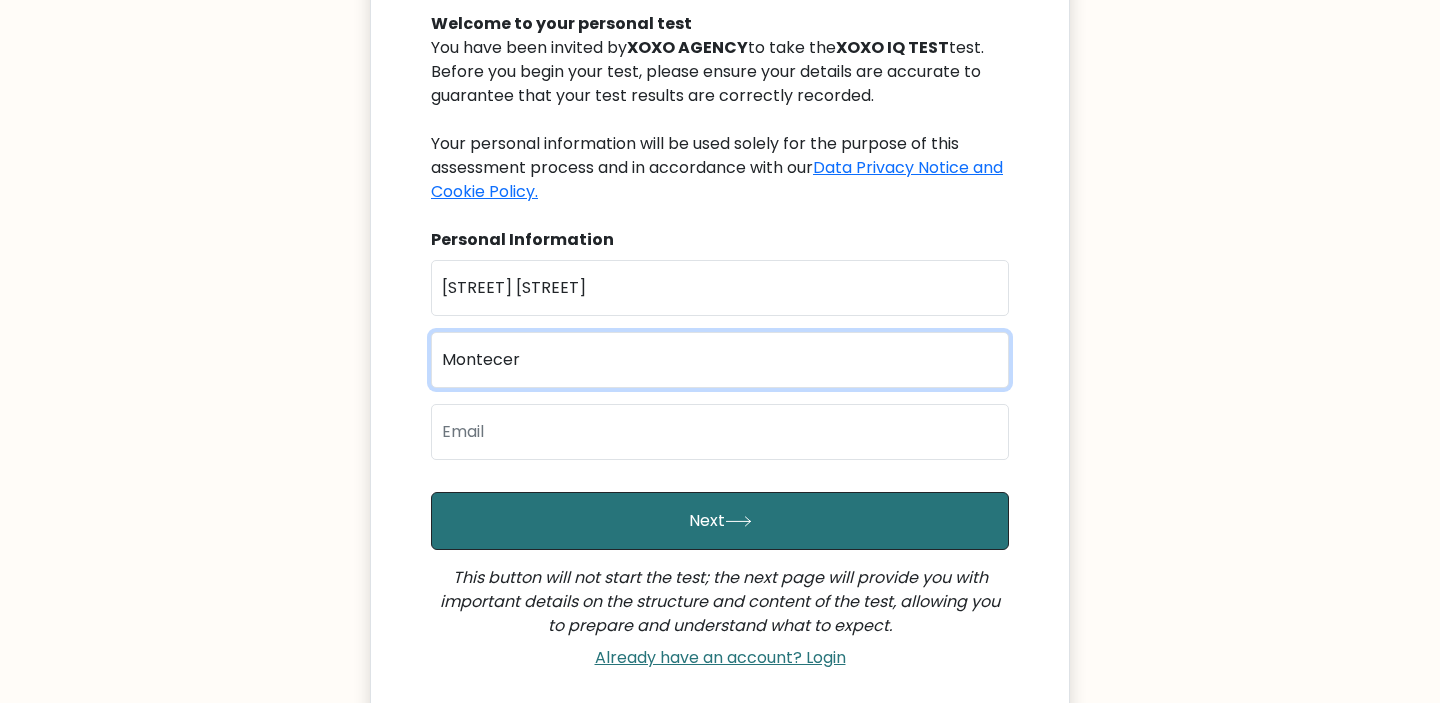 scroll, scrollTop: 238, scrollLeft: 0, axis: vertical 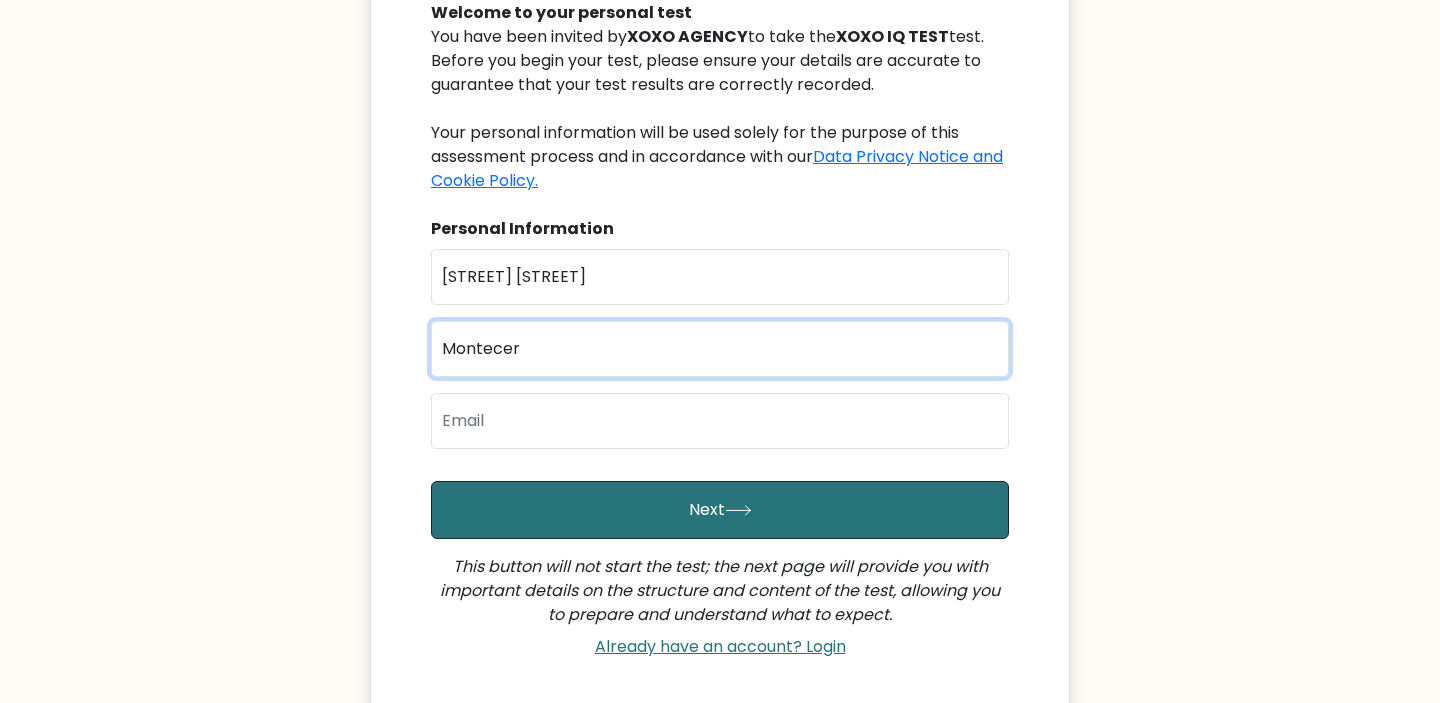 type on "Montecer" 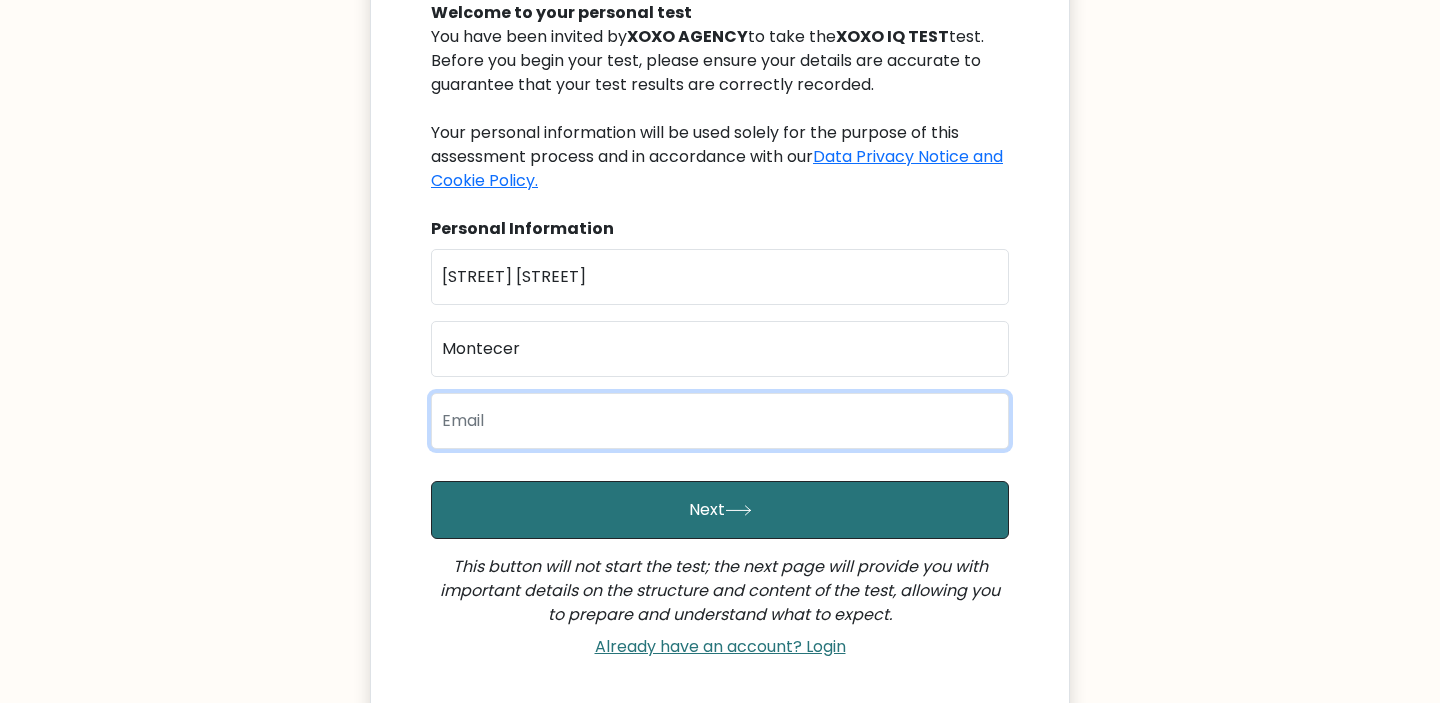 click at bounding box center [720, 421] 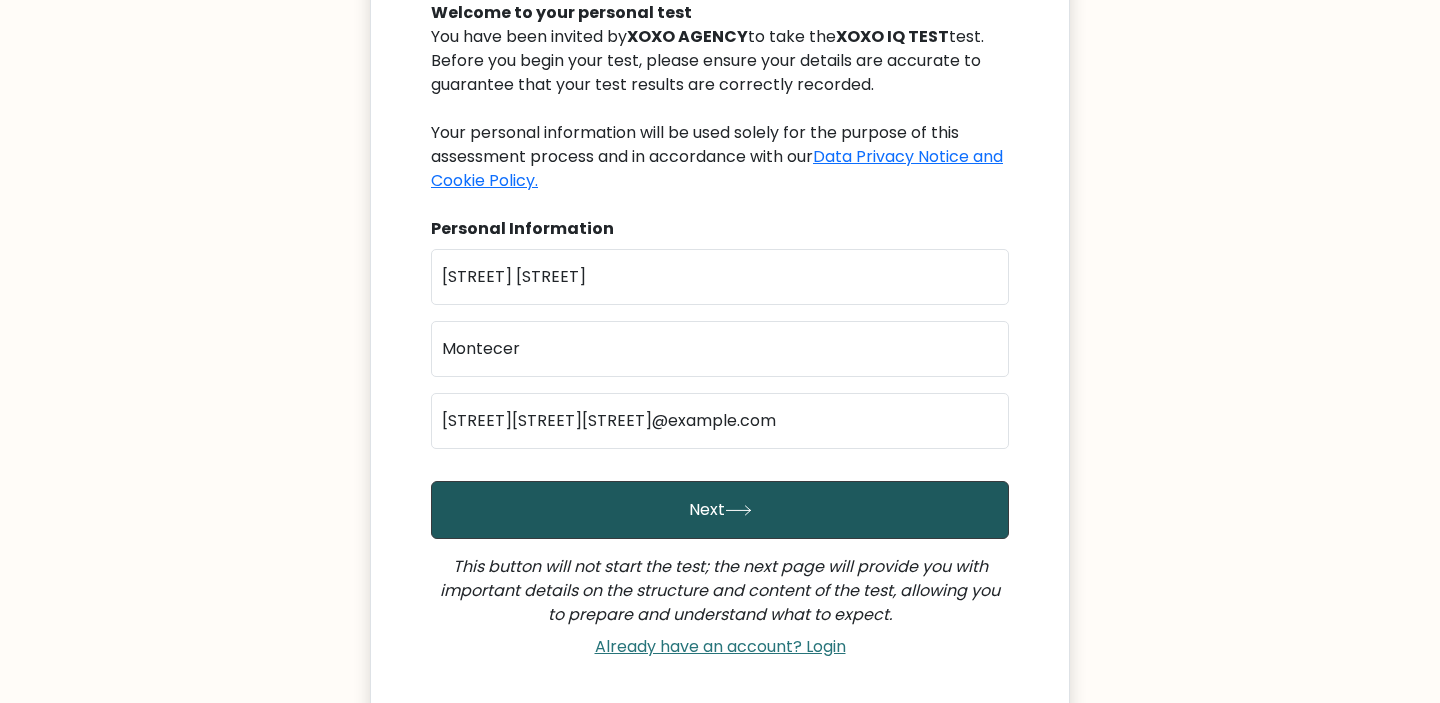 click on "Next" at bounding box center (720, 510) 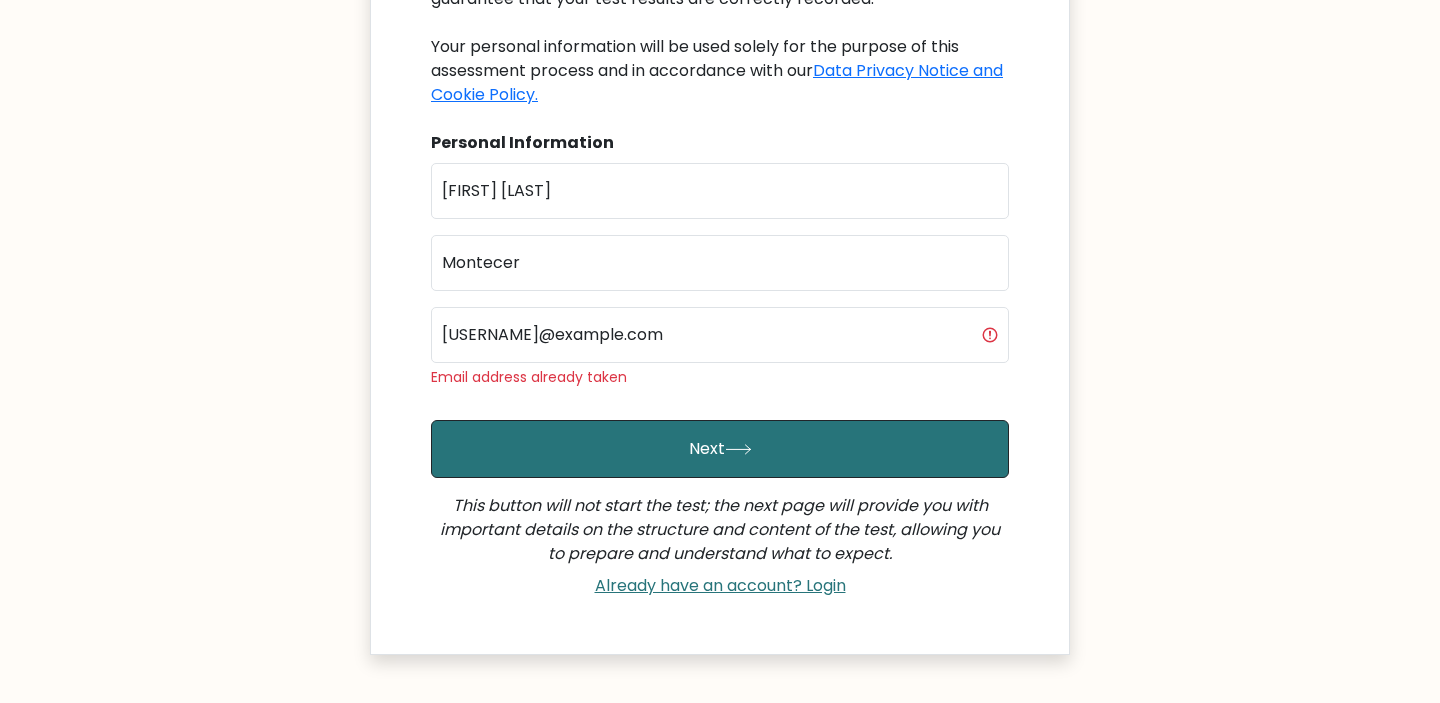 scroll, scrollTop: 328, scrollLeft: 0, axis: vertical 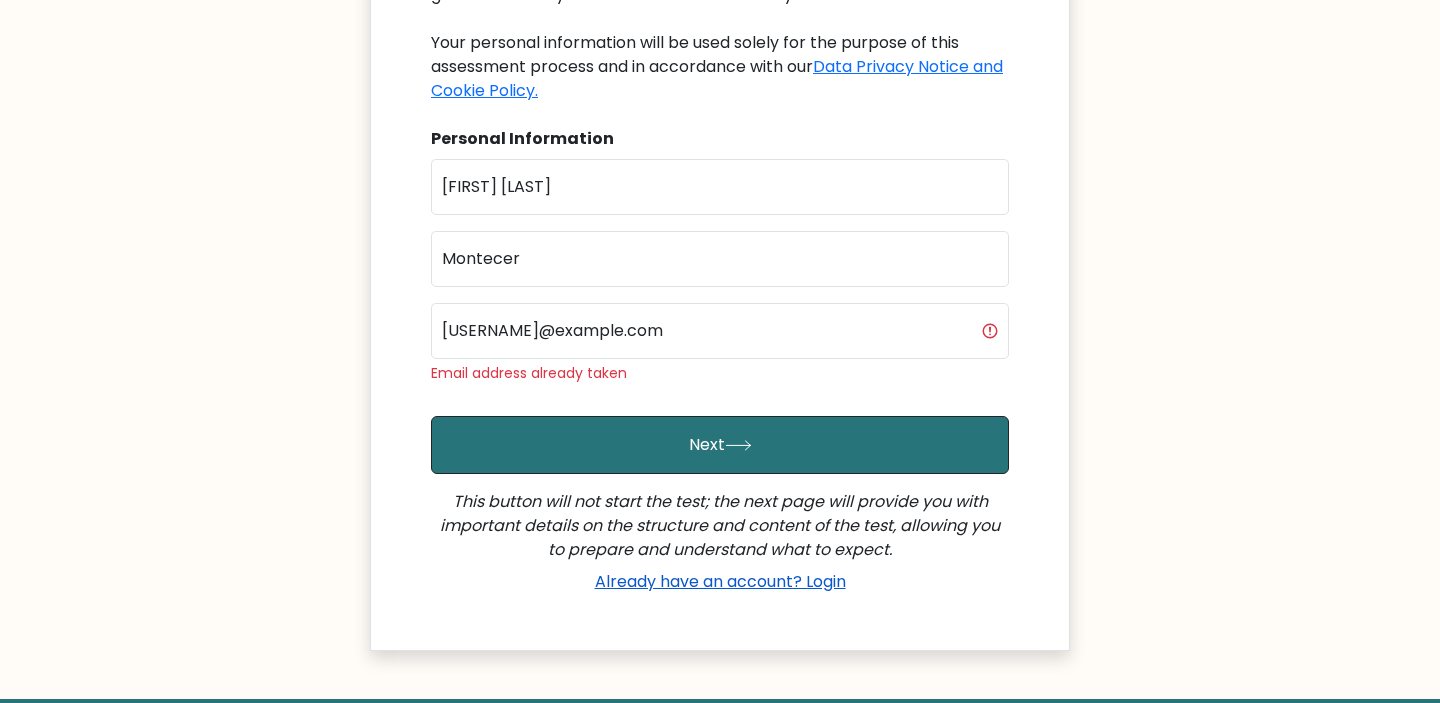 click on "Already have an account? Login" at bounding box center (720, 581) 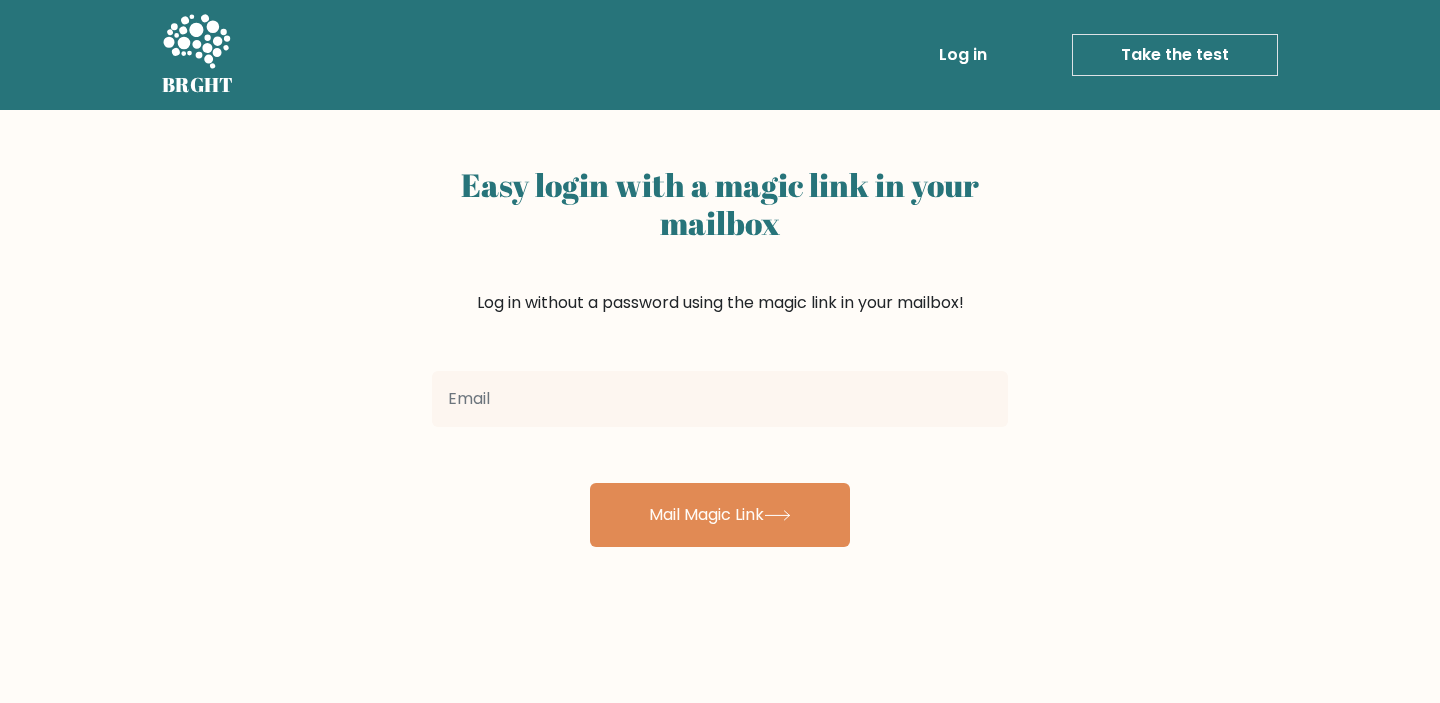 scroll, scrollTop: 0, scrollLeft: 0, axis: both 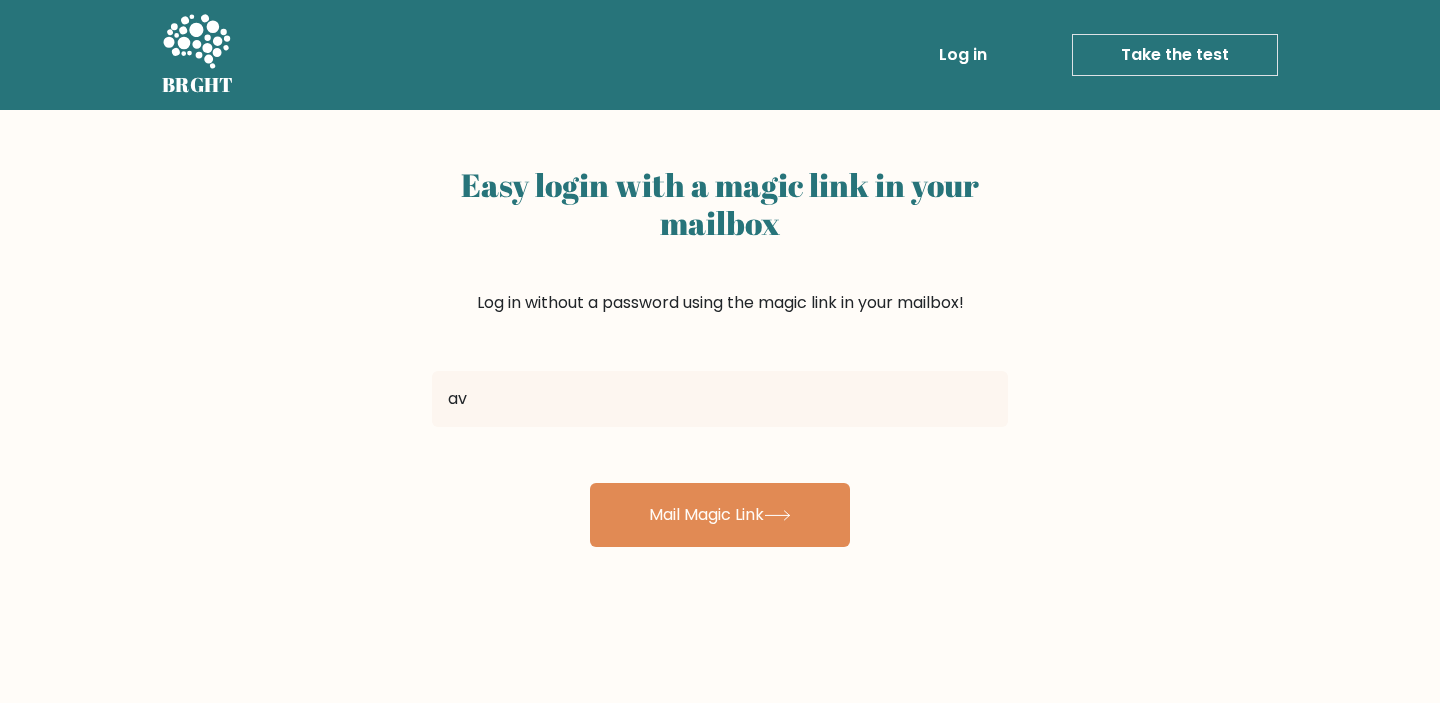 type on "[USERNAME]@[EXAMPLE.COM]" 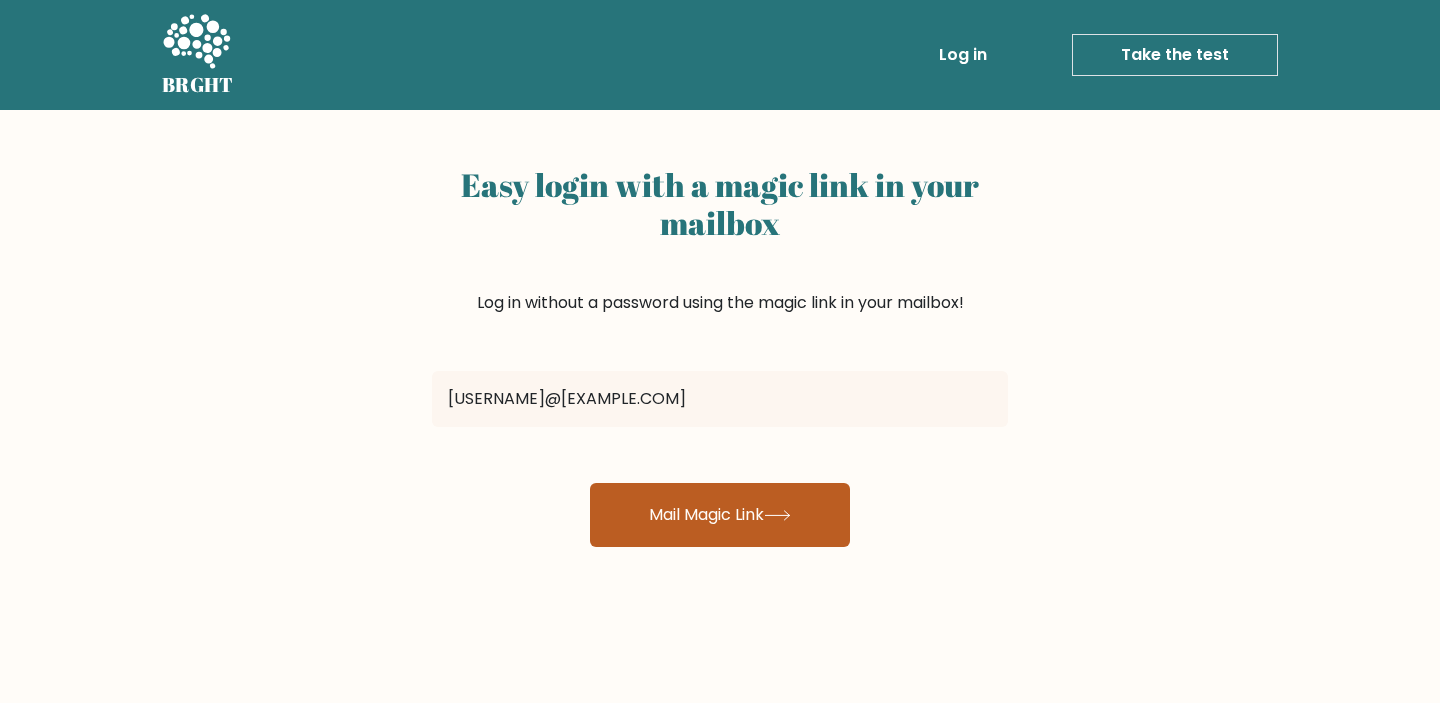 click on "Mail Magic Link" at bounding box center (720, 515) 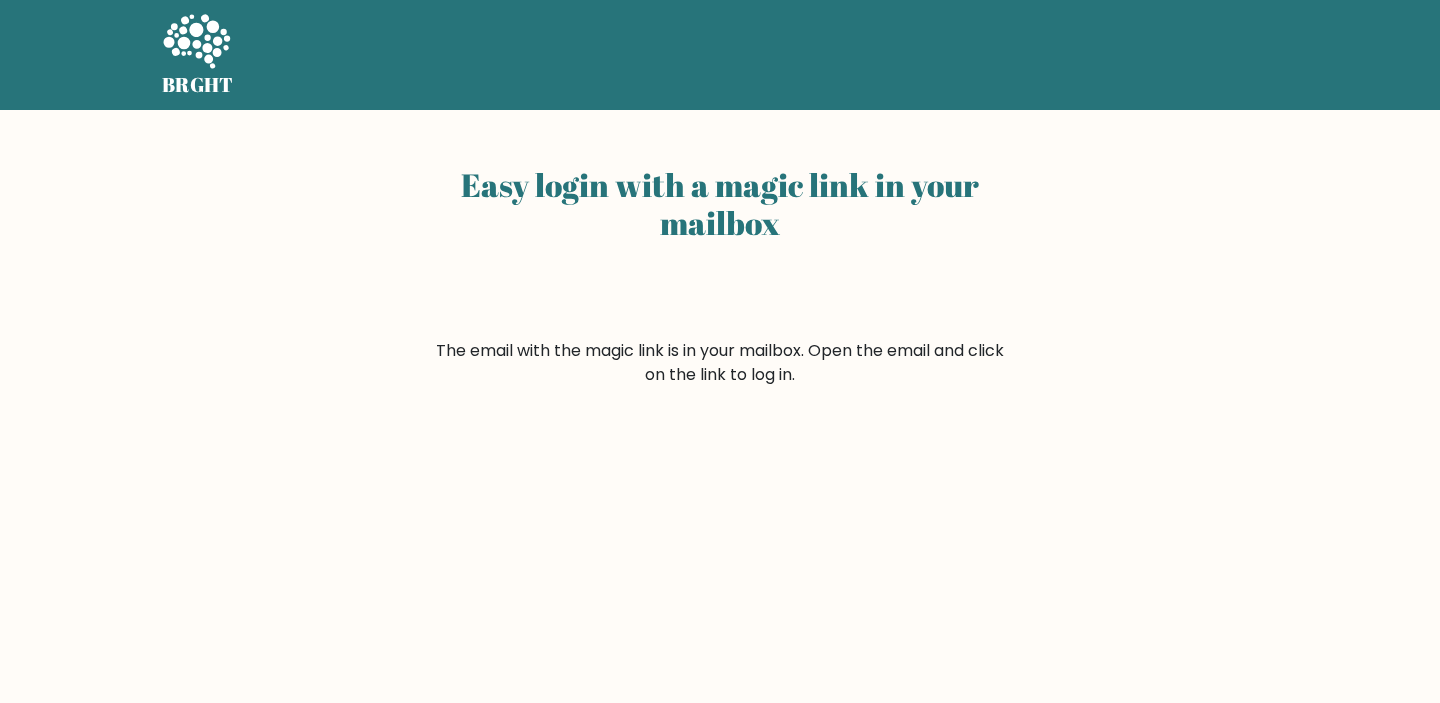 scroll, scrollTop: 0, scrollLeft: 0, axis: both 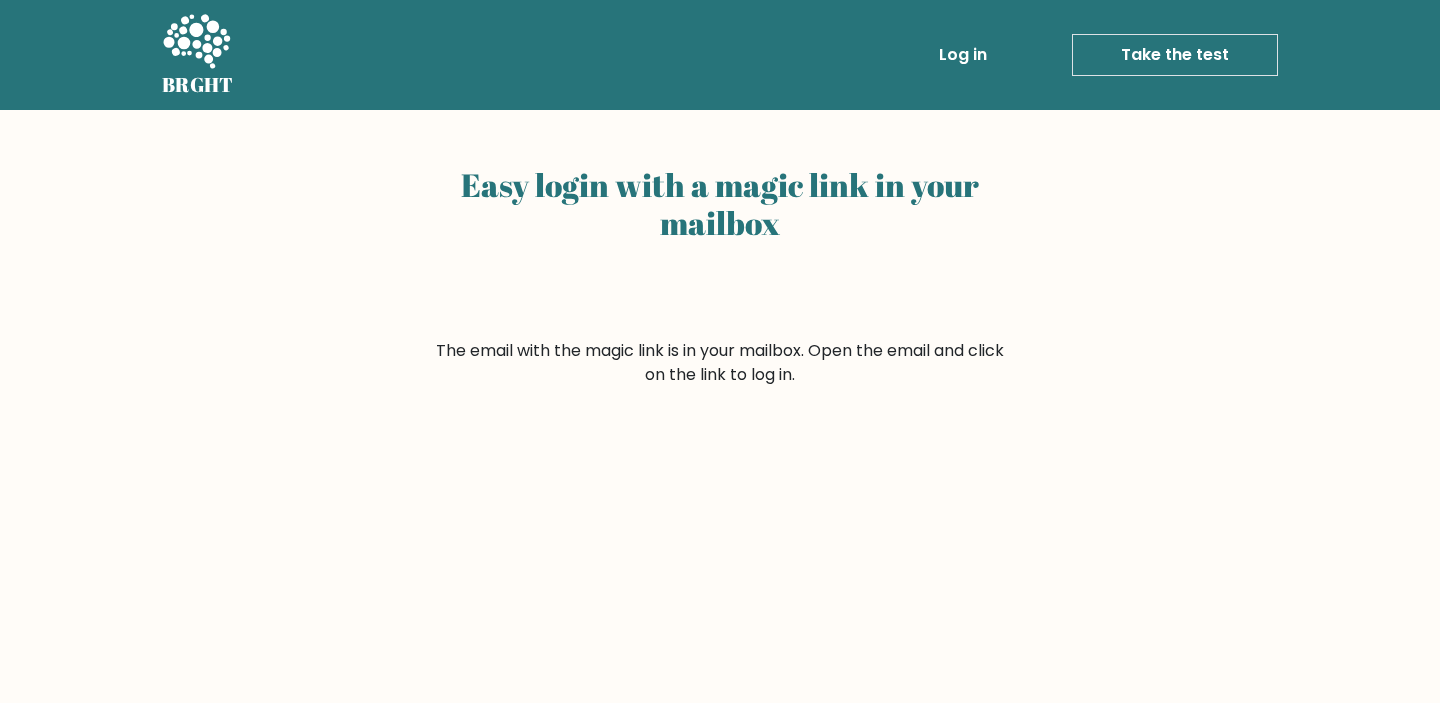 click on "Take the test" at bounding box center (1175, 55) 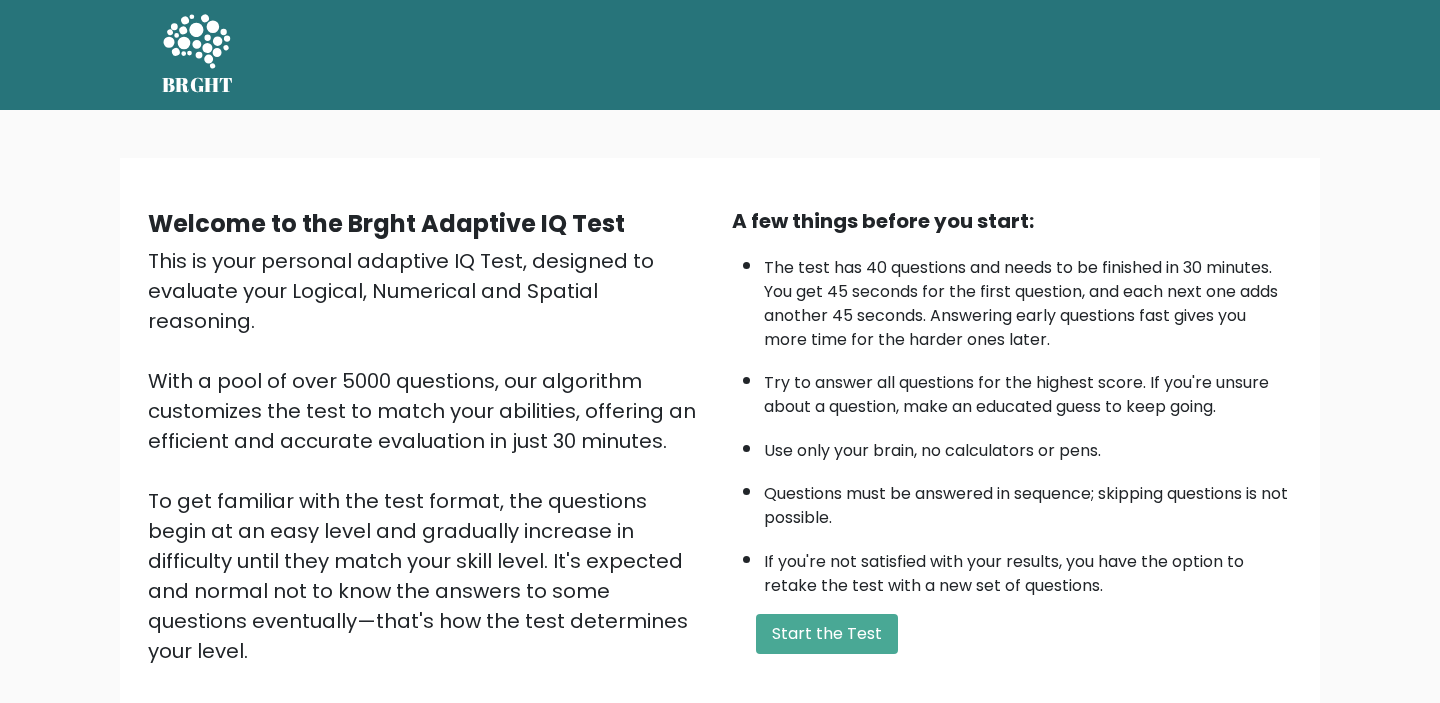 scroll, scrollTop: 0, scrollLeft: 0, axis: both 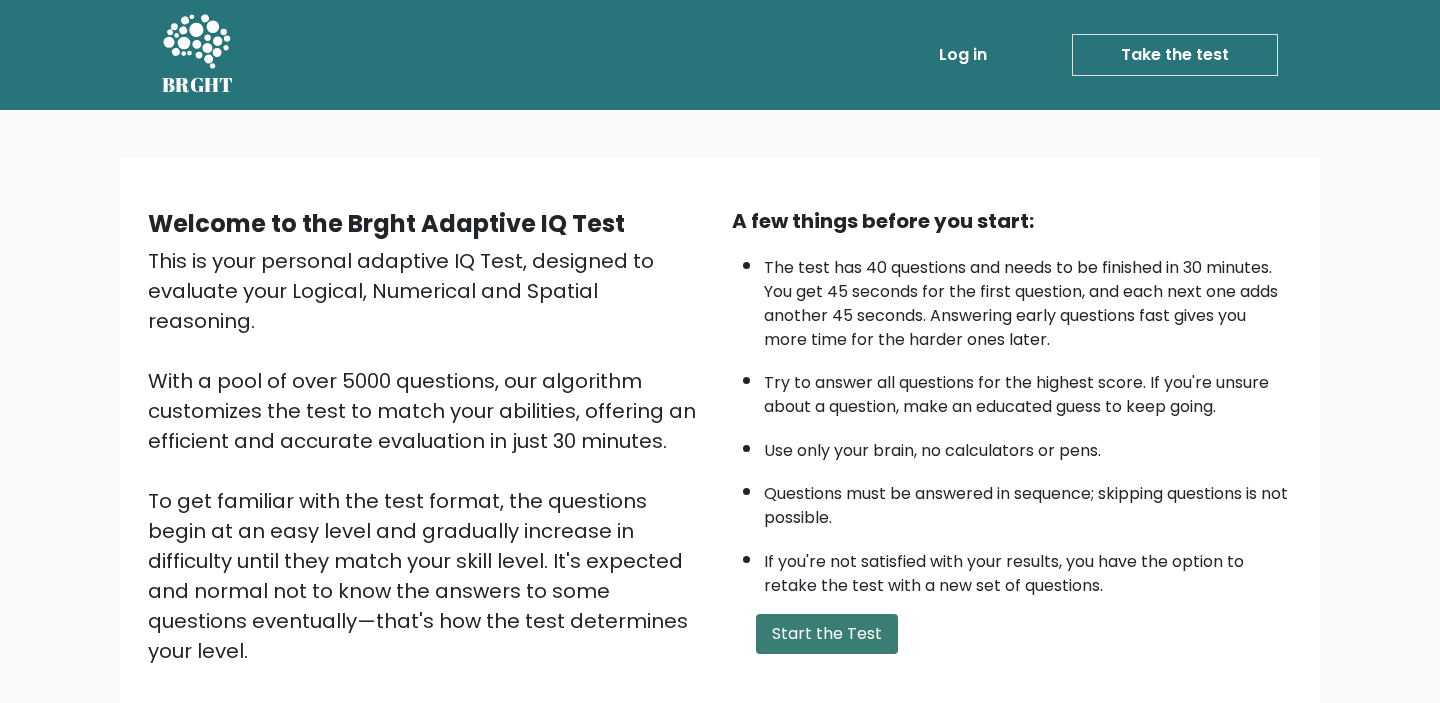 click on "Start the Test" at bounding box center [827, 634] 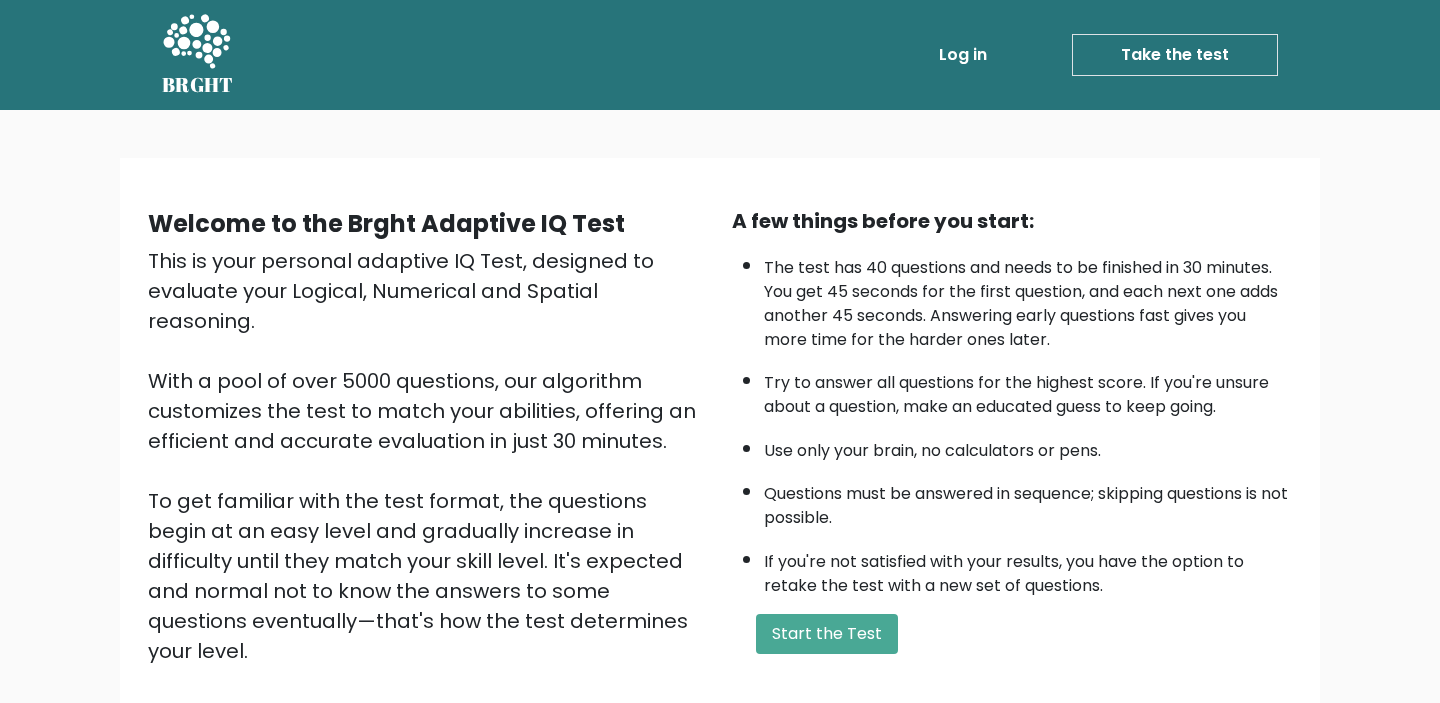 click on "Log in" at bounding box center (963, 55) 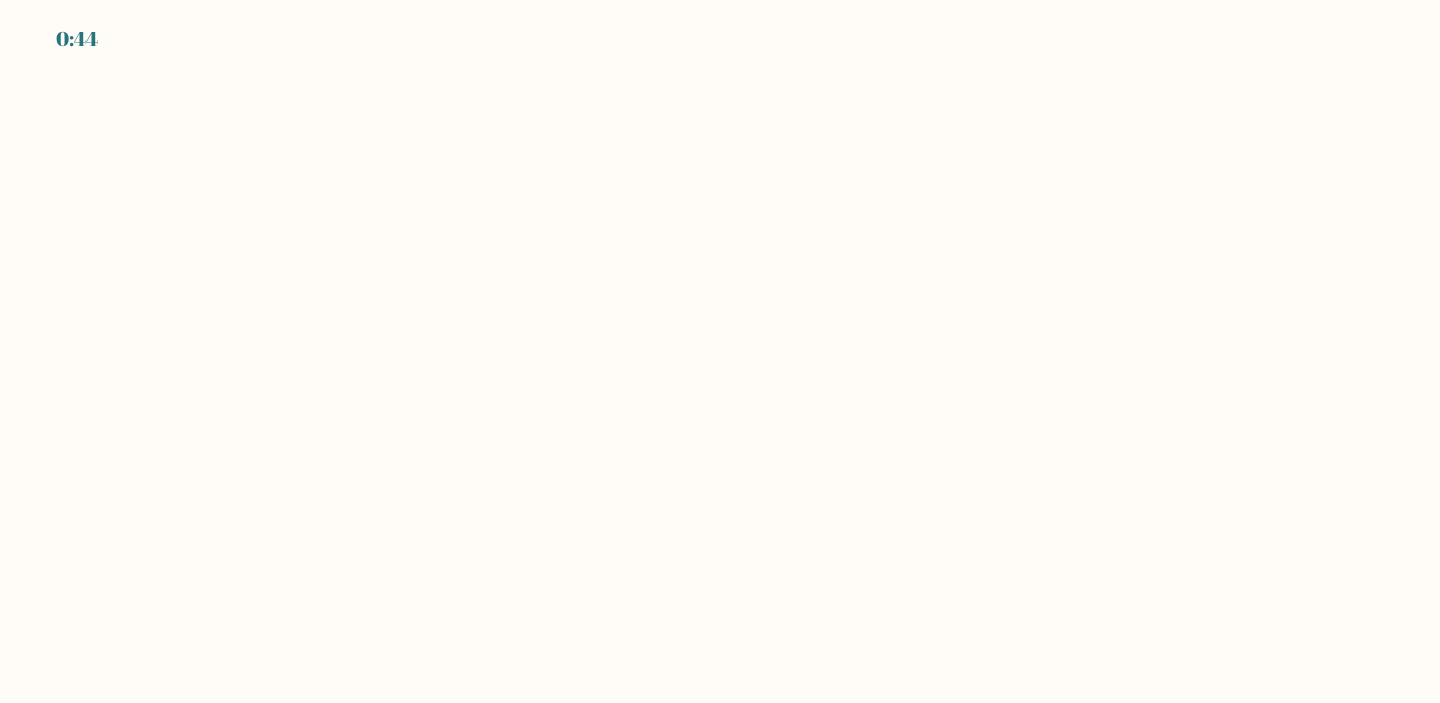 scroll, scrollTop: 0, scrollLeft: 0, axis: both 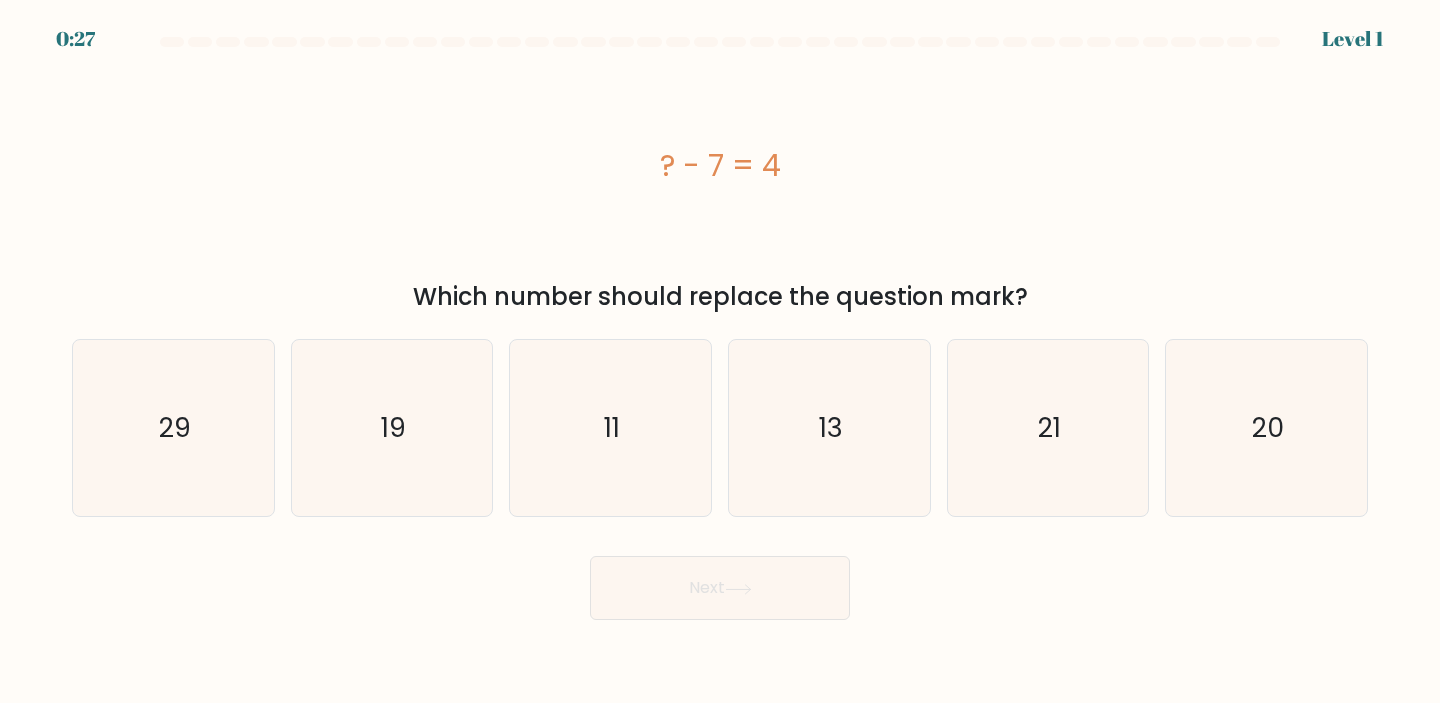 drag, startPoint x: 799, startPoint y: 147, endPoint x: 609, endPoint y: 152, distance: 190.06578 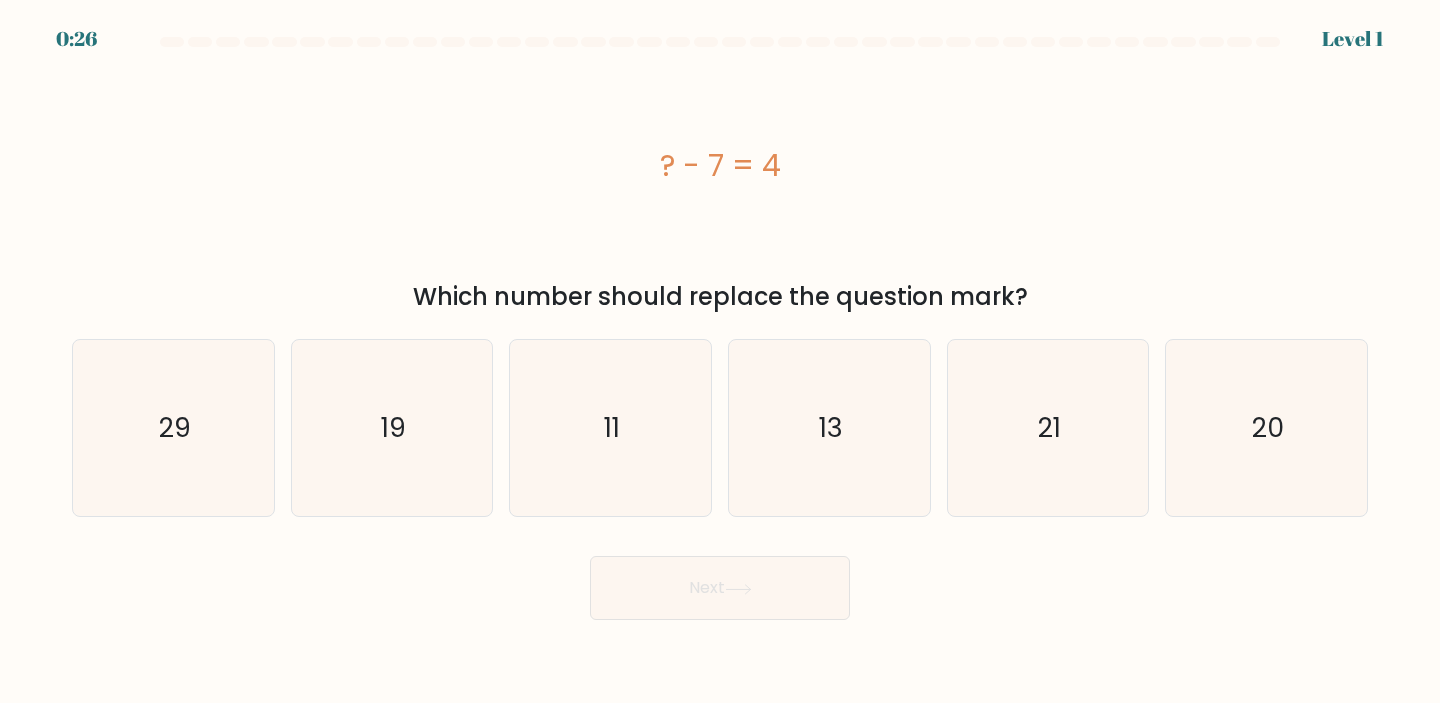 copy on "? - 7 = 4" 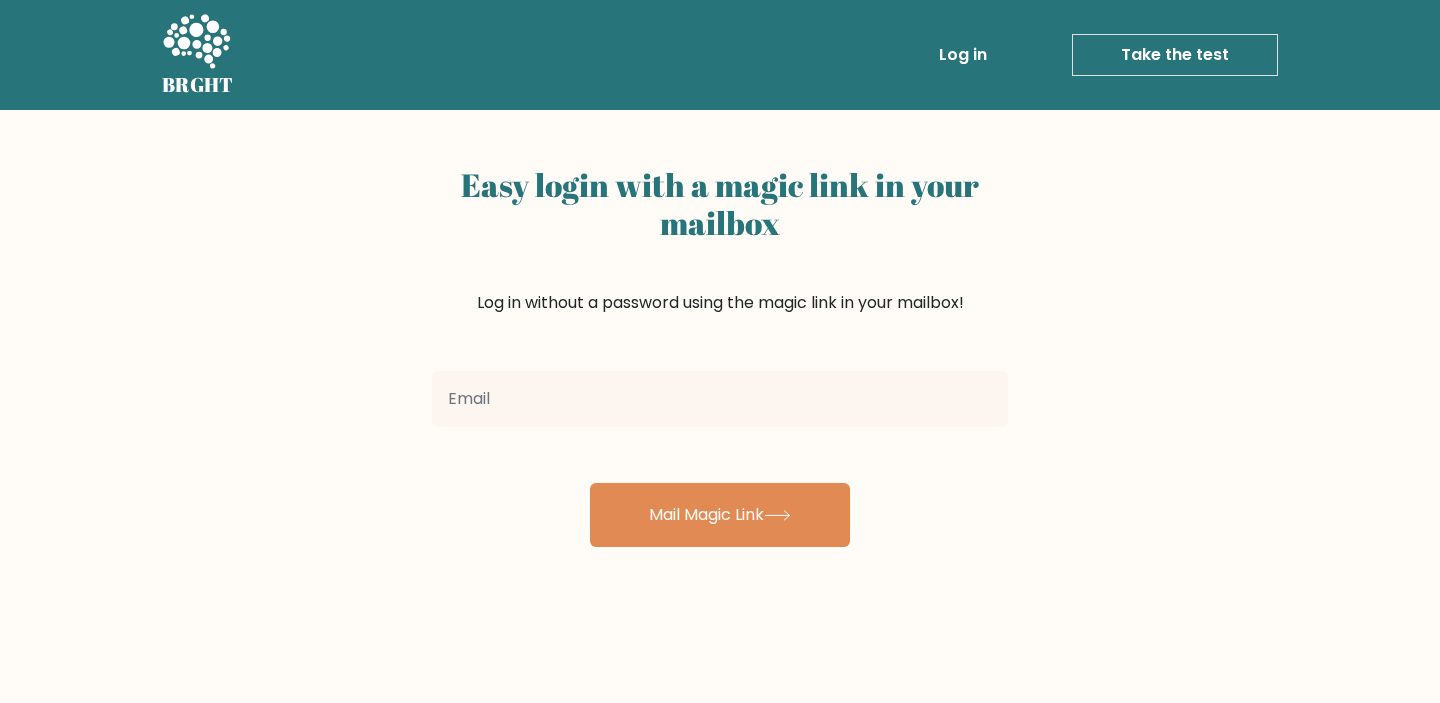 scroll, scrollTop: 0, scrollLeft: 0, axis: both 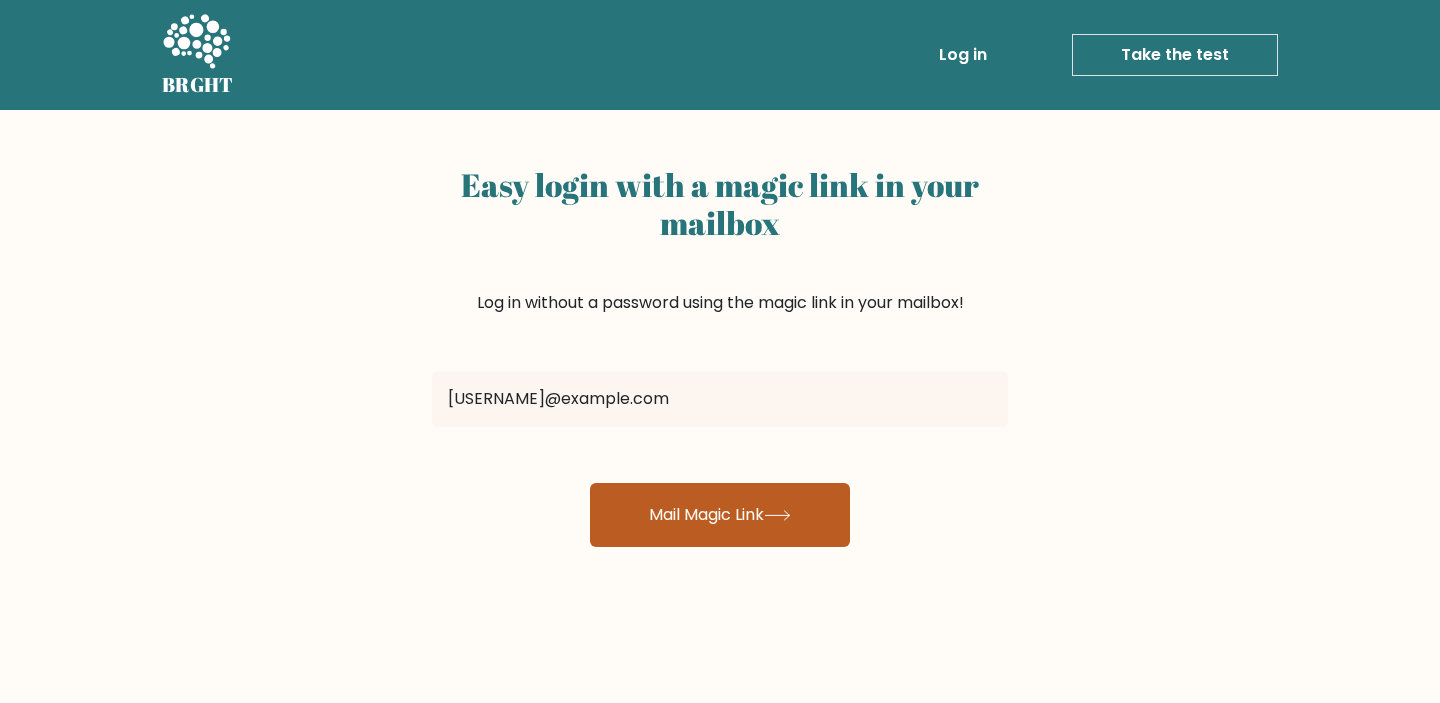 click on "Mail Magic Link" at bounding box center [720, 515] 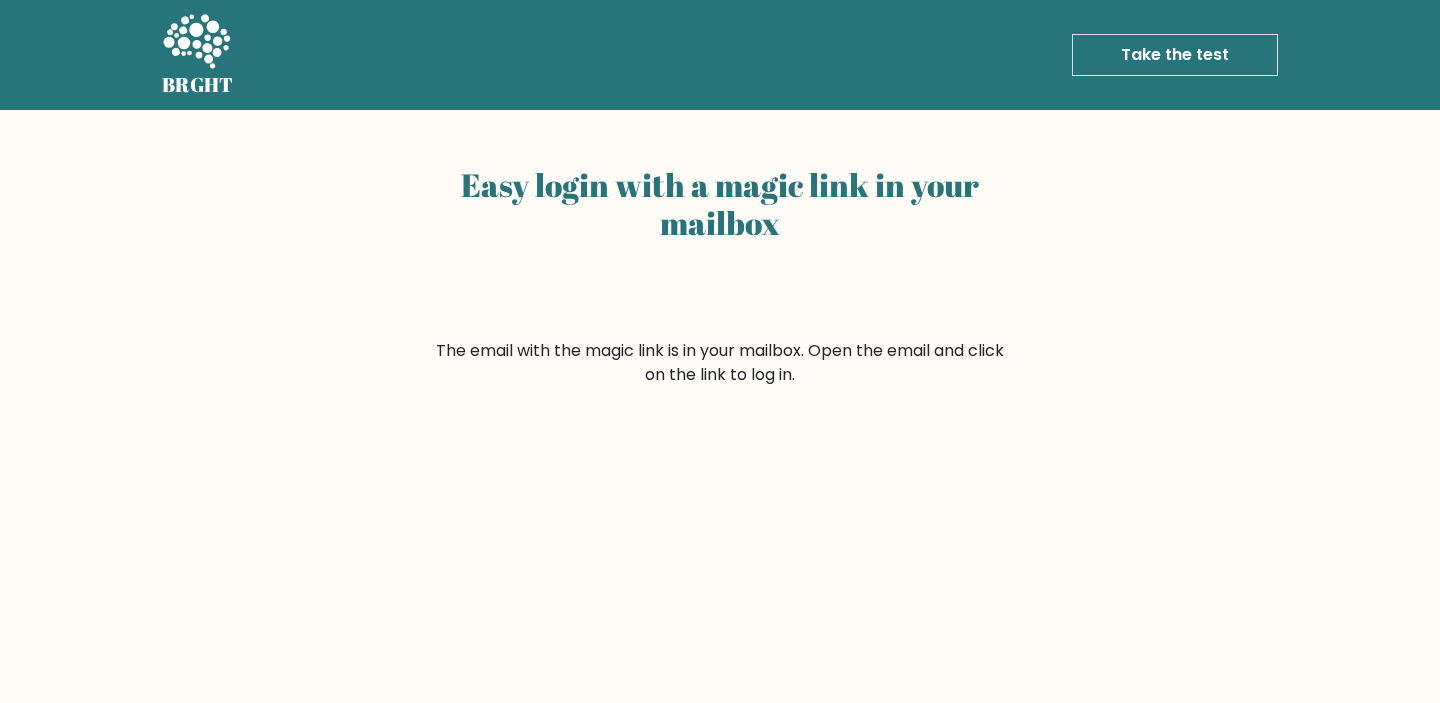 scroll, scrollTop: 0, scrollLeft: 0, axis: both 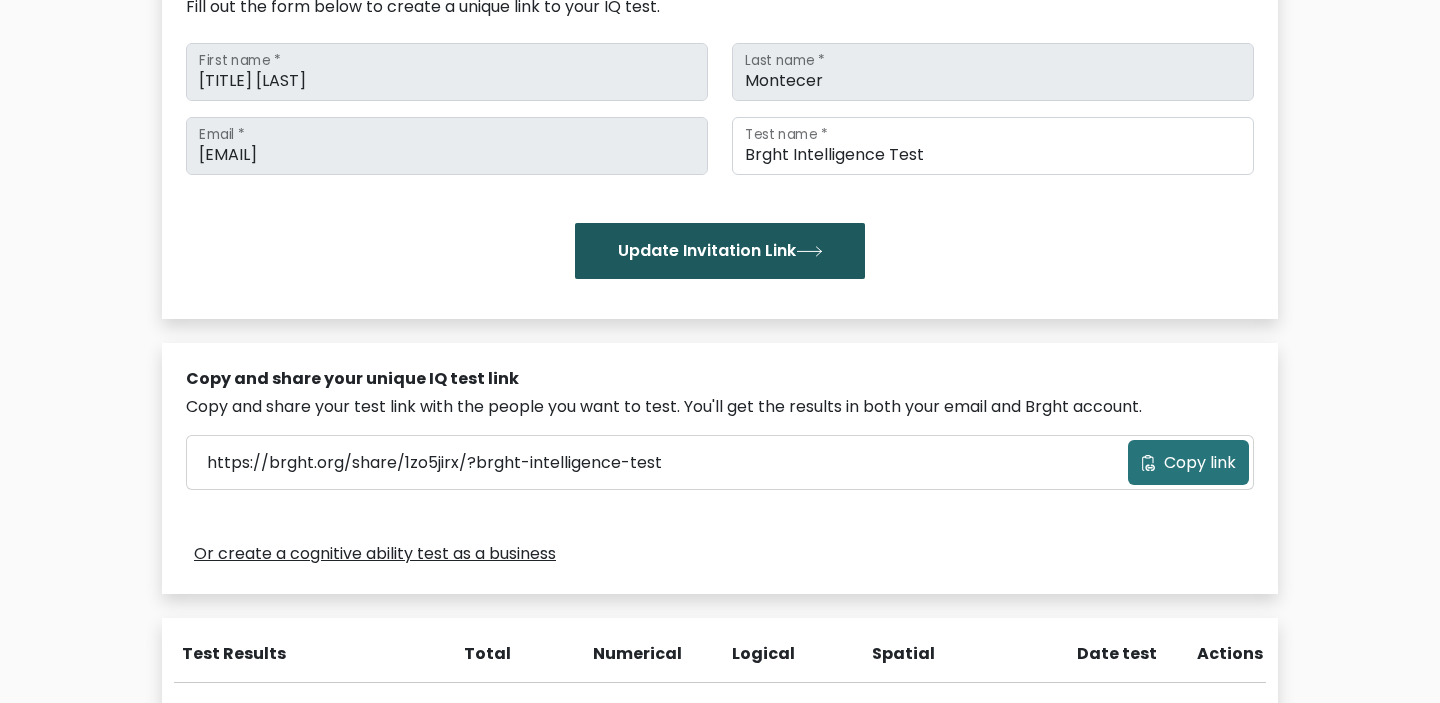 click on "Update Invitation Link" at bounding box center [720, 251] 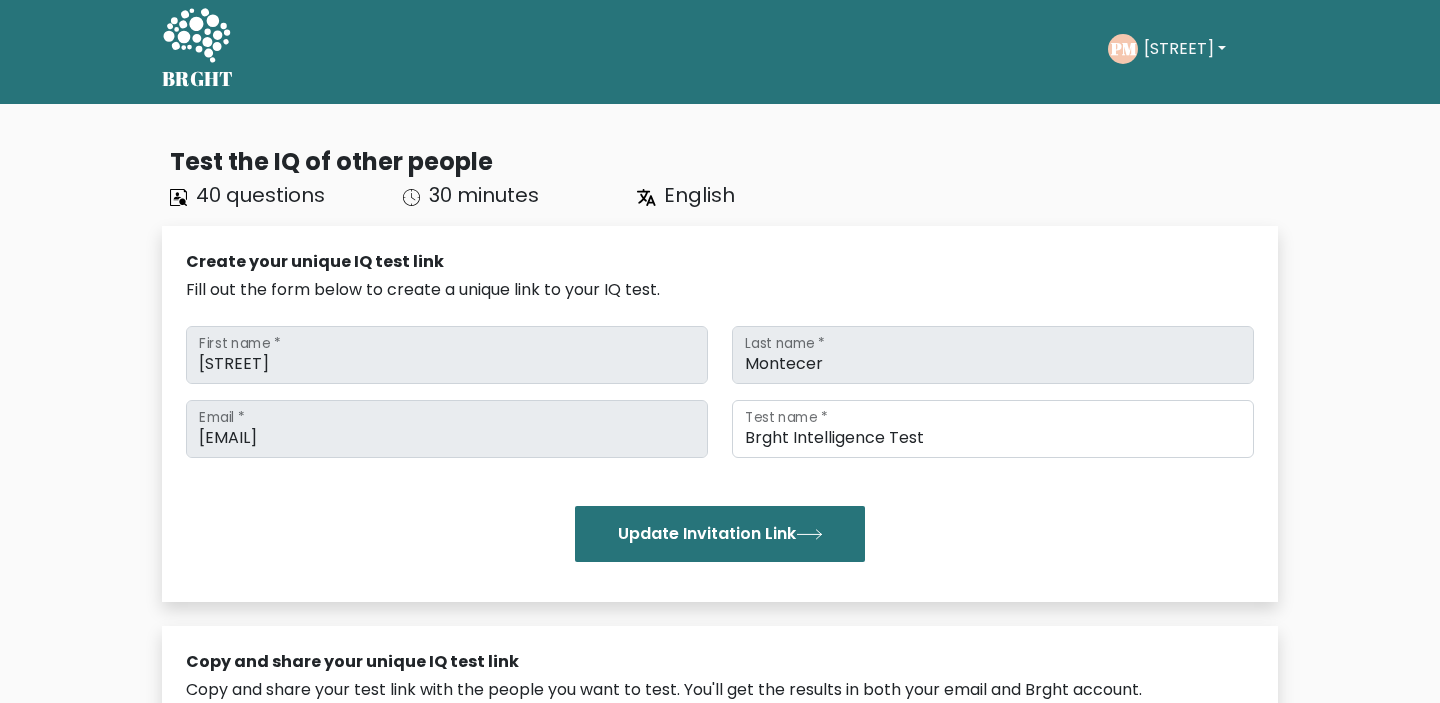 scroll, scrollTop: 0, scrollLeft: 0, axis: both 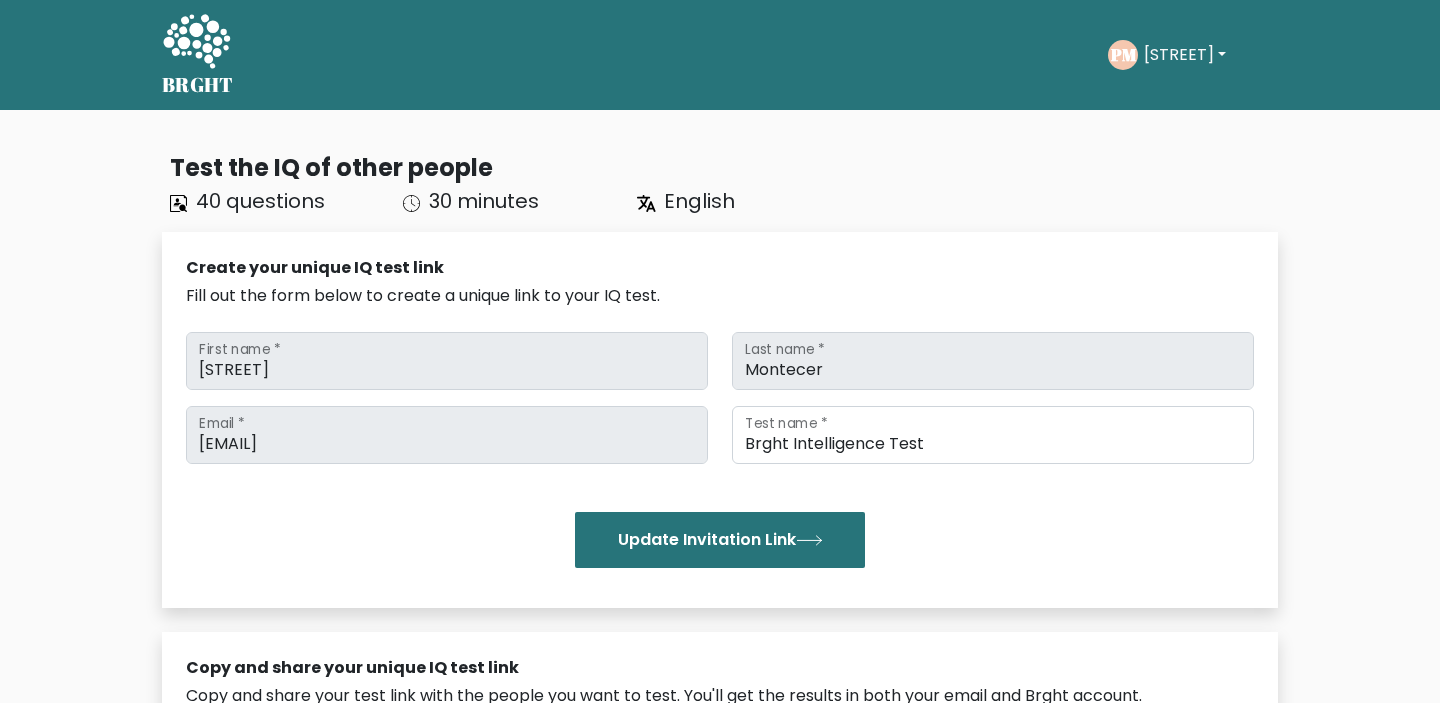 click on "Princess Aves" at bounding box center [1185, 55] 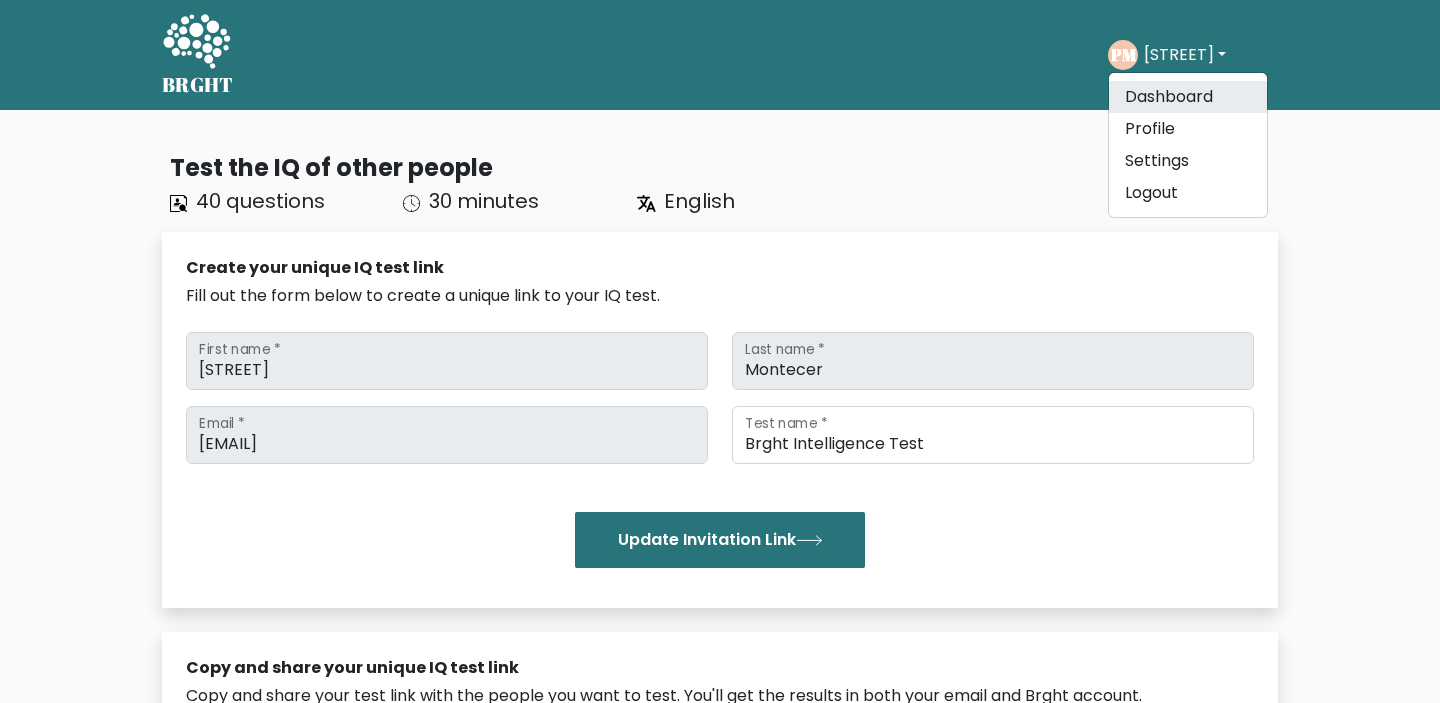 click on "Dashboard" at bounding box center [1188, 97] 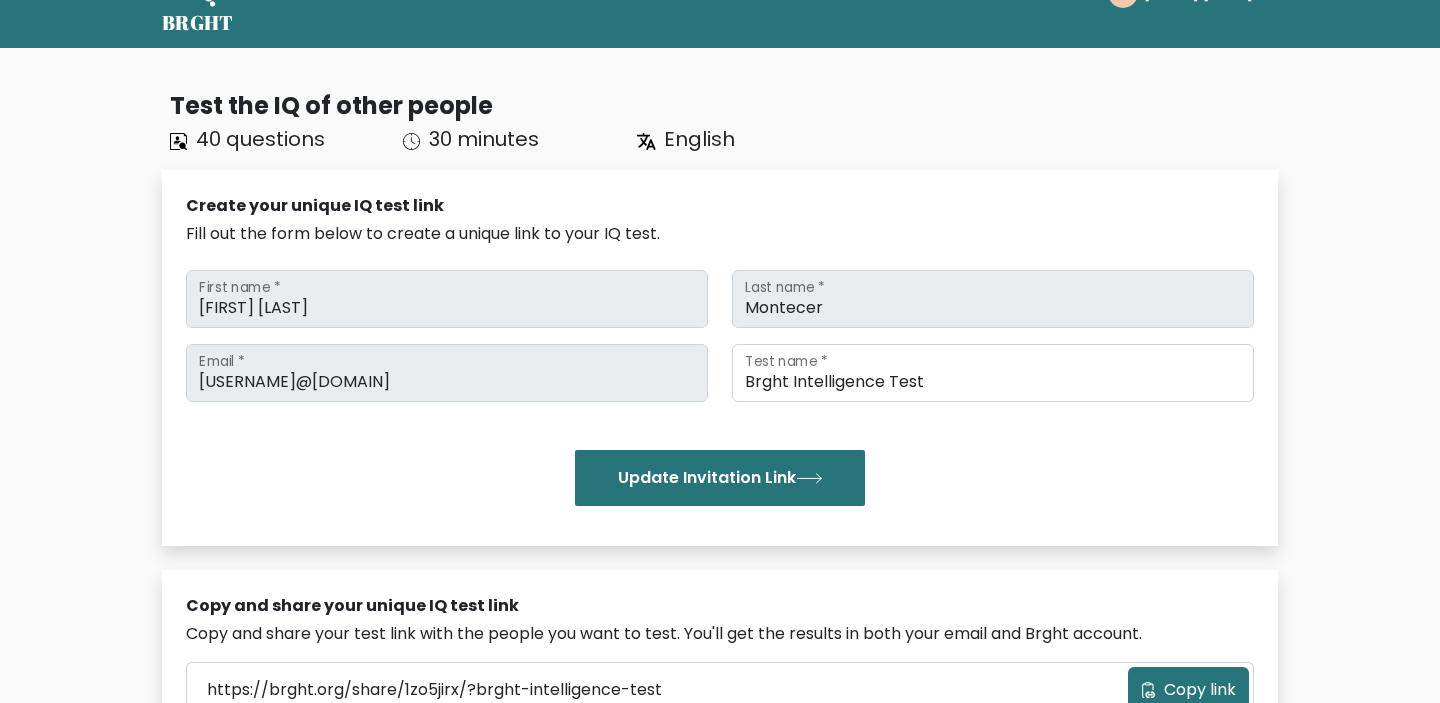 scroll, scrollTop: 0, scrollLeft: 0, axis: both 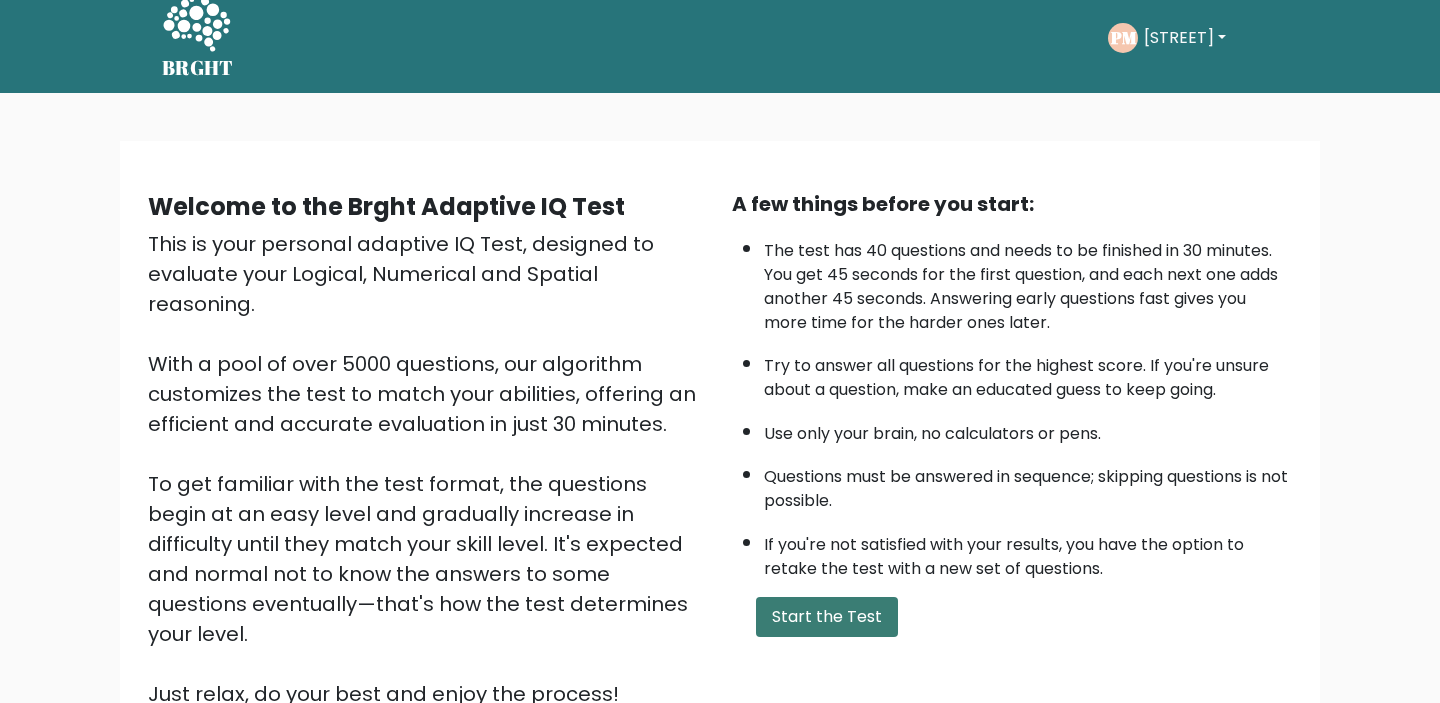 click on "Start the Test" at bounding box center [827, 617] 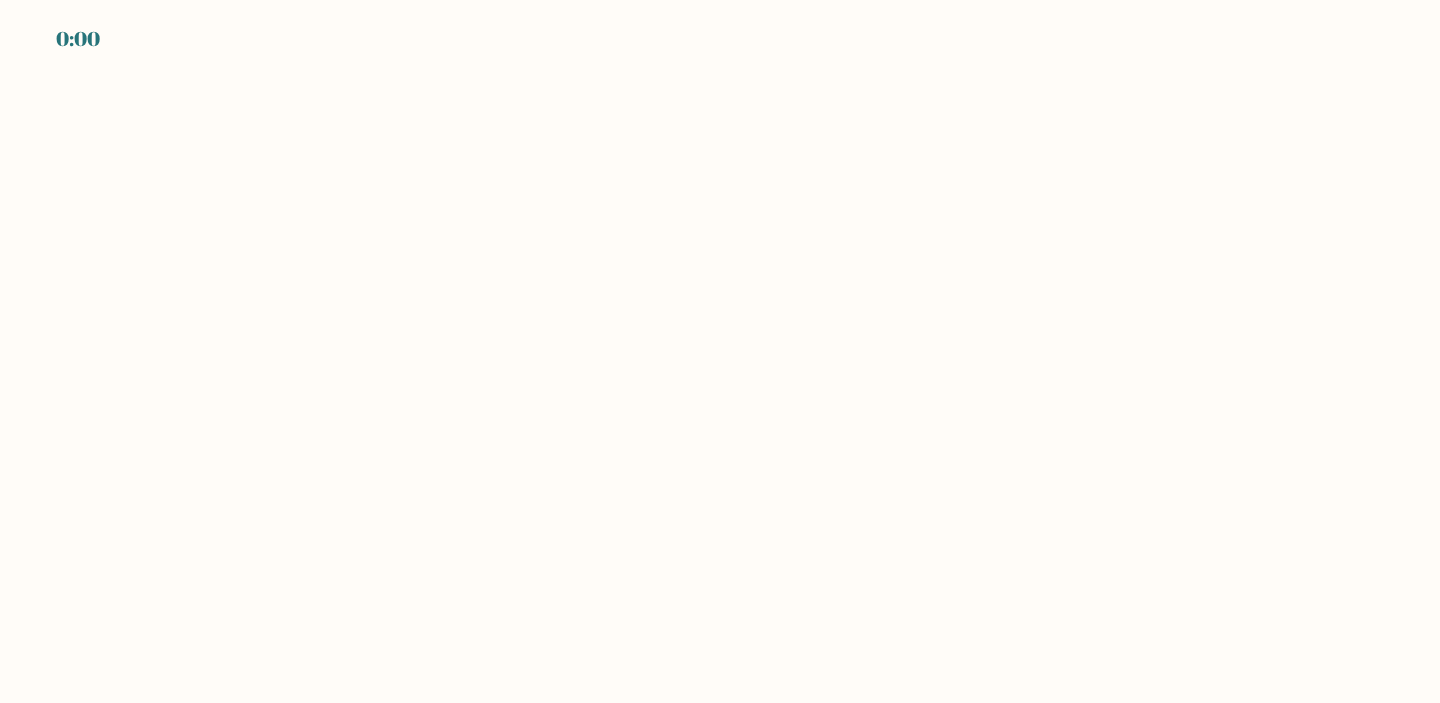 scroll, scrollTop: 0, scrollLeft: 0, axis: both 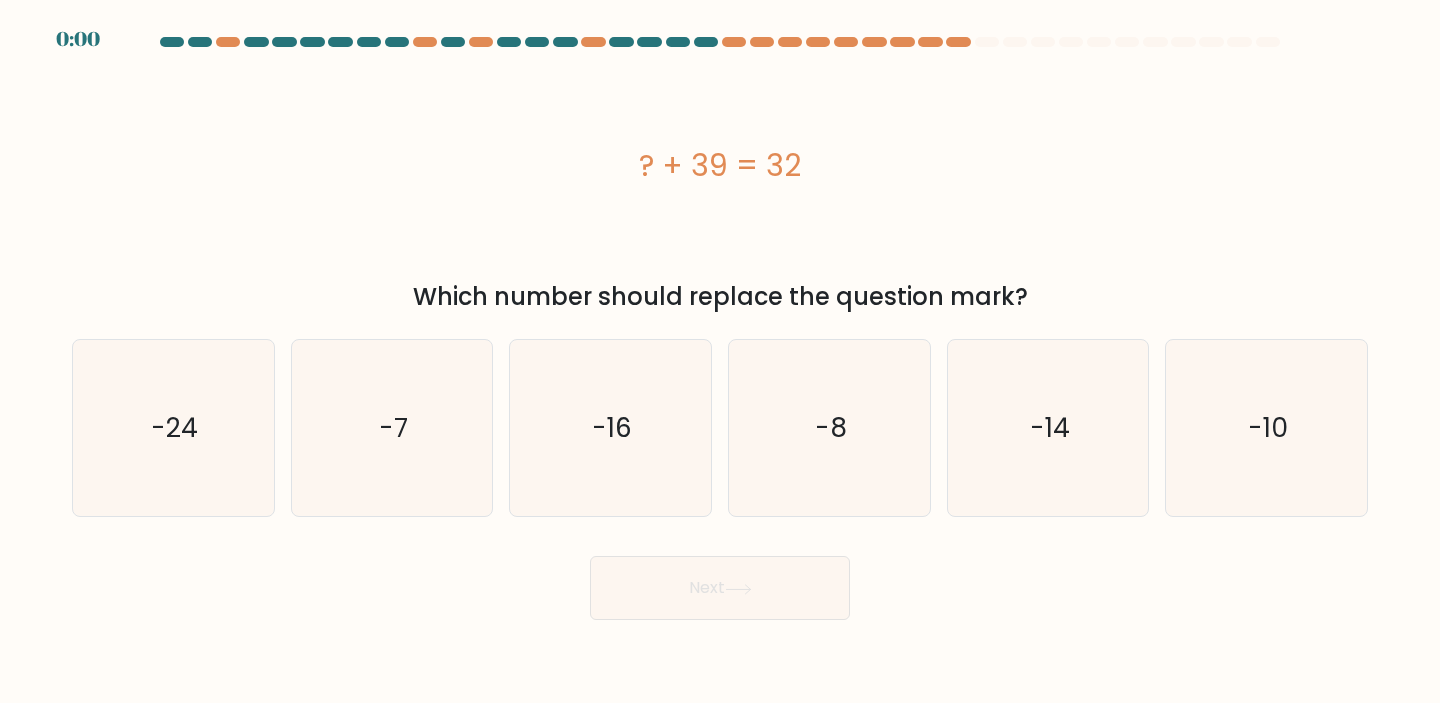 click on "? + 39 = 32" at bounding box center (720, 165) 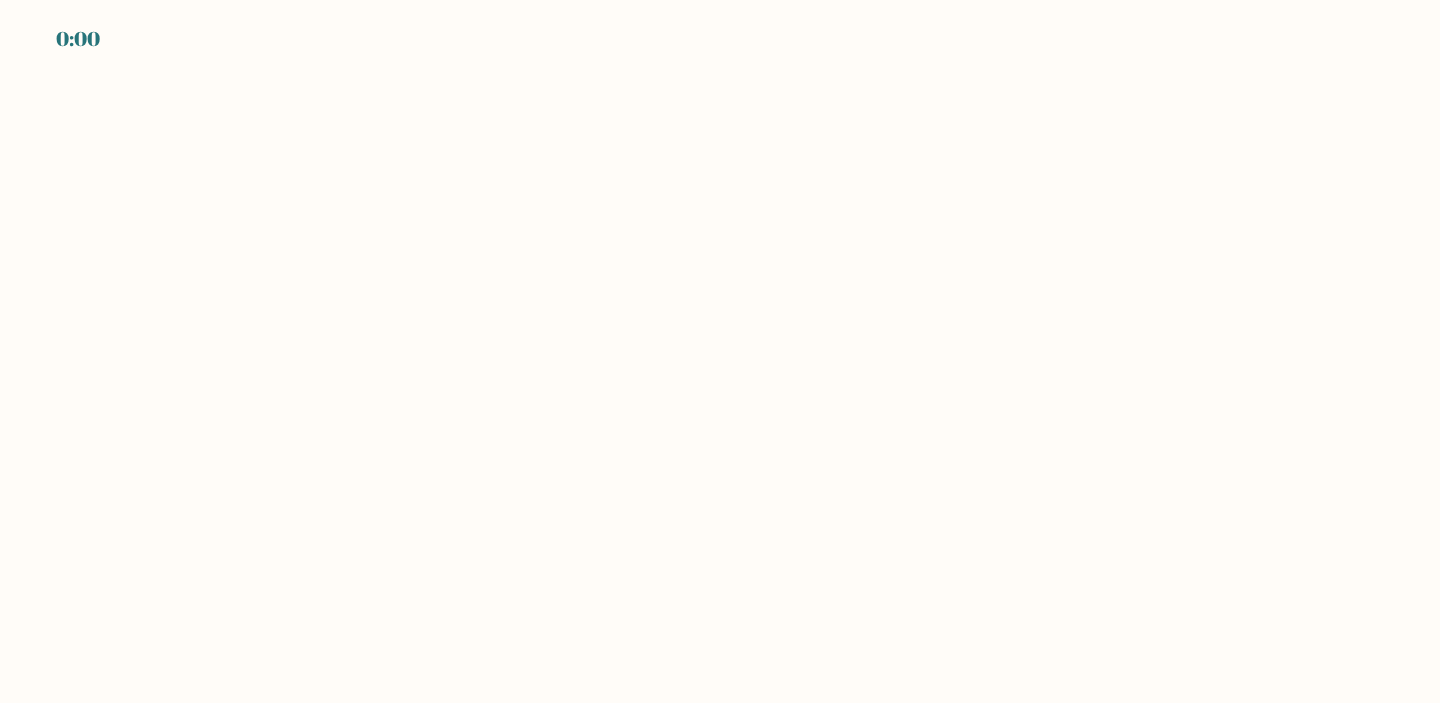 scroll, scrollTop: 0, scrollLeft: 0, axis: both 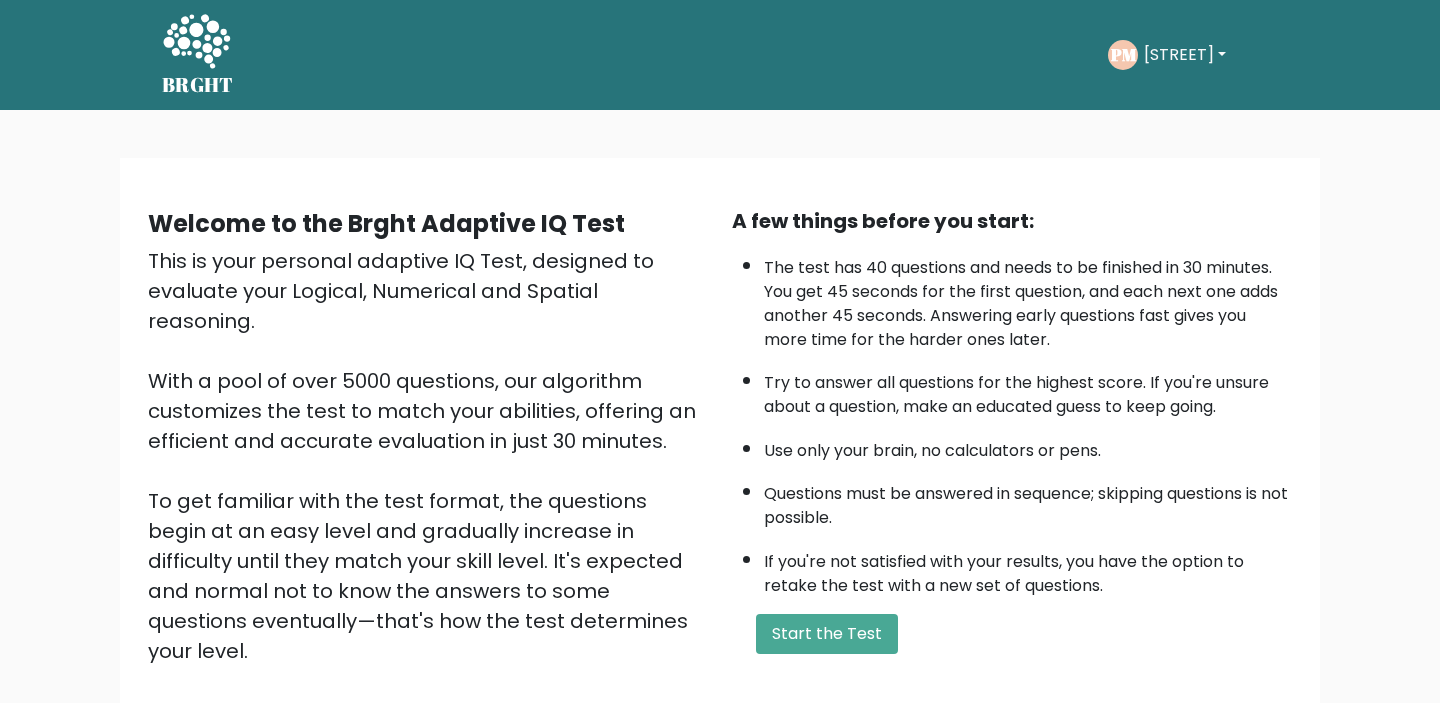 click on "PM
Princess Aves
Dashboard
Profile
Settings
Logout" at bounding box center (1193, 55) 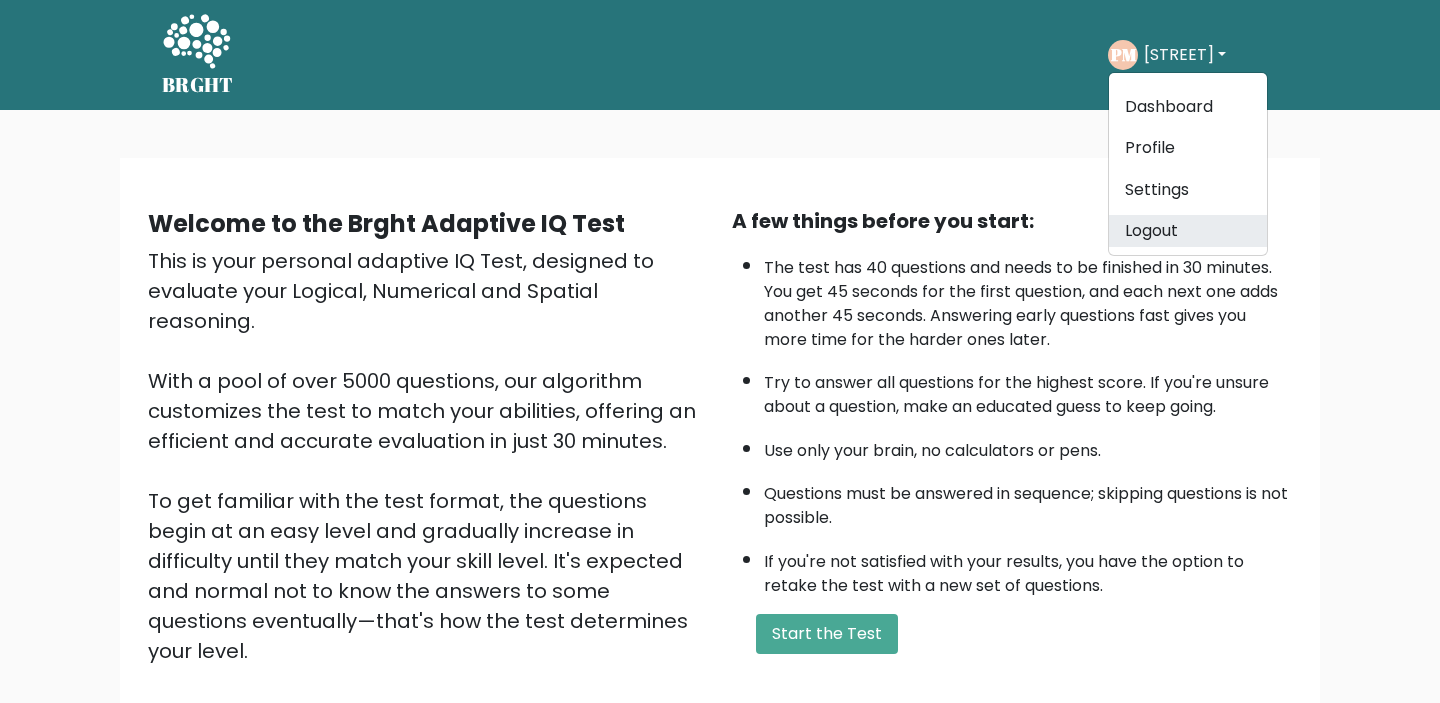 click on "Logout" at bounding box center (1188, 231) 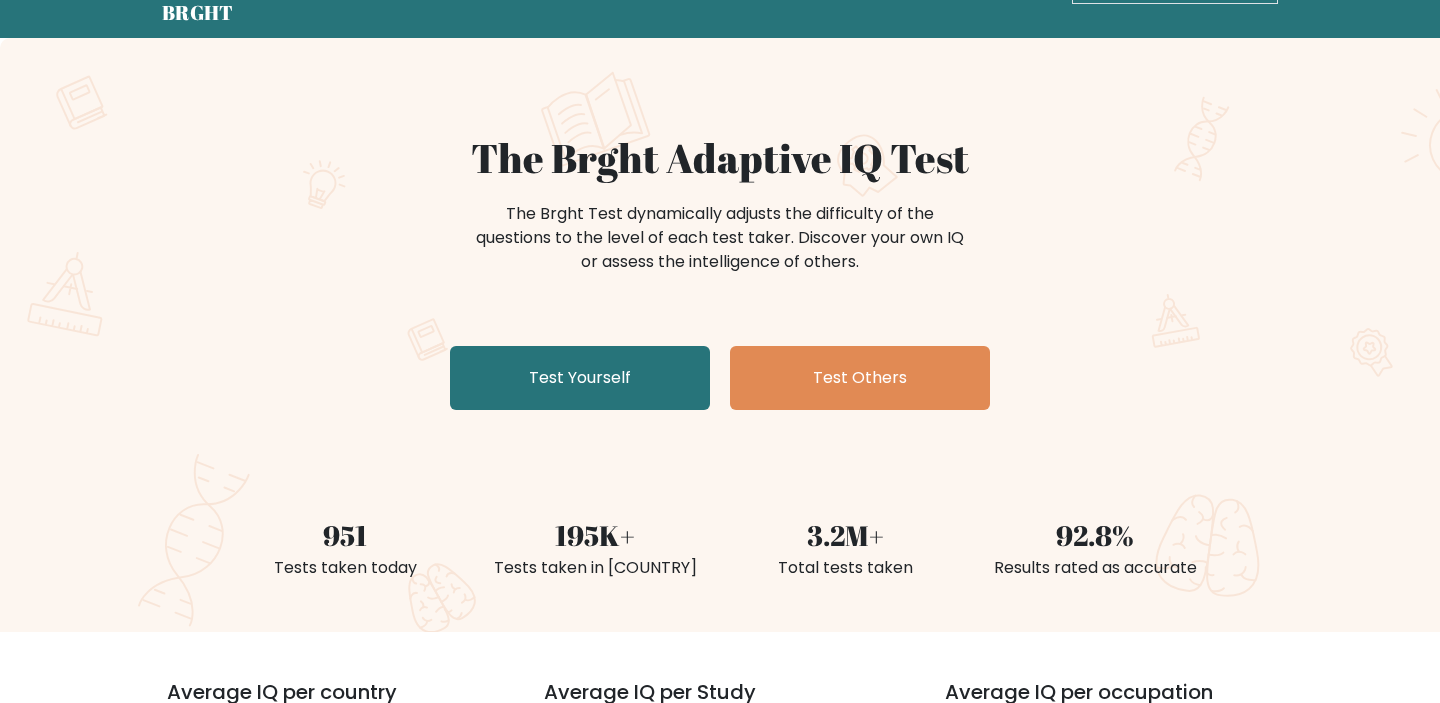 scroll, scrollTop: 78, scrollLeft: 0, axis: vertical 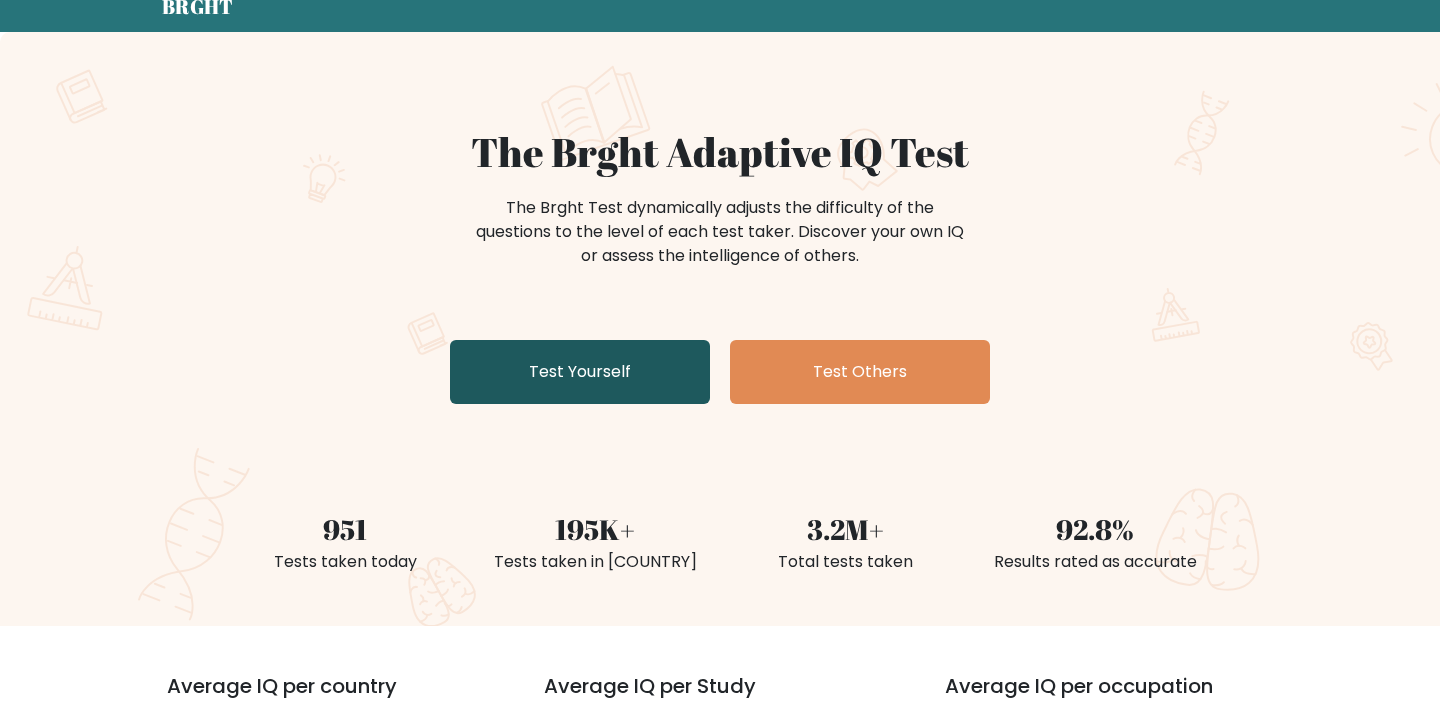 click on "Test Yourself" at bounding box center [580, 372] 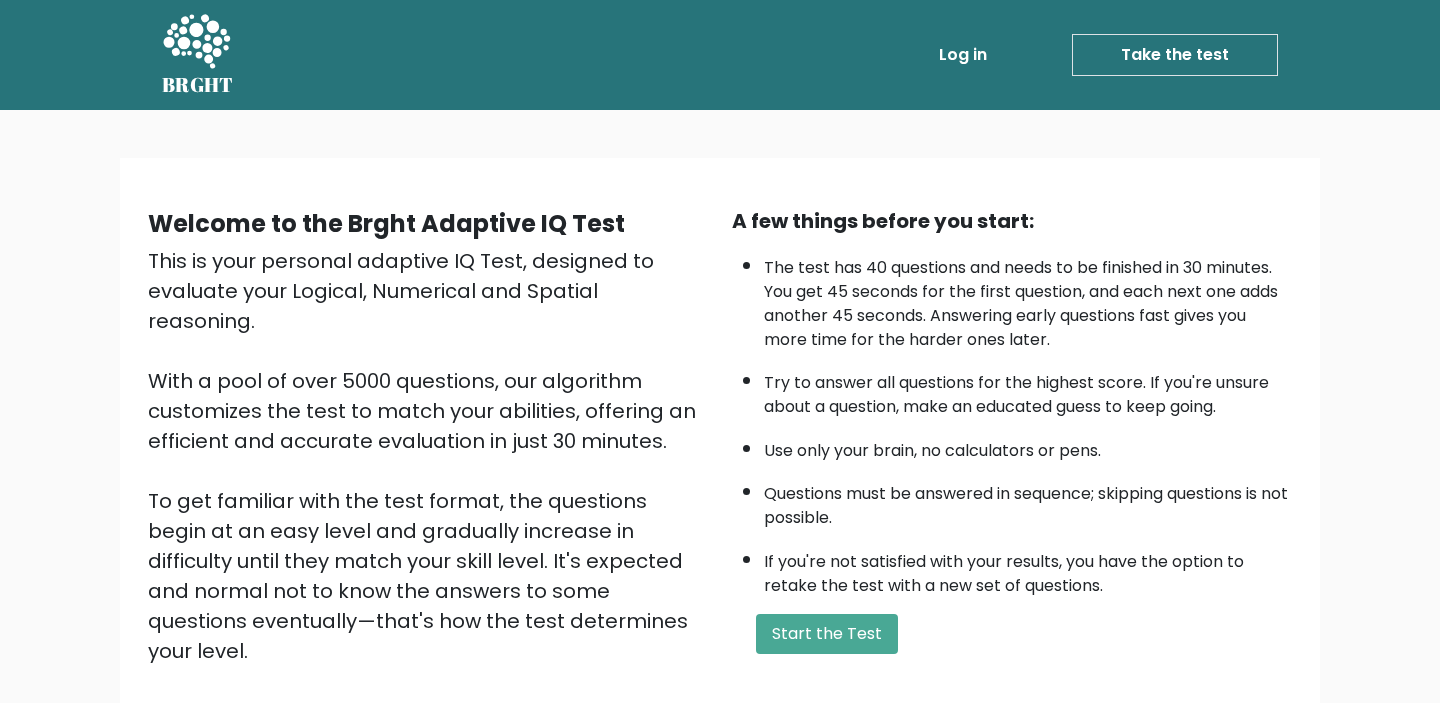 scroll, scrollTop: 0, scrollLeft: 0, axis: both 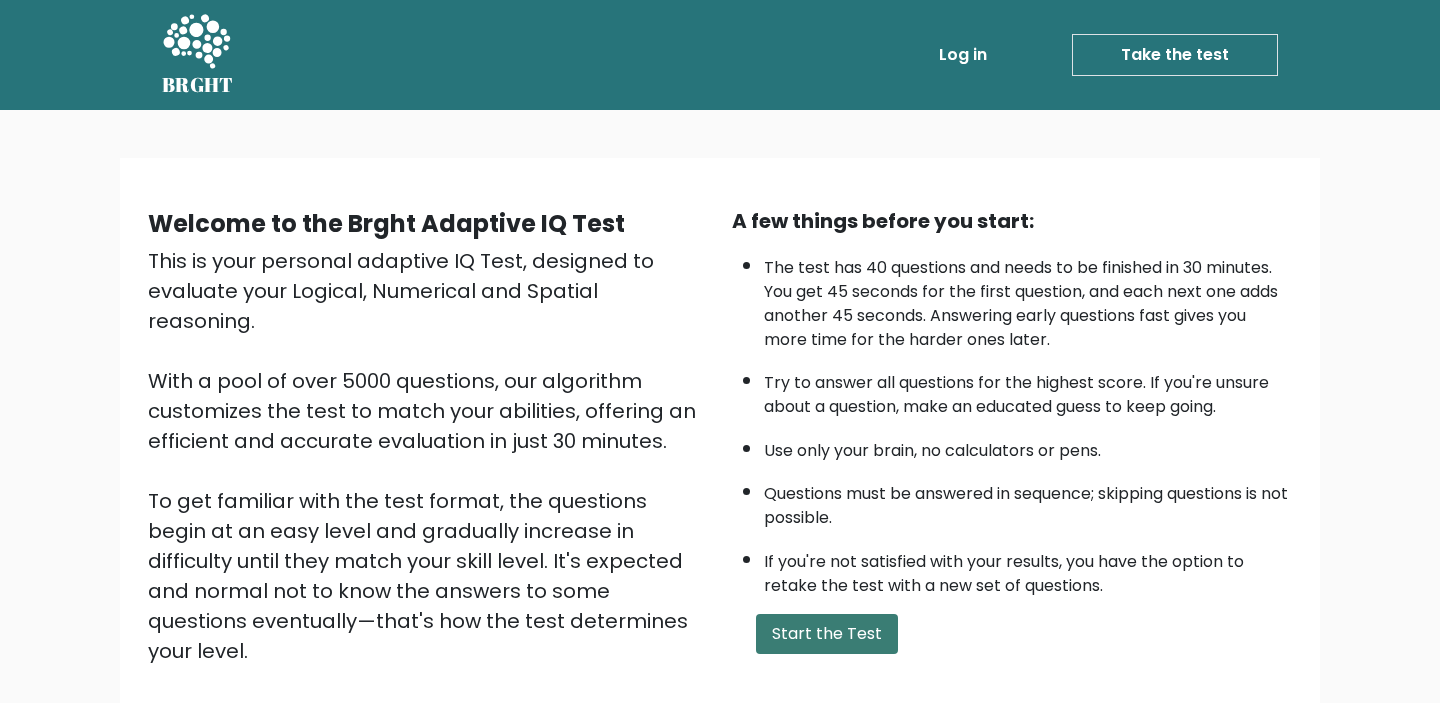 click on "Start the Test" at bounding box center (827, 634) 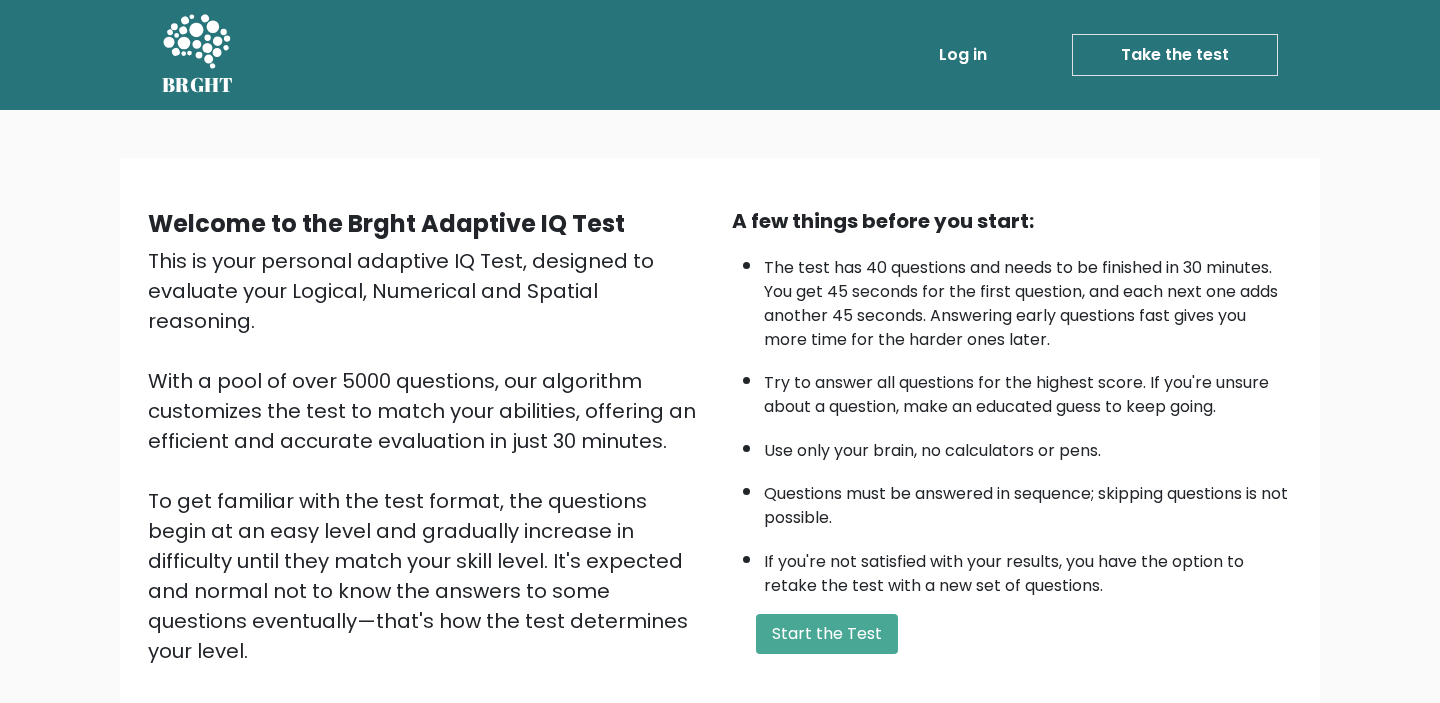 click on "A few things before you start:
The test has 40 questions and needs to be finished in 30 minutes. You get 45 seconds for the first question, and each next one adds another 45 seconds. Answering early questions fast gives you more time for the harder ones later.
Try to answer all questions for the highest score. If you're unsure about a question, make an educated guess to keep going.
Use only your brain, no calculators or pens.
Questions must be answered in sequence; skipping questions is not possible.
If you're not satisfied with your results, you have the option to retake the test with a new set of questions.
Start the Test" at bounding box center (1012, 466) 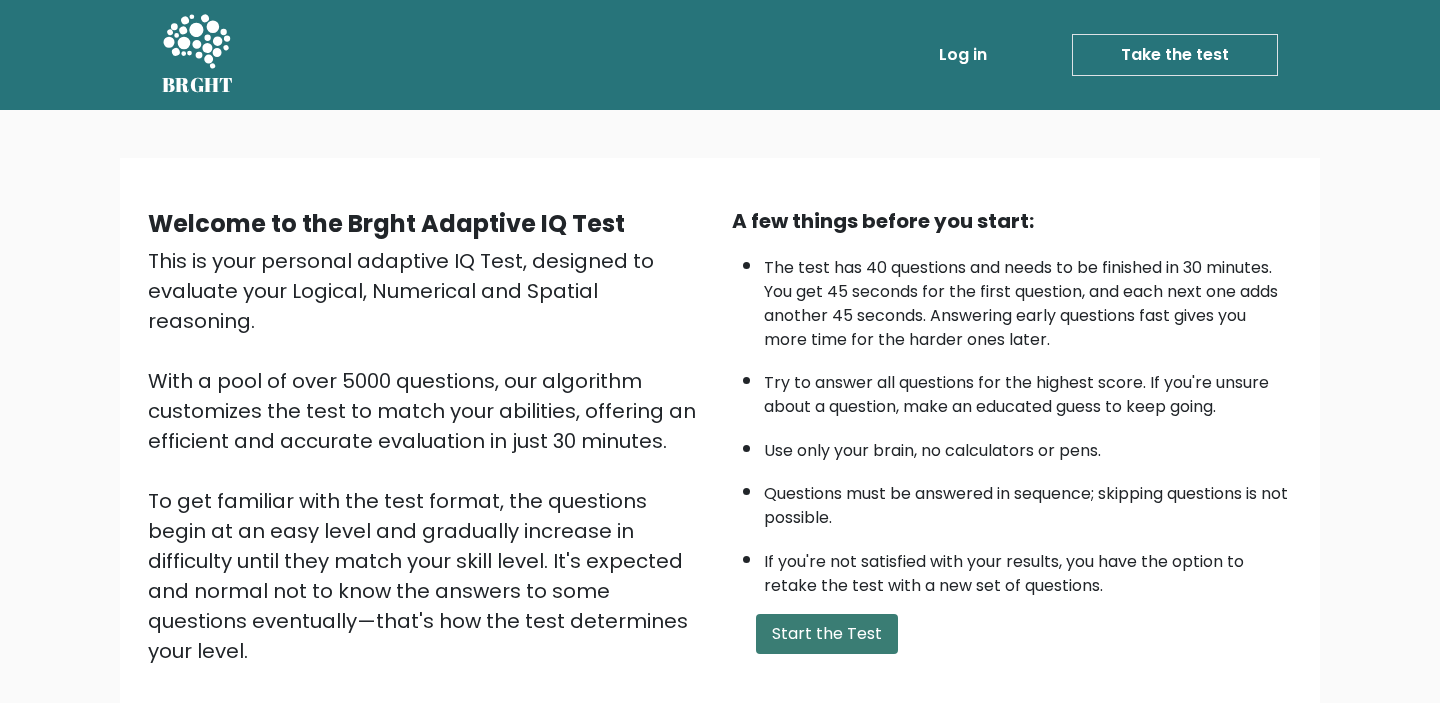 click on "Start the Test" at bounding box center [827, 634] 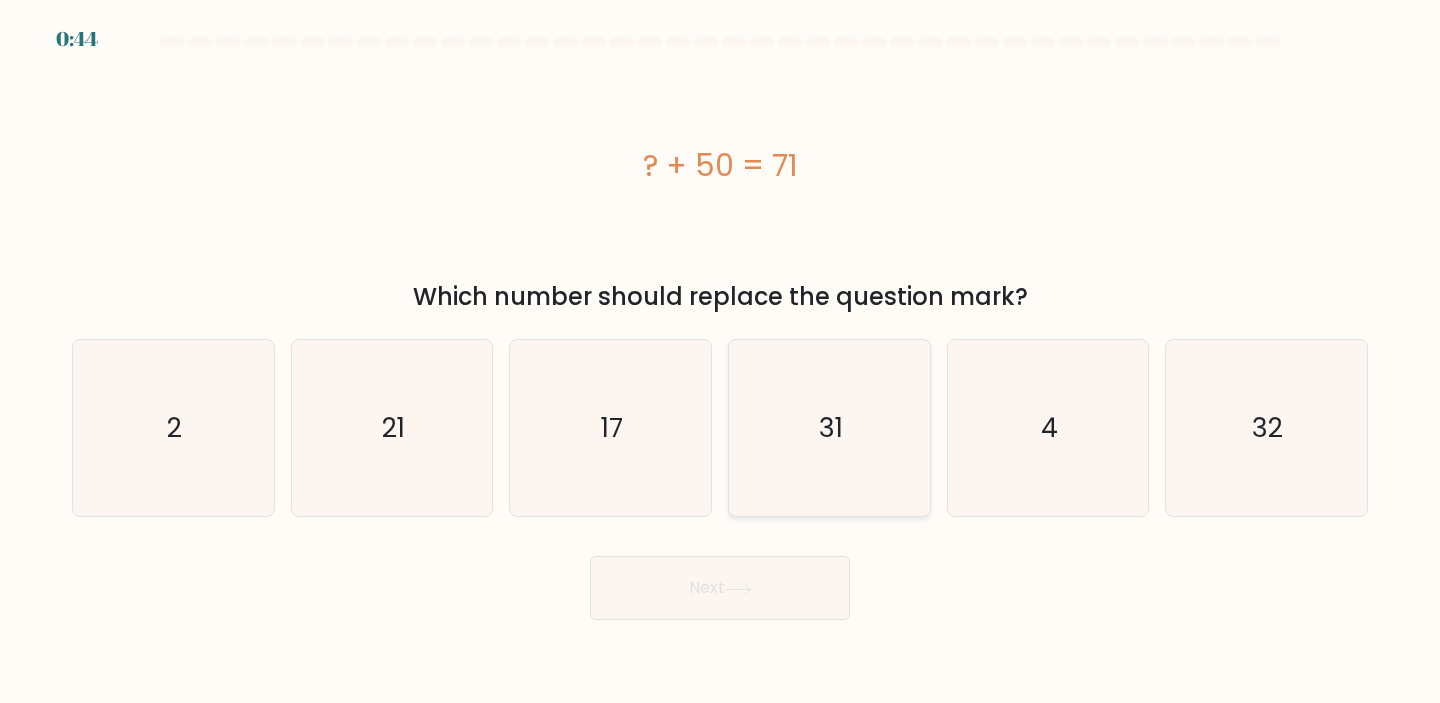 scroll, scrollTop: 0, scrollLeft: 0, axis: both 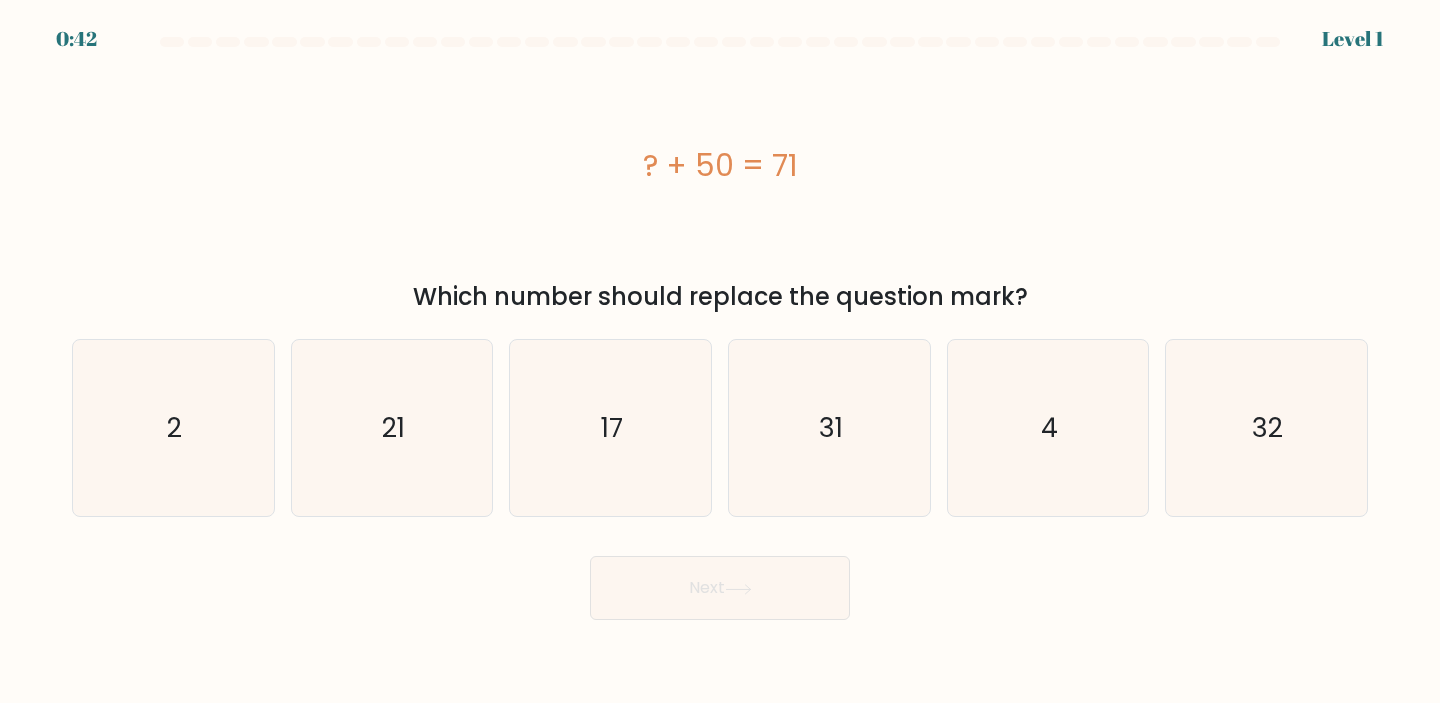 drag, startPoint x: 812, startPoint y: 168, endPoint x: 617, endPoint y: 143, distance: 196.59604 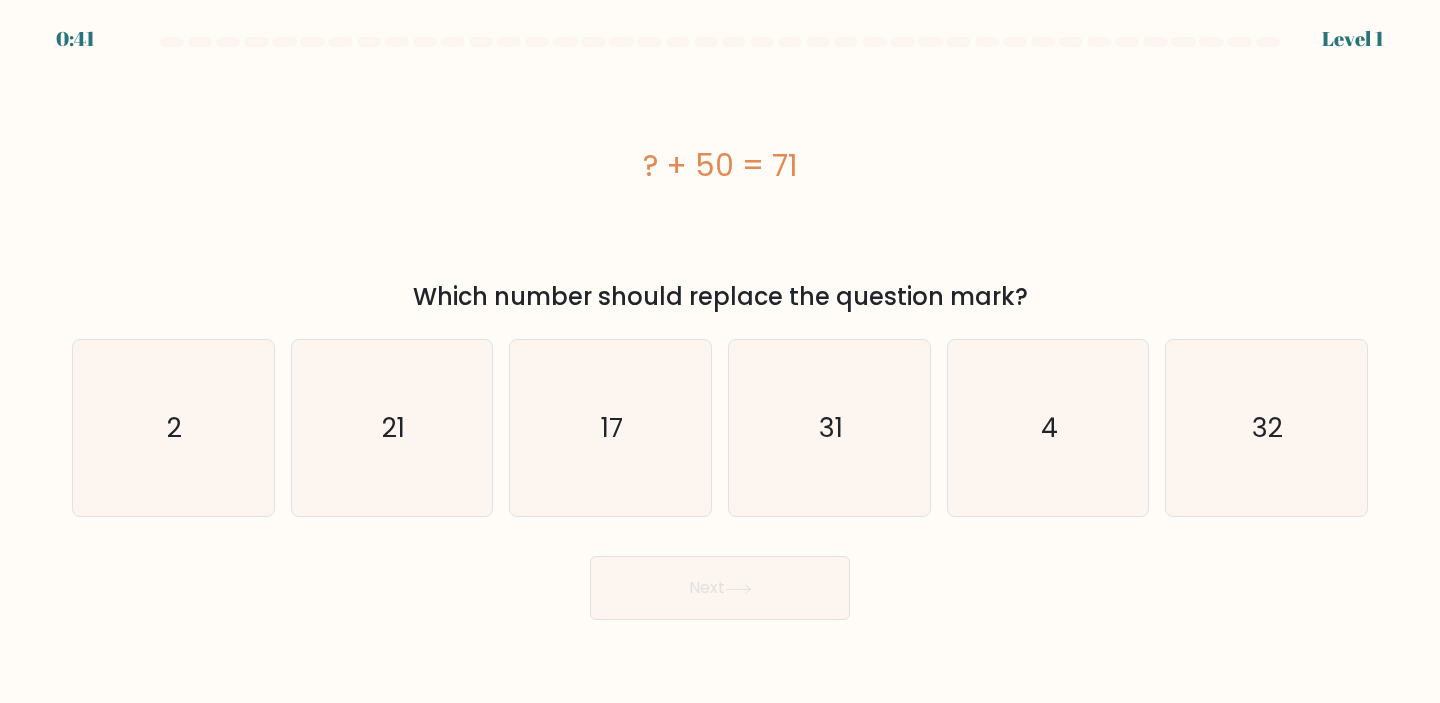 copy on "? + 50 = 71" 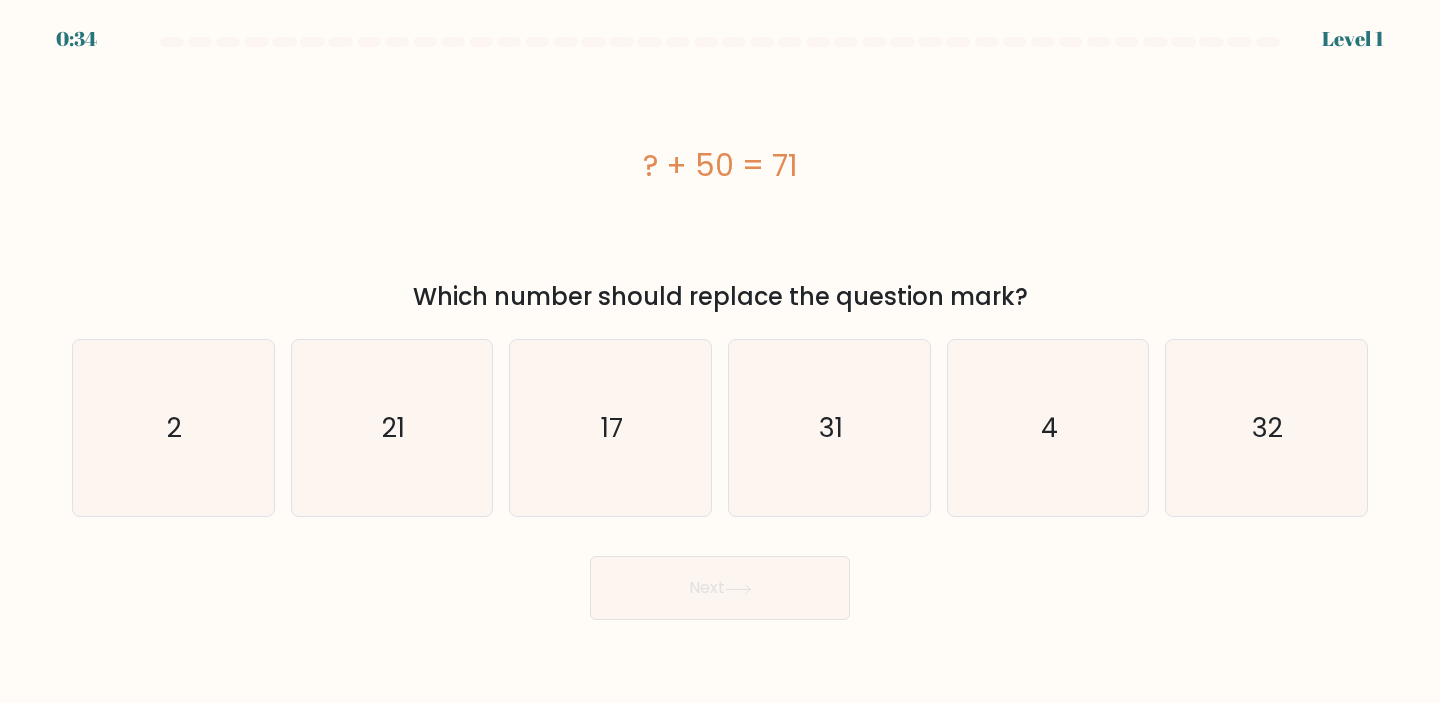 click on "c.
17" at bounding box center [610, 428] 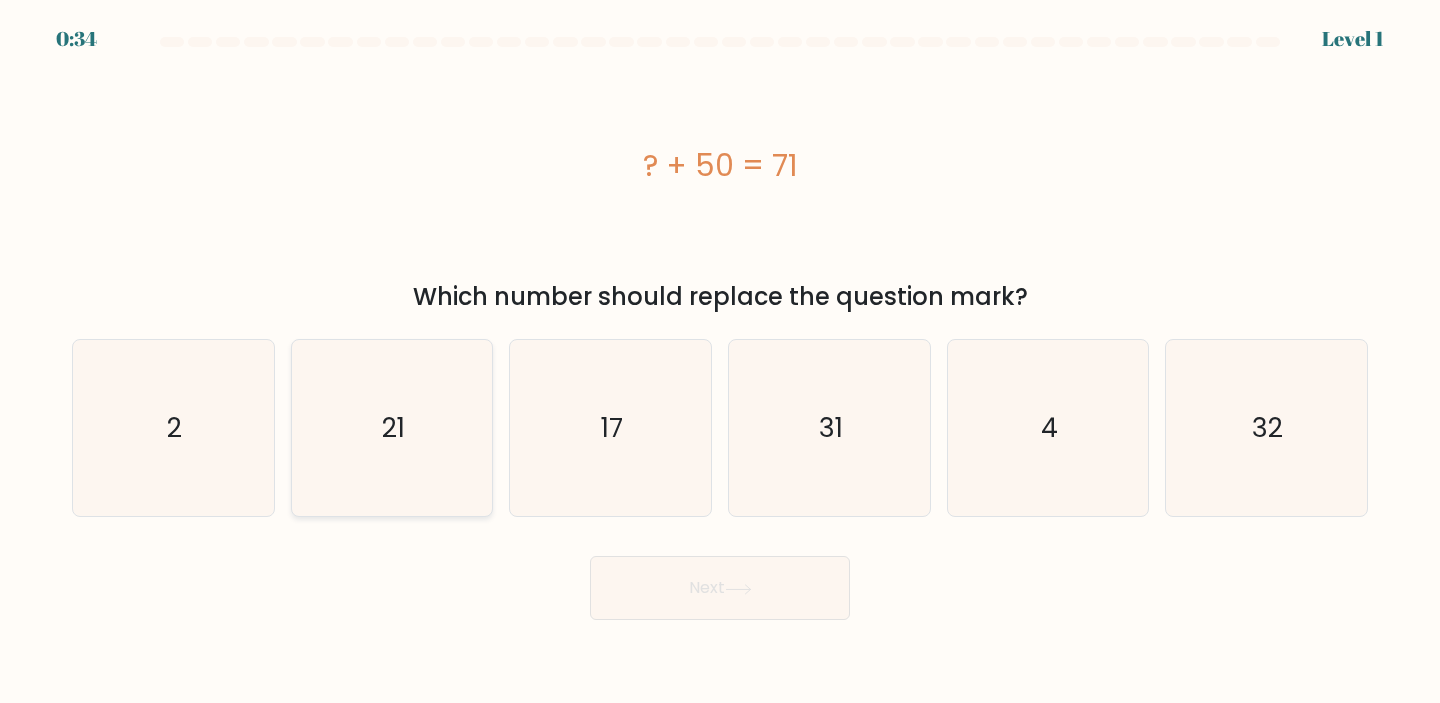click on "21" 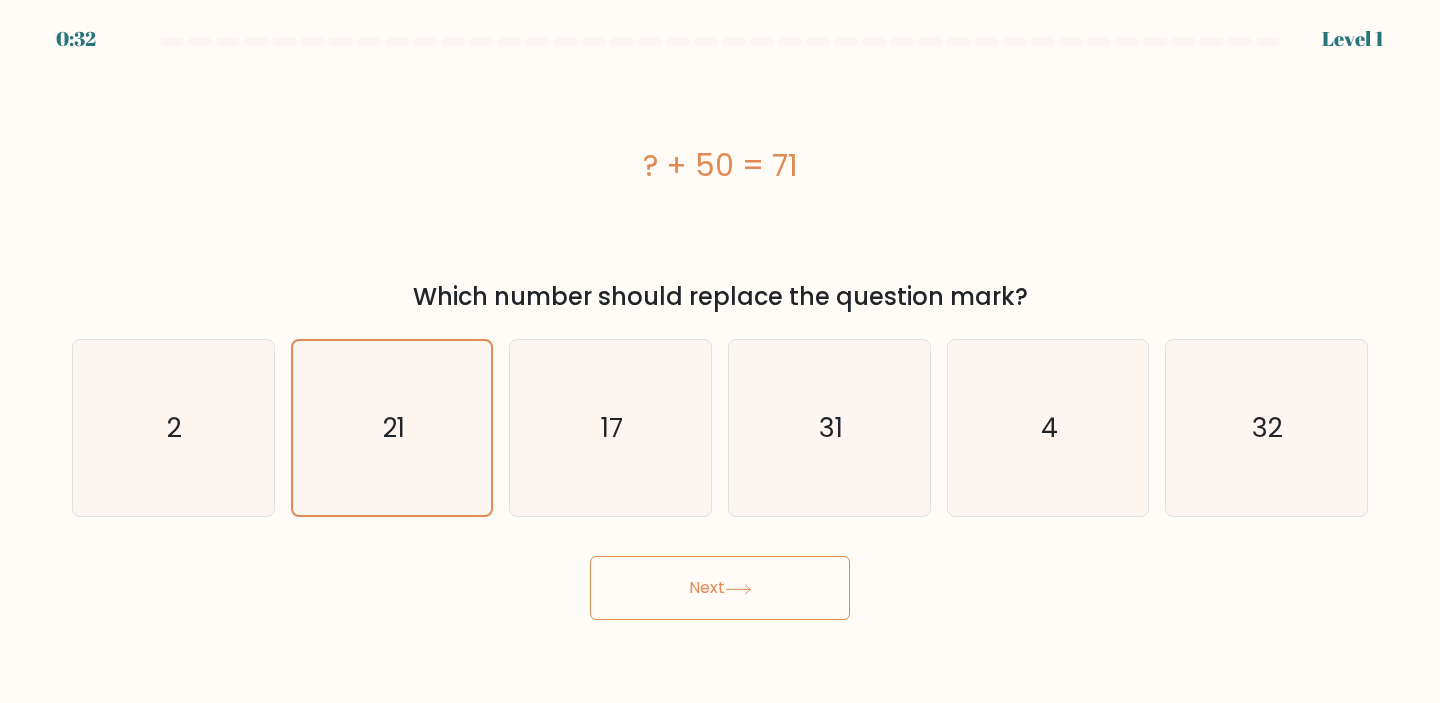 click on "Next" at bounding box center [720, 588] 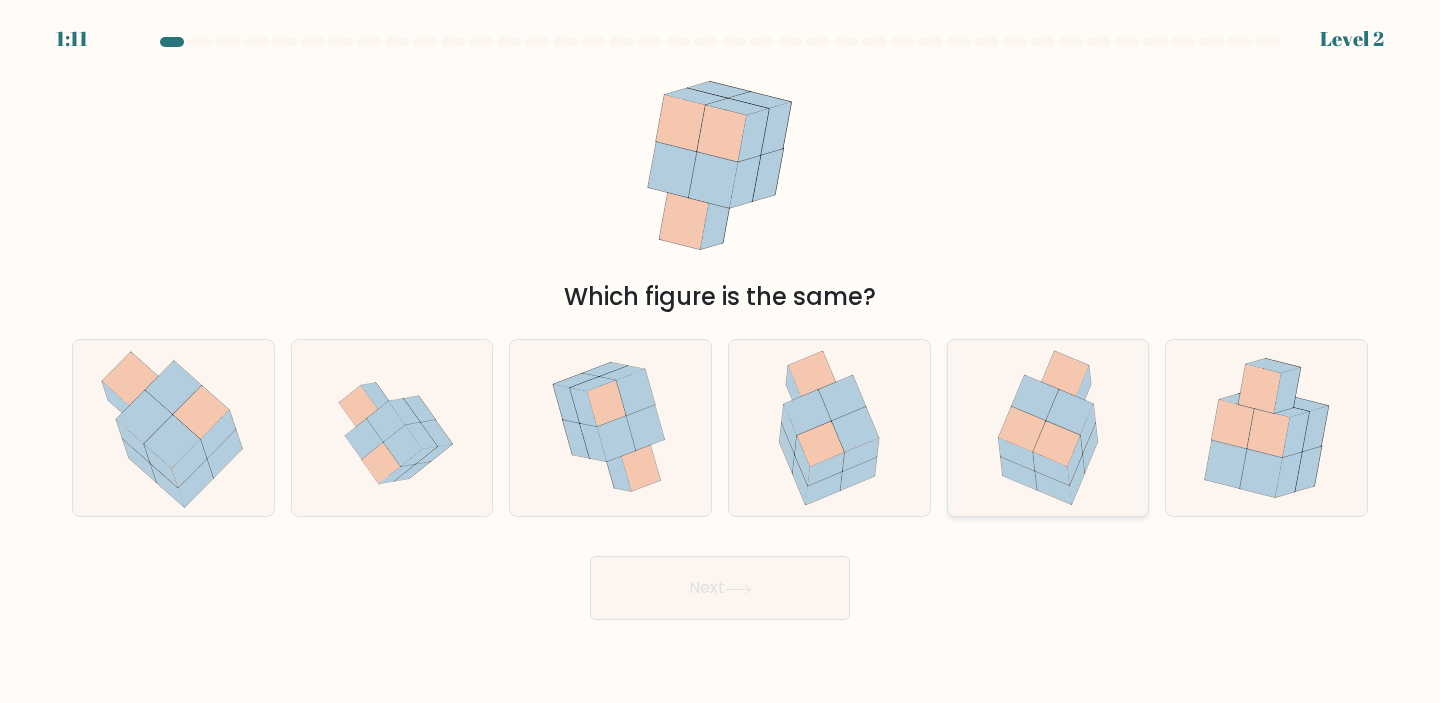click 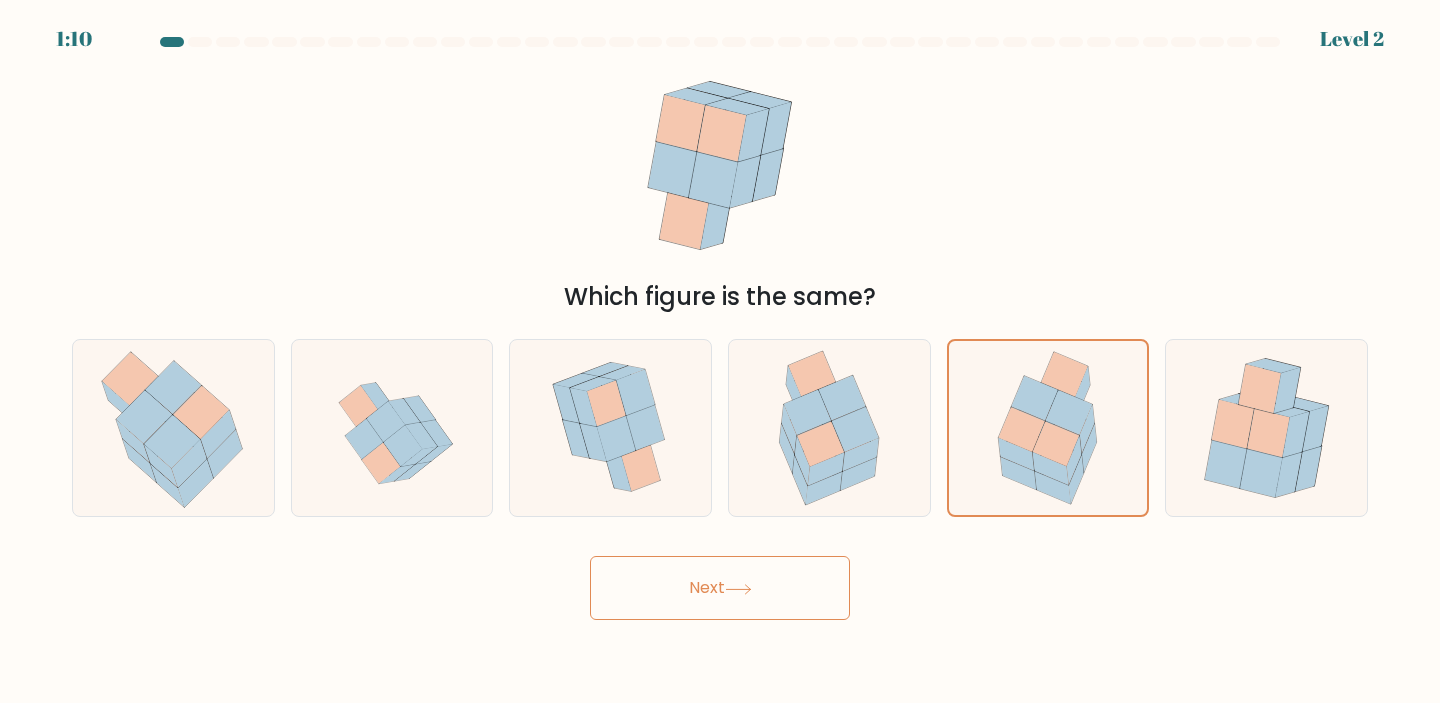 click on "Next" at bounding box center (720, 588) 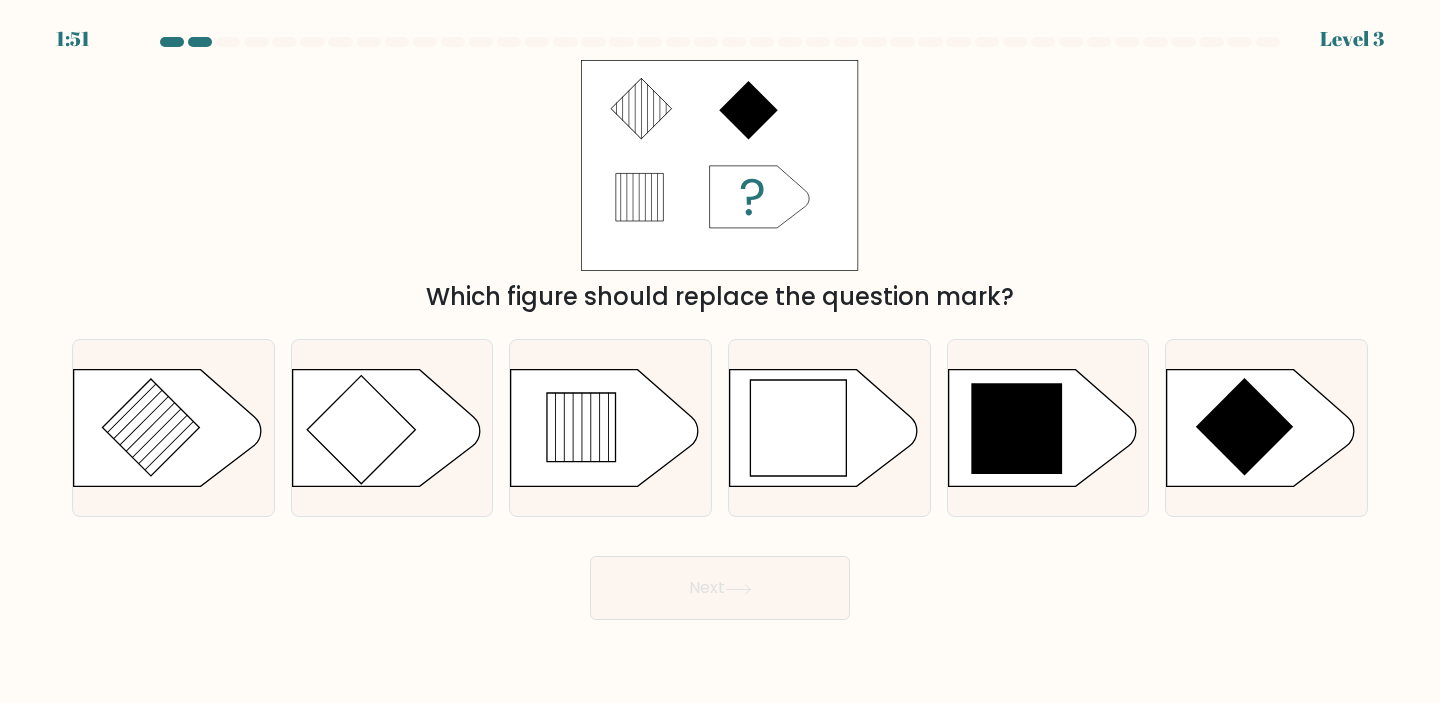 drag, startPoint x: 819, startPoint y: 195, endPoint x: 718, endPoint y: 171, distance: 103.81233 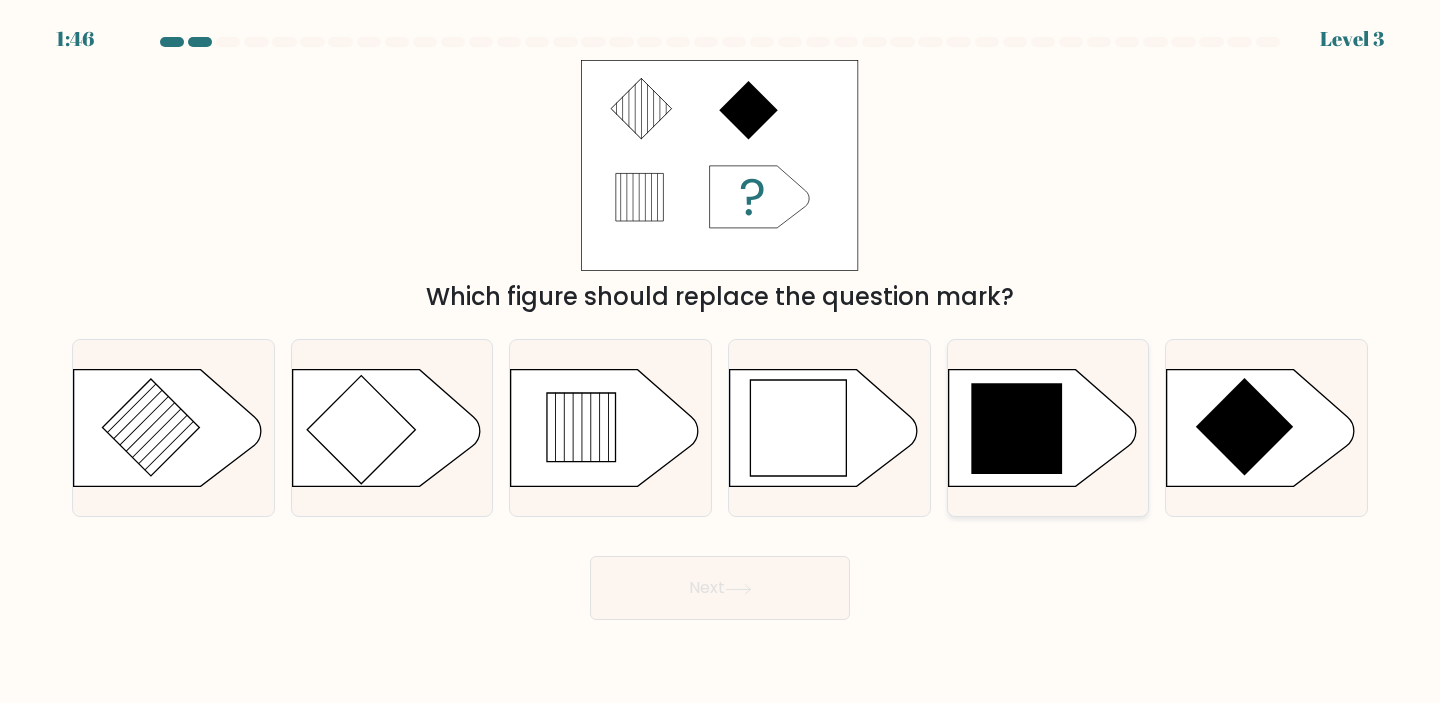 click 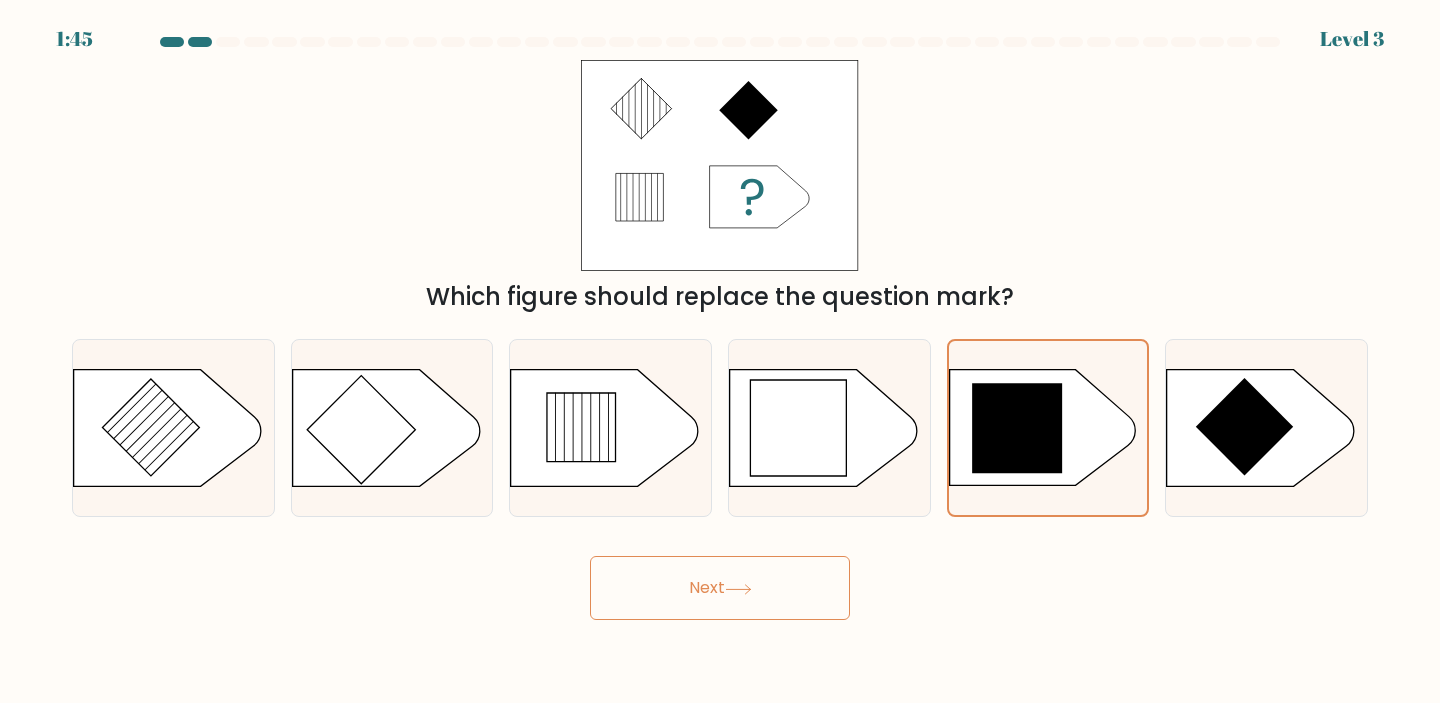 click on "Next" at bounding box center [720, 588] 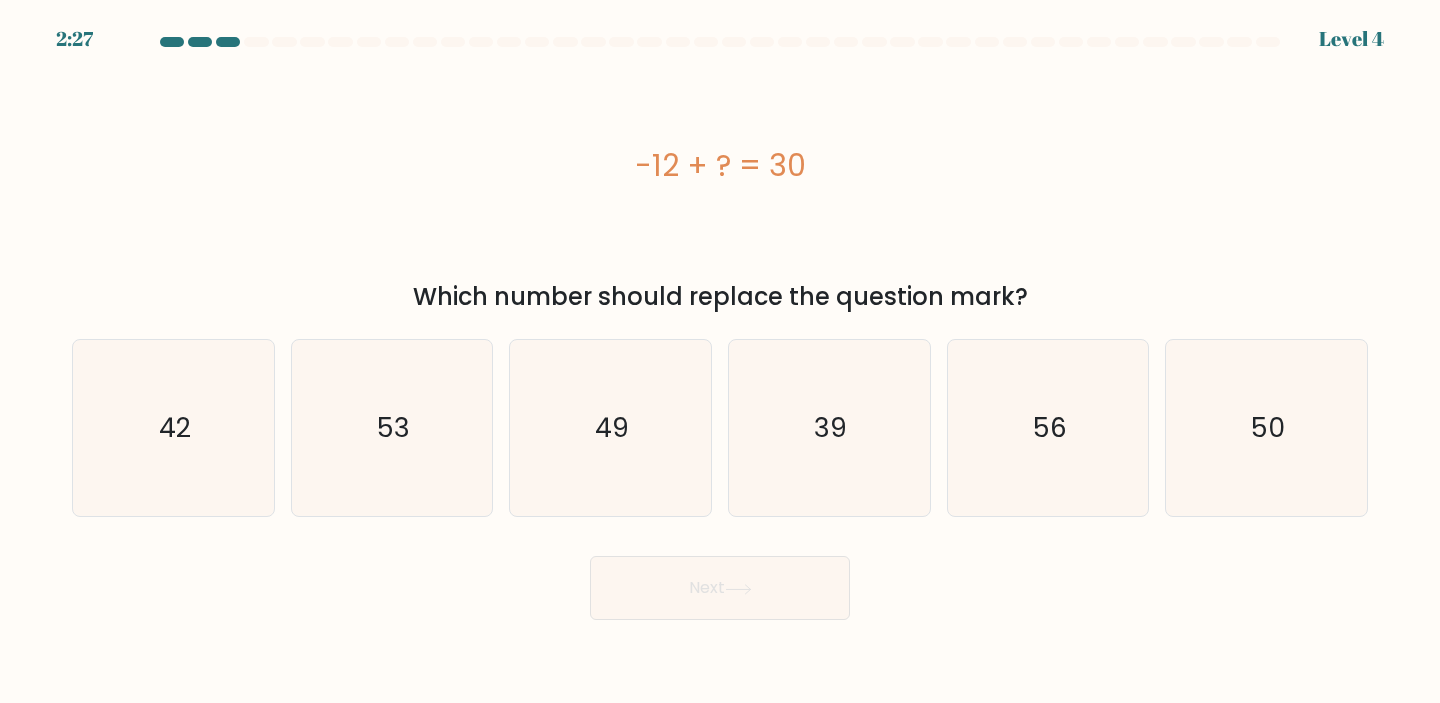 drag, startPoint x: 833, startPoint y: 162, endPoint x: 580, endPoint y: 145, distance: 253.5705 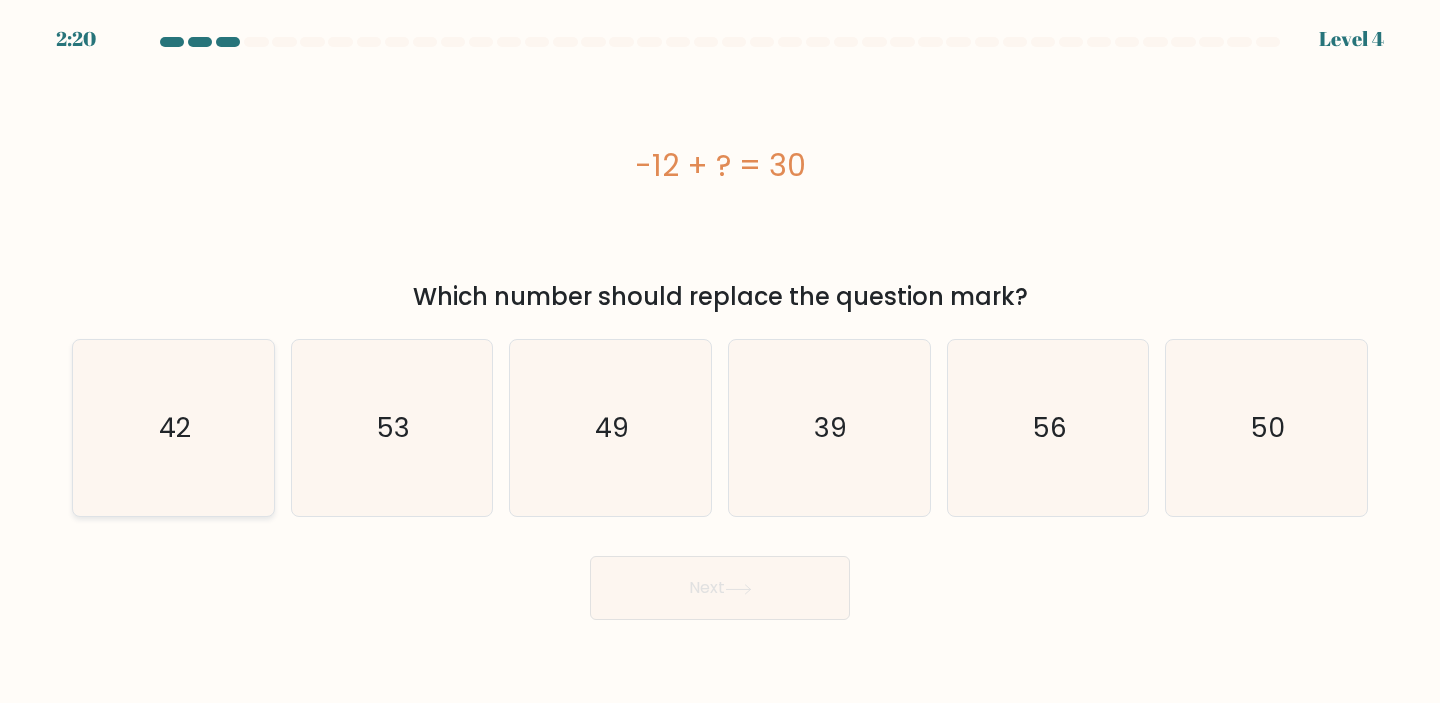 click on "42" 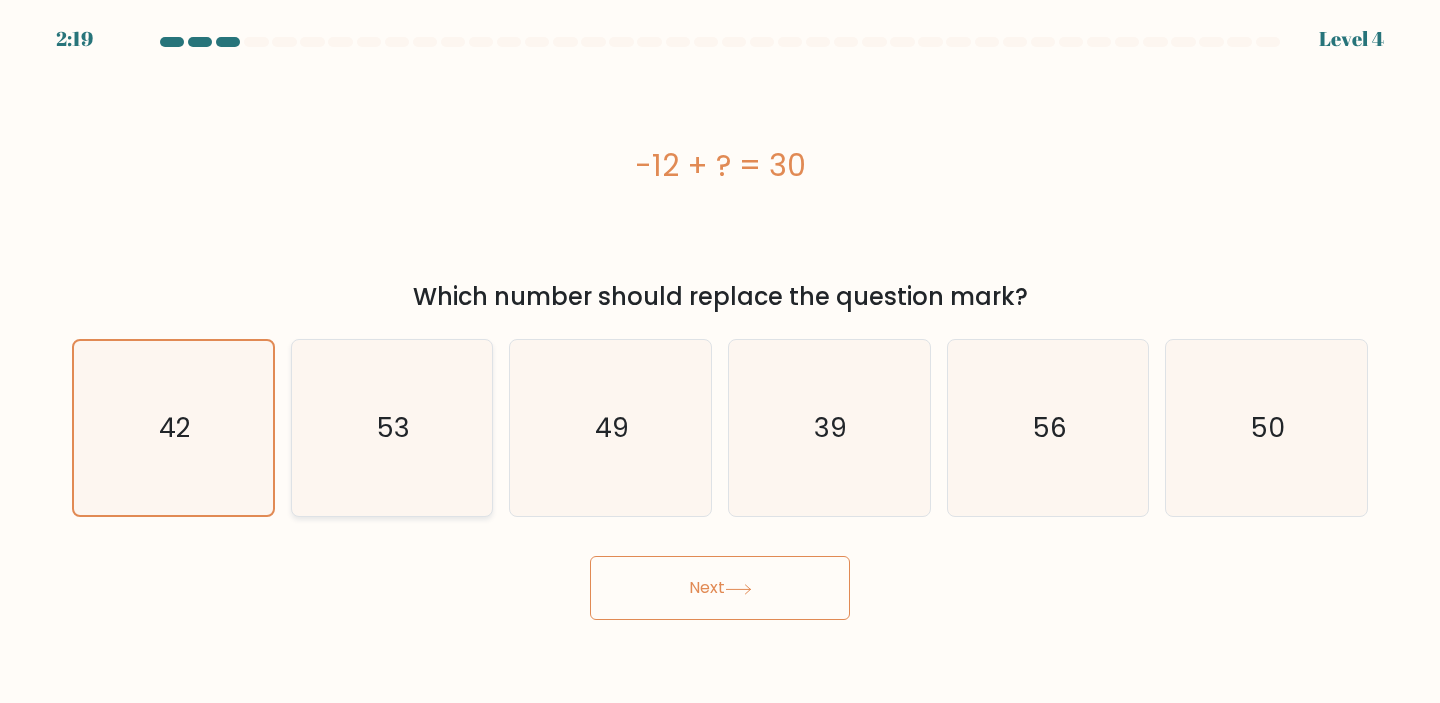 click on "Next" at bounding box center [720, 588] 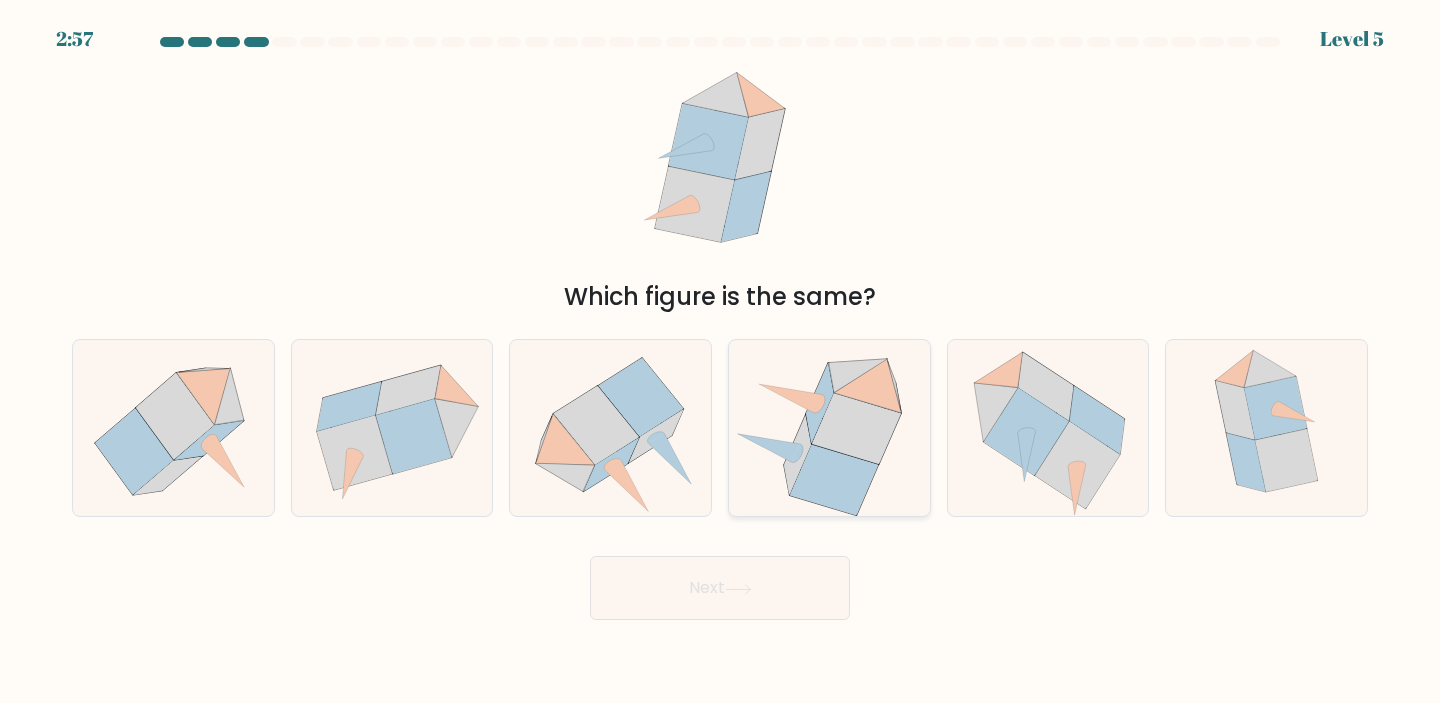 click 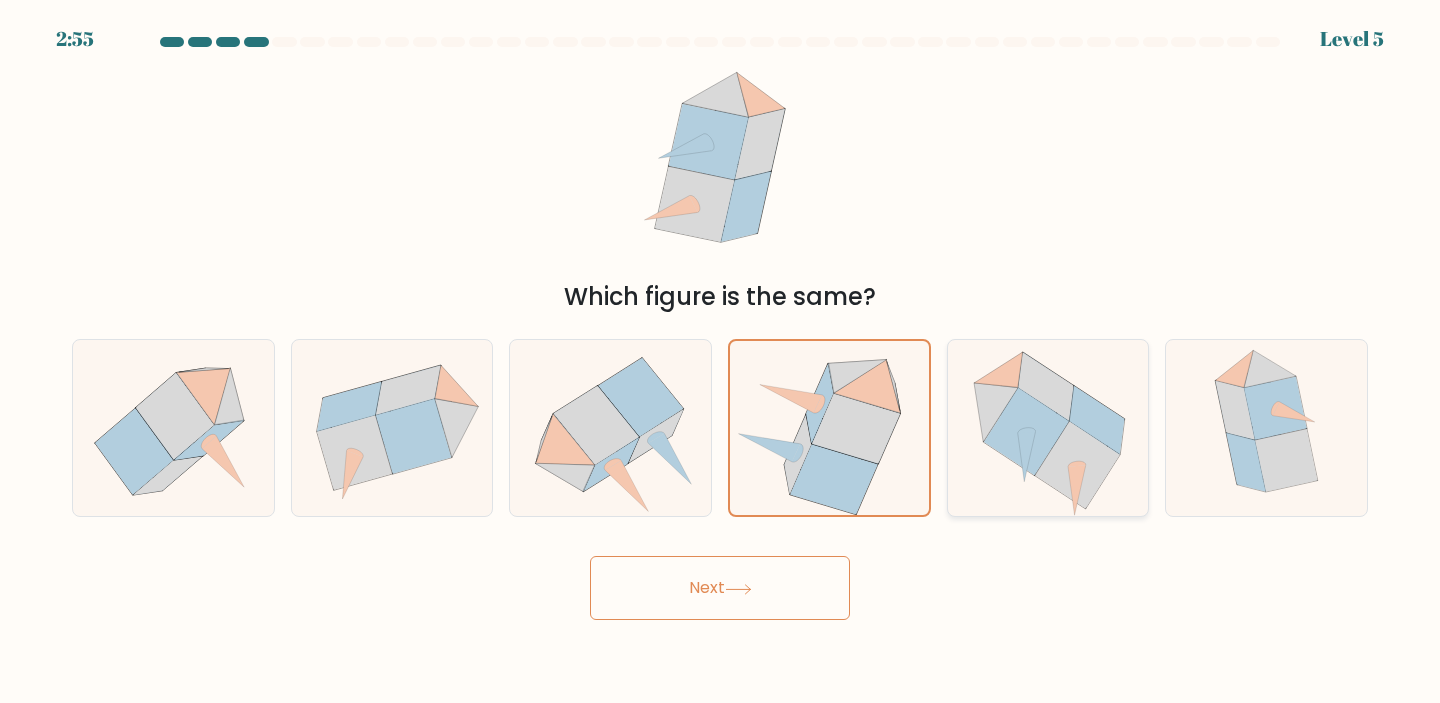 click 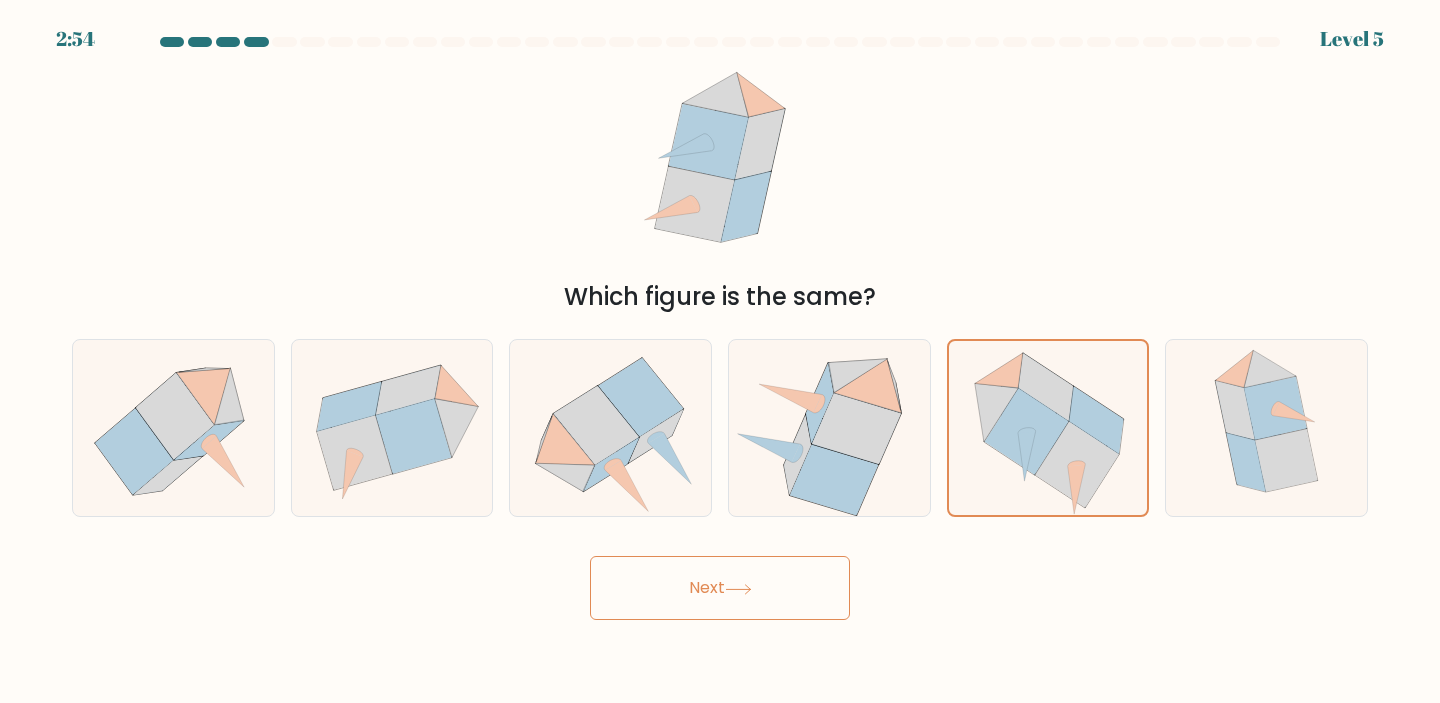 click on "Next" at bounding box center [720, 588] 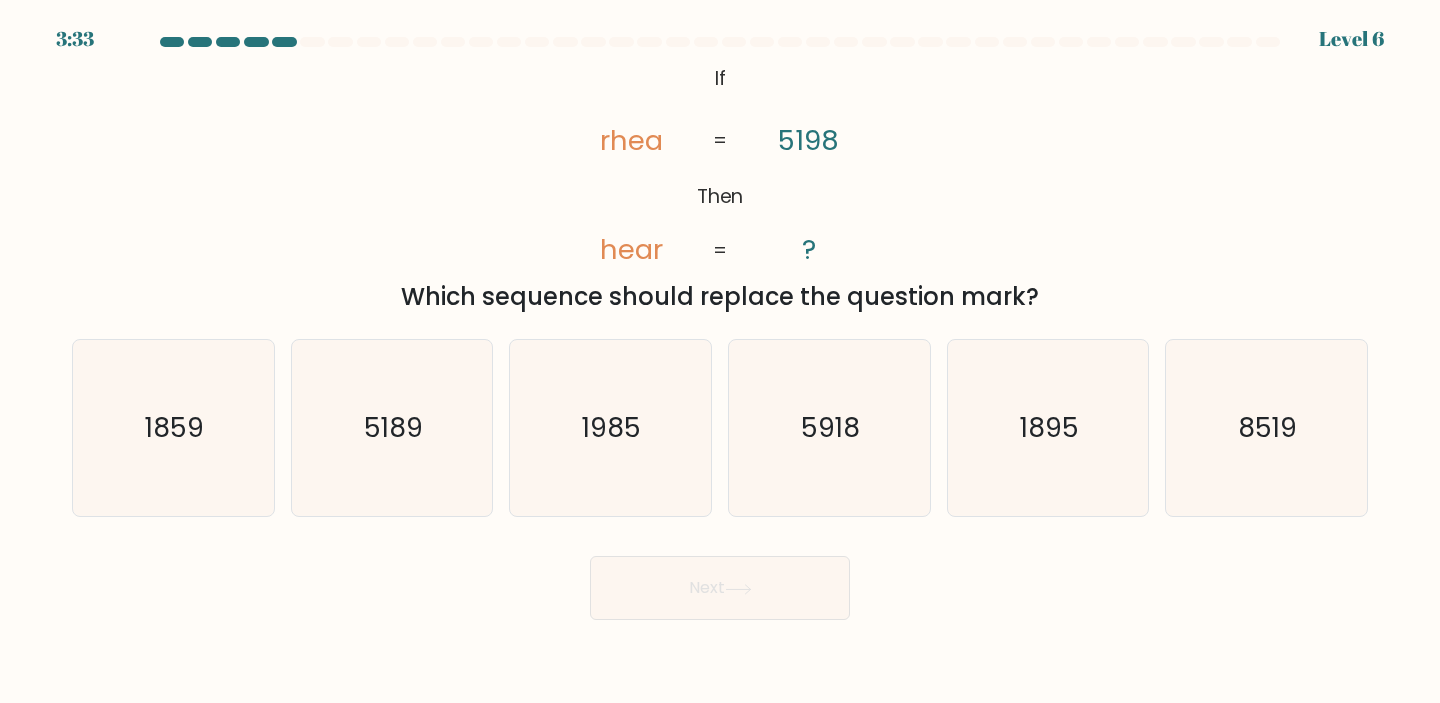 click on "@import url('https://fonts.googleapis.com/css?family=Abril+Fatface:400,100,100italic,300,300italic,400italic,500,500italic,700,700italic,900,900italic');           If       Then       rhea       hear       5198       ?       =       =" 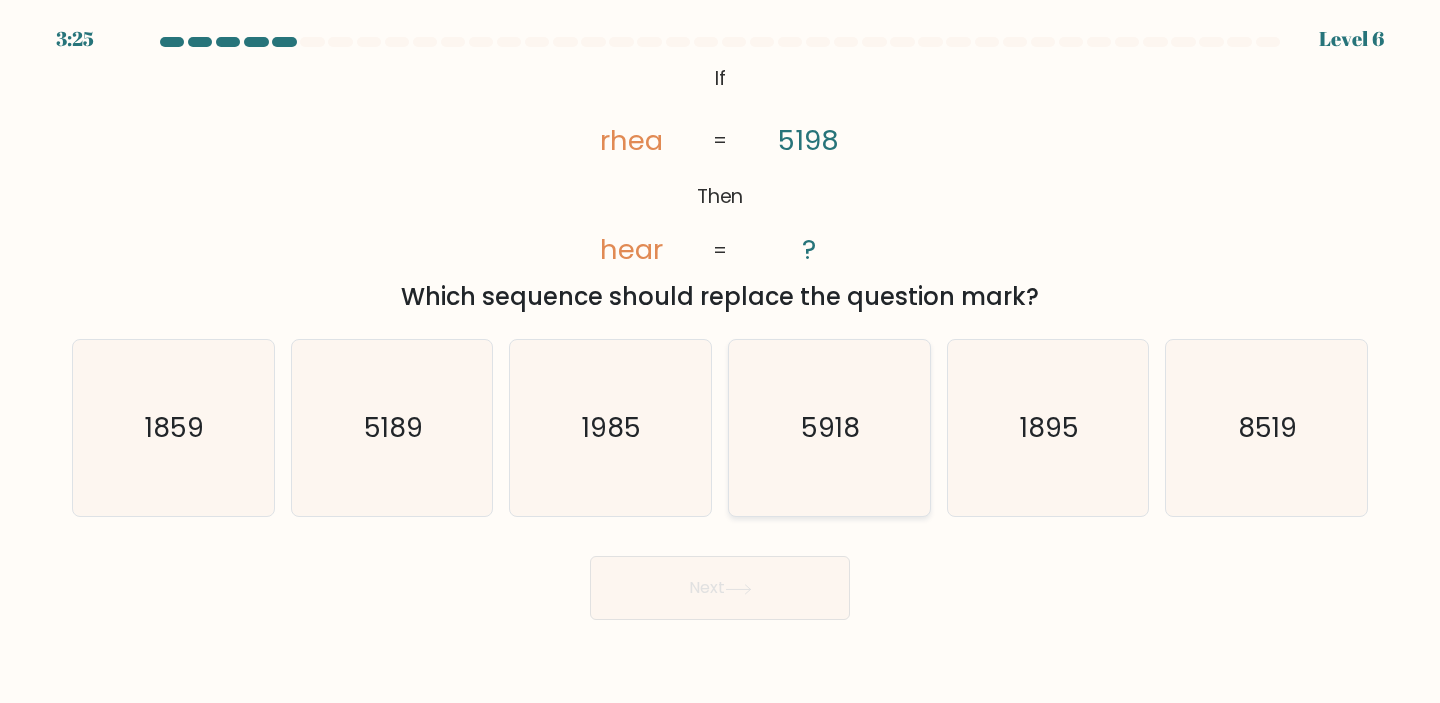 click on "5918" 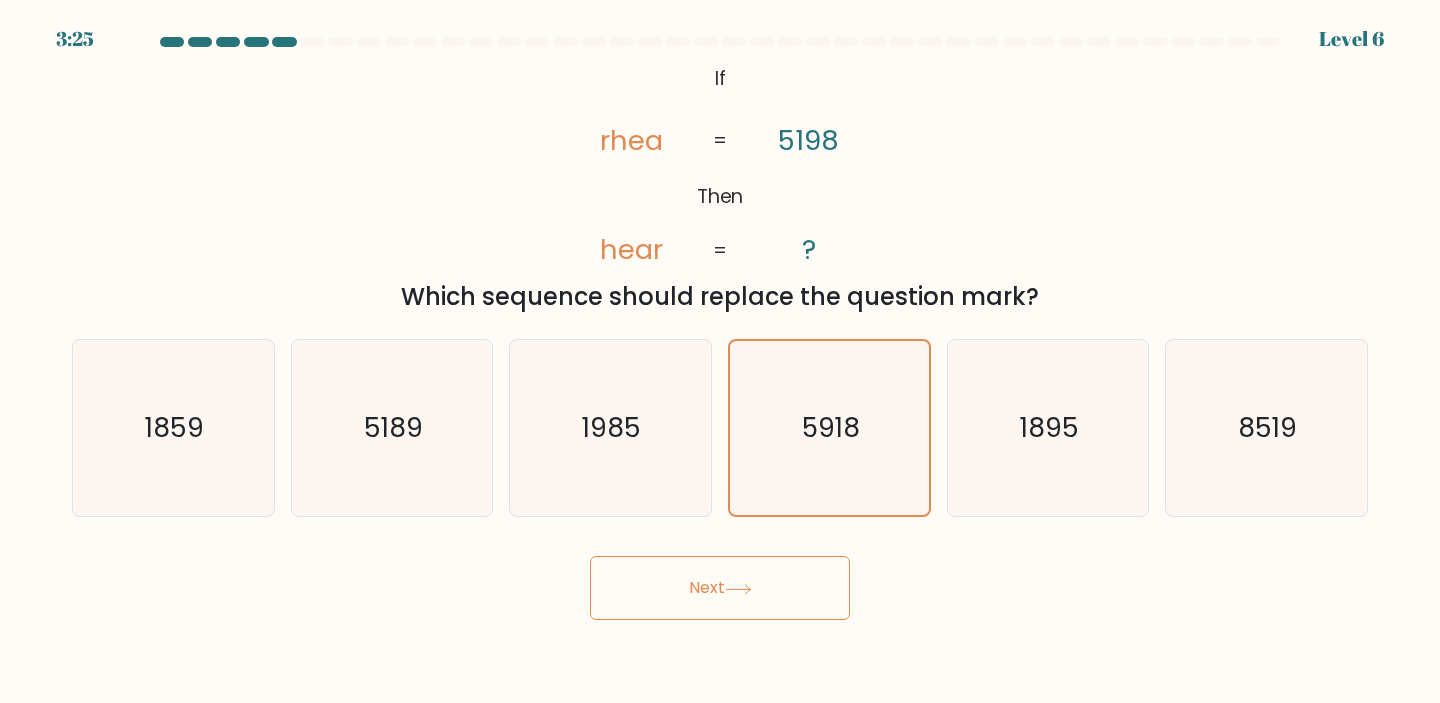 click on "Next" at bounding box center (720, 588) 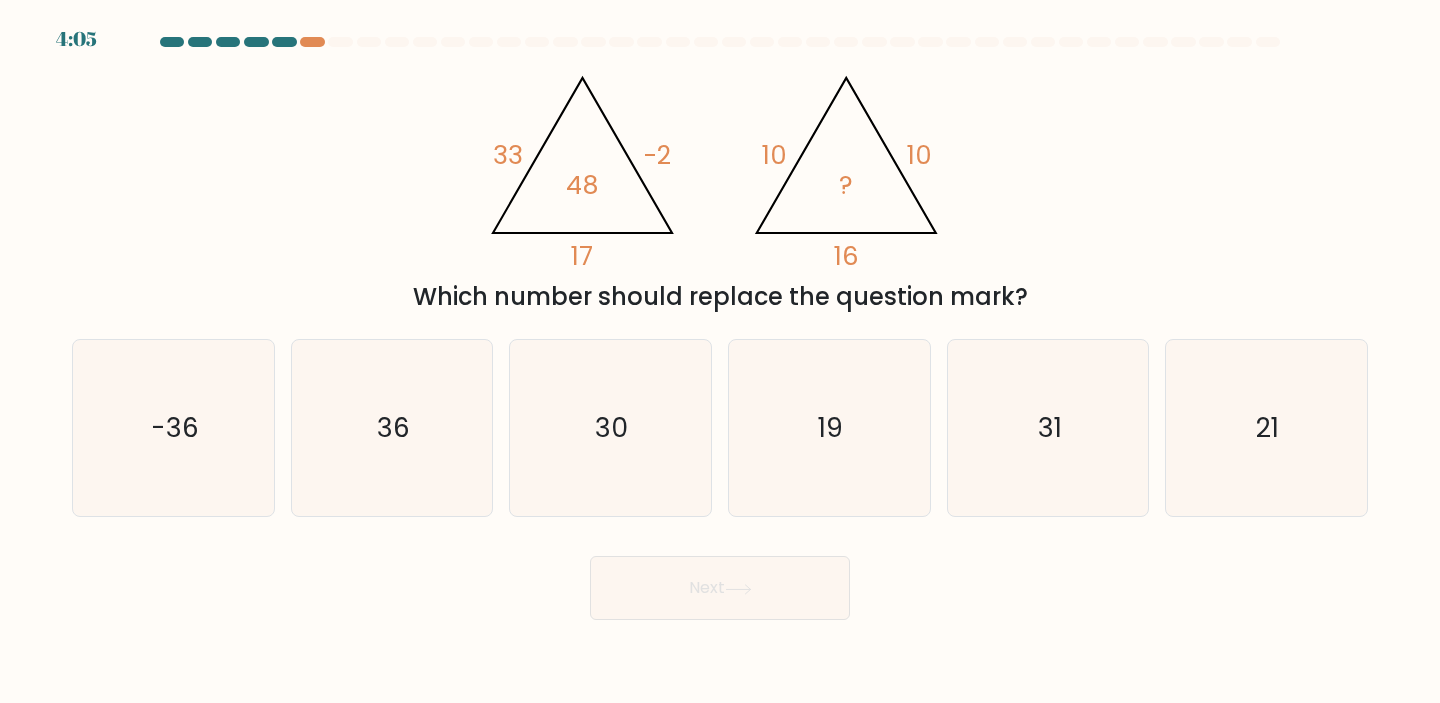 scroll, scrollTop: 0, scrollLeft: 0, axis: both 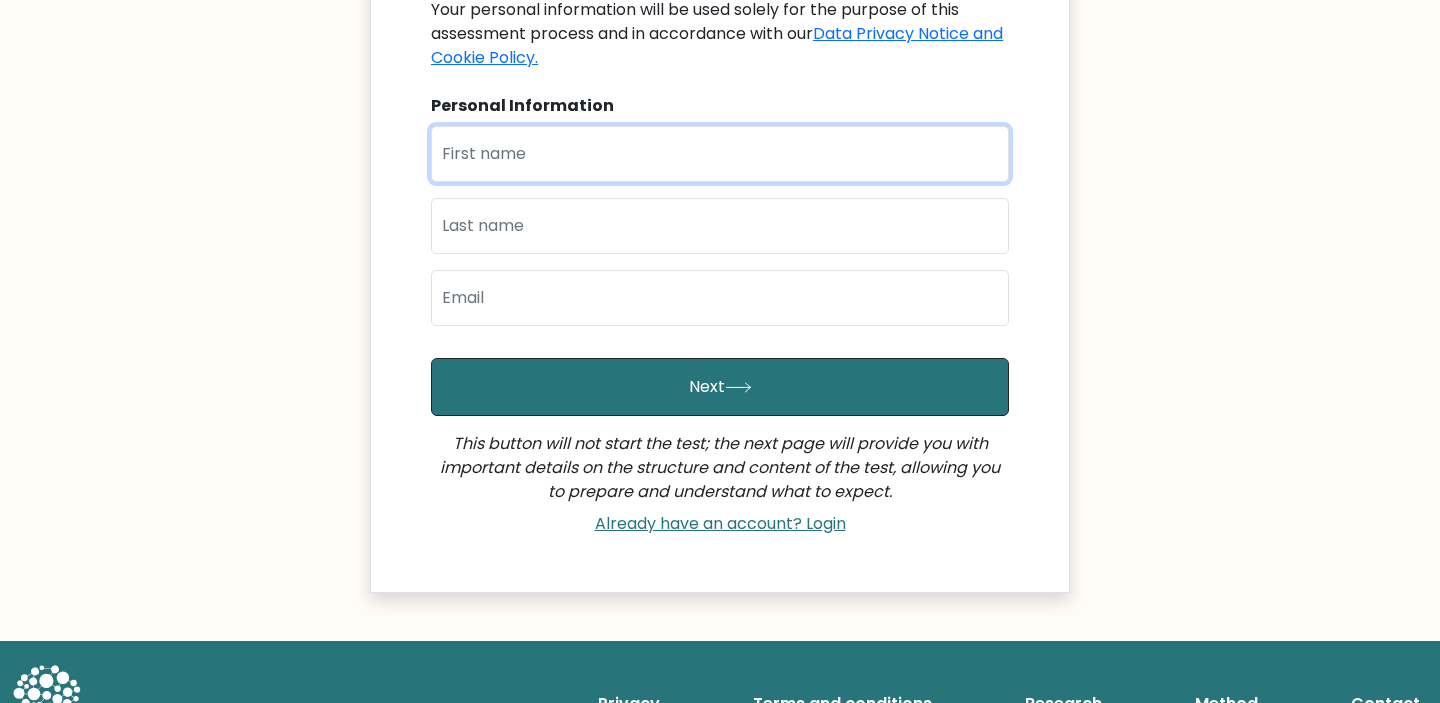 click at bounding box center [720, 154] 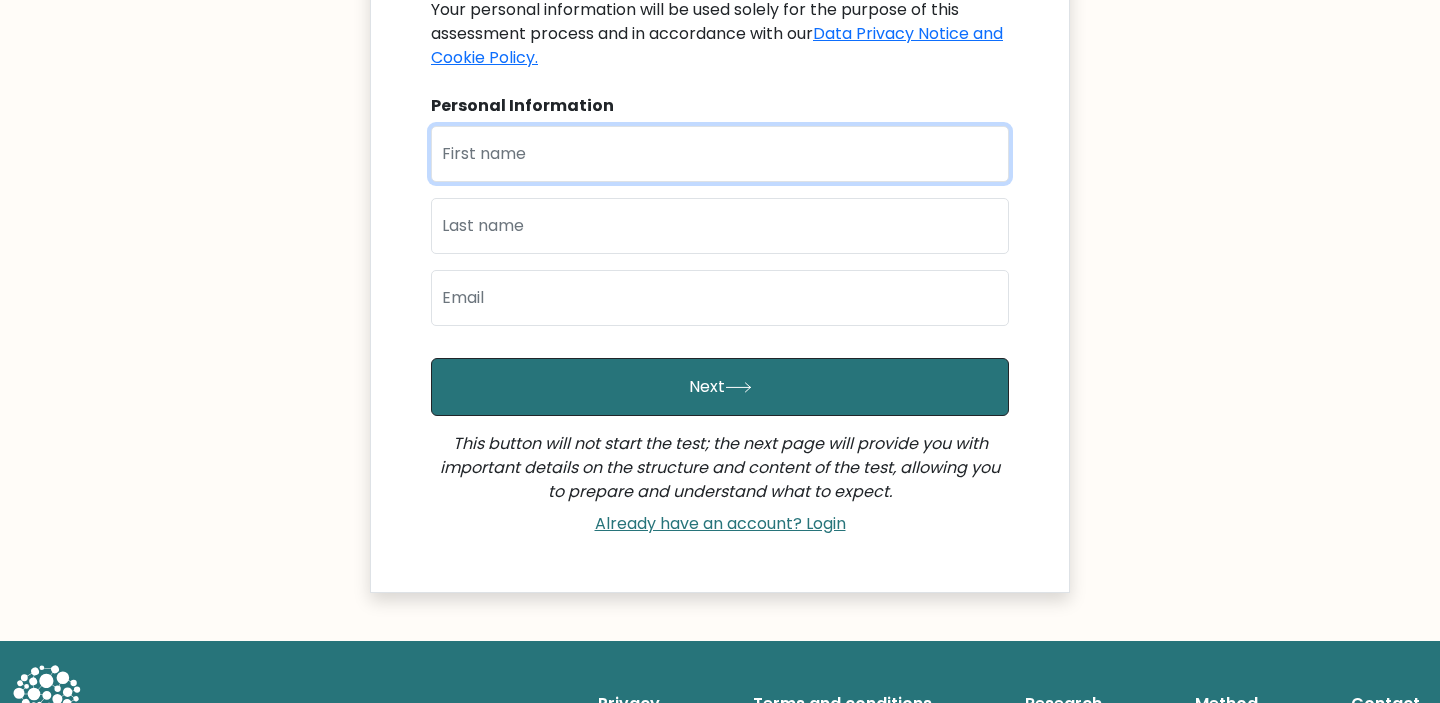 type on "[FIRST] [LAST]" 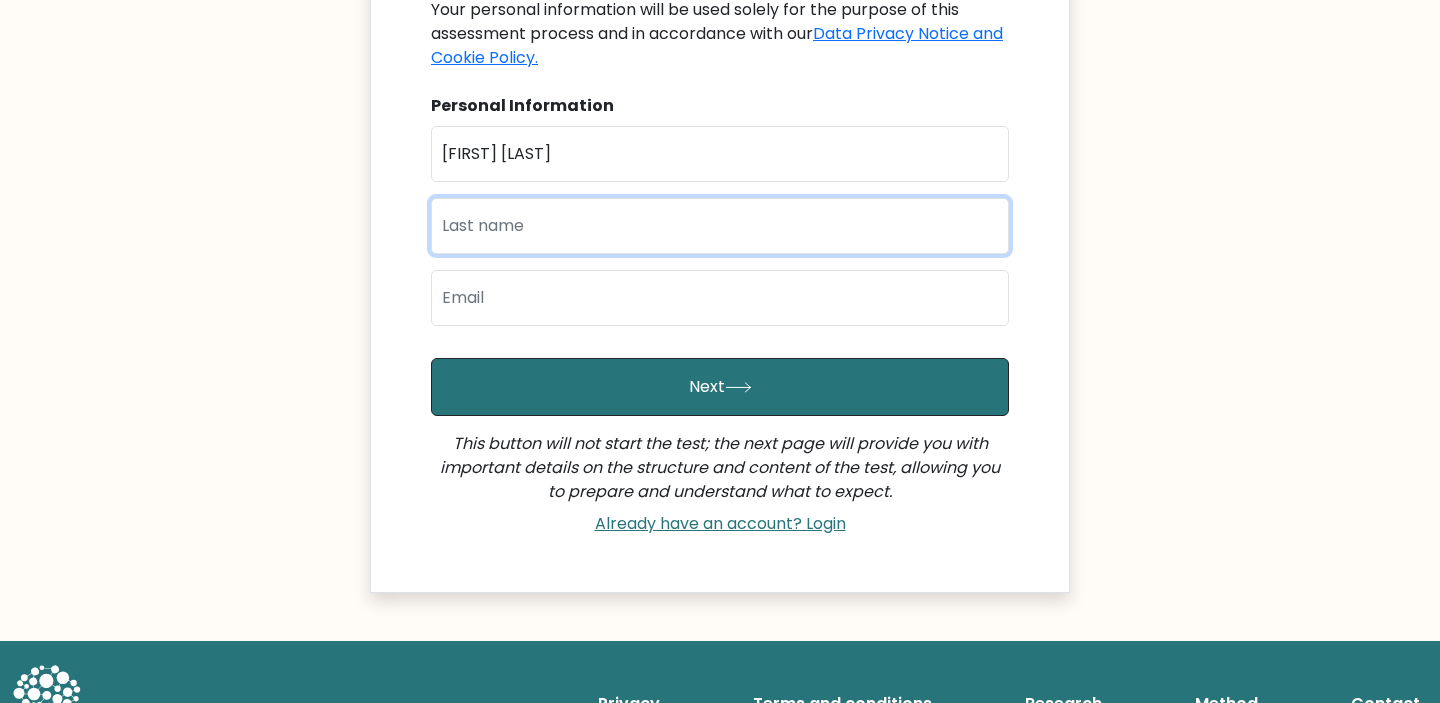 click at bounding box center (720, 226) 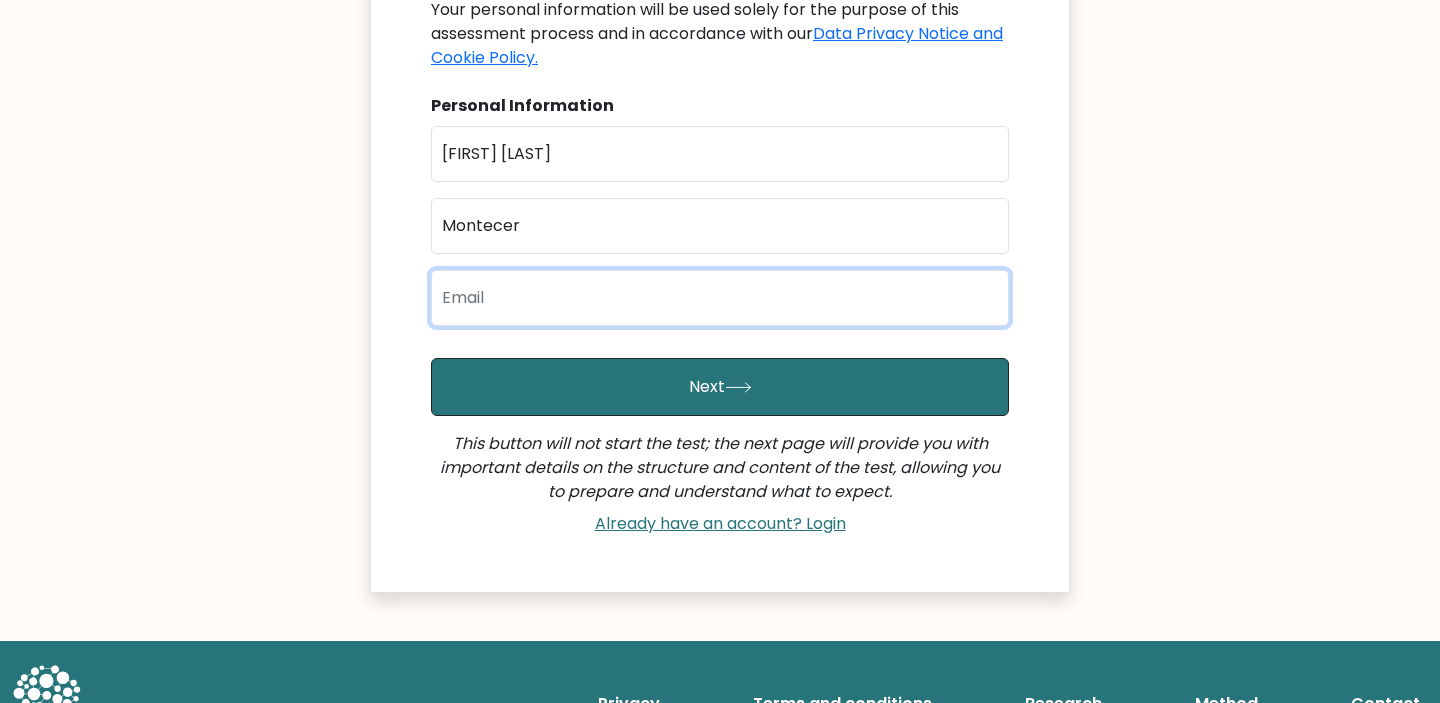 click at bounding box center (720, 298) 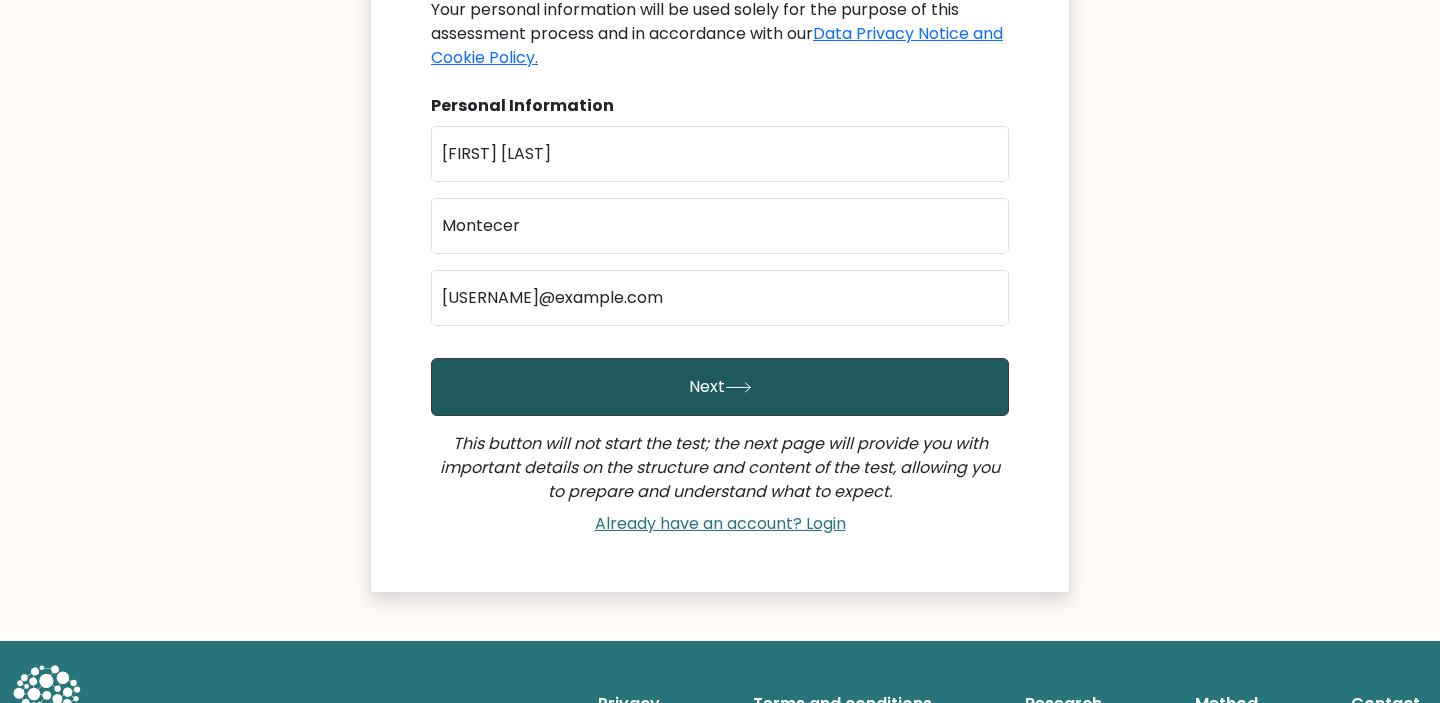 click on "Next" at bounding box center [720, 387] 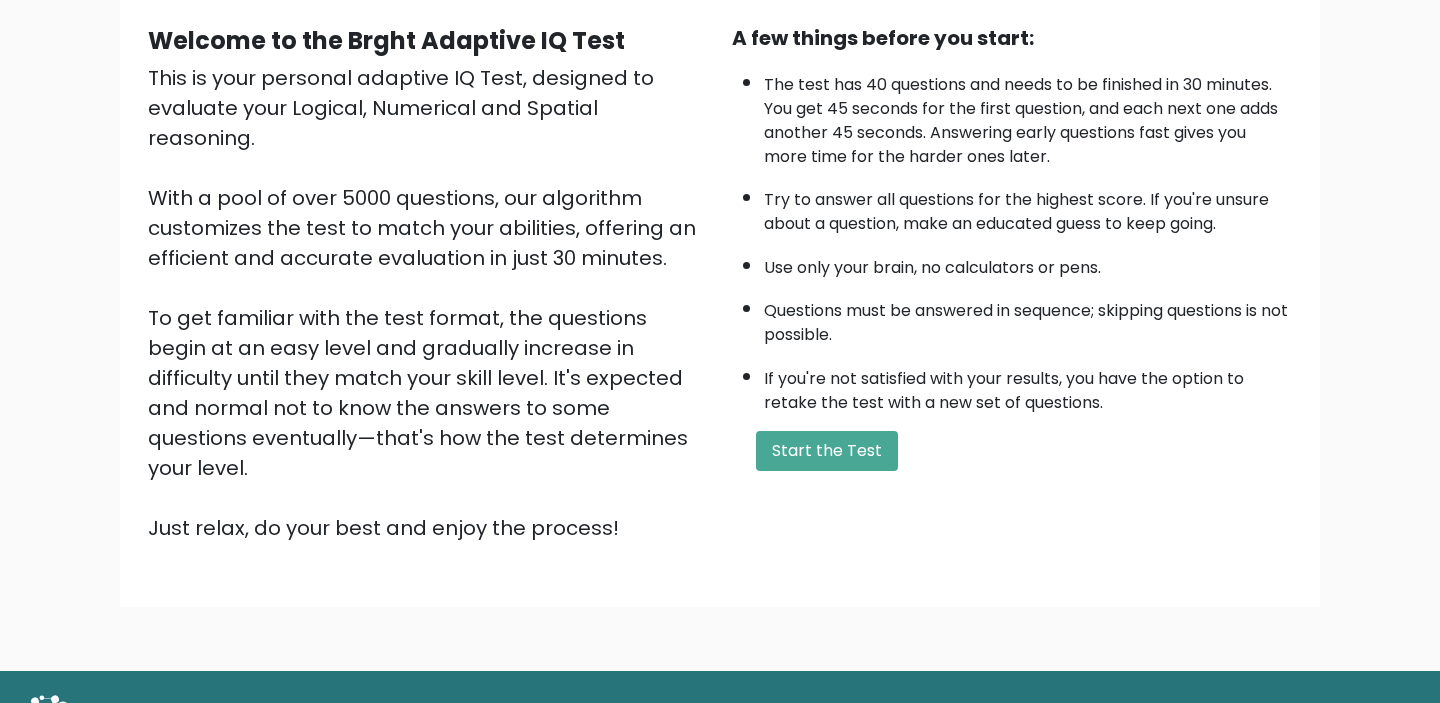 scroll, scrollTop: 213, scrollLeft: 0, axis: vertical 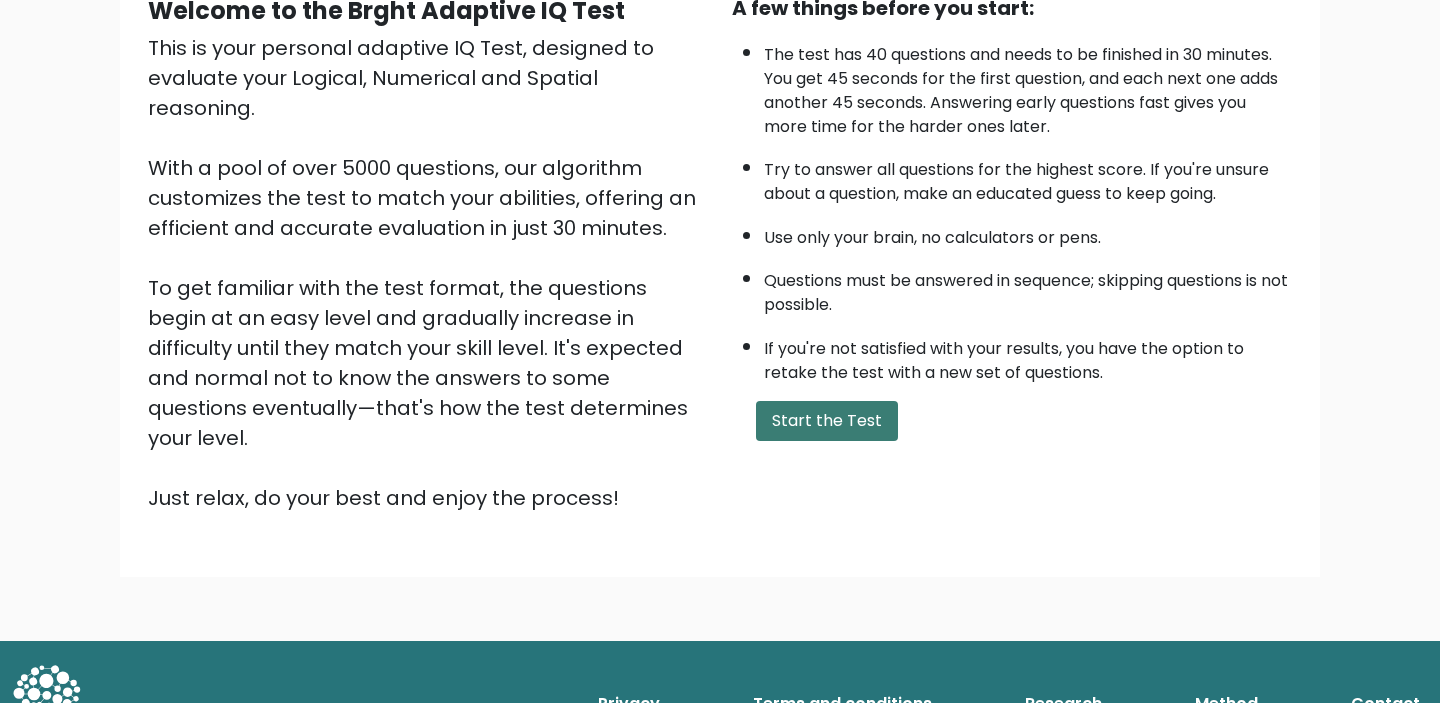 click on "Start the Test" at bounding box center [827, 421] 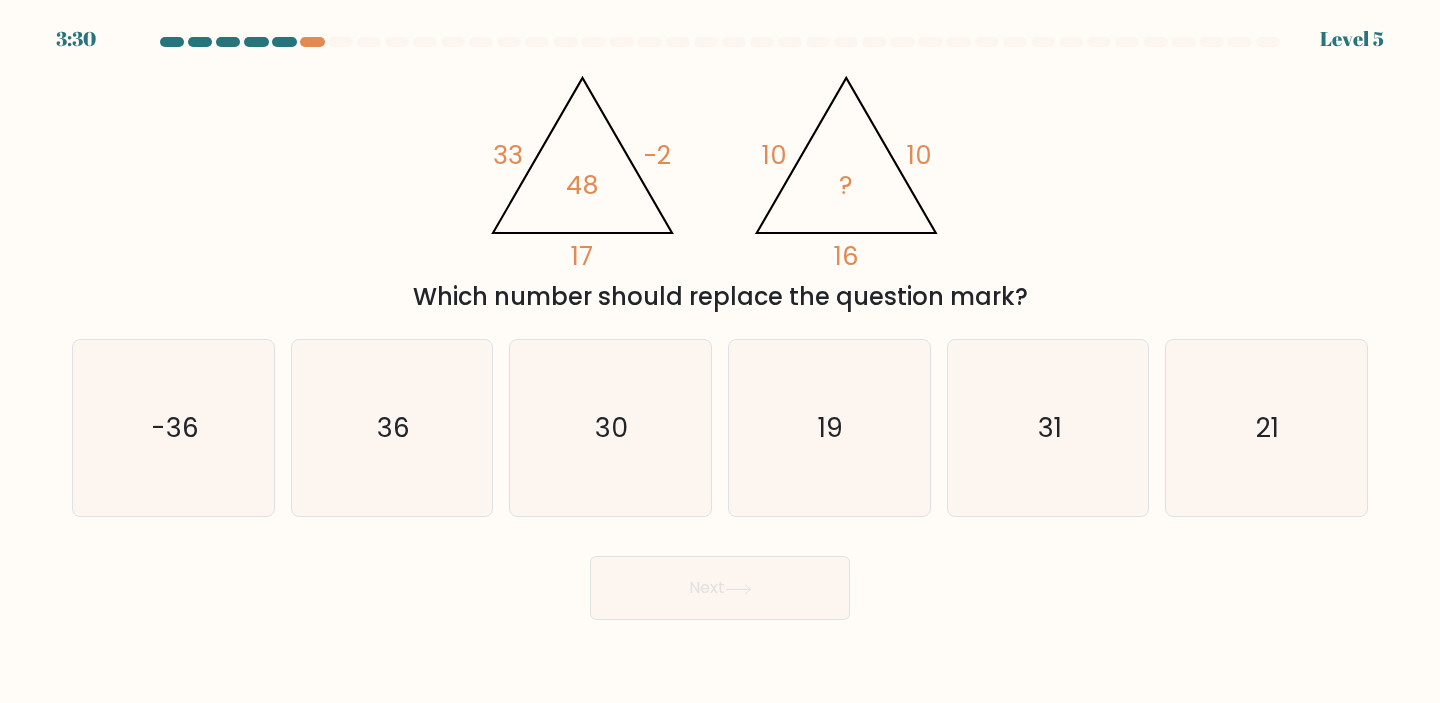 scroll, scrollTop: 0, scrollLeft: 0, axis: both 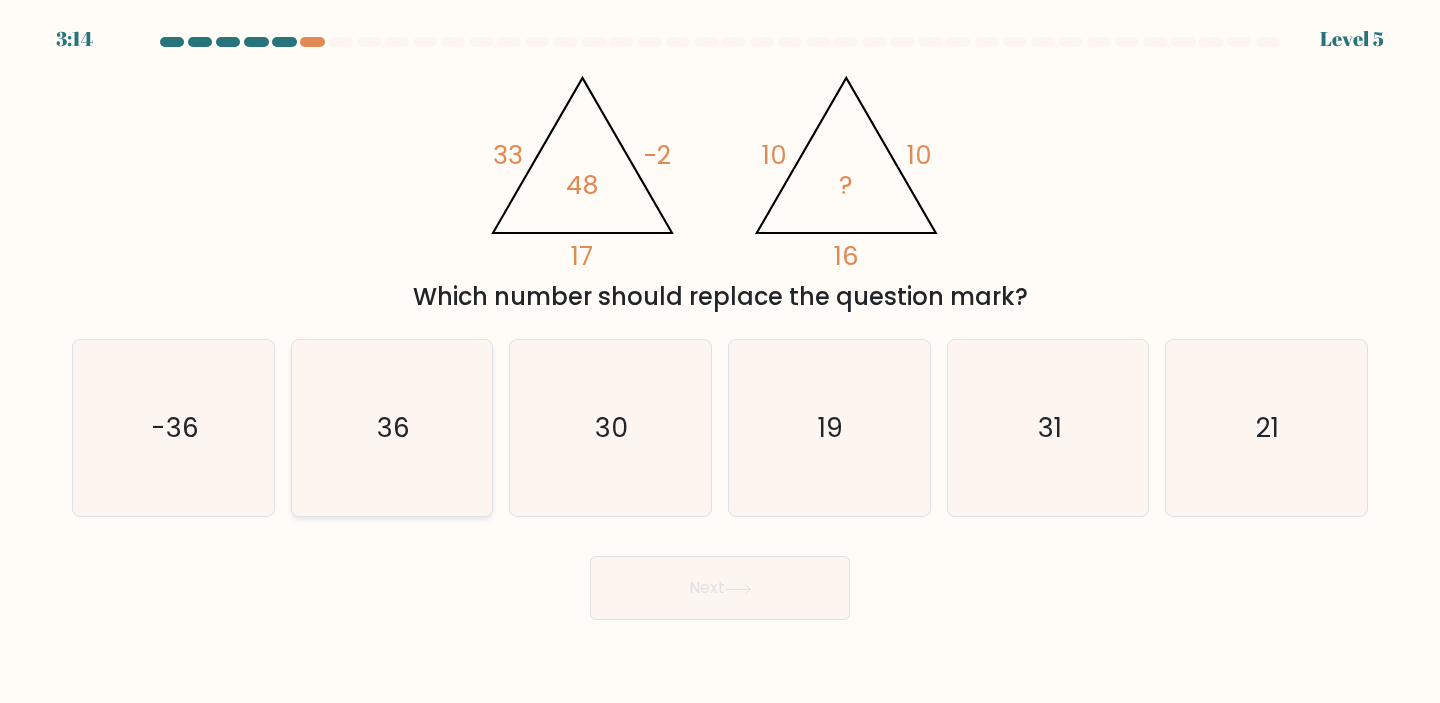 click on "36" 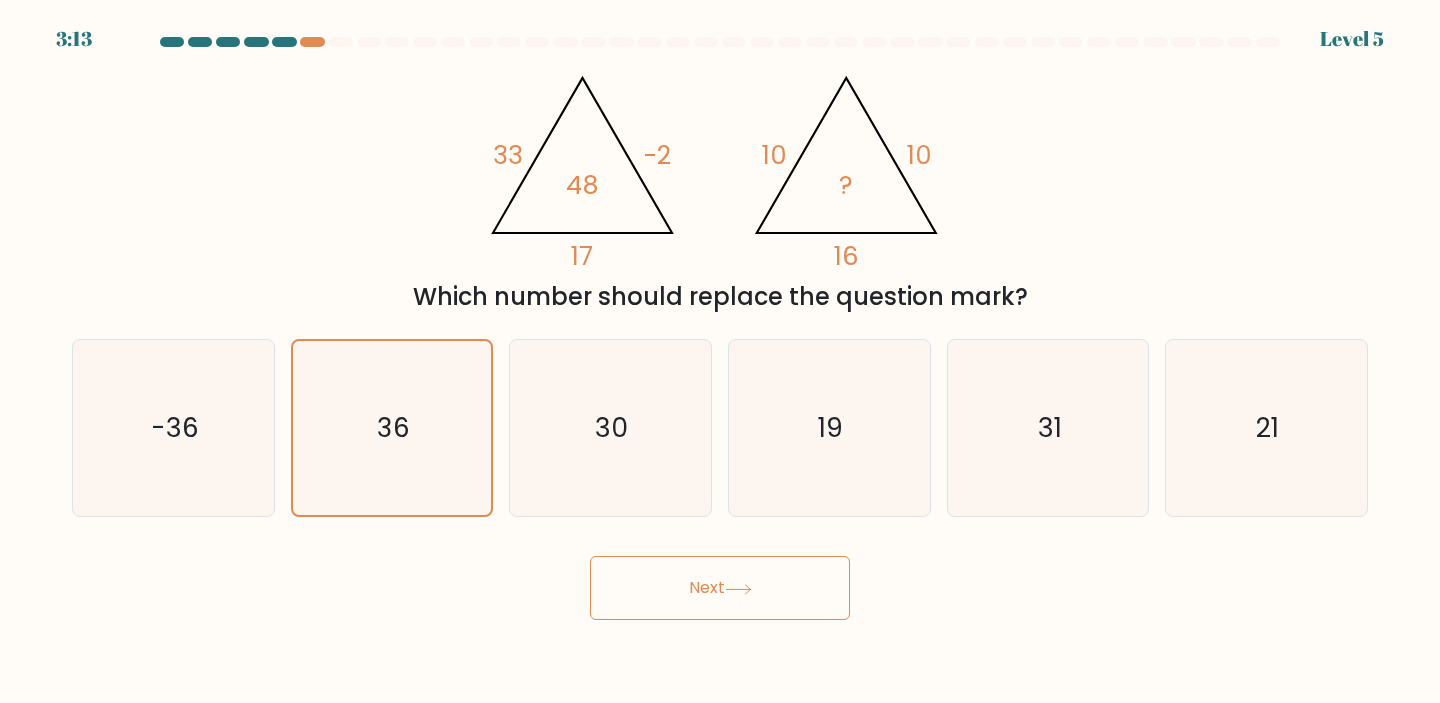 click on "Next" at bounding box center (720, 588) 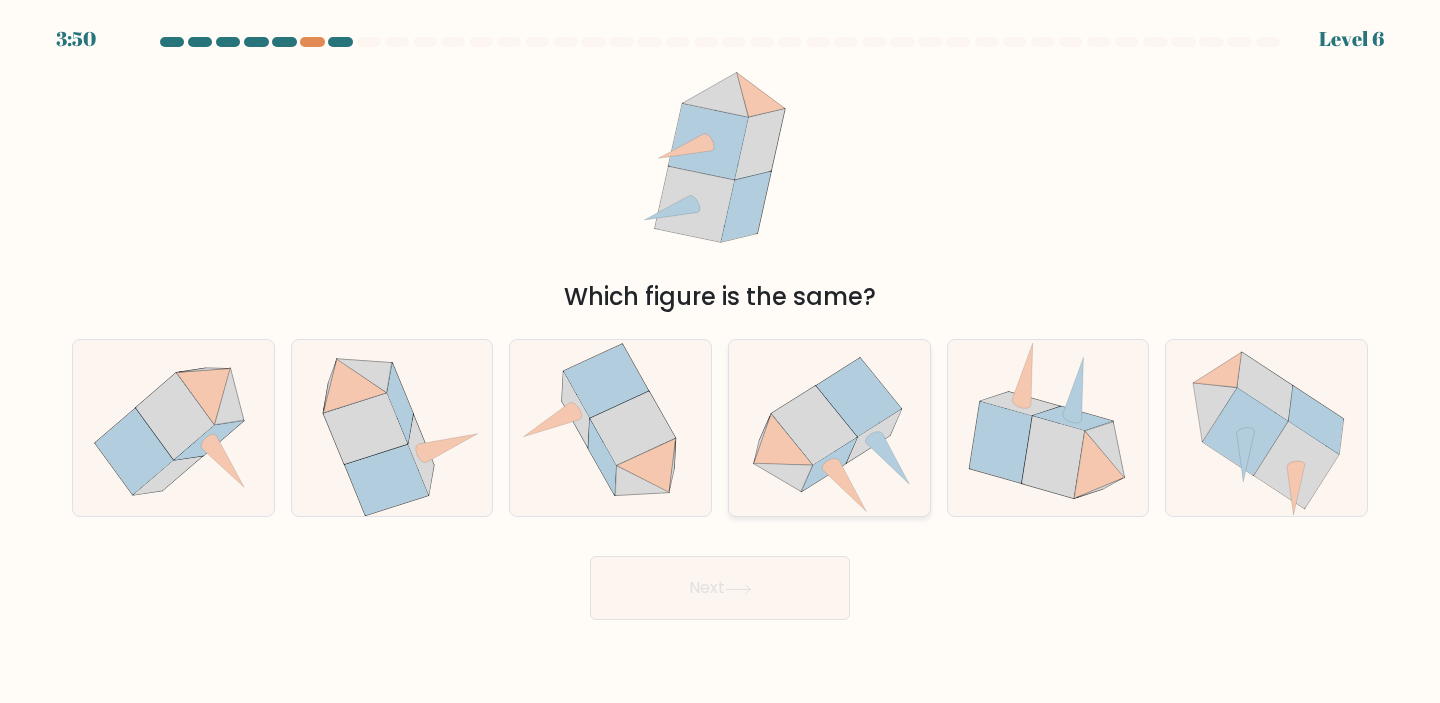 click 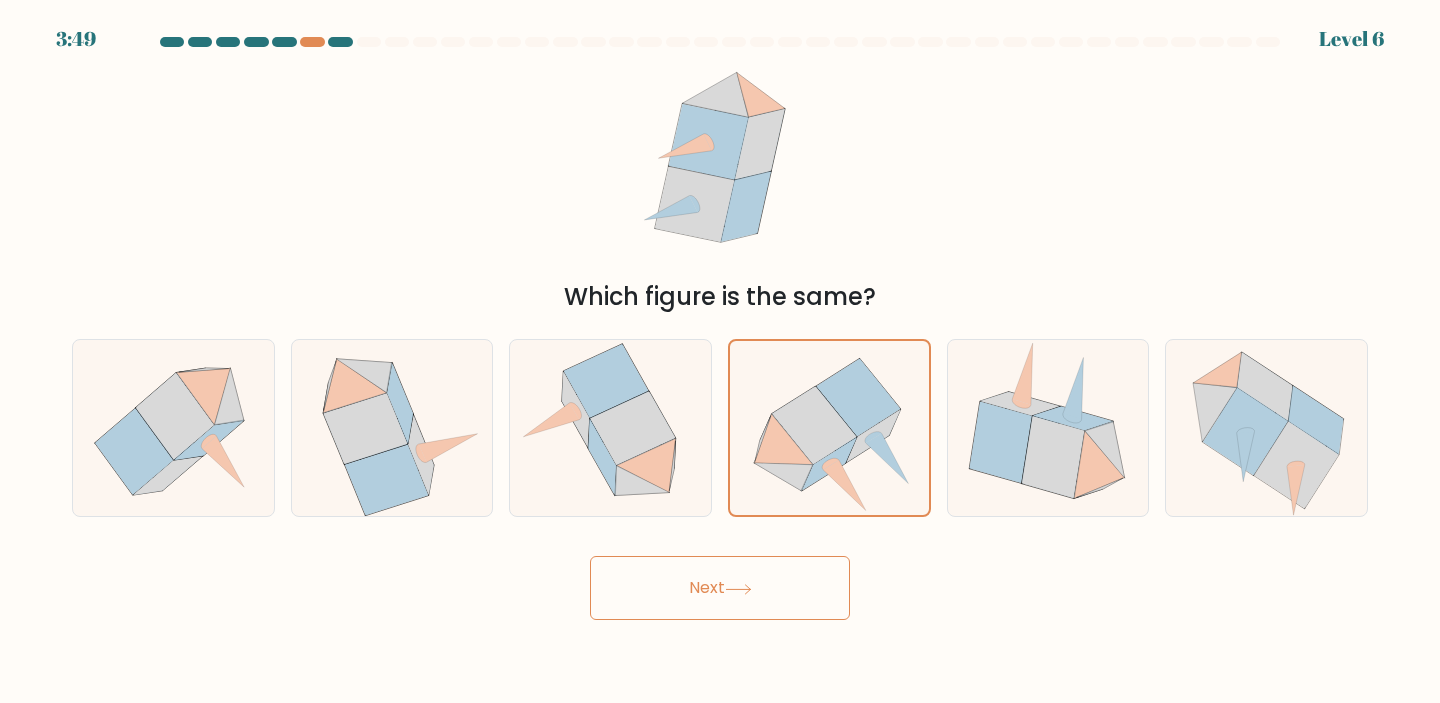 click on "Next" at bounding box center [720, 588] 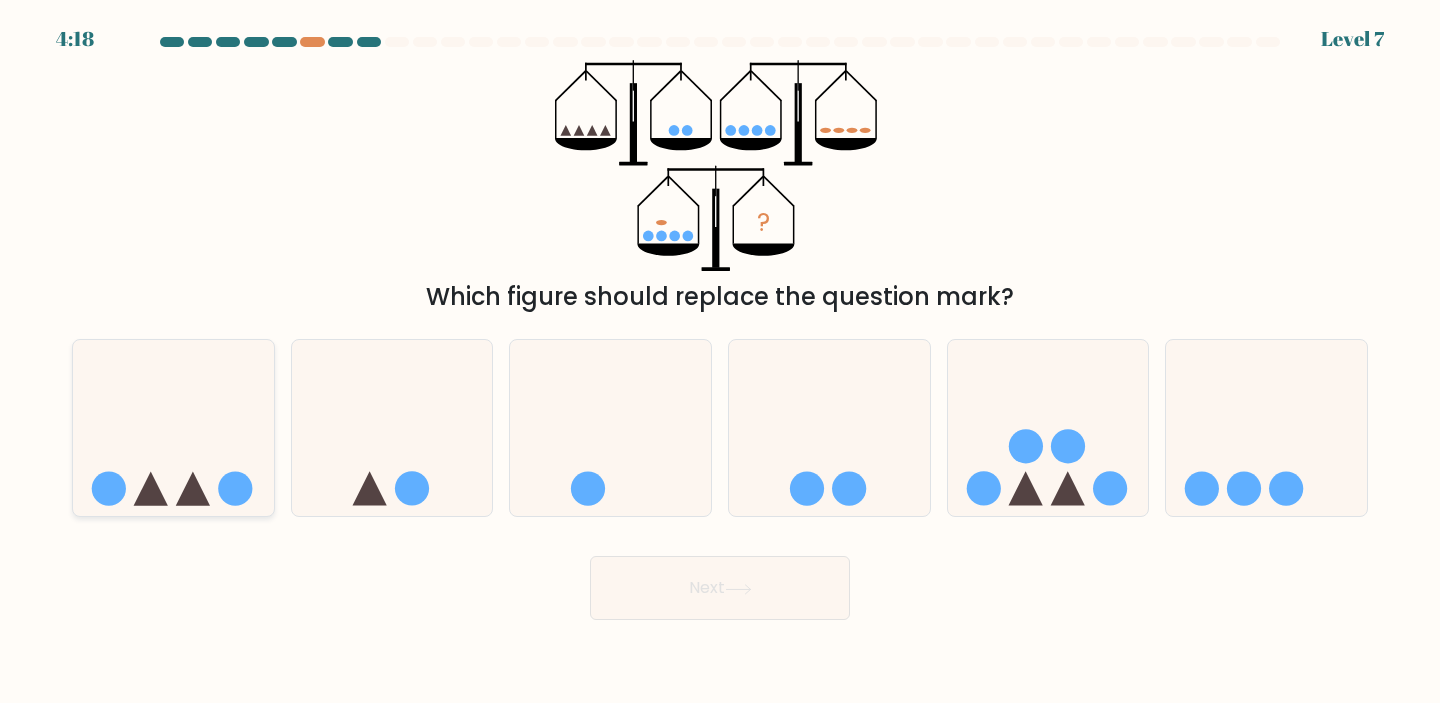 click 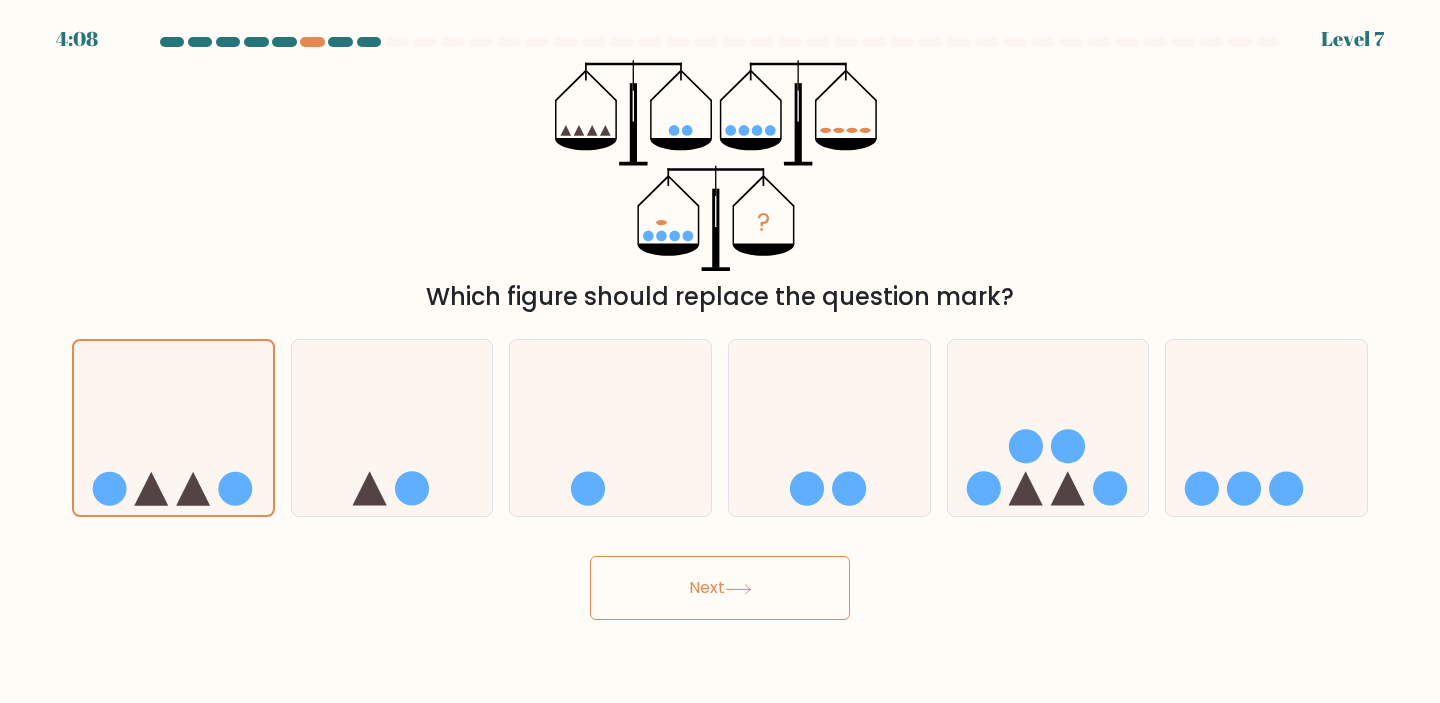 click on "Next" at bounding box center [720, 588] 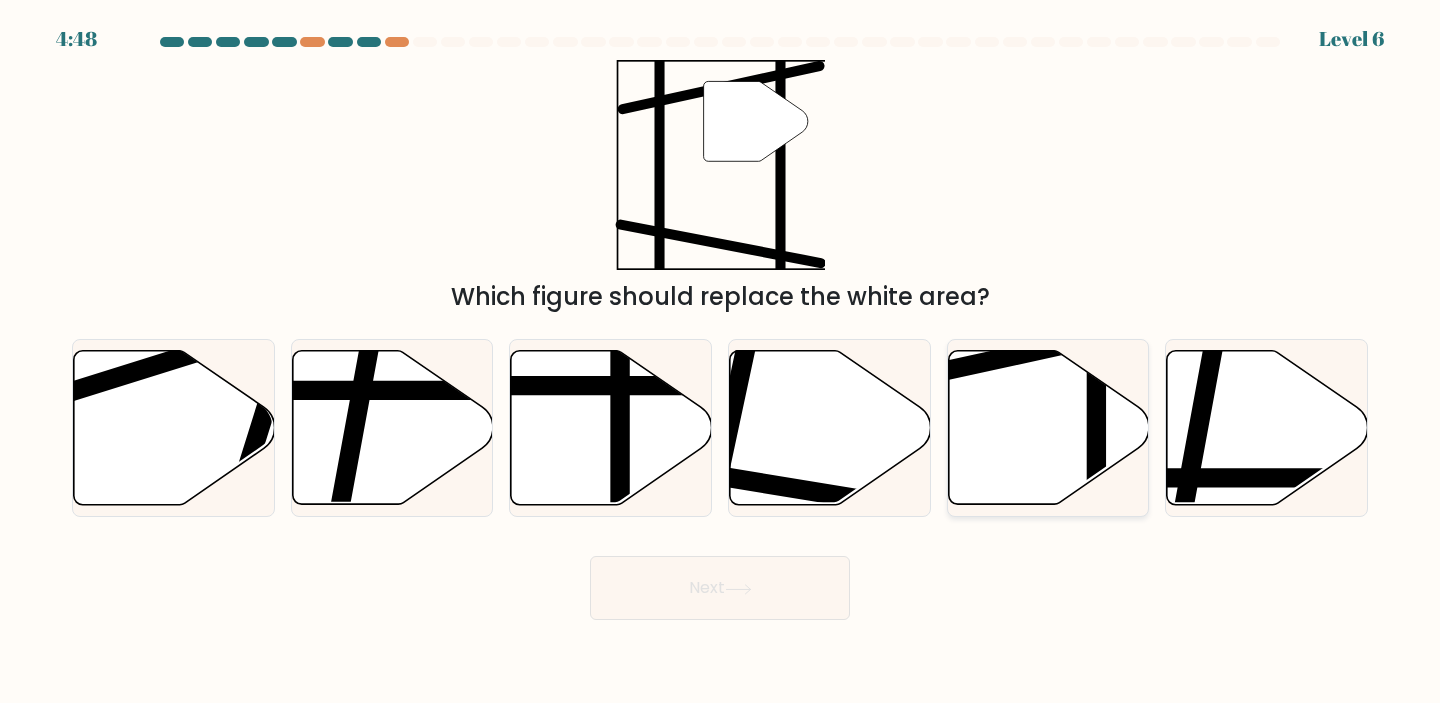 click 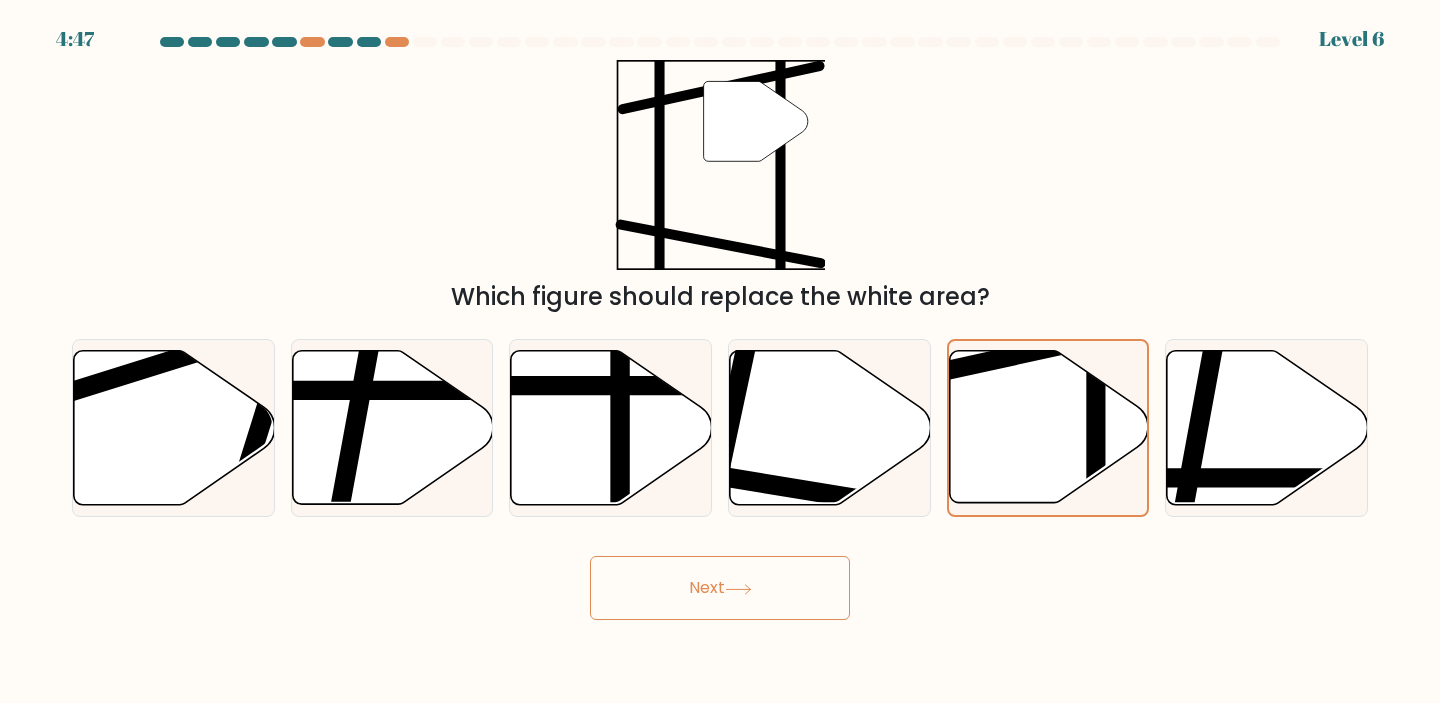click 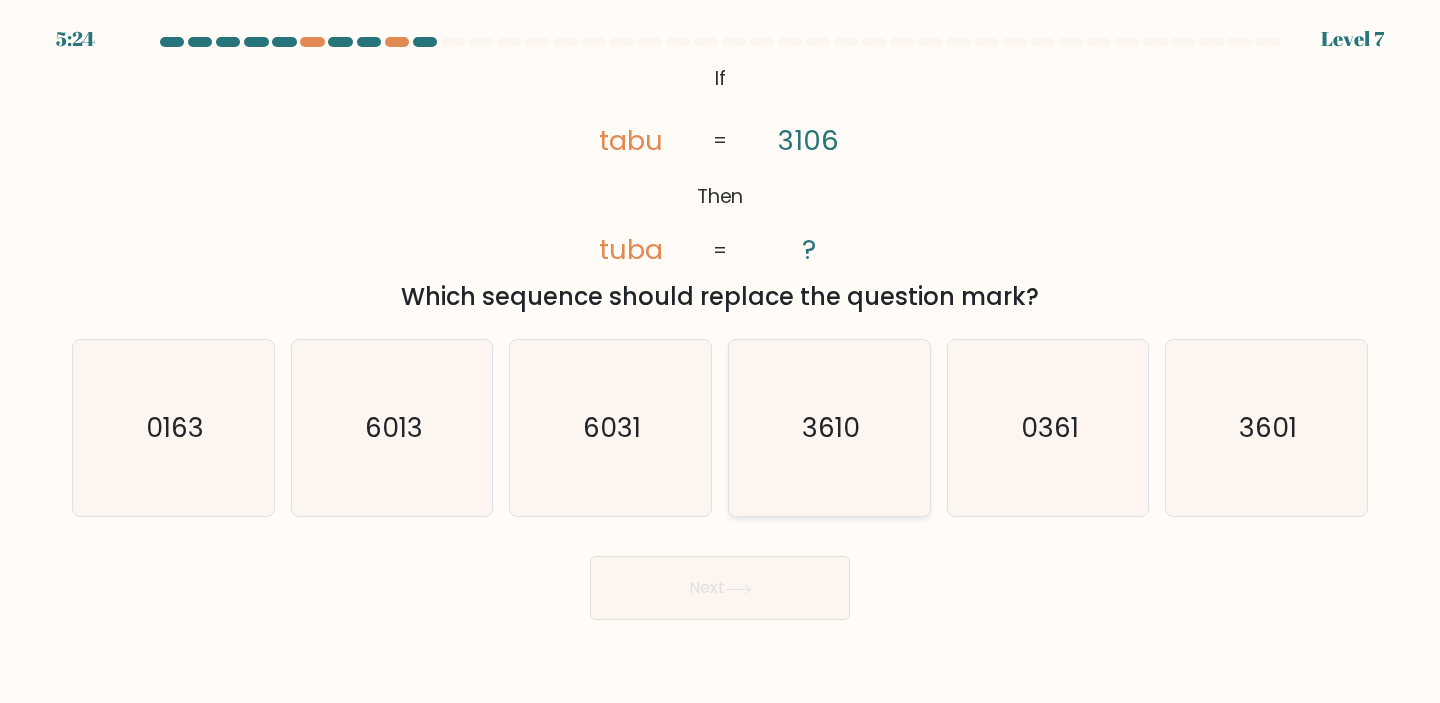 click on "3610" 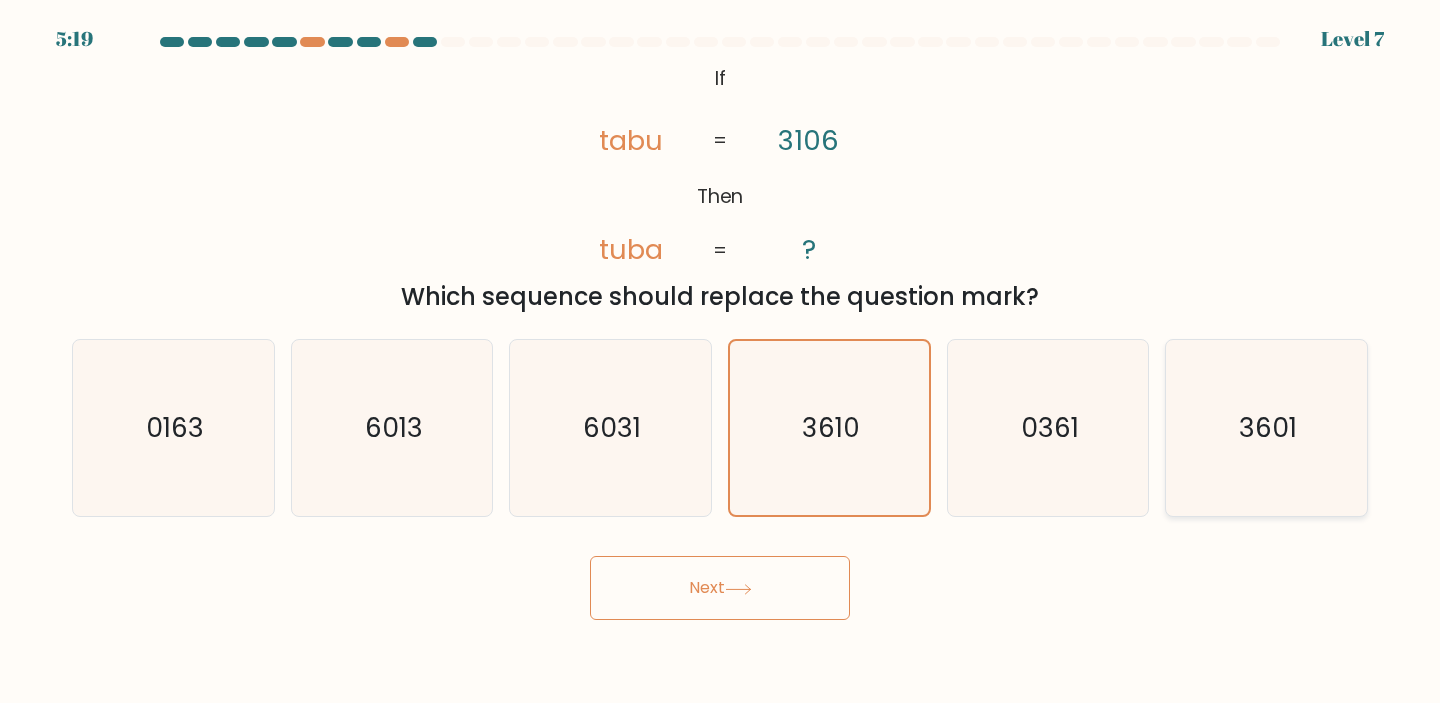 click on "3601" 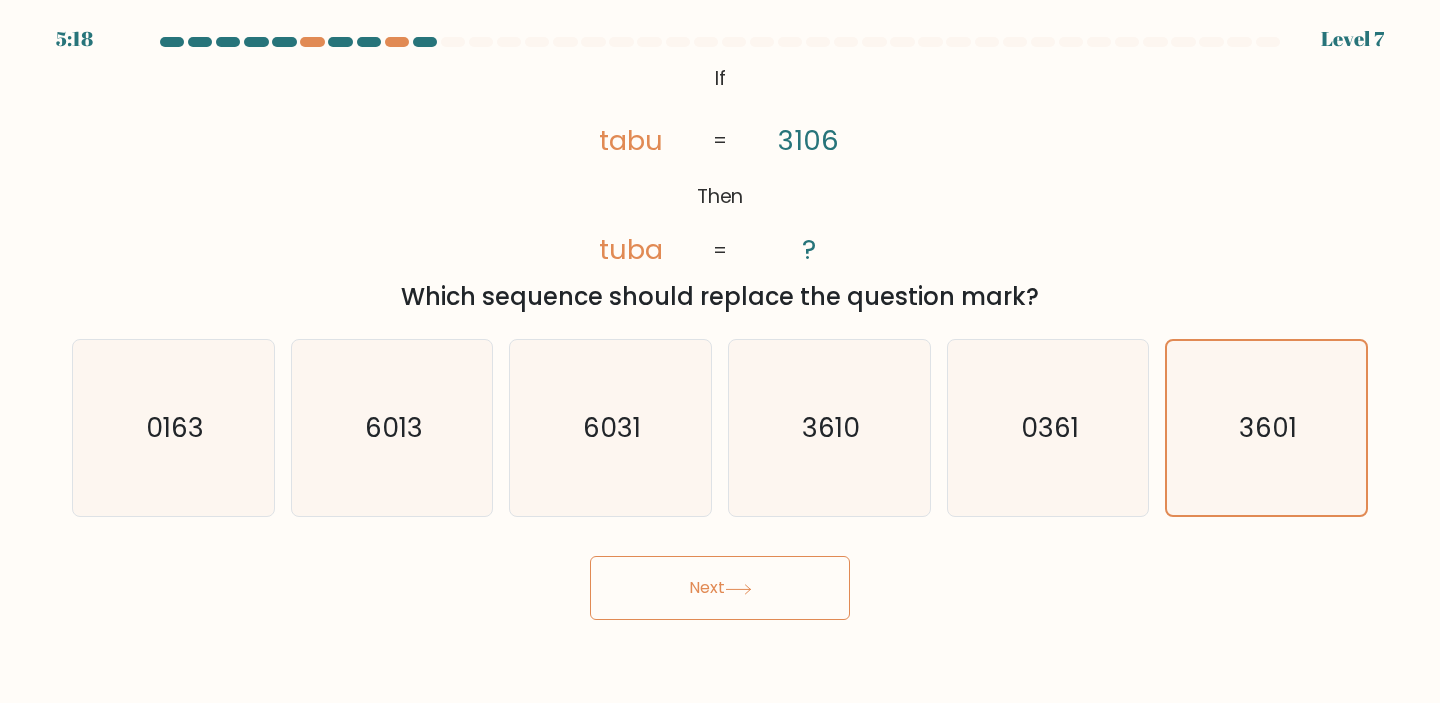 click on "Next" at bounding box center [720, 588] 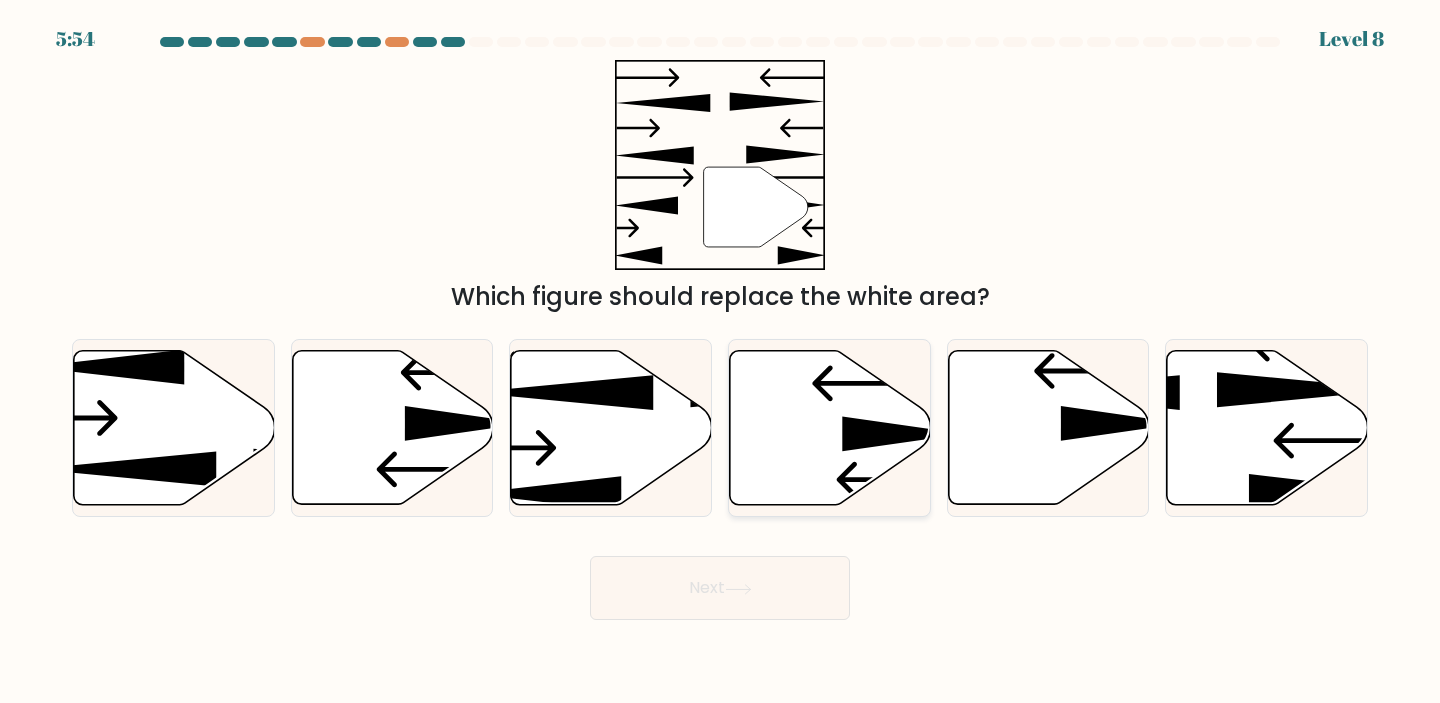 click 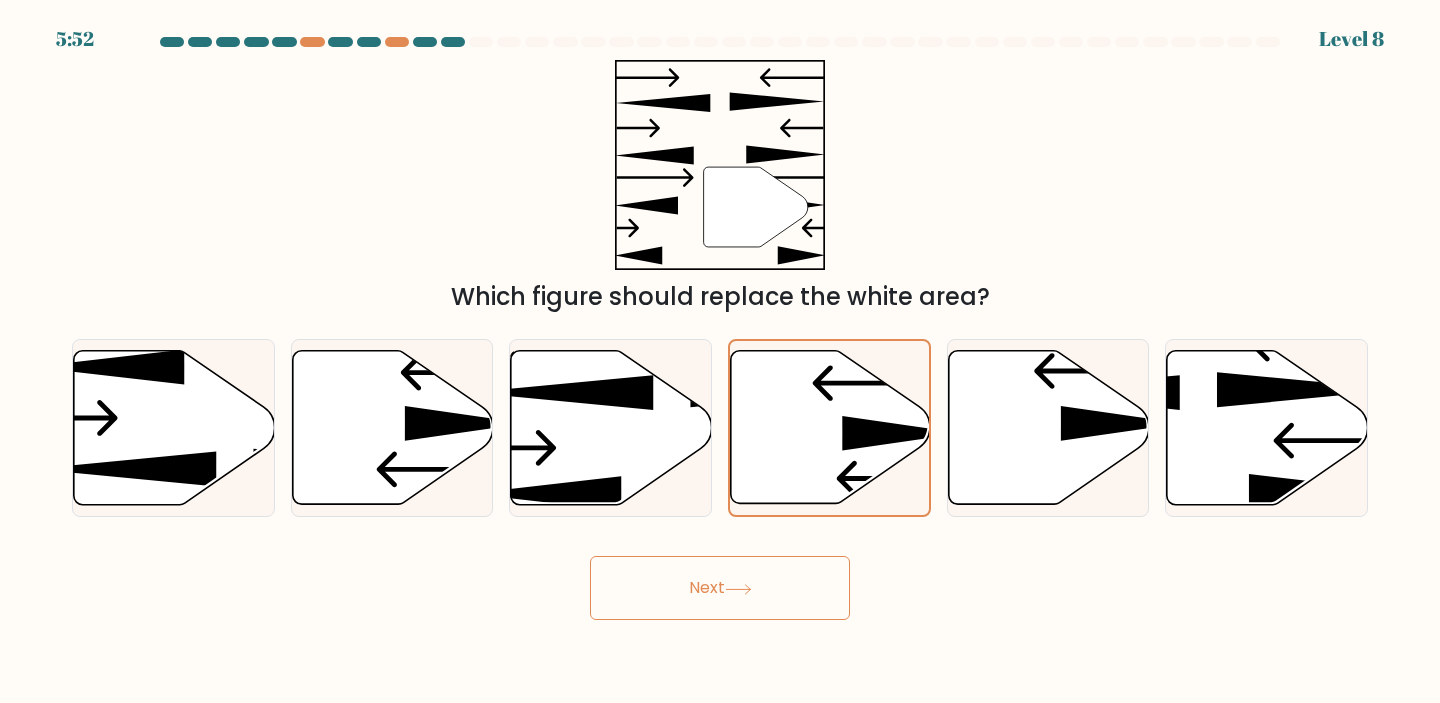 click on "Next" at bounding box center [720, 588] 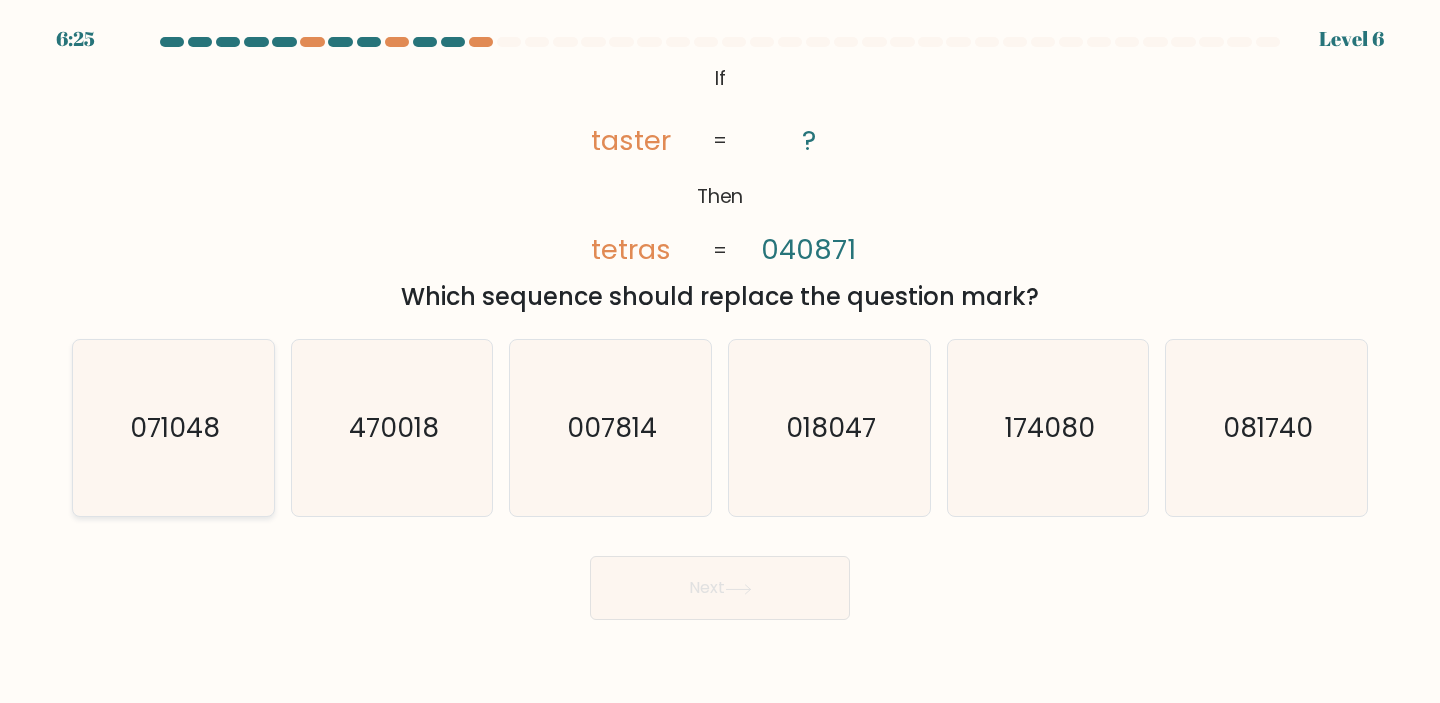 click on "071048" 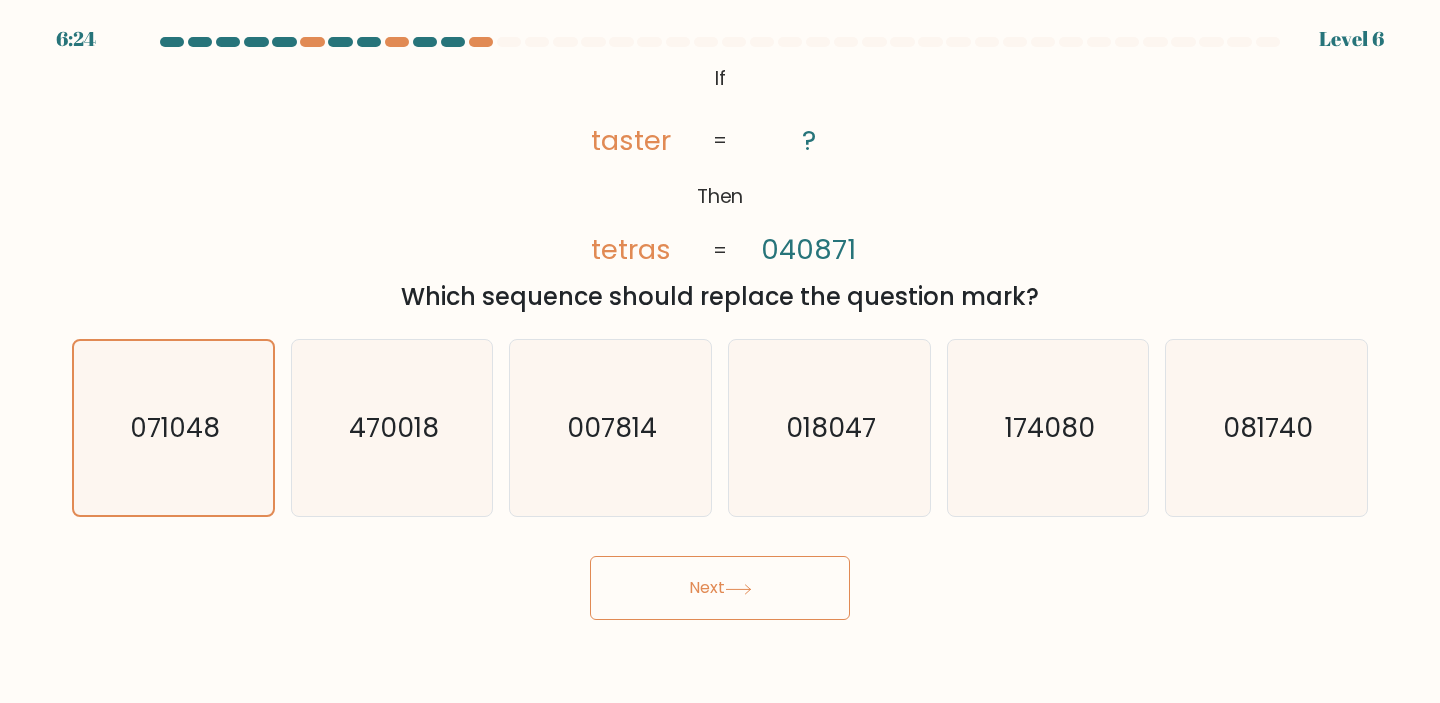 click on "Next" at bounding box center (720, 588) 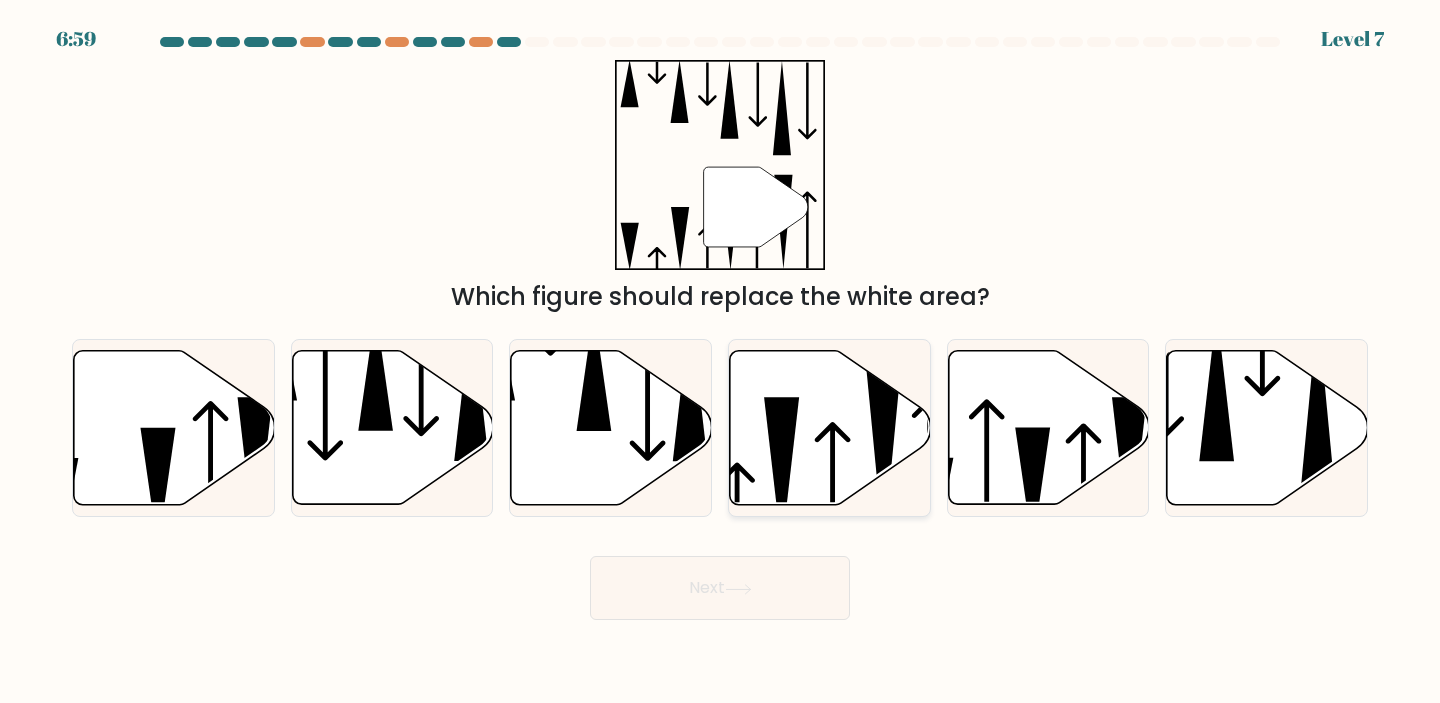 click 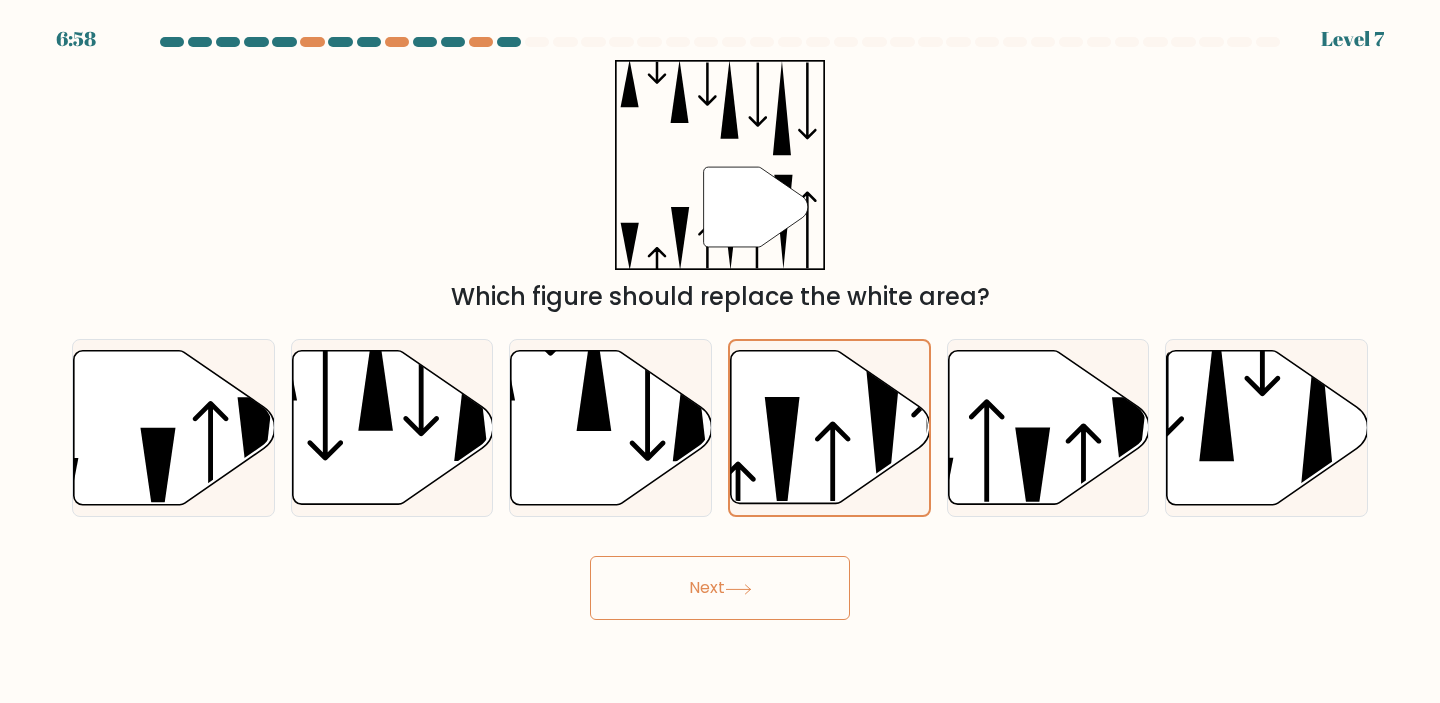 click 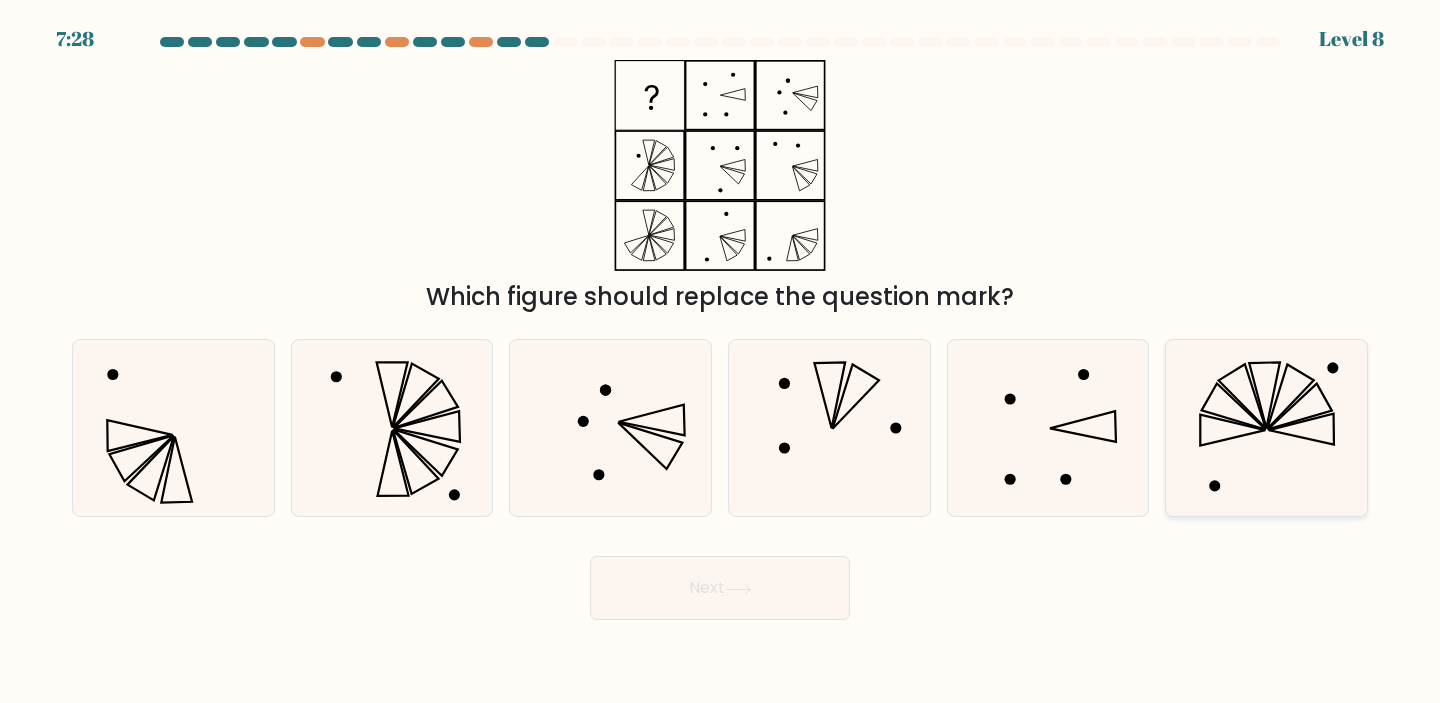 click 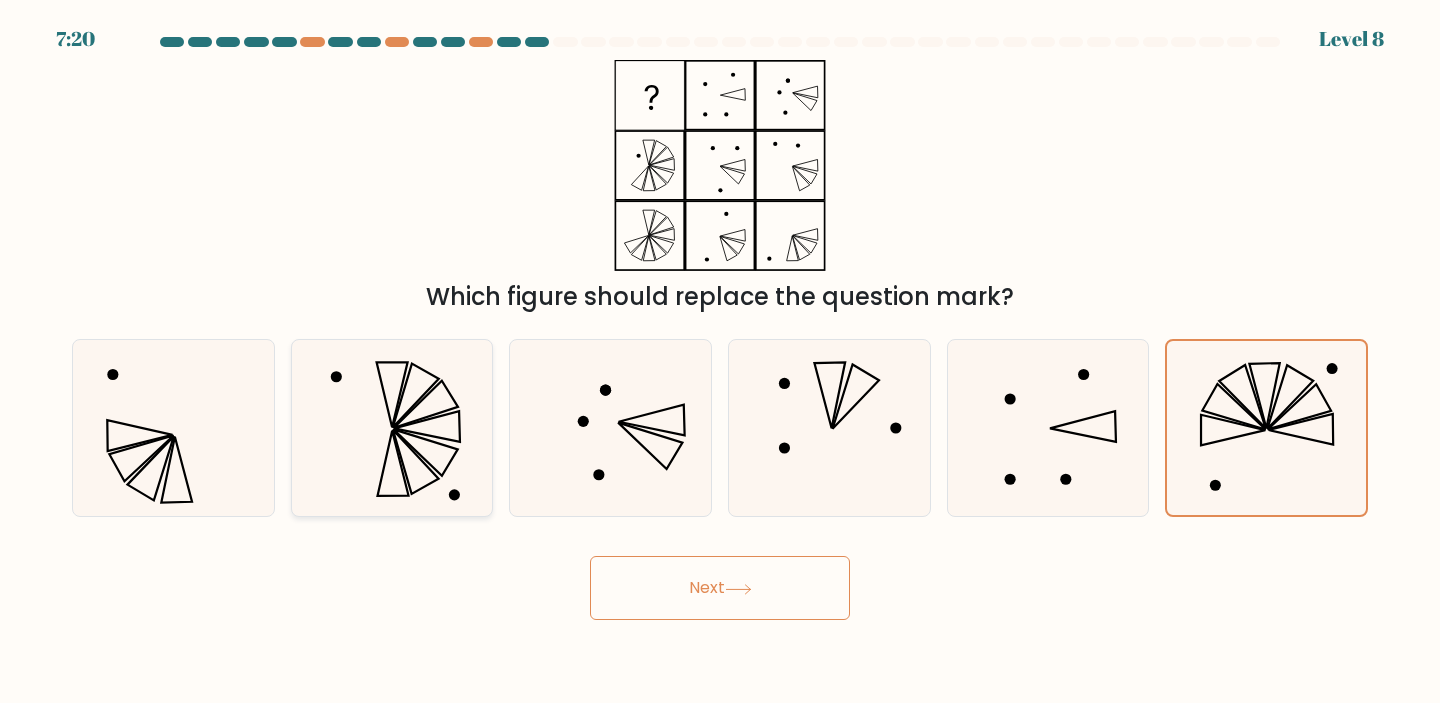 click 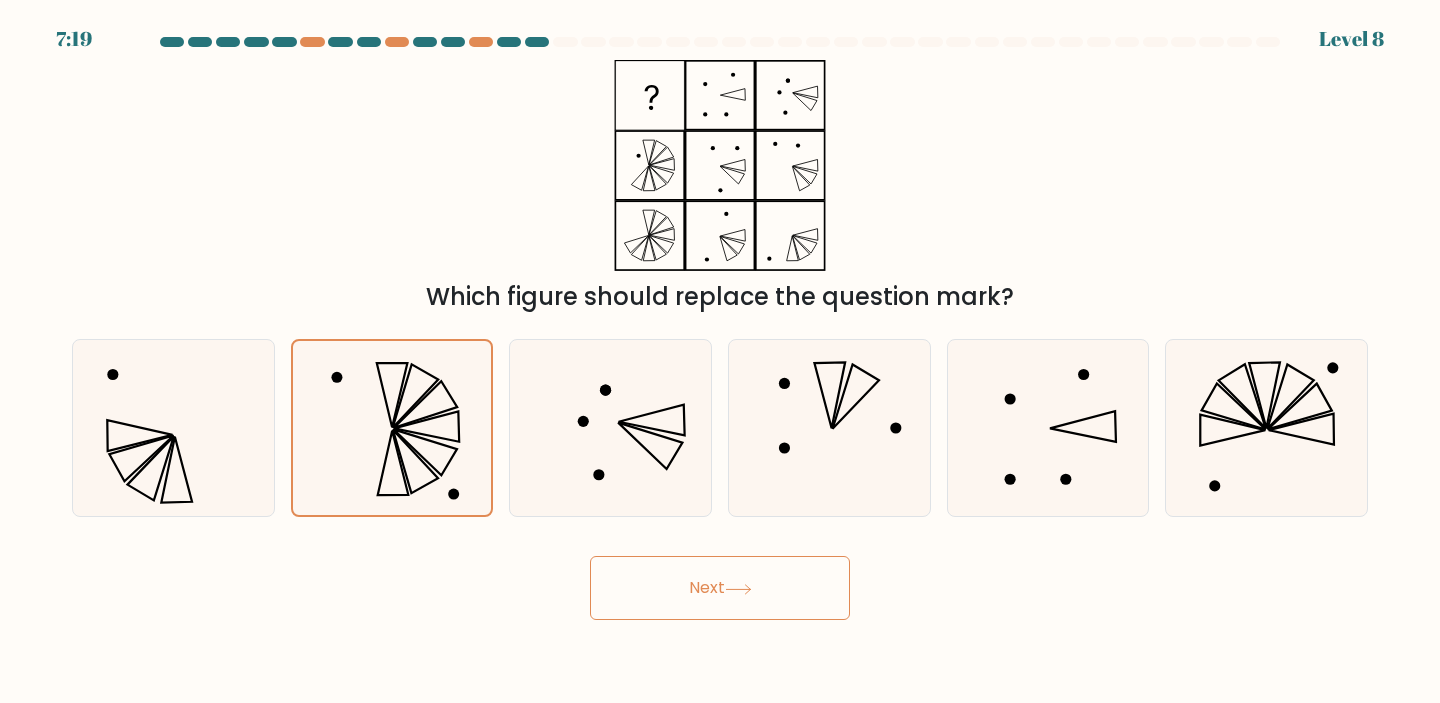 click on "Next" at bounding box center [720, 588] 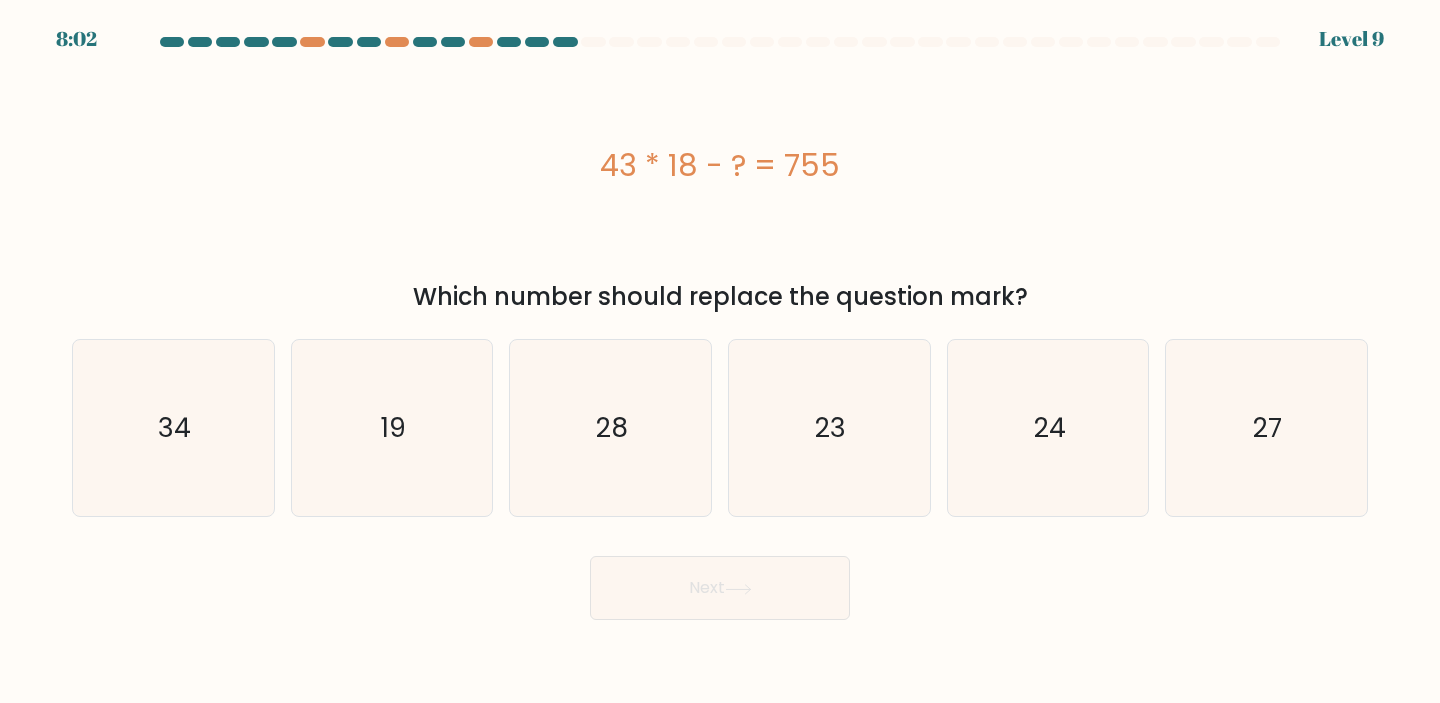 drag, startPoint x: 866, startPoint y: 177, endPoint x: 557, endPoint y: 134, distance: 311.97757 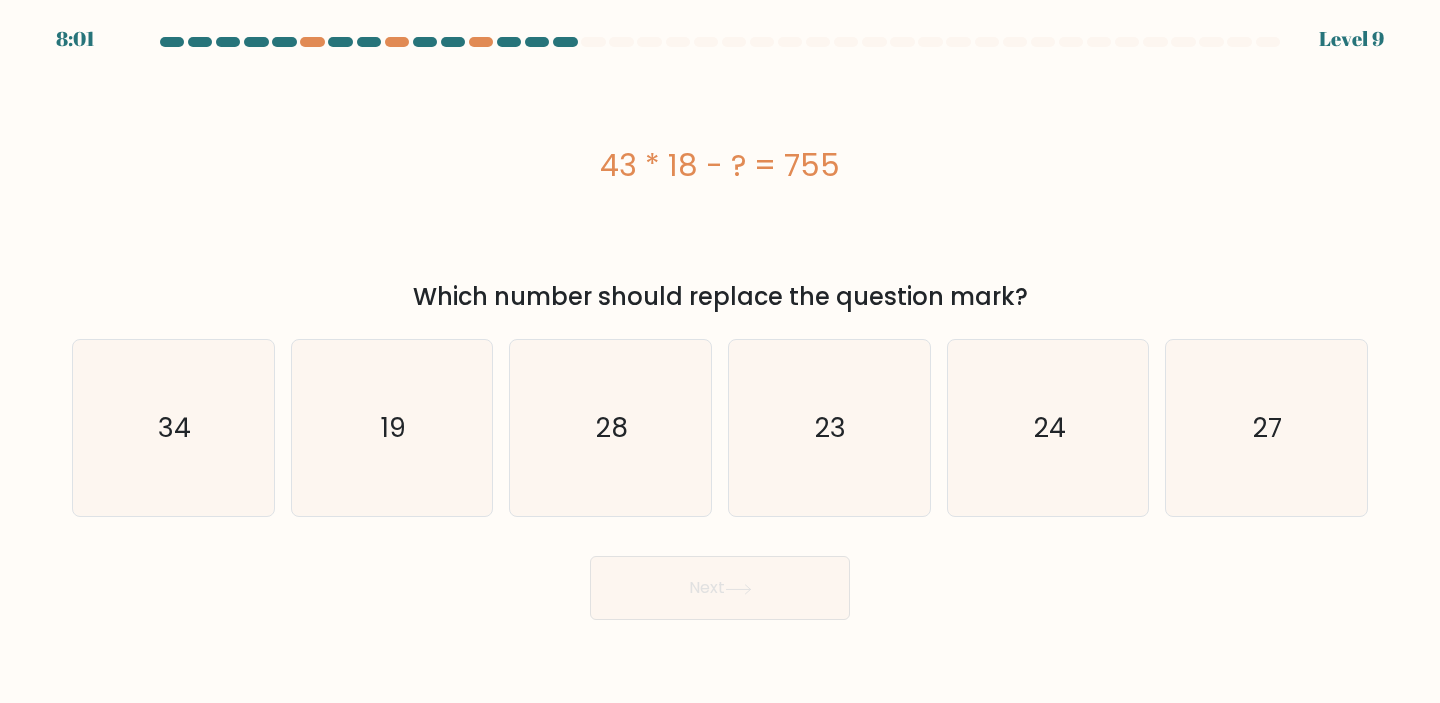 copy on "43 * 18 - ? = 755" 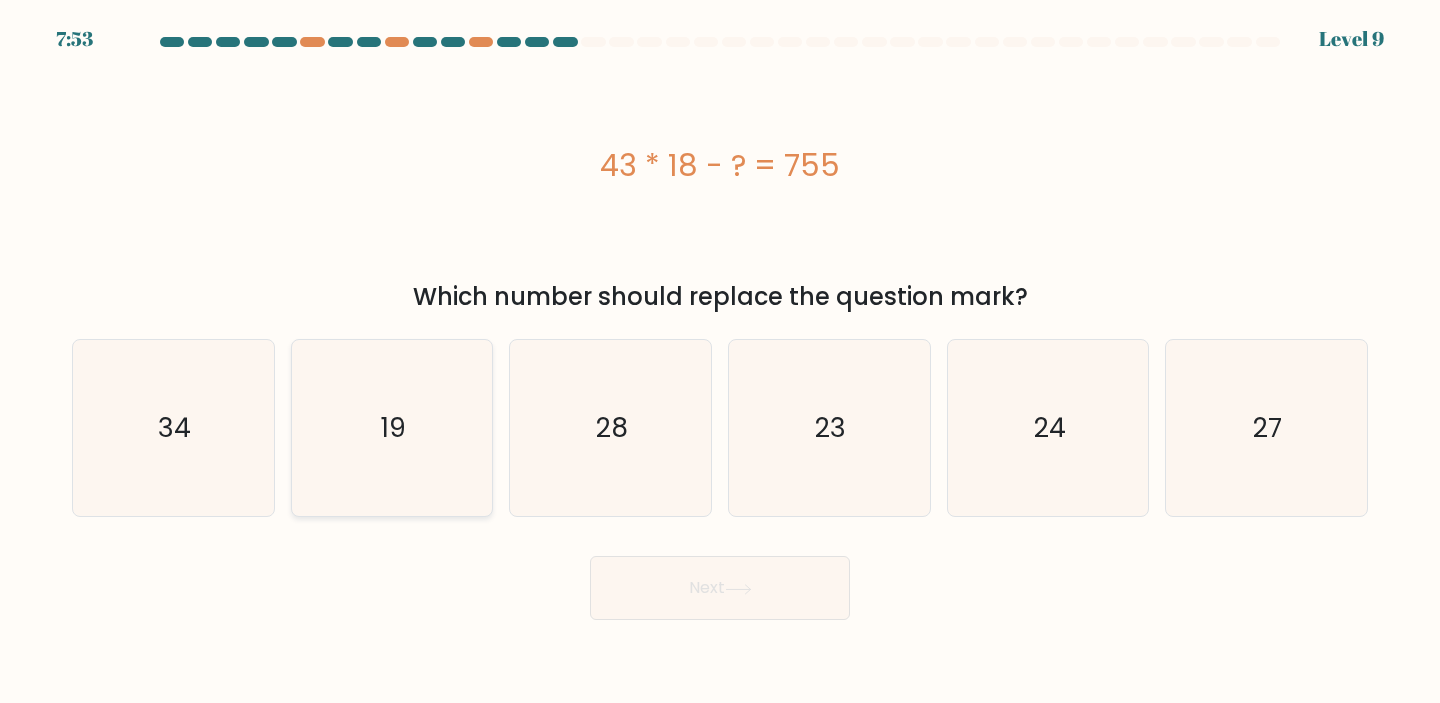 click on "19" 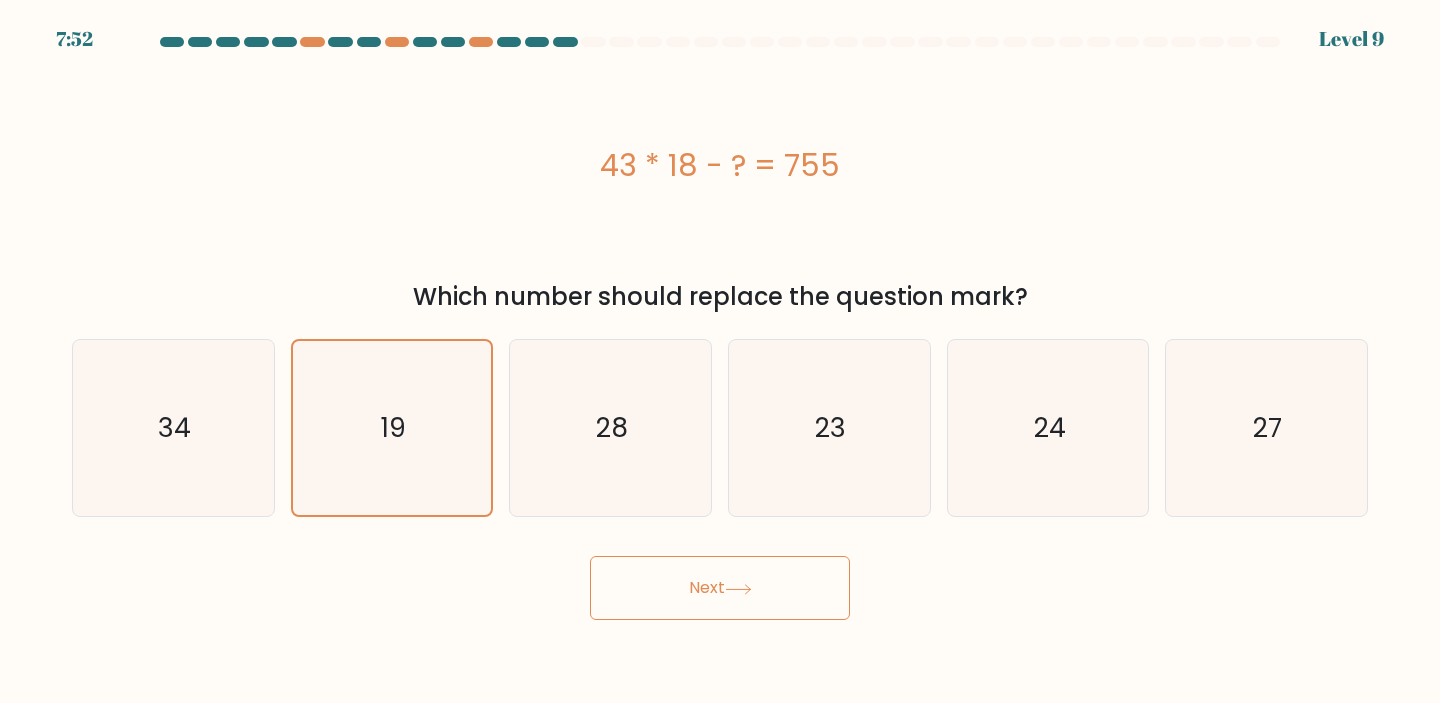 click on "Next" at bounding box center (720, 588) 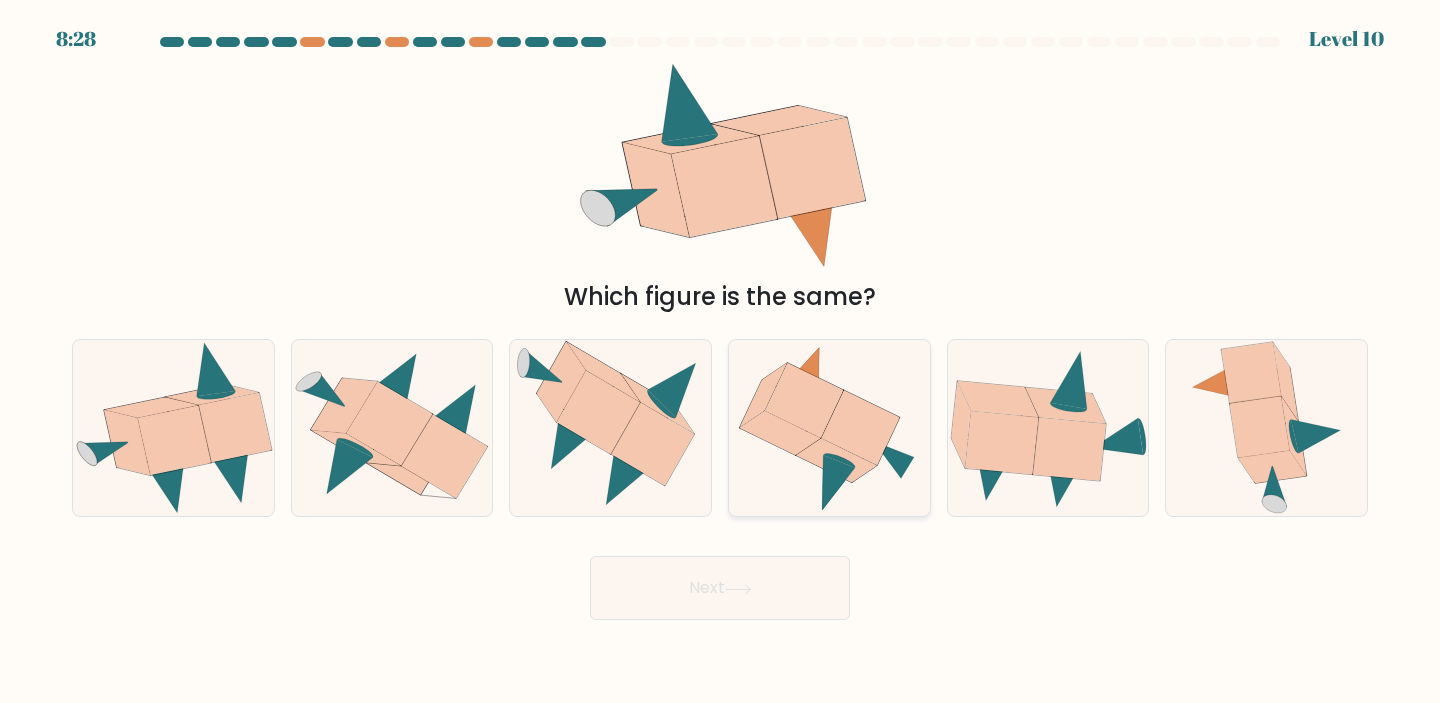 click 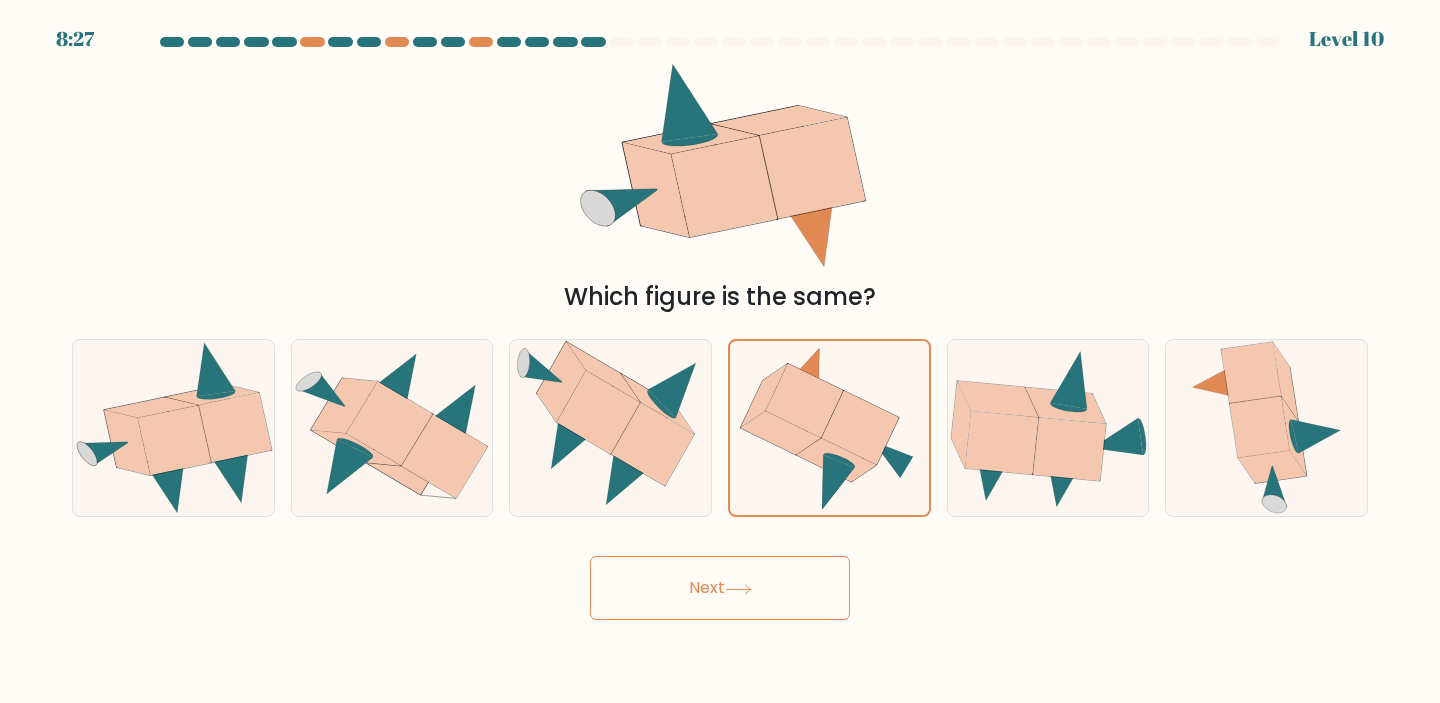click on "Next" at bounding box center (720, 588) 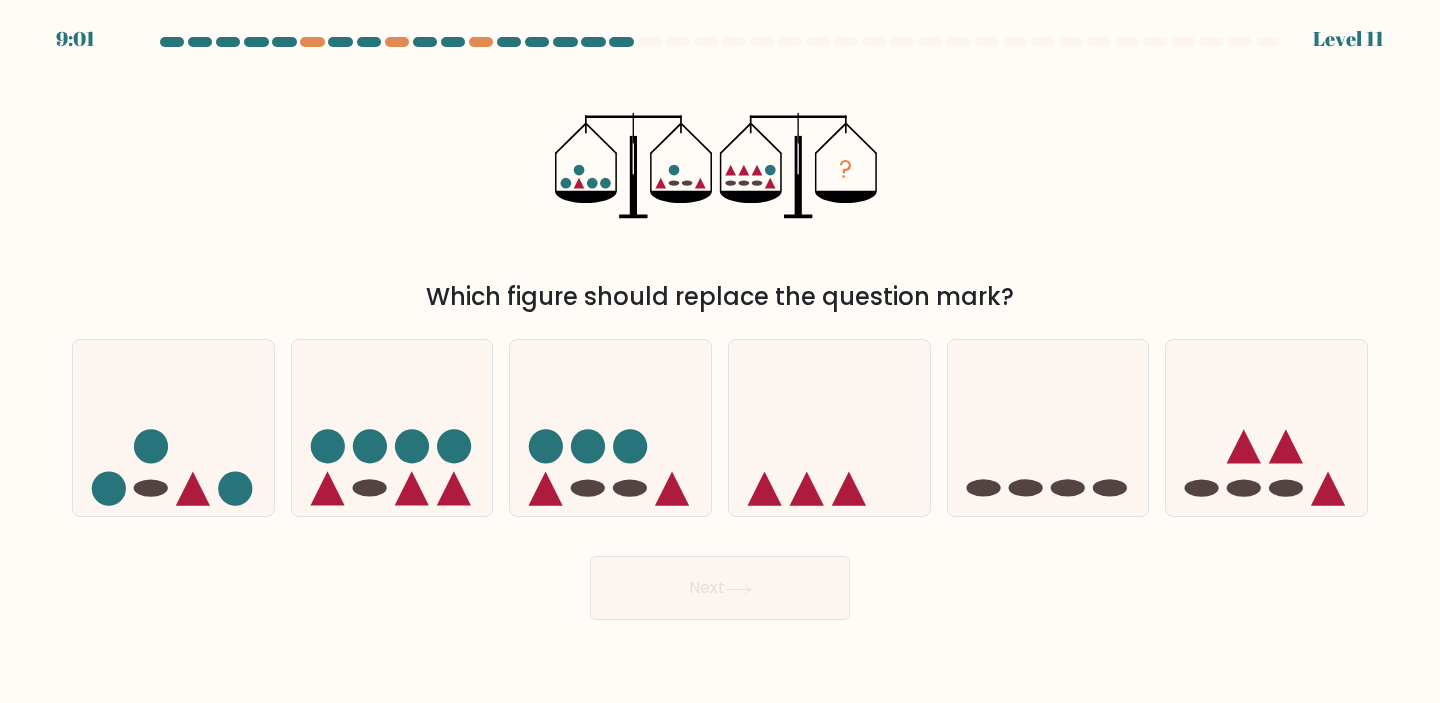 type 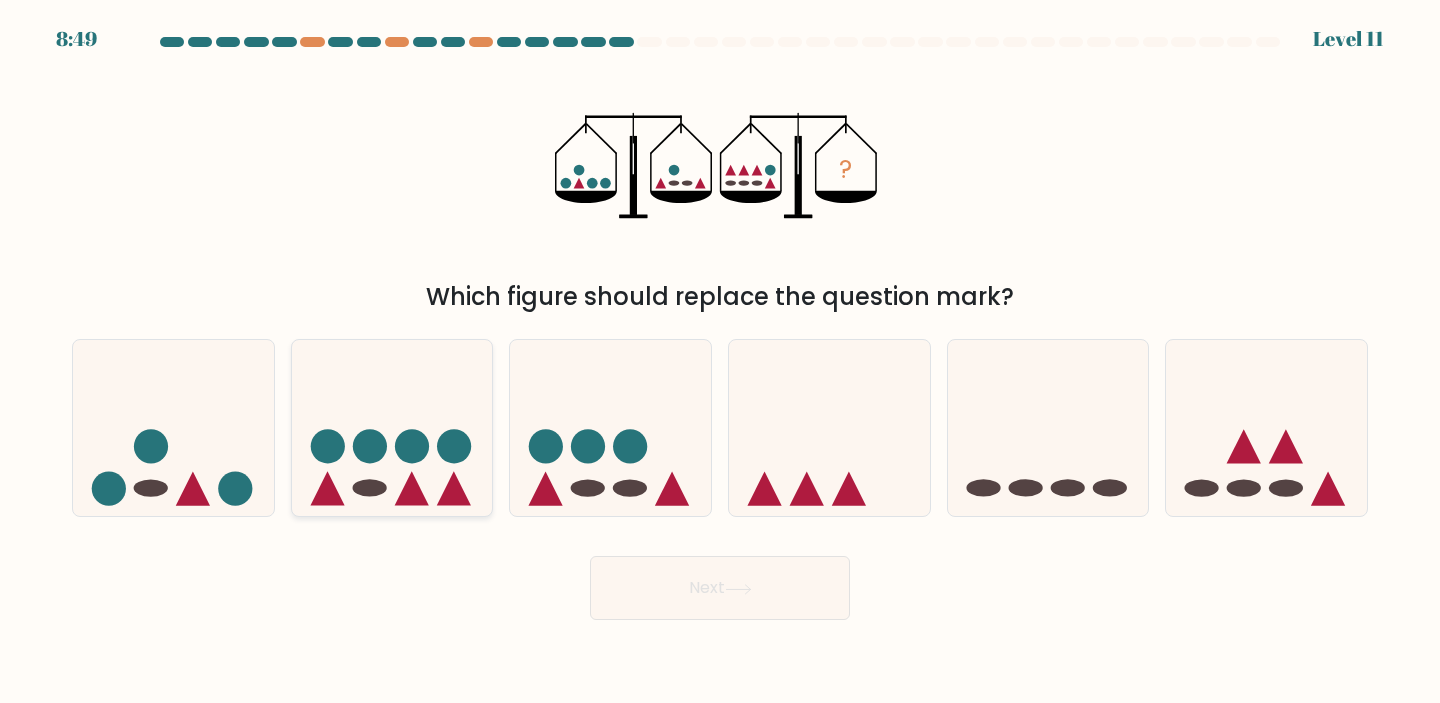 click 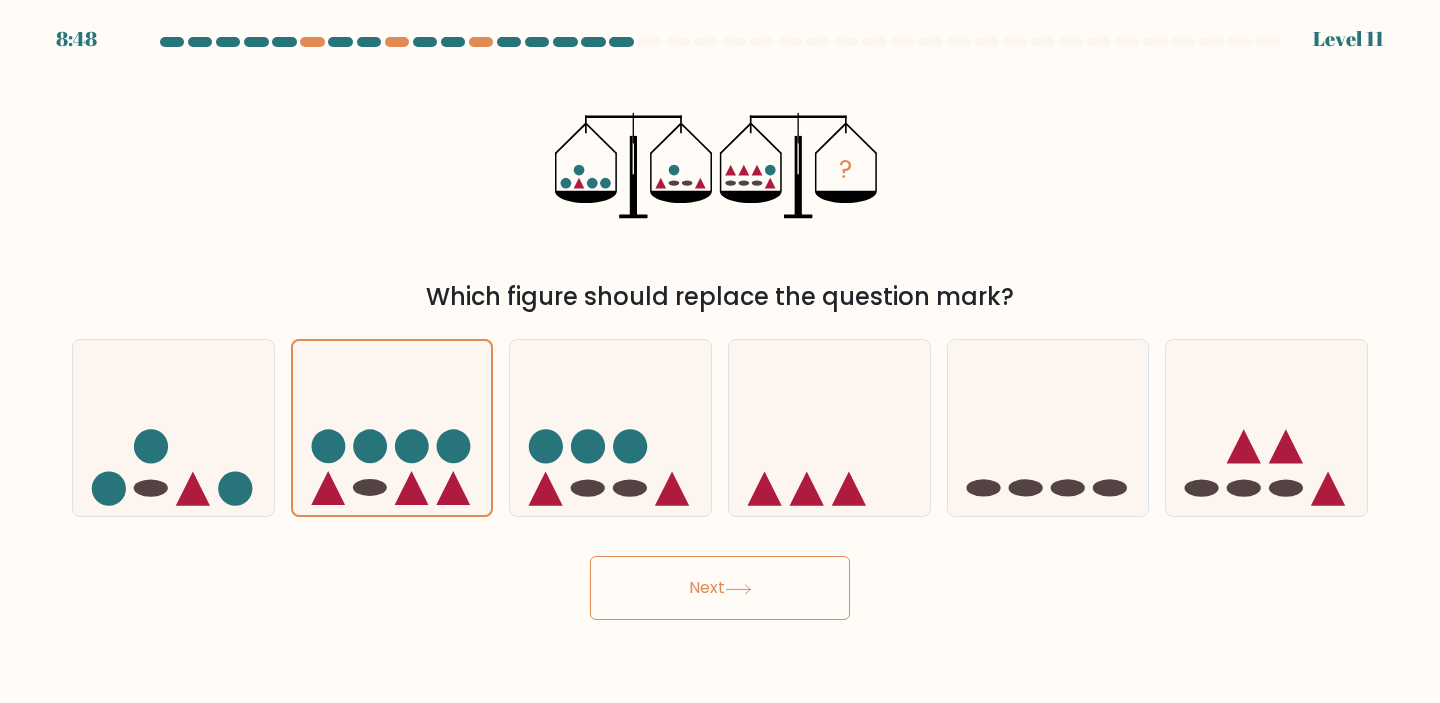 click on "Next" at bounding box center [720, 588] 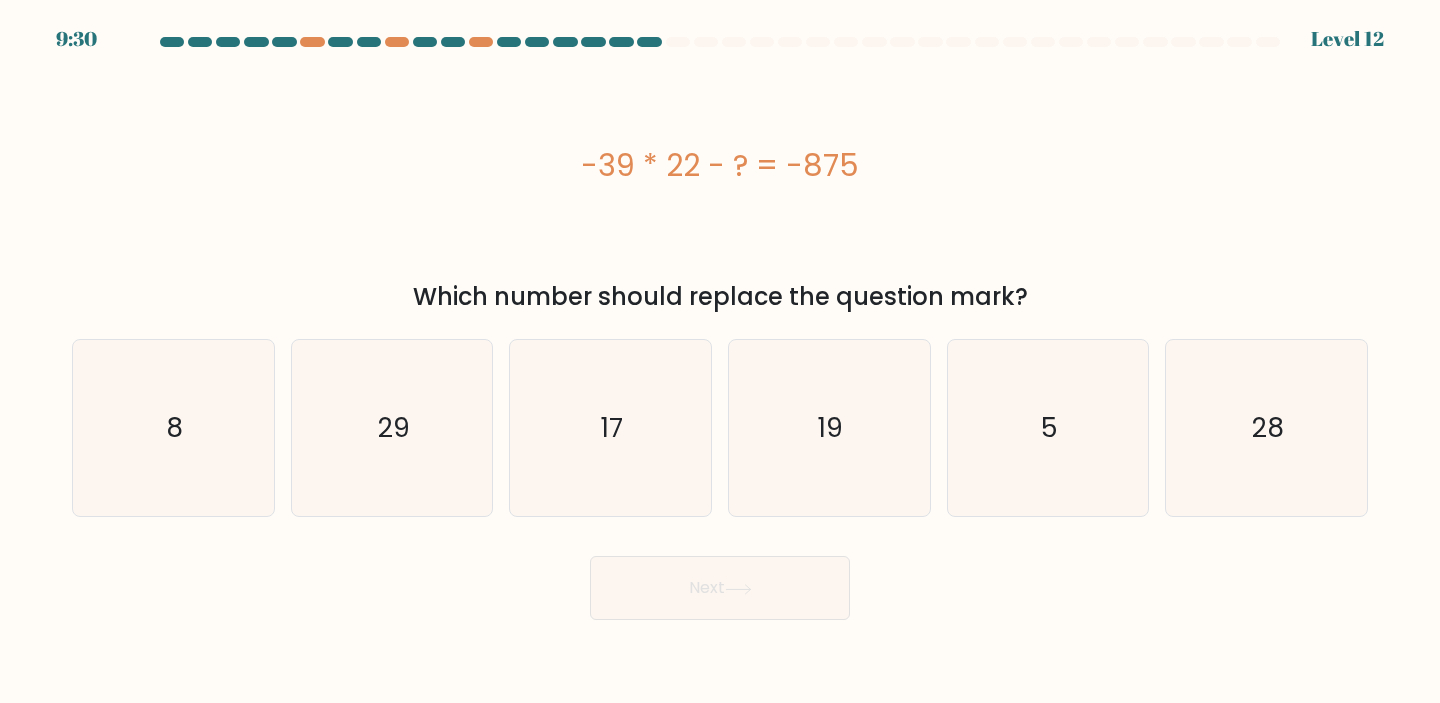 click on "-39 * 22 - ? = -875" at bounding box center (720, 165) 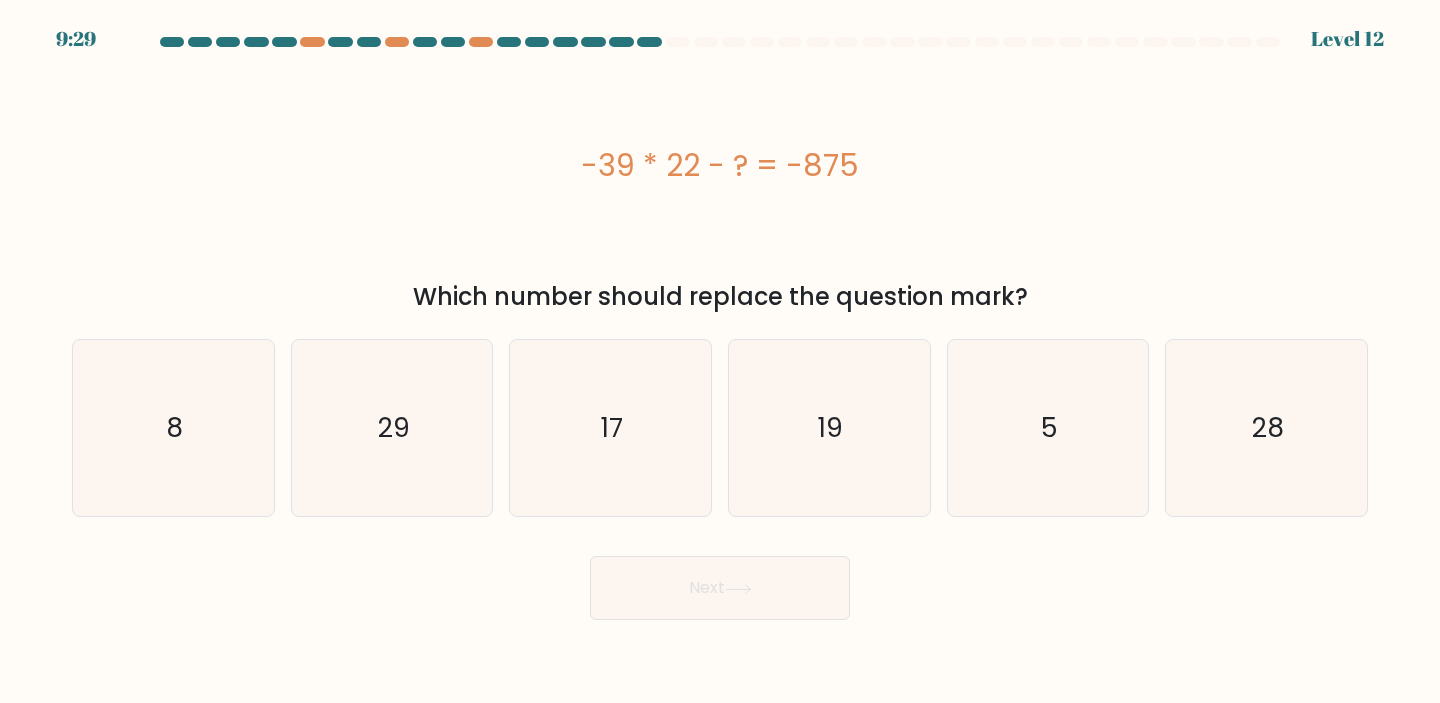 drag, startPoint x: 867, startPoint y: 134, endPoint x: 796, endPoint y: 167, distance: 78.29432 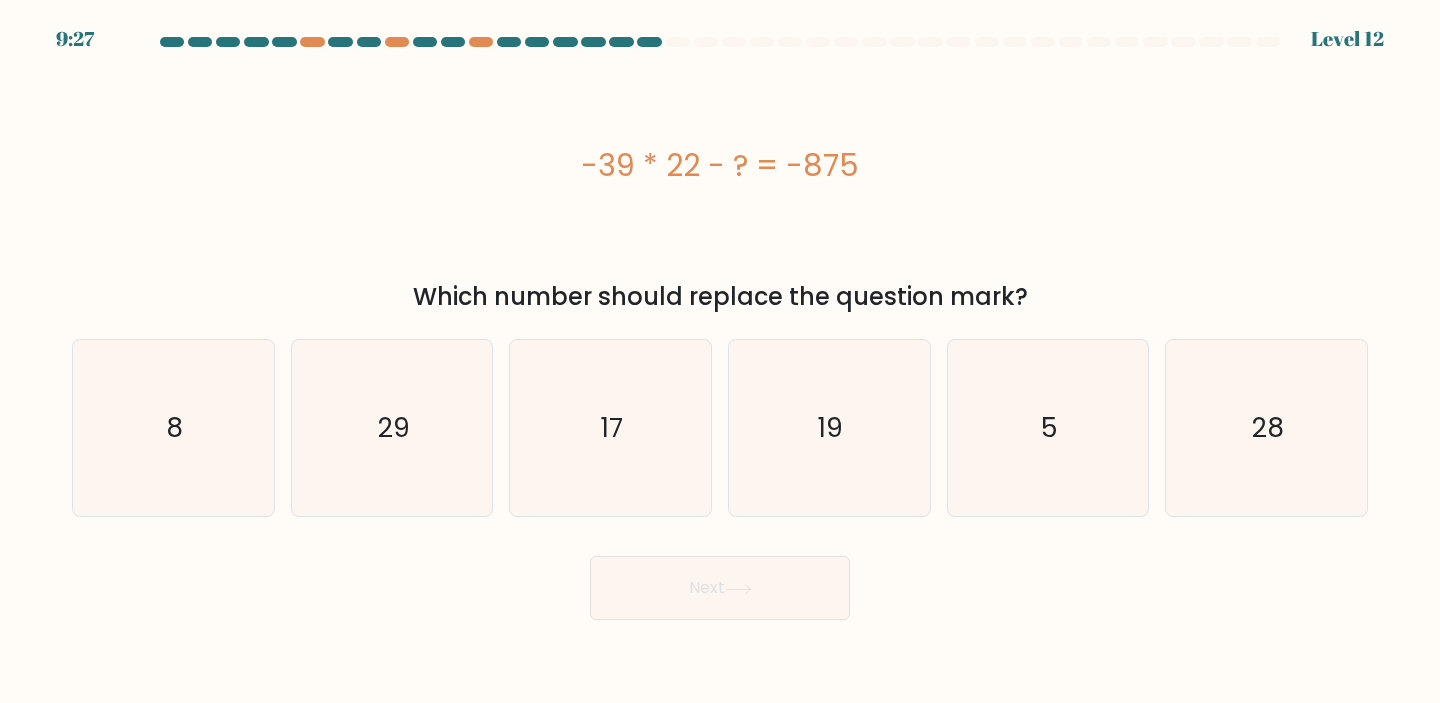 drag, startPoint x: 875, startPoint y: 164, endPoint x: 800, endPoint y: 165, distance: 75.00667 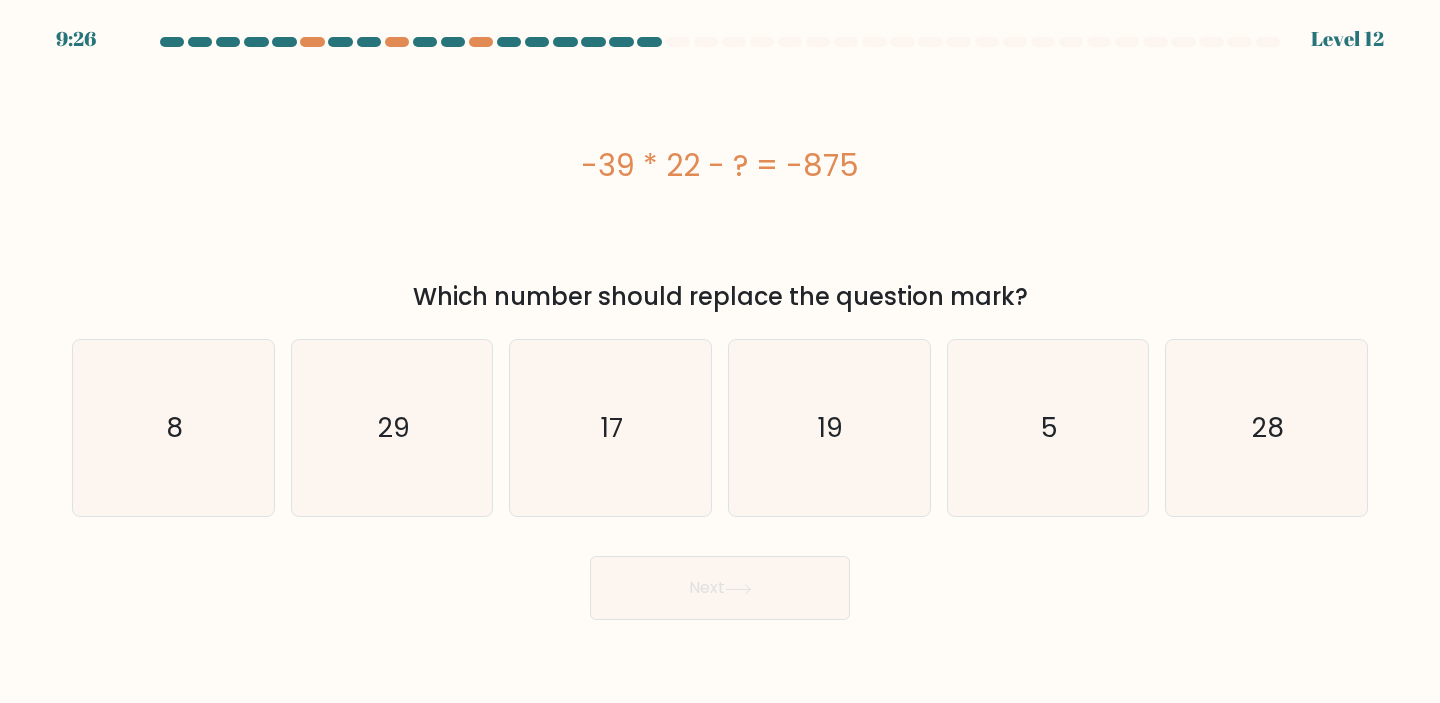 drag, startPoint x: 886, startPoint y: 163, endPoint x: 529, endPoint y: 169, distance: 357.0504 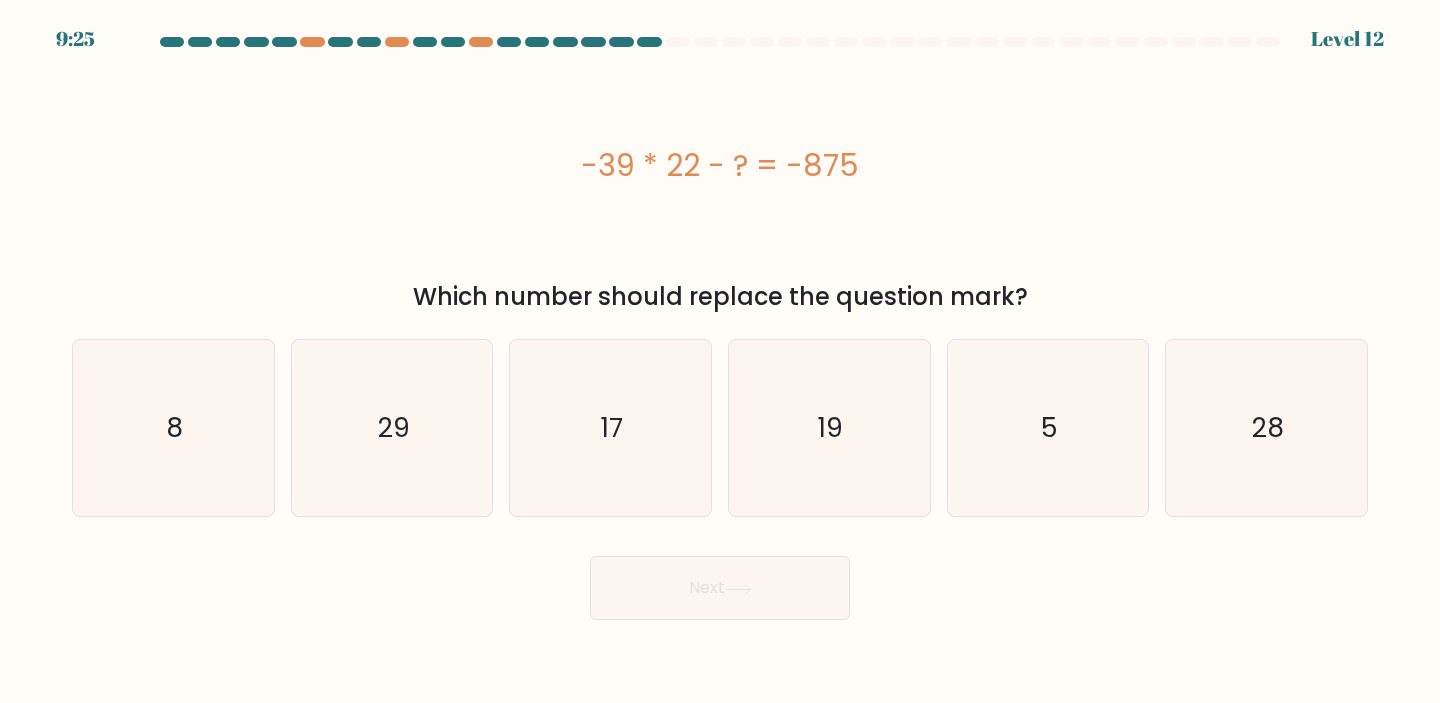 copy on "-39 * 22 - ? = -875" 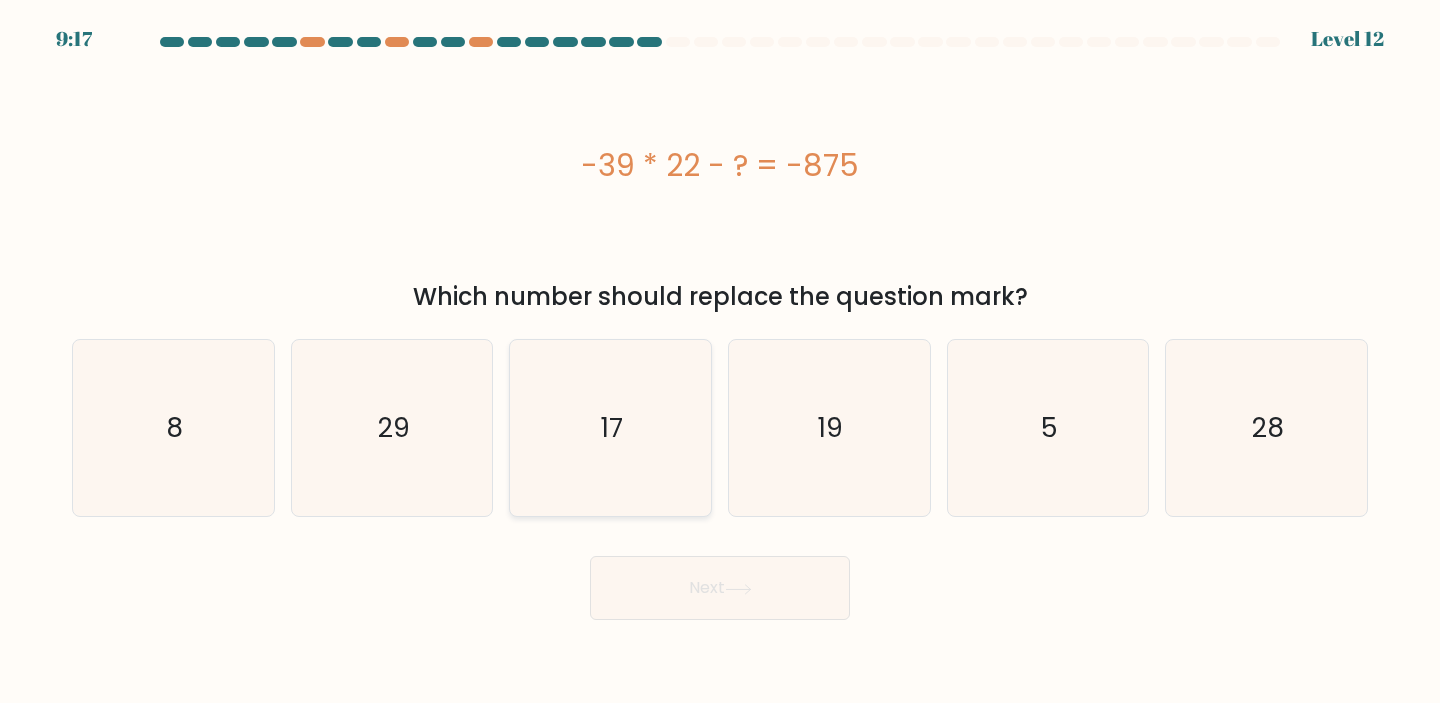 click on "17" 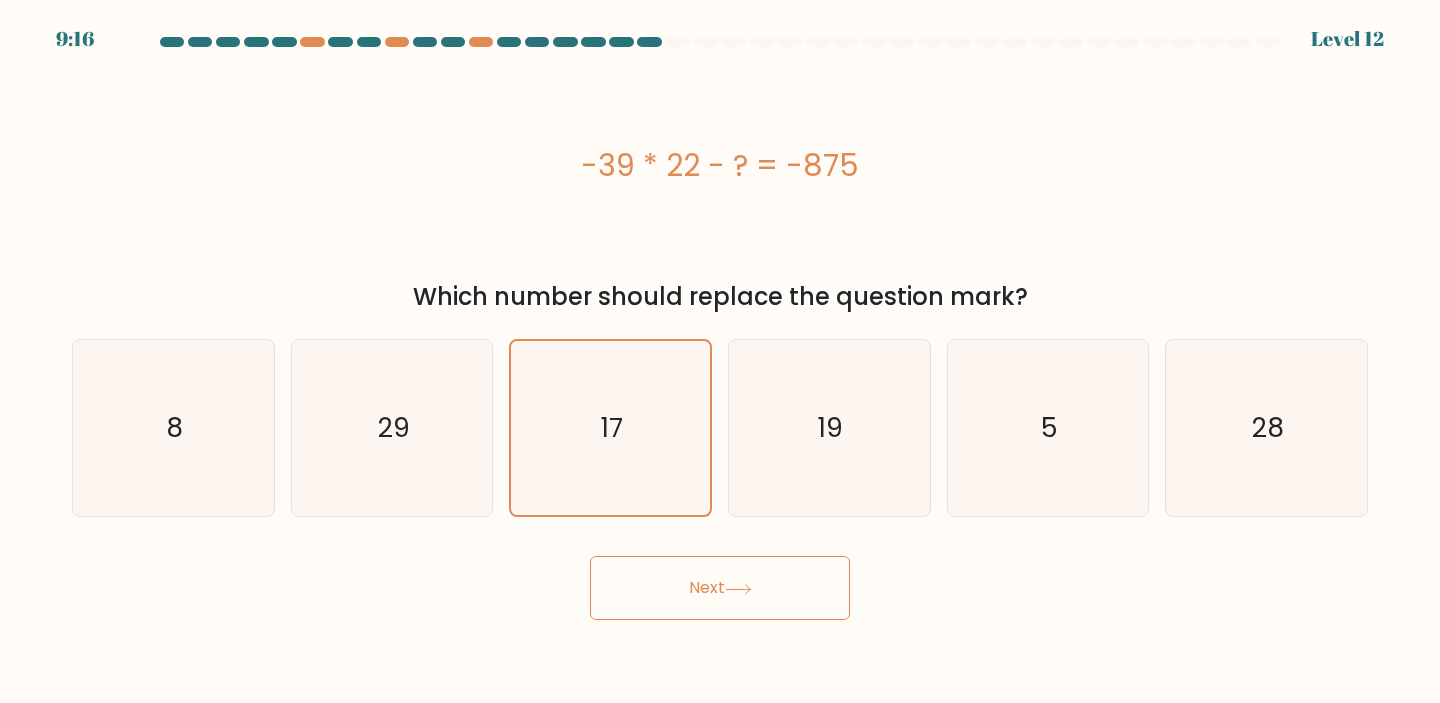 click on "Next" at bounding box center [720, 588] 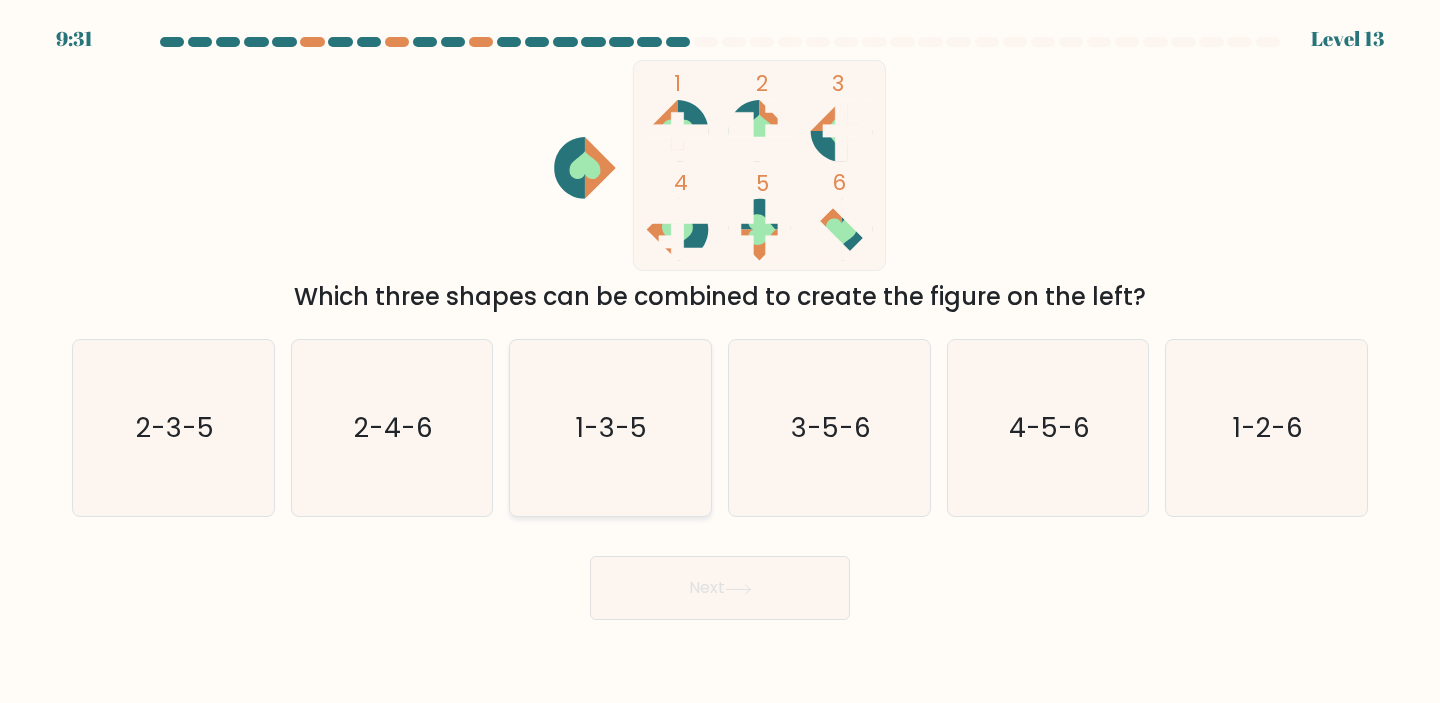 click on "1-3-5" 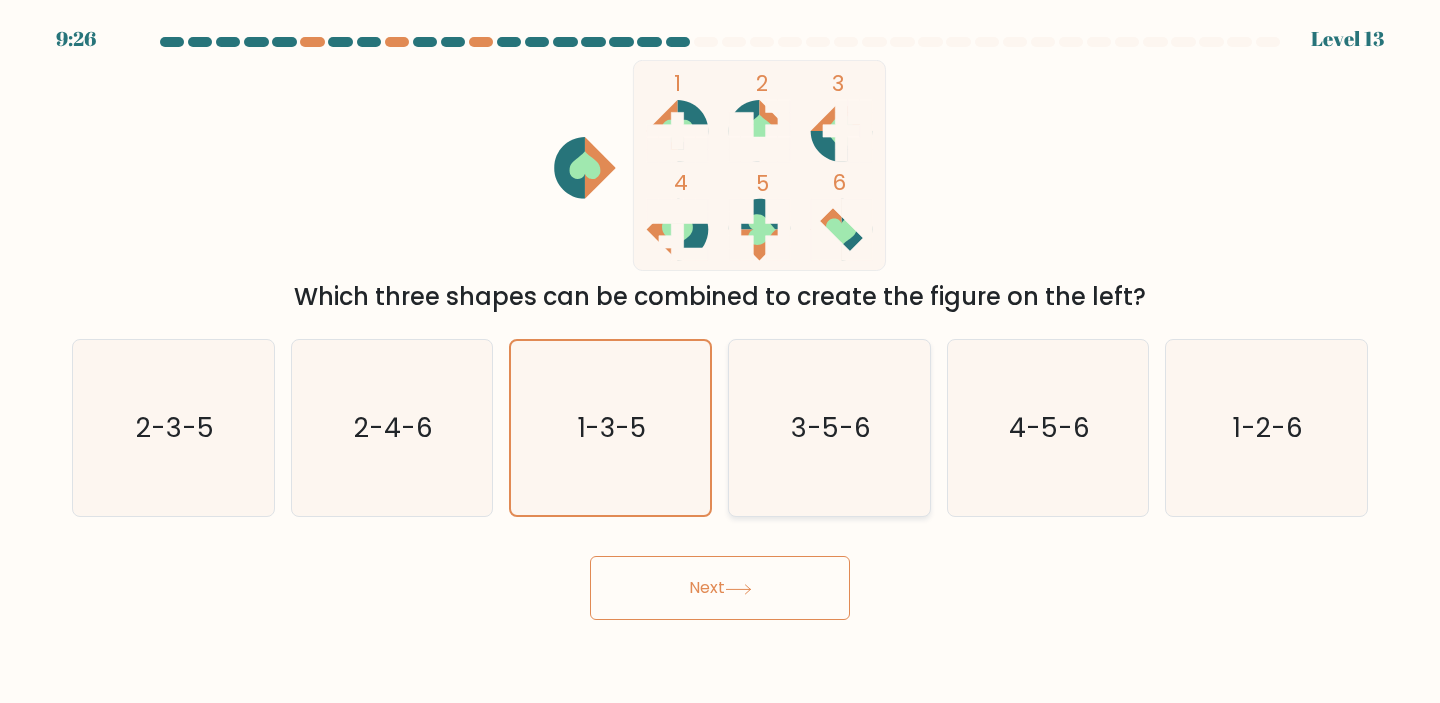 click on "3-5-6" 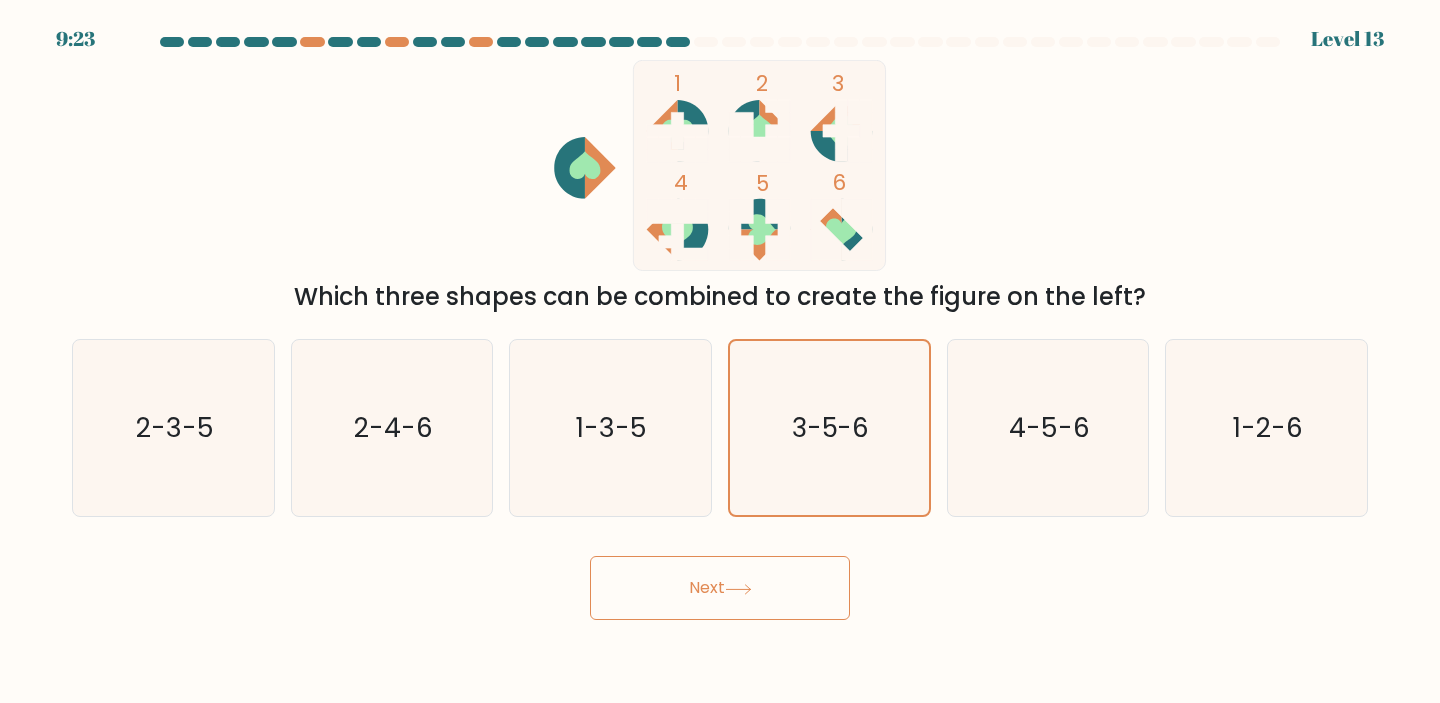 click on "Next" at bounding box center [720, 588] 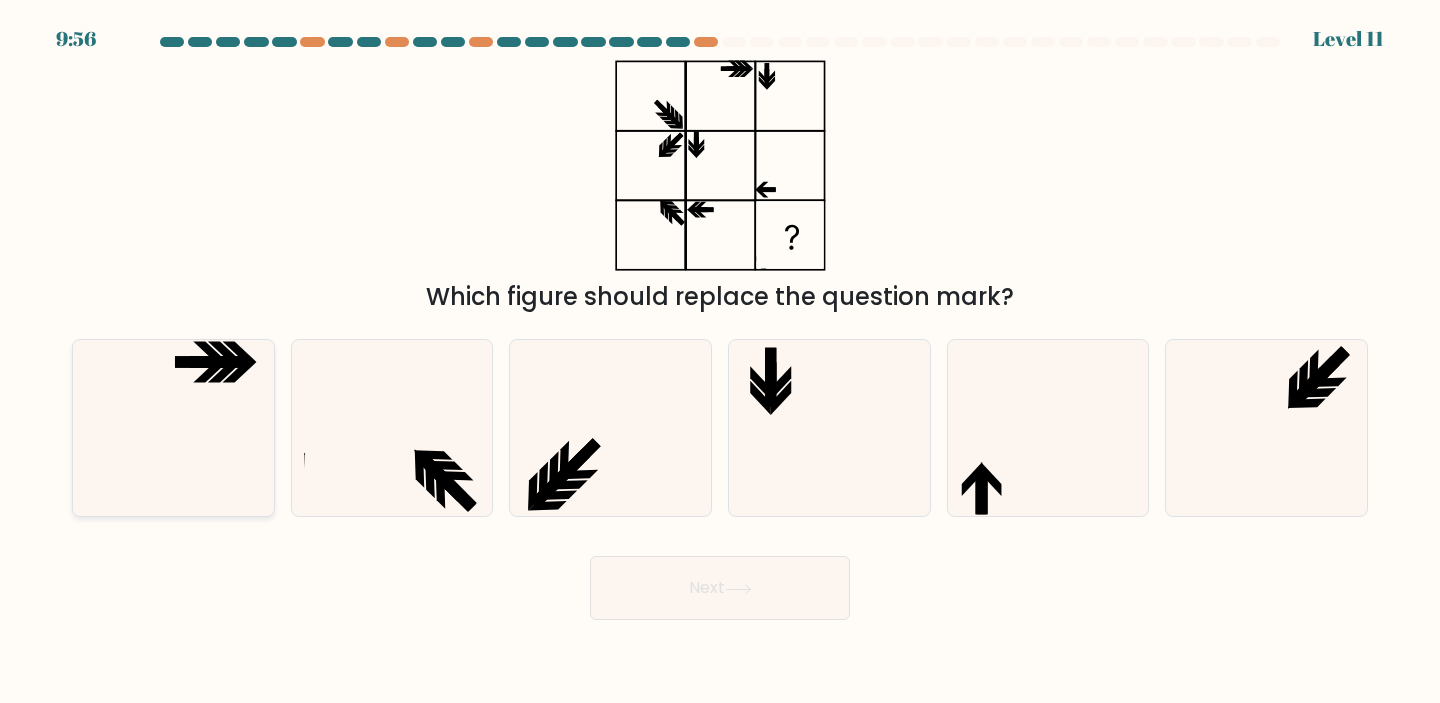click 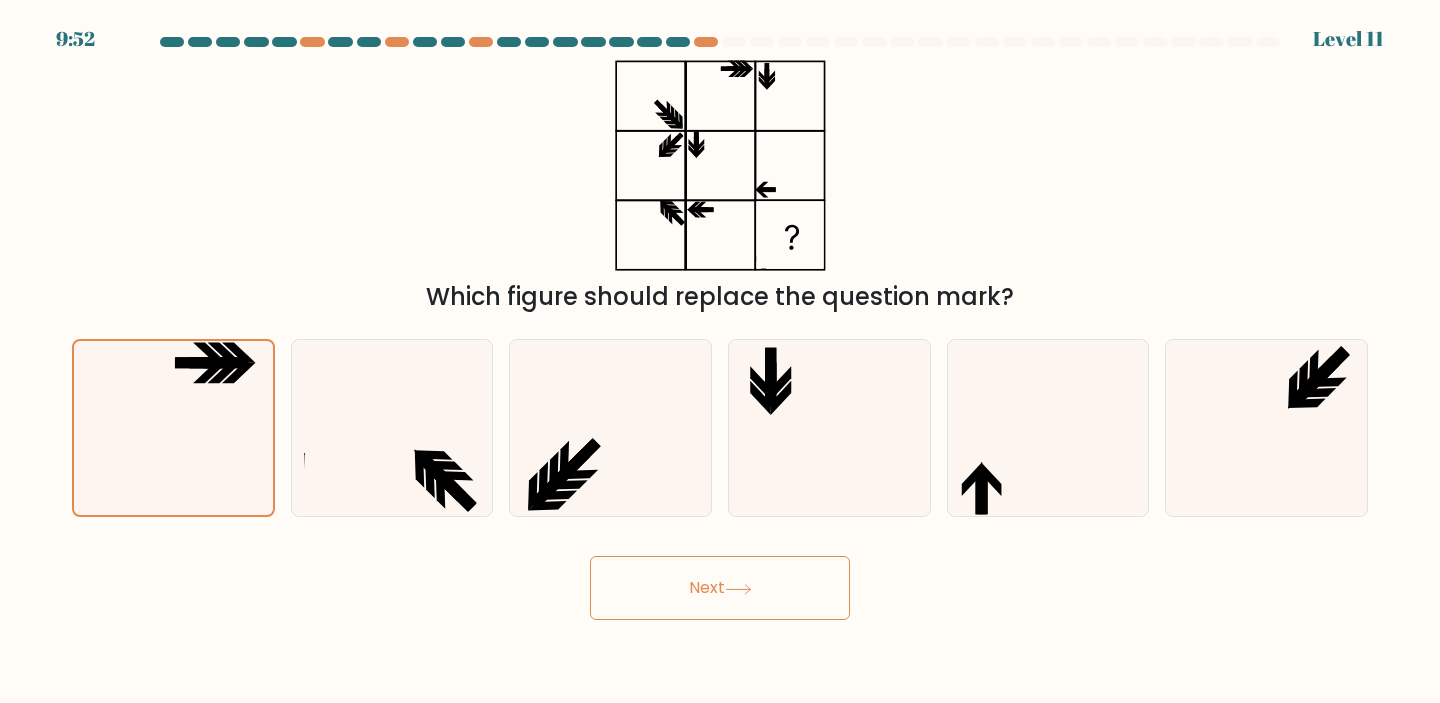 click on "Next" at bounding box center (720, 588) 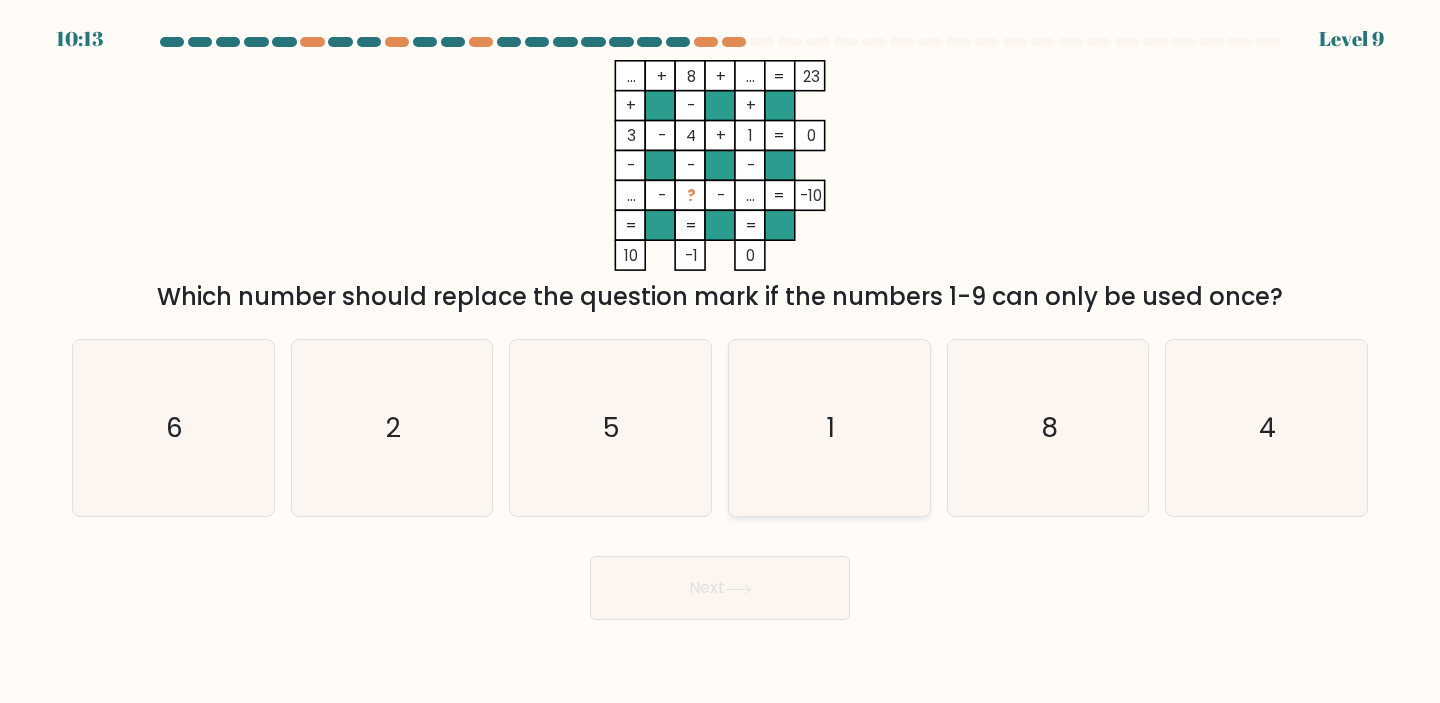 click on "1" 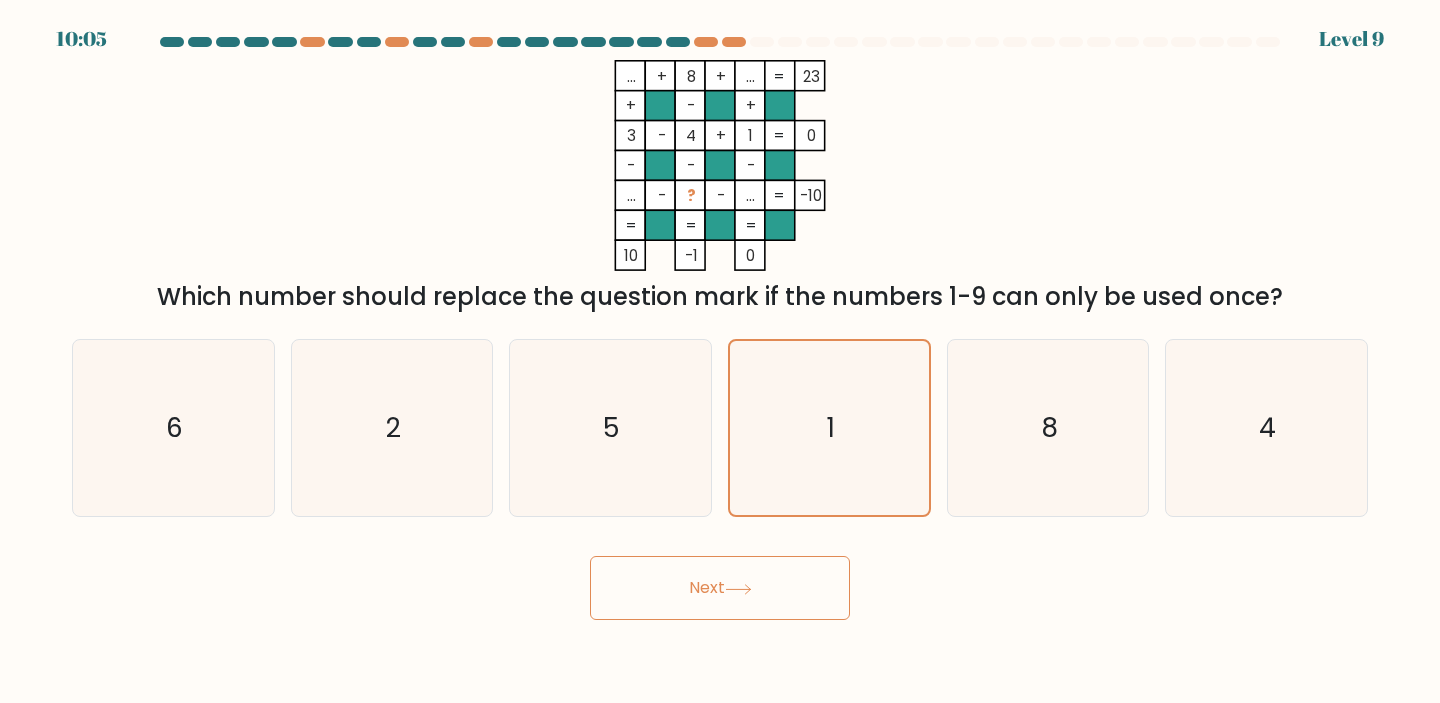 click on "Next" at bounding box center [720, 588] 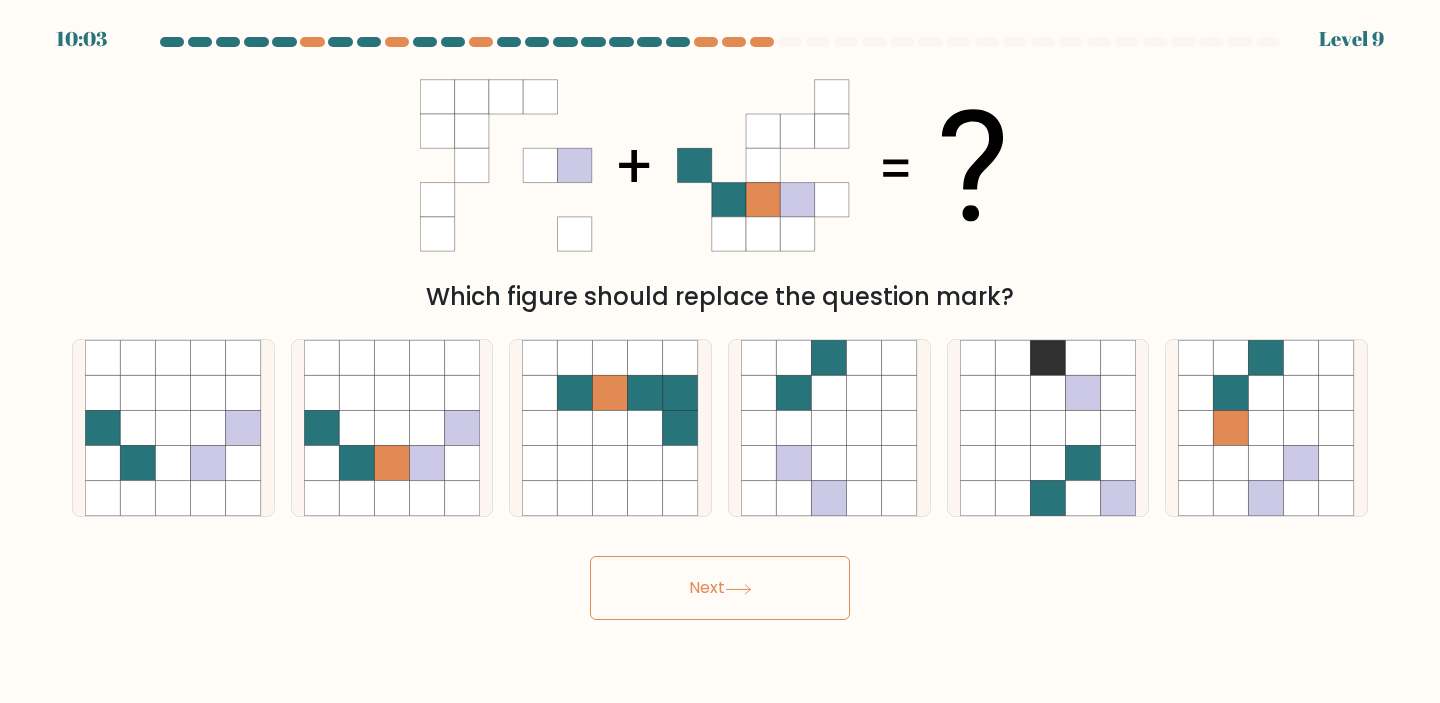 click on "Next" at bounding box center (720, 588) 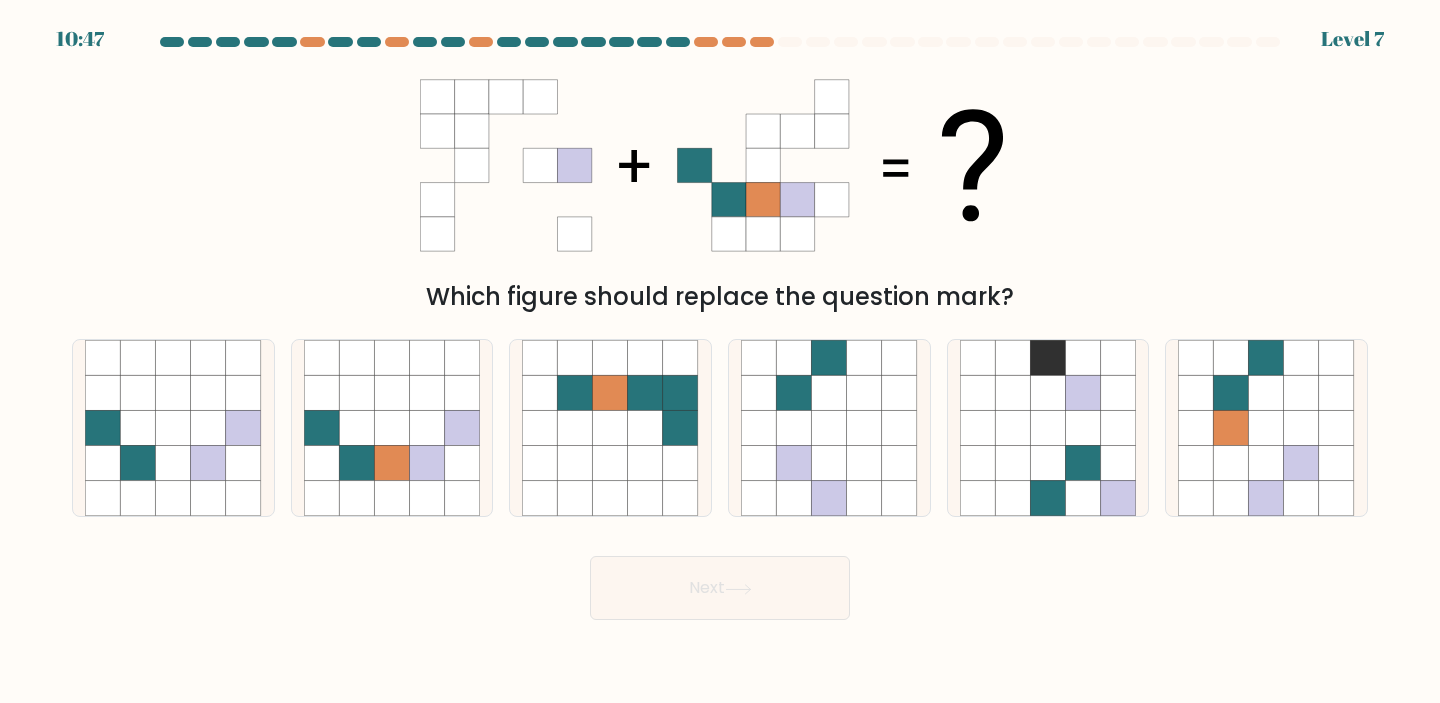click on "Which figure should replace the question mark?" at bounding box center [720, 297] 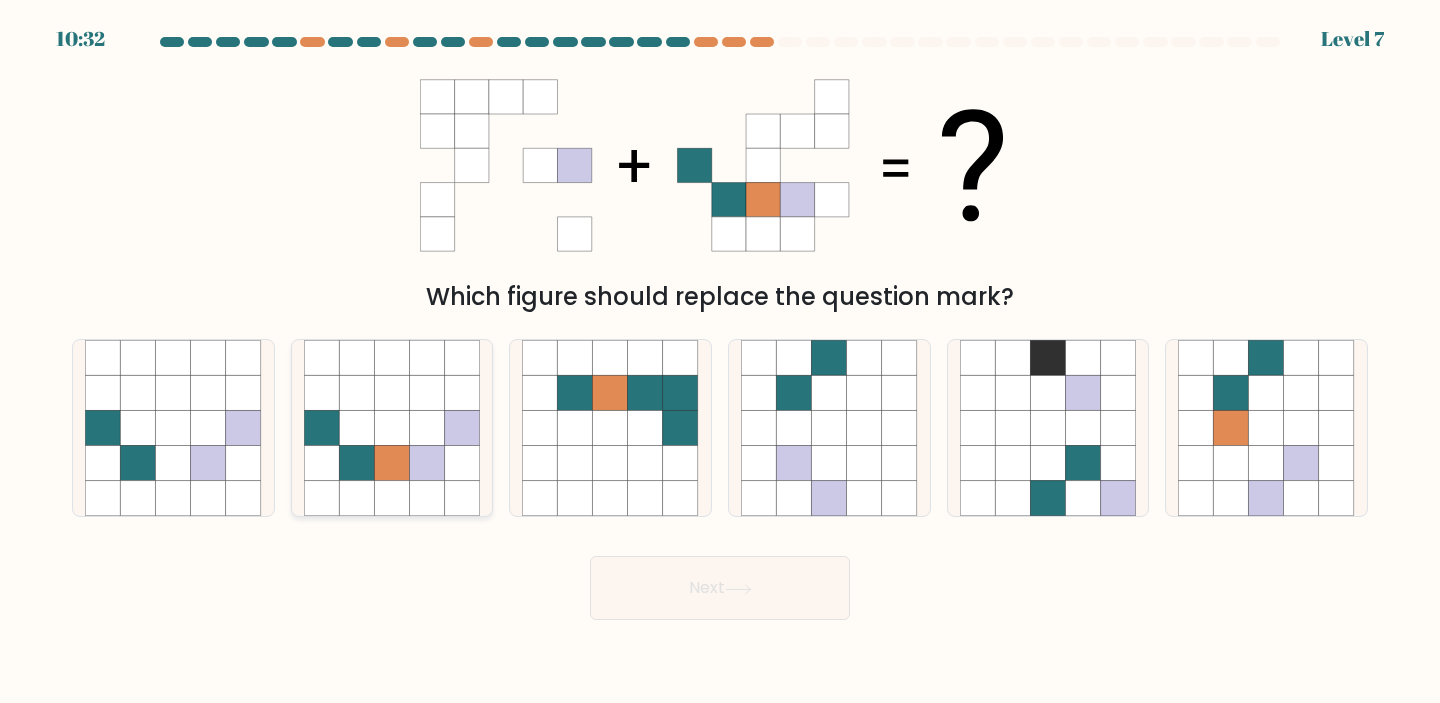 click 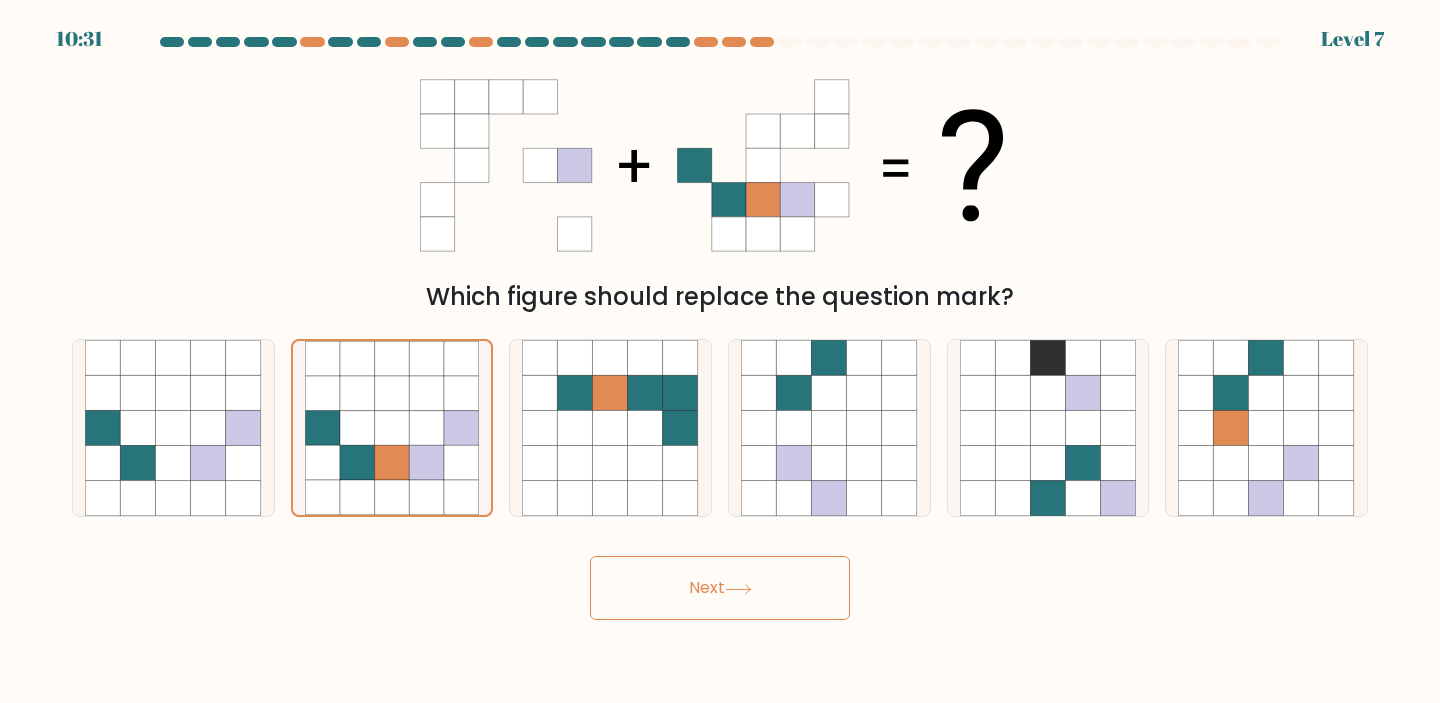 click on "Next" at bounding box center [720, 588] 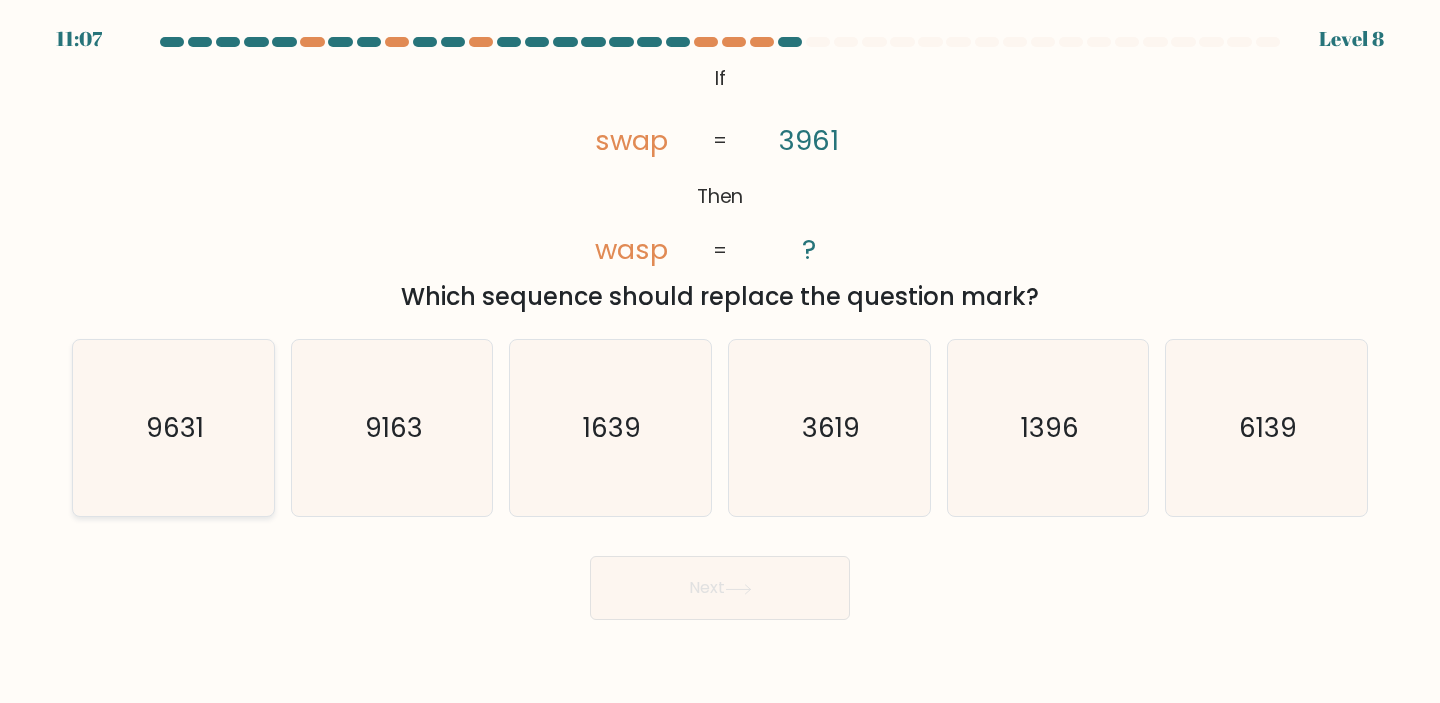 click on "9631" 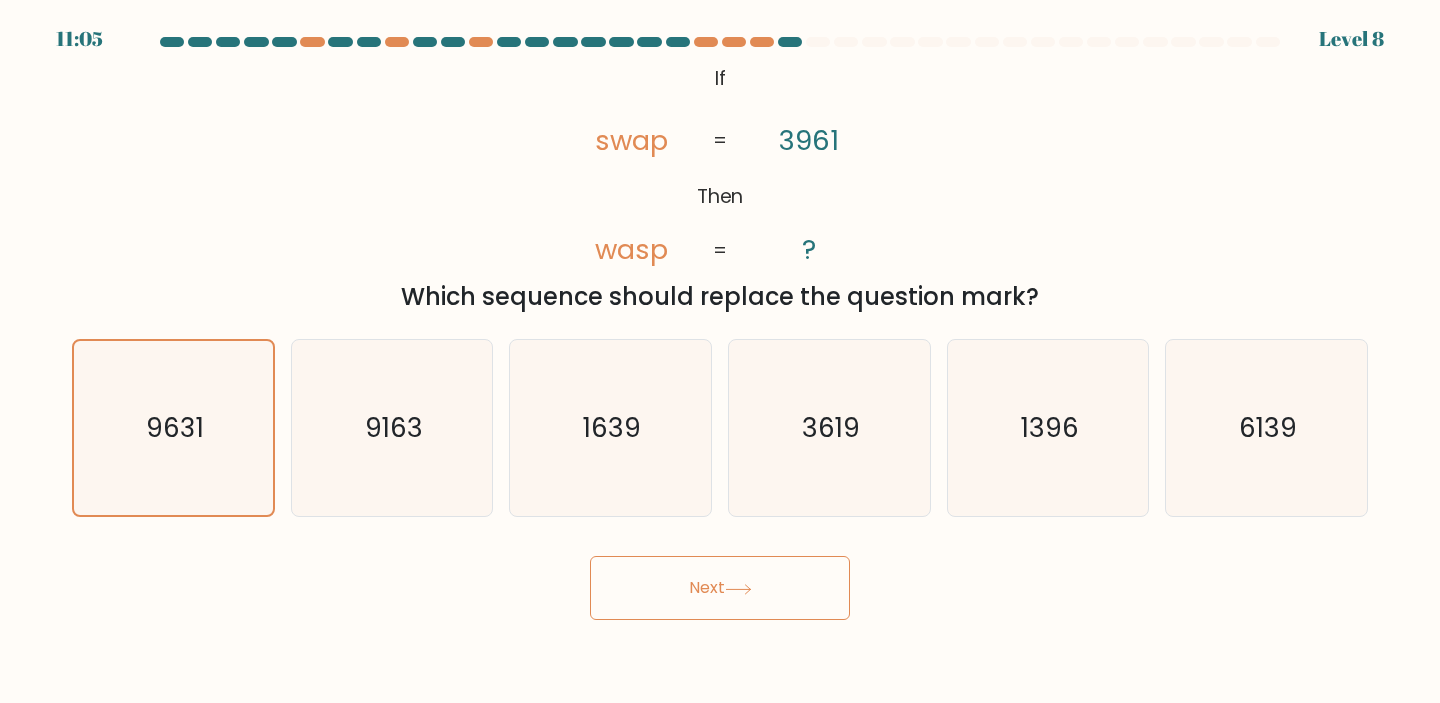 click 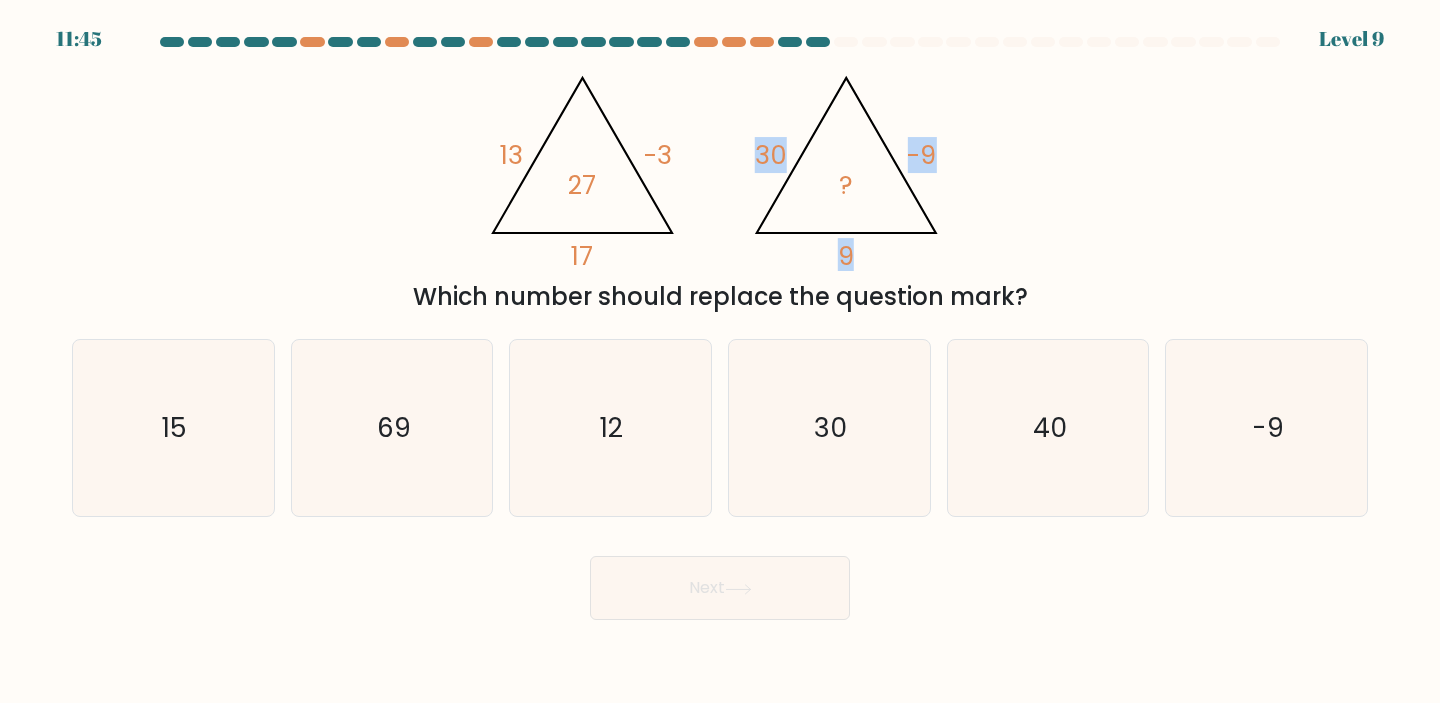 drag, startPoint x: 732, startPoint y: 128, endPoint x: 902, endPoint y: 230, distance: 198.25237 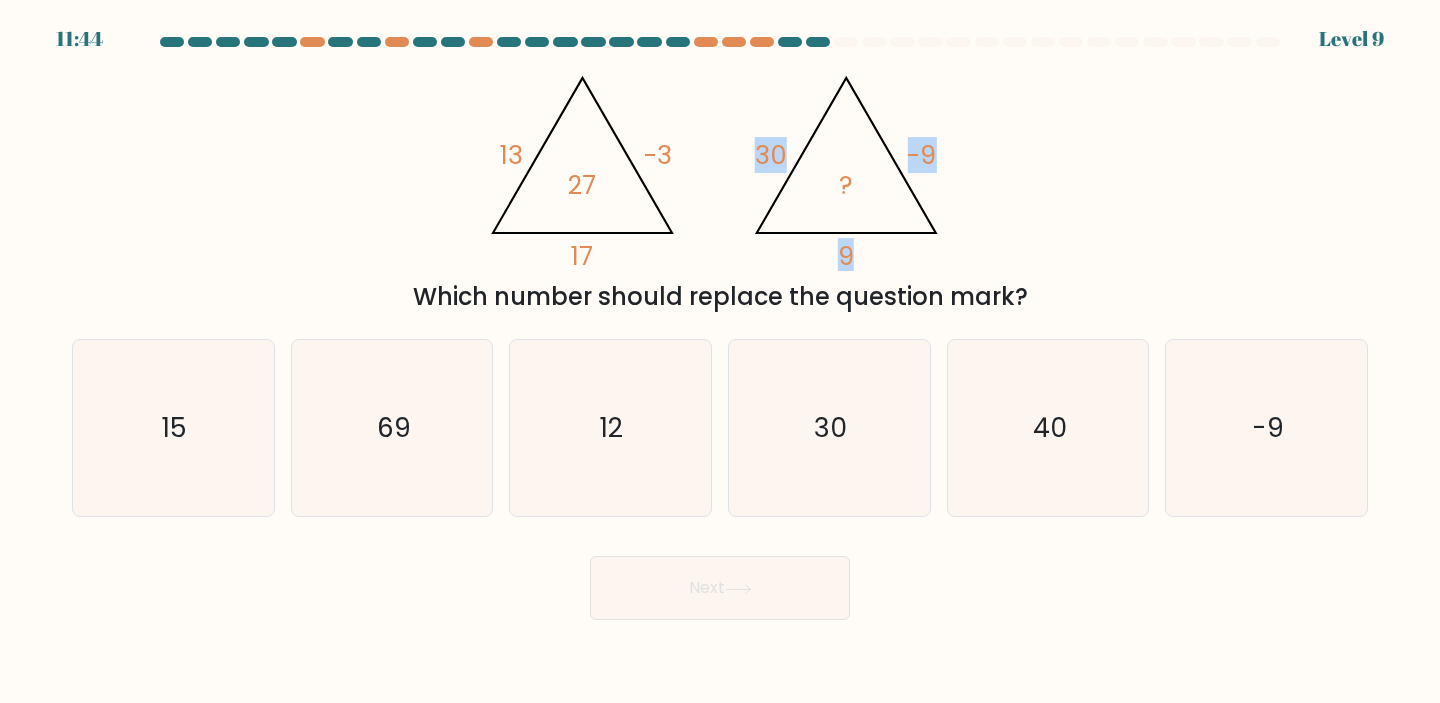copy on "30       -9       9" 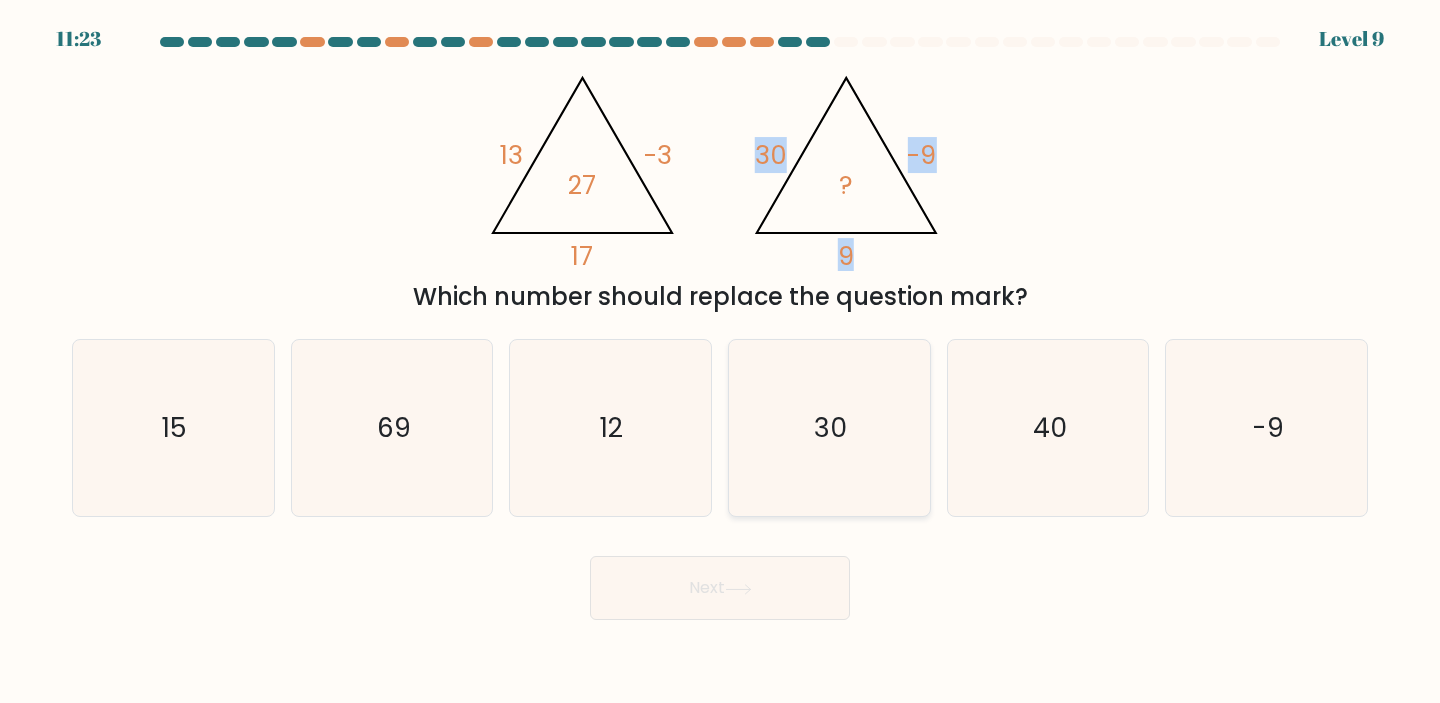 click on "30" 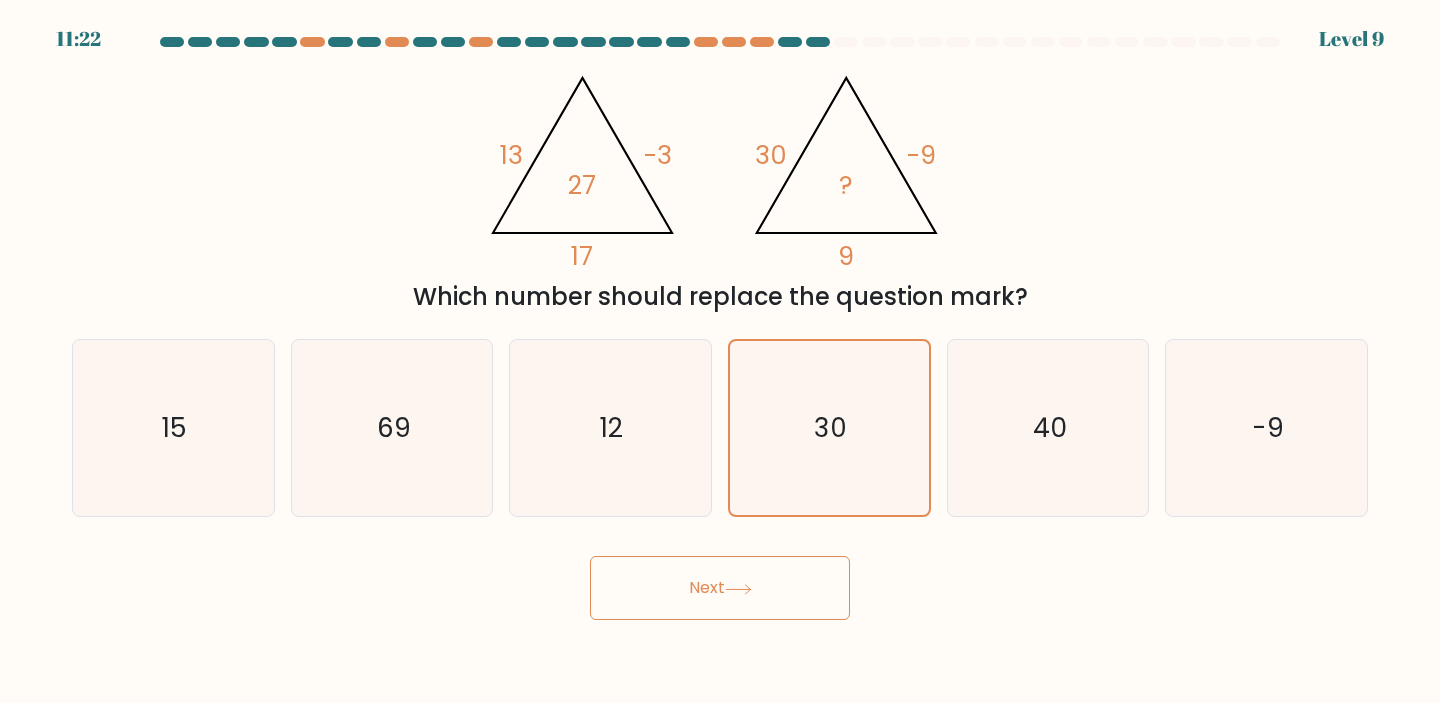 click on "Next" at bounding box center (720, 588) 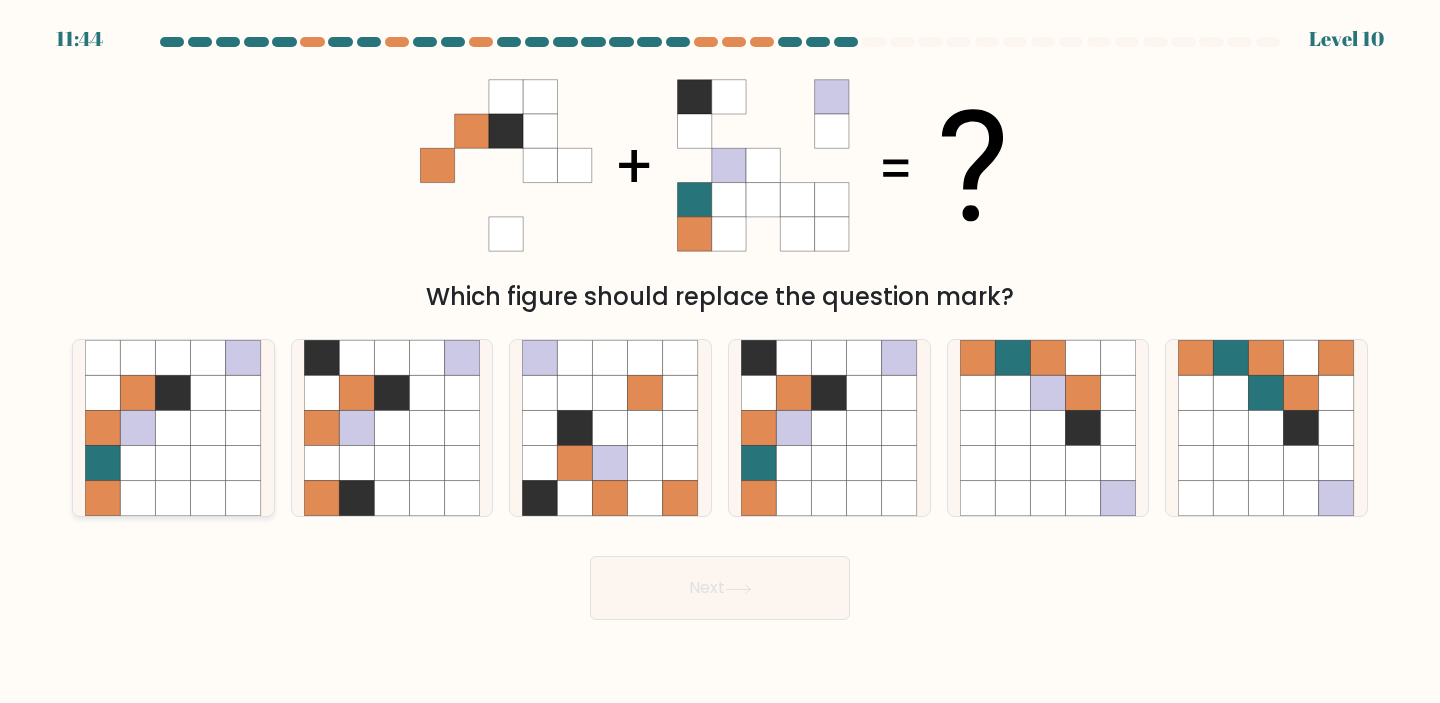 click 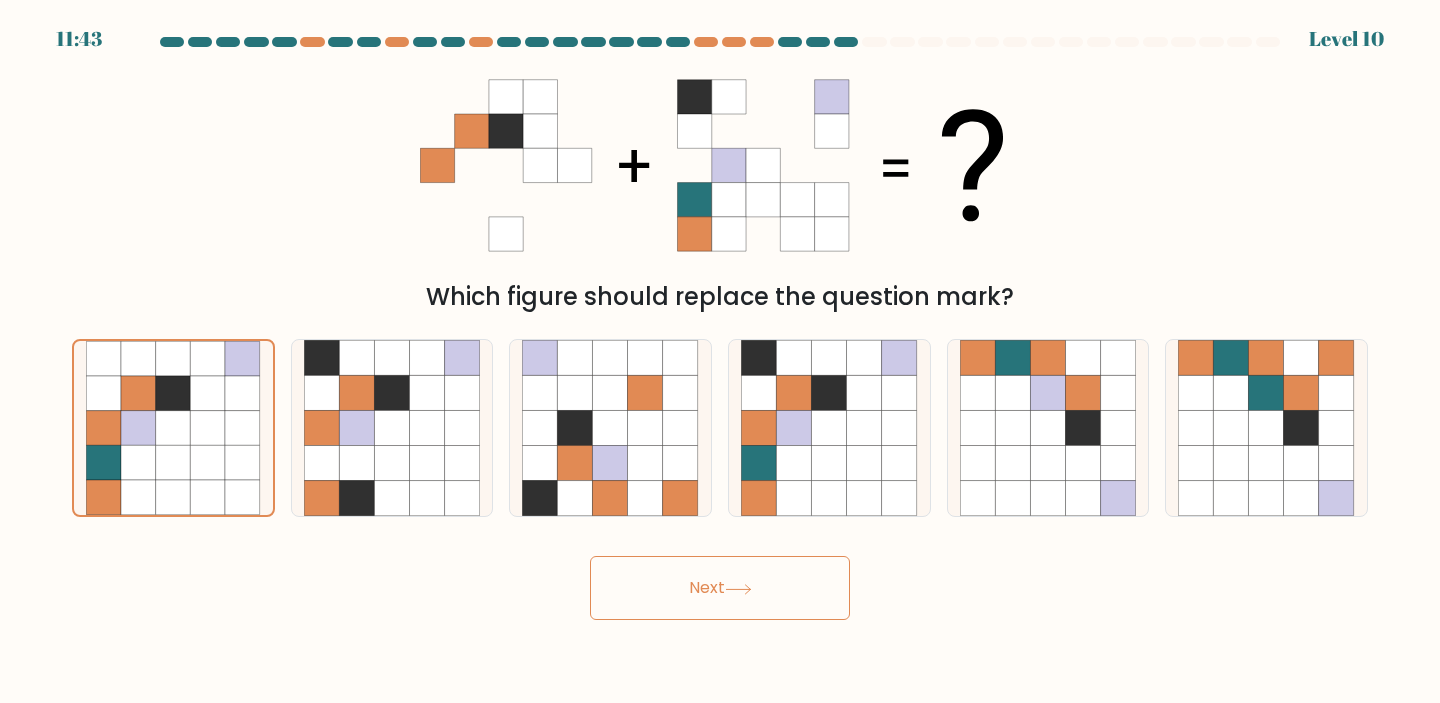click on "Next" at bounding box center (720, 588) 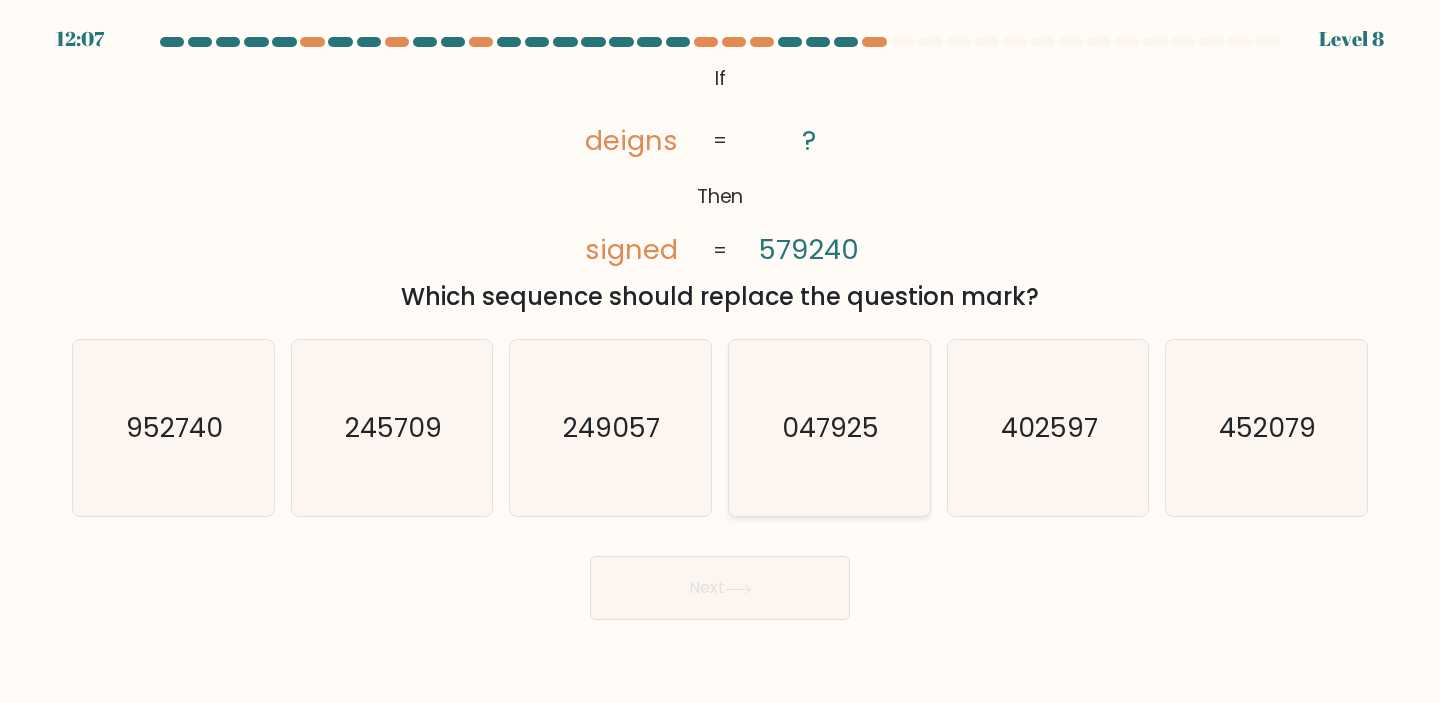 click on "047925" 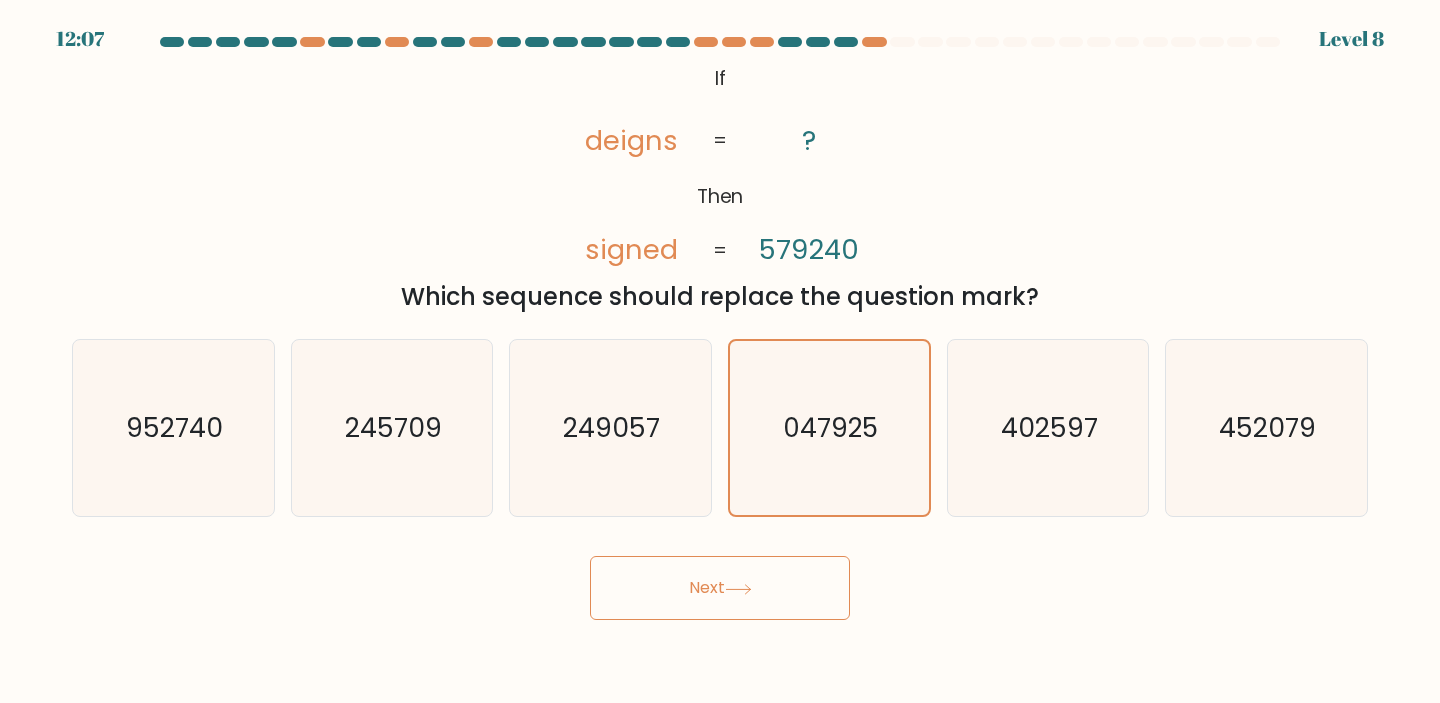 click on "Next" at bounding box center (720, 588) 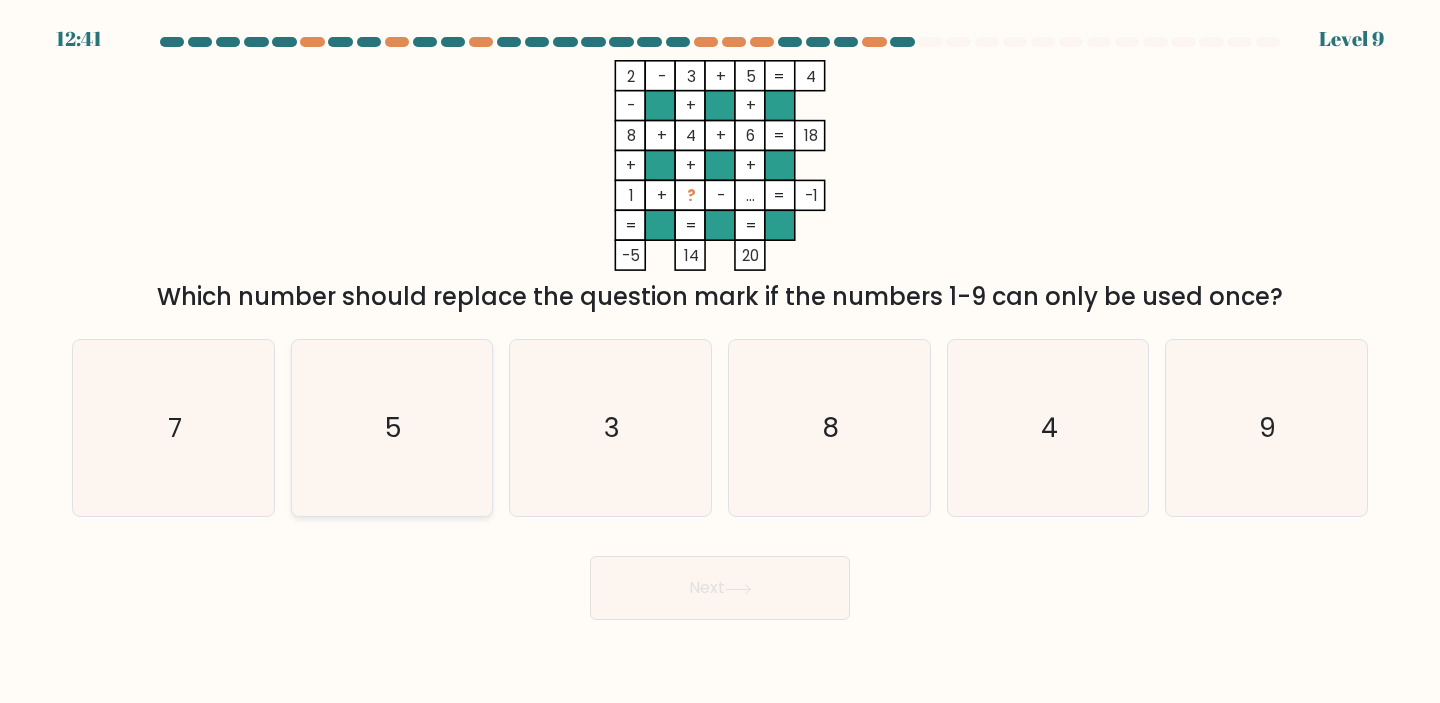 click on "5" 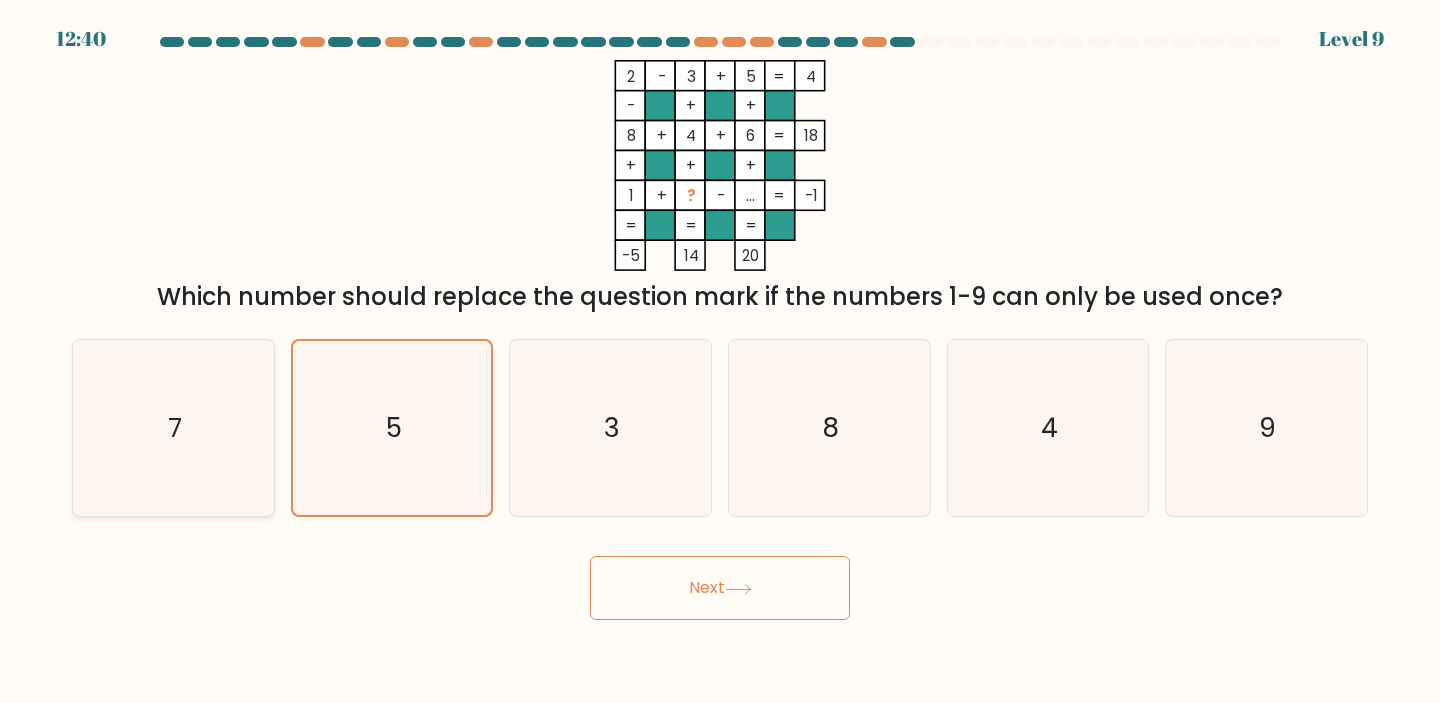 click on "7" 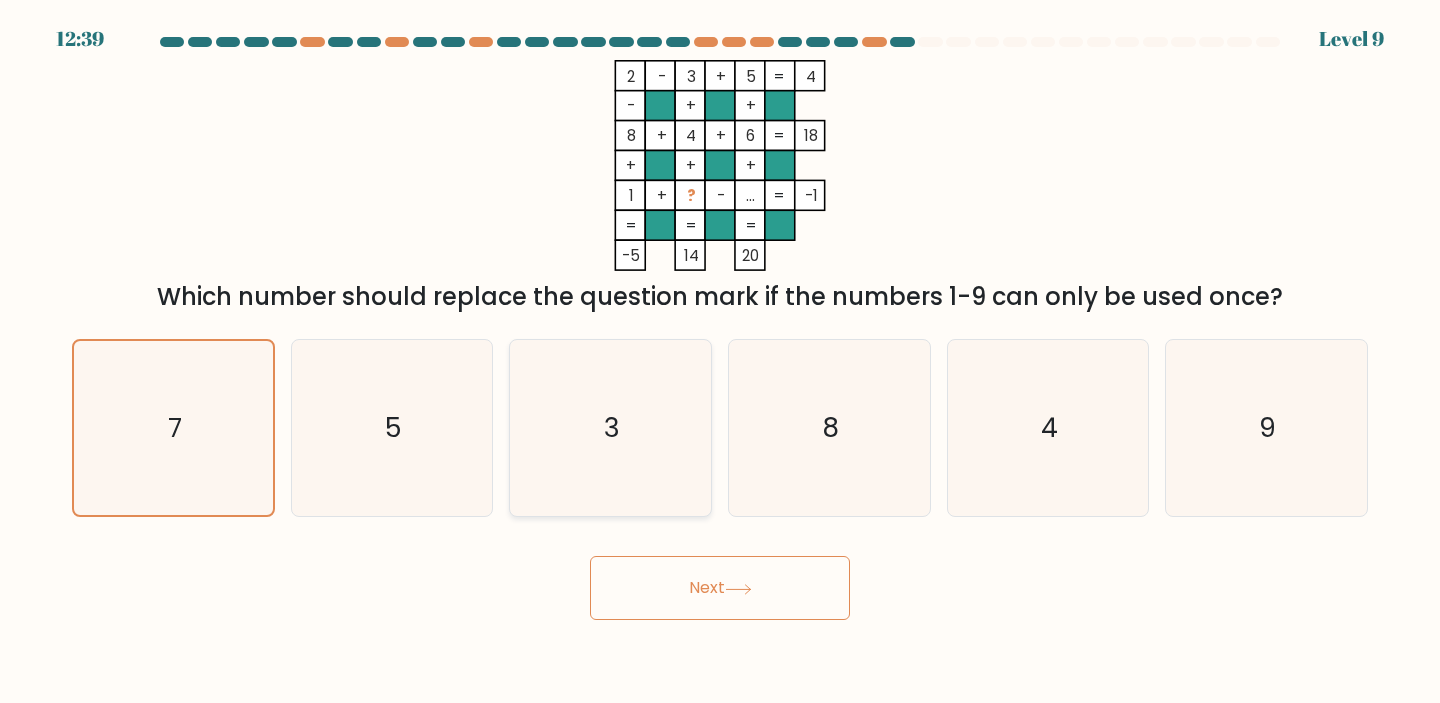 click on "3" 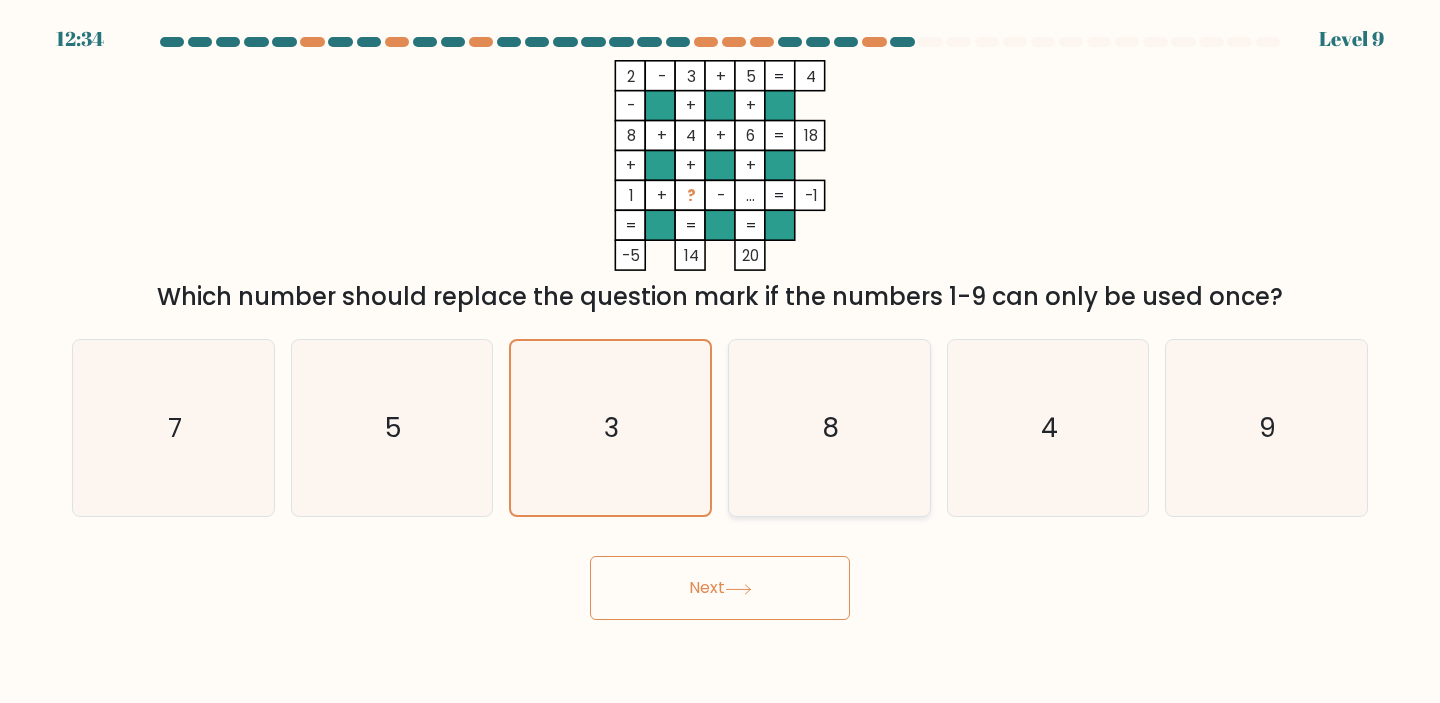 click on "8" 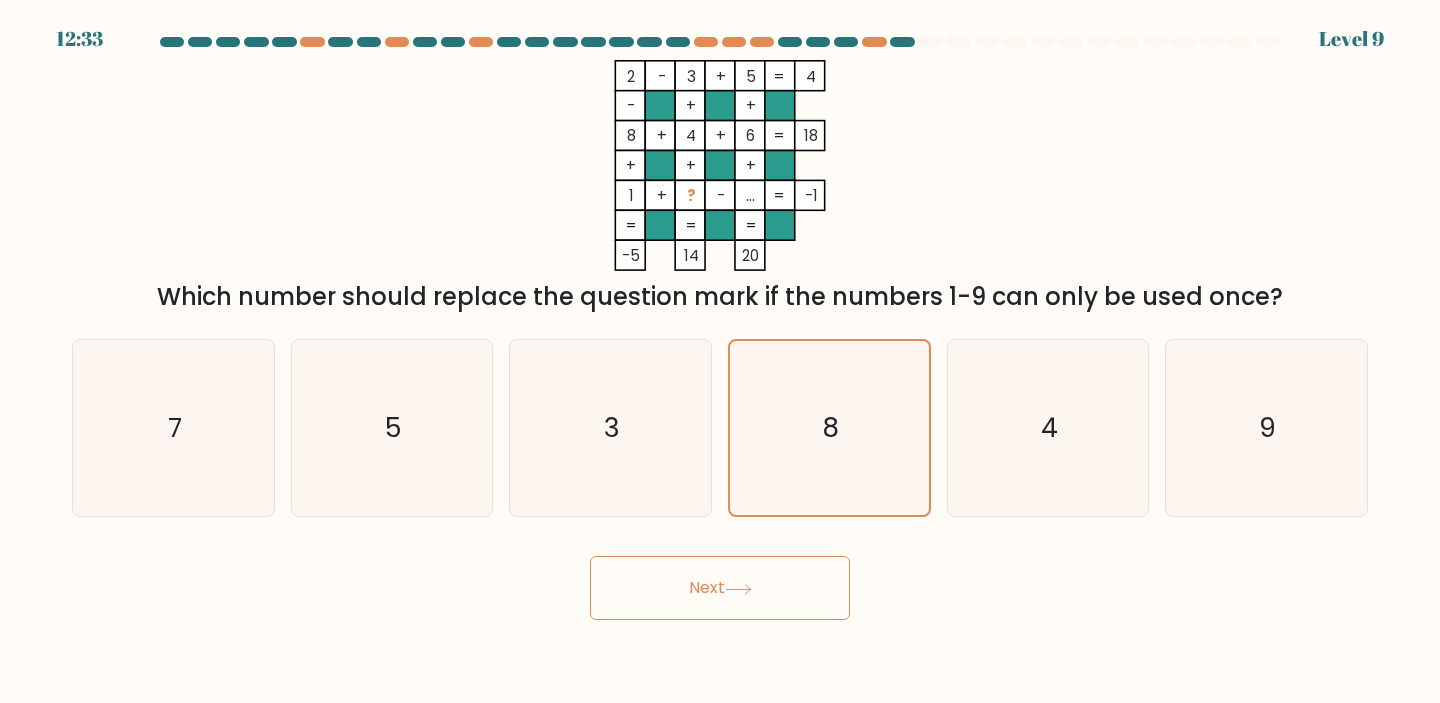 click on "Next" at bounding box center (720, 588) 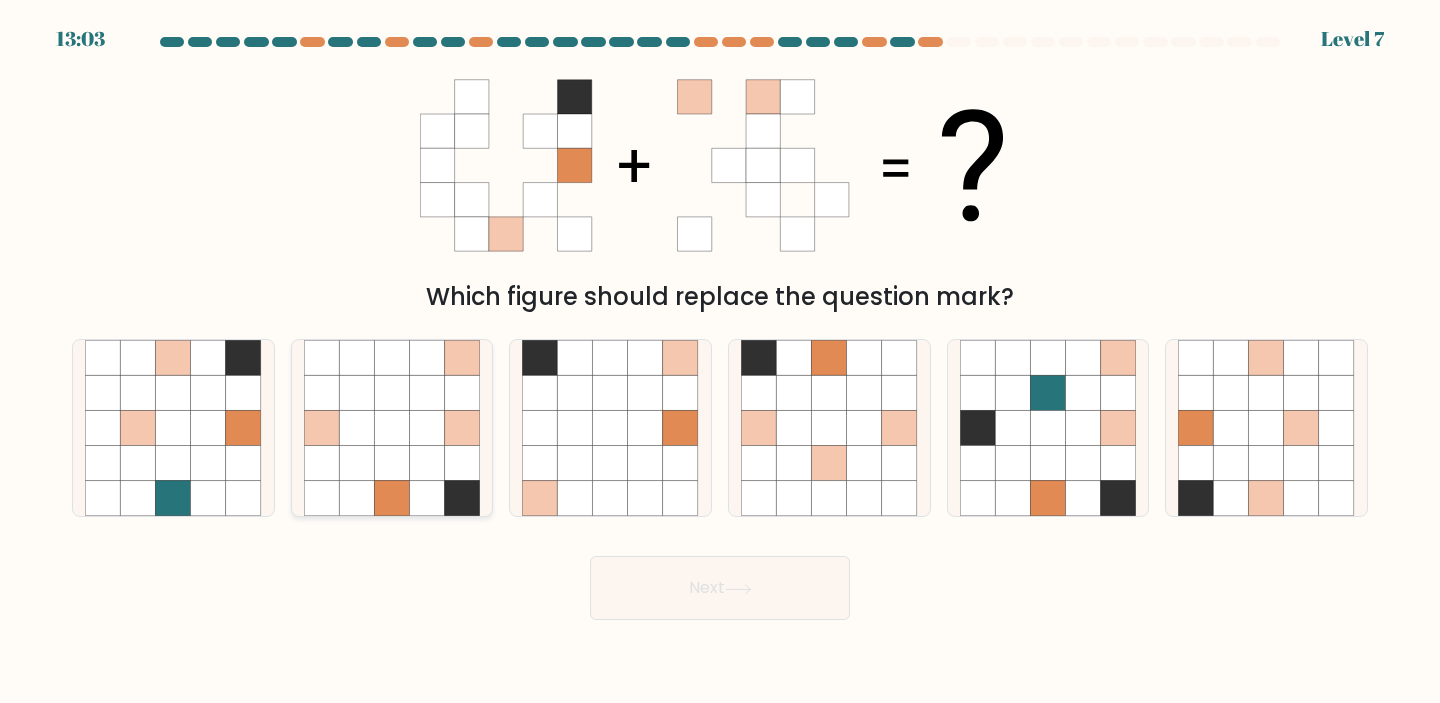 click 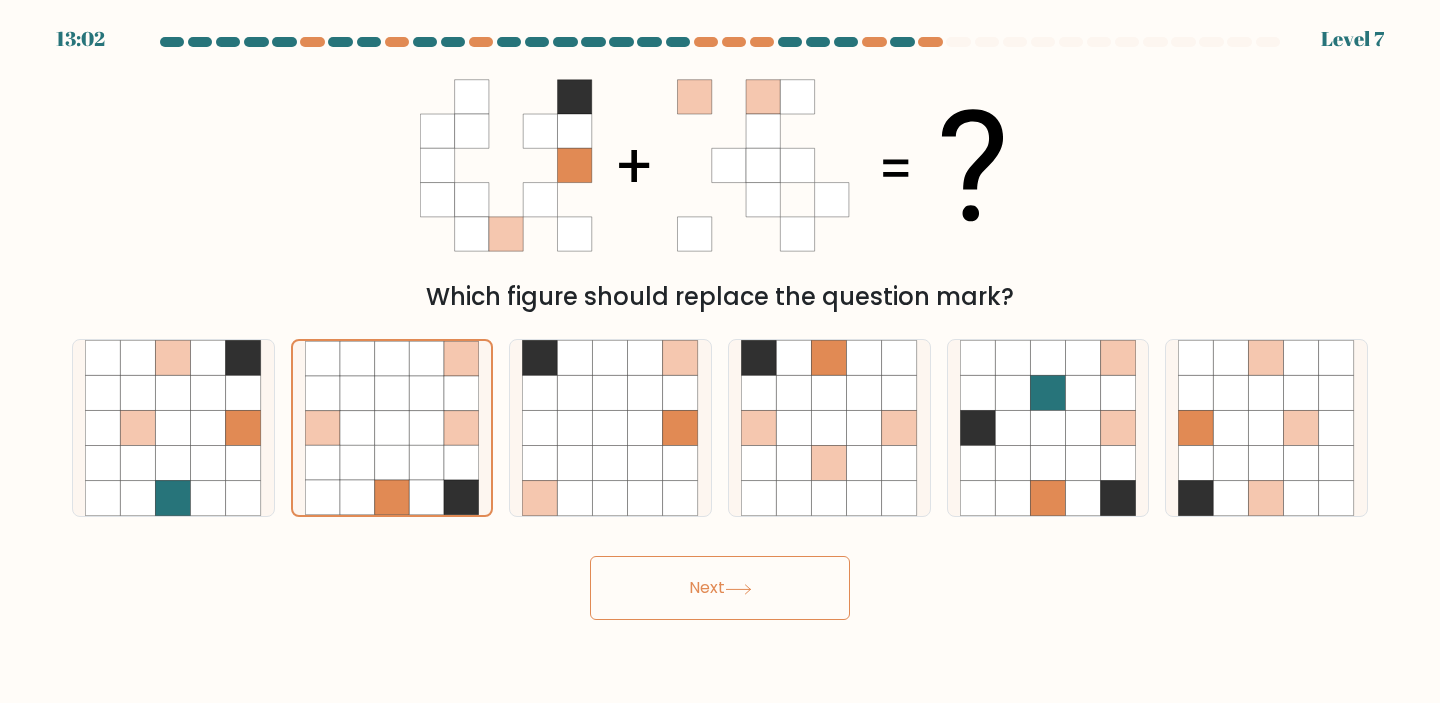 click on "Next" at bounding box center [720, 588] 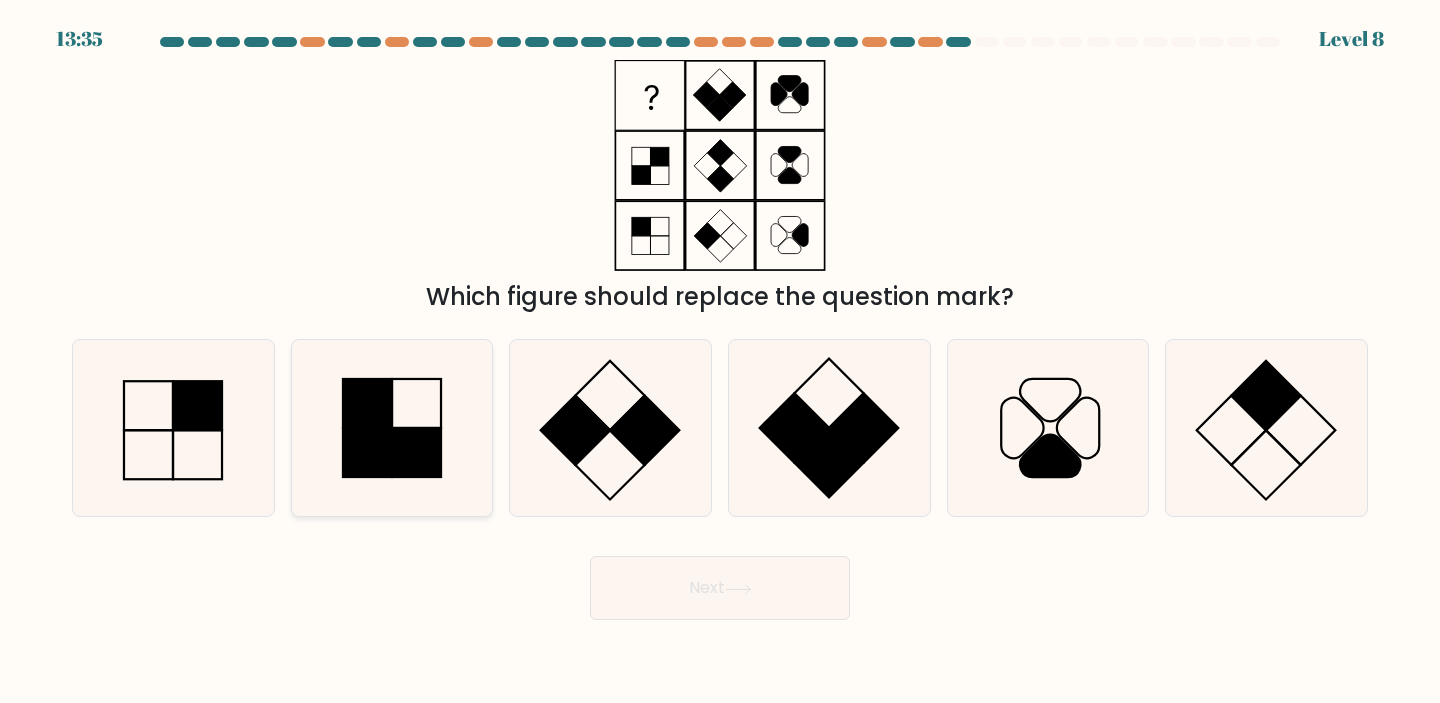 click 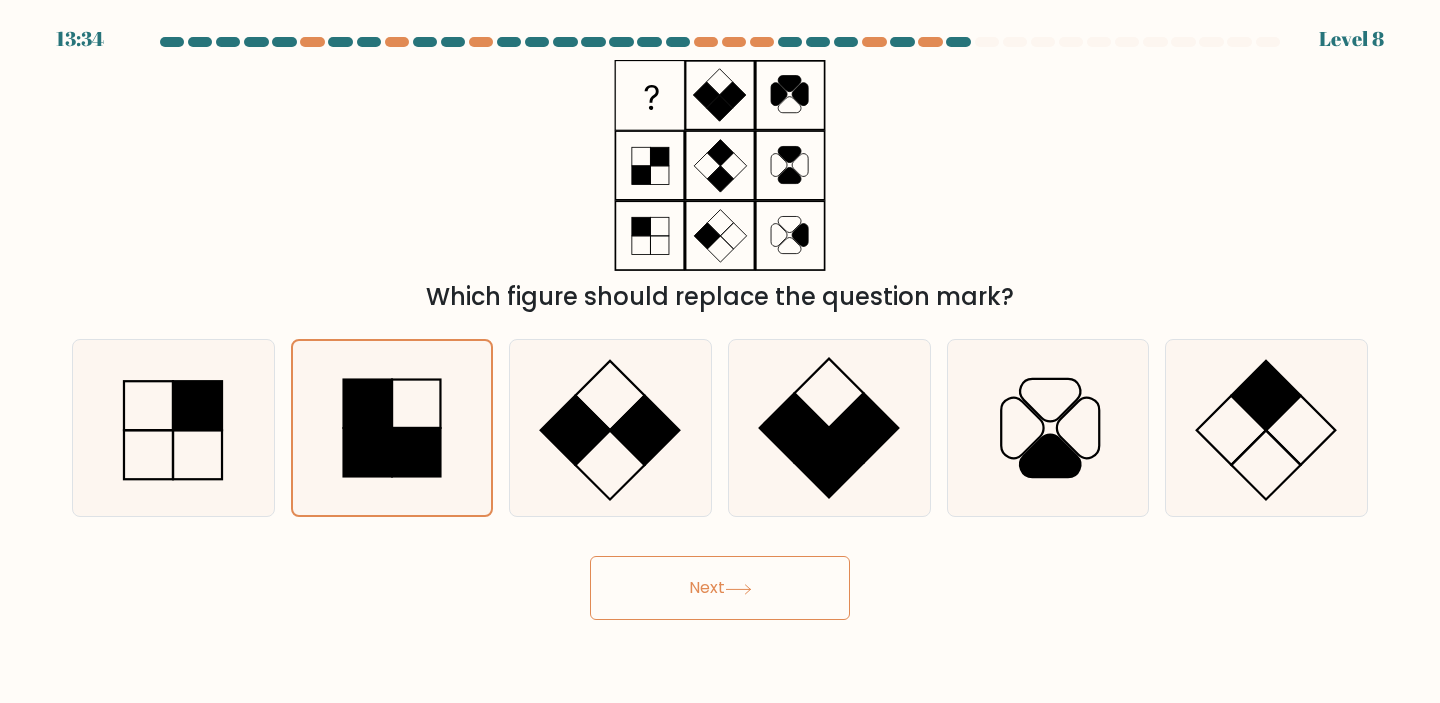 click on "Next" at bounding box center [720, 588] 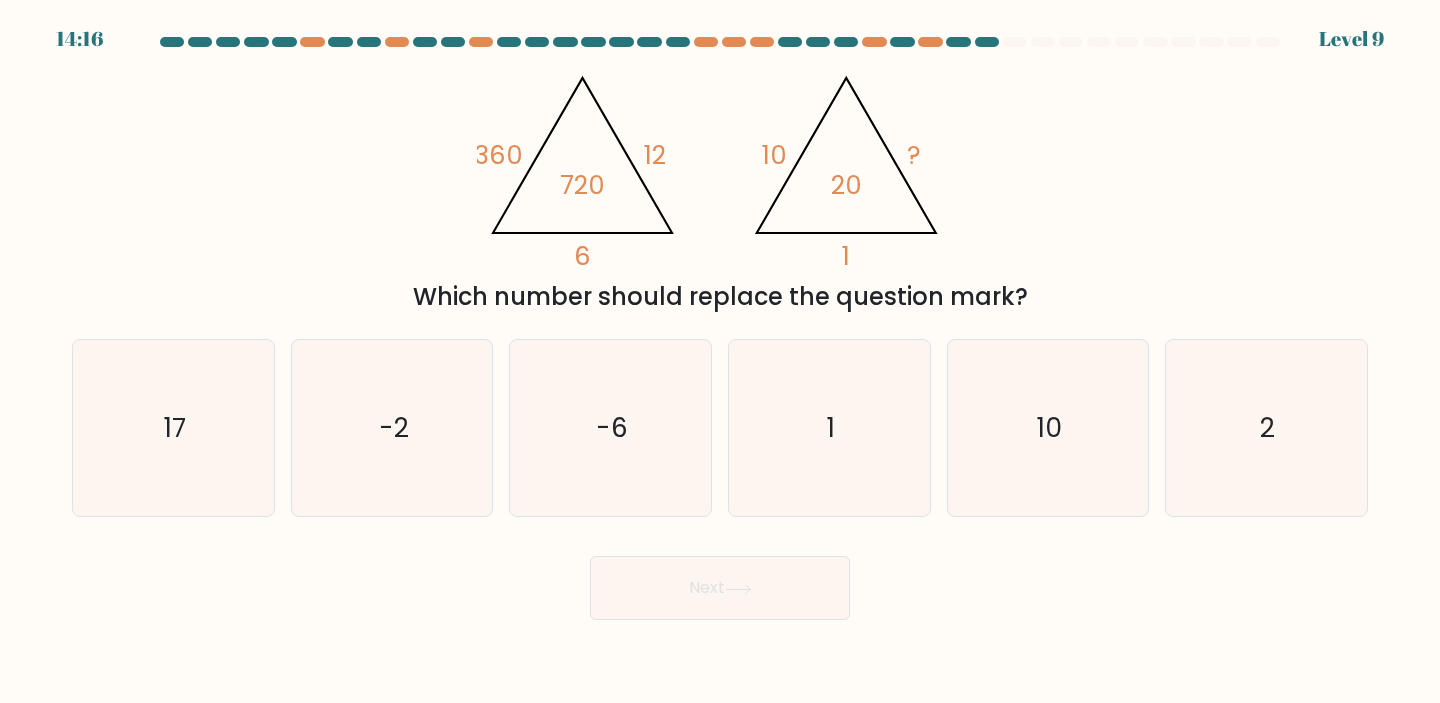 click on "@import url('https://fonts.googleapis.com/css?family=Abril+Fatface:400,100,100italic,300,300italic,400italic,500,500italic,700,700italic,900,900italic');                        360       12       6       720                                       @import url('https://fonts.googleapis.com/css?family=Abril+Fatface:400,100,100italic,300,300italic,400italic,500,500italic,700,700italic,900,900italic');                        10       ?       1       20" 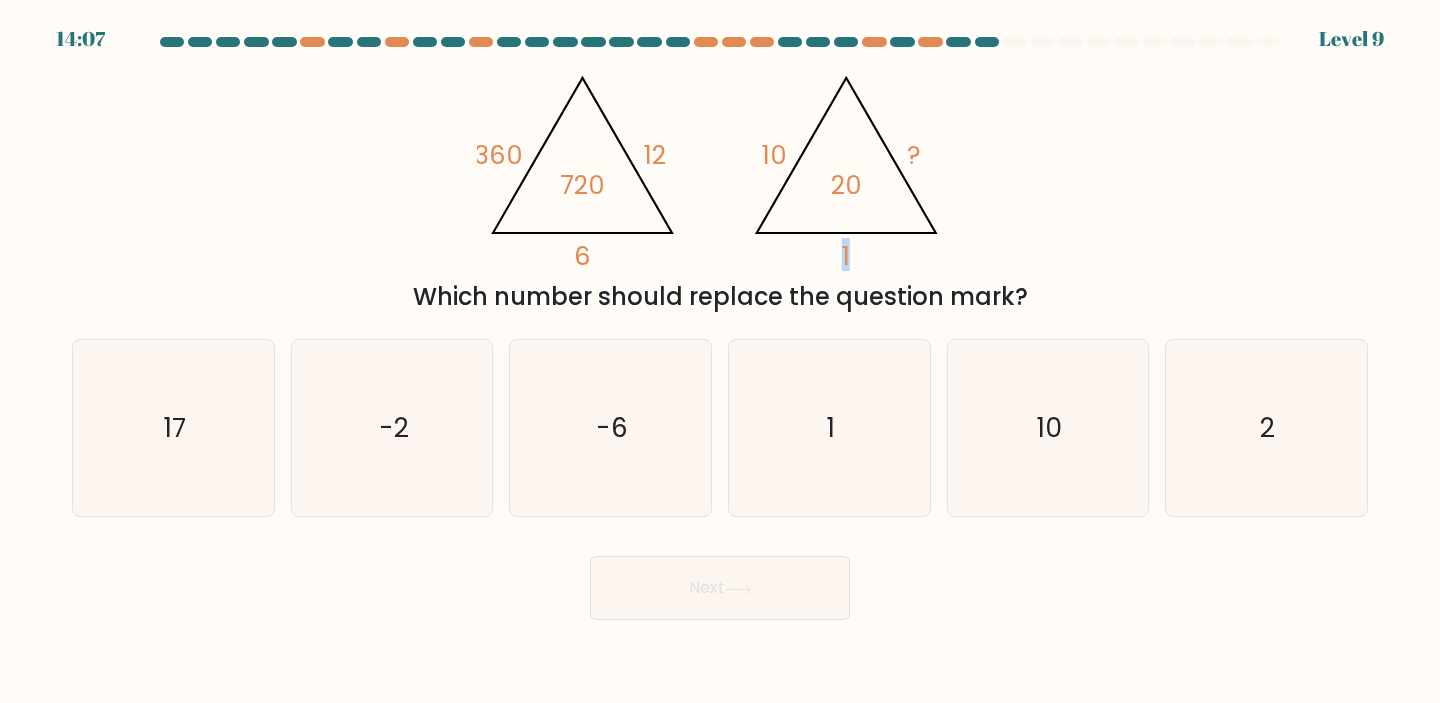 drag, startPoint x: 893, startPoint y: 252, endPoint x: 833, endPoint y: 263, distance: 61 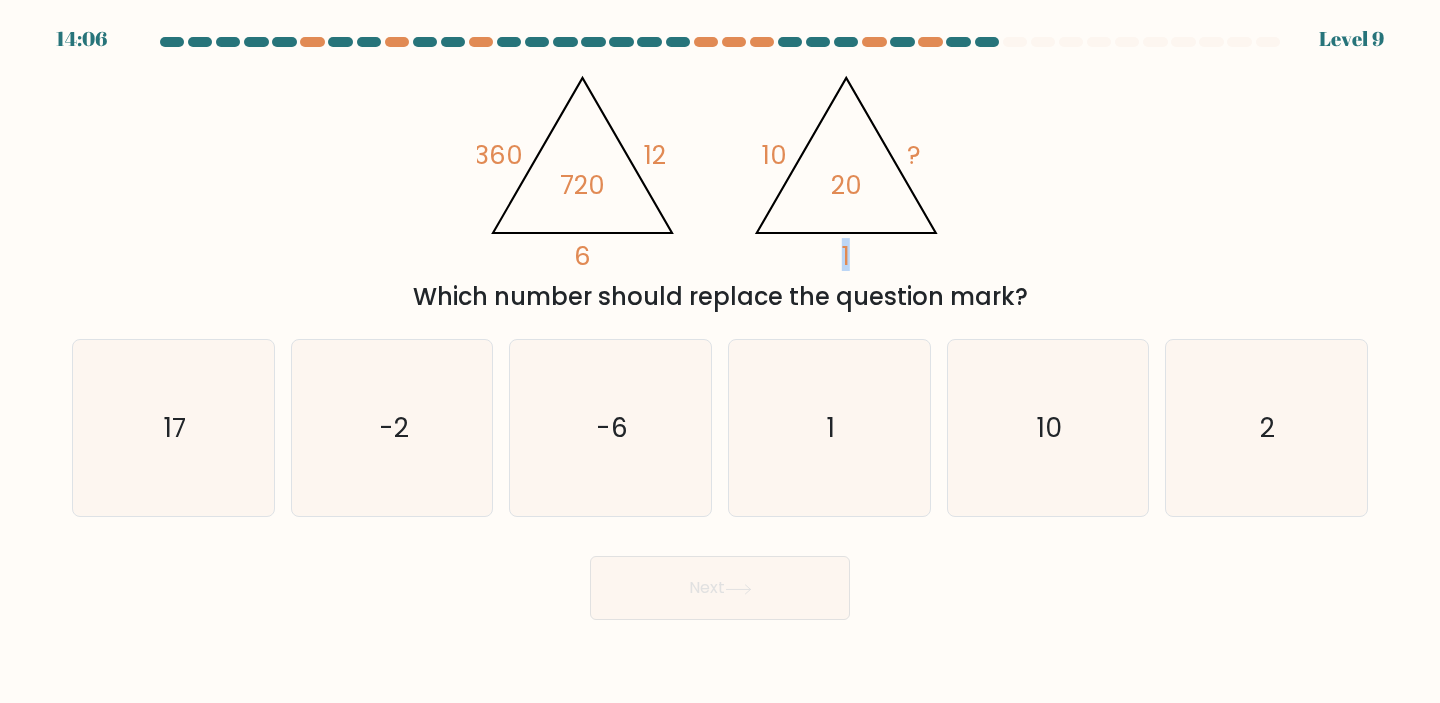 click on "@import url('https://fonts.googleapis.com/css?family=Abril+Fatface:400,100,100italic,300,300italic,400italic,500,500italic,700,700italic,900,900italic');                        360       12       6       720                                       @import url('https://fonts.googleapis.com/css?family=Abril+Fatface:400,100,100italic,300,300italic,400italic,500,500italic,700,700italic,900,900italic');                        10       ?       1       20
Which number should replace the question mark?" at bounding box center (720, 187) 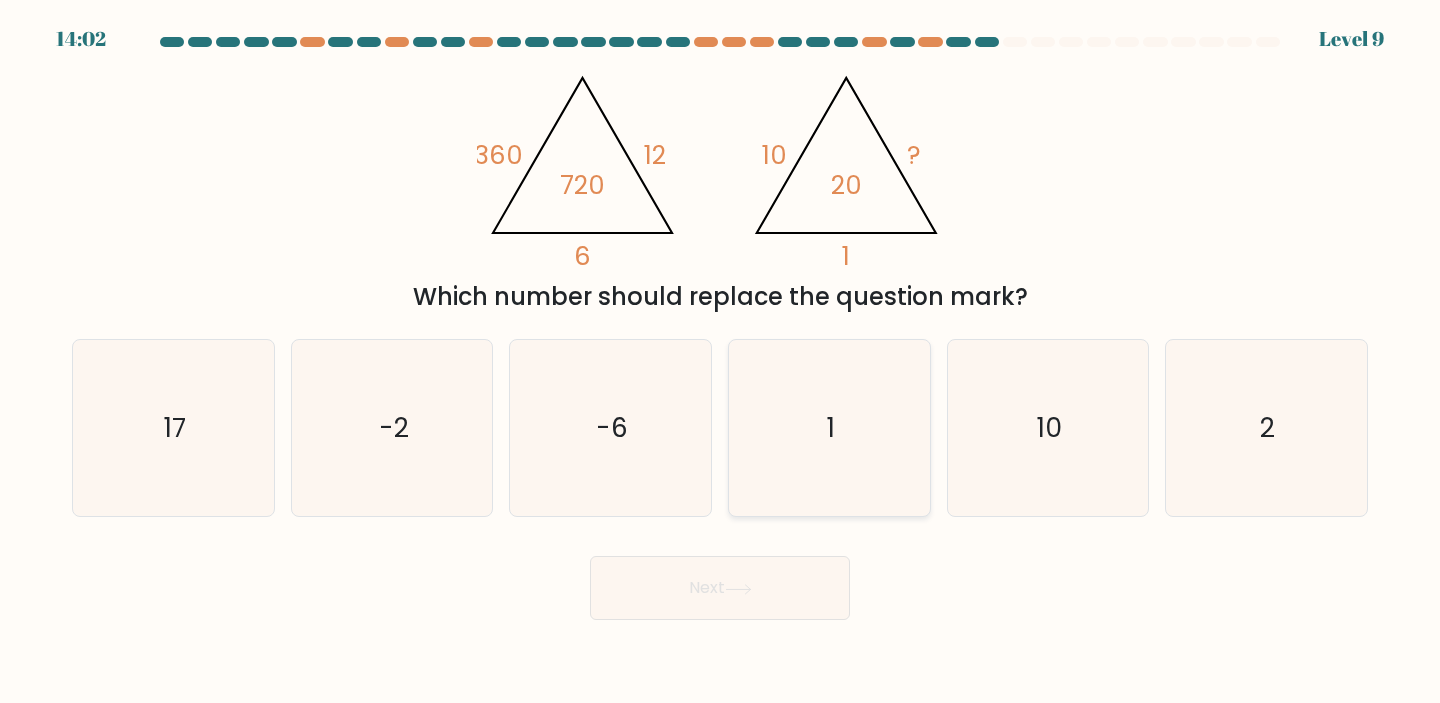 click on "1" 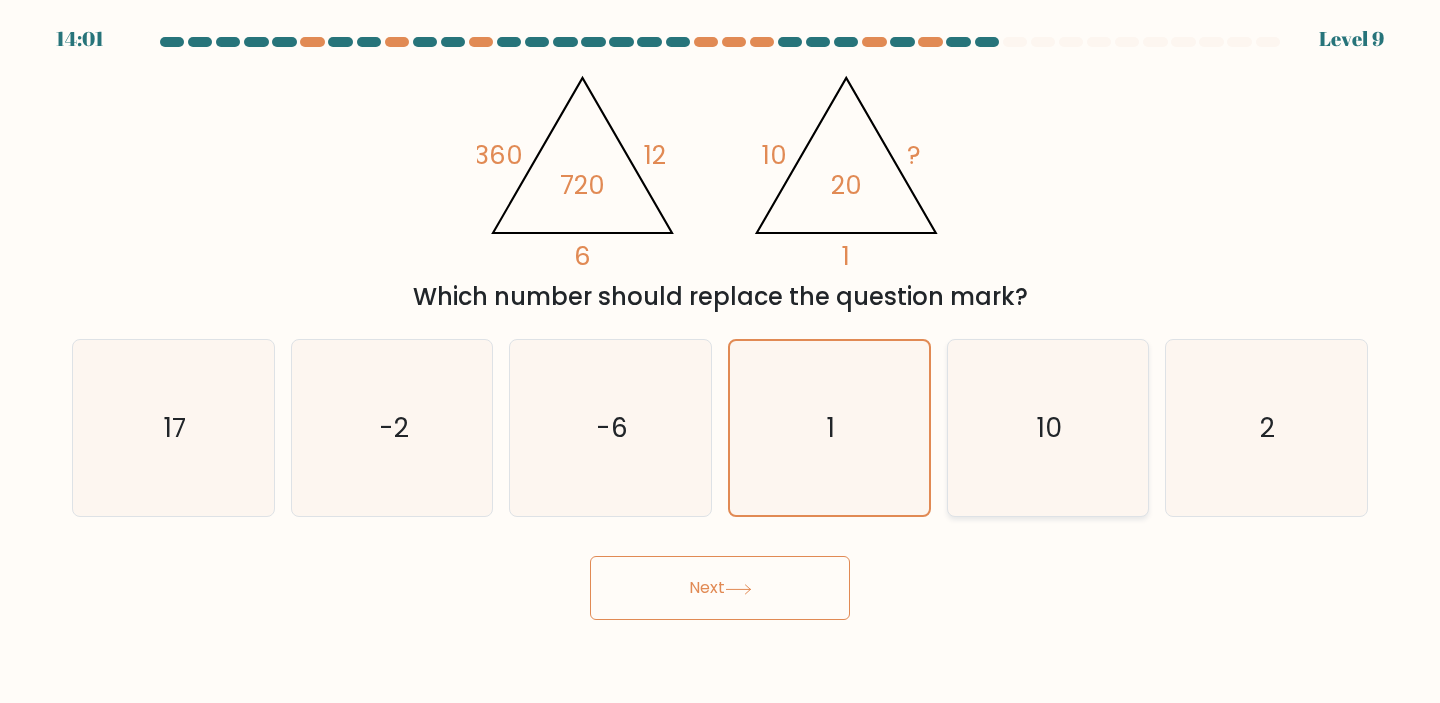 click on "10" 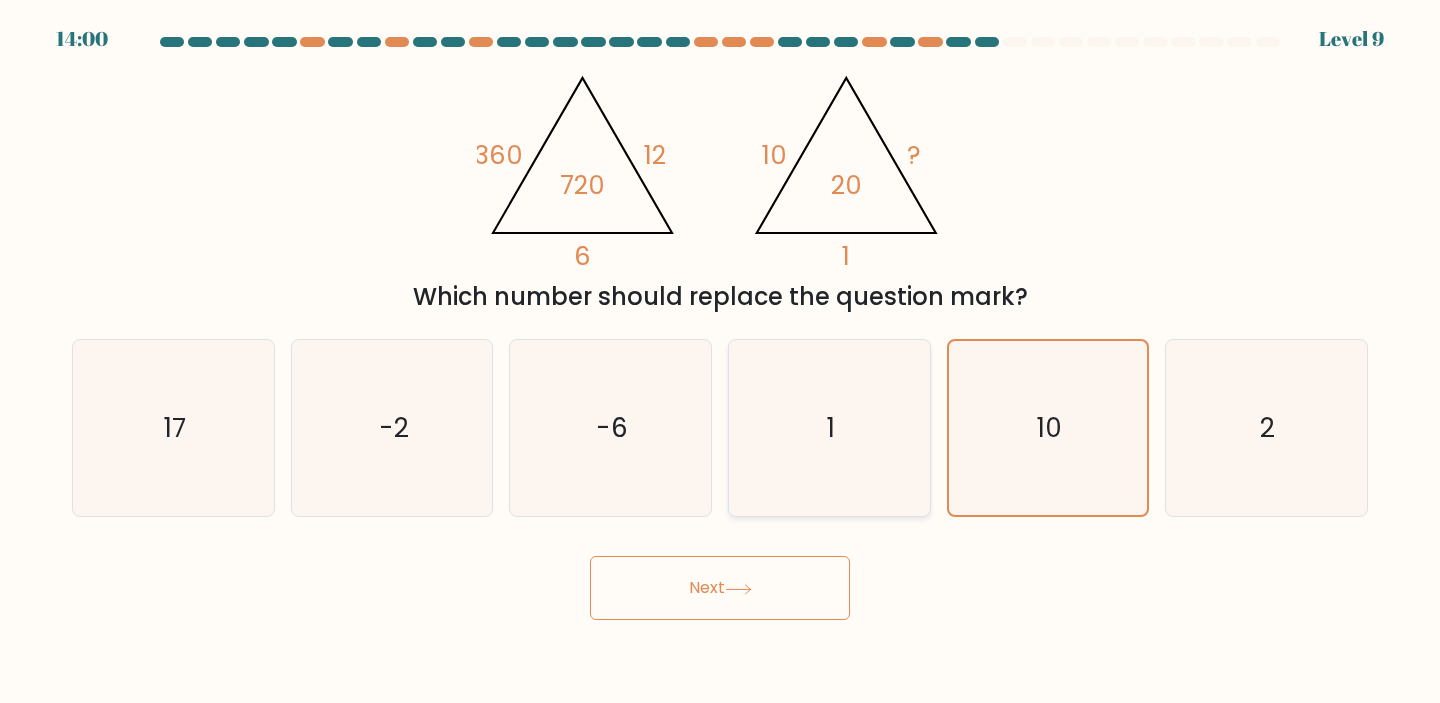 click on "1" 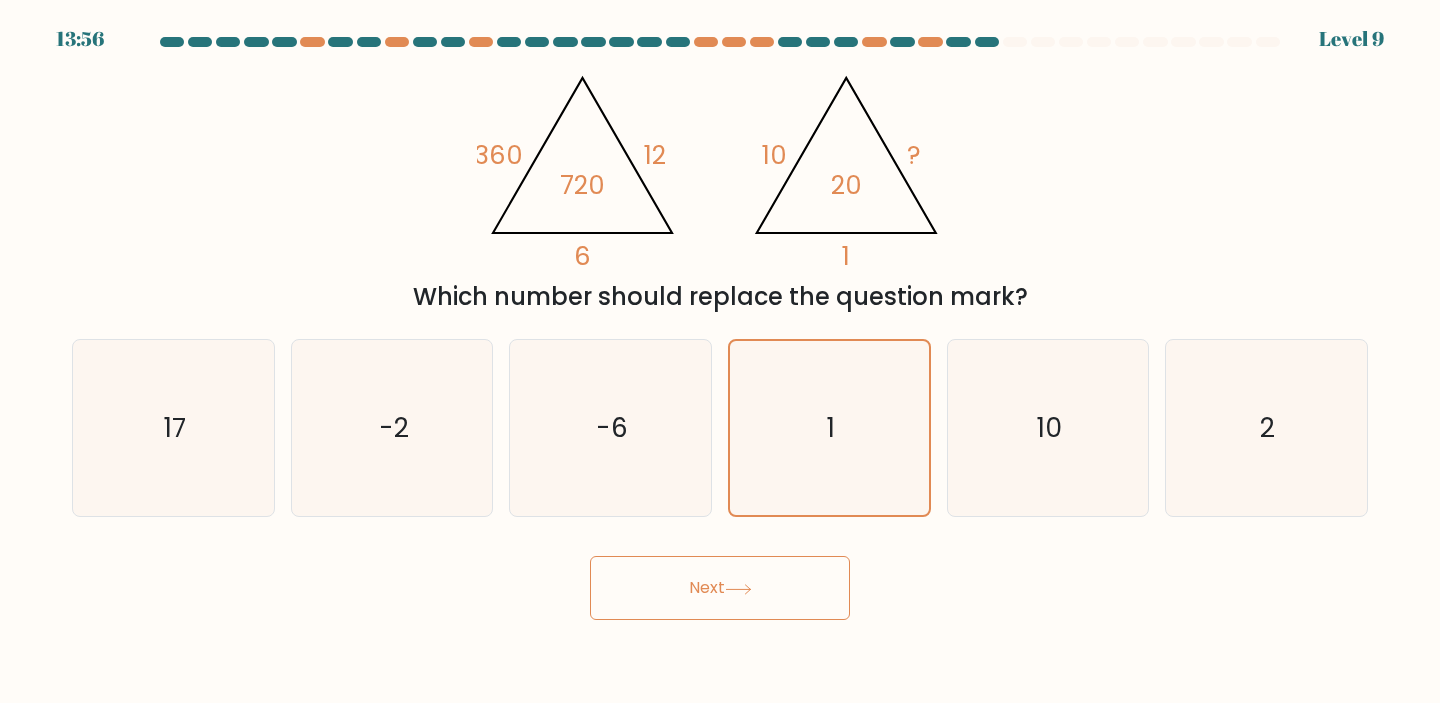 click on "@import url('https://fonts.googleapis.com/css?family=Abril+Fatface:400,100,100italic,300,300italic,400italic,500,500italic,700,700italic,900,900italic');                        360       12       6       720                                       @import url('https://fonts.googleapis.com/css?family=Abril+Fatface:400,100,100italic,300,300italic,400italic,500,500italic,700,700italic,900,900italic');                        10       ?       1       20" 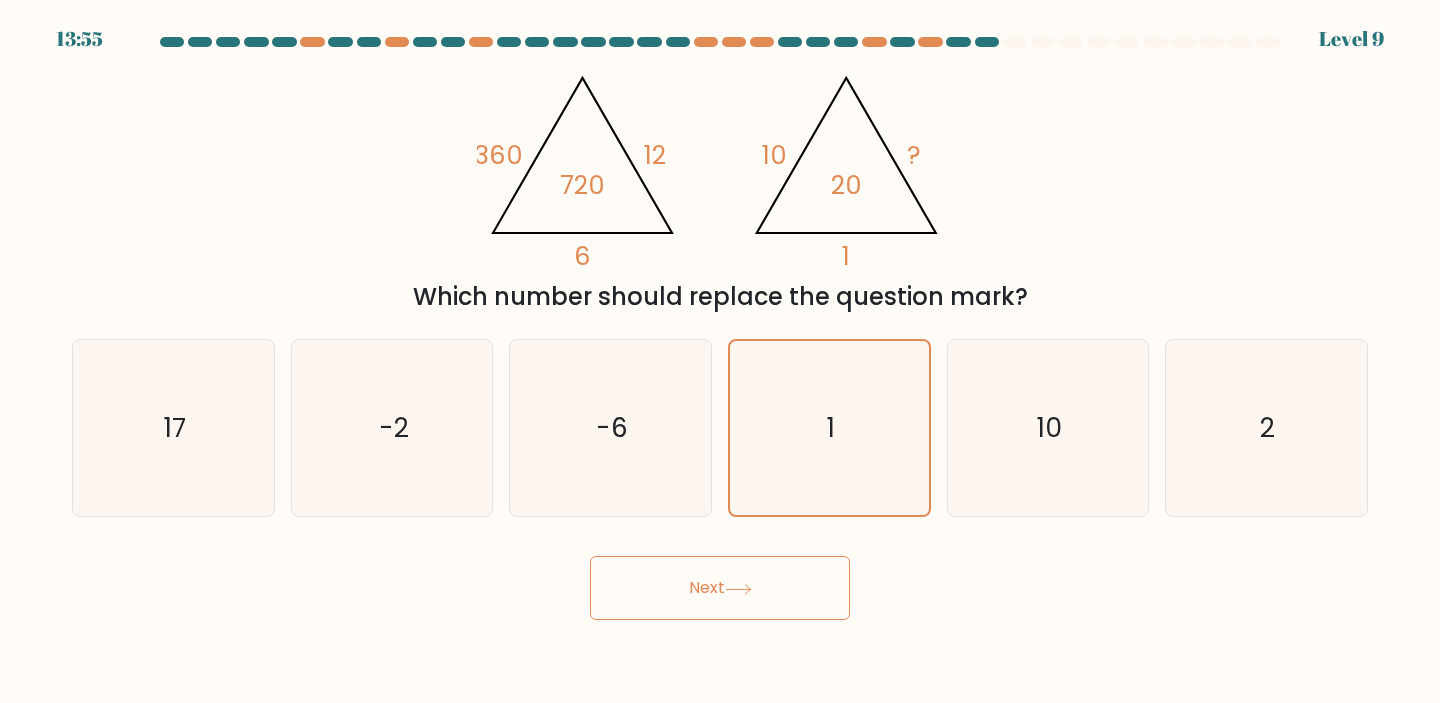 click on "@import url('https://fonts.googleapis.com/css?family=Abril+Fatface:400,100,100italic,300,300italic,400italic,500,500italic,700,700italic,900,900italic');                        360       12       6       720                                       @import url('https://fonts.googleapis.com/css?family=Abril+Fatface:400,100,100italic,300,300italic,400italic,500,500italic,700,700italic,900,900italic');                        10       ?       1       20" 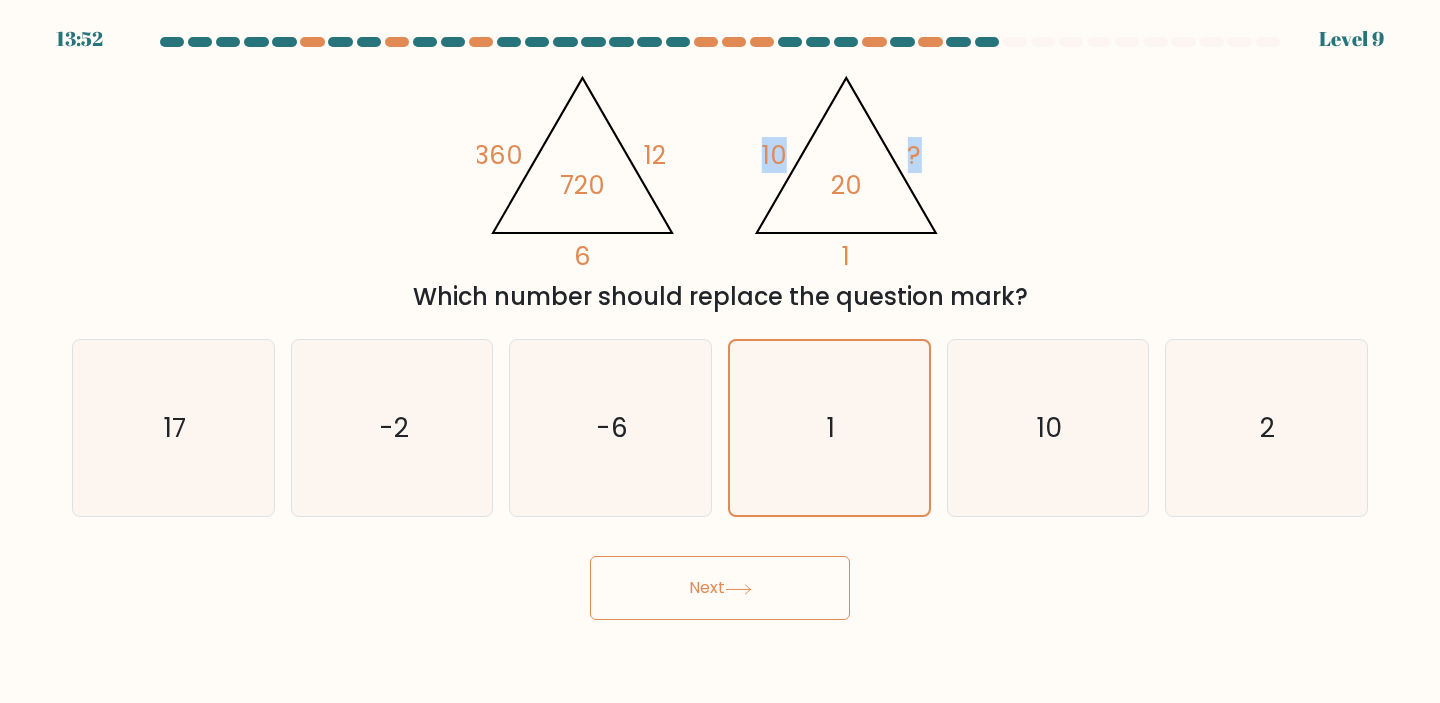 drag, startPoint x: 975, startPoint y: 257, endPoint x: 740, endPoint y: 139, distance: 262.96198 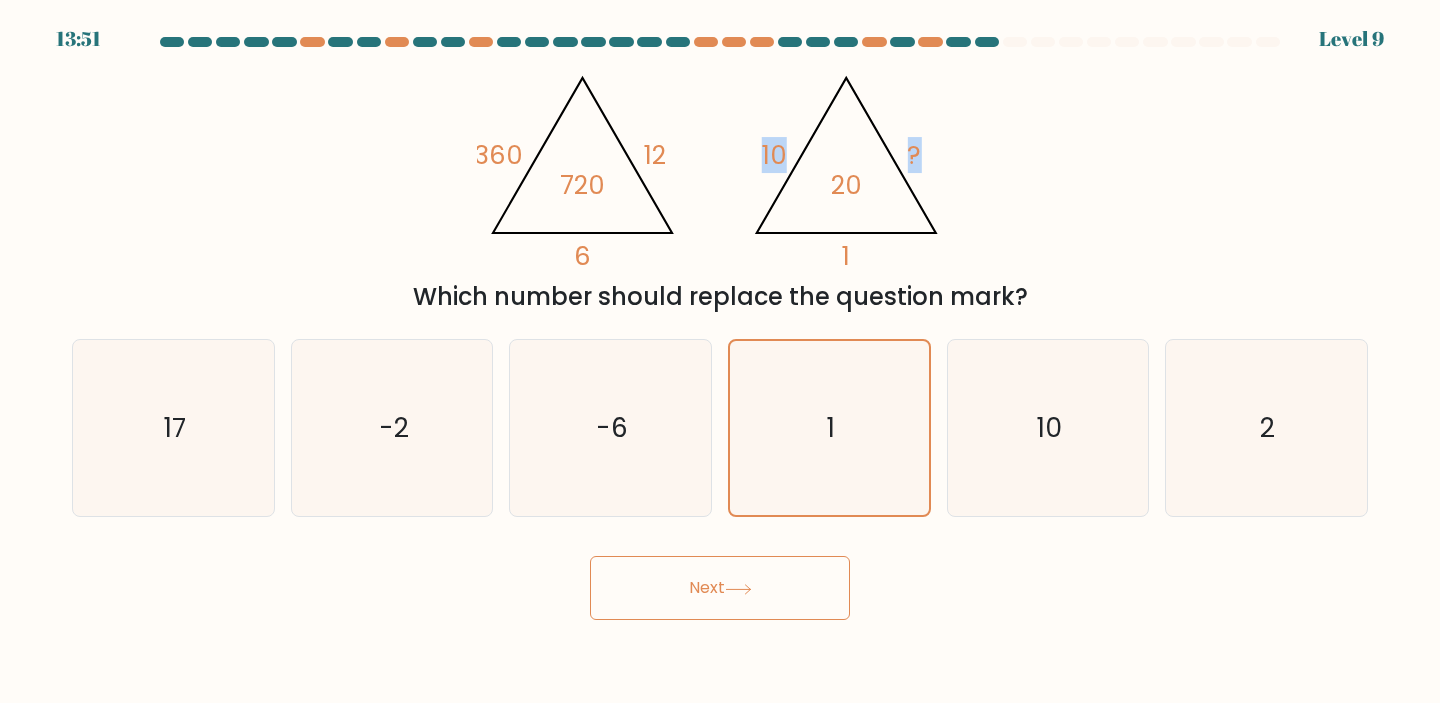 copy on "10       ?" 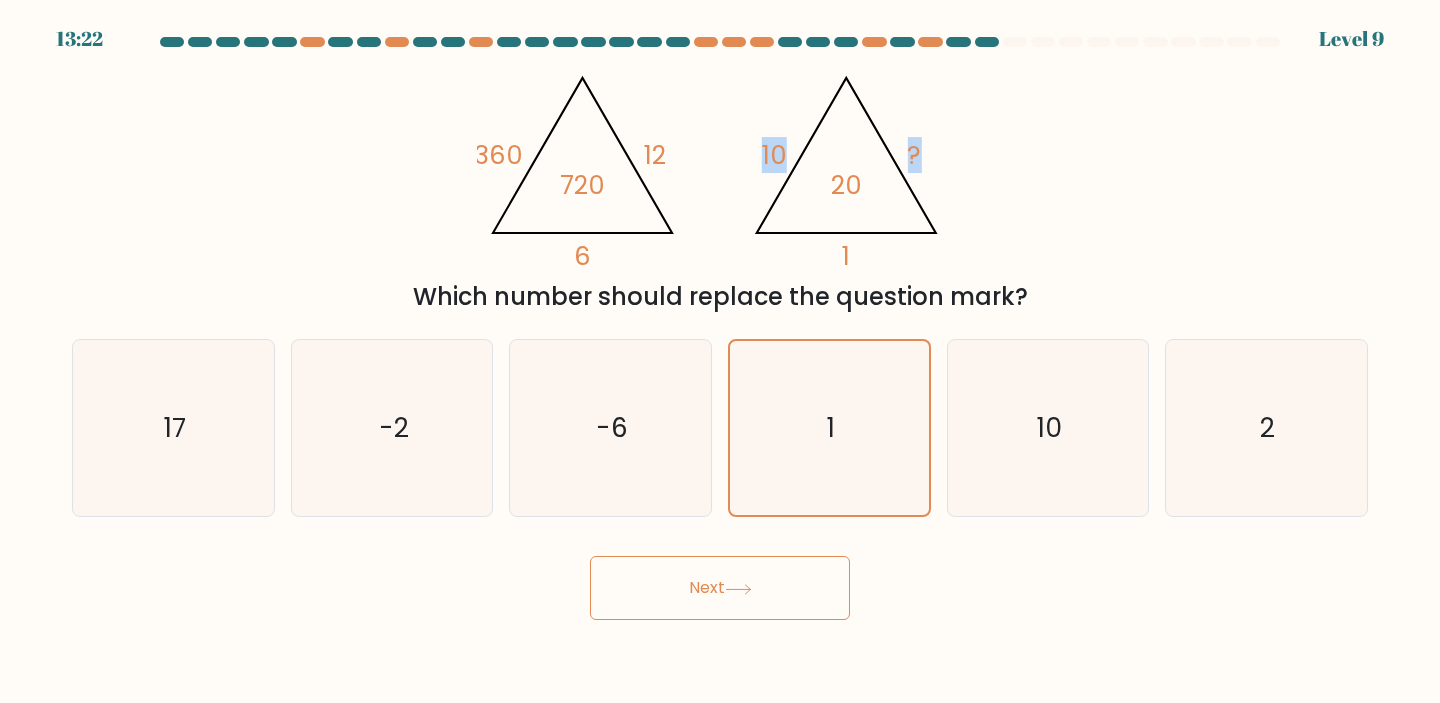 click on "d.
1" at bounding box center (829, 428) 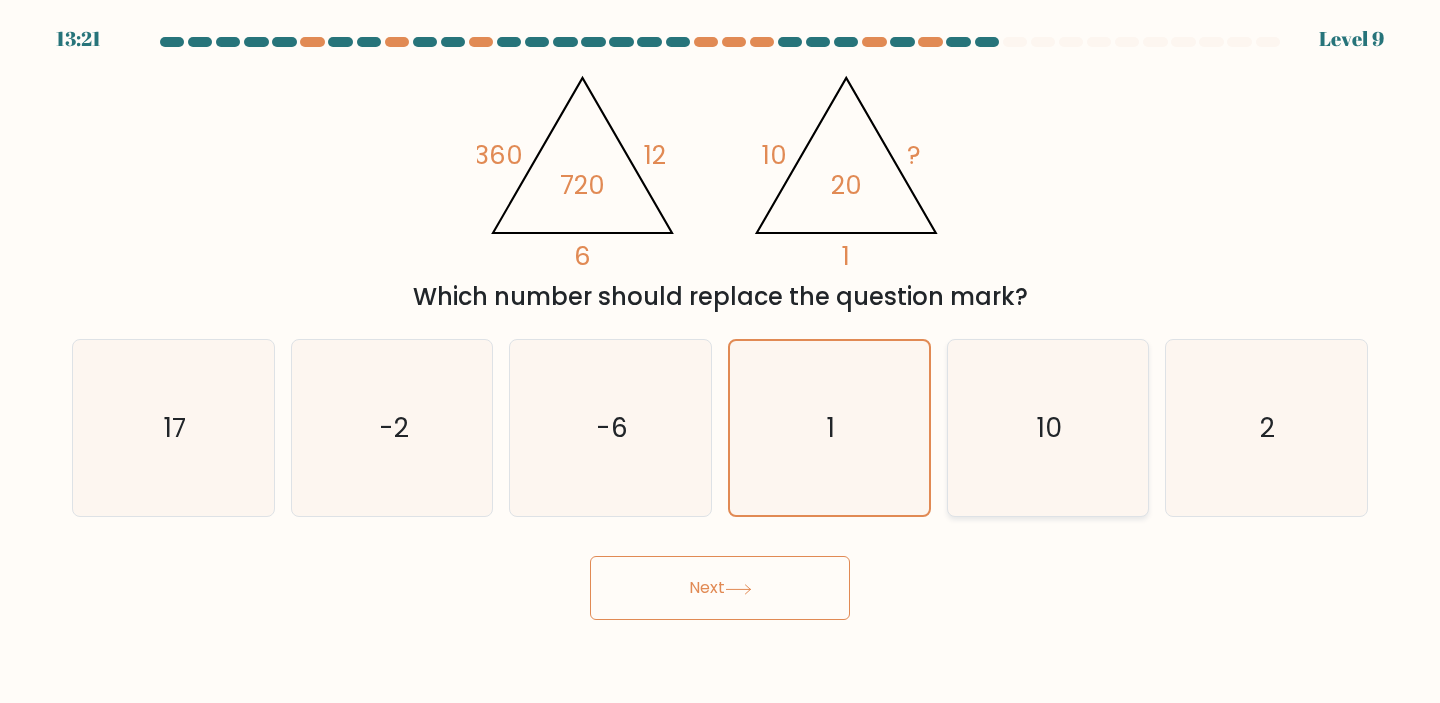 click on "10" 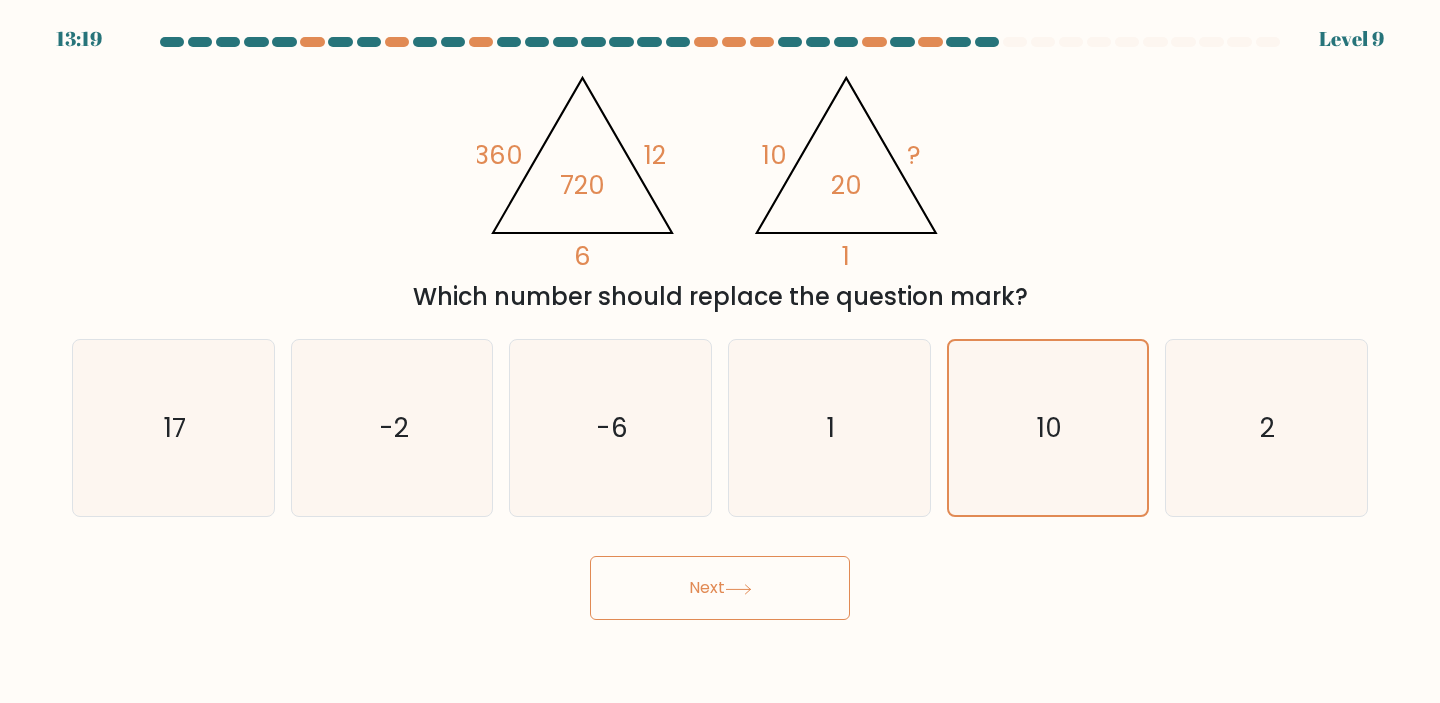 click on "Next" at bounding box center [720, 588] 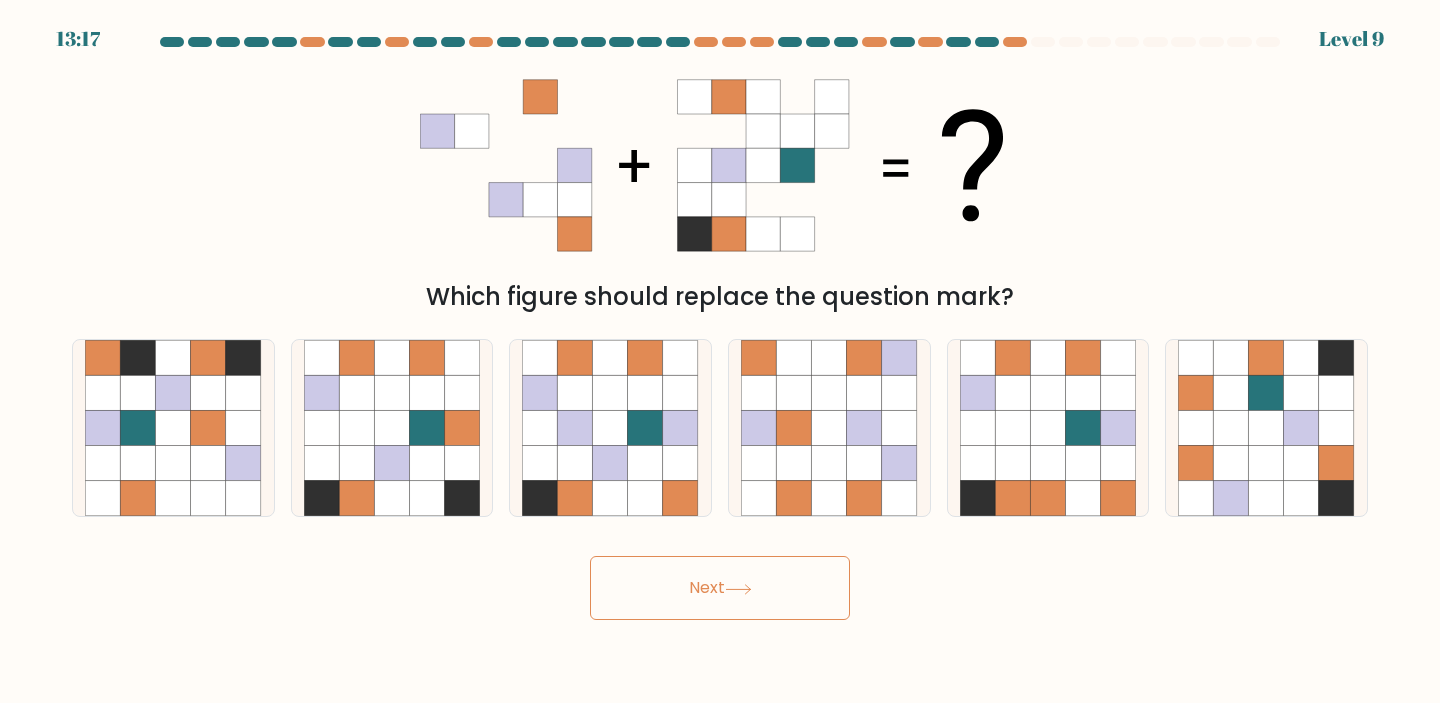 click on "Next" at bounding box center [720, 588] 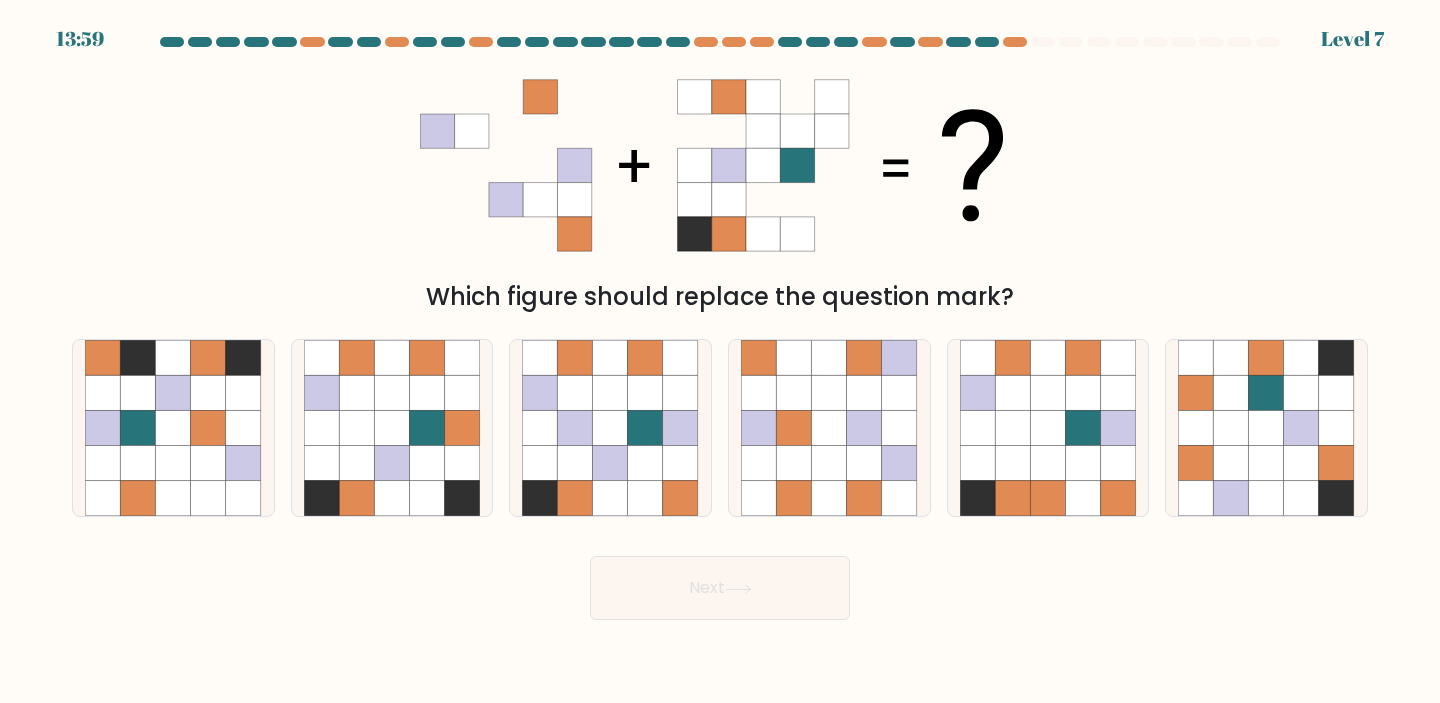 click 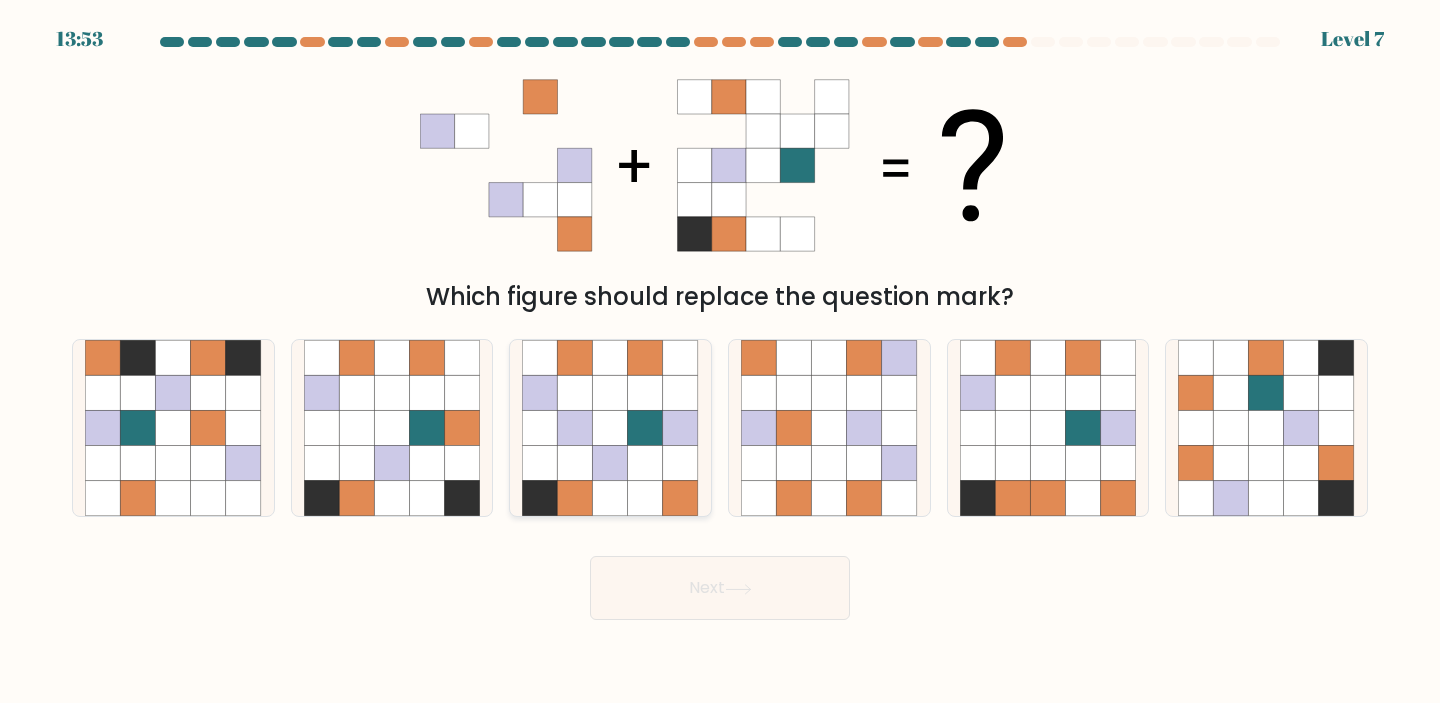 click 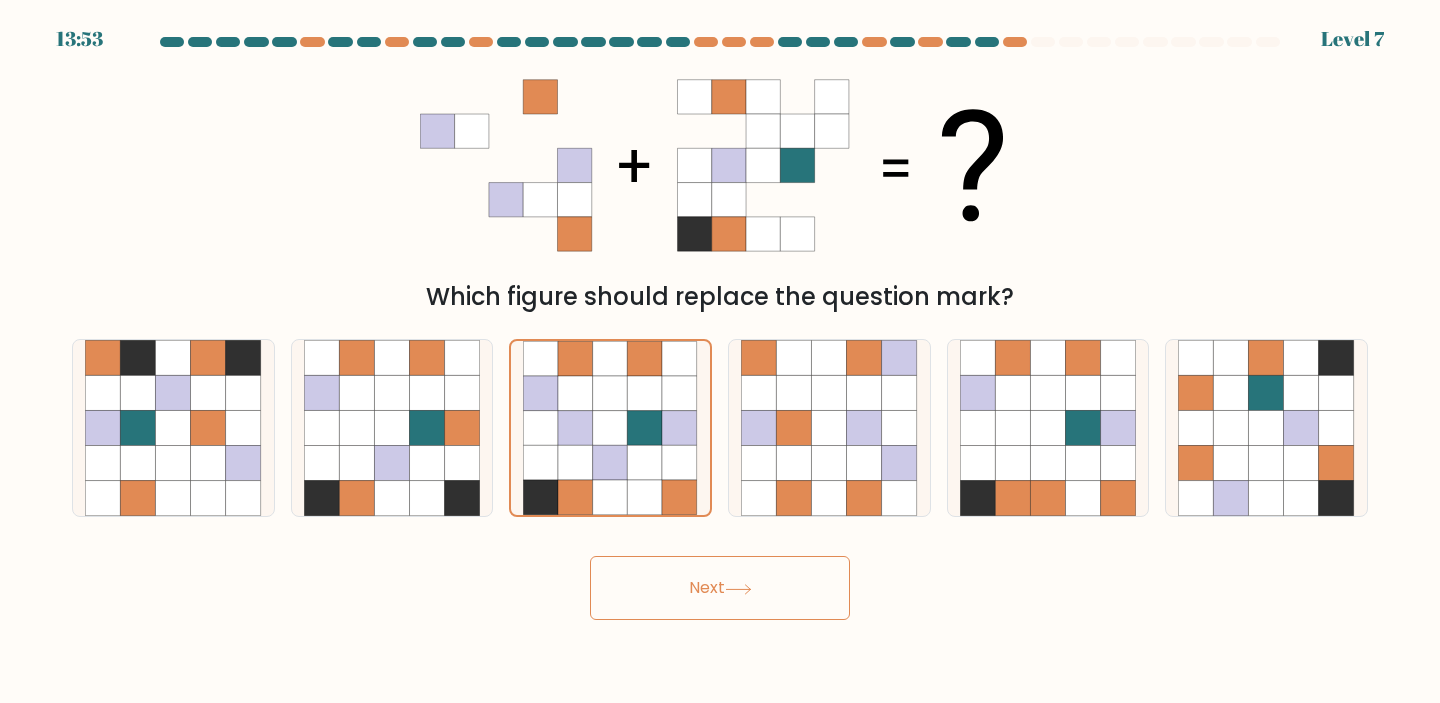 click on "Next" at bounding box center (720, 588) 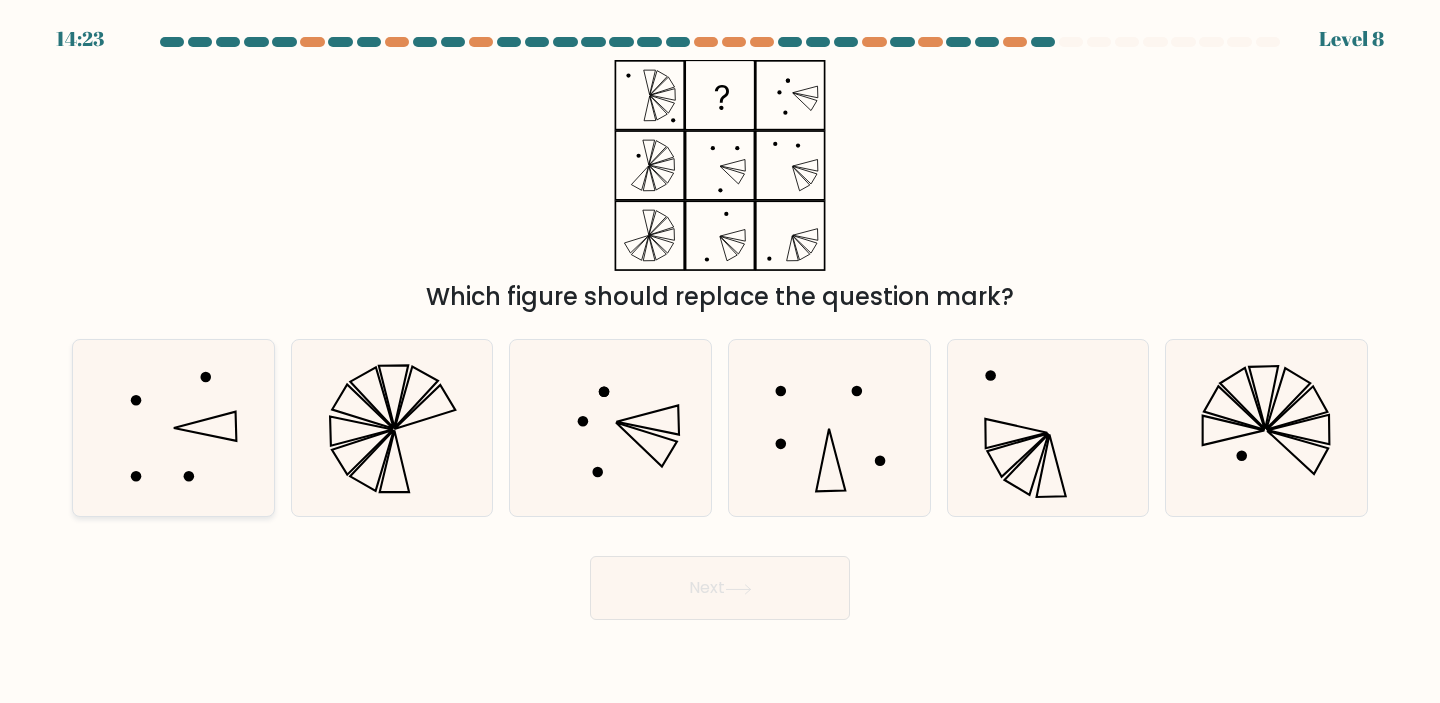 click 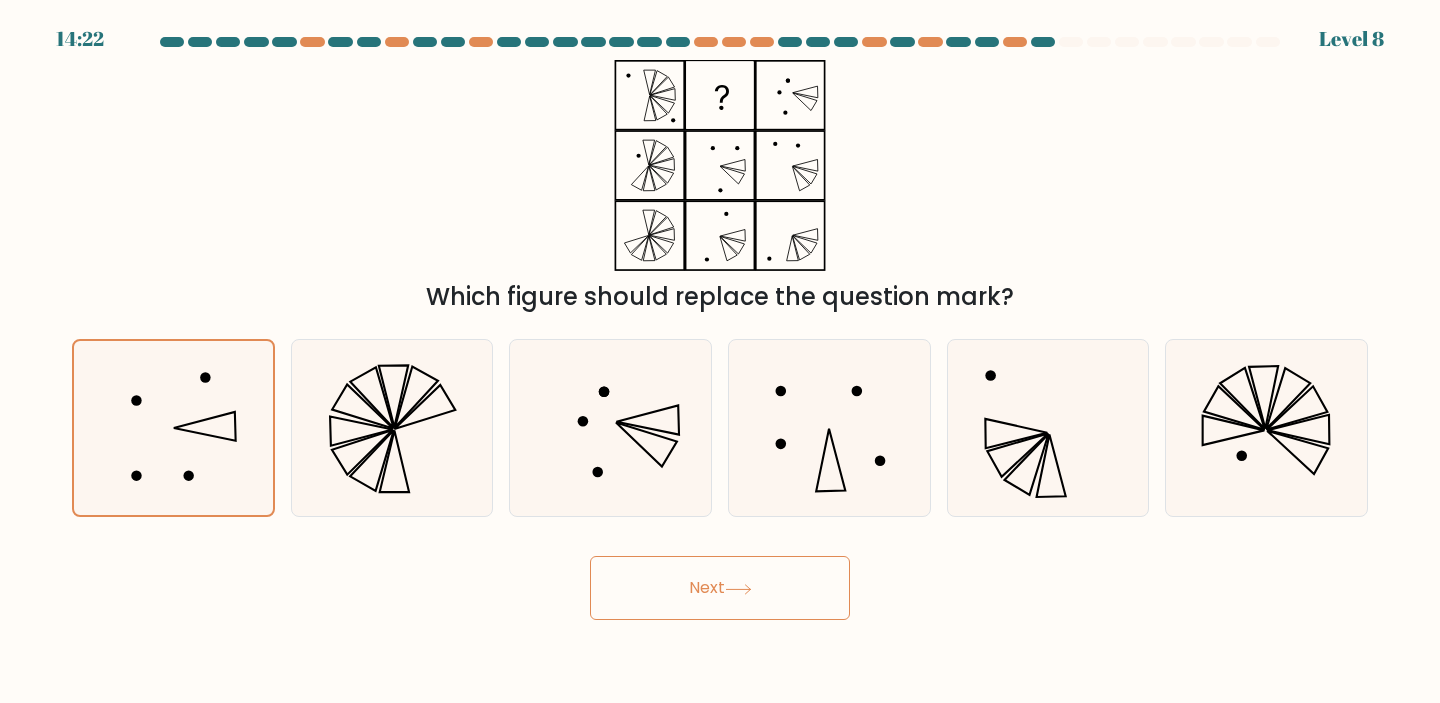click on "Next" at bounding box center (720, 588) 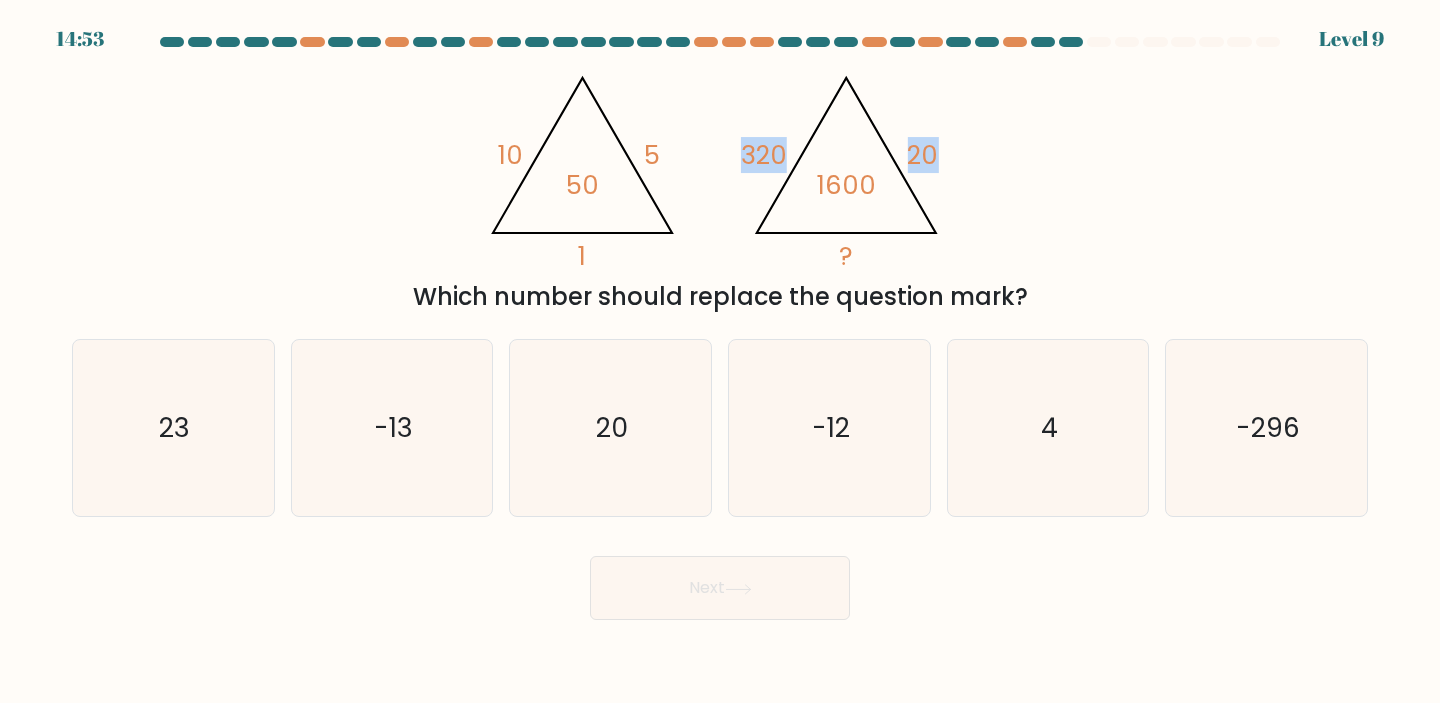 drag, startPoint x: 727, startPoint y: 144, endPoint x: 943, endPoint y: 134, distance: 216.23135 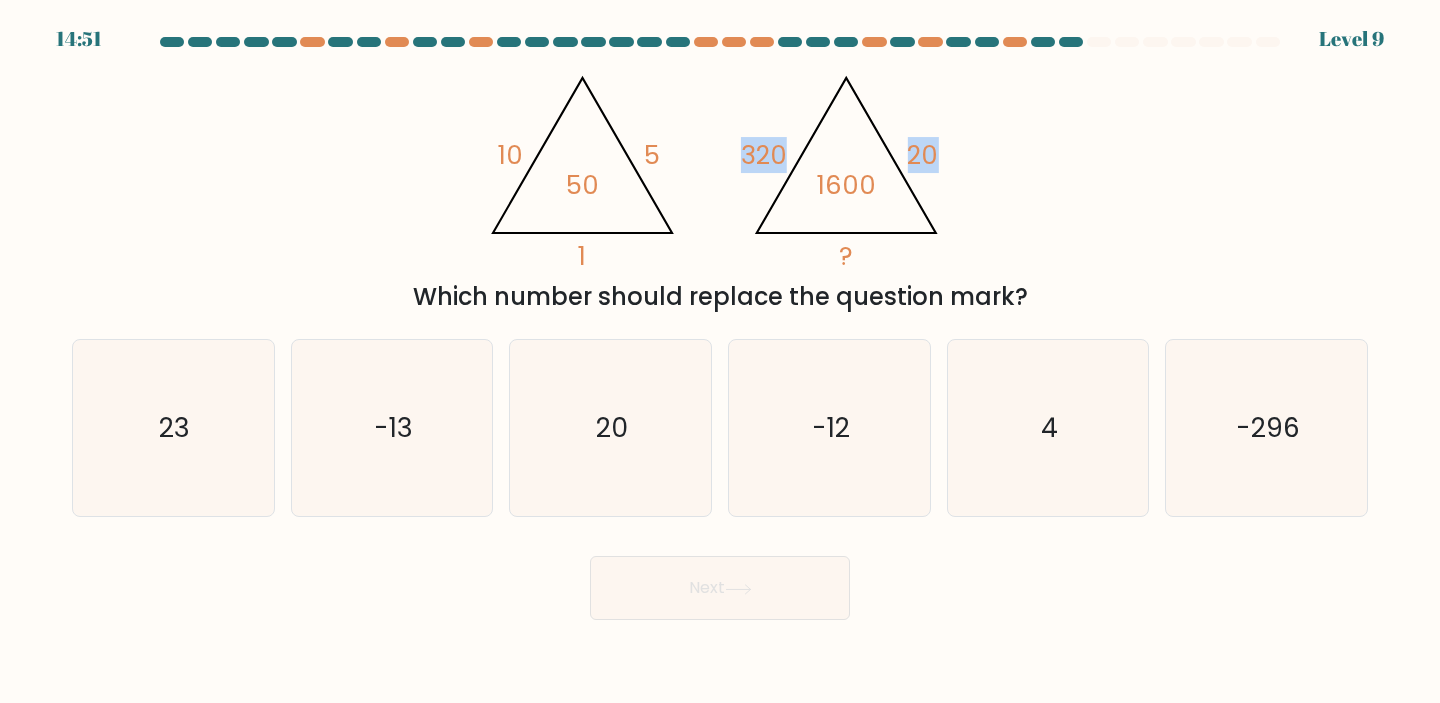 copy on "320       20" 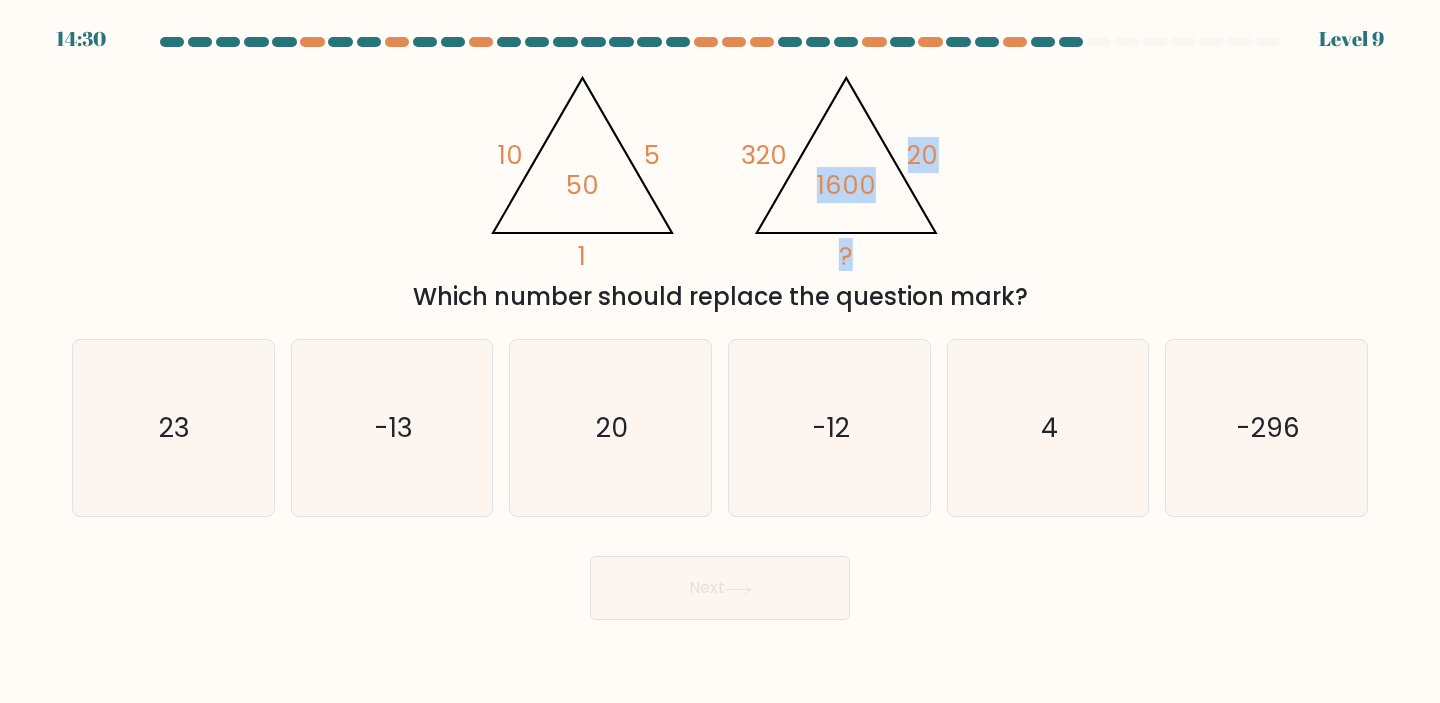 drag, startPoint x: 892, startPoint y: 187, endPoint x: 795, endPoint y: 184, distance: 97.04638 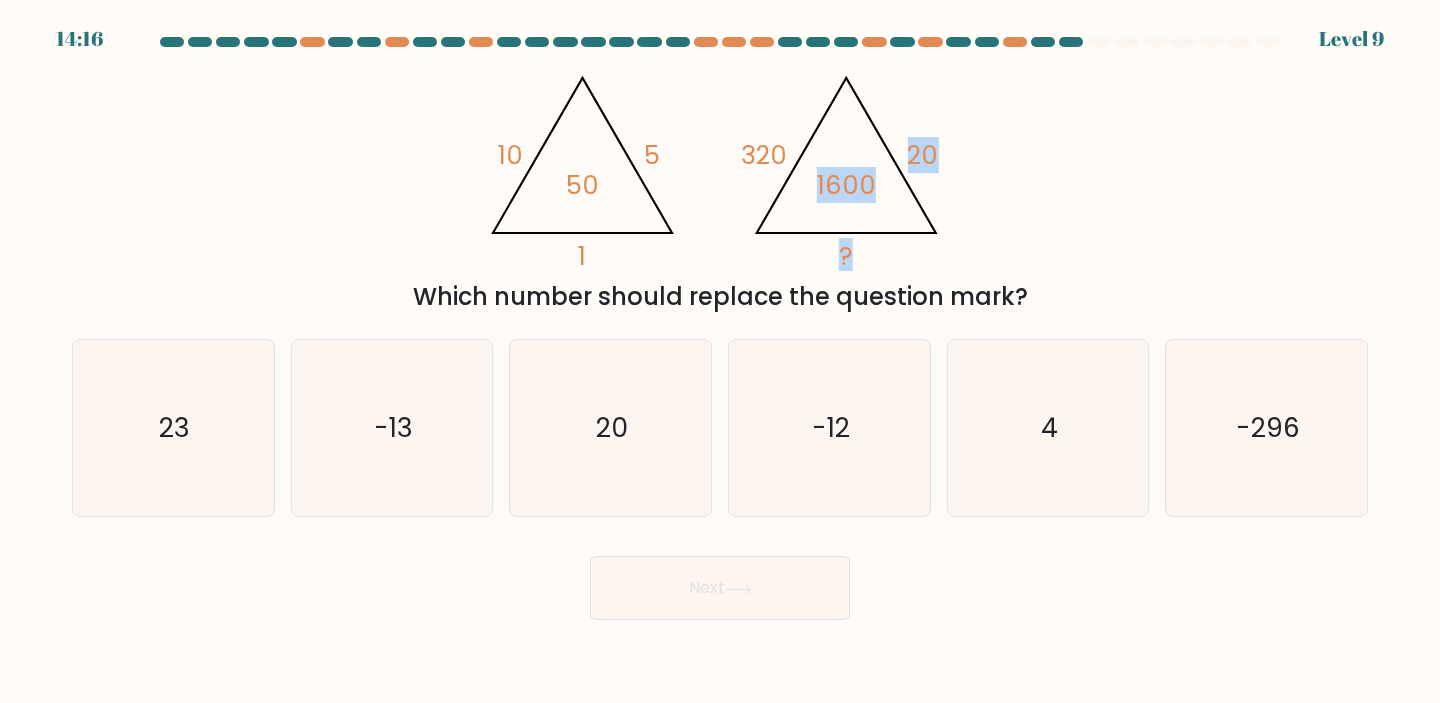 click on "@import url('https://fonts.googleapis.com/css?family=Abril+Fatface:400,100,100italic,300,300italic,400italic,500,500italic,700,700italic,900,900italic');                        10       5       1       50                                       @import url('https://fonts.googleapis.com/css?family=Abril+Fatface:400,100,100italic,300,300italic,400italic,500,500italic,700,700italic,900,900italic');                        320       20       ?       1600
Which number should replace the question mark?" at bounding box center (720, 187) 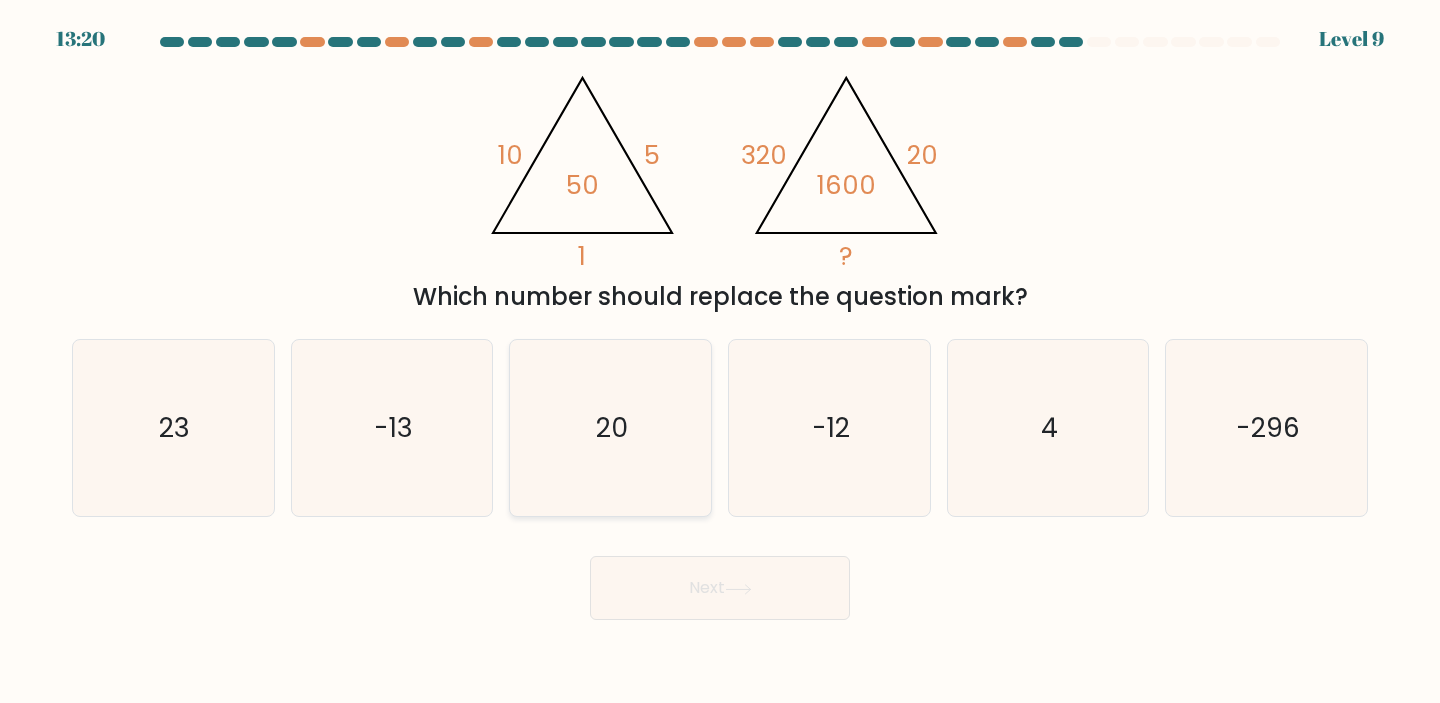 click on "20" 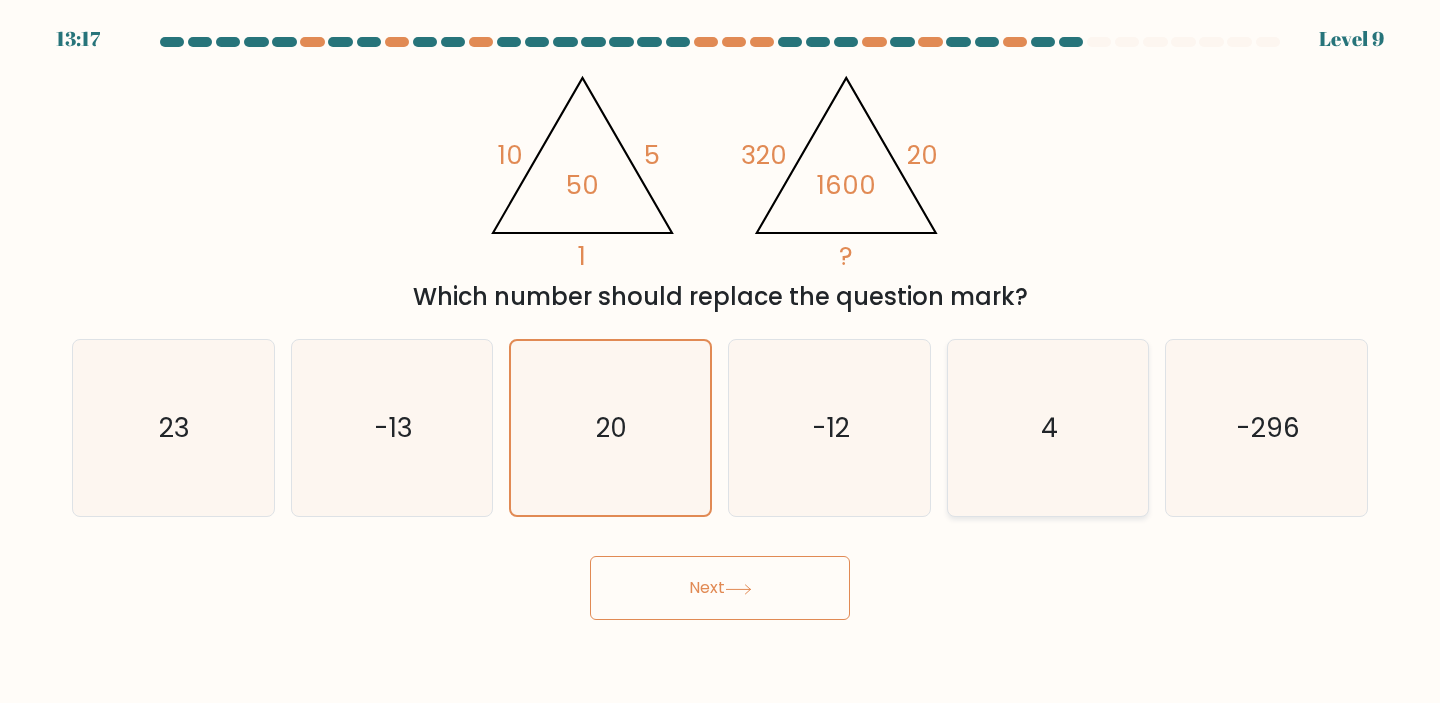 click on "4" 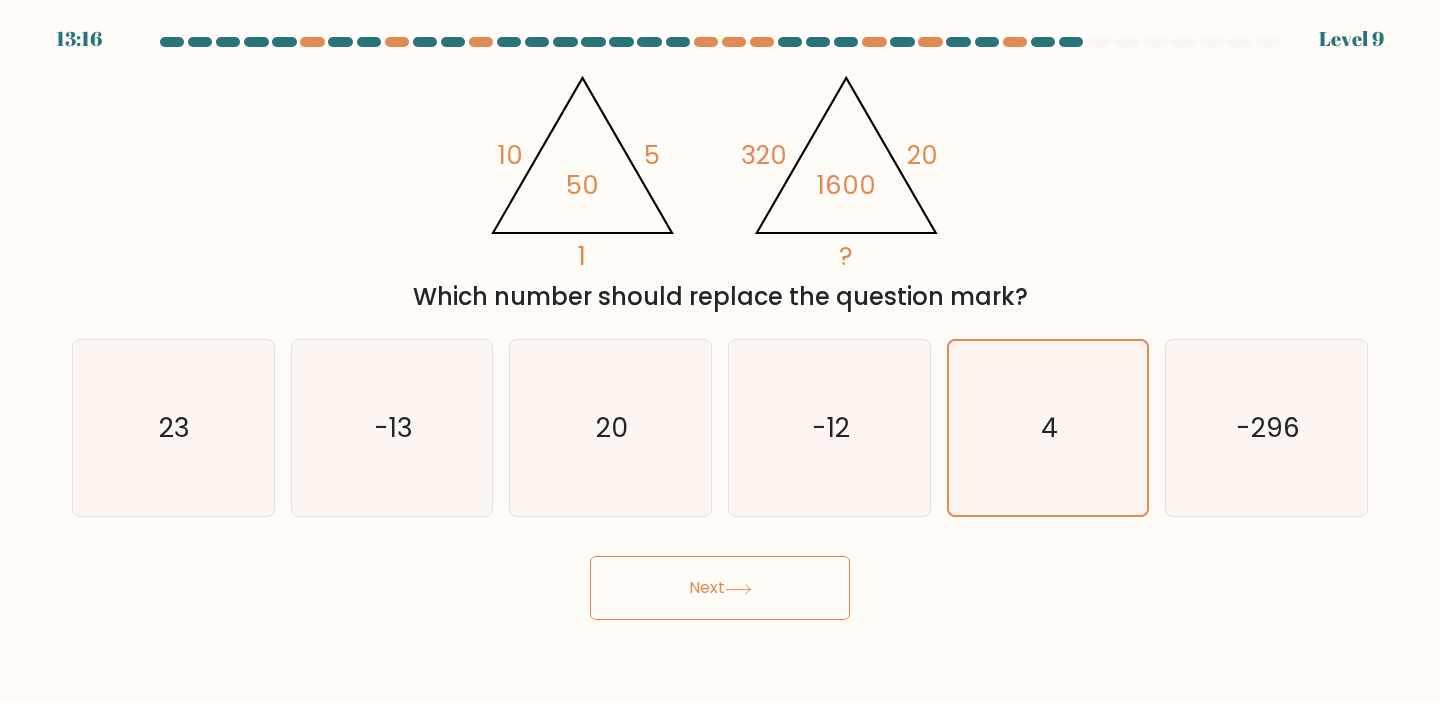 click on "Next" at bounding box center [720, 588] 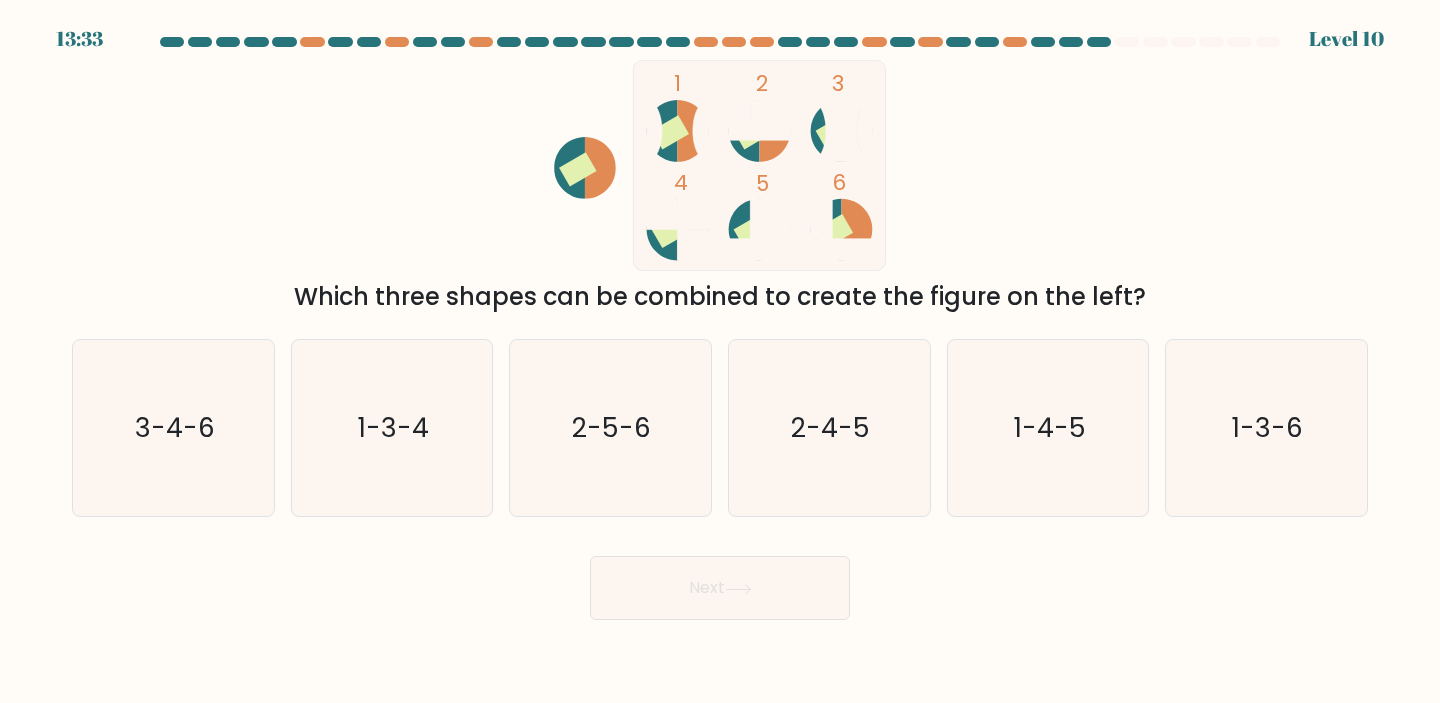click 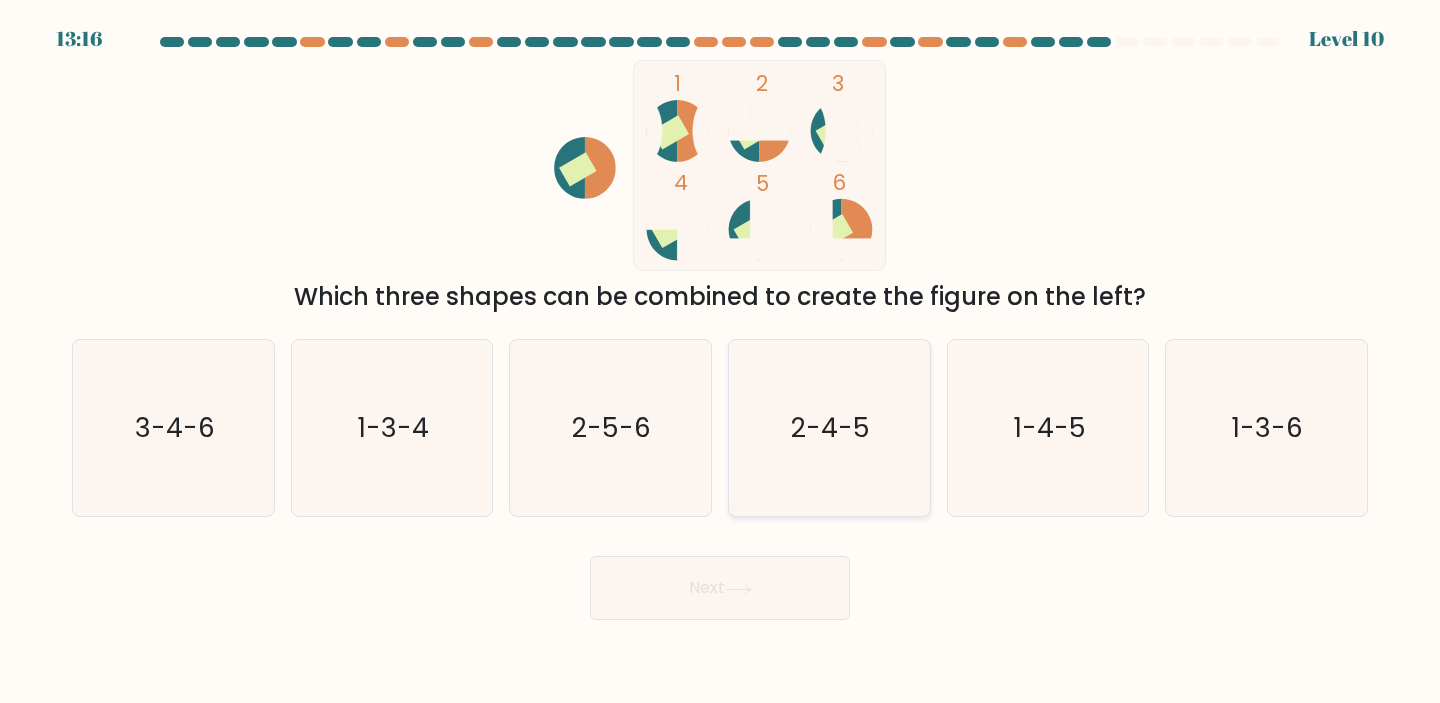click on "2-4-5" 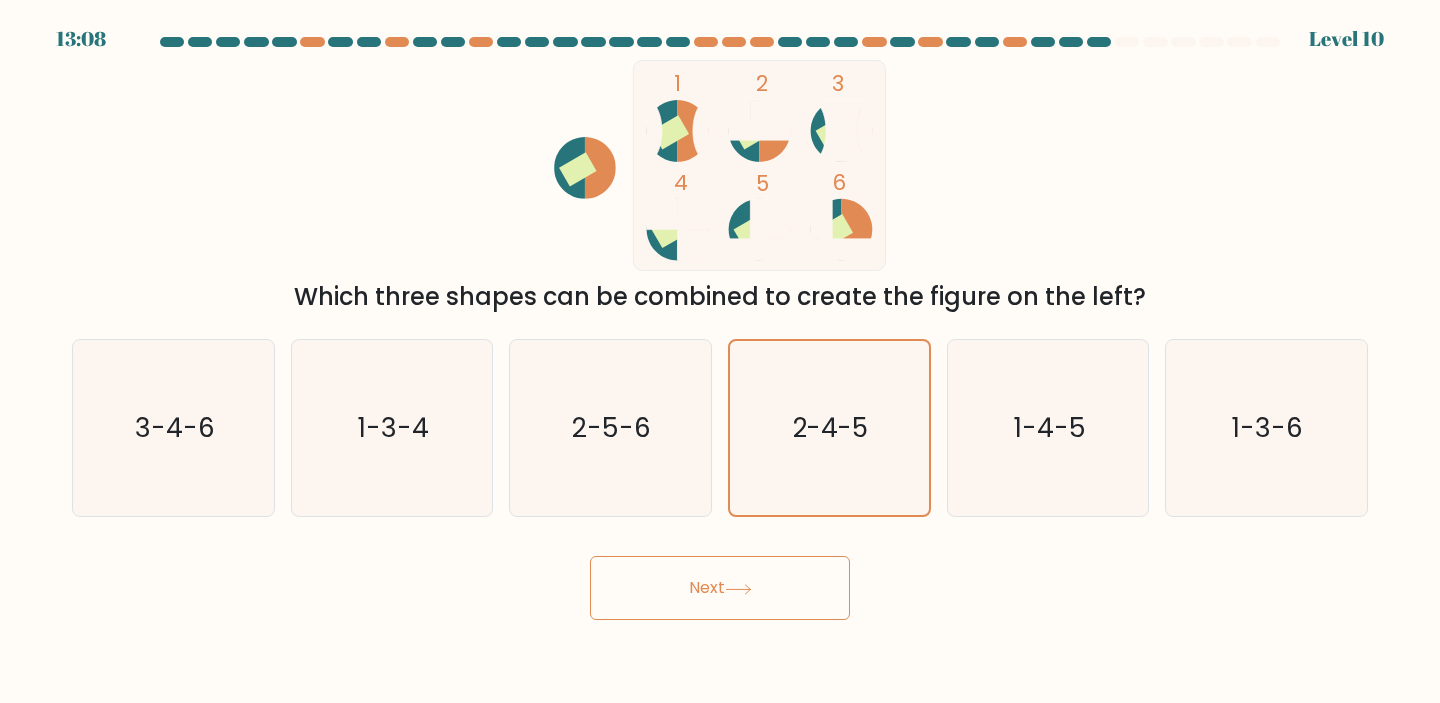 click on "Next" at bounding box center [720, 588] 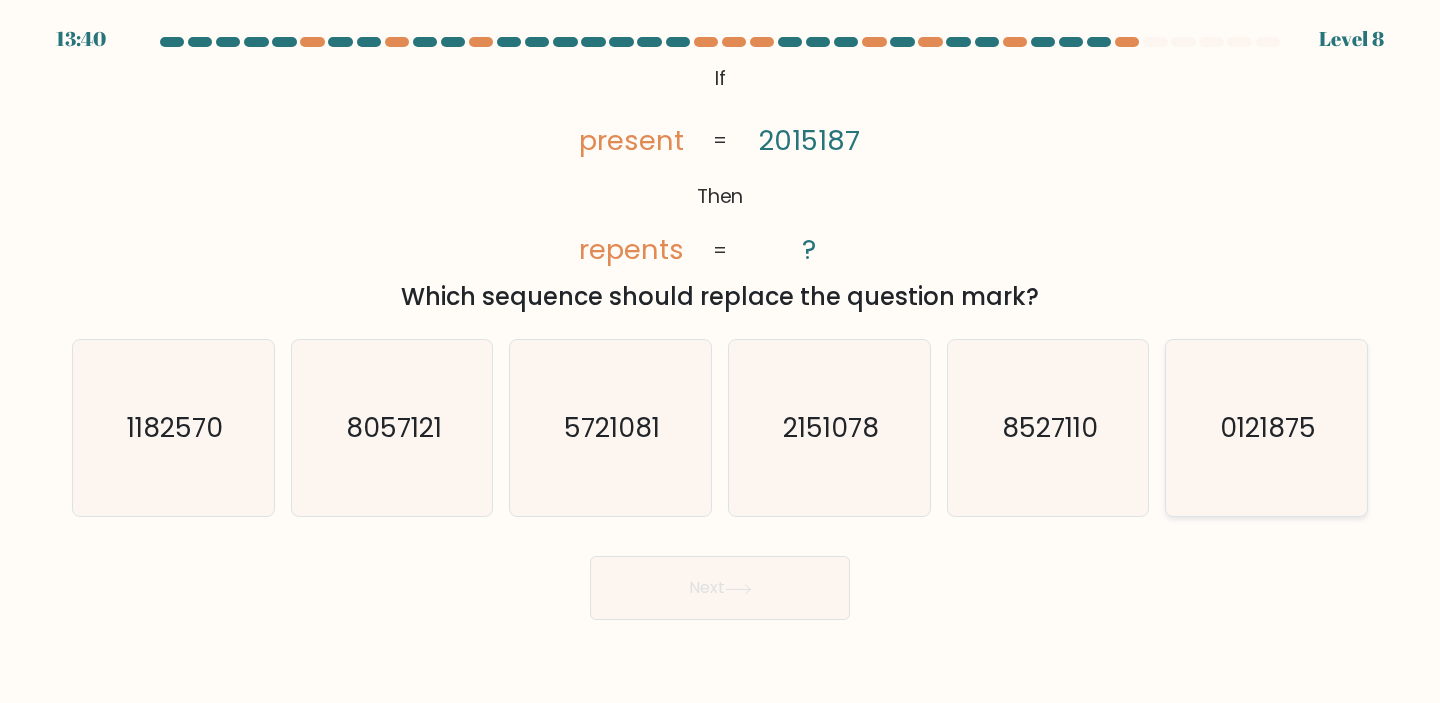 click on "0121875" 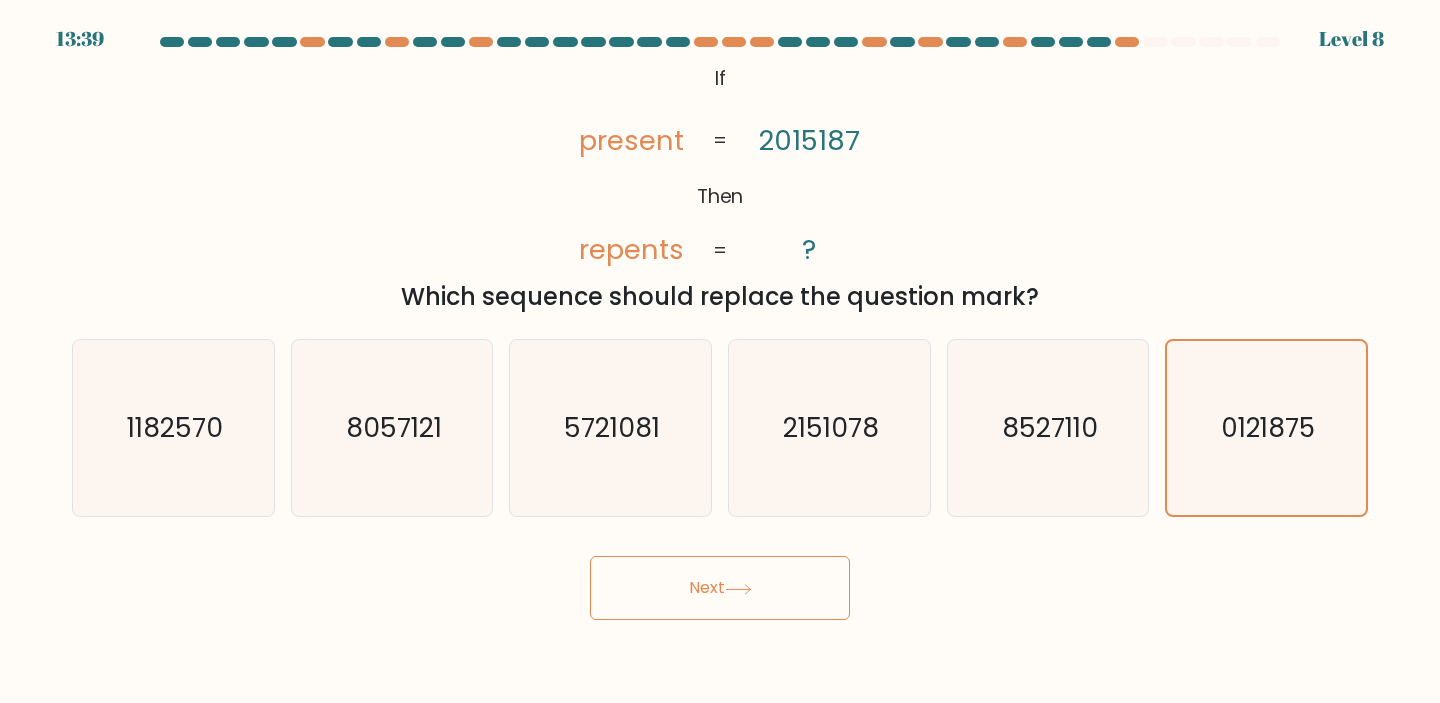 click 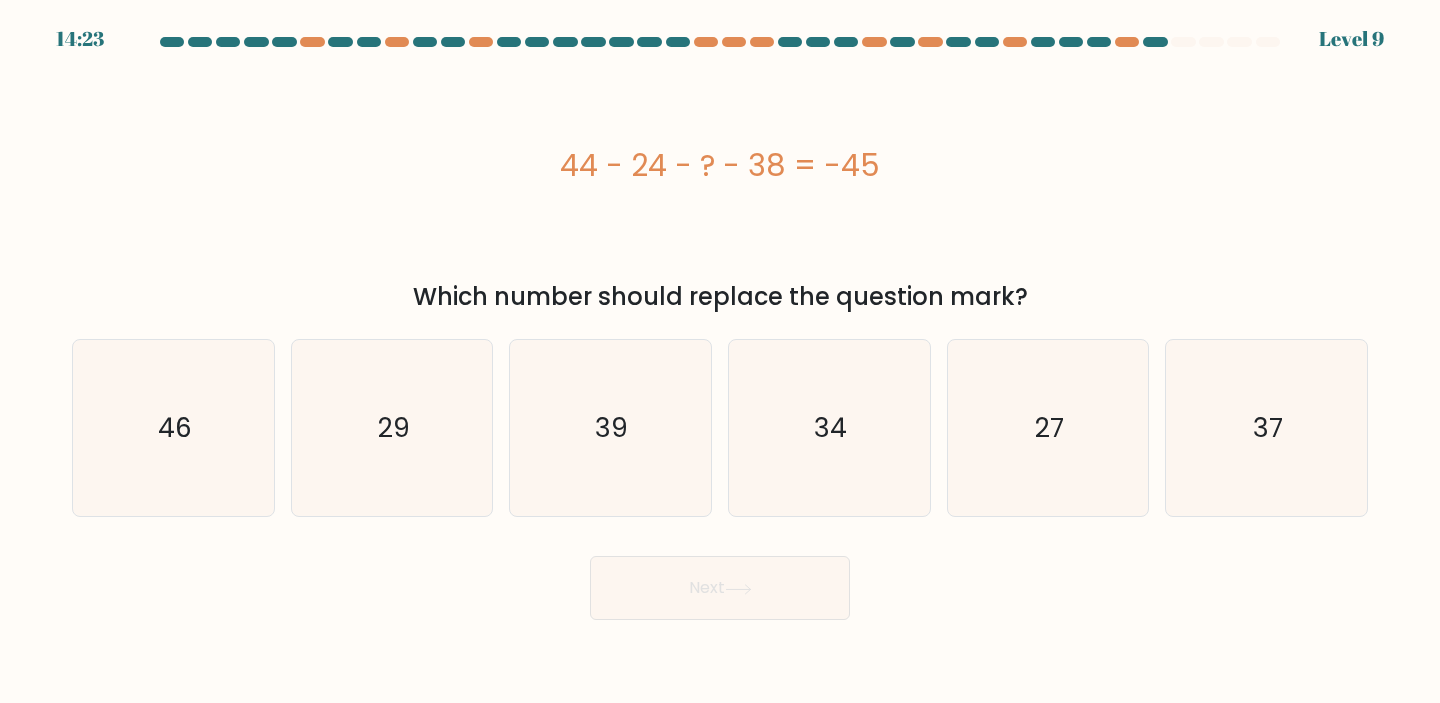 drag, startPoint x: 818, startPoint y: 164, endPoint x: 867, endPoint y: 164, distance: 49 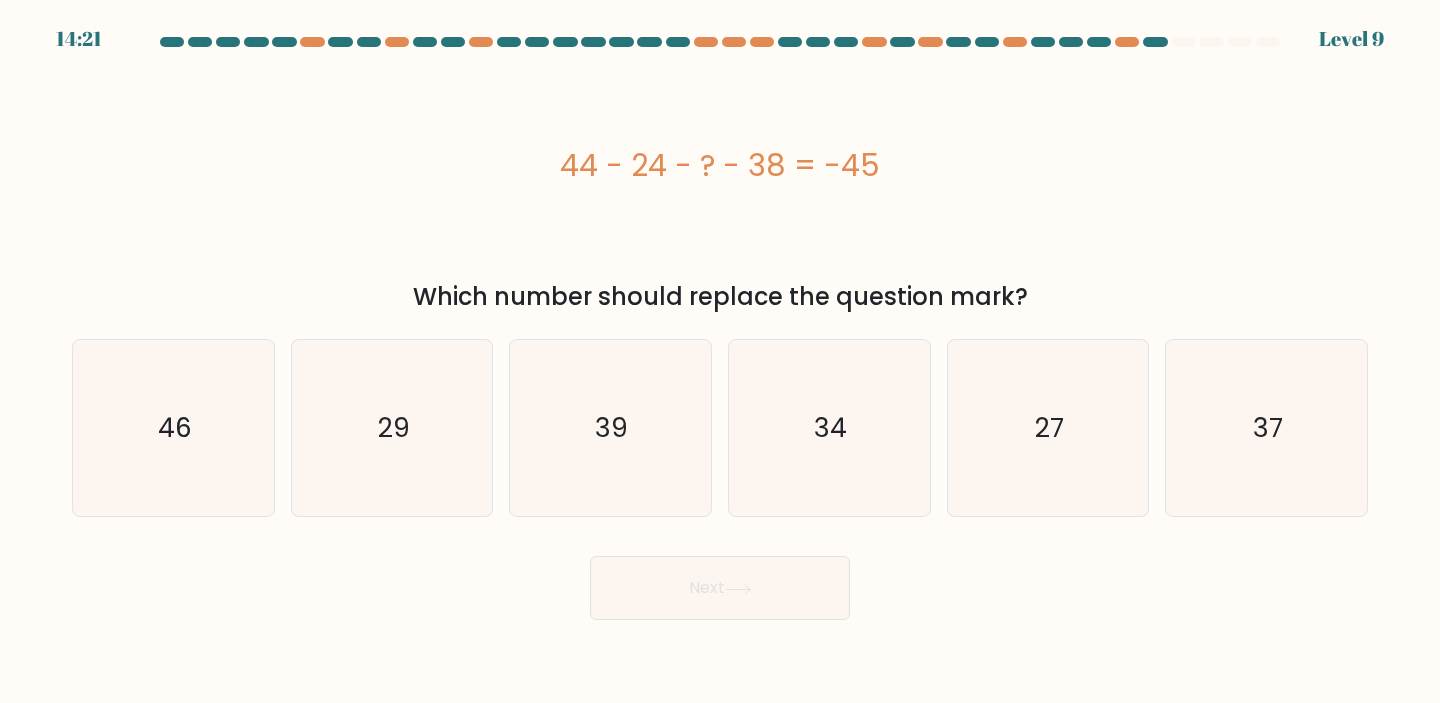drag, startPoint x: 878, startPoint y: 164, endPoint x: 557, endPoint y: 172, distance: 321.09967 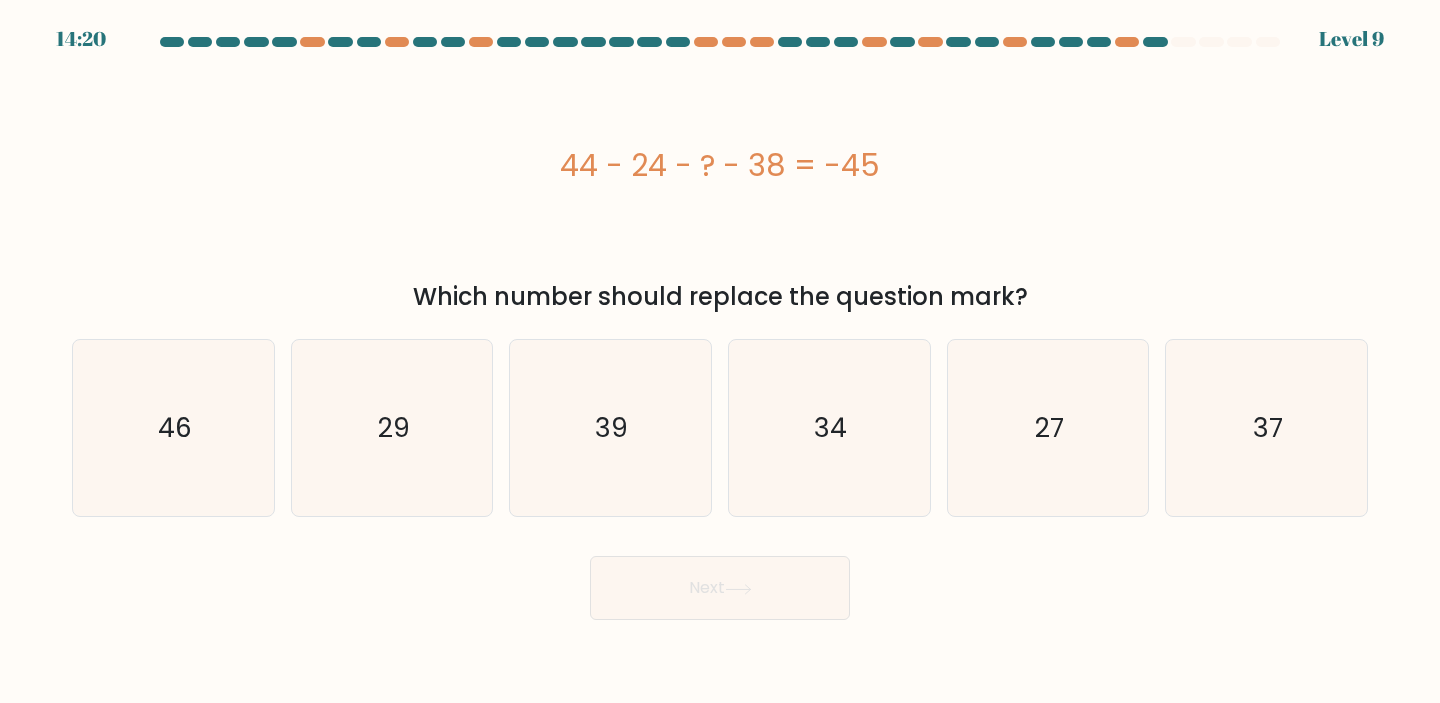 copy on "44 - 24 - ? - 38 = -45" 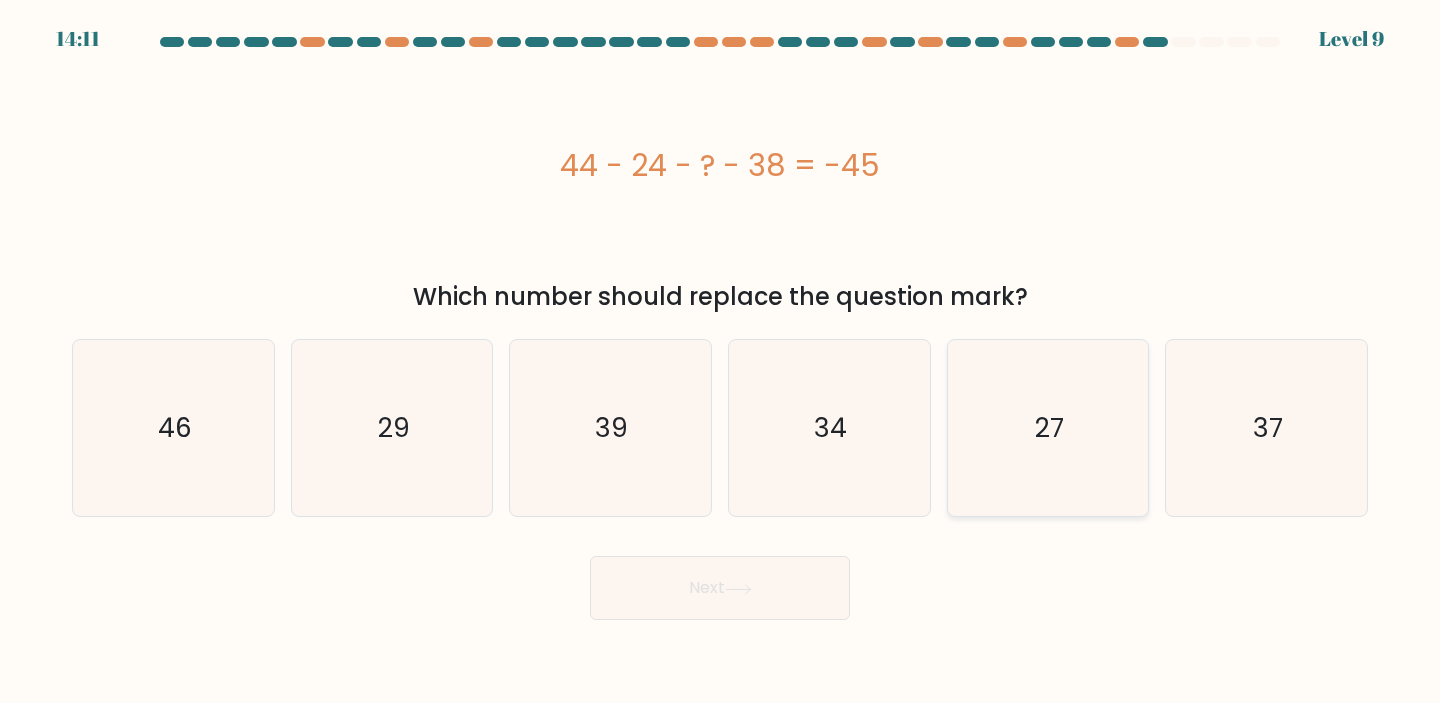 click on "27" 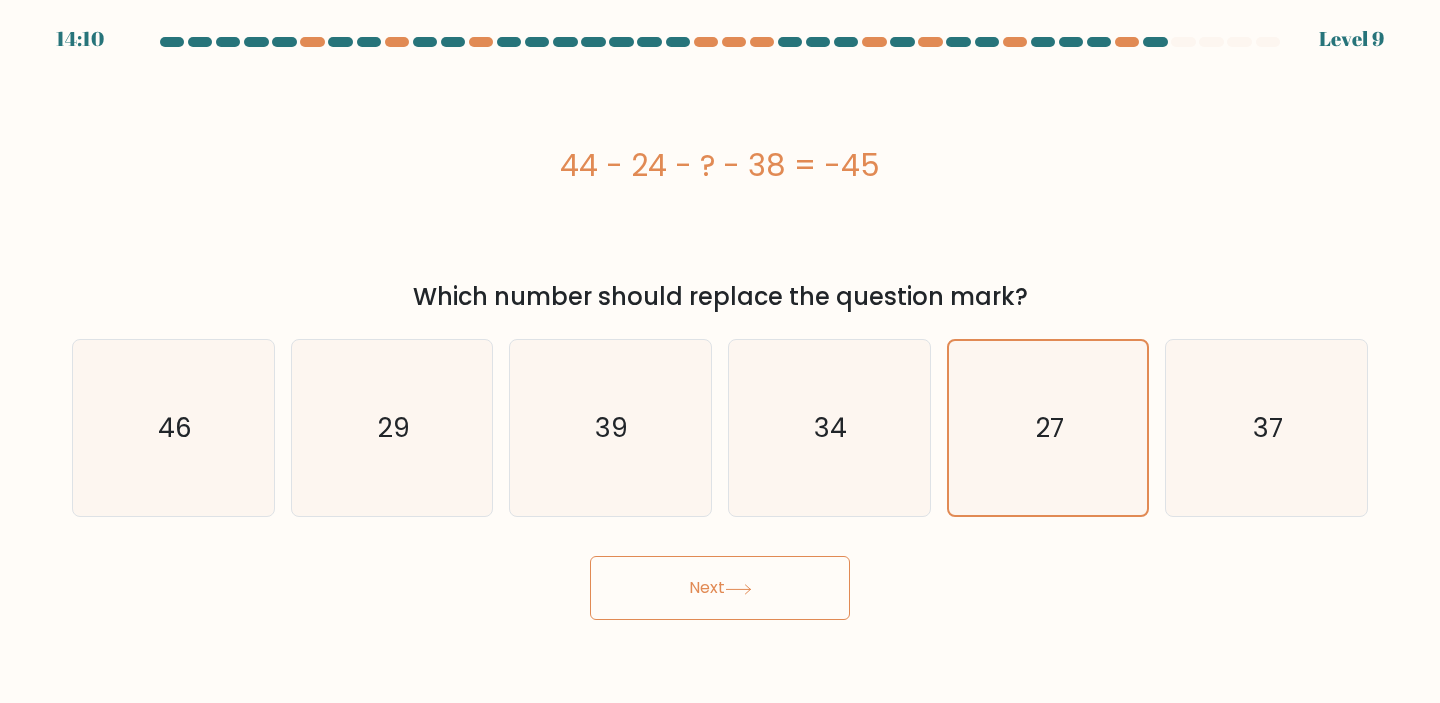 click on "Next" at bounding box center (720, 588) 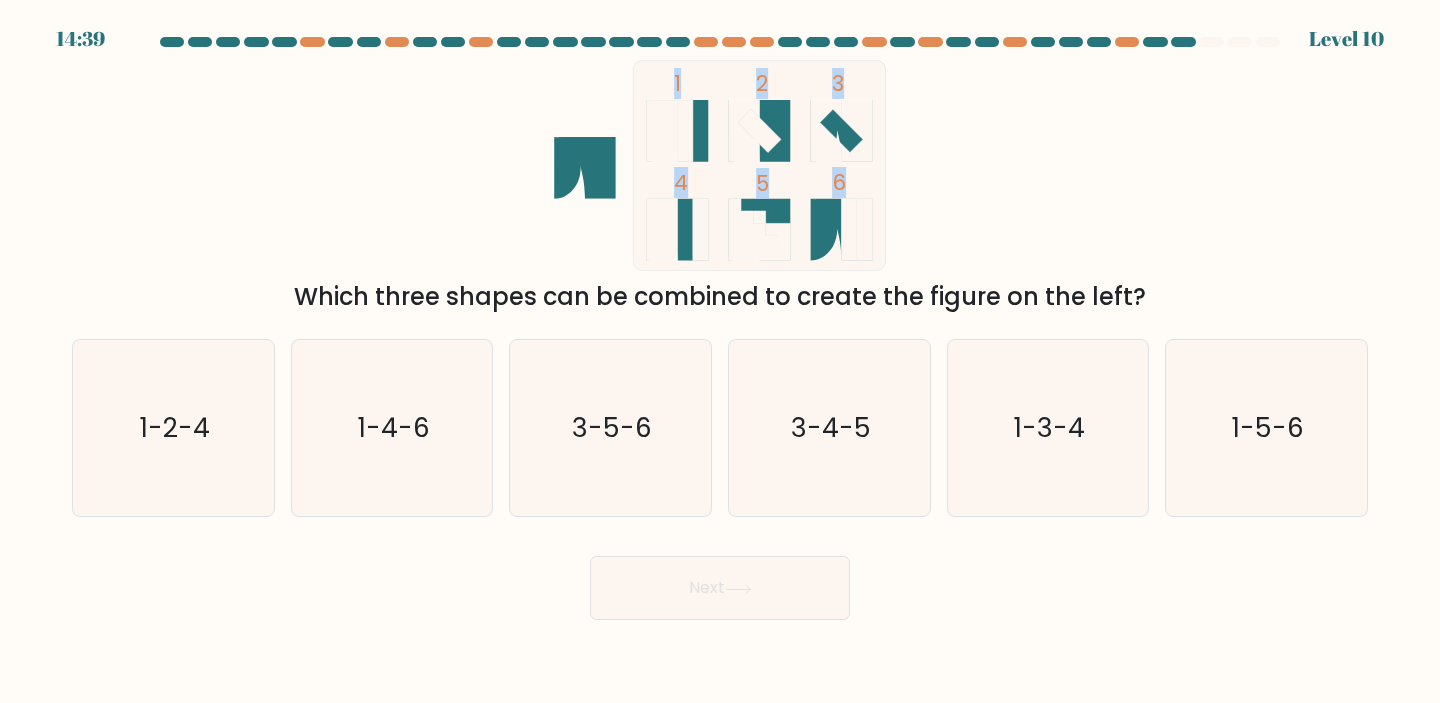 drag, startPoint x: 961, startPoint y: 246, endPoint x: 816, endPoint y: 243, distance: 145.03104 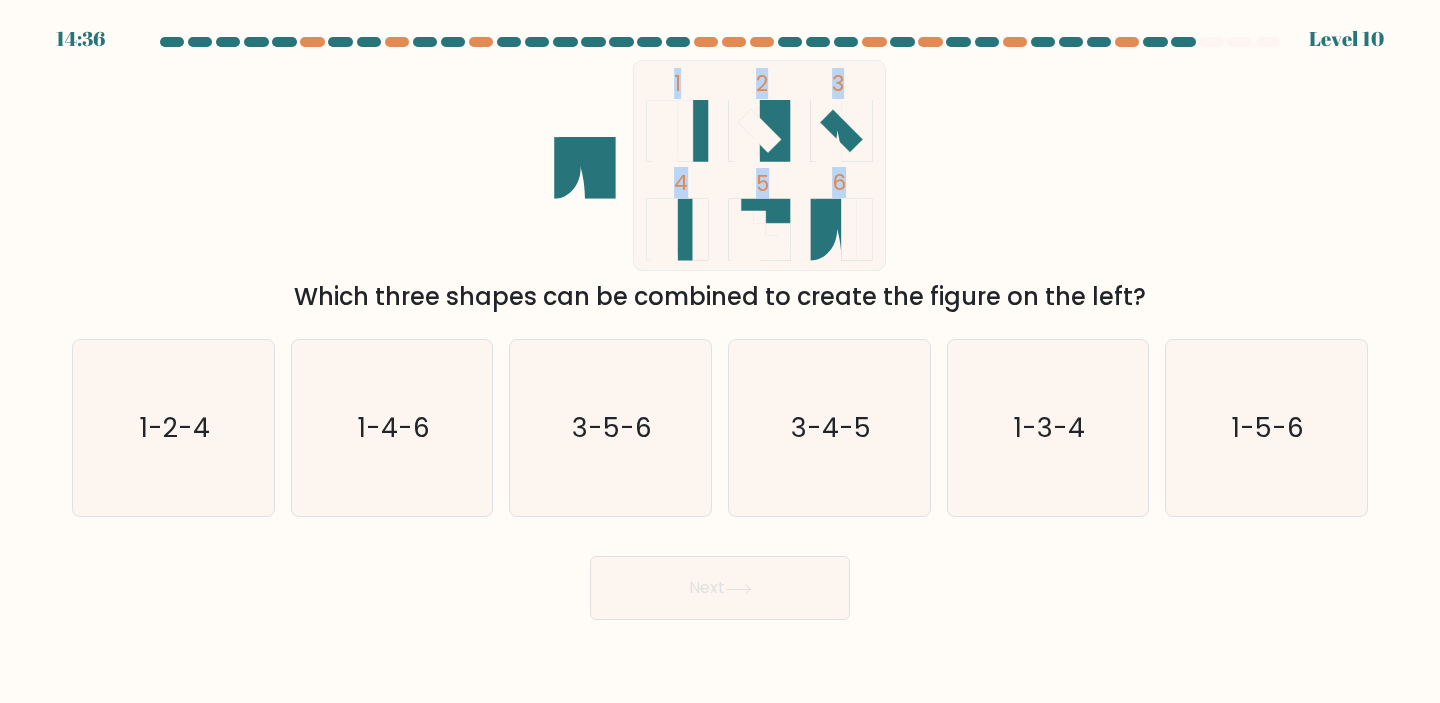 click on "1
2
3
4
5
6" 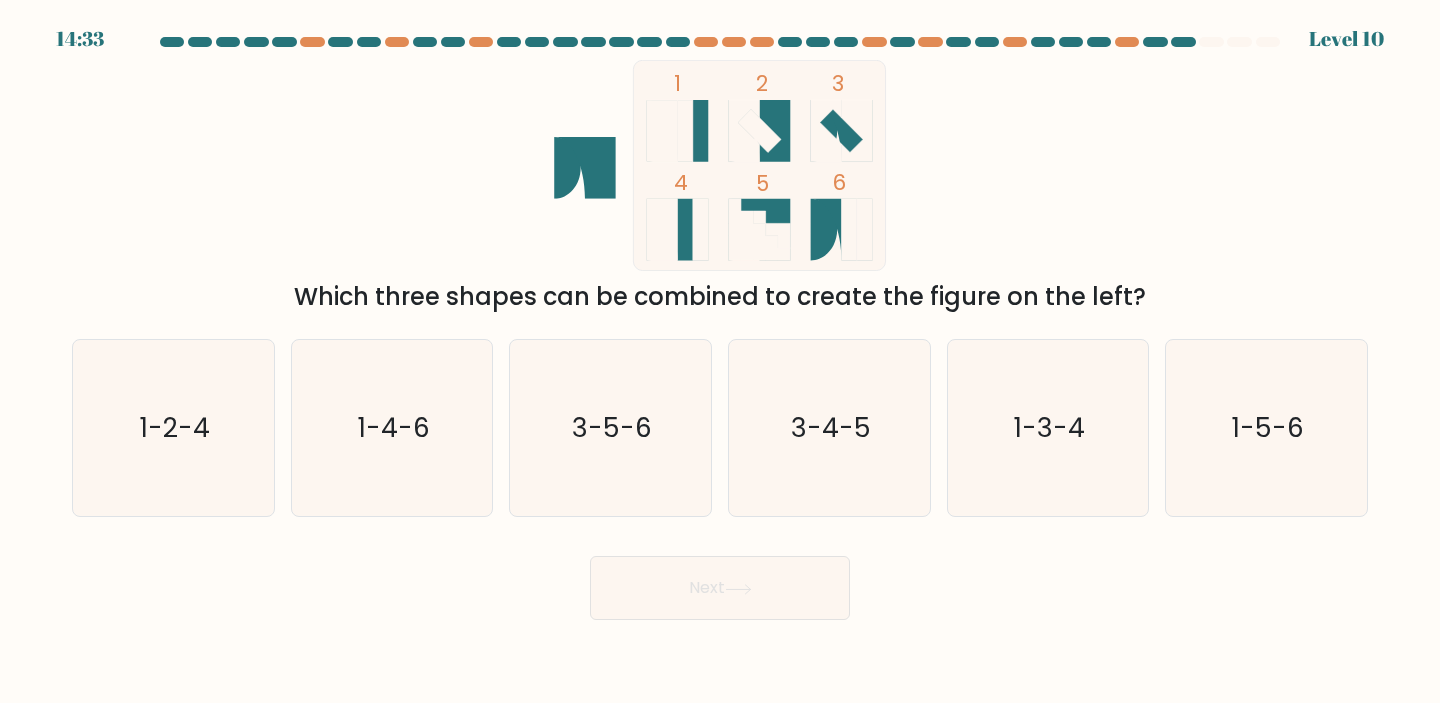 click on "Which three shapes can be combined to create the figure on the left?" at bounding box center (720, 297) 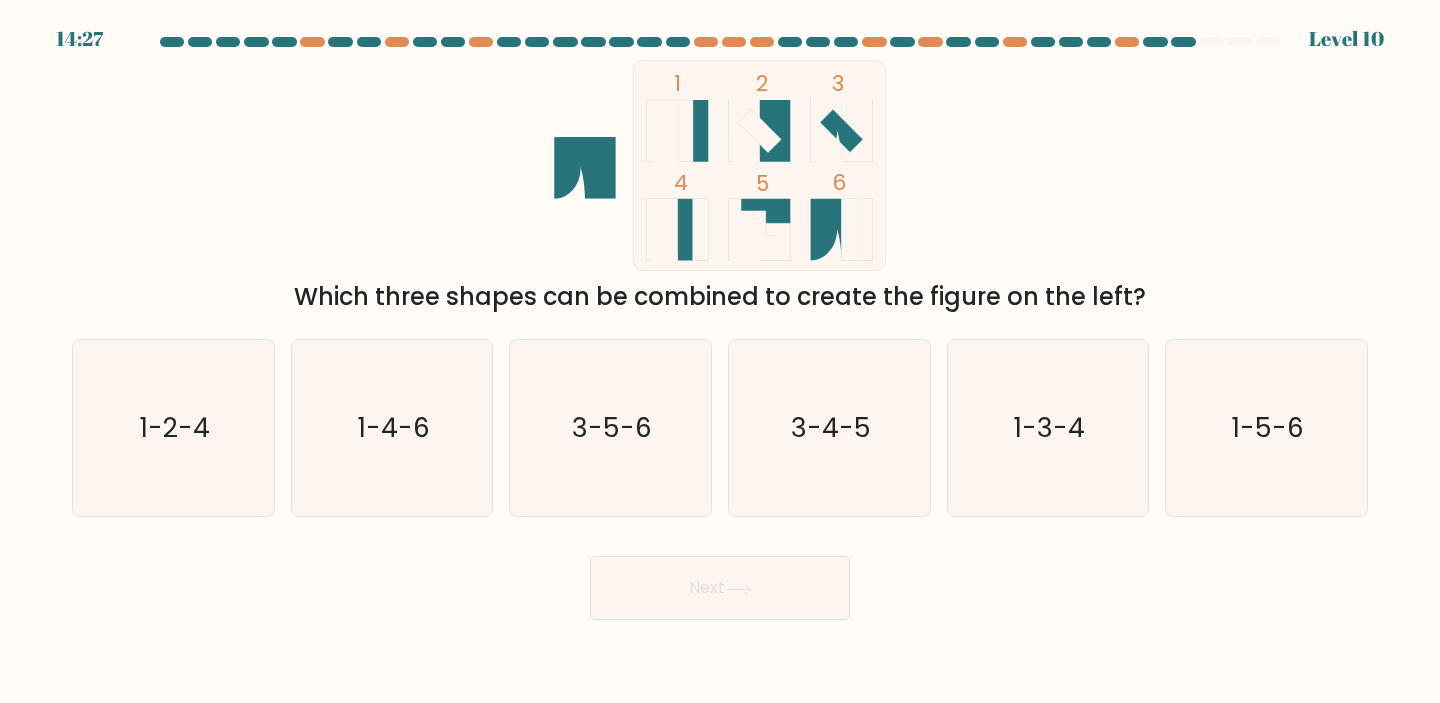 click 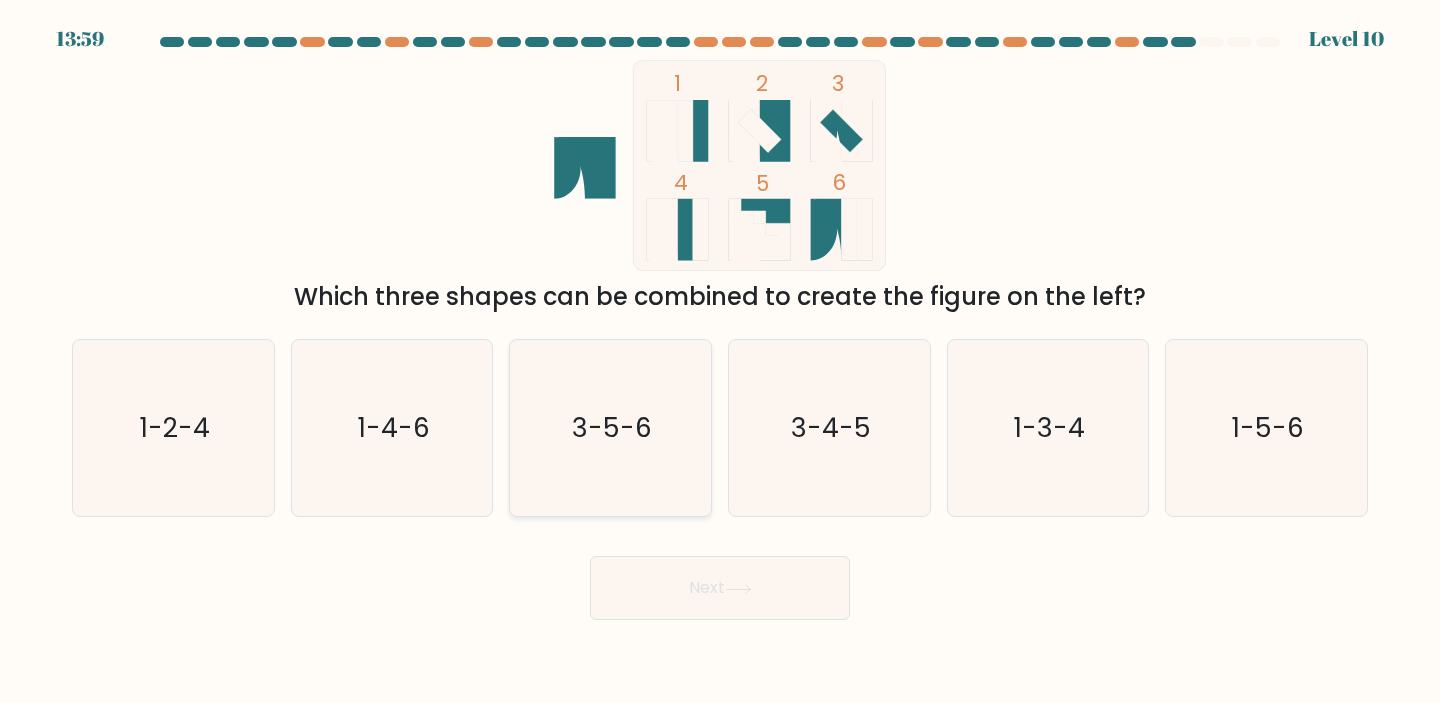 click on "3-5-6" 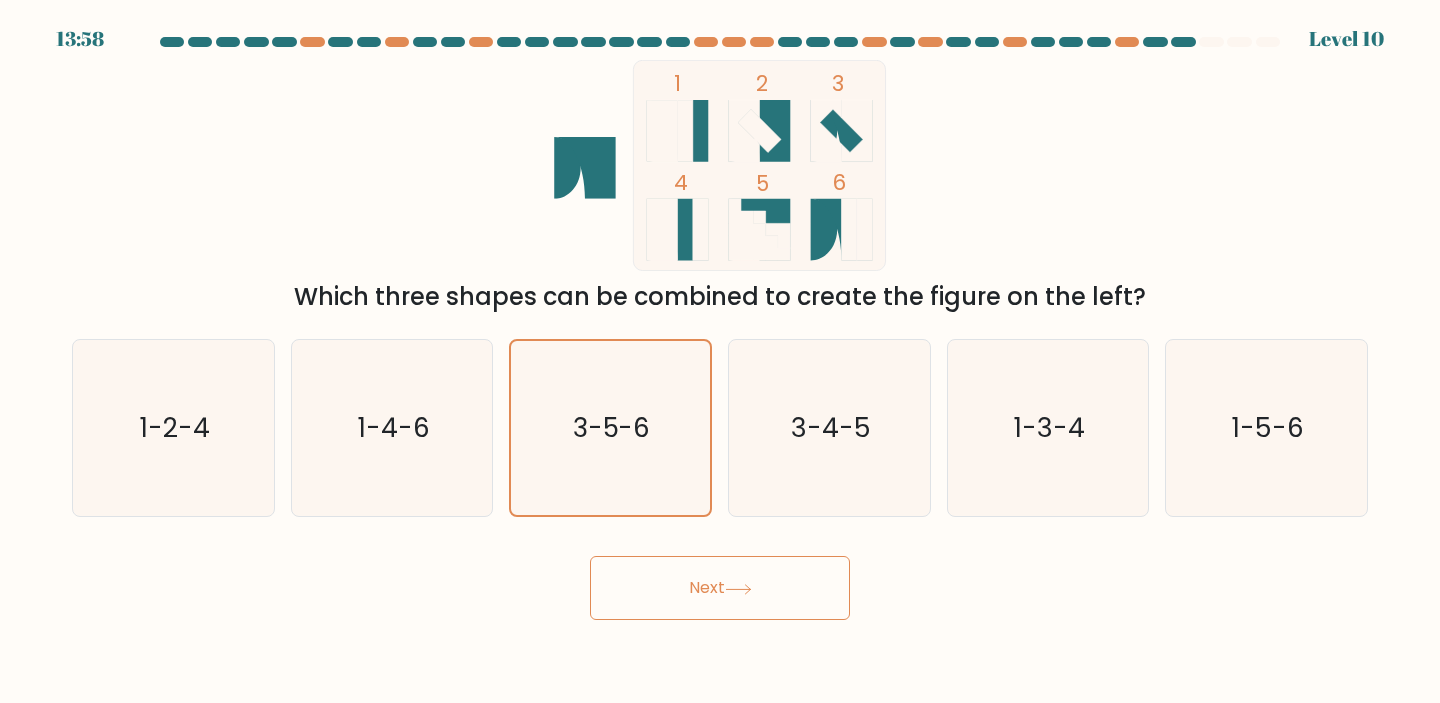 click on "Next" at bounding box center (720, 588) 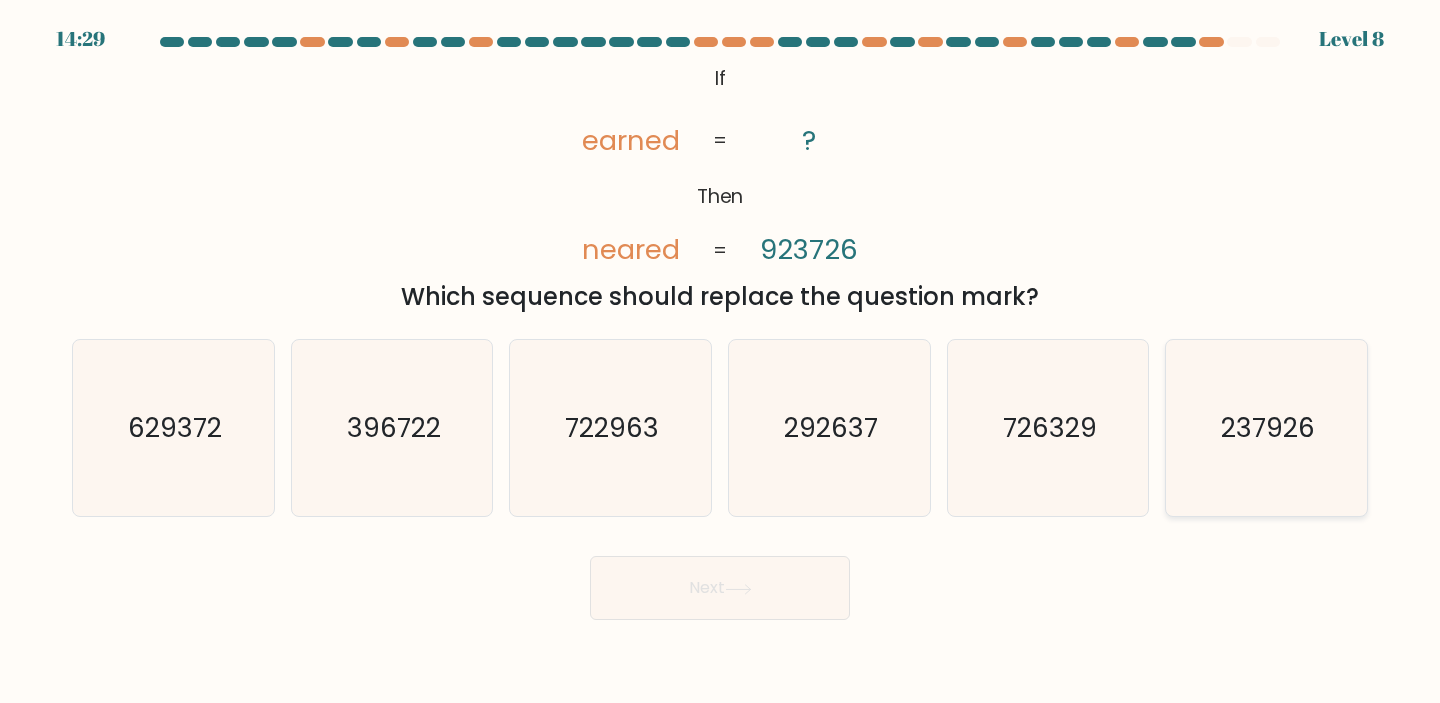 click on "237926" 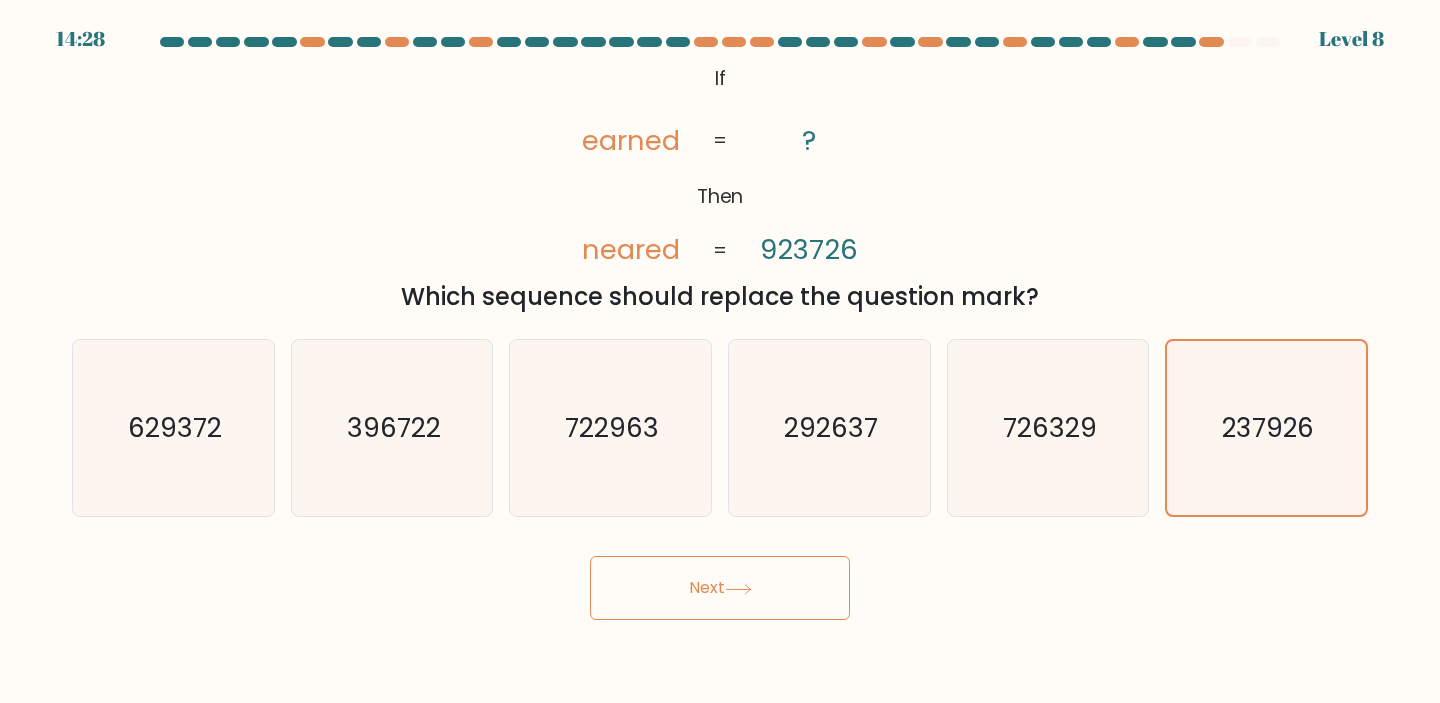 click on "Next" at bounding box center [720, 588] 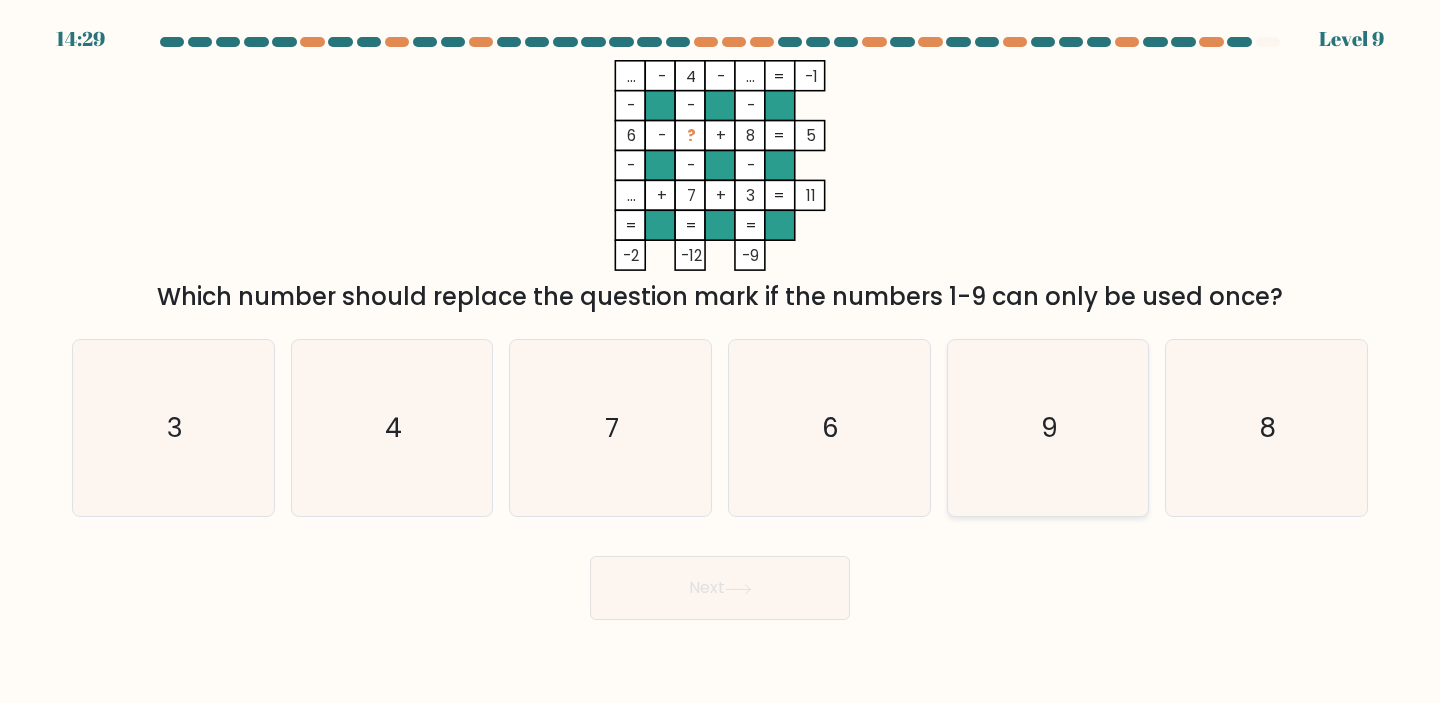 click on "9" 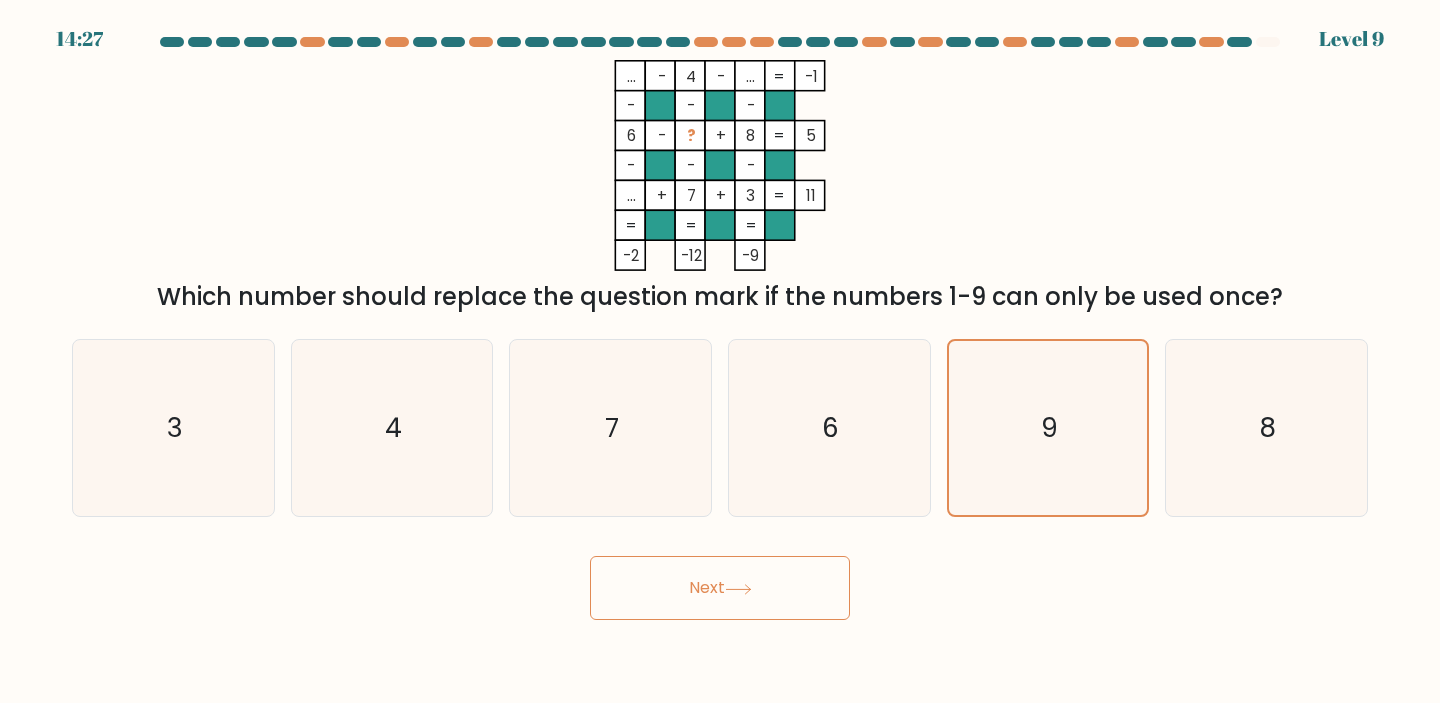 click on "Next" at bounding box center (720, 588) 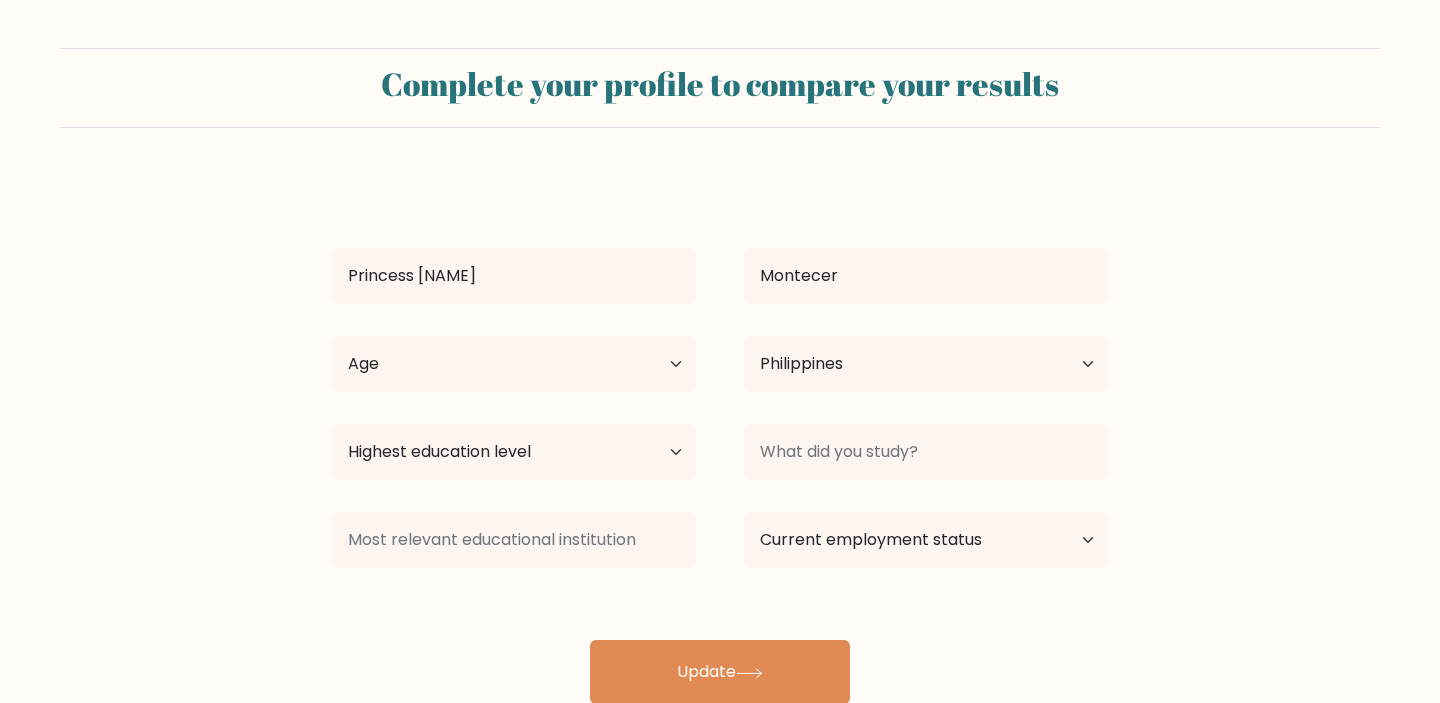 select on "PH" 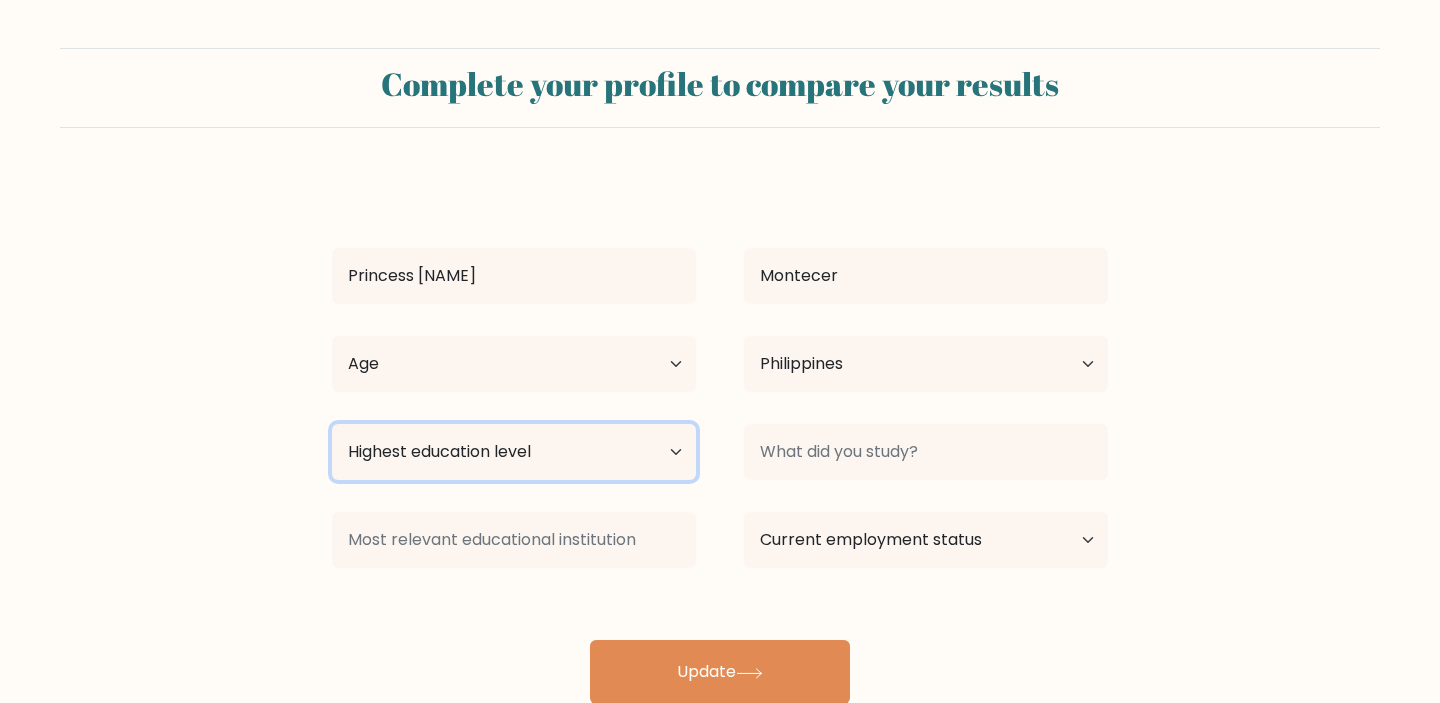 click on "Highest education level
No schooling
Primary
Lower Secondary
Upper Secondary
Occupation Specific
Bachelor's degree
Master's degree
Doctoral degree" at bounding box center [514, 452] 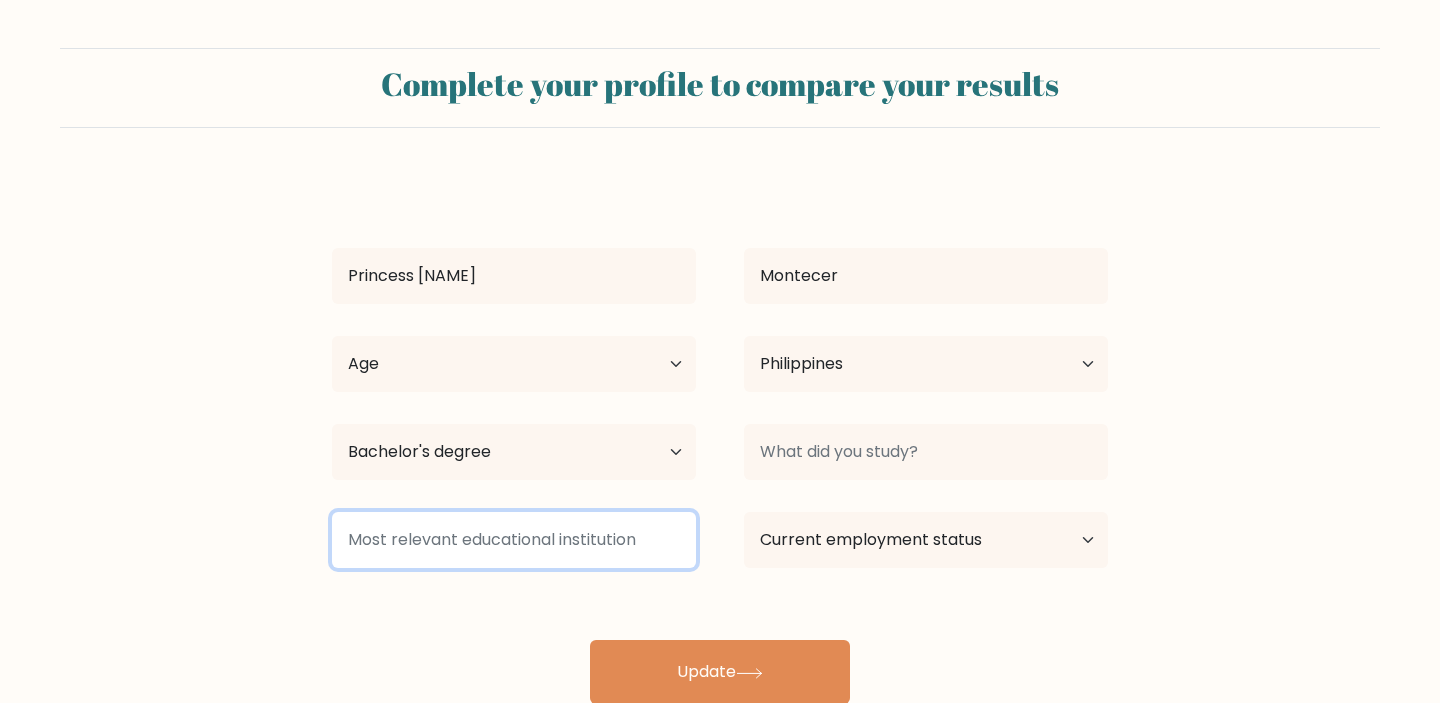 click at bounding box center (514, 540) 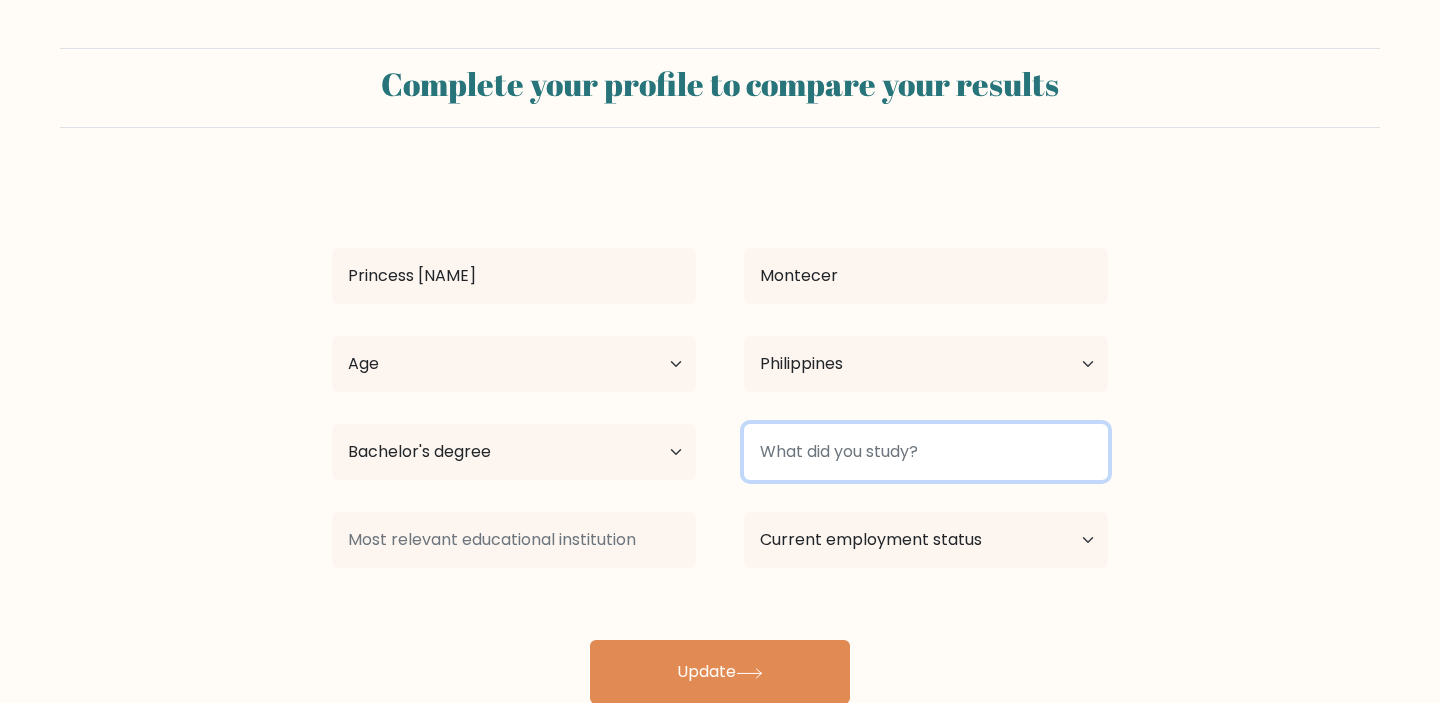 click at bounding box center (926, 452) 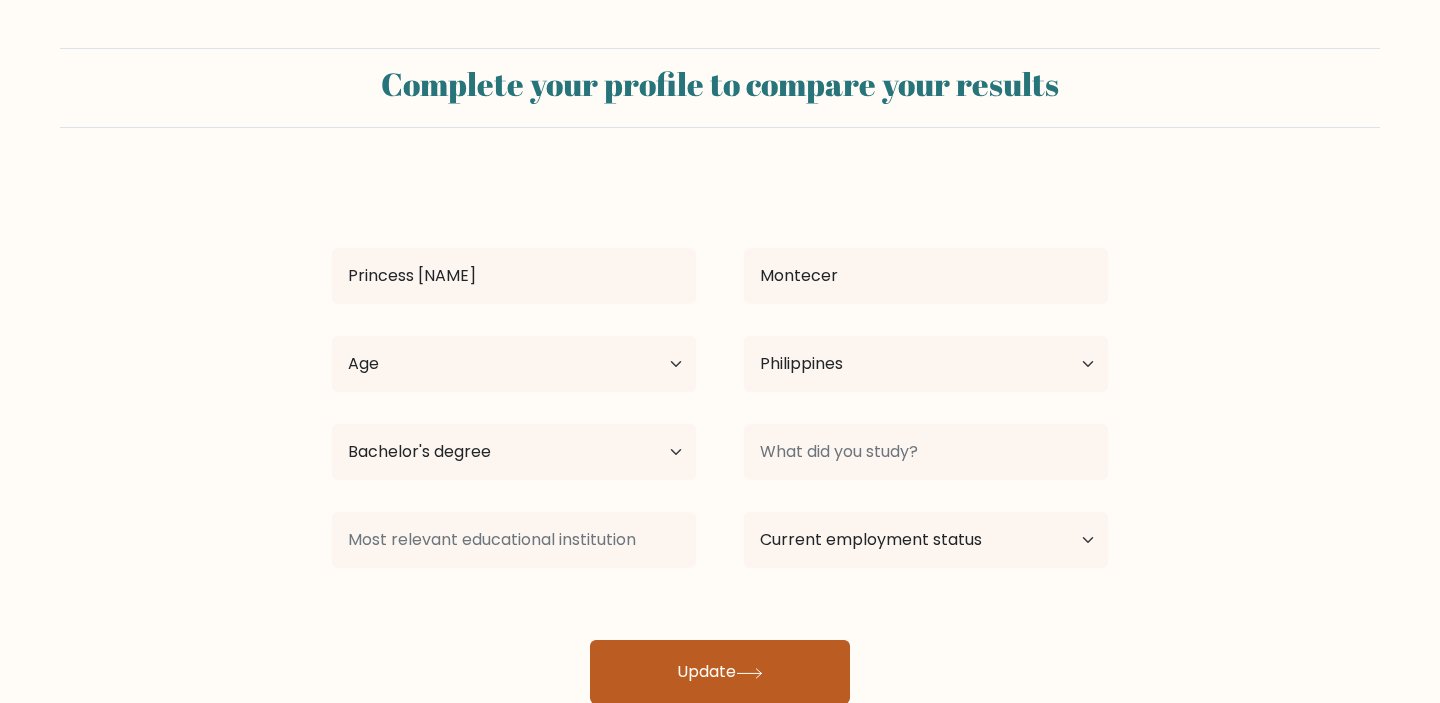 click on "Update" at bounding box center (720, 672) 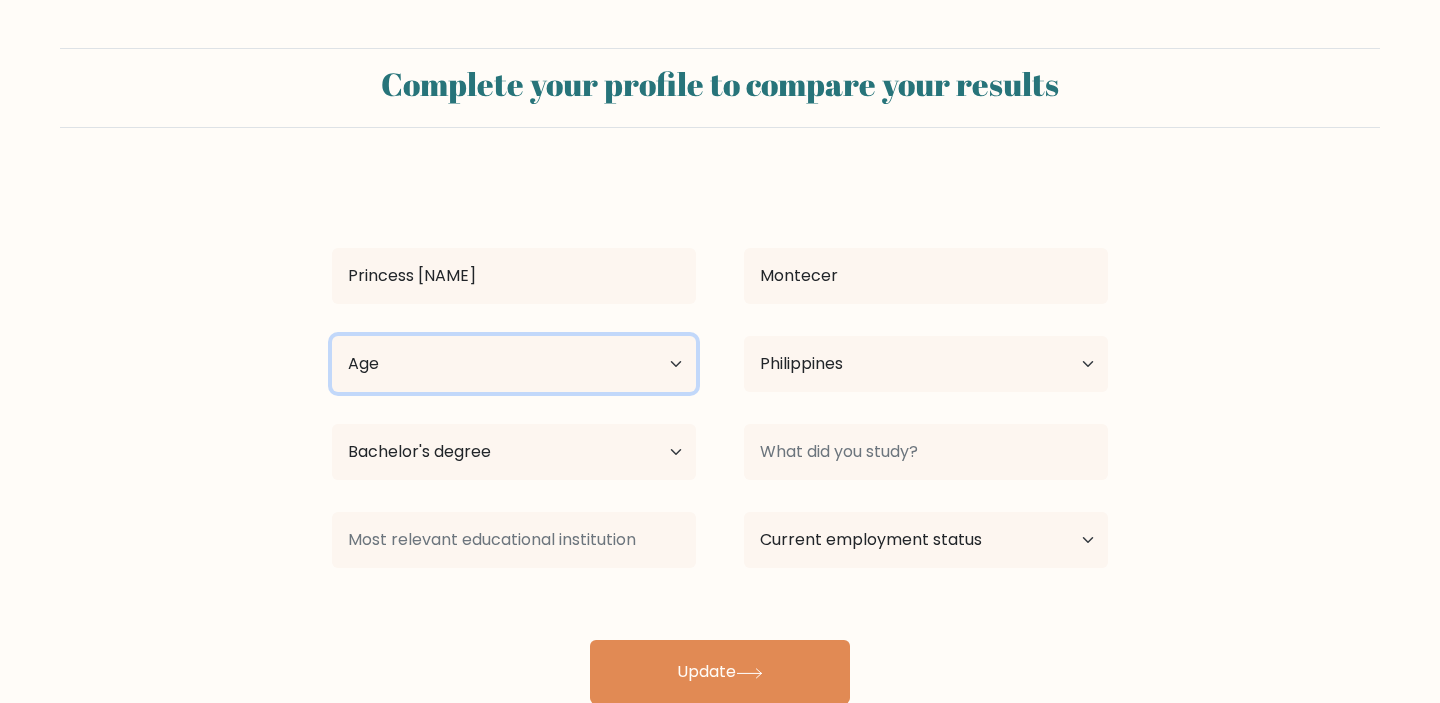 click on "Age
Under 18 years old
18-24 years old
25-34 years old
35-44 years old
45-54 years old
55-64 years old
65 years old and above" at bounding box center (514, 364) 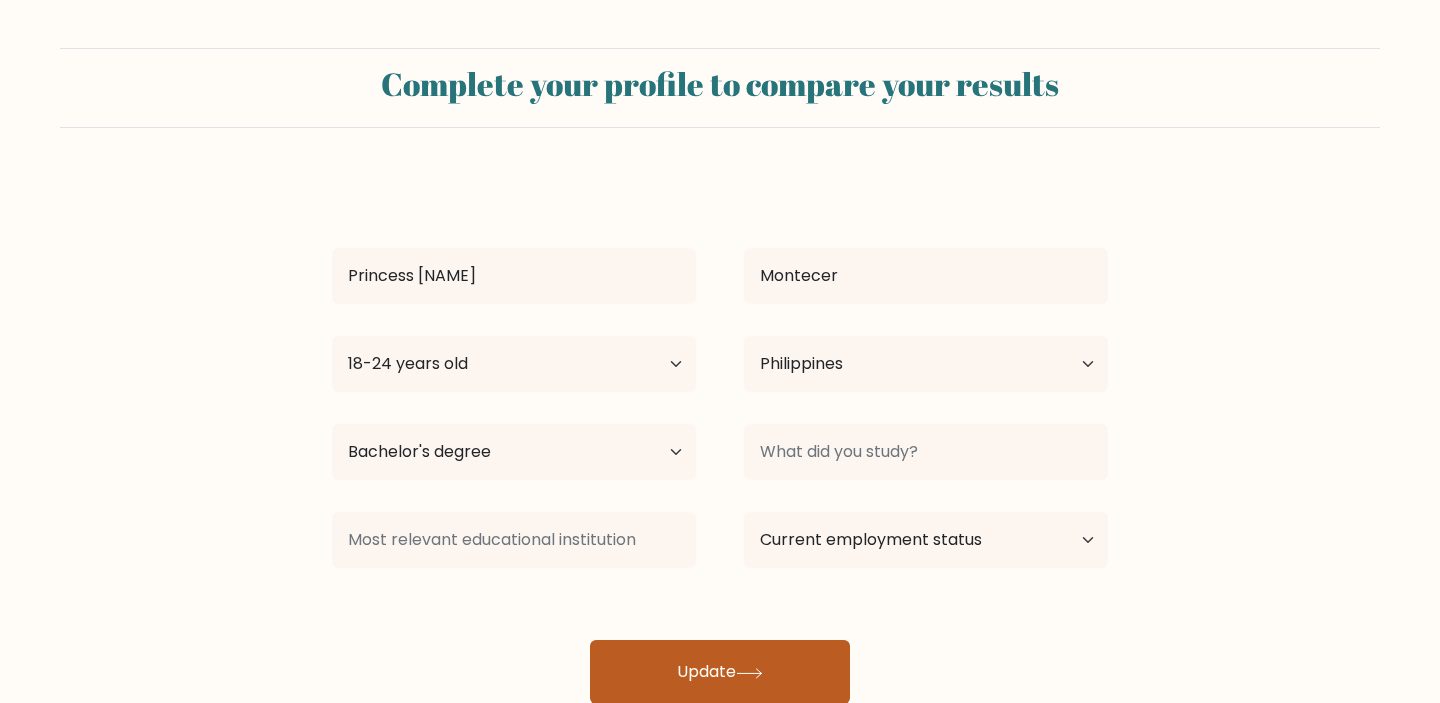 click on "Update" at bounding box center [720, 672] 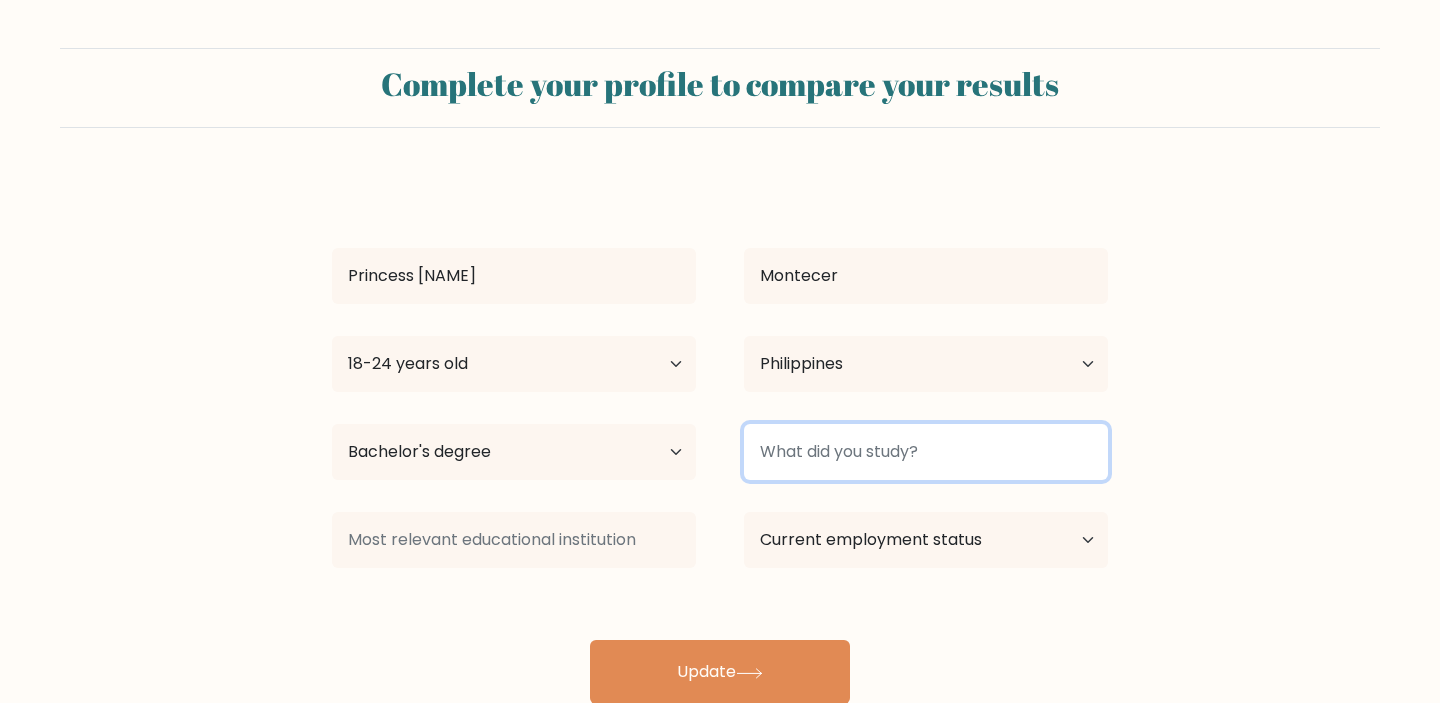 click at bounding box center (926, 452) 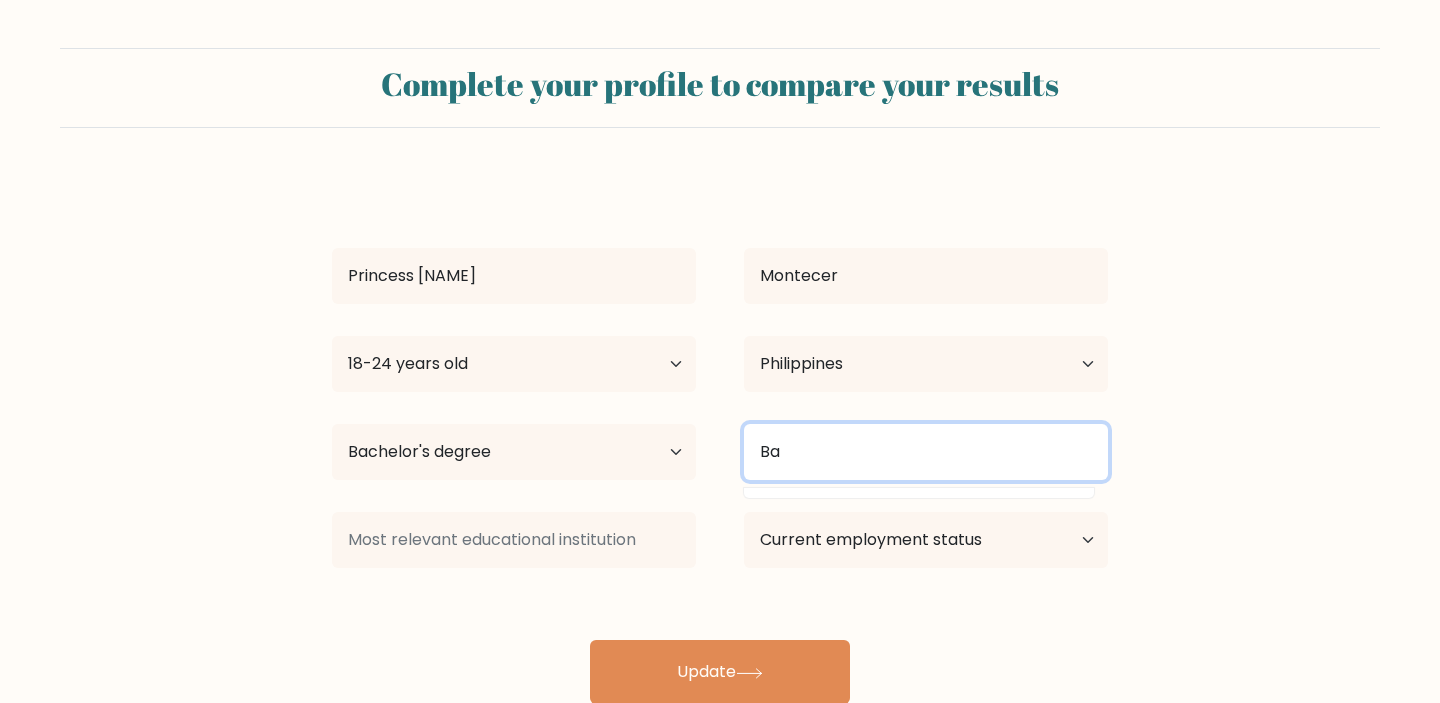 type on "B" 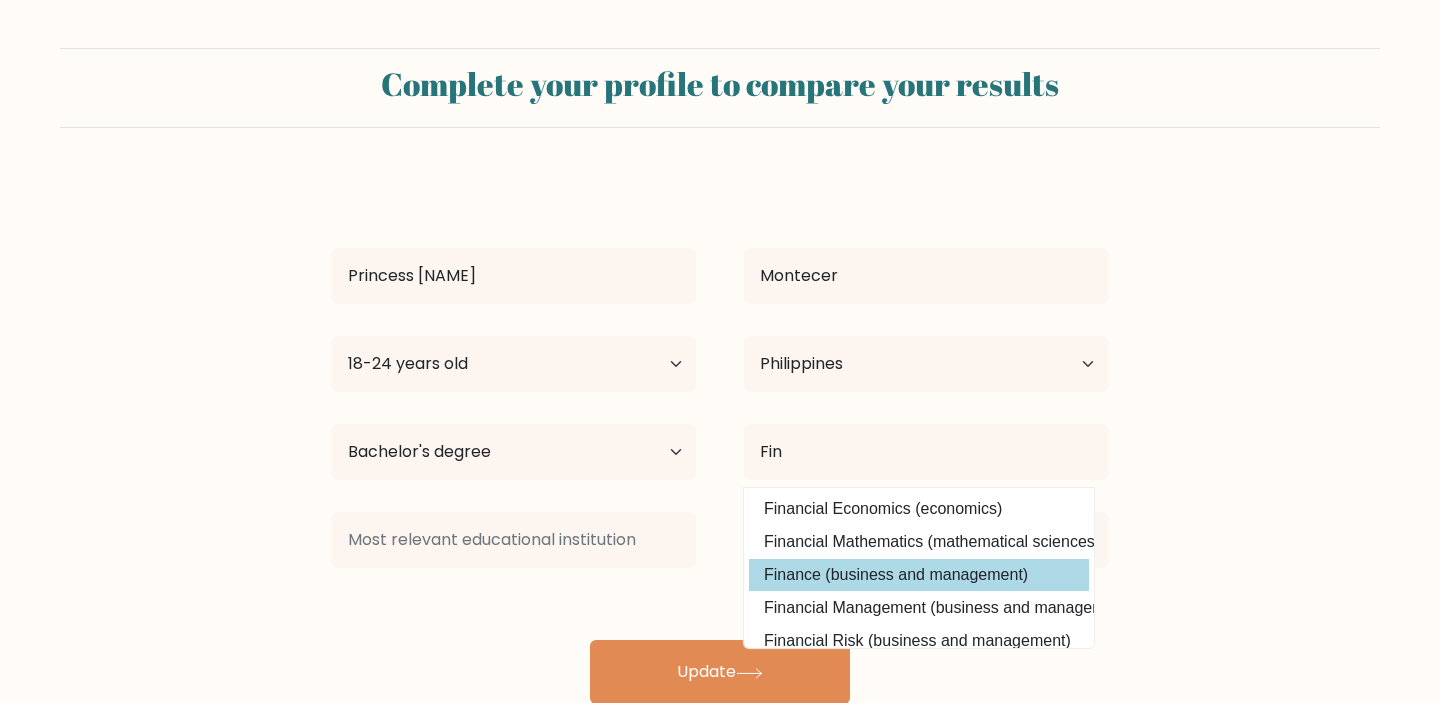 click on "Finance (business and management)" at bounding box center [919, 575] 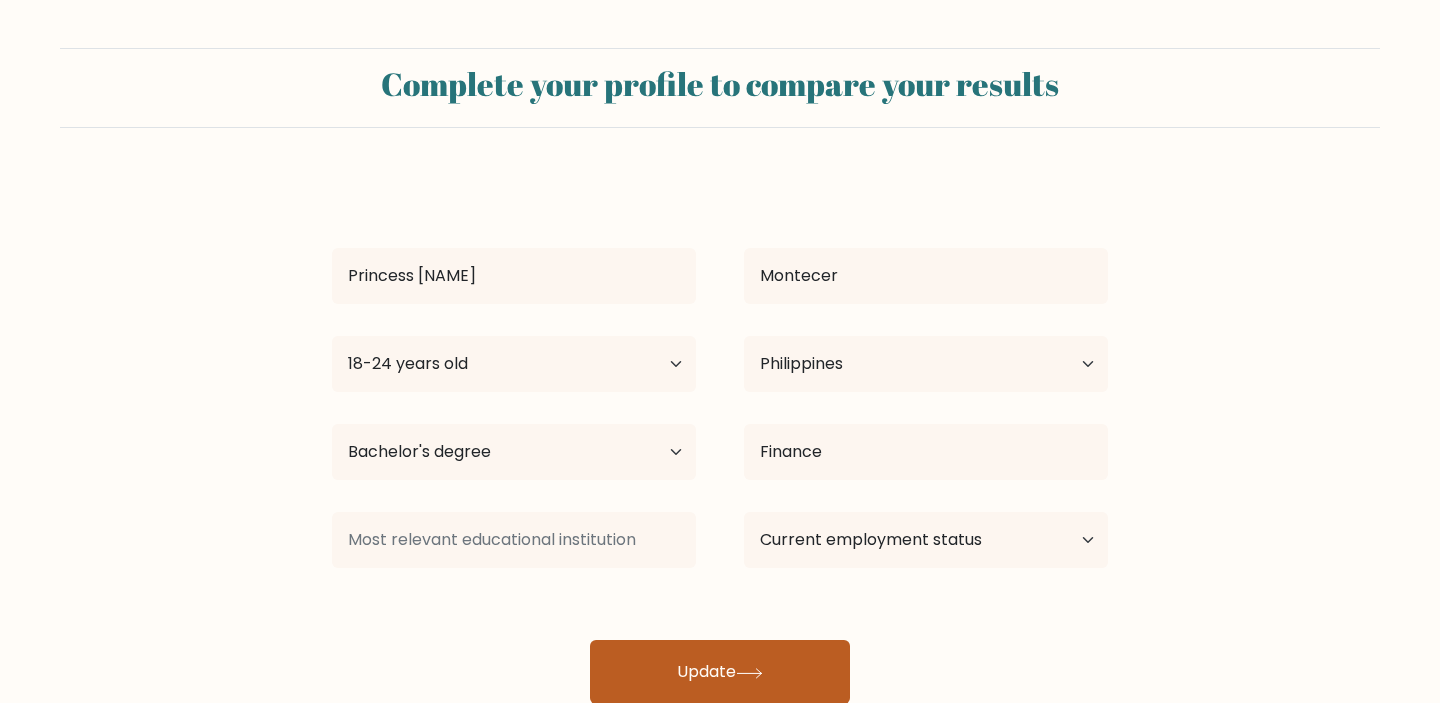 click on "Update" at bounding box center (720, 672) 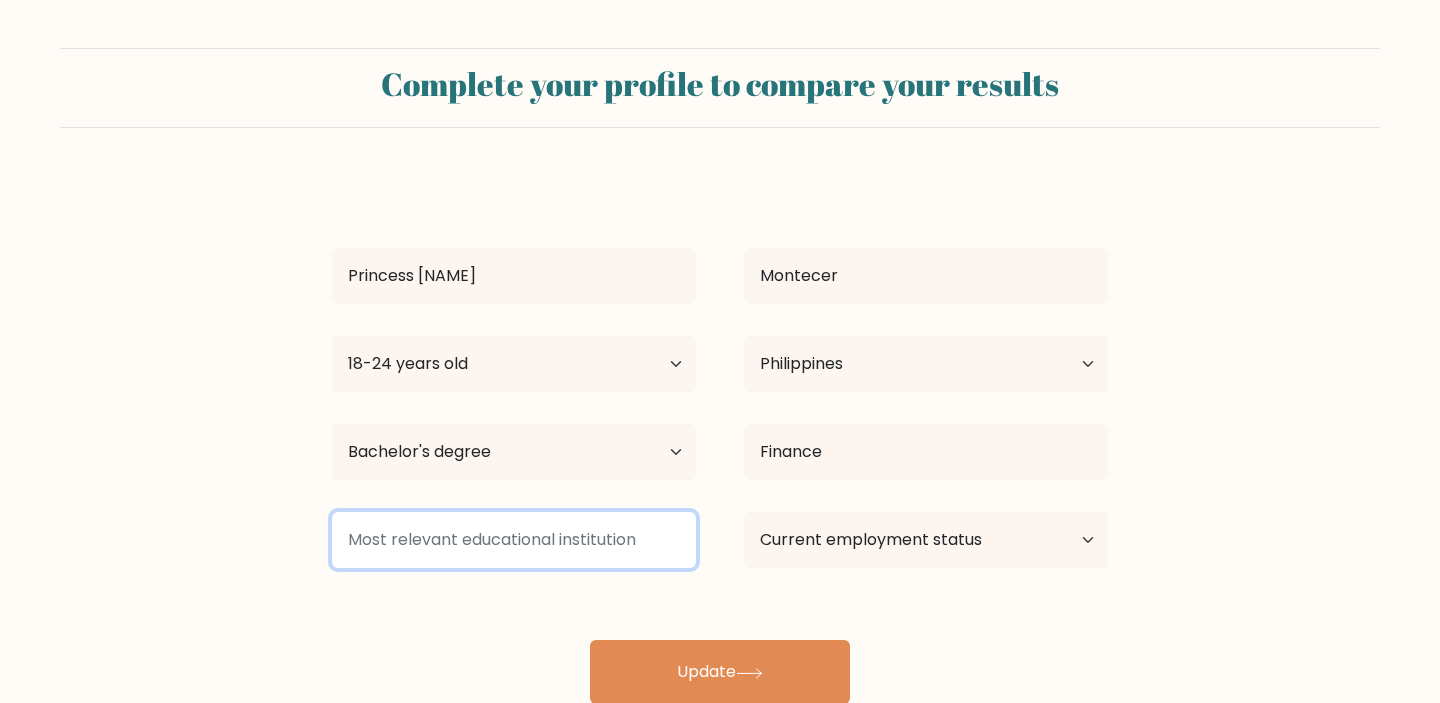 click at bounding box center (514, 540) 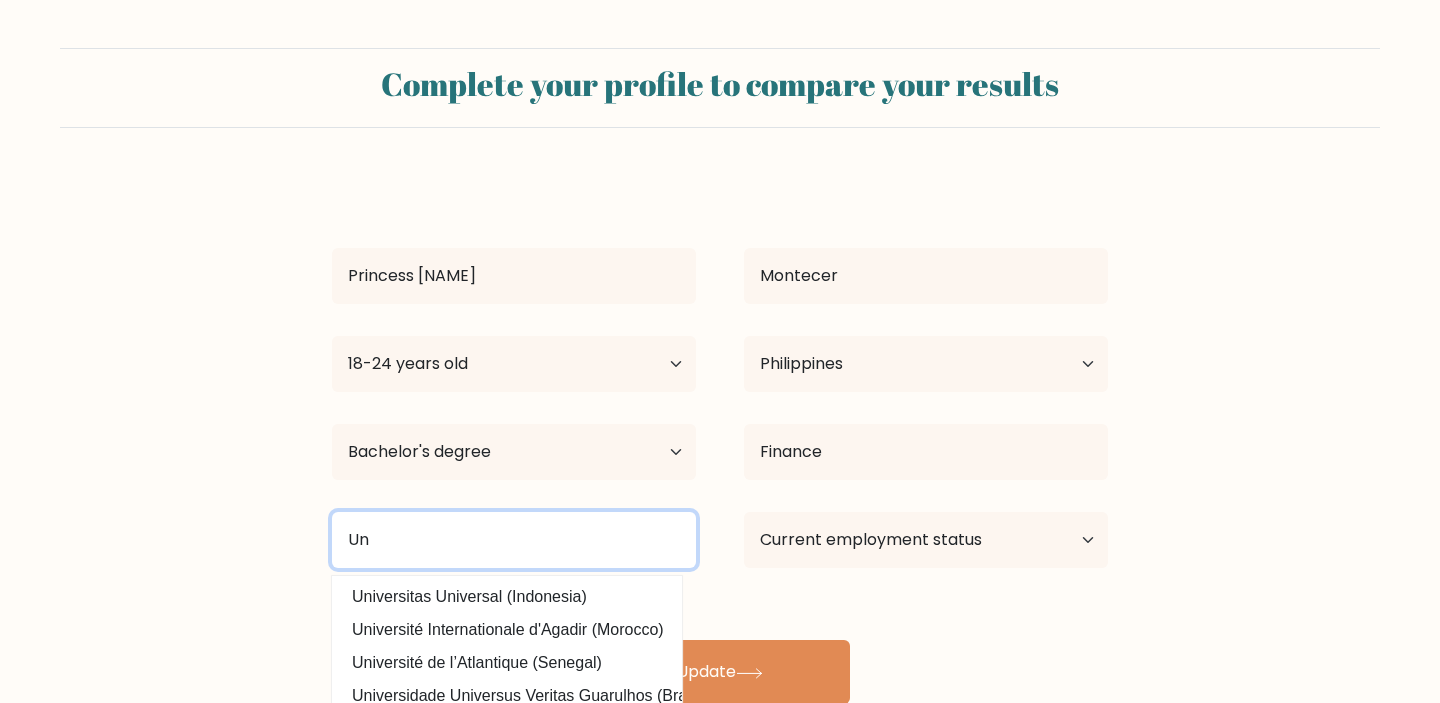 type on "U" 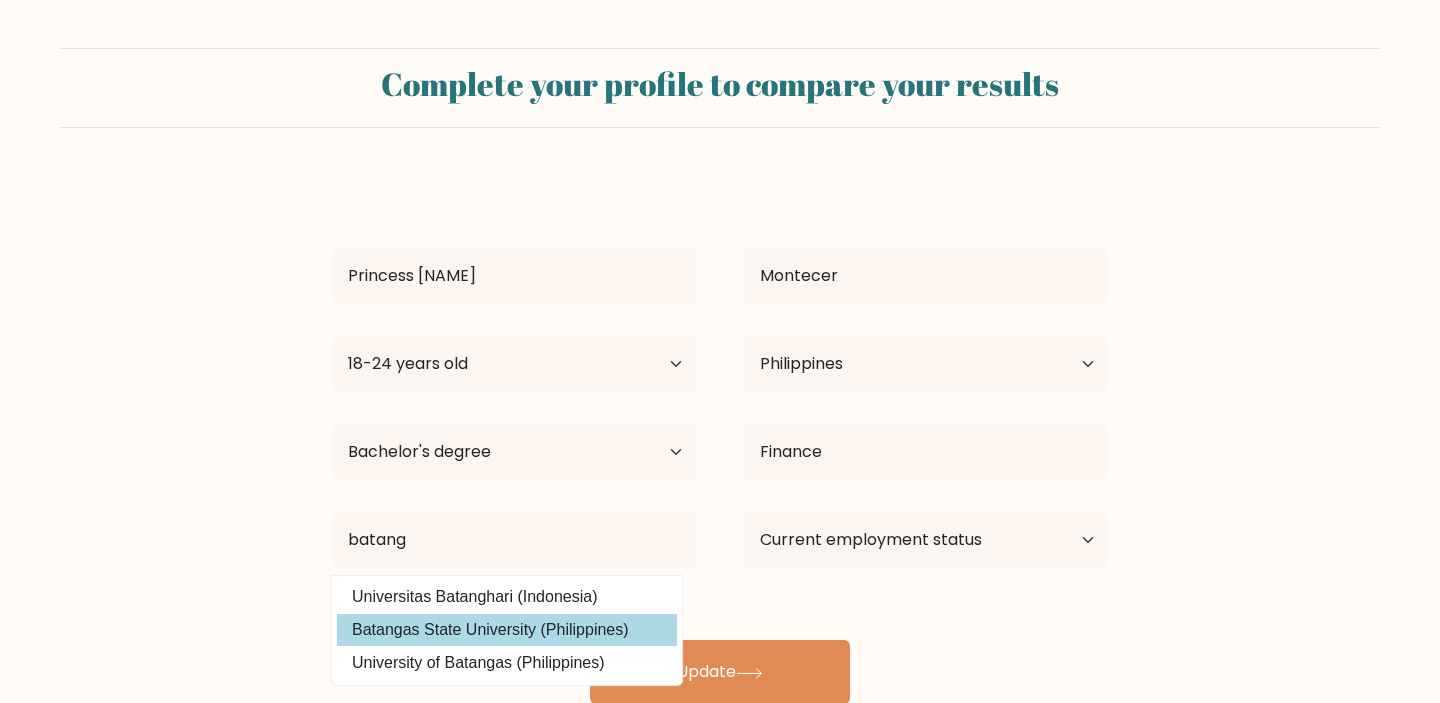 click on "Batangas State University (Philippines)" at bounding box center [507, 630] 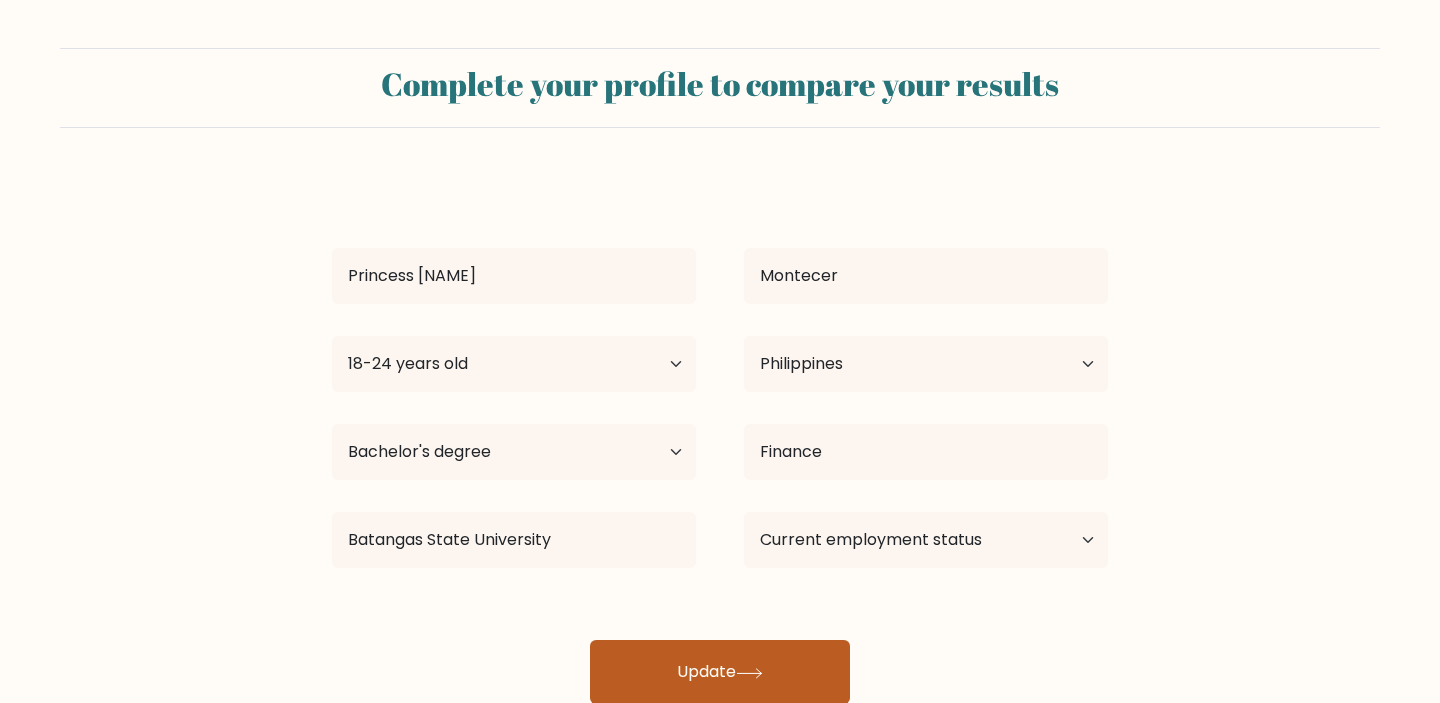 click on "Update" at bounding box center [720, 672] 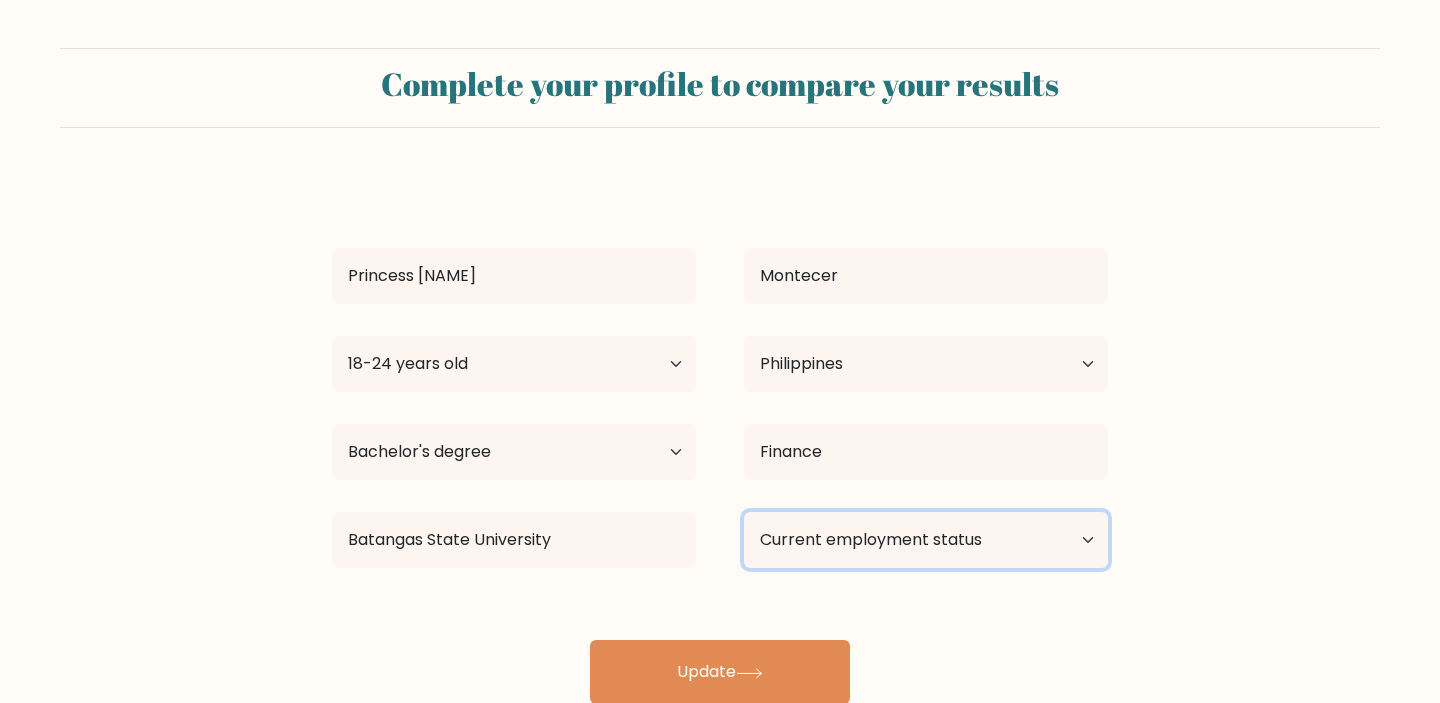 click on "Current employment status
Employed
Student
Retired
Other / prefer not to answer" at bounding box center [926, 540] 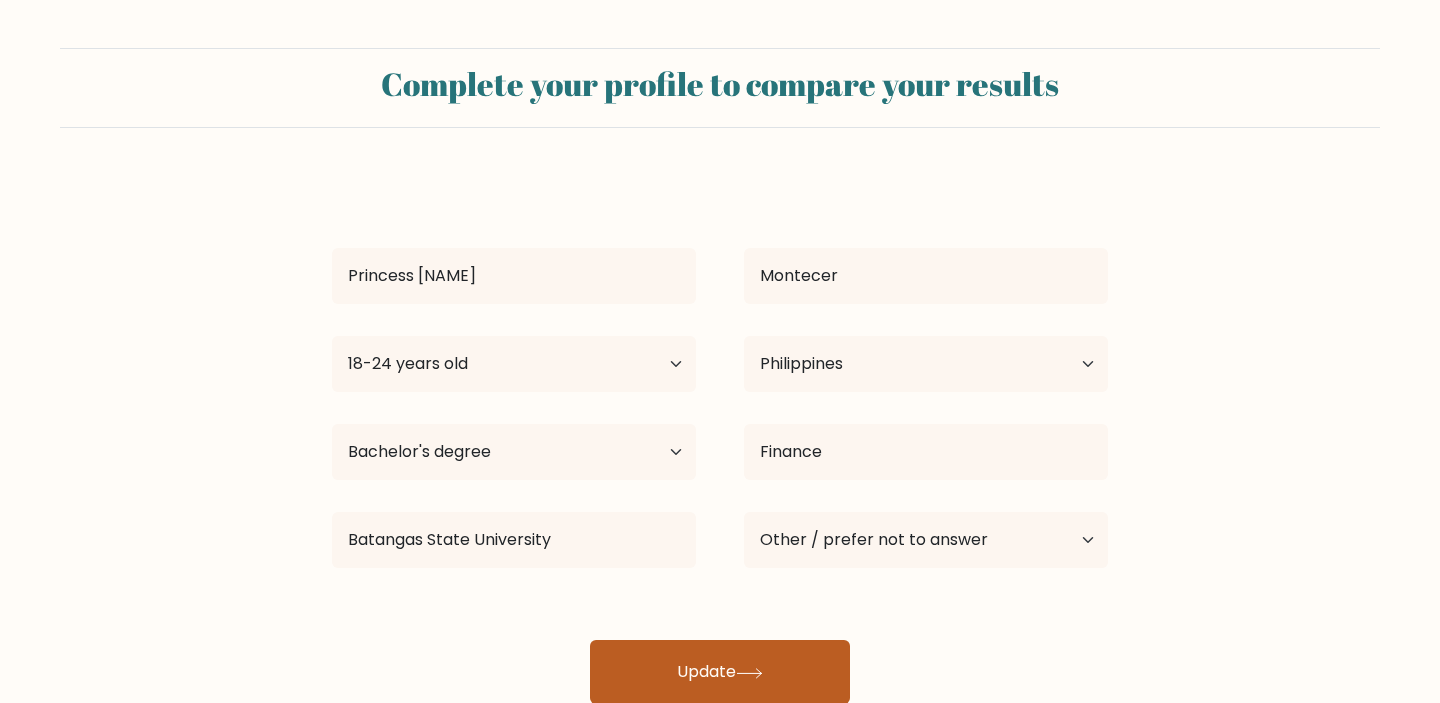 click on "Update" at bounding box center (720, 672) 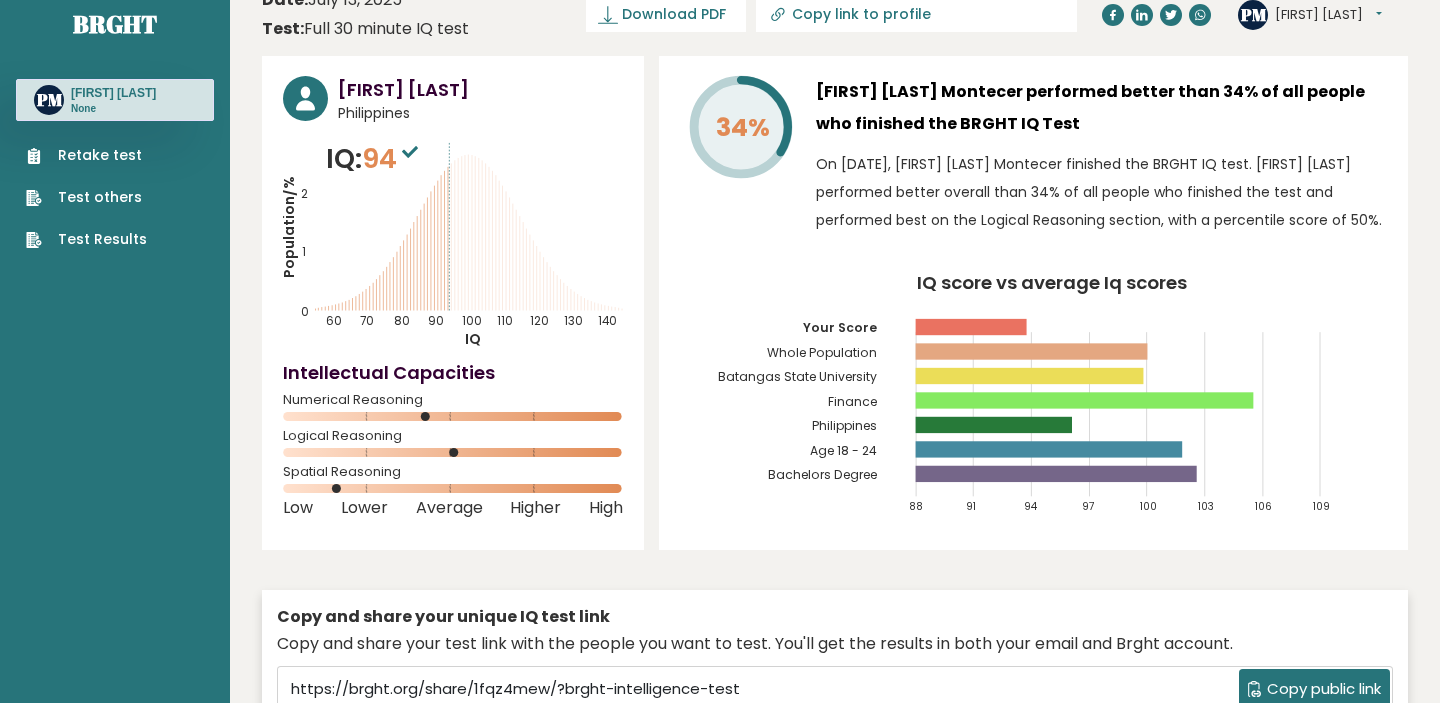 scroll, scrollTop: 0, scrollLeft: 0, axis: both 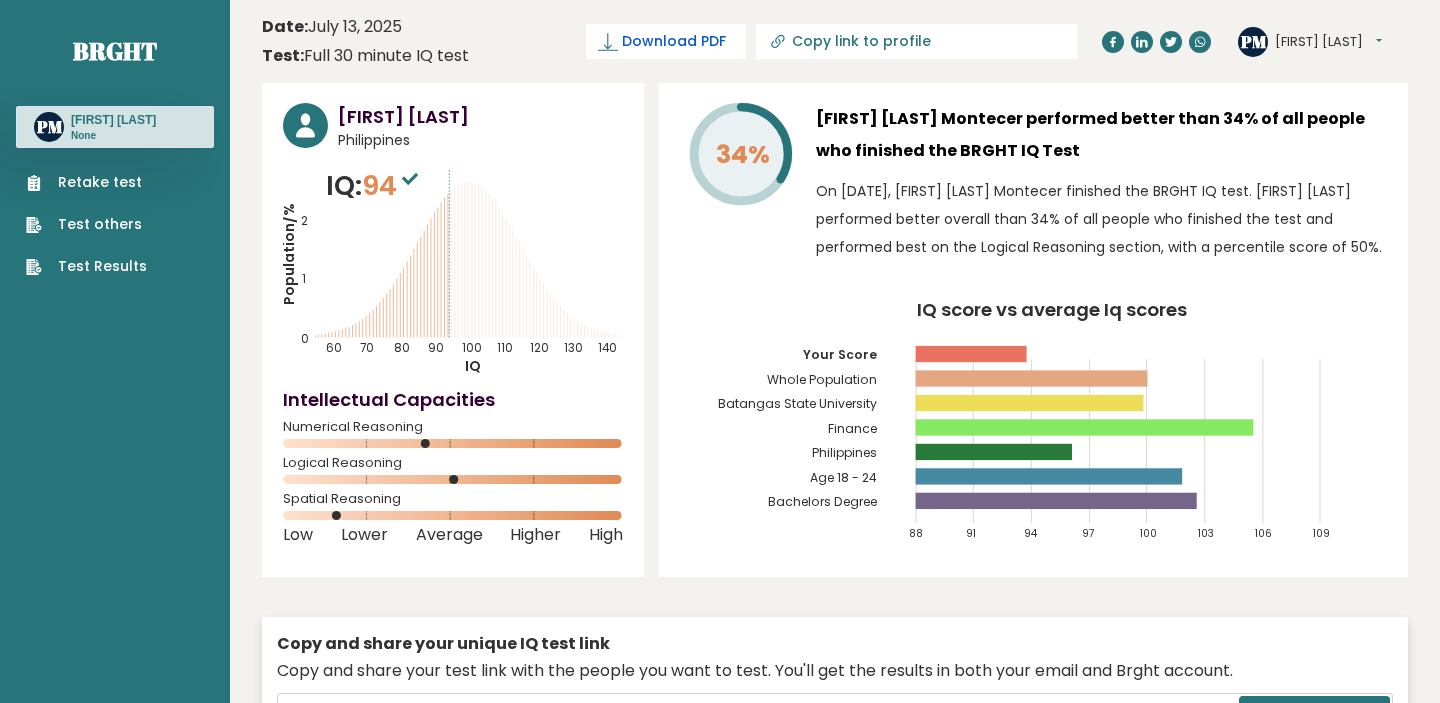 click on "Download PDF" at bounding box center (674, 41) 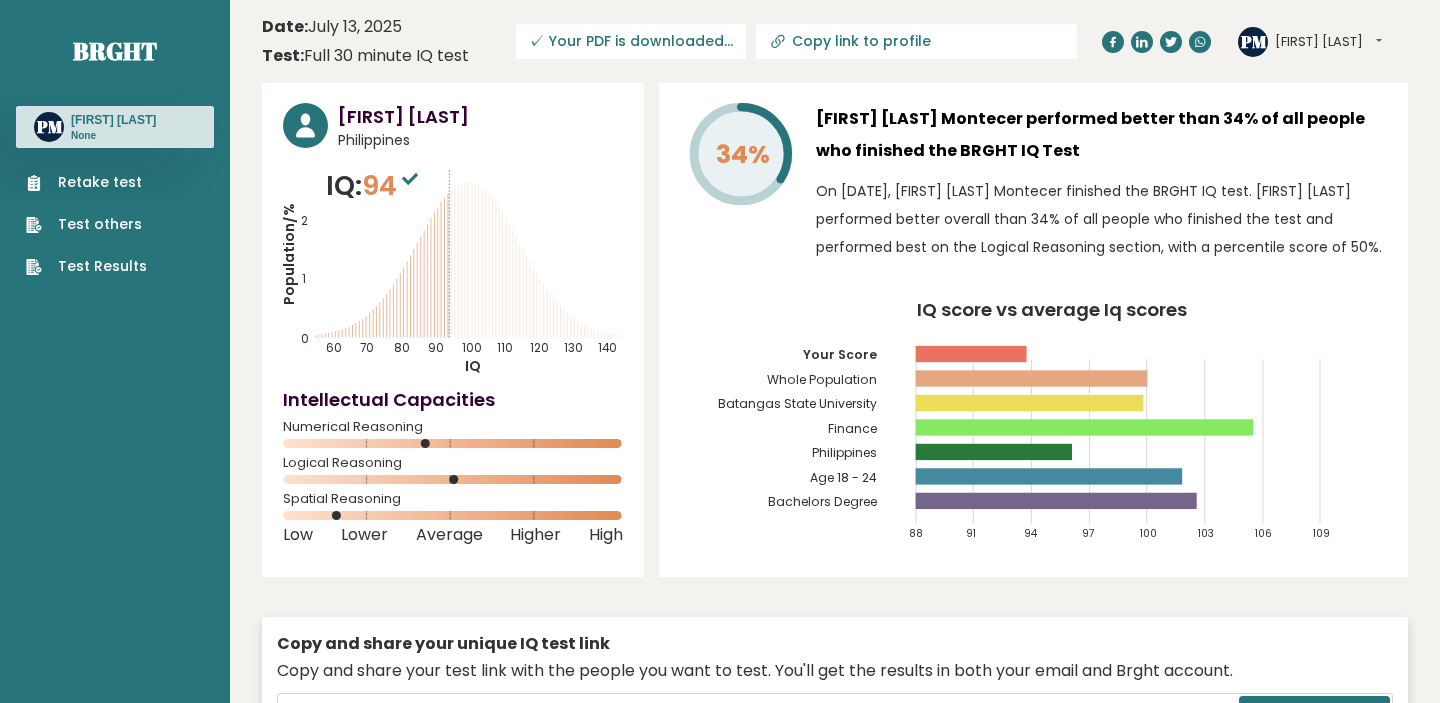 click on "Date:  [DATE]
Test:   Full 30 minute IQ test
Download PDF
Downloading...
Downloading
✓ Your PDF is downloaded...
Copy link to profile
PM
[FIRST] [LAST]
Dashboard
Profile
Settings
Logout" at bounding box center (835, 41) 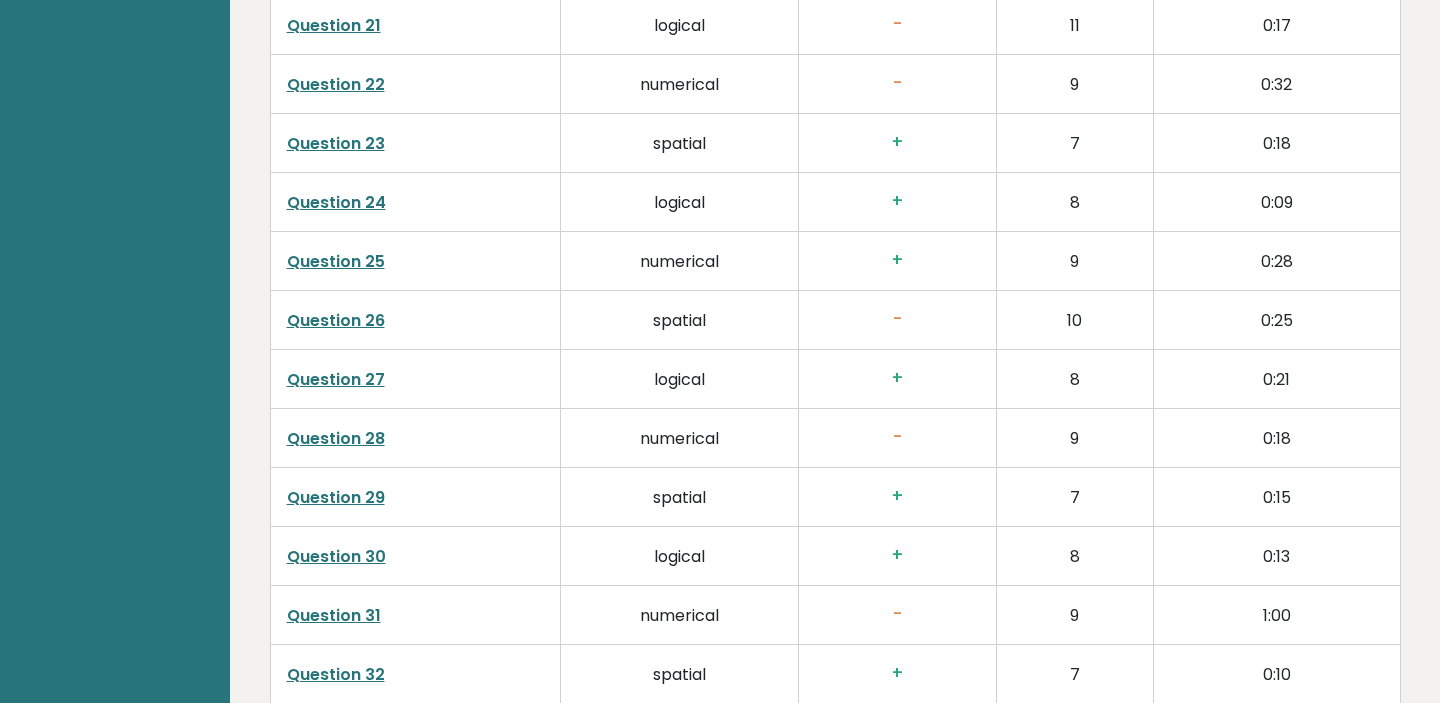 scroll, scrollTop: 5202, scrollLeft: 0, axis: vertical 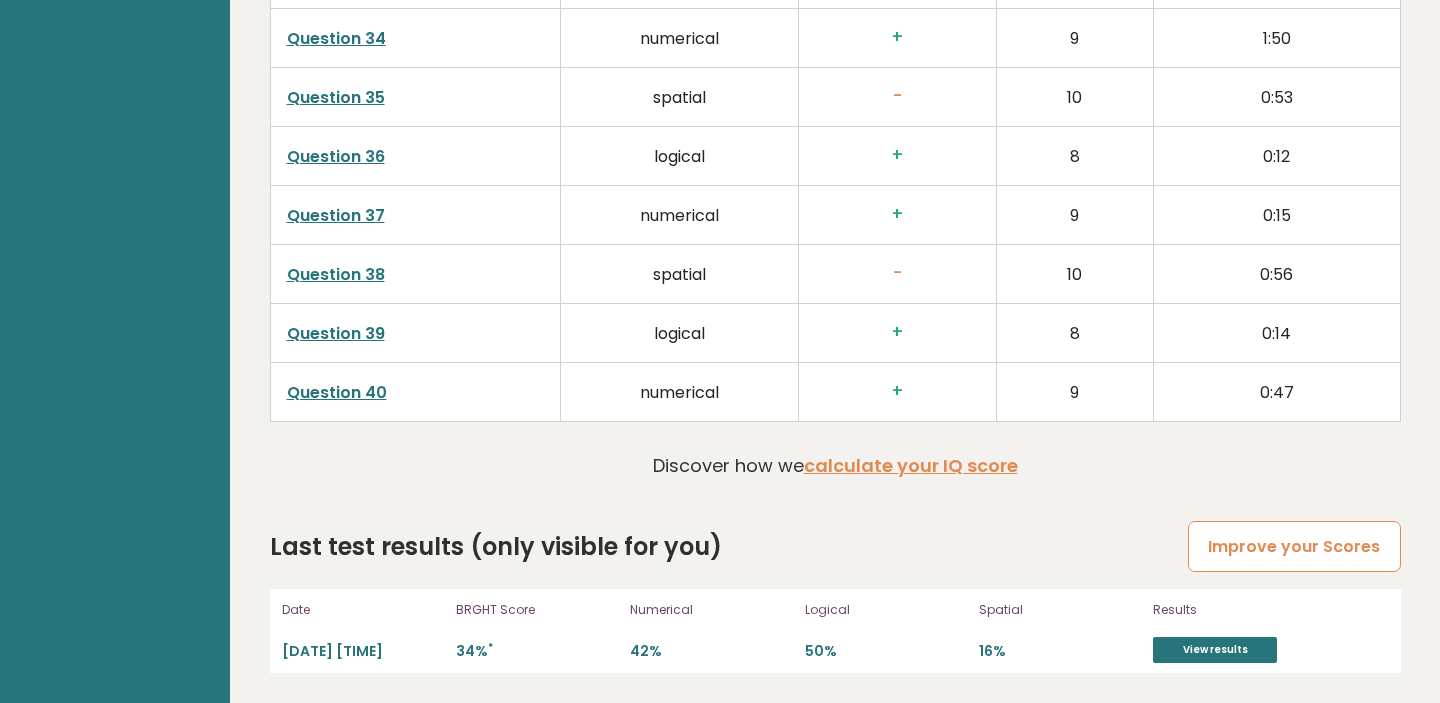 click on "Improve your Scores" at bounding box center [1294, 546] 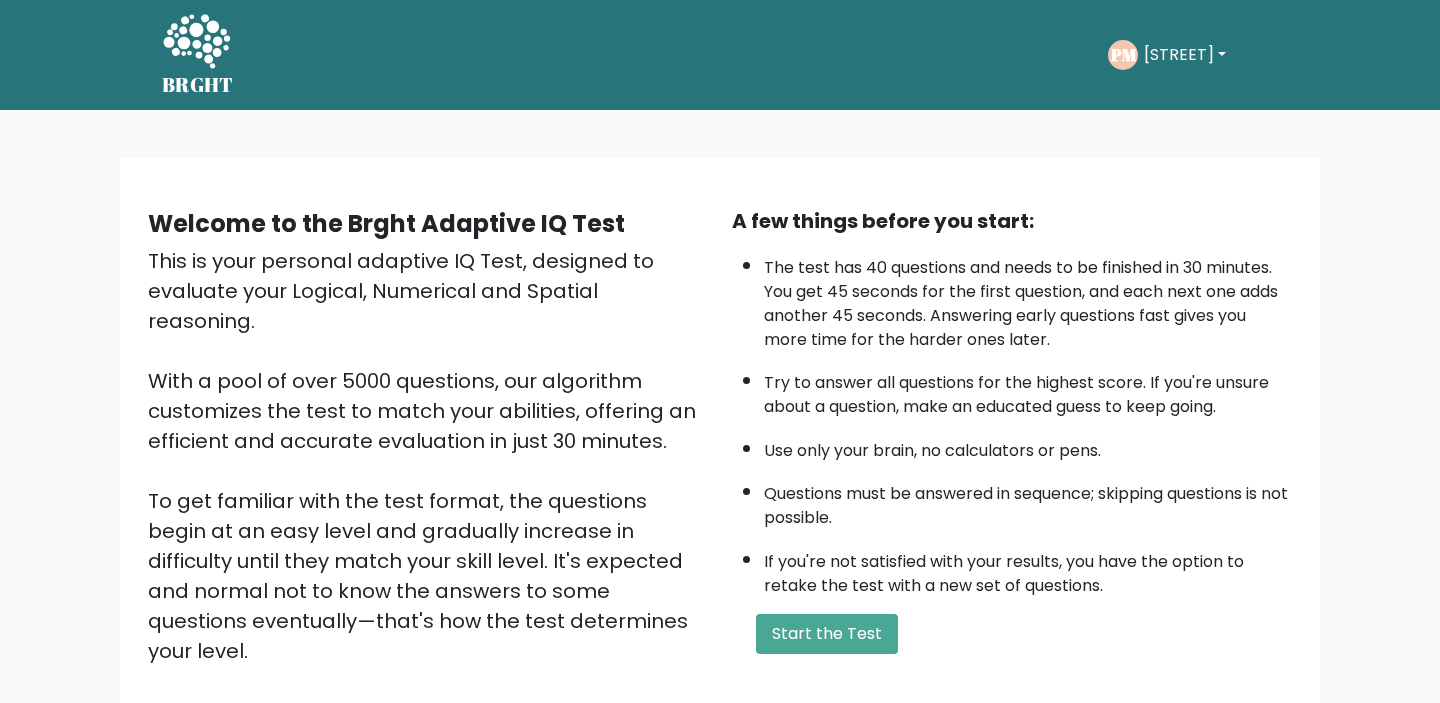 scroll, scrollTop: 0, scrollLeft: 0, axis: both 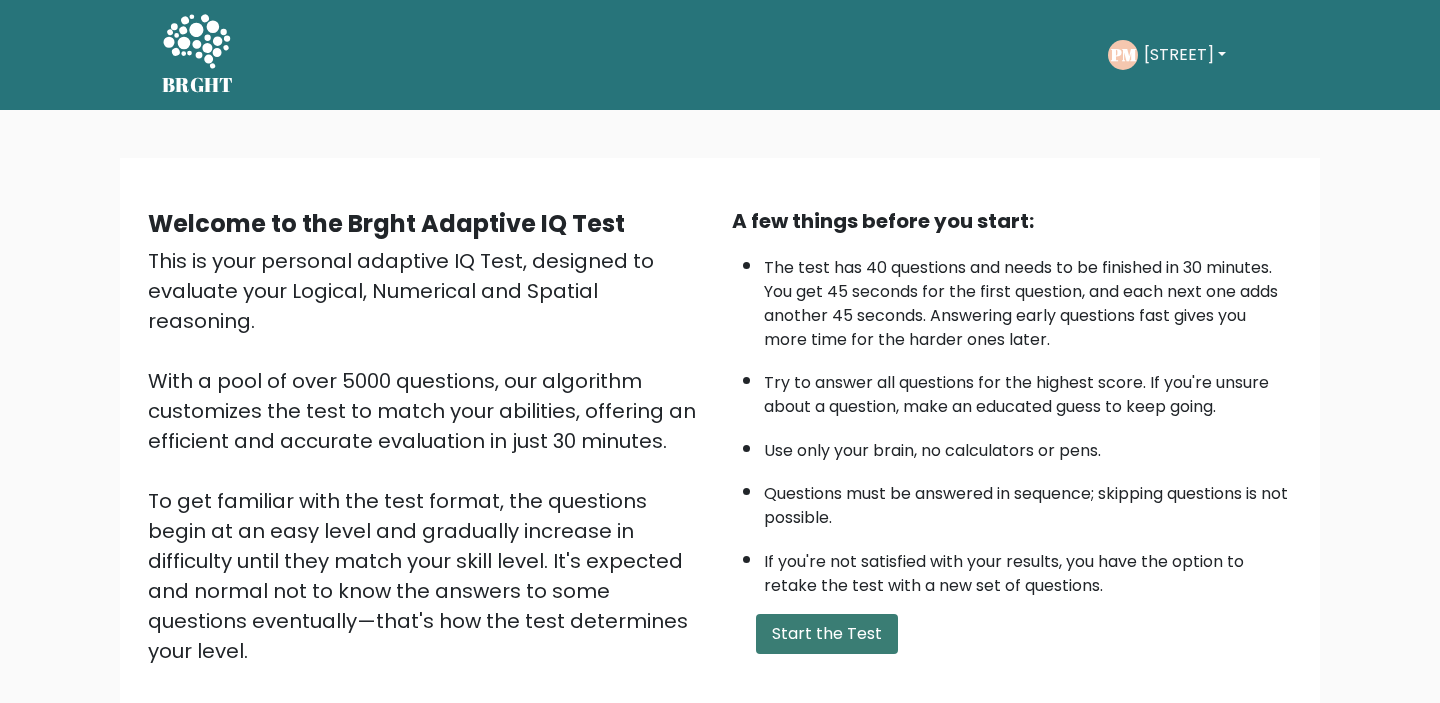 click on "Start the Test" at bounding box center (827, 634) 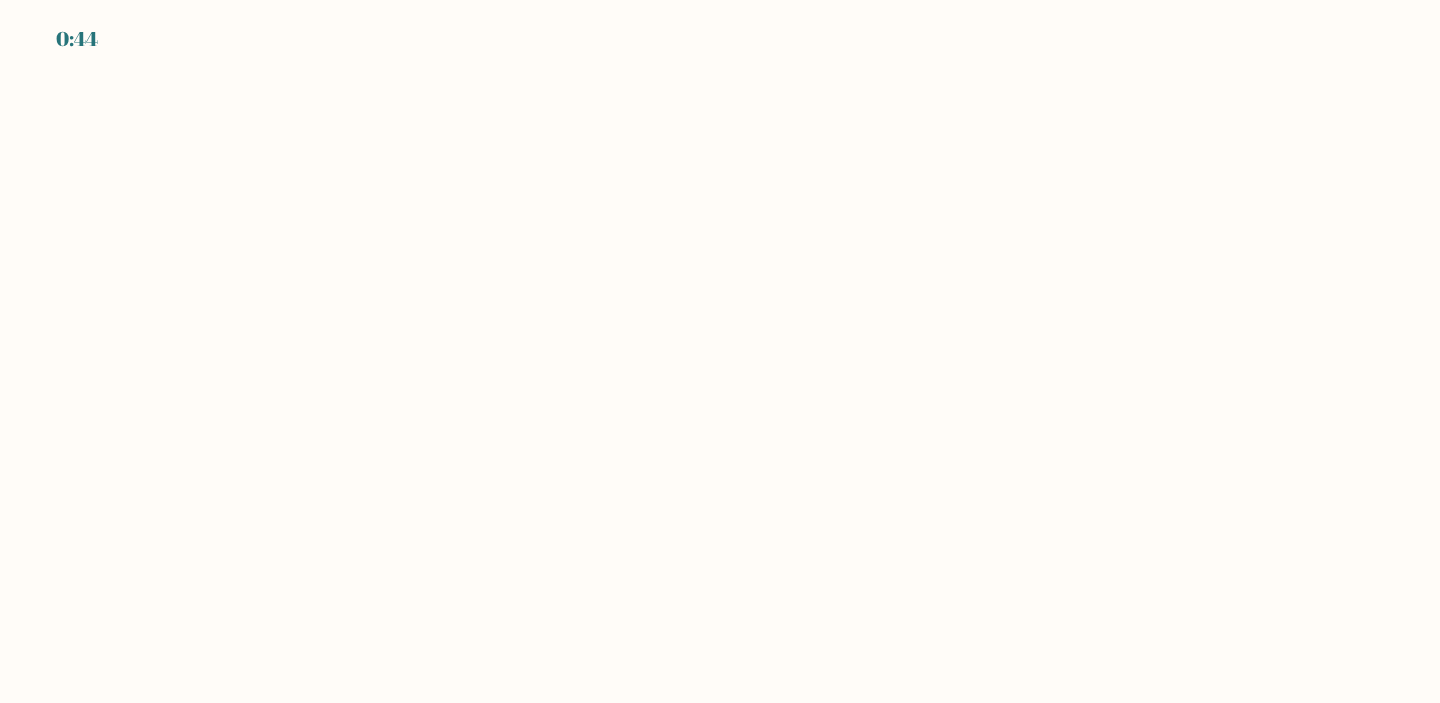 scroll, scrollTop: 0, scrollLeft: 0, axis: both 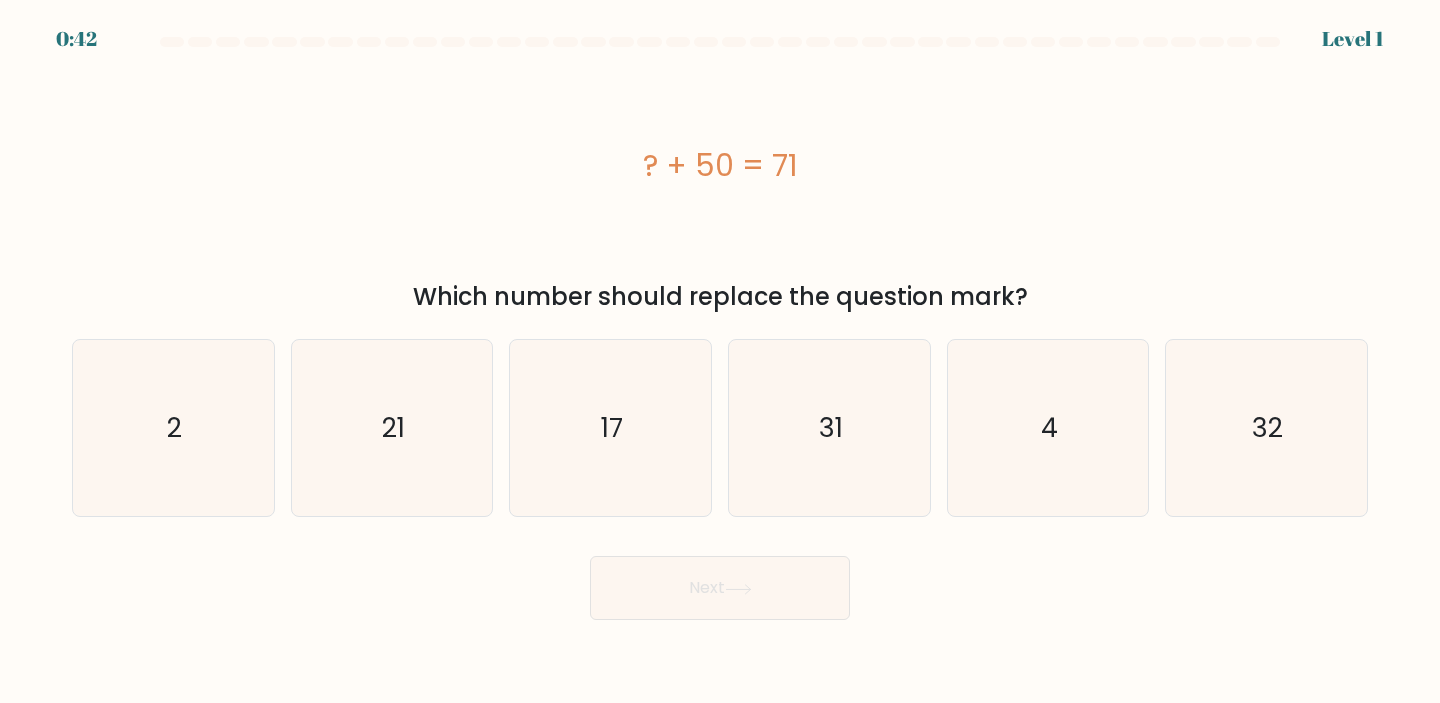 drag, startPoint x: 855, startPoint y: 169, endPoint x: 592, endPoint y: 166, distance: 263.01712 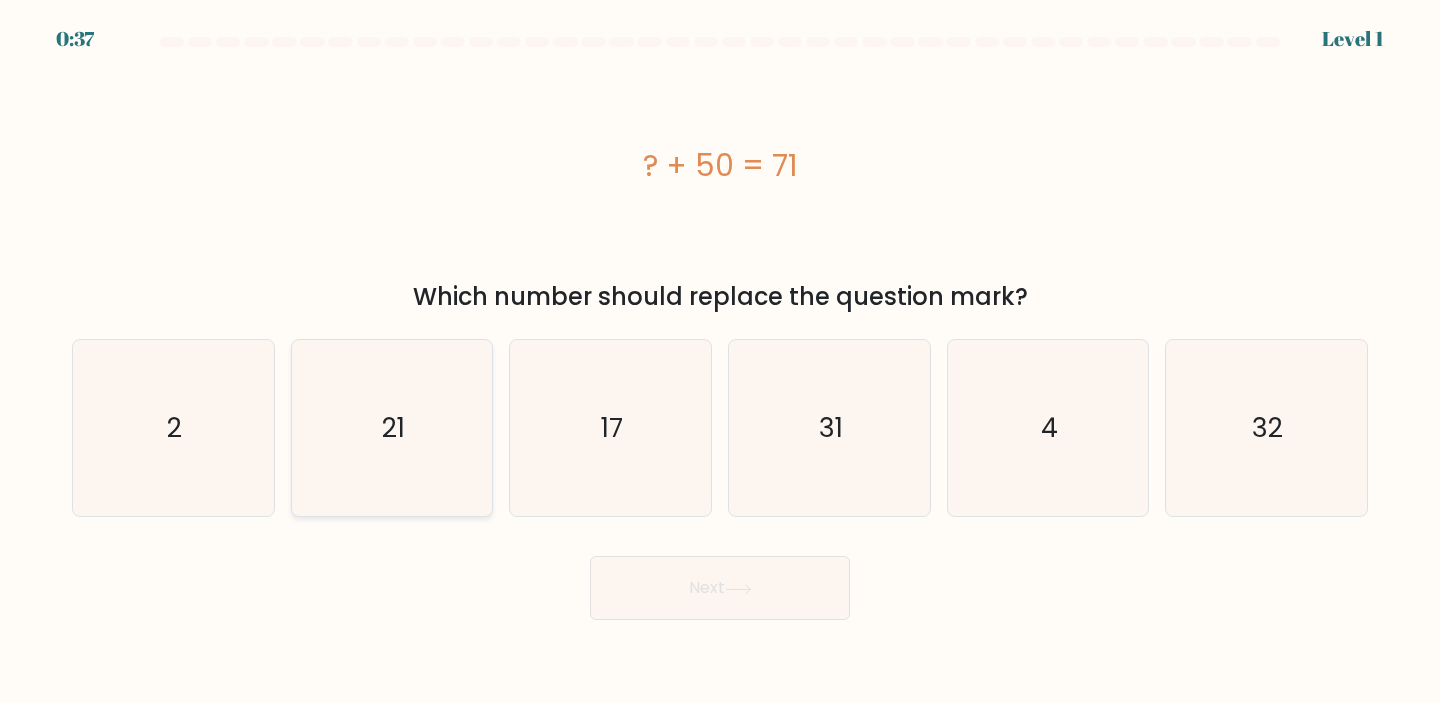 click on "21" 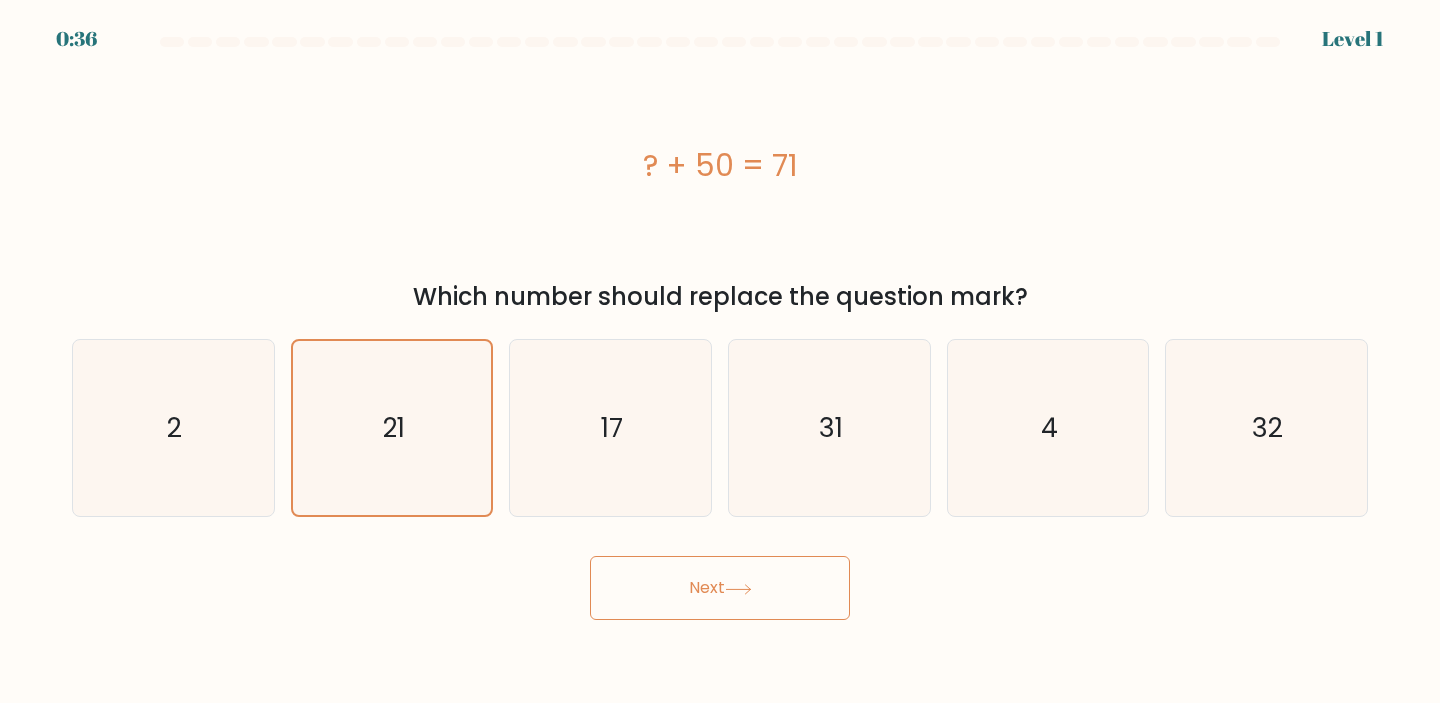 click on "Next" at bounding box center (720, 588) 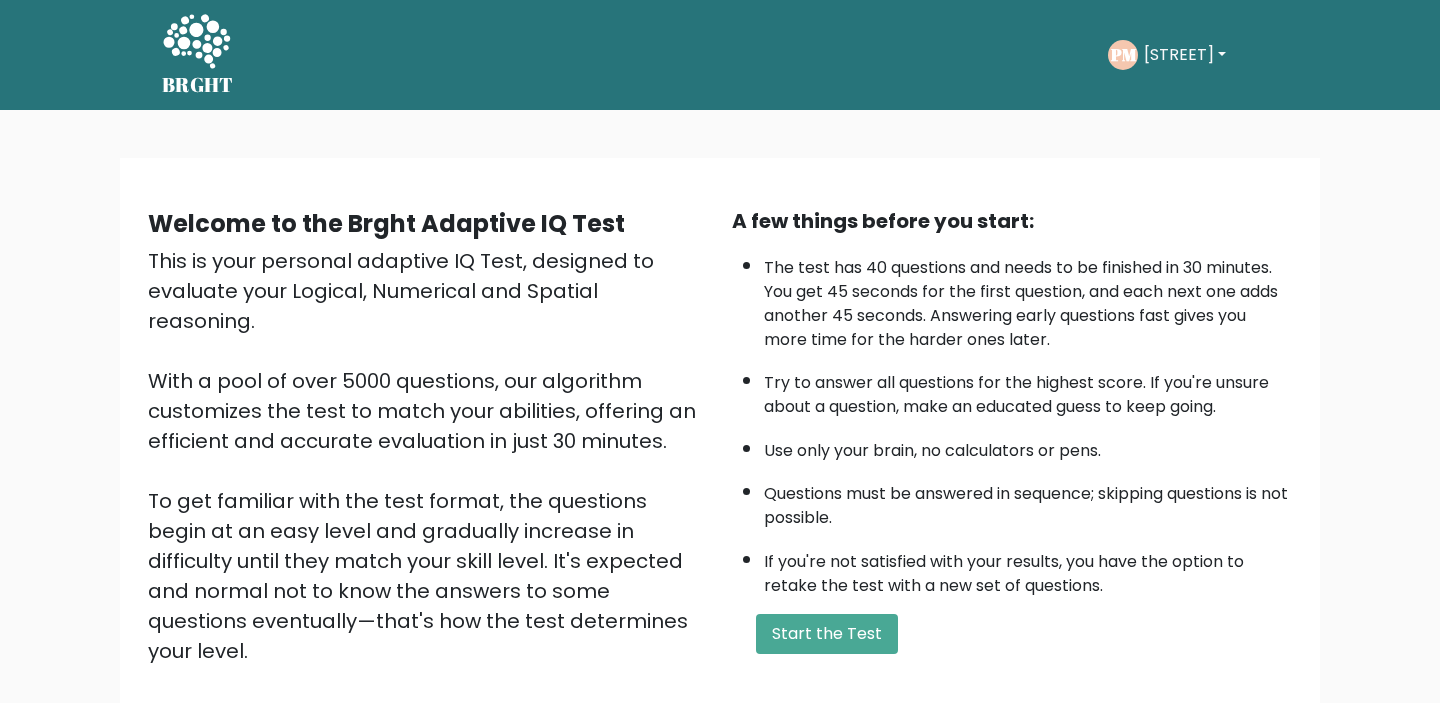 scroll, scrollTop: 0, scrollLeft: 0, axis: both 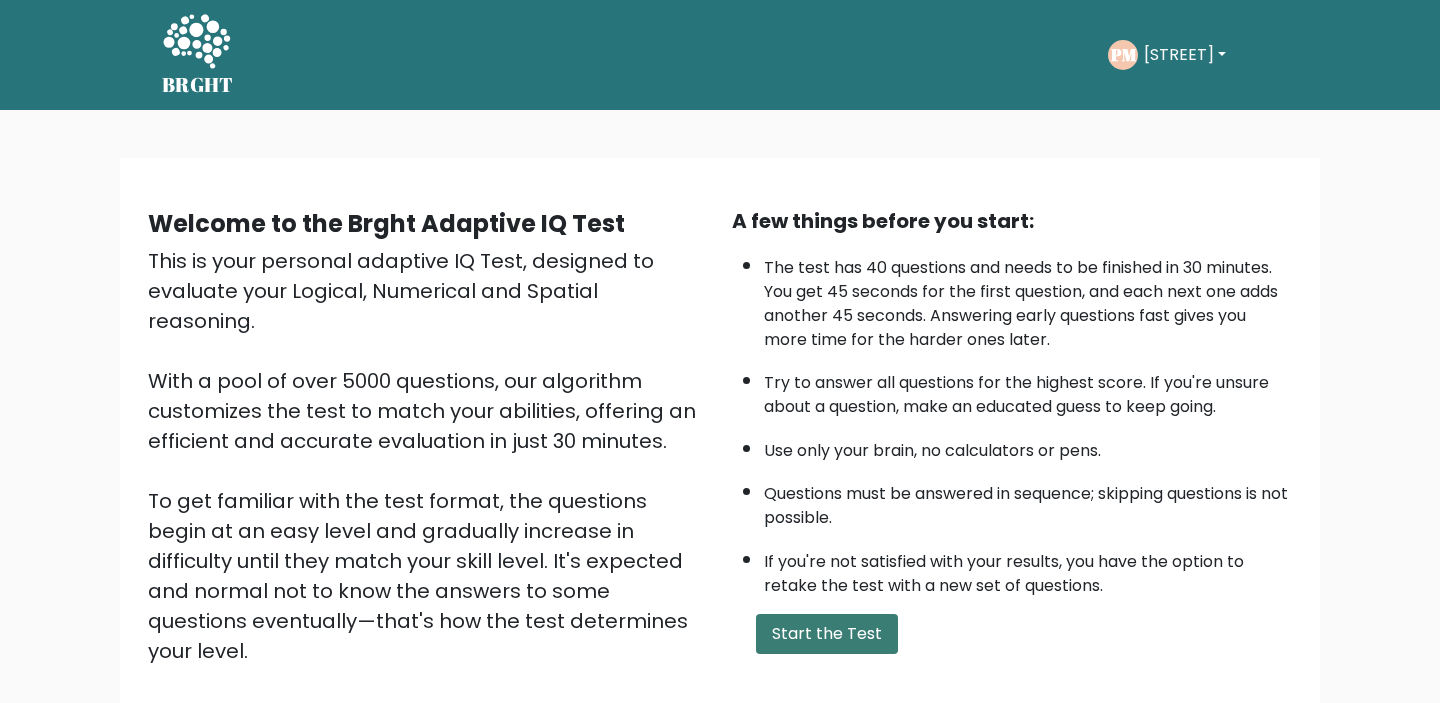 click on "Start the Test" at bounding box center (827, 634) 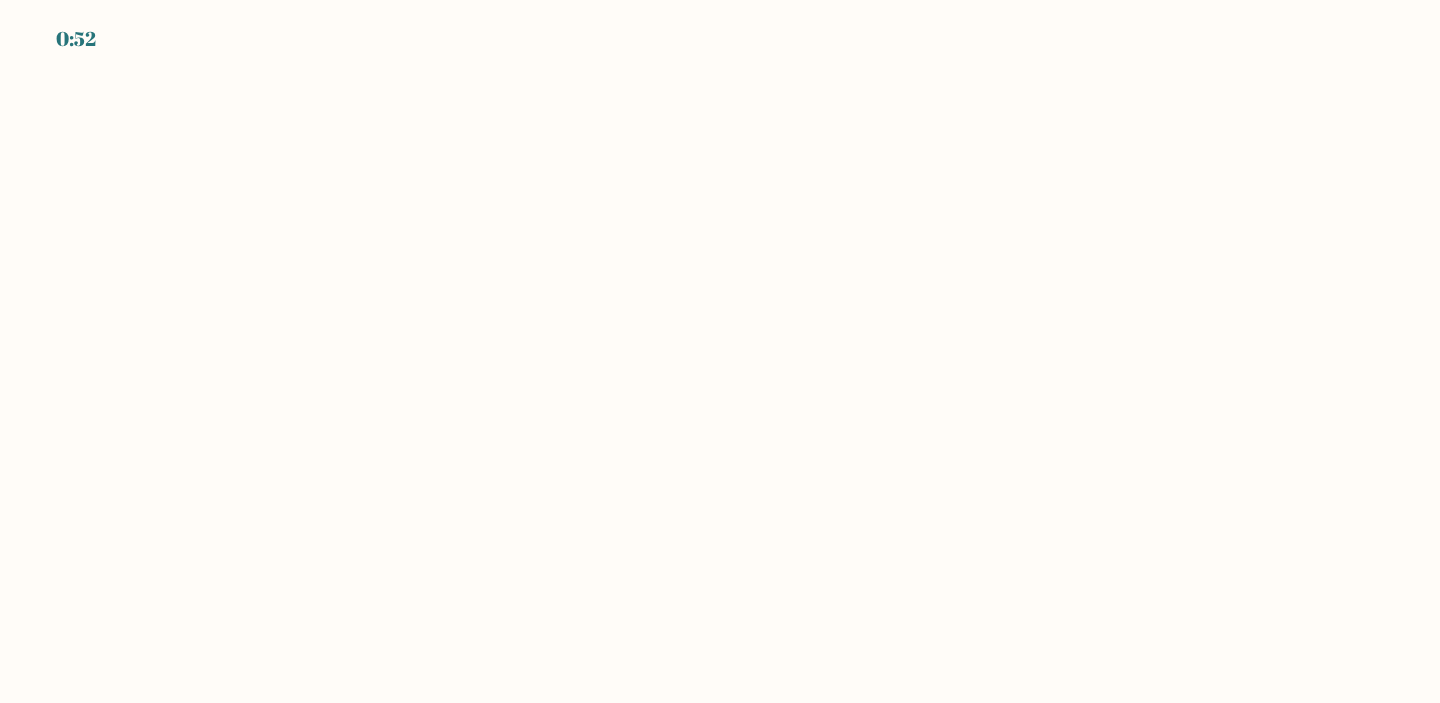 scroll, scrollTop: 0, scrollLeft: 0, axis: both 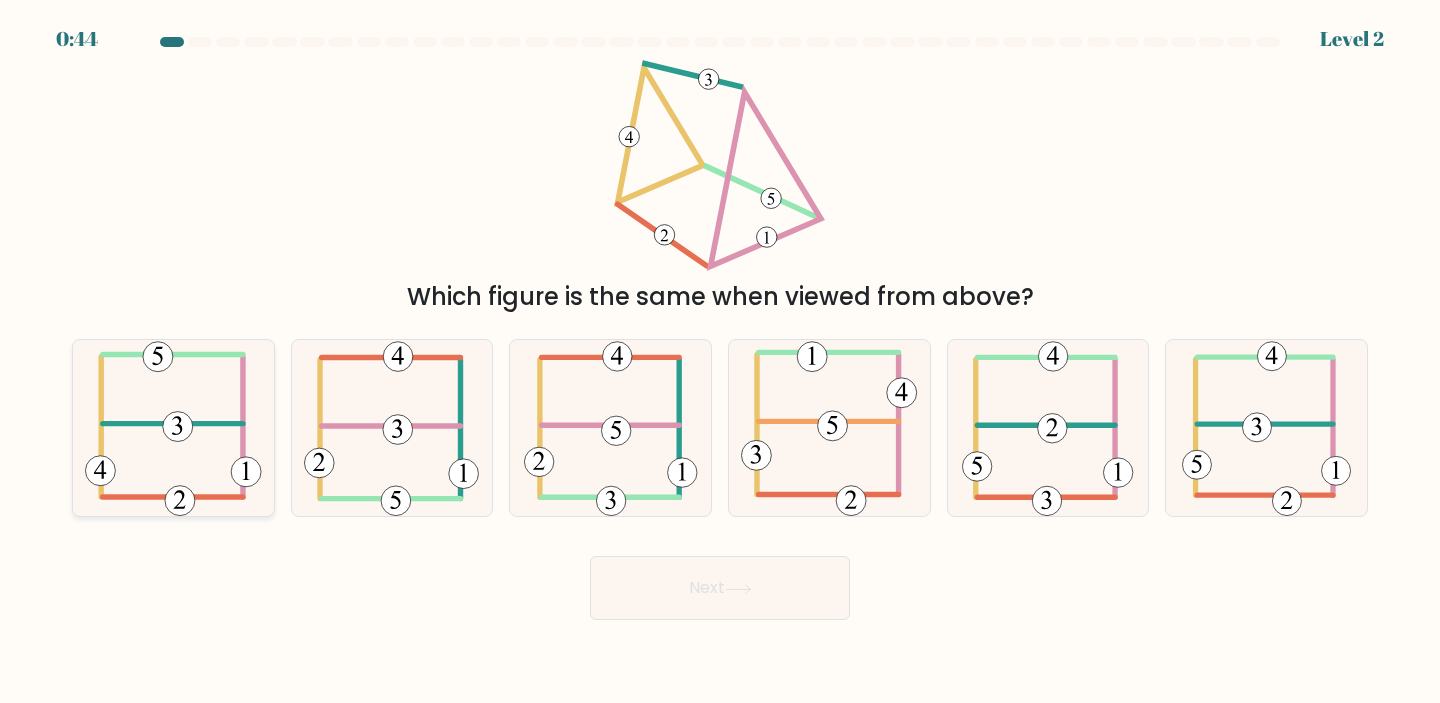 click 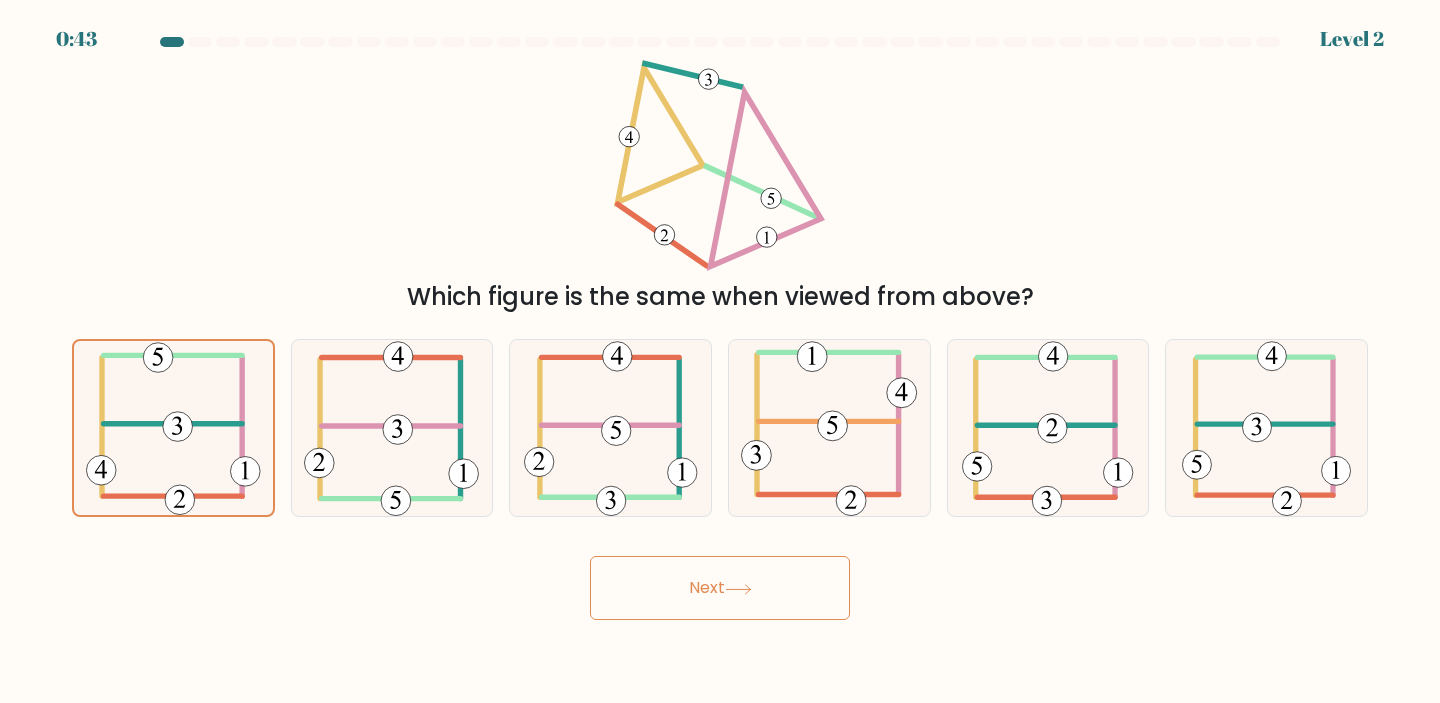 click on "Next" at bounding box center (720, 588) 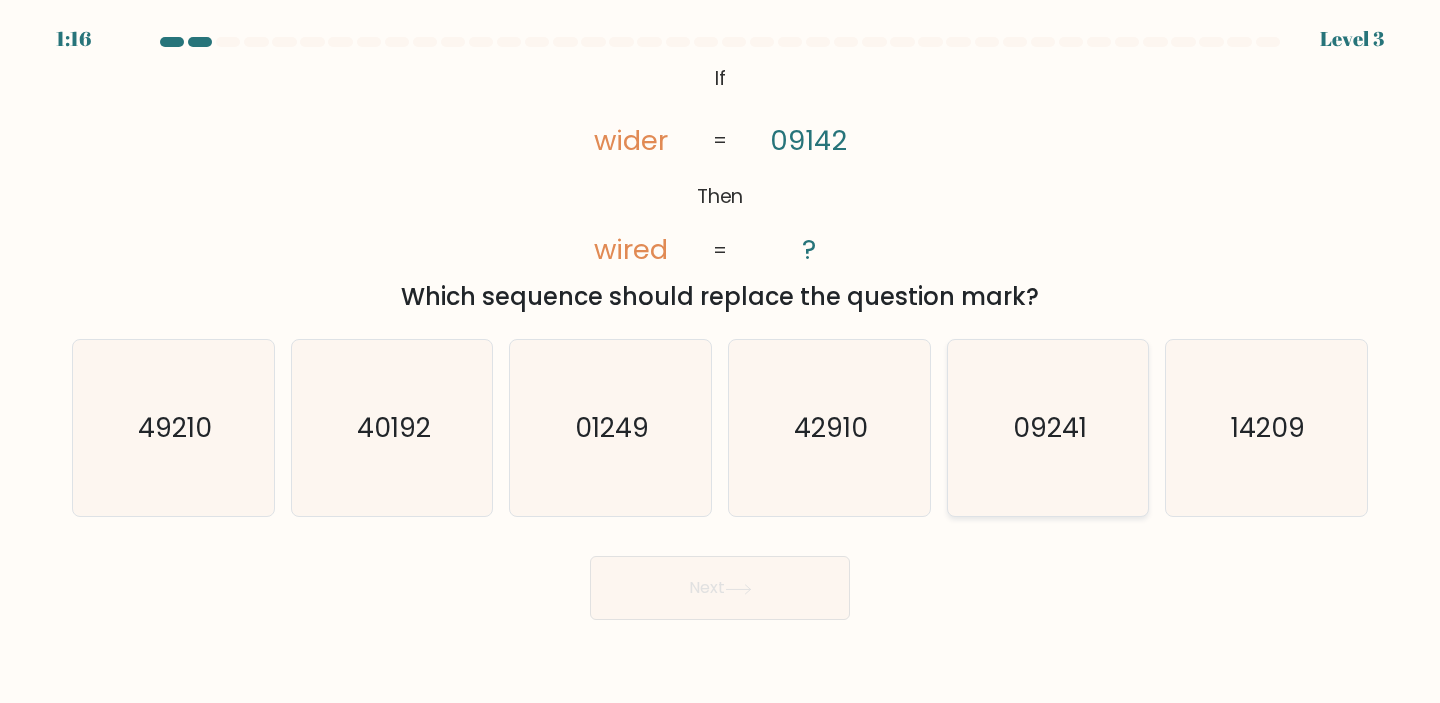 click on "09241" 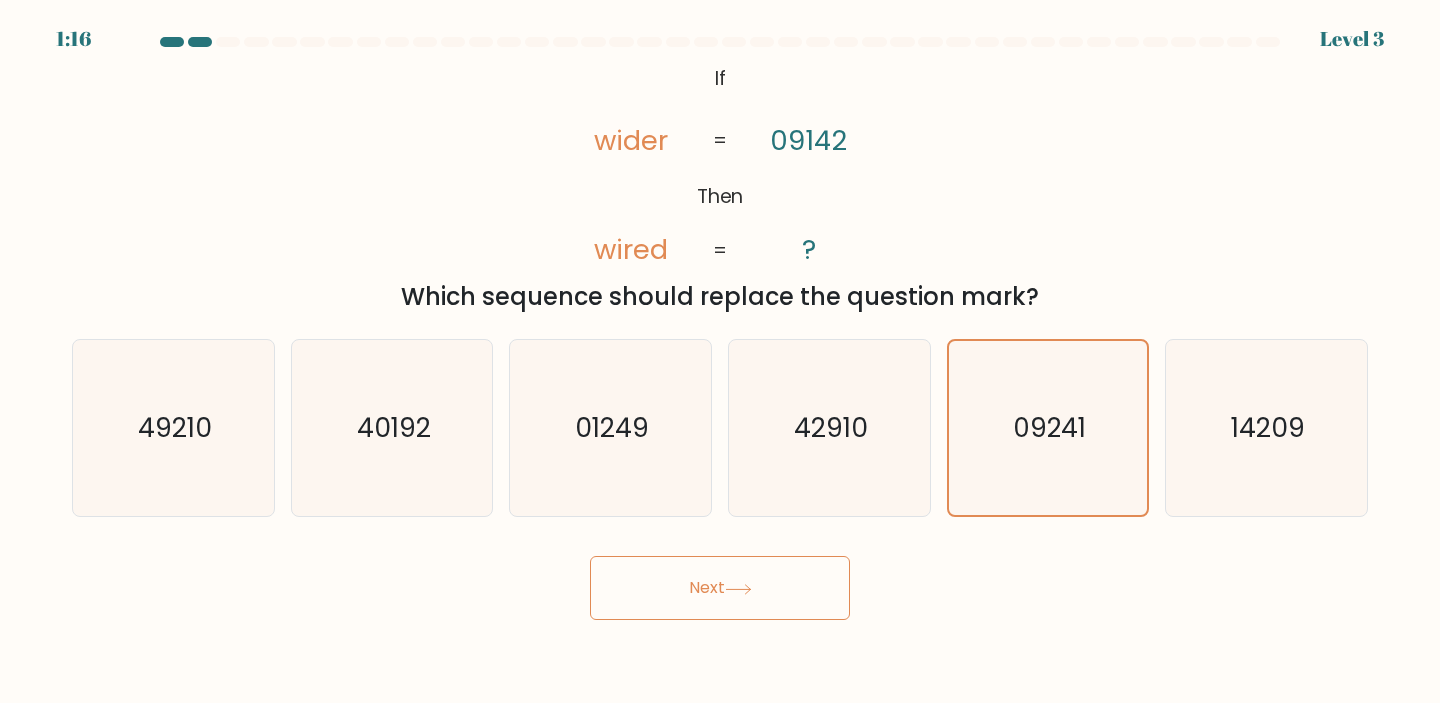 click on "Next" at bounding box center (720, 588) 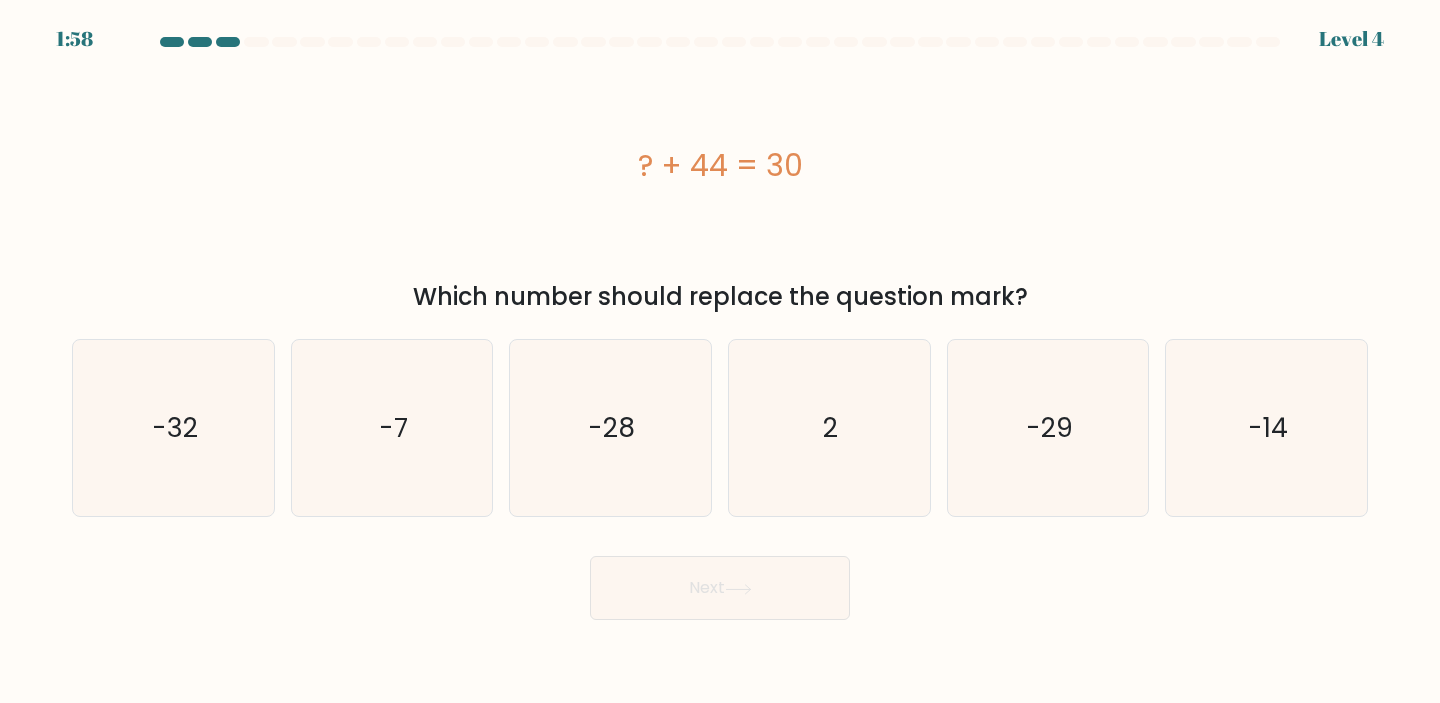 drag, startPoint x: 869, startPoint y: 181, endPoint x: 540, endPoint y: 142, distance: 331.3035 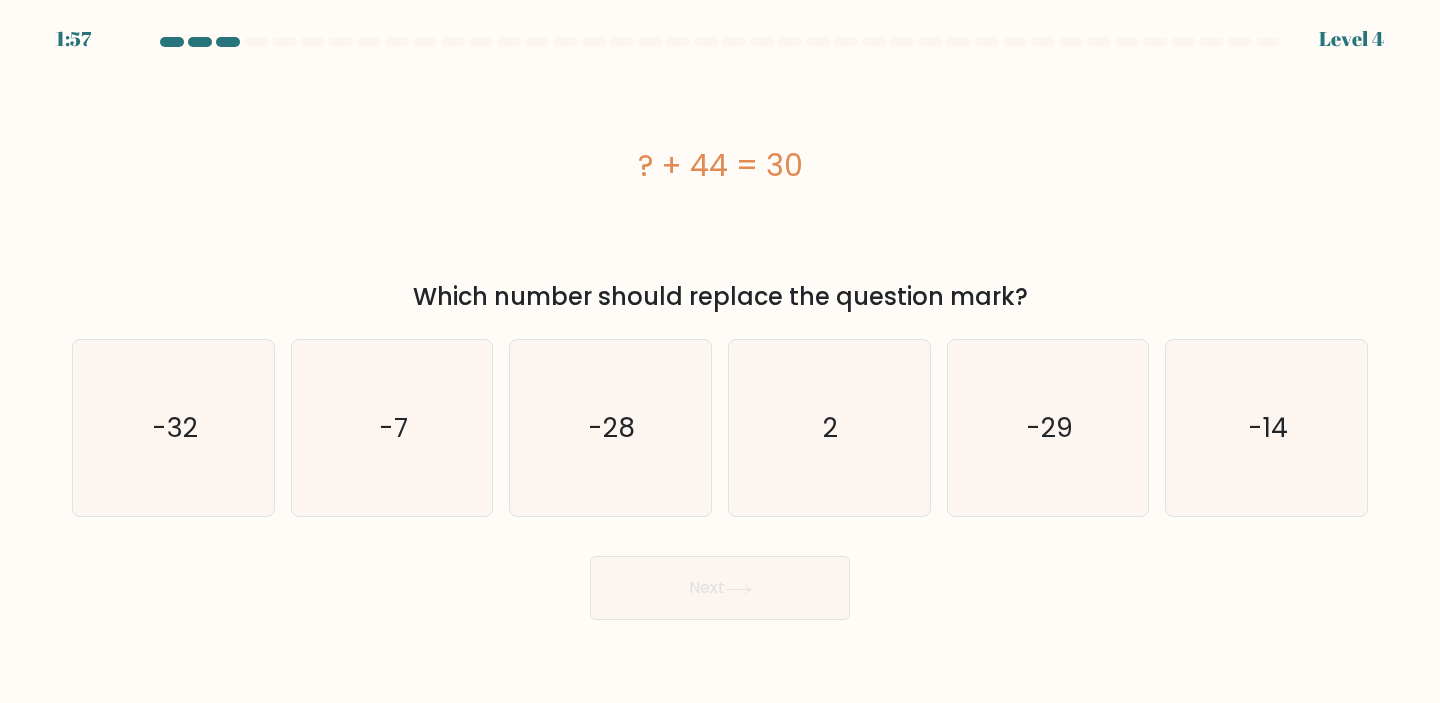 copy on "? + 44 = 30" 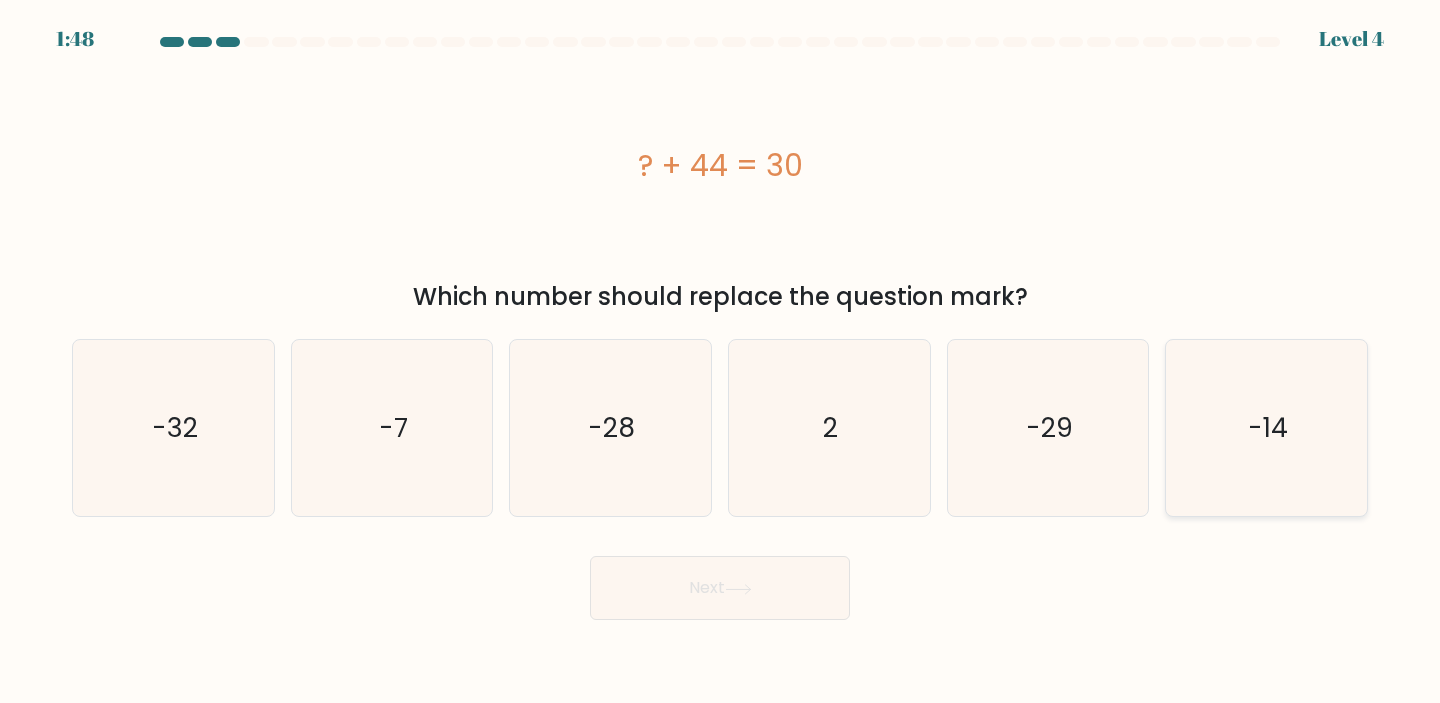 click on "-14" 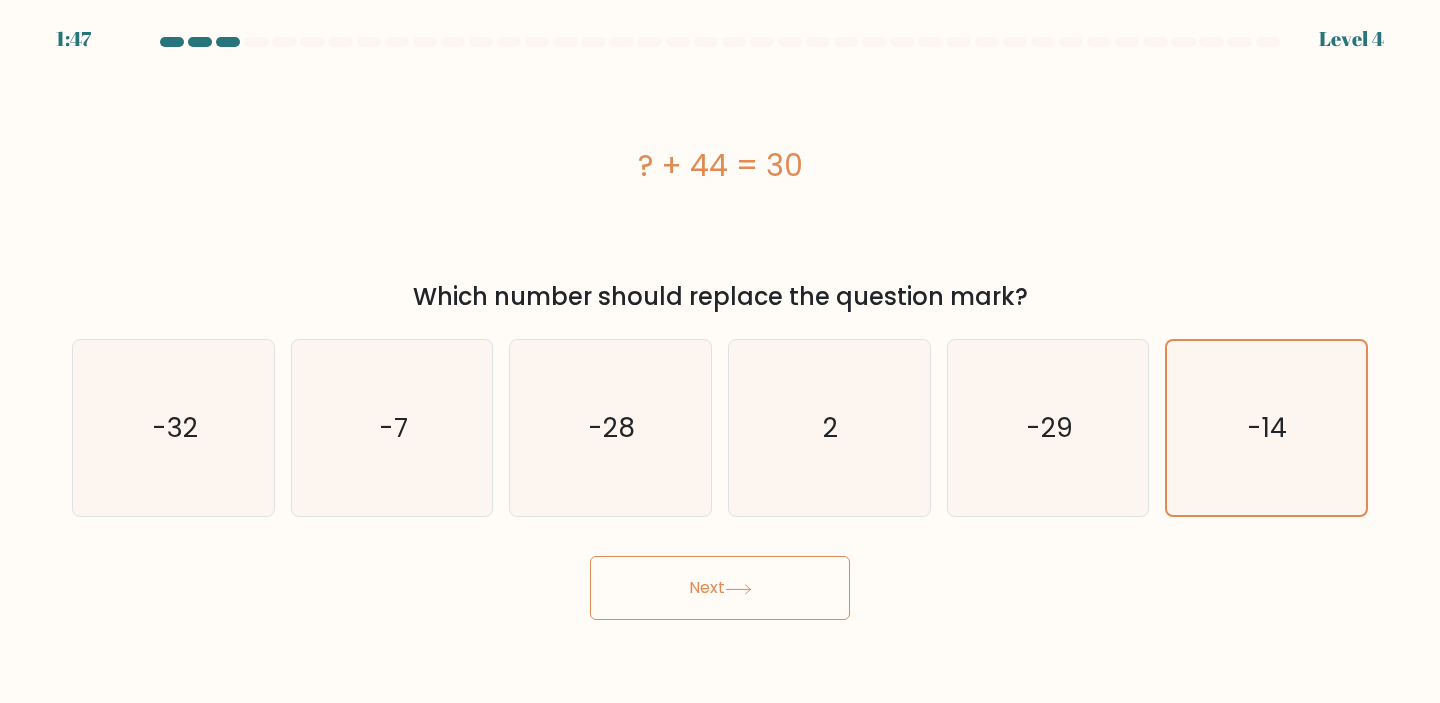 click on "Next" at bounding box center (720, 588) 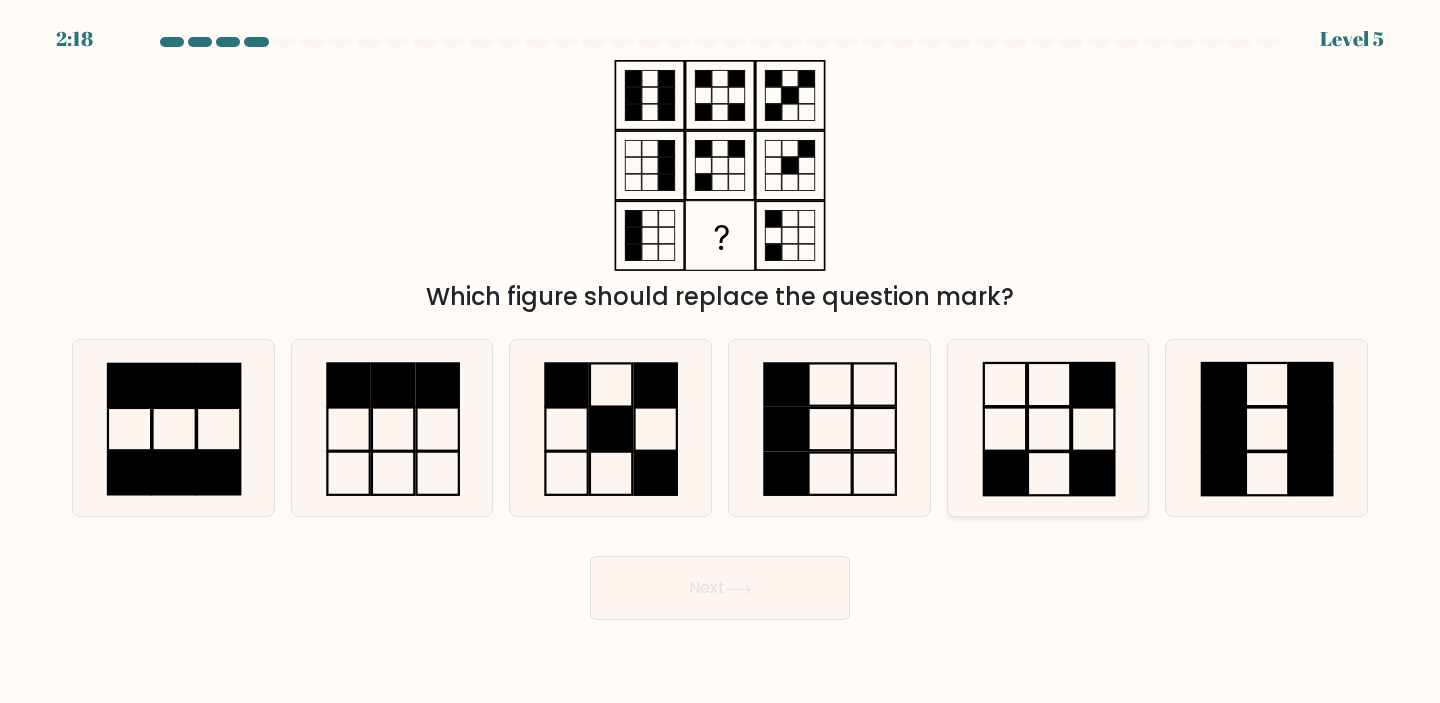 click 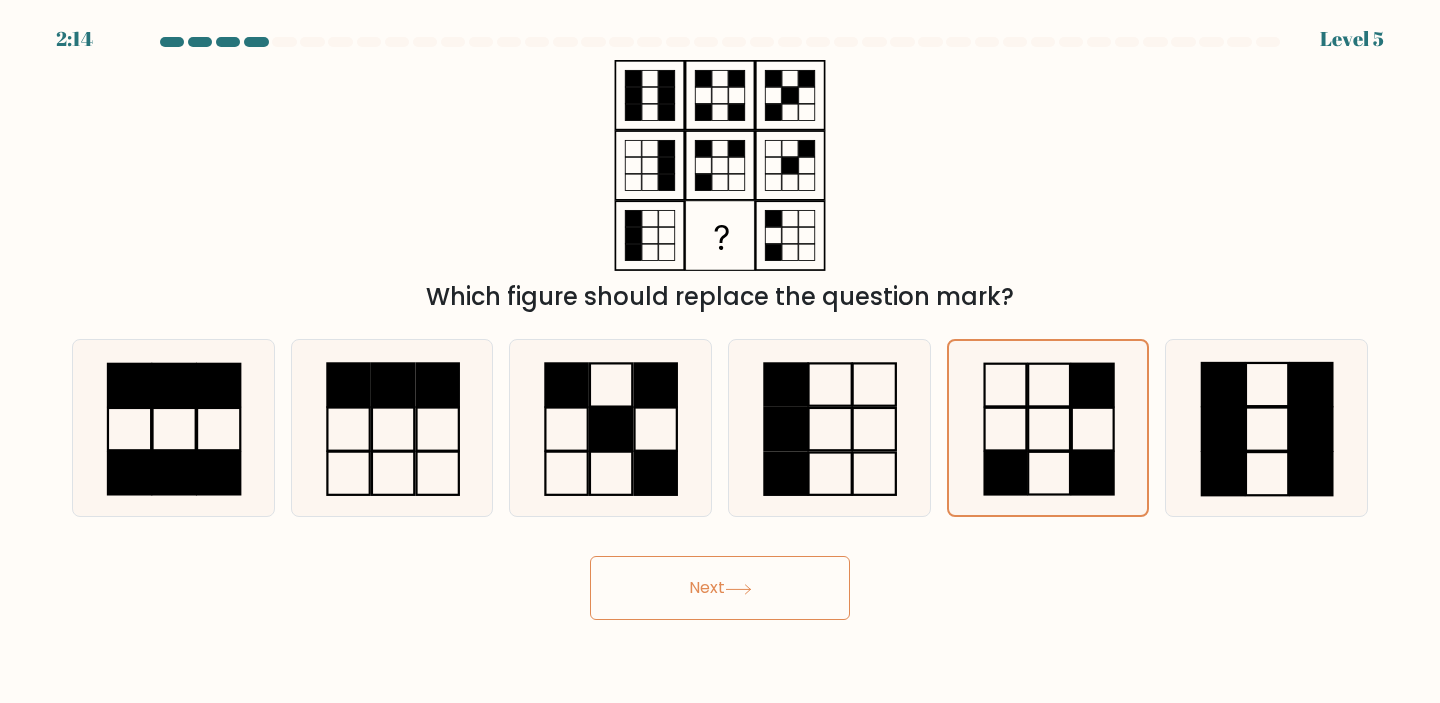 click on "Next" at bounding box center (720, 588) 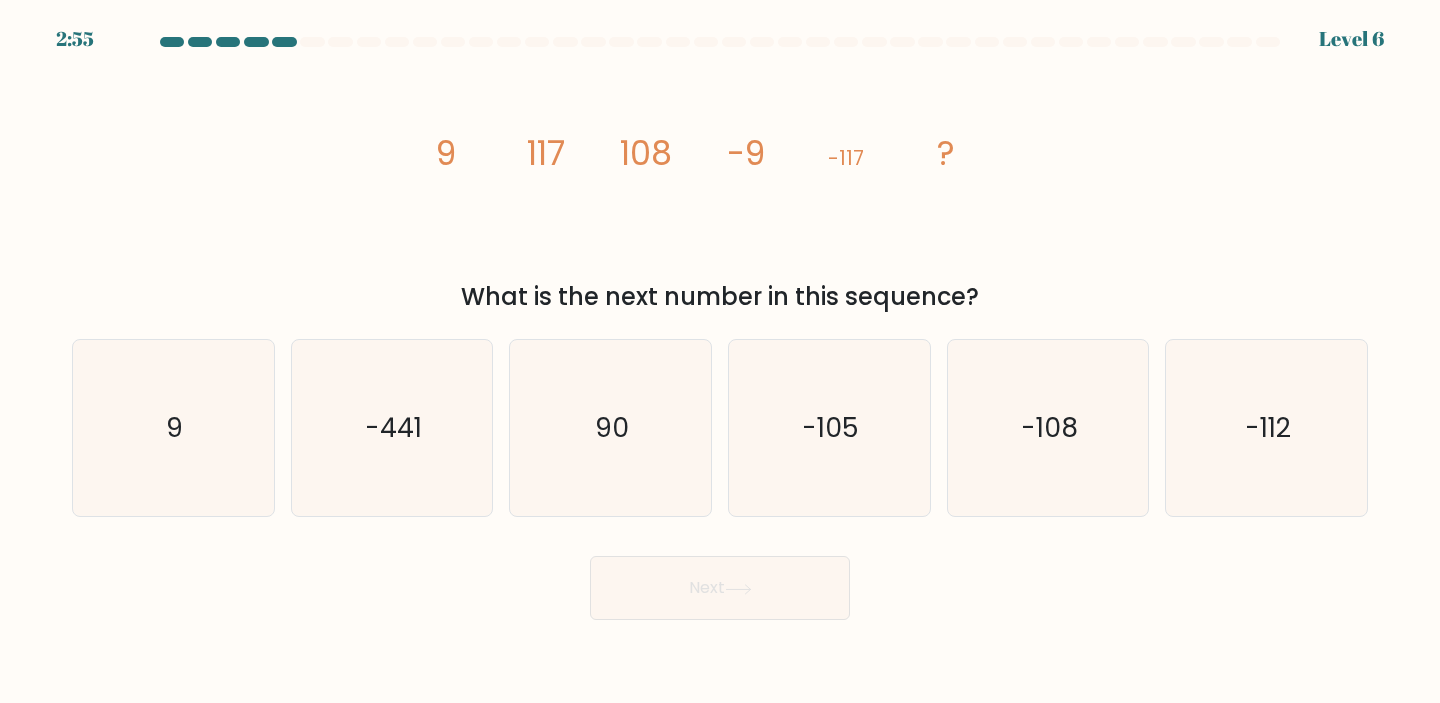 drag, startPoint x: 400, startPoint y: 156, endPoint x: 1013, endPoint y: 300, distance: 629.6864 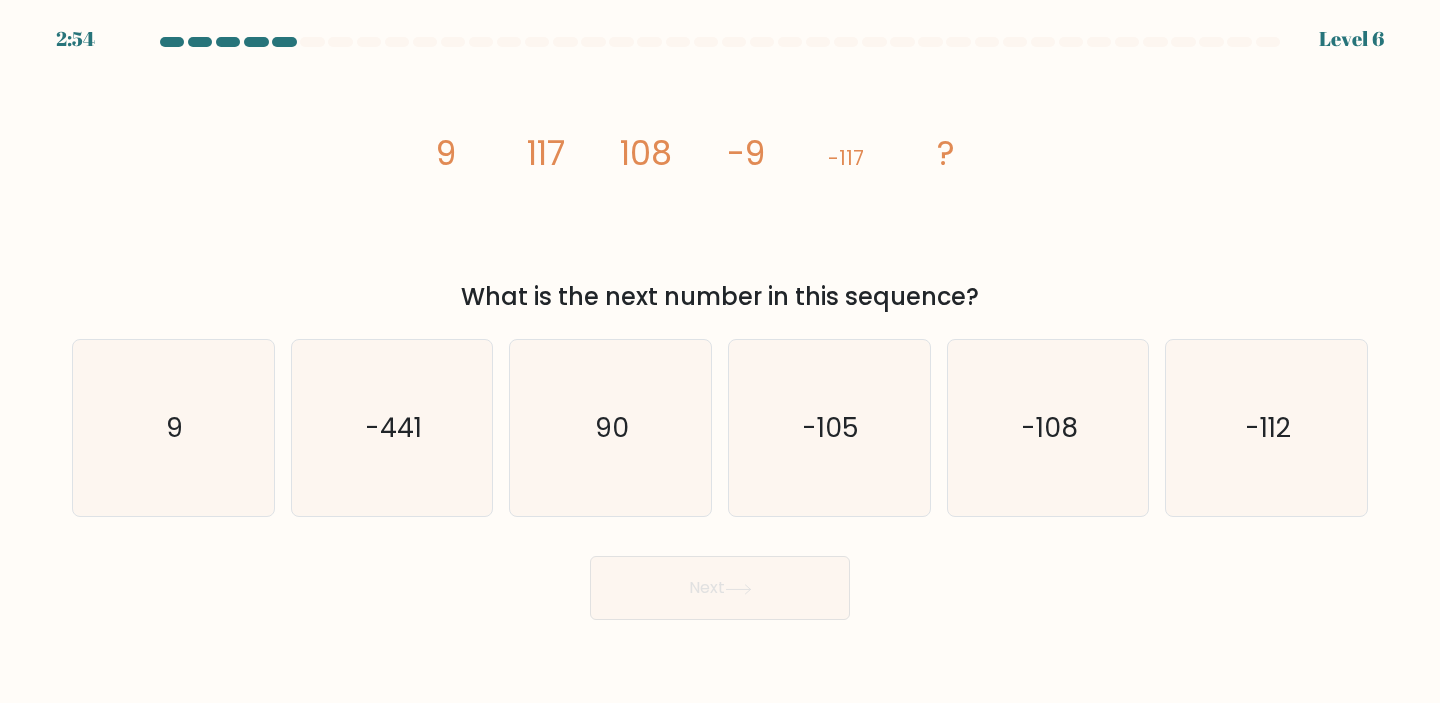 copy on "[NUMBER]
[NUMBER]
[NUMBER]
[NUMBER]
[NUMBER]
?
What is the next number in this sequence?" 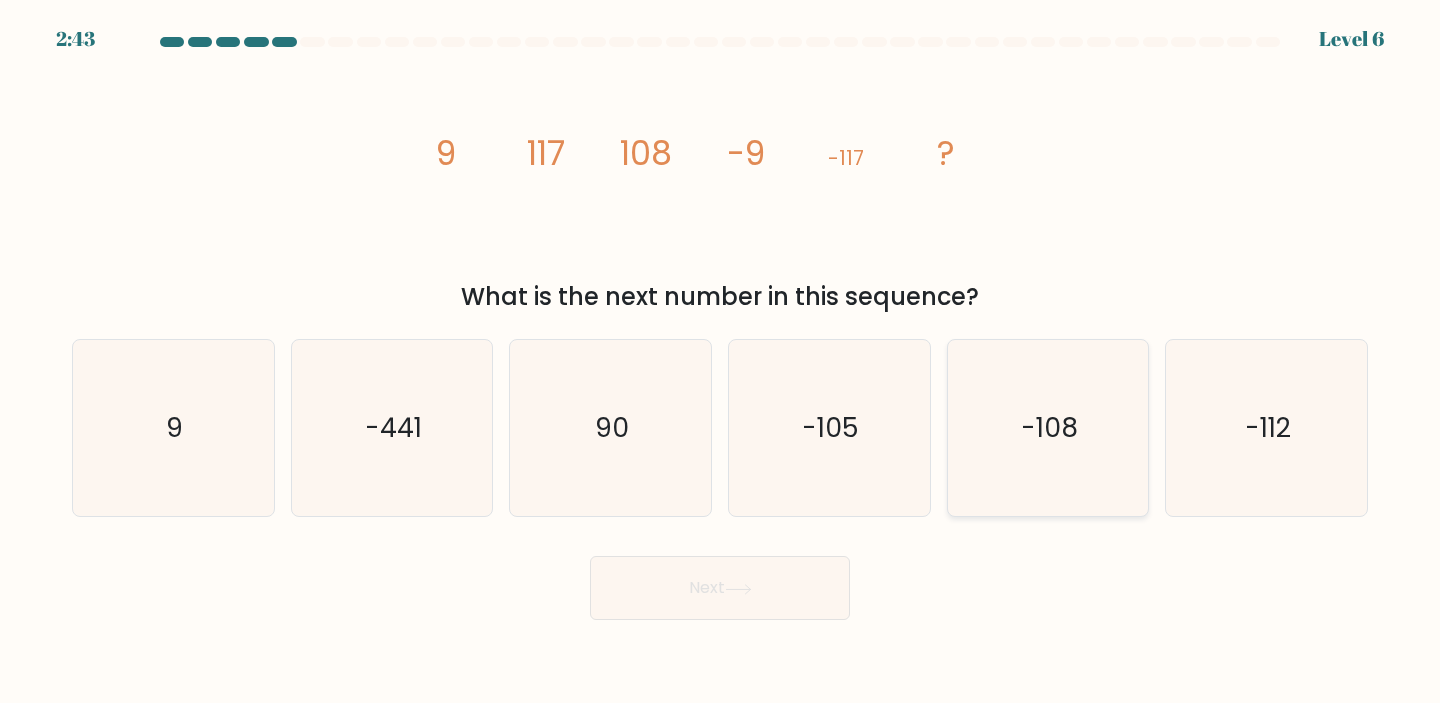 click on "-108" 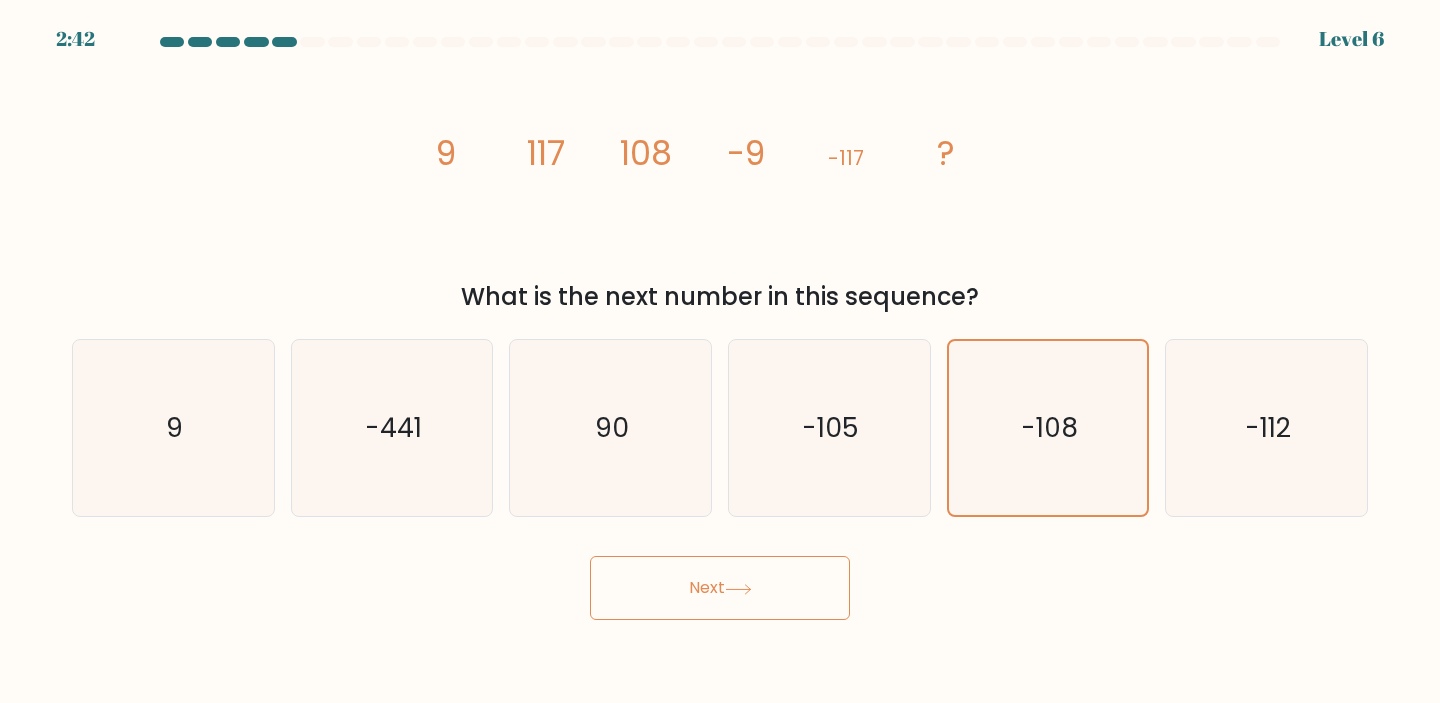click on "Next" at bounding box center [720, 588] 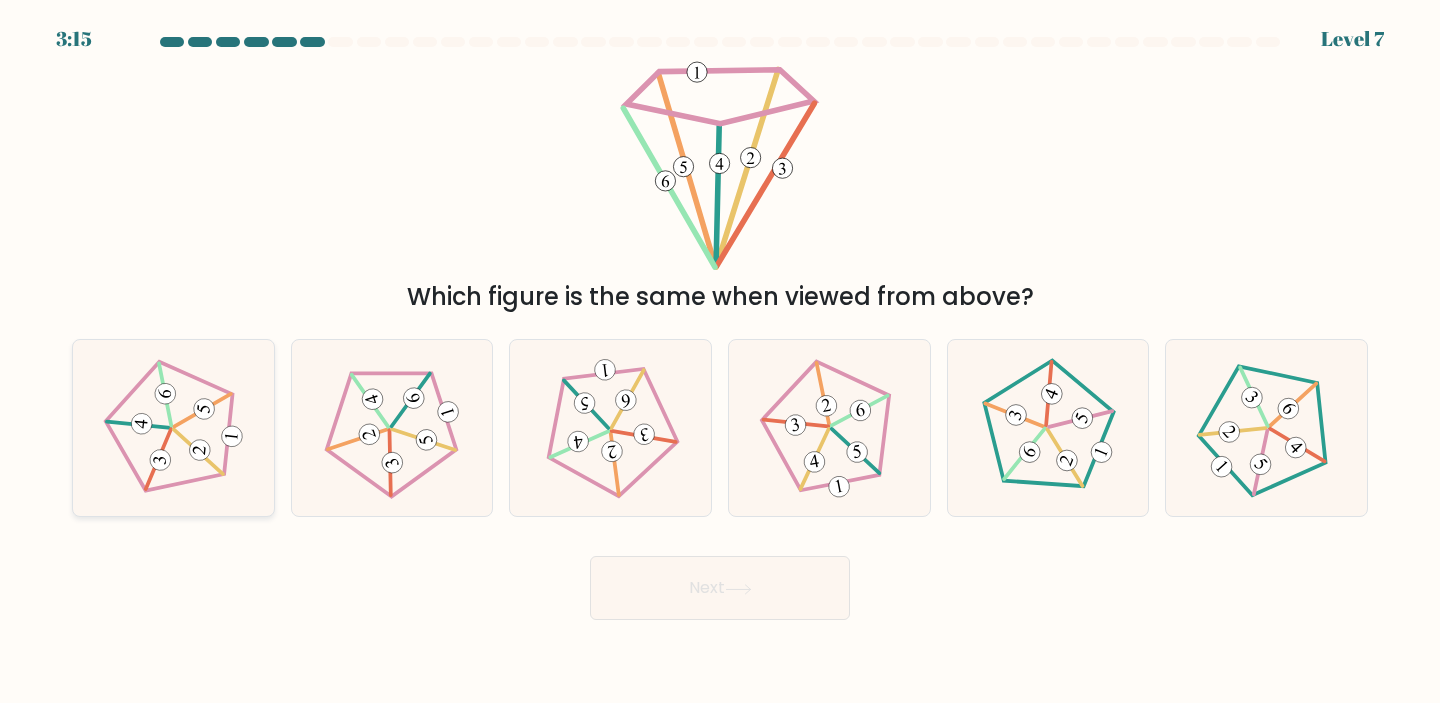 click 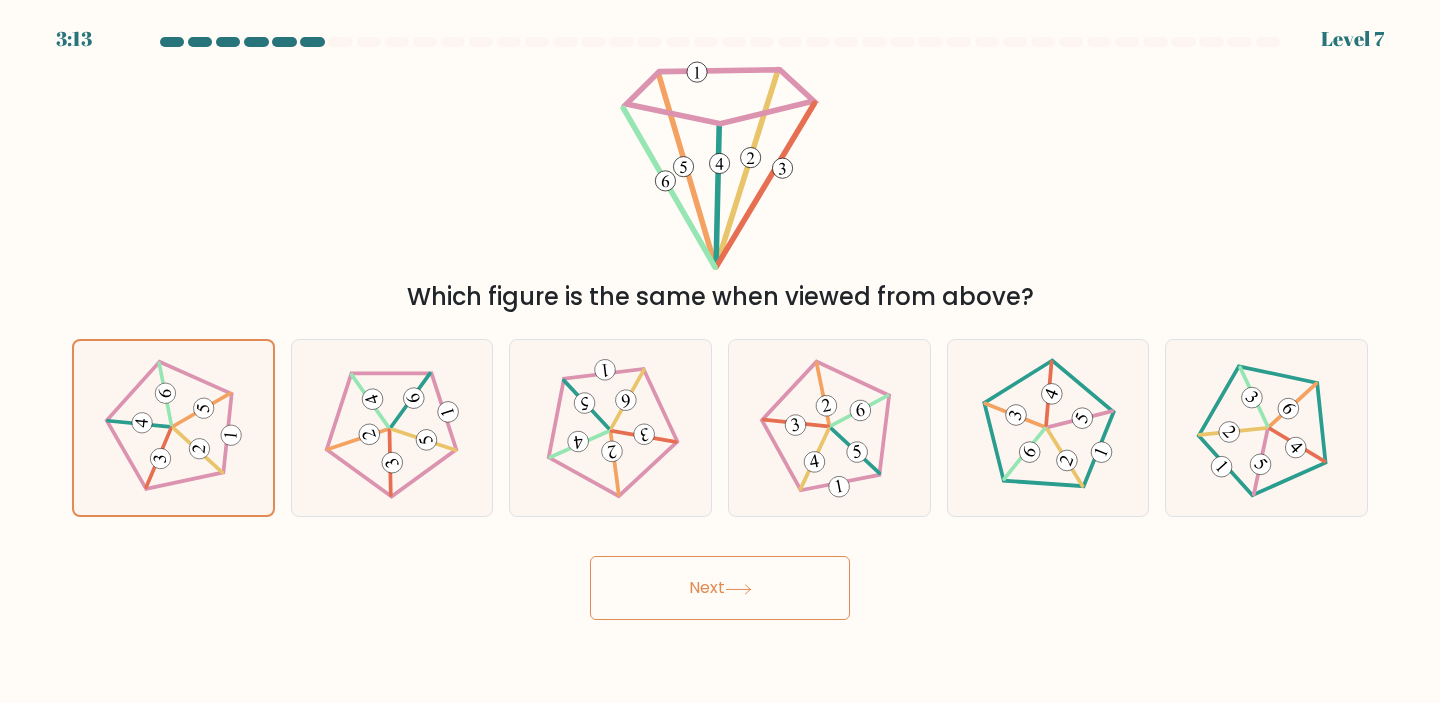 click on "Next" at bounding box center [720, 588] 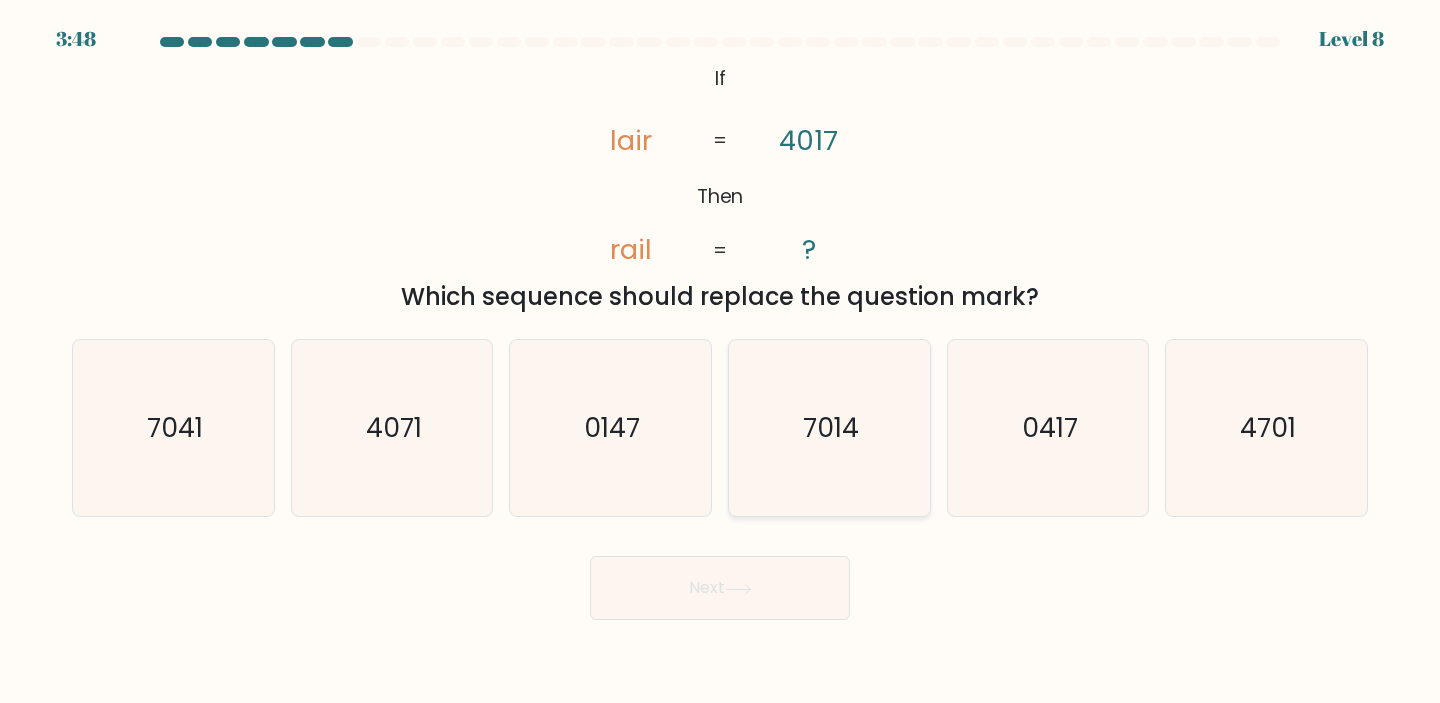 click on "7014" 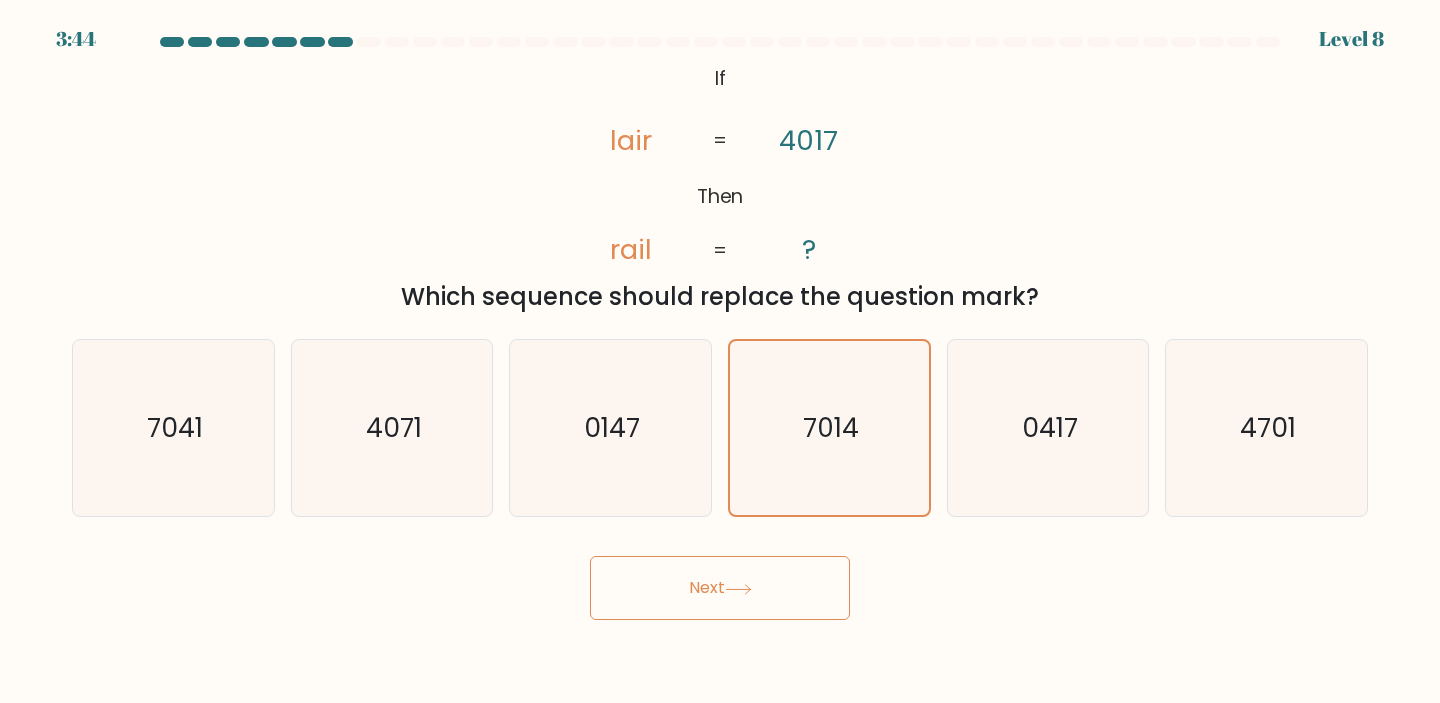 click on "Next" at bounding box center (720, 588) 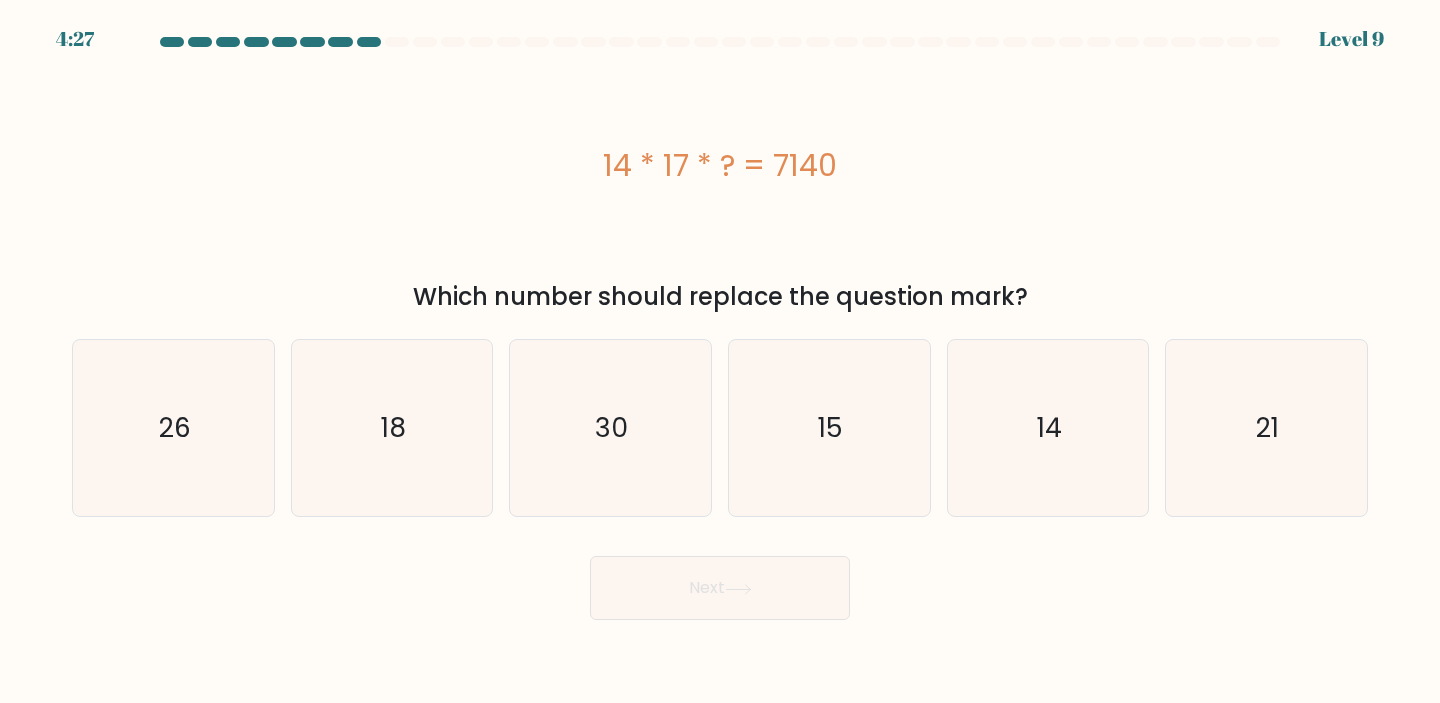 drag, startPoint x: 859, startPoint y: 146, endPoint x: 555, endPoint y: 155, distance: 304.1332 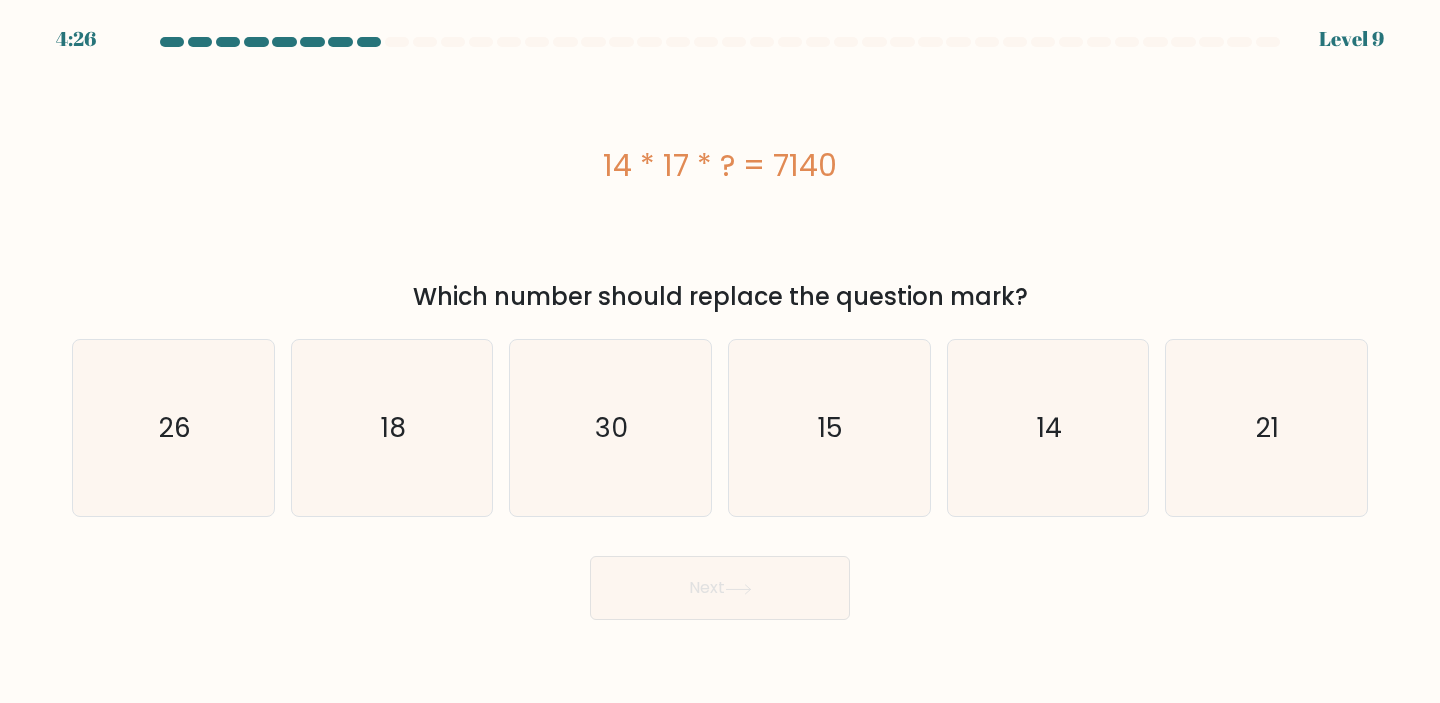 copy on "14 * 17 * ? = 7140" 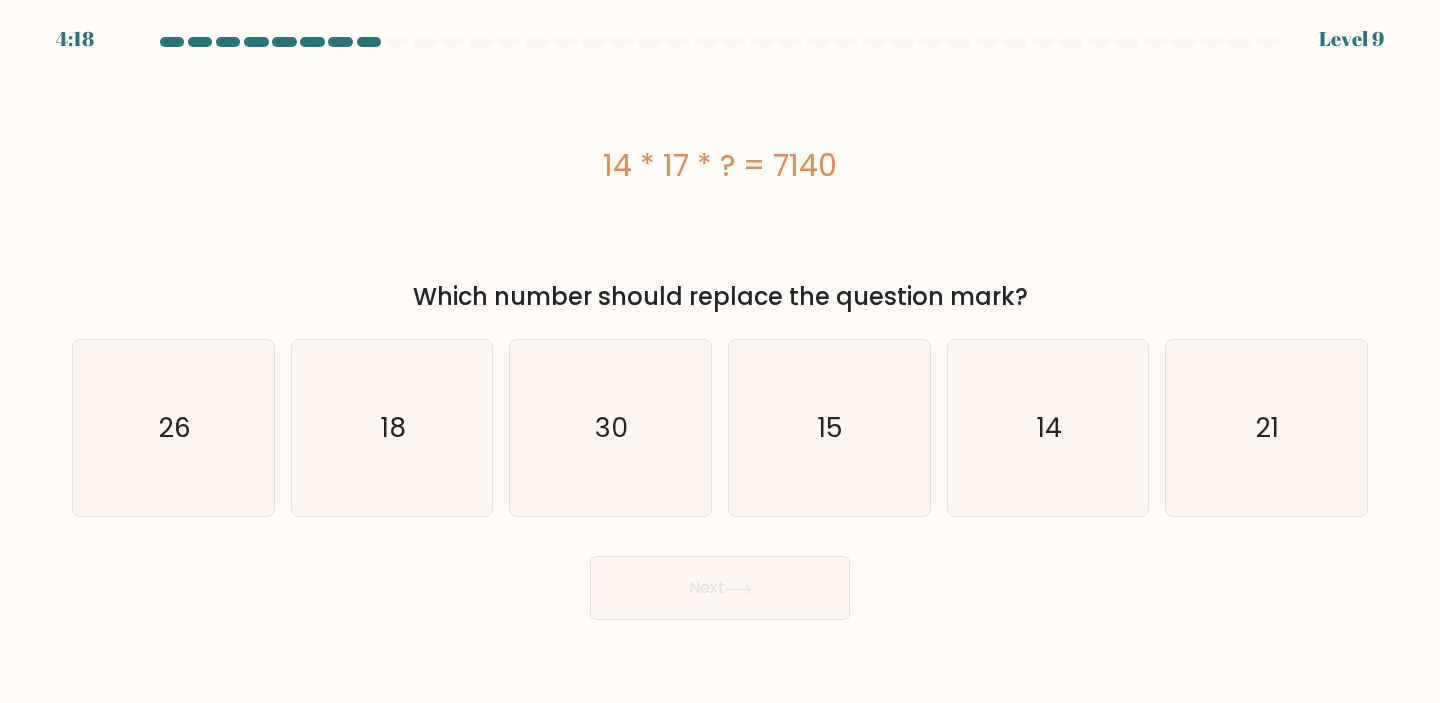 click on "14 * 17 * ? = 7140" at bounding box center (720, 165) 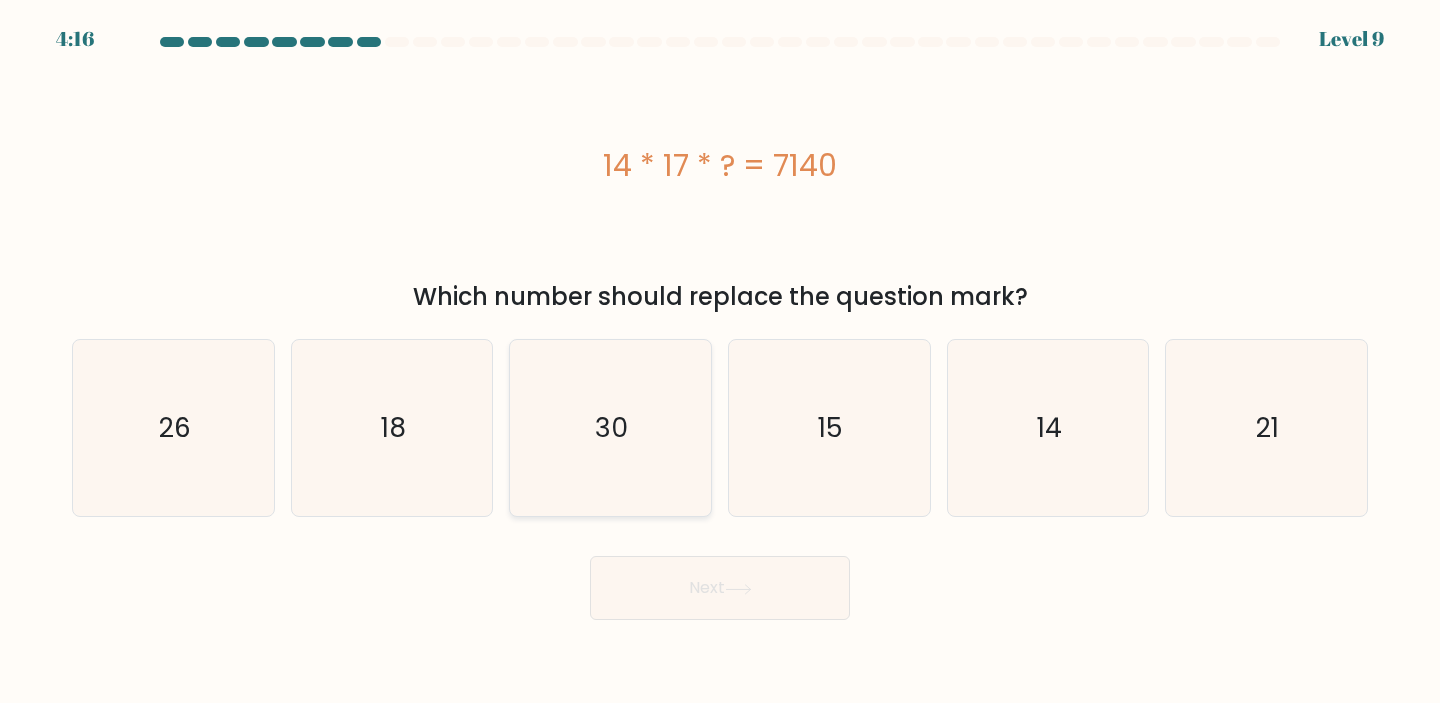 click on "30" 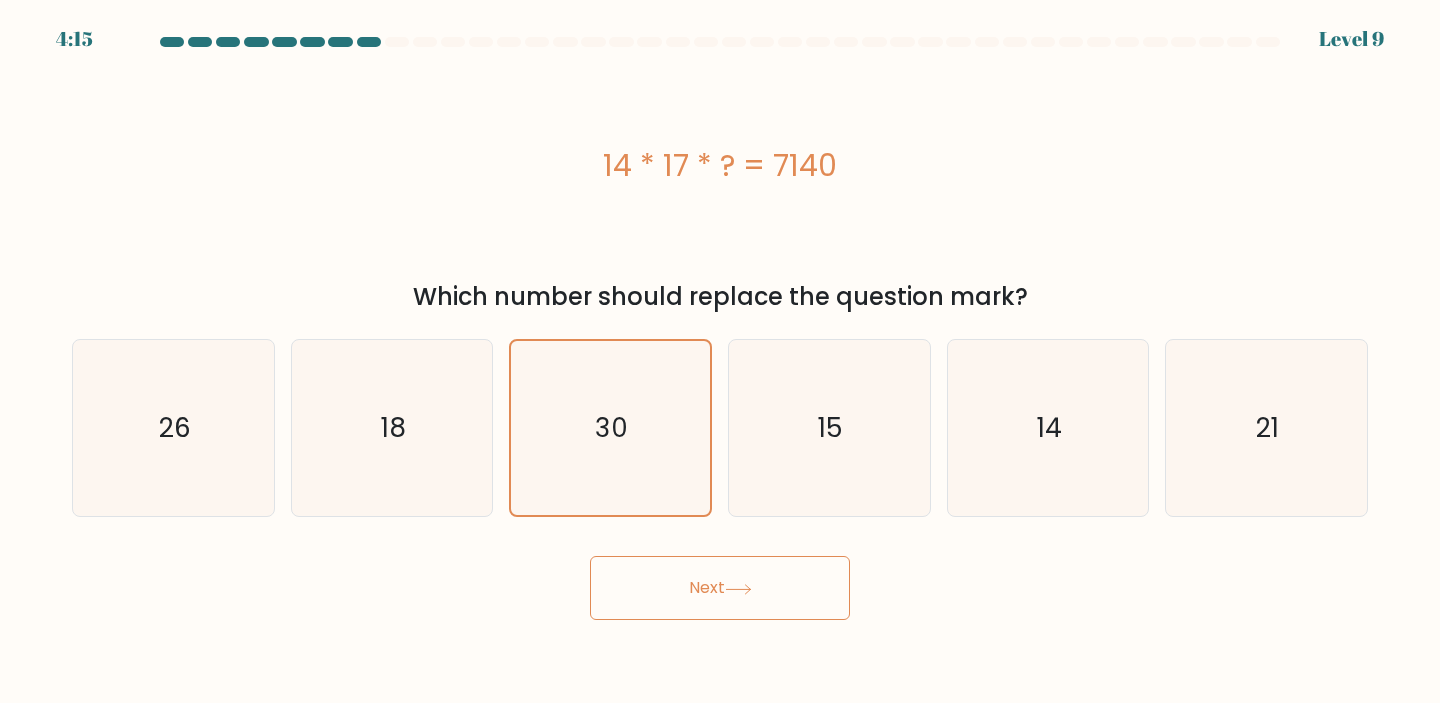 click on "Next" at bounding box center (720, 588) 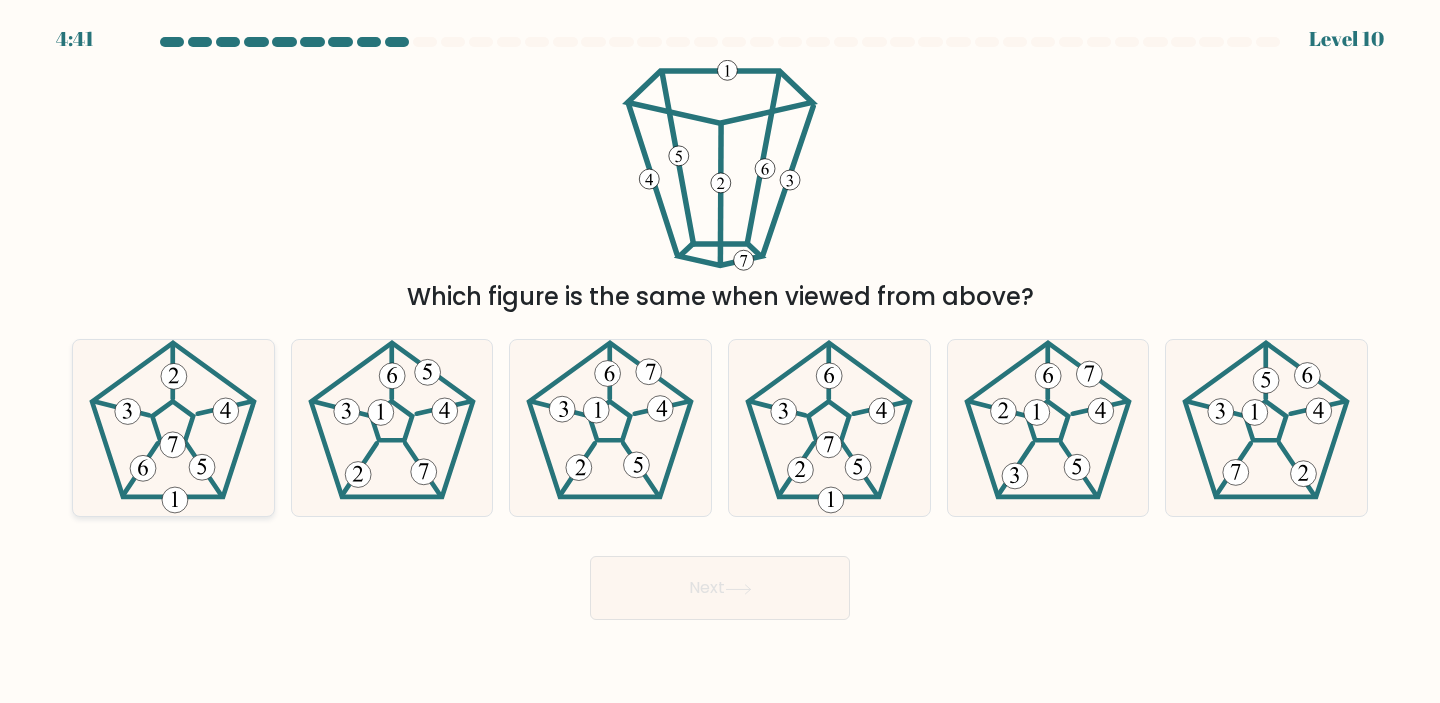 click 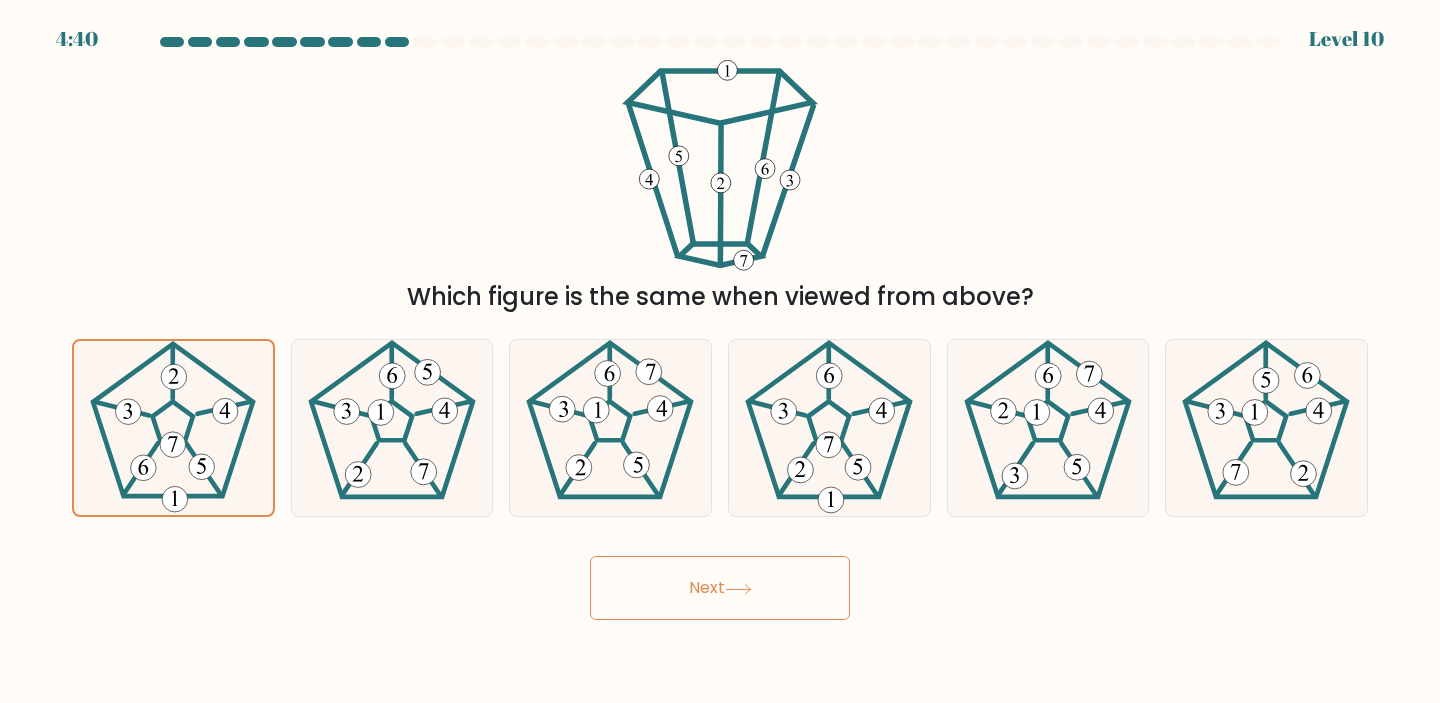 click on "Next" at bounding box center (720, 588) 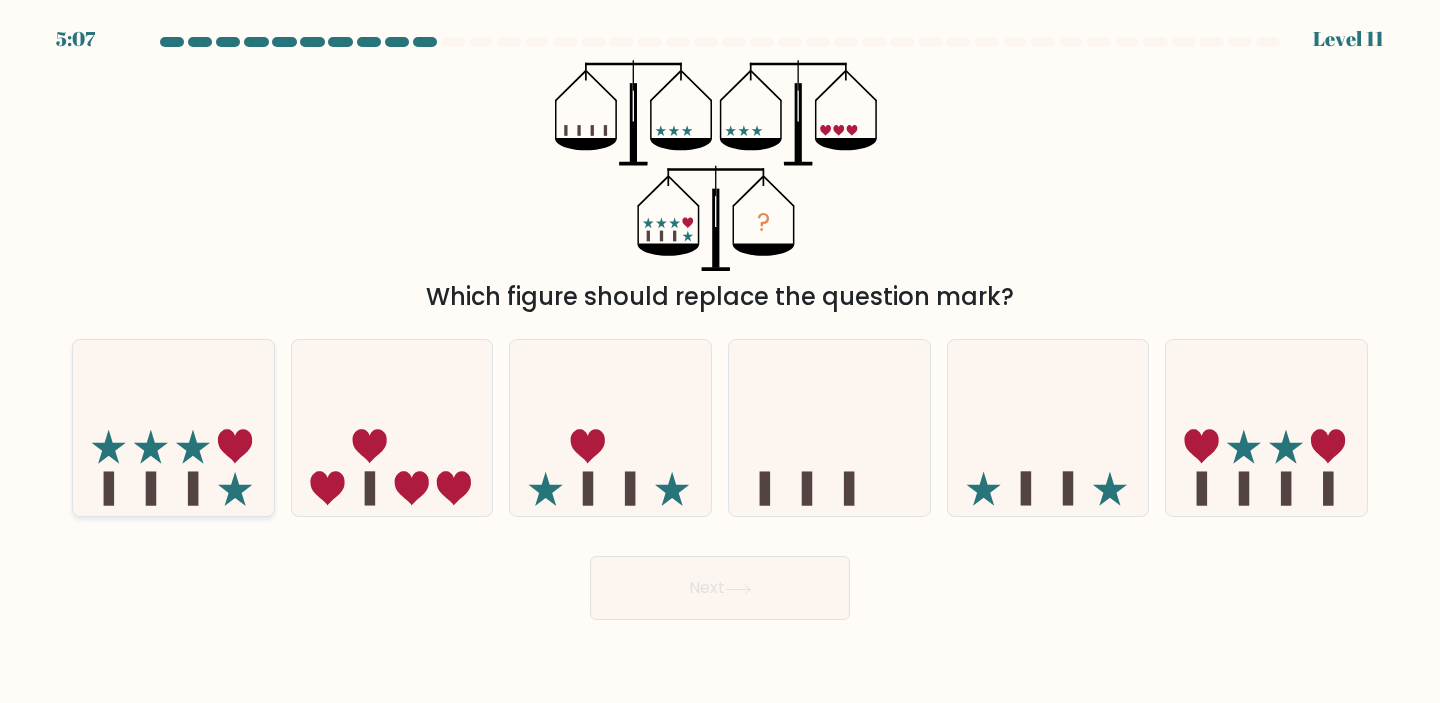 click 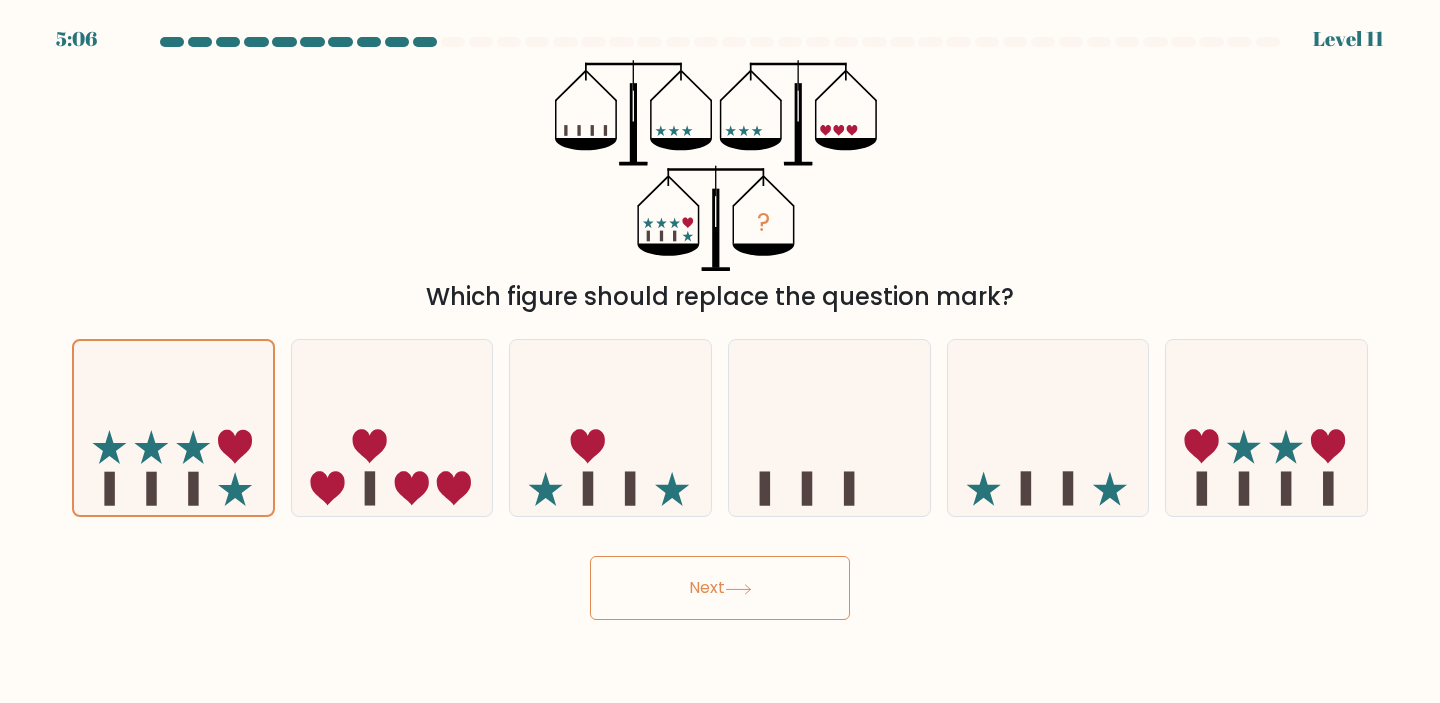click on "Next" at bounding box center (720, 588) 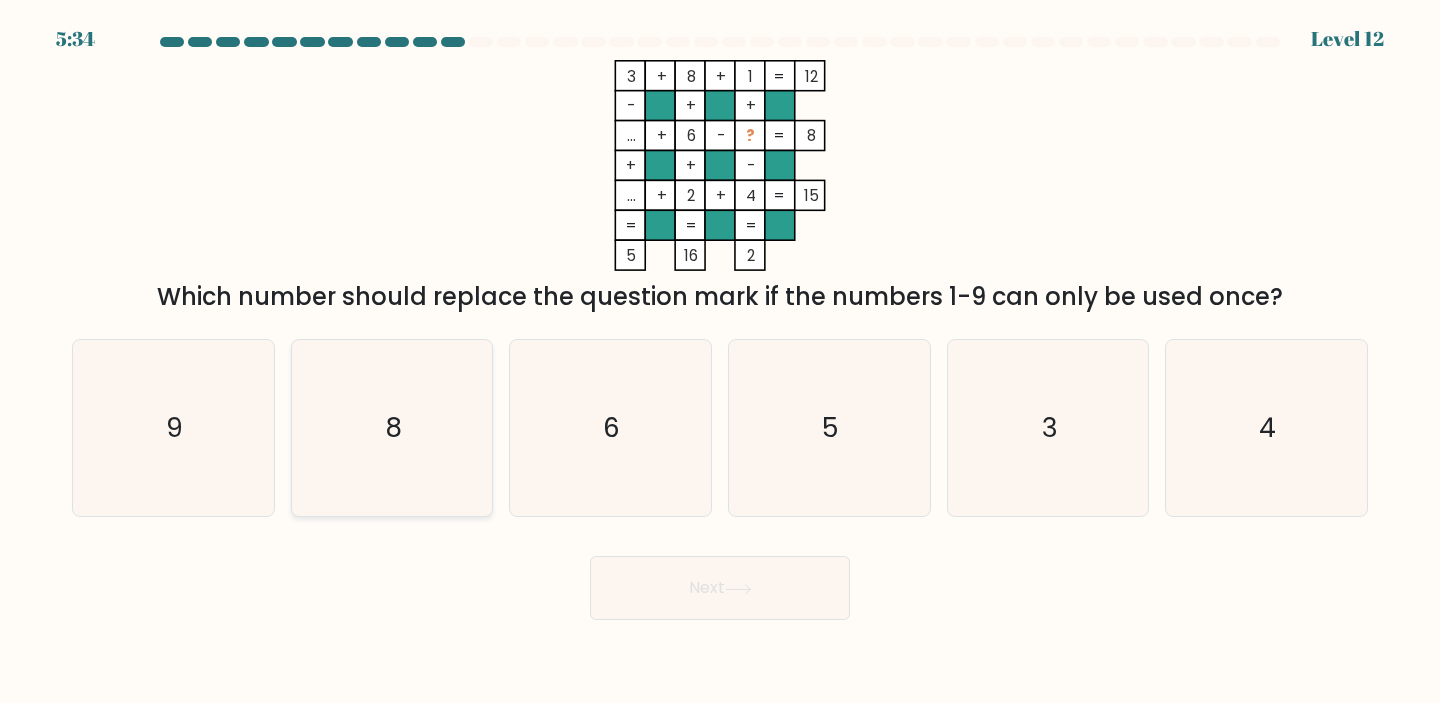 click on "8" 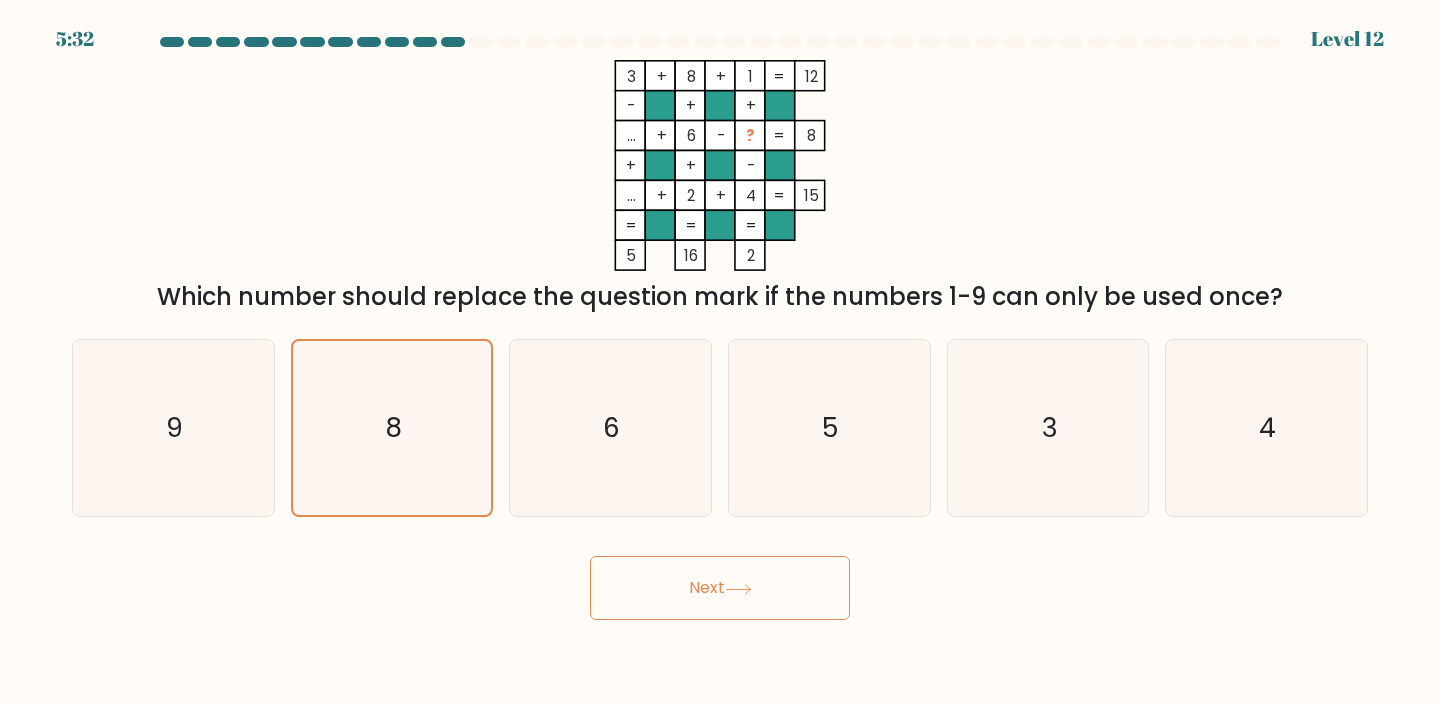 click on "Next" at bounding box center (720, 588) 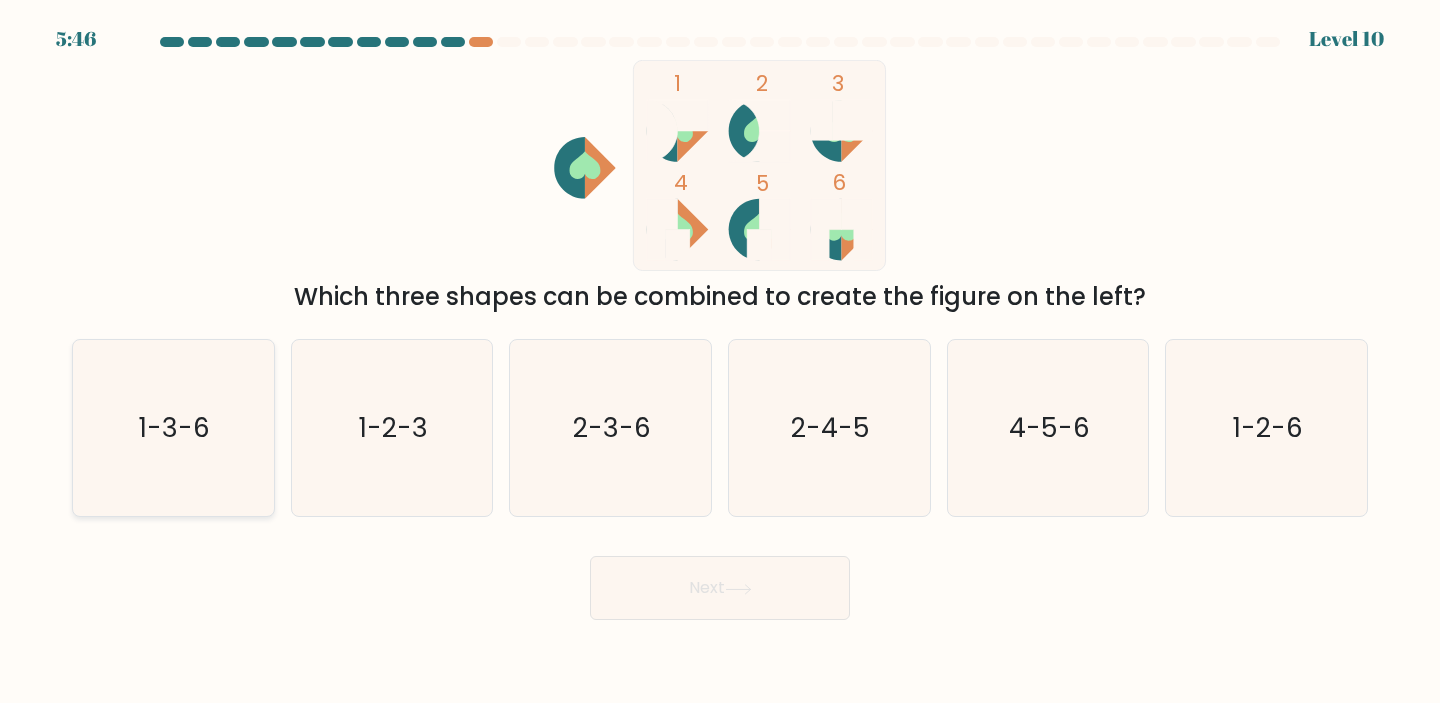 click on "1-3-6" 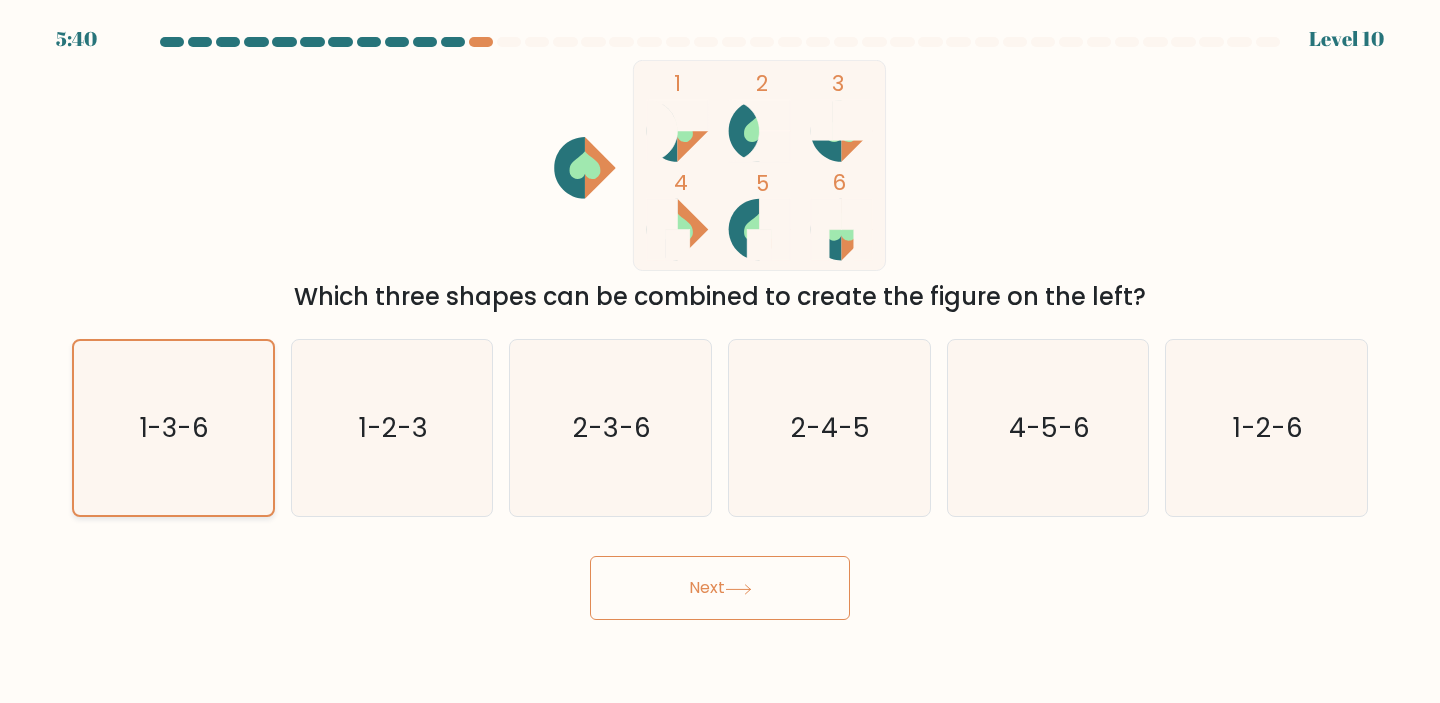click on "1-3-6" 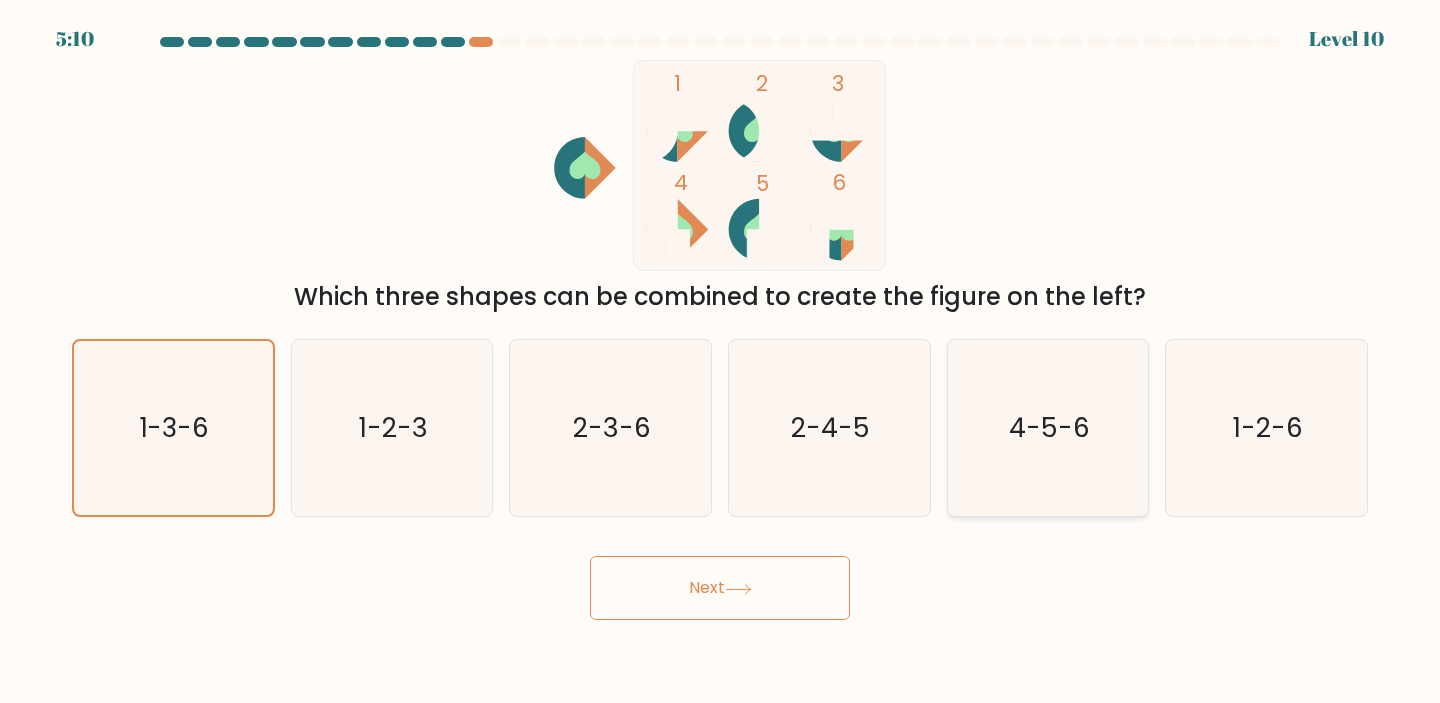 click on "4-5-6" 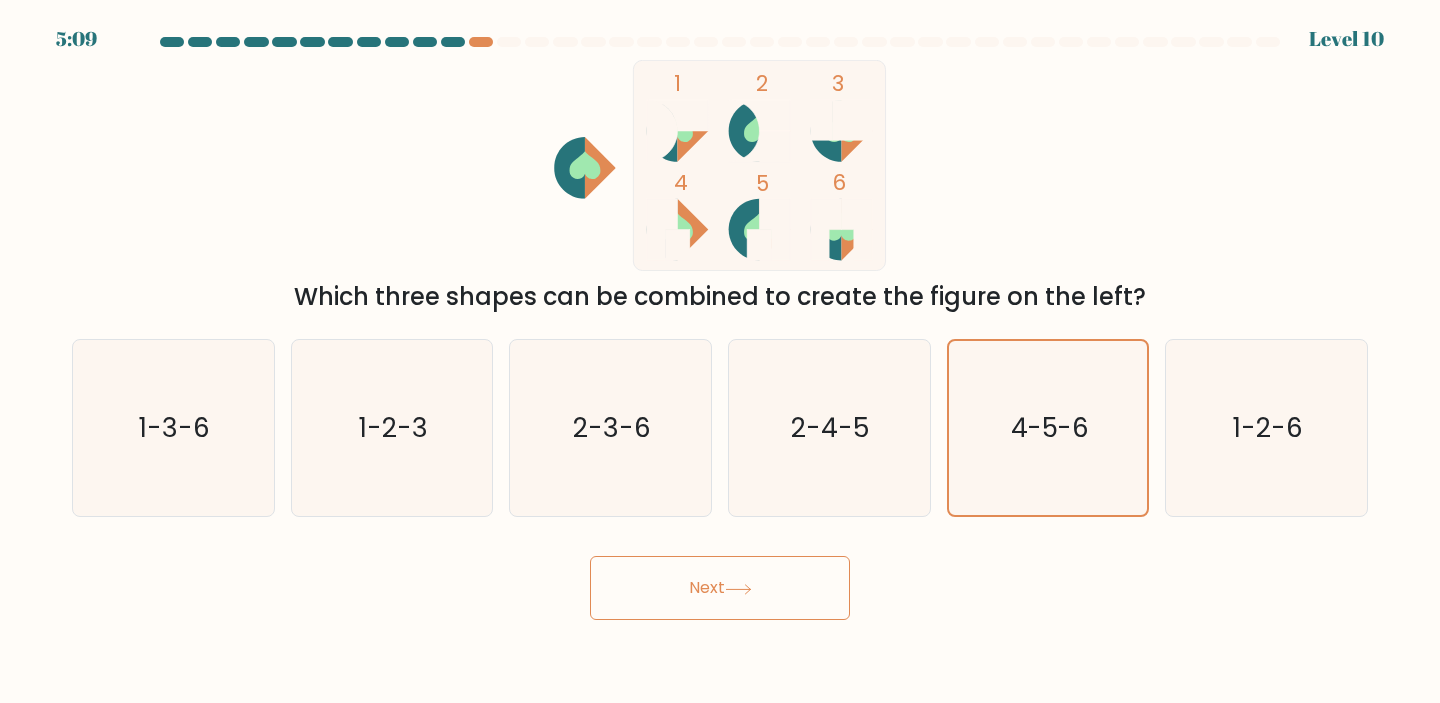 click on "Next" at bounding box center [720, 588] 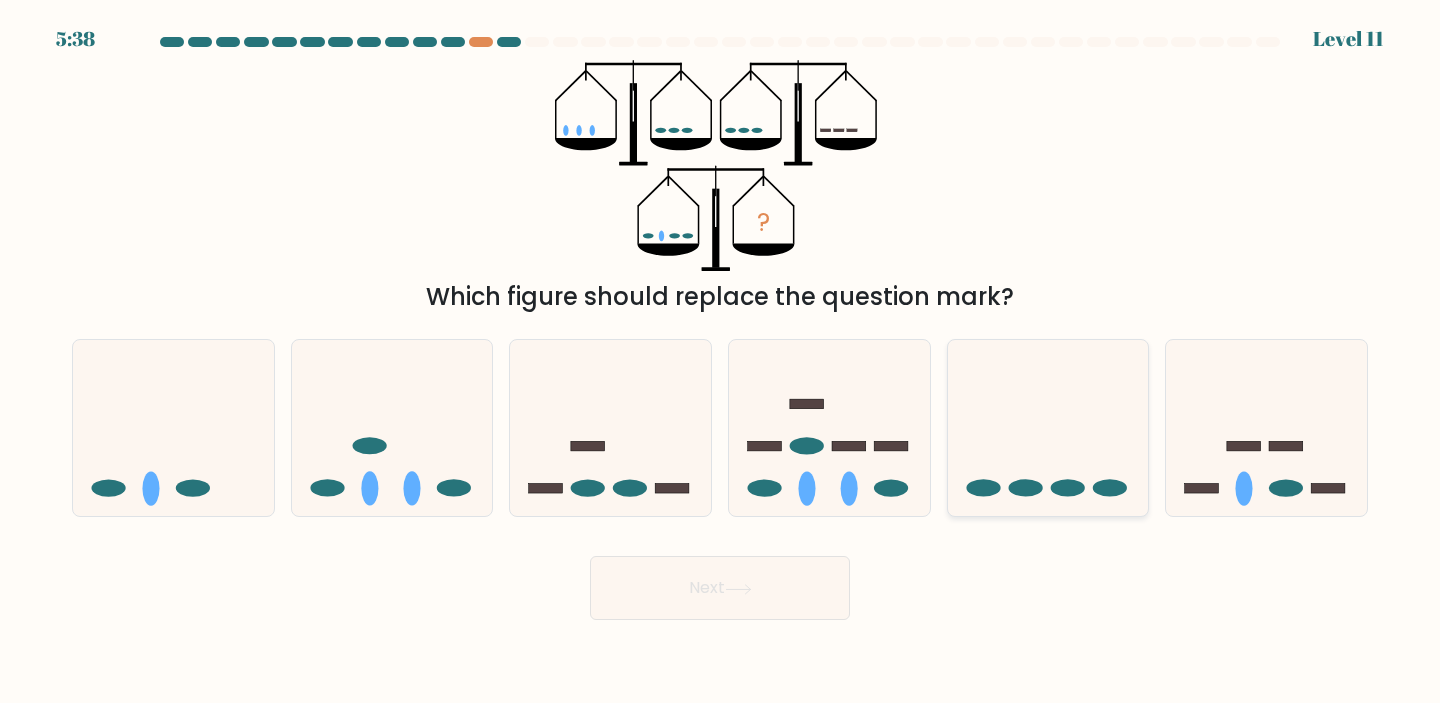 click 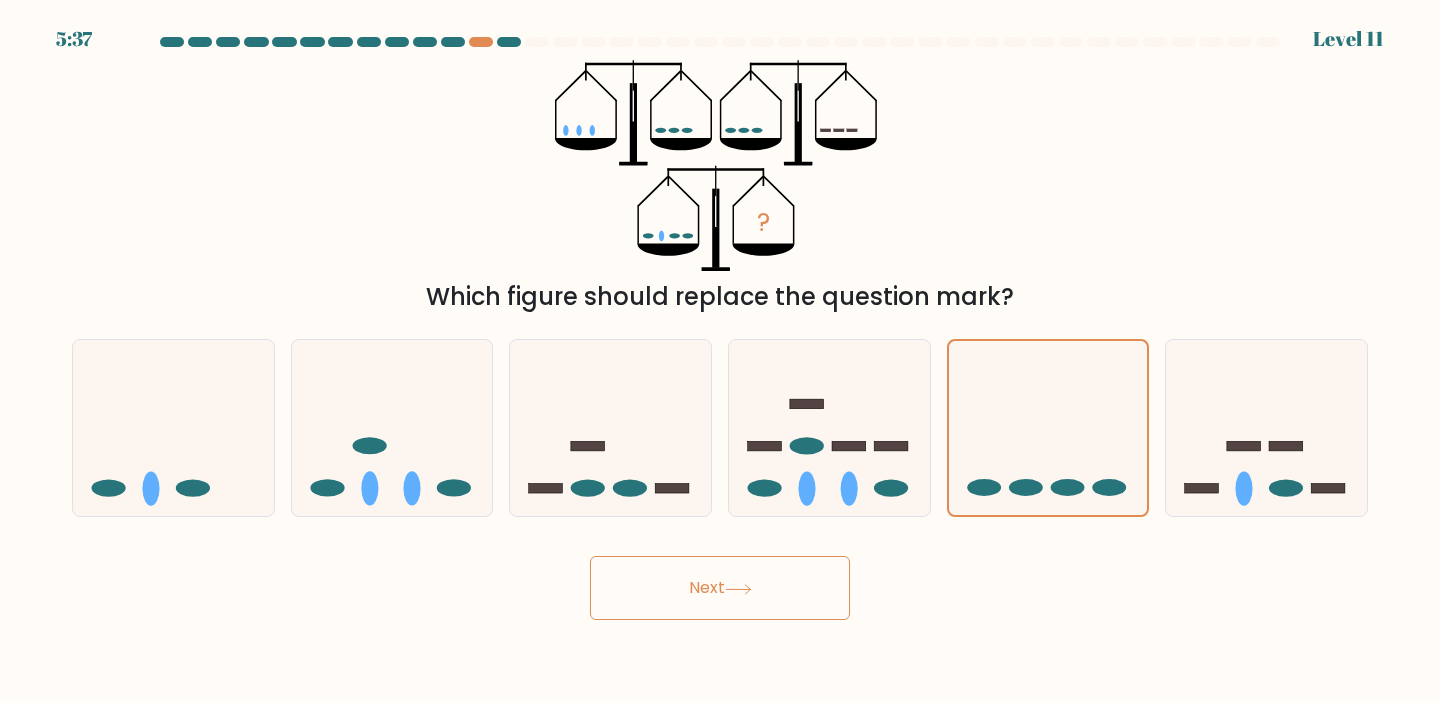 click on "Next" at bounding box center [720, 588] 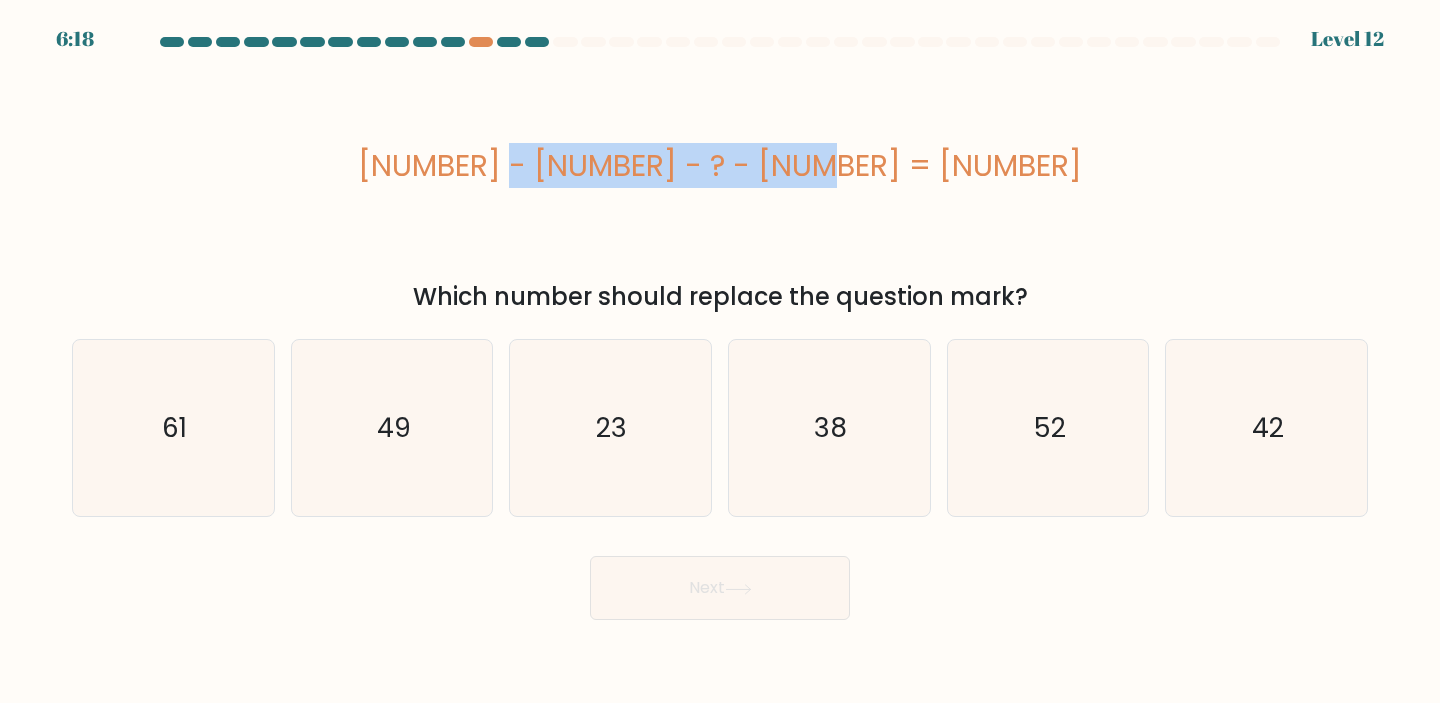 drag, startPoint x: 902, startPoint y: 154, endPoint x: 561, endPoint y: 158, distance: 341.02347 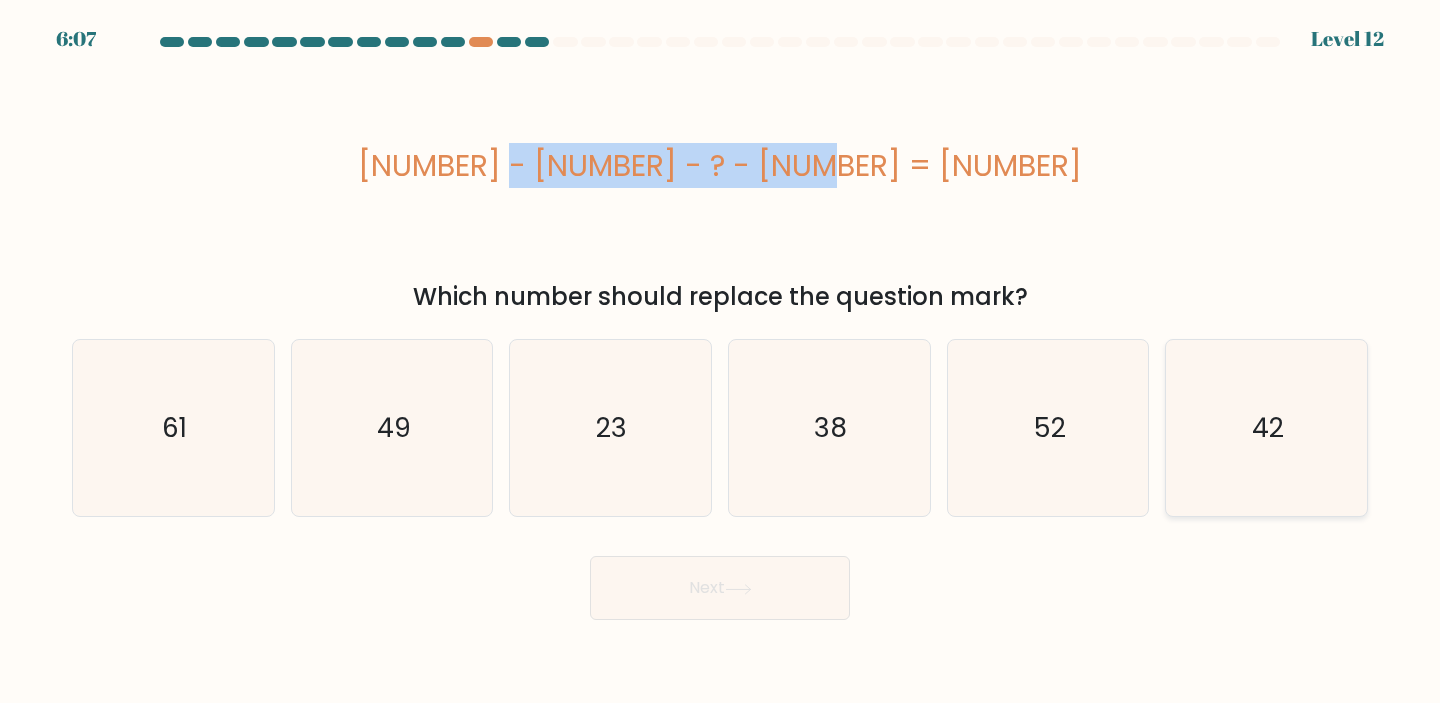 click on "42" 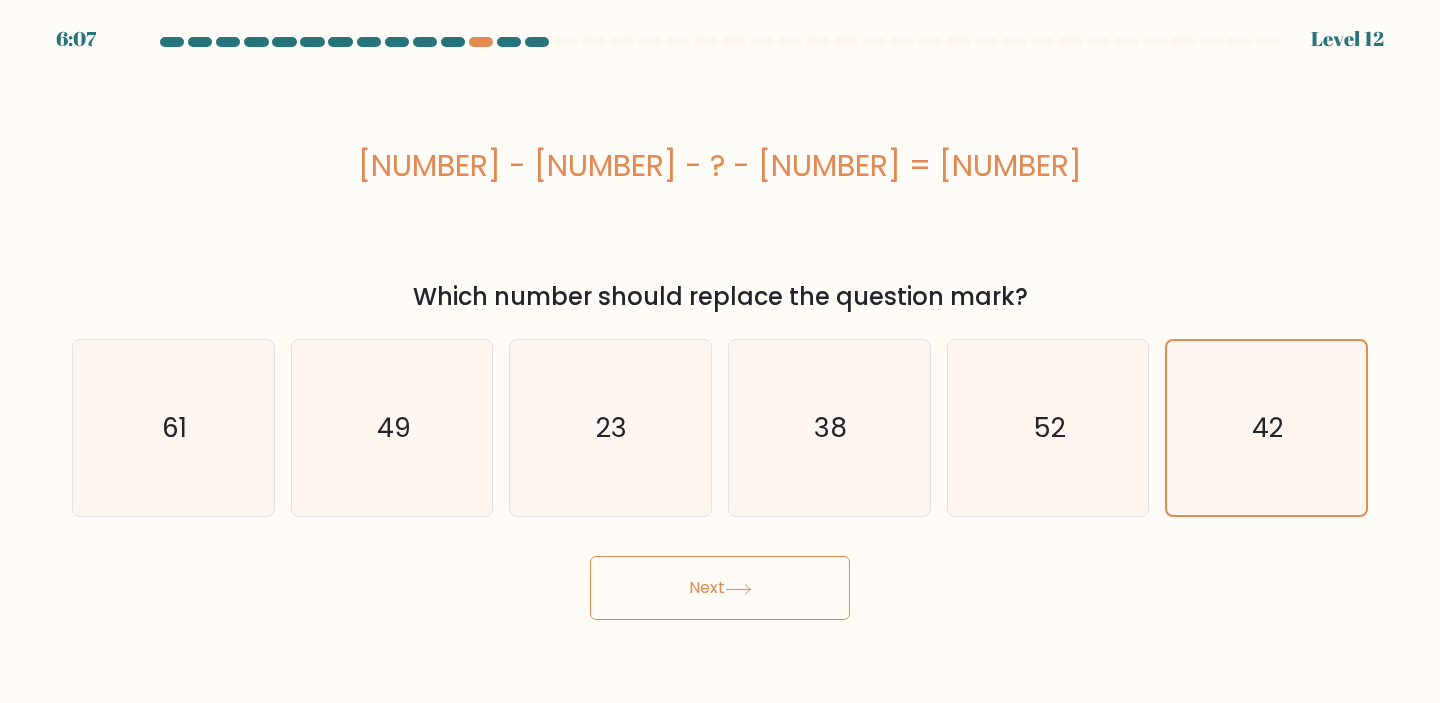 click on "Next" at bounding box center (720, 588) 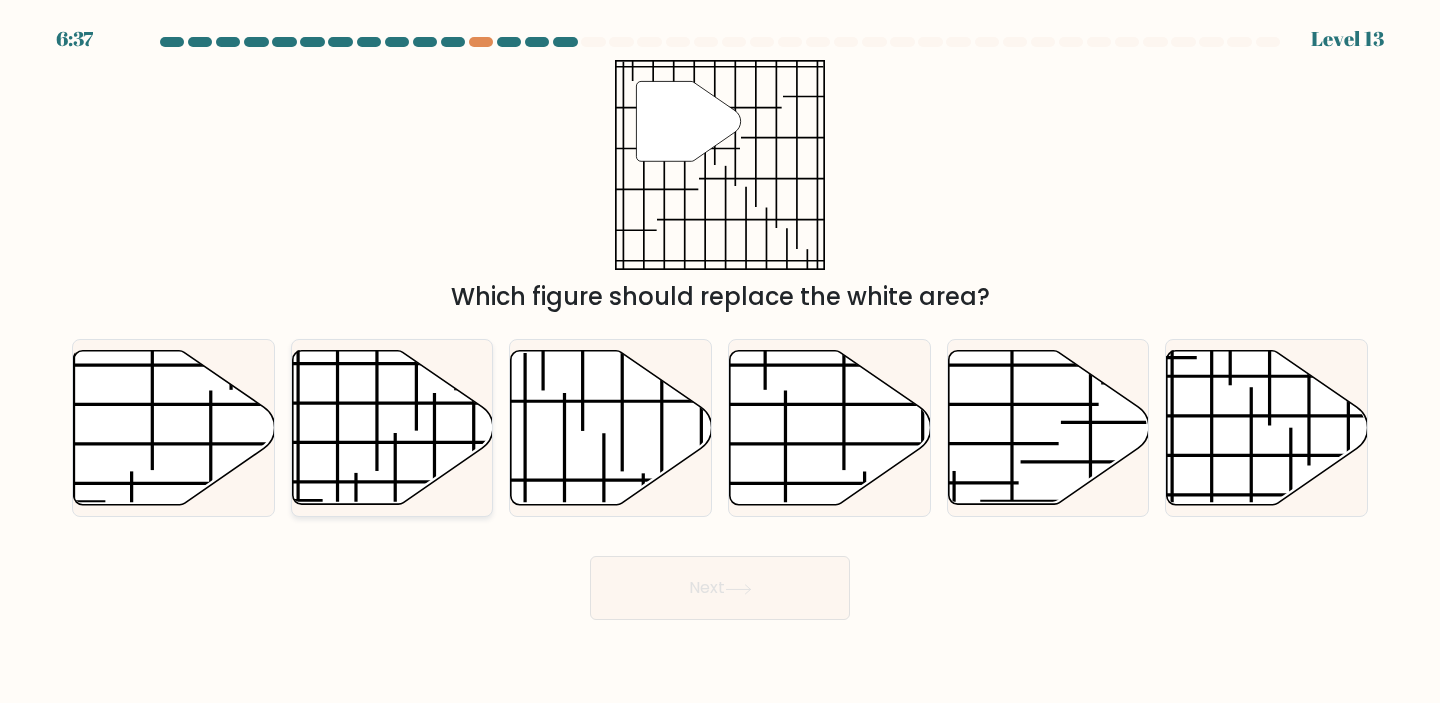 click 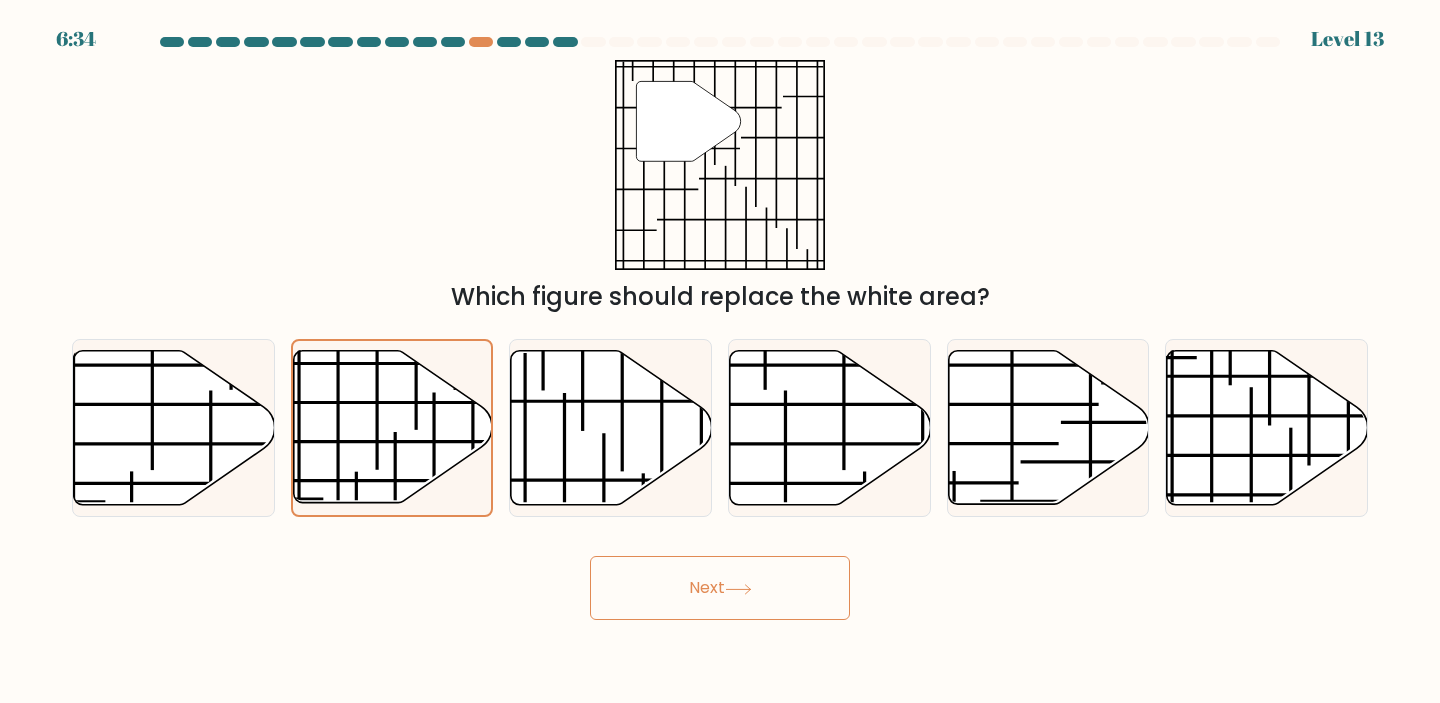 click on "Next" at bounding box center (720, 588) 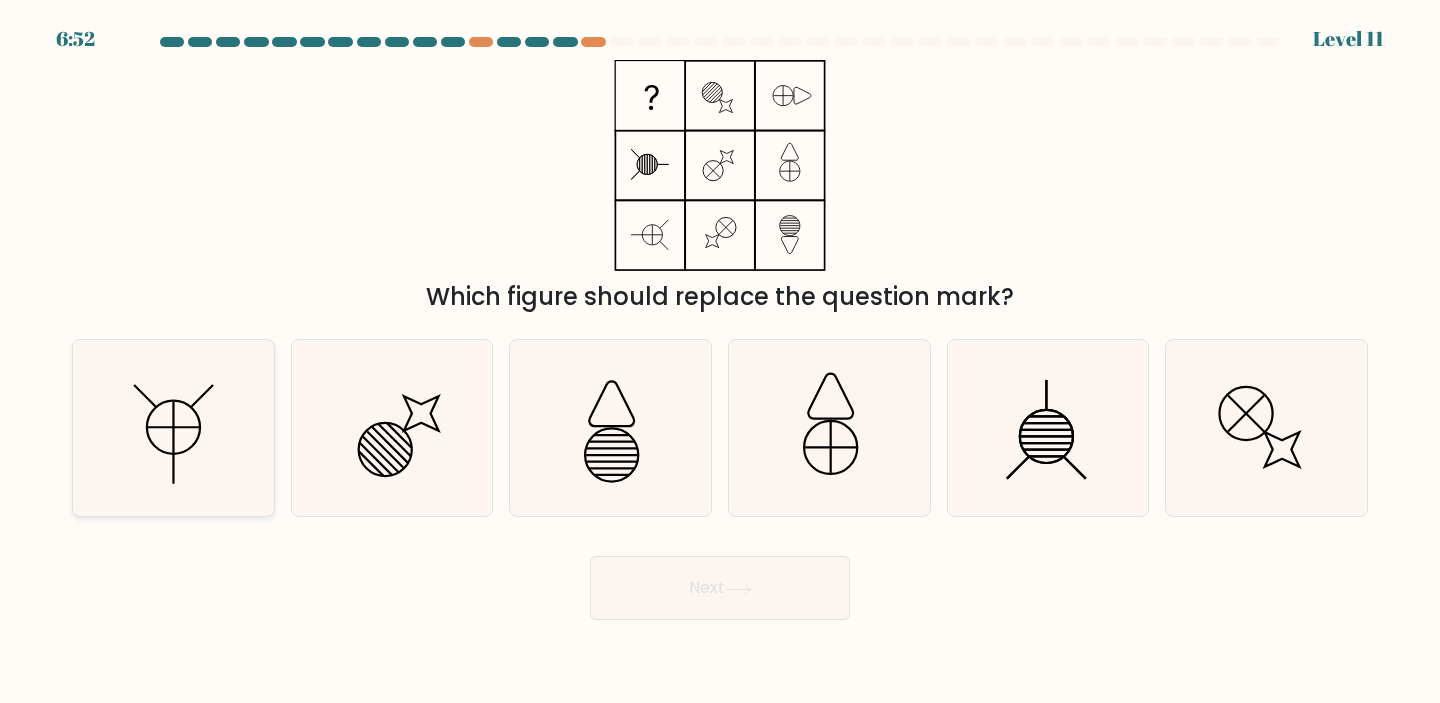 click 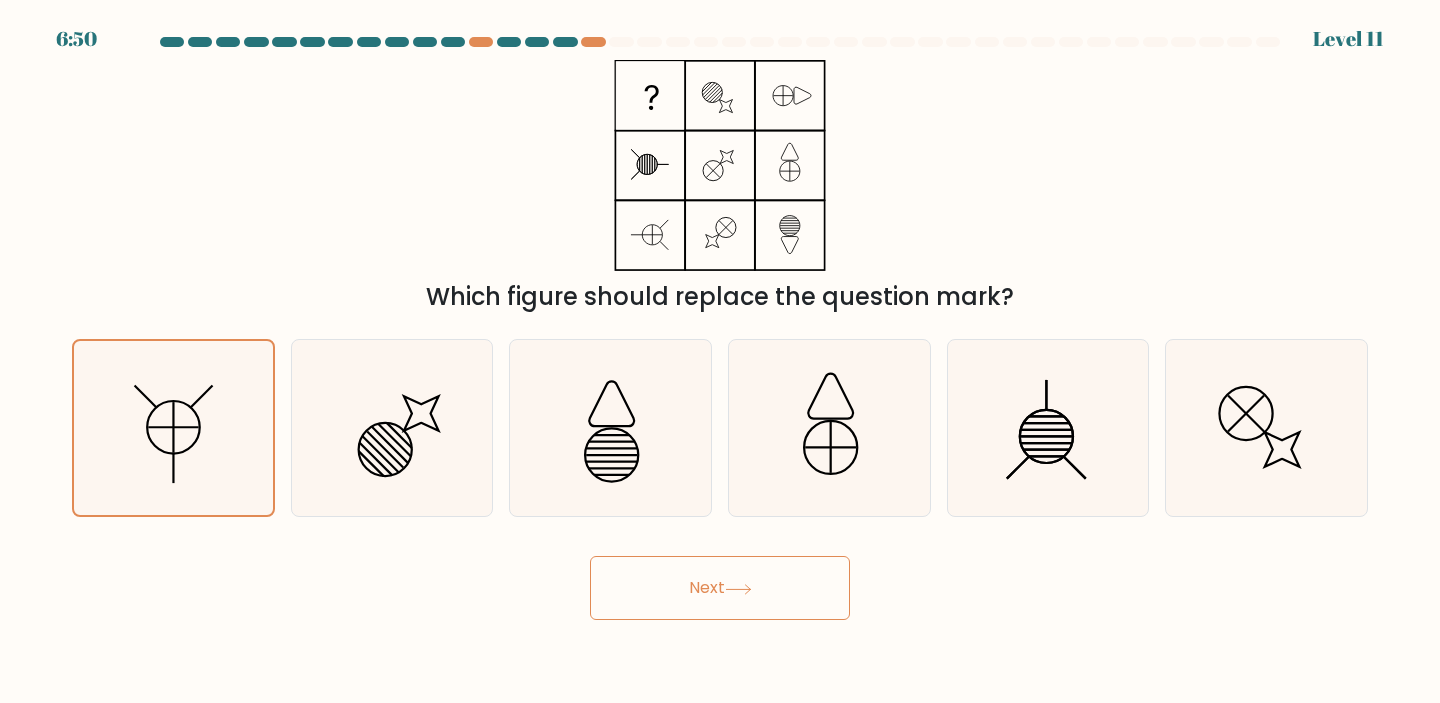 click on "Next" at bounding box center [720, 588] 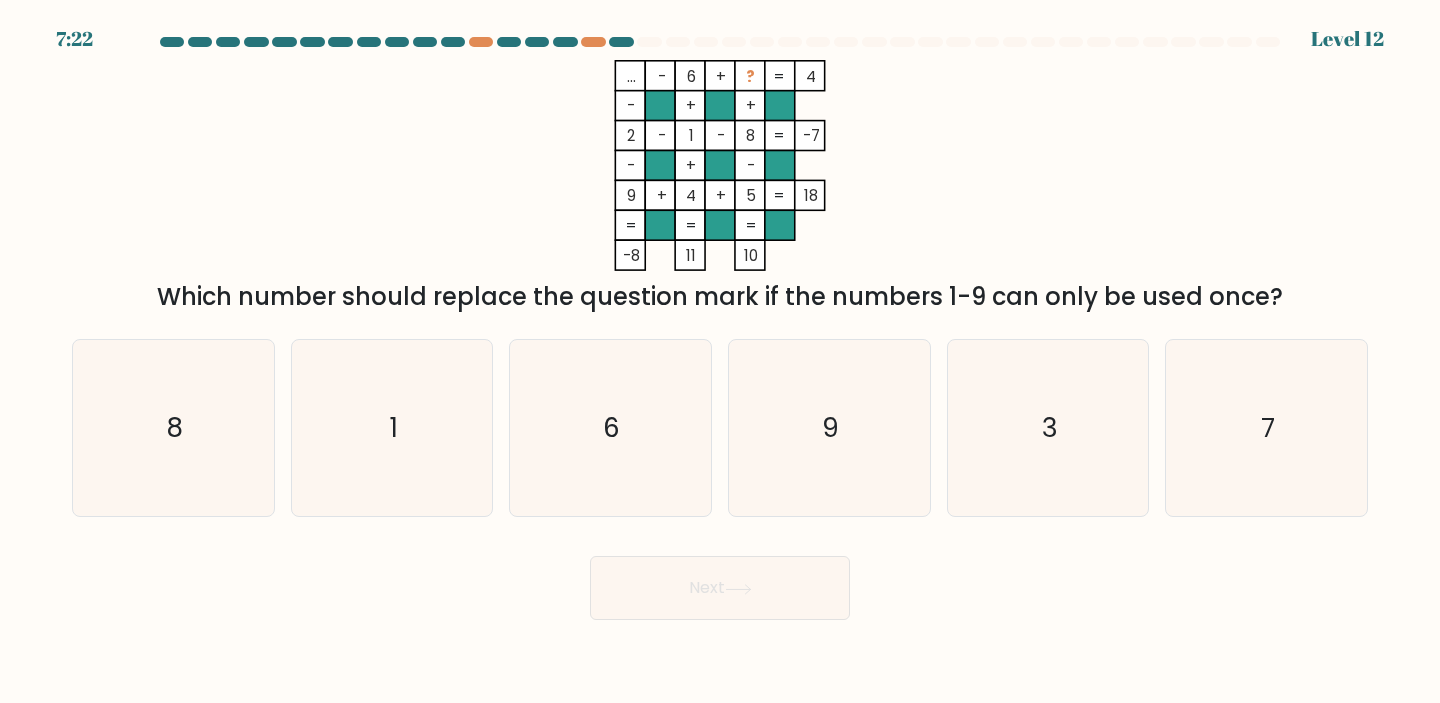 drag, startPoint x: 594, startPoint y: 76, endPoint x: 1279, endPoint y: 307, distance: 722.9011 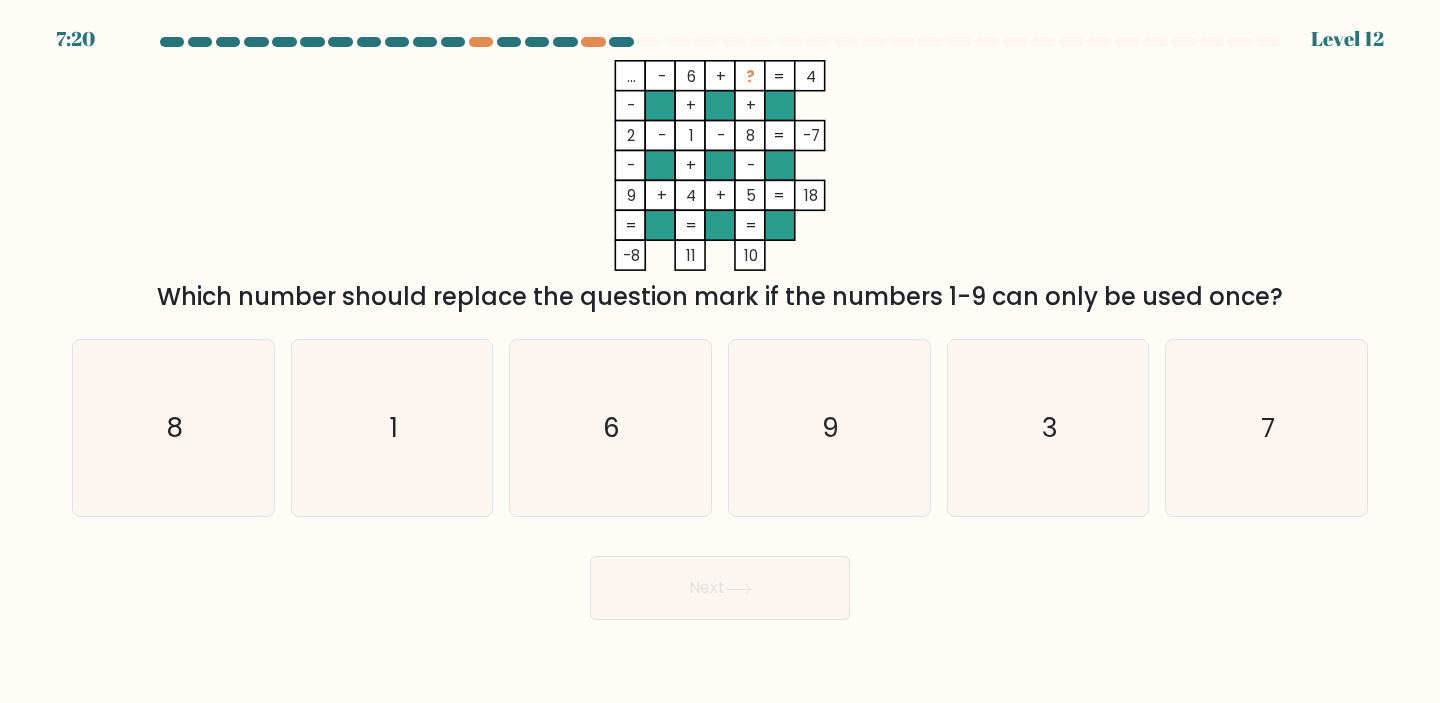 copy on "...    -    [NUMBER]    +    ?    [NUMBER]    -    +    +    [NUMBER]    -    [NUMBER]    -    [NUMBER]    [NUMBER]    -    +    -    [NUMBER]    +    [NUMBER]    +    [NUMBER]    =   [NUMBER]    =   =   =   =   [NUMBER]    [NUMBER]    [NUMBER]    =
Which number should replace the question mark if the numbers 1-9 can only be used once?" 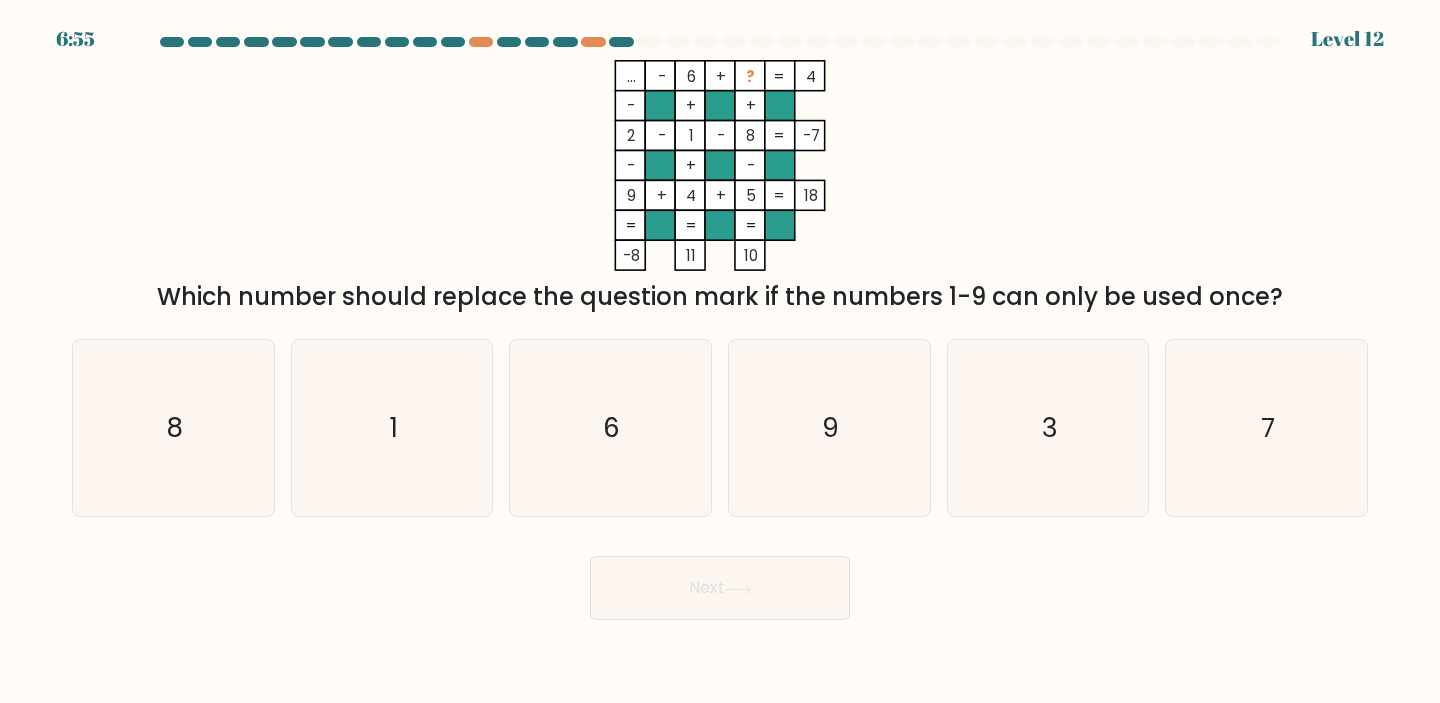 click on "...    -    6    +    ?    4    -    +    +    2    -    1    -    8    -7    -    +    -    9    +    4    +    5    =   18    =   =   =   =   -8    11    10    =
Which number should replace the question mark if the numbers 1-9 can only be used once?" at bounding box center [720, 187] 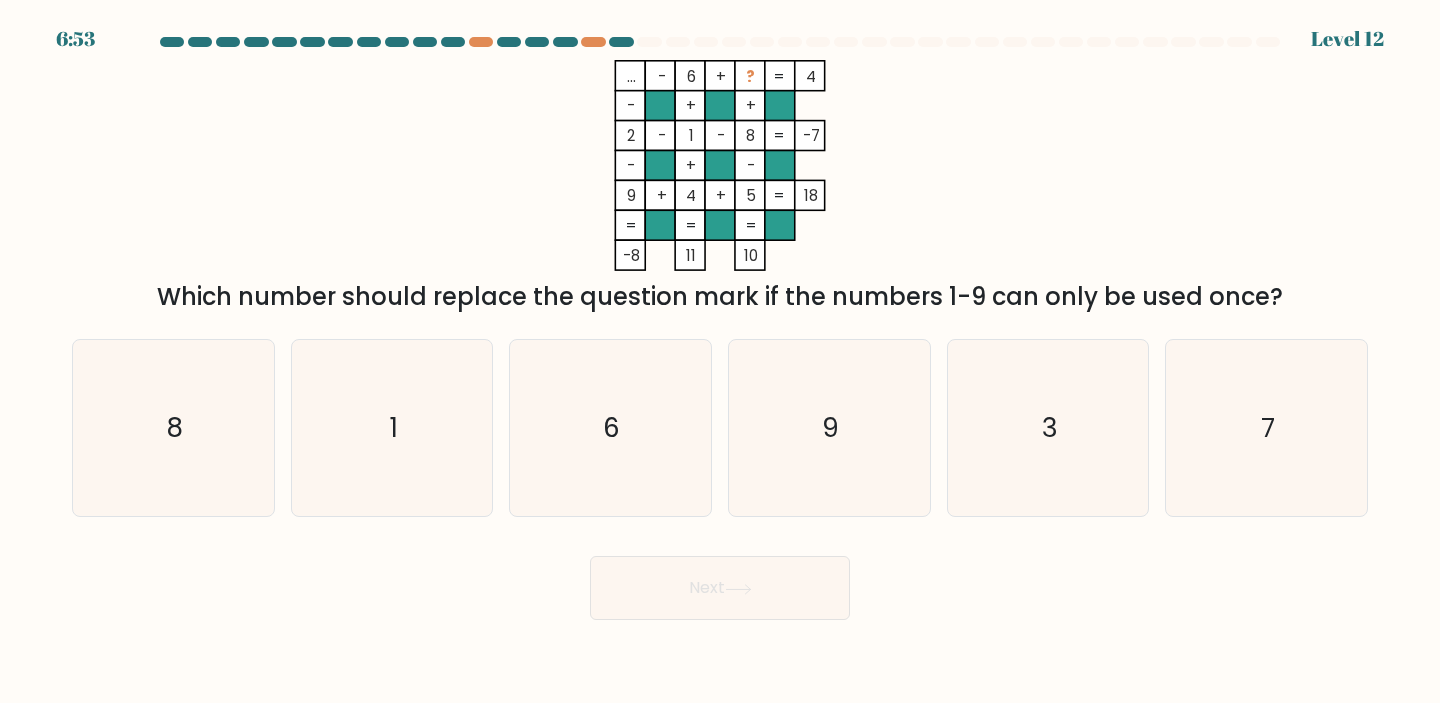 drag, startPoint x: 163, startPoint y: 301, endPoint x: 1288, endPoint y: 294, distance: 1125.0217 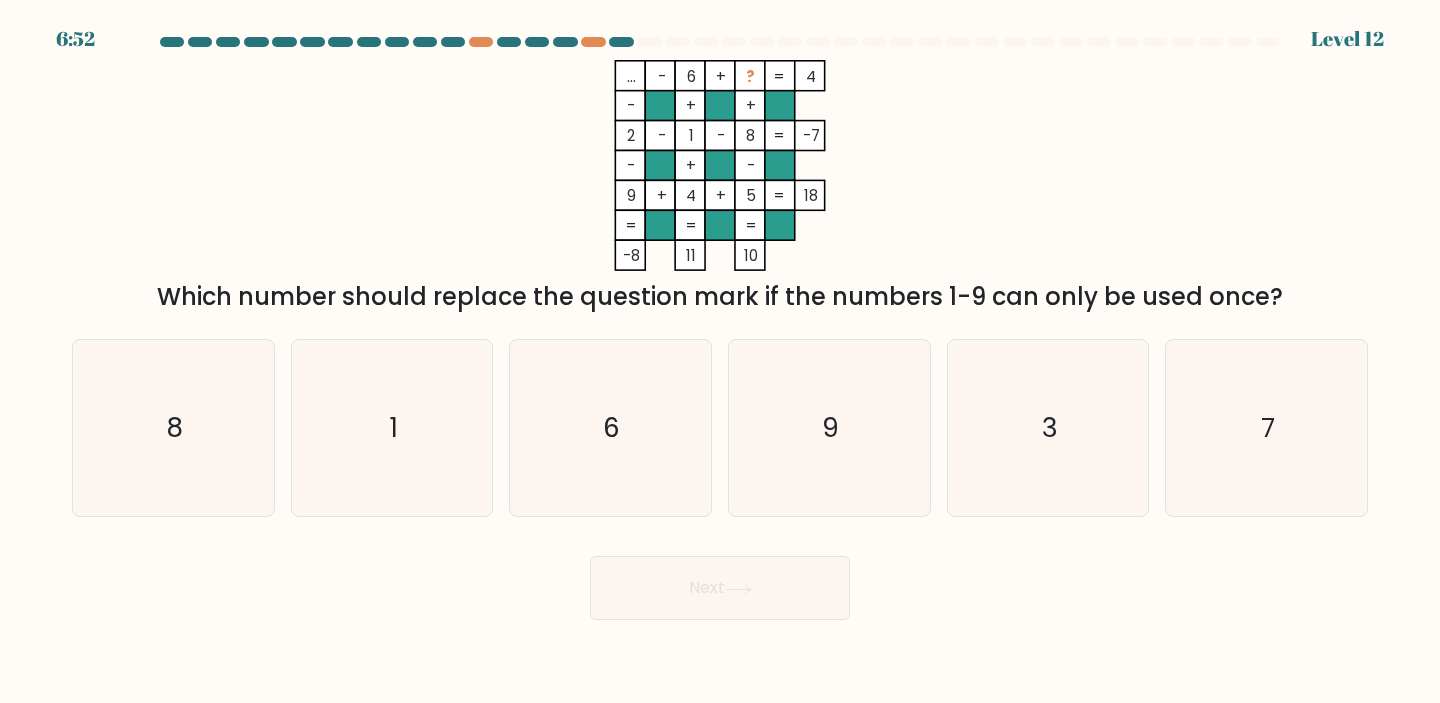 copy on "Which number should replace the question mark if the numbers 1-9 can only be used once?" 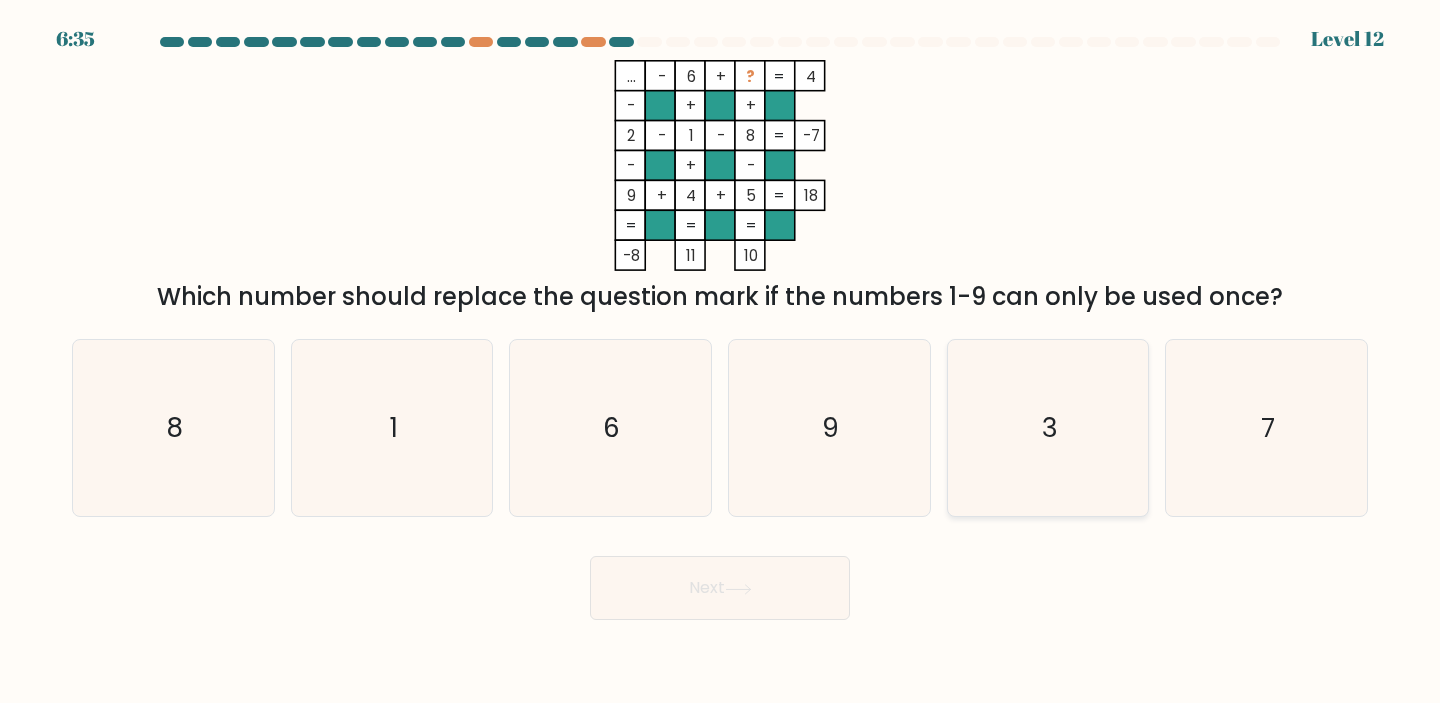 click on "3" 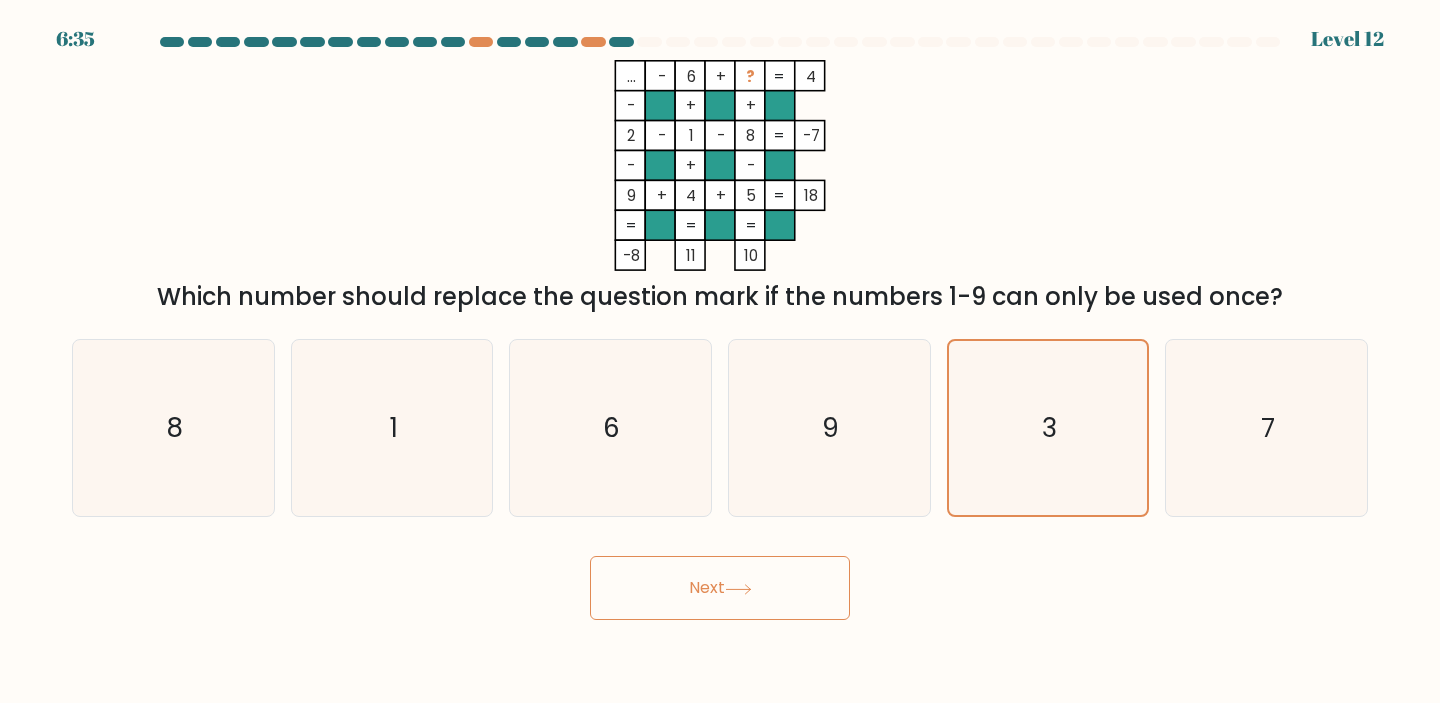 click on "Next" at bounding box center (720, 588) 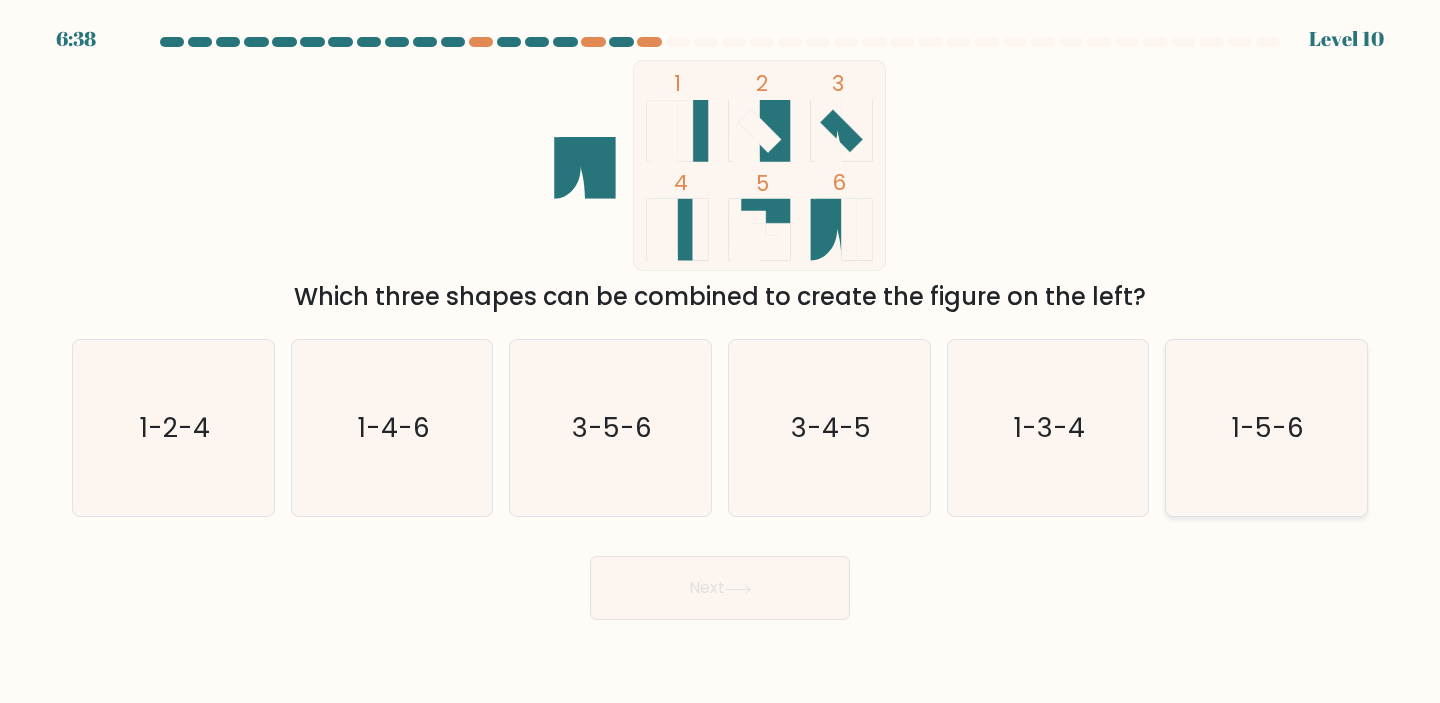click on "1-5-6" 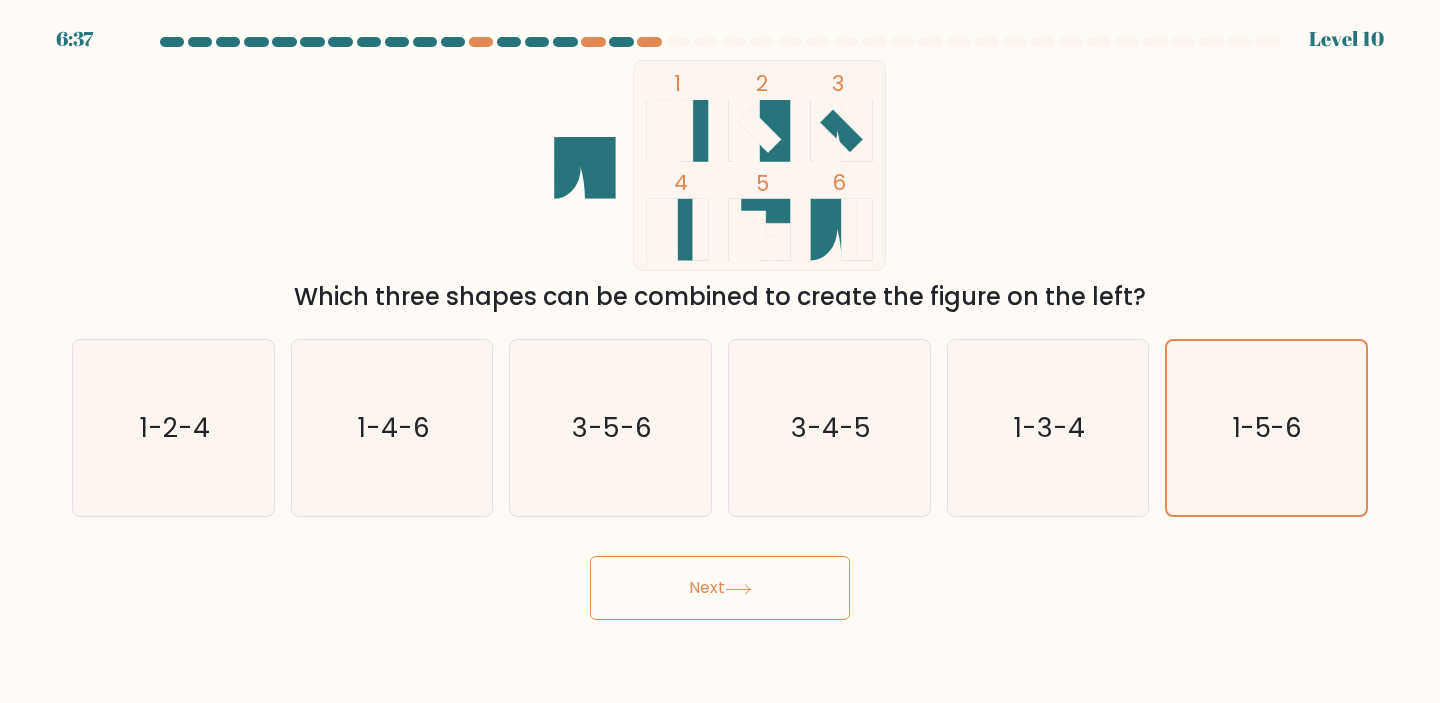 click on "Next" at bounding box center [720, 588] 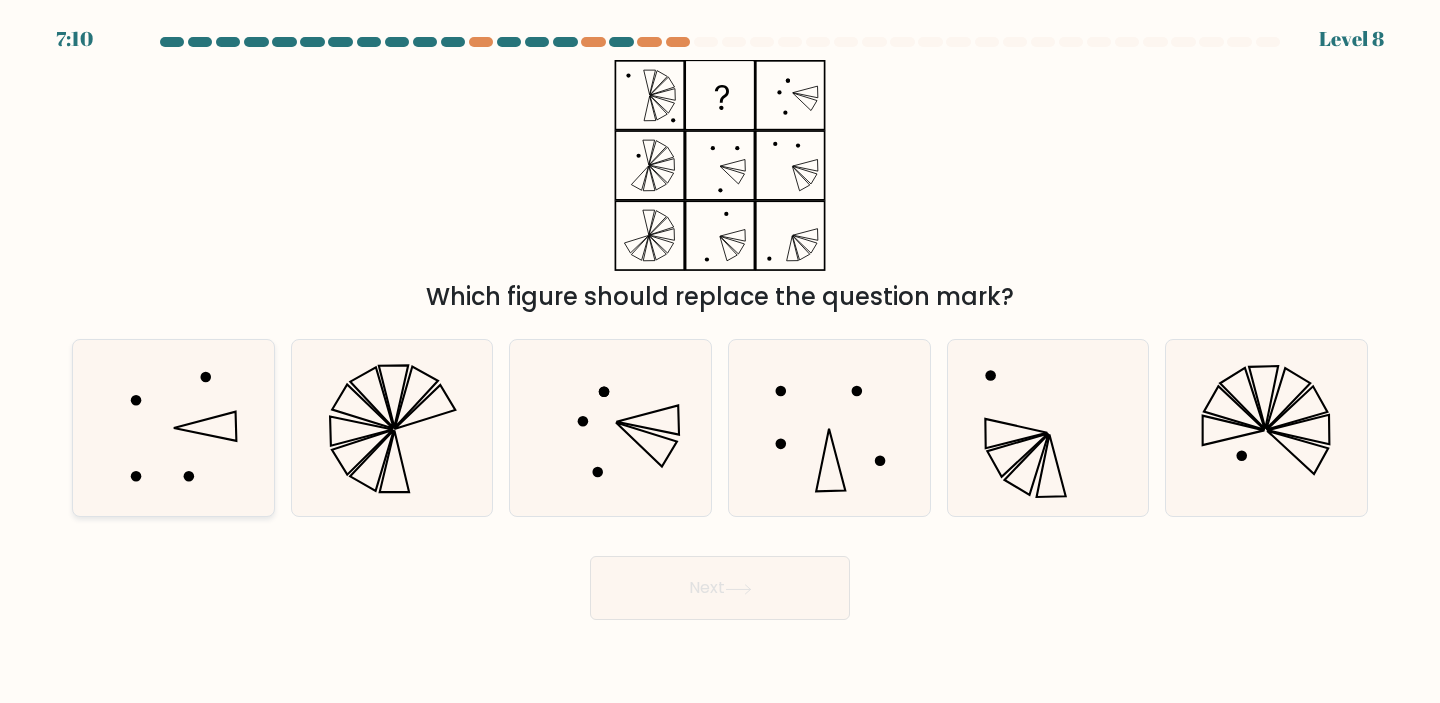 click 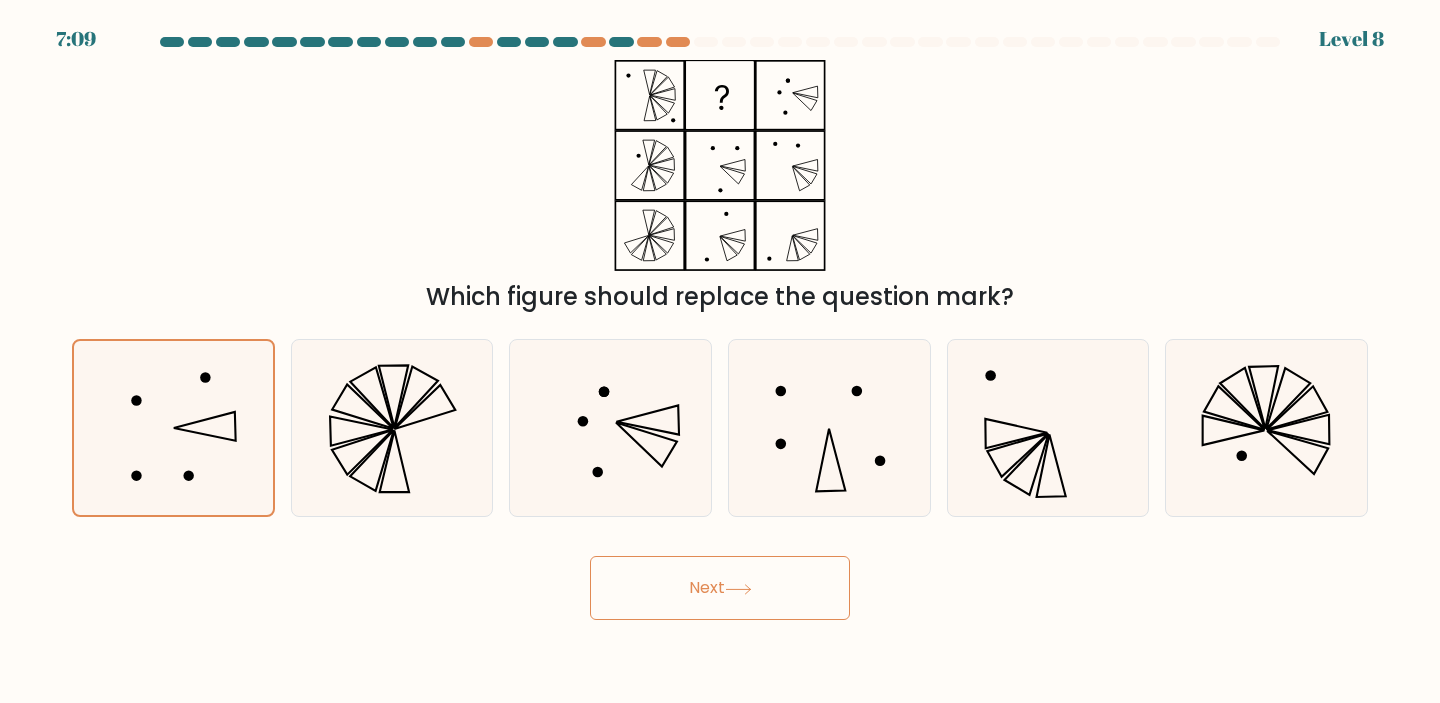 click on "Next" at bounding box center (720, 588) 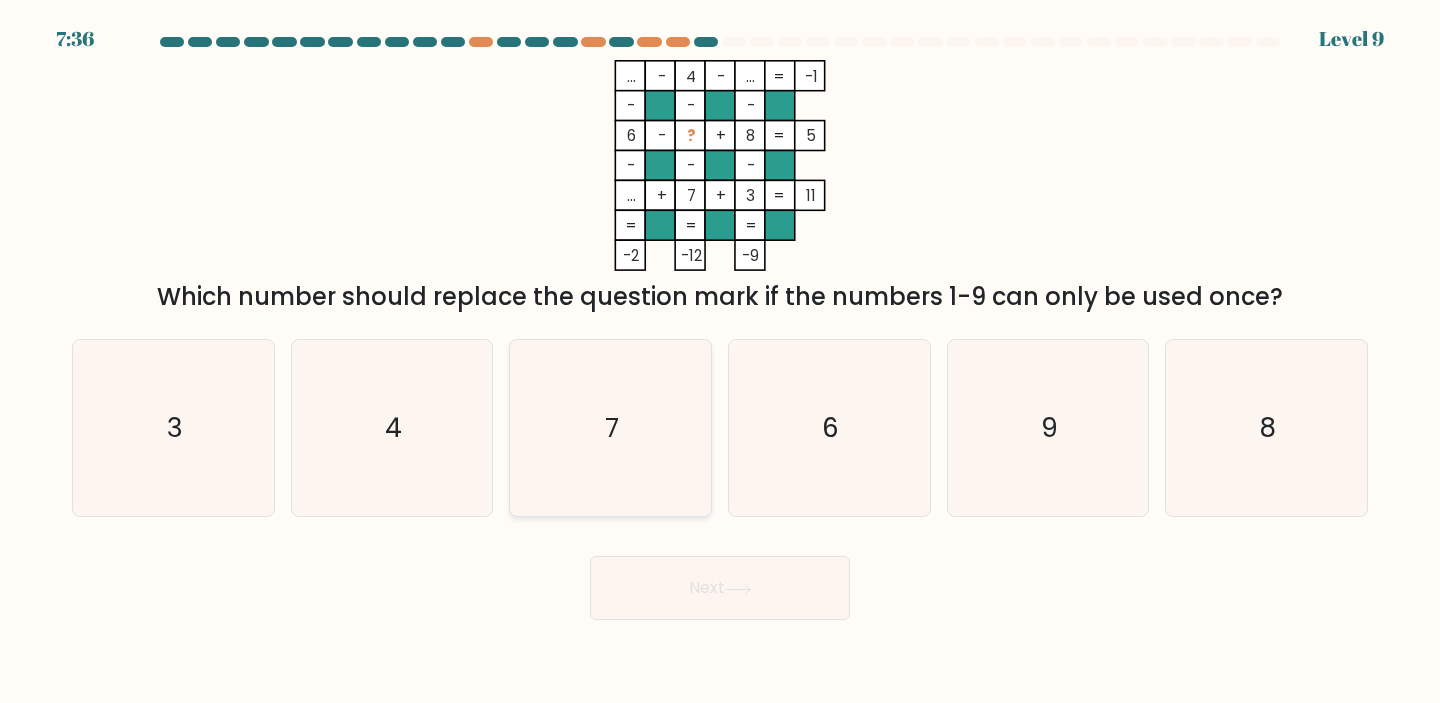 click on "7" 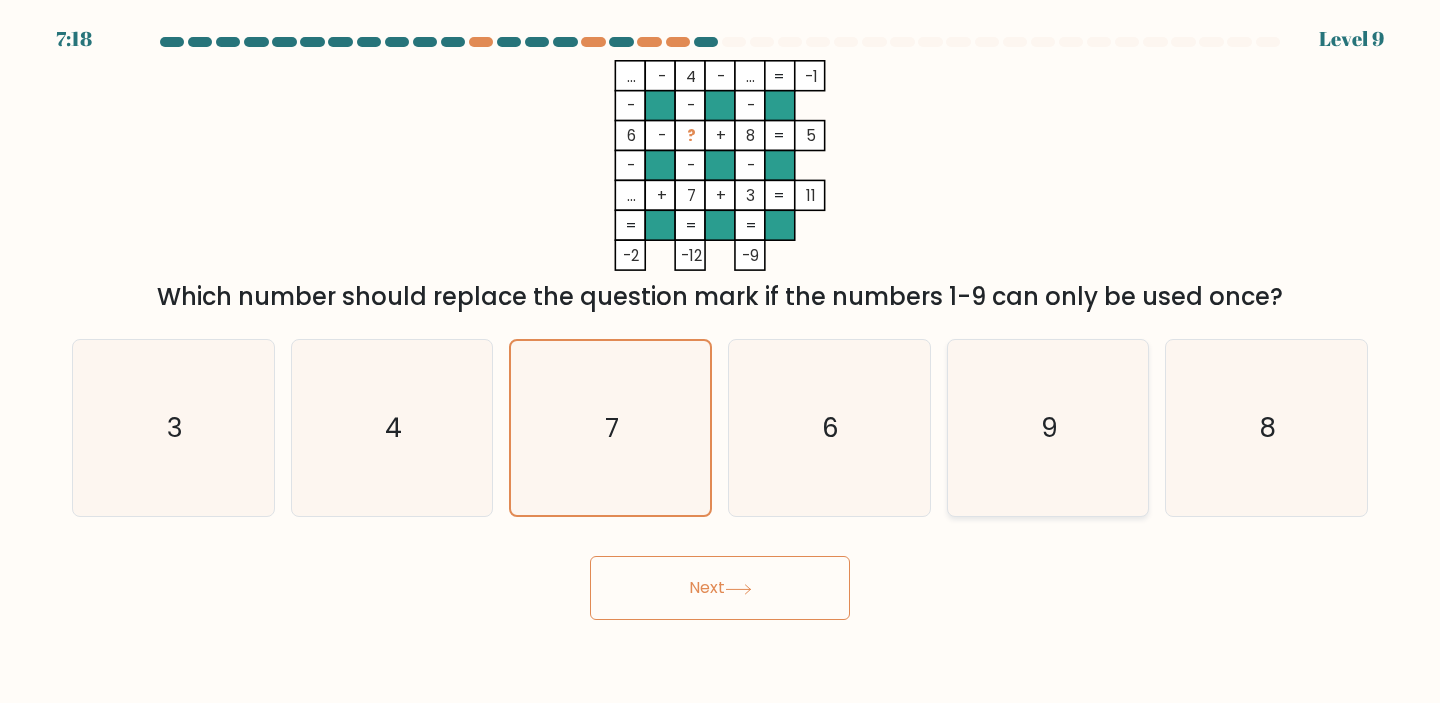 click on "9" 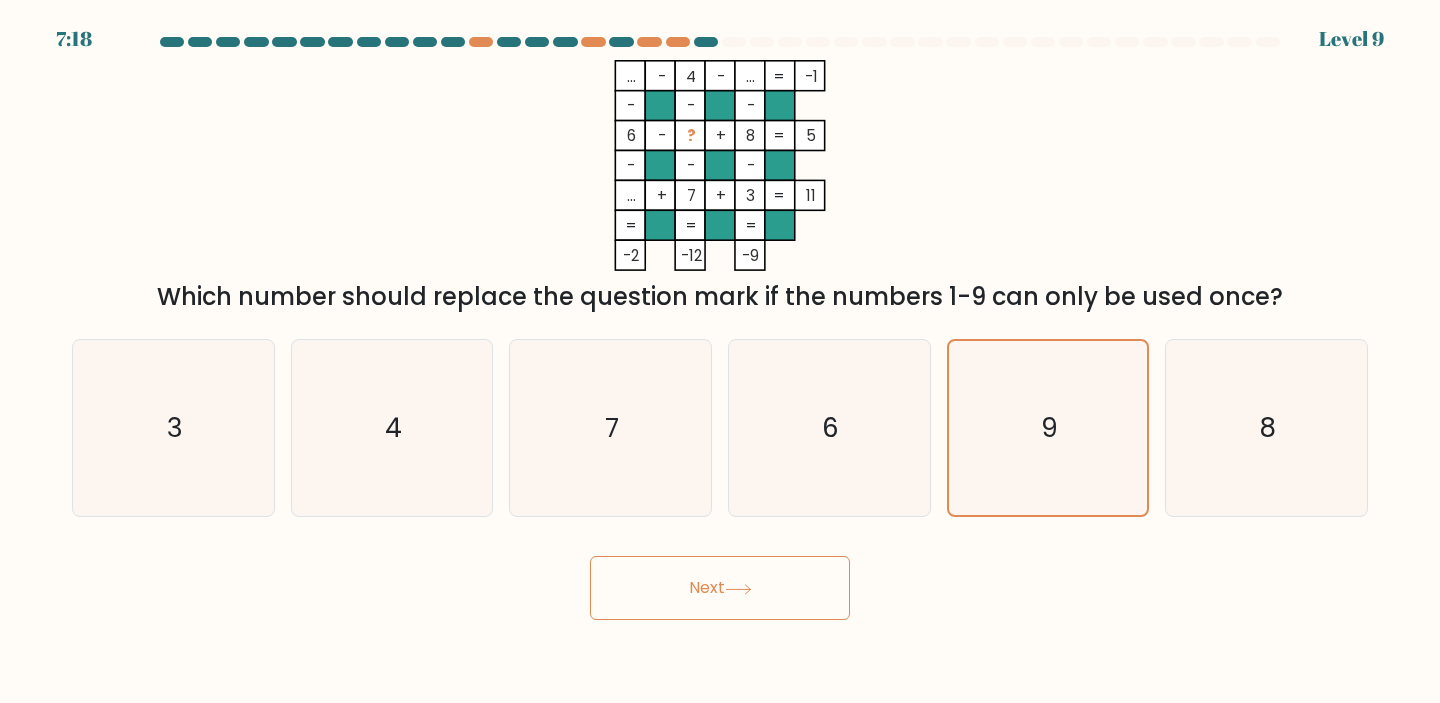 click on "Next" at bounding box center [720, 588] 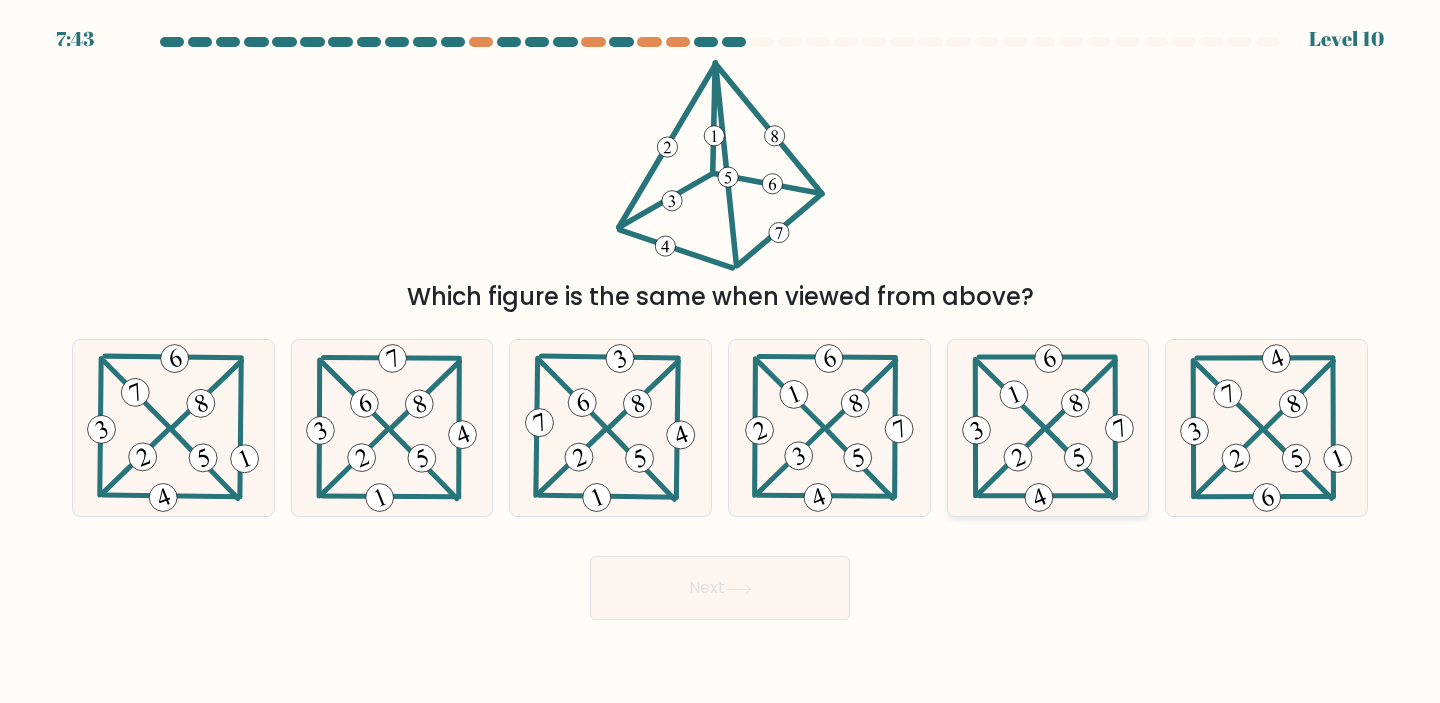 click 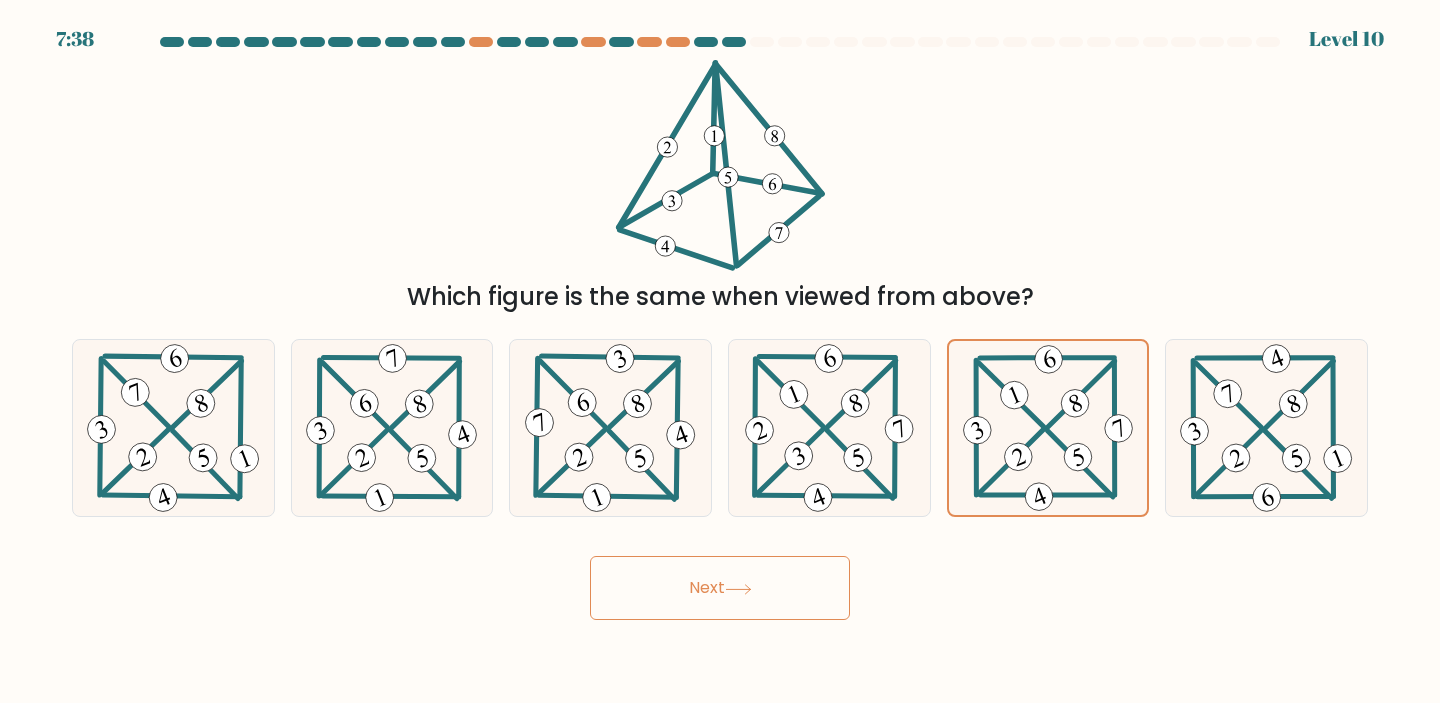 click on "Next" at bounding box center (720, 588) 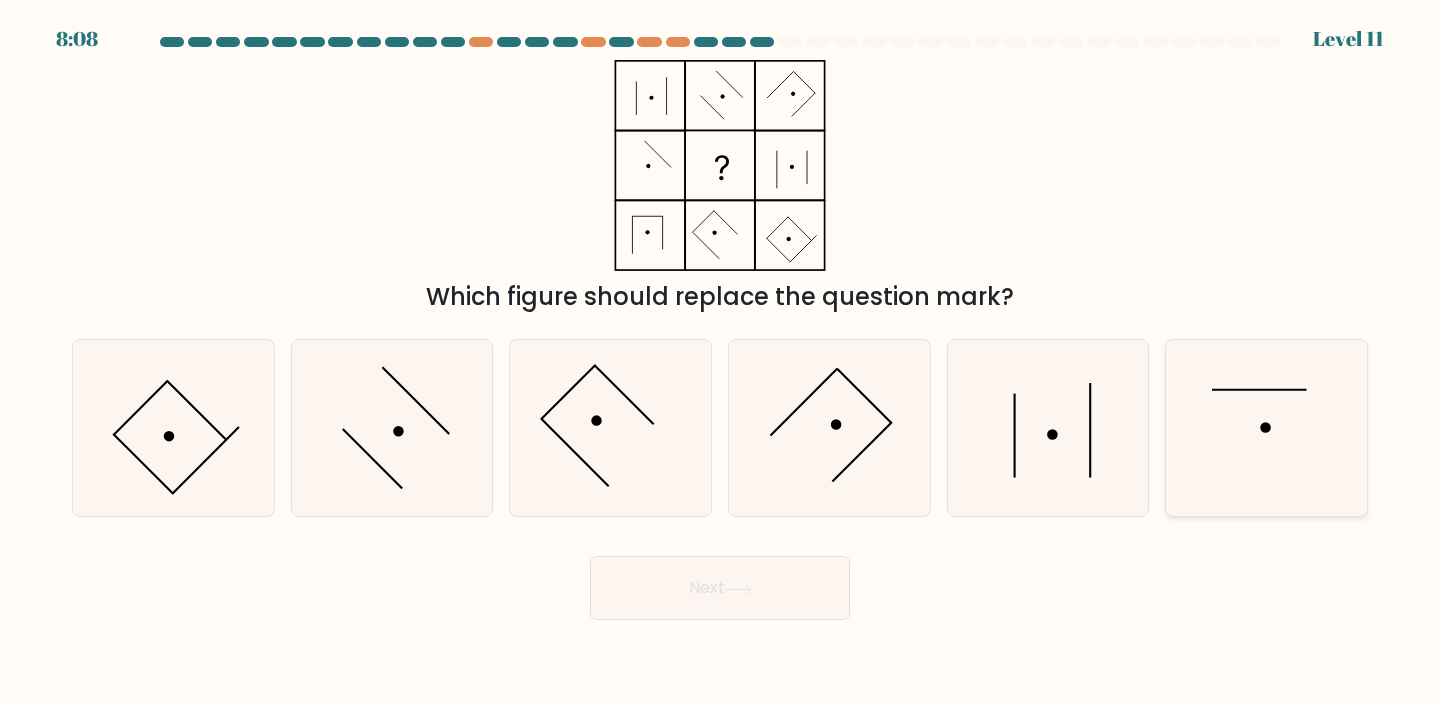 click 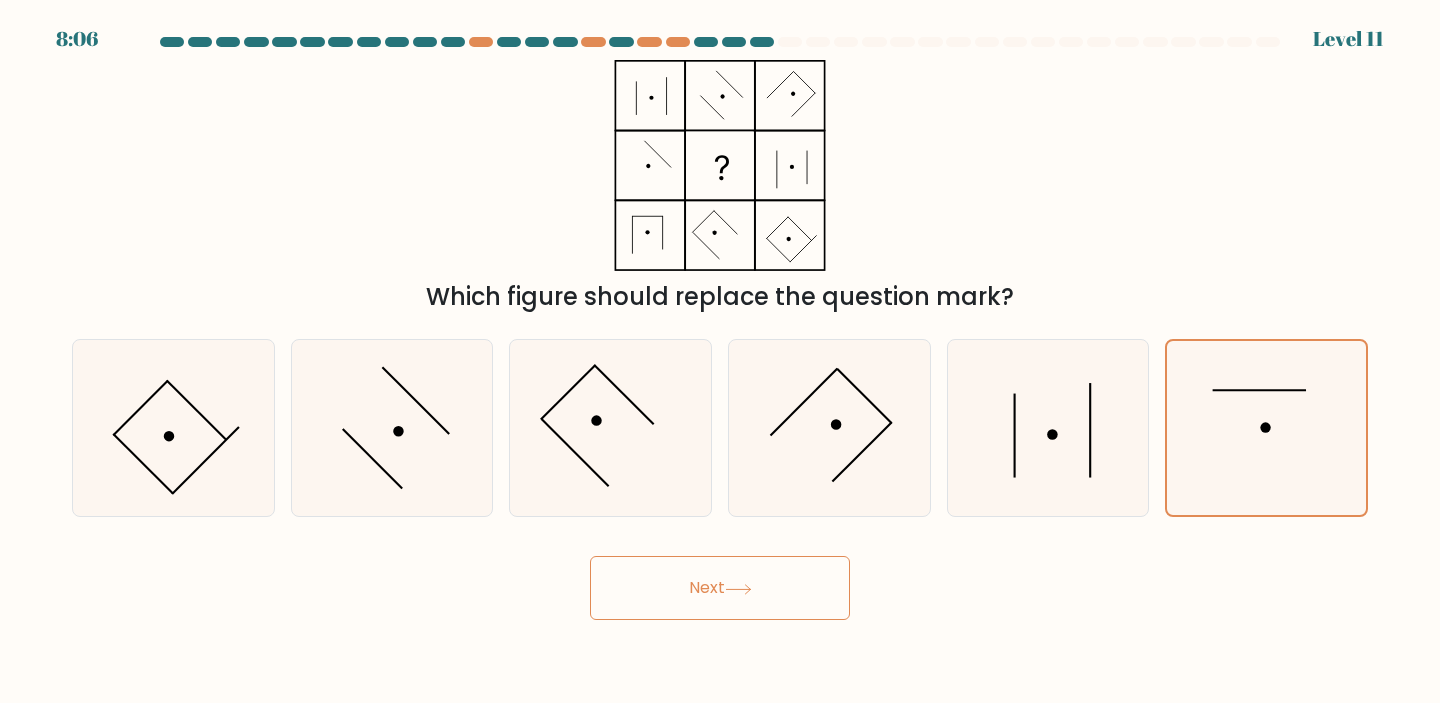 click on "Next" at bounding box center [720, 588] 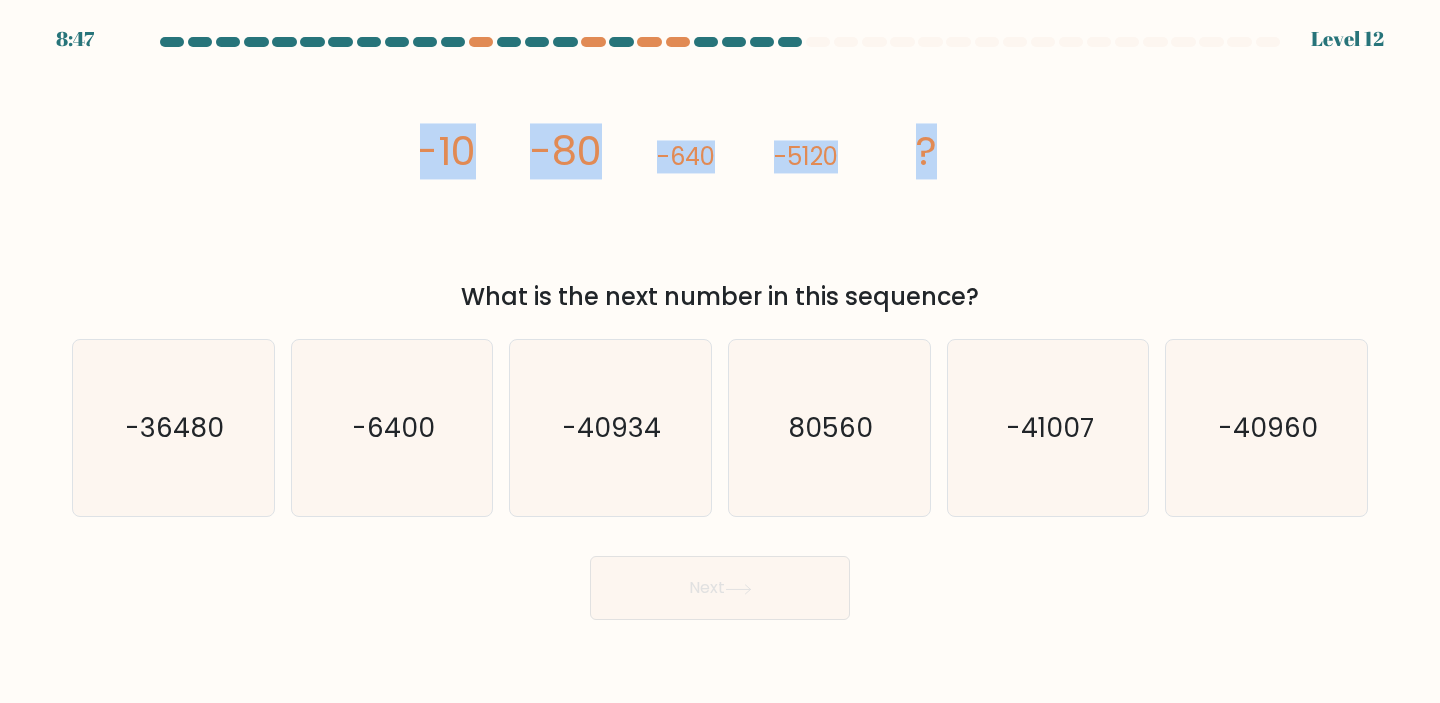 drag, startPoint x: 987, startPoint y: 184, endPoint x: 400, endPoint y: 113, distance: 591.27826 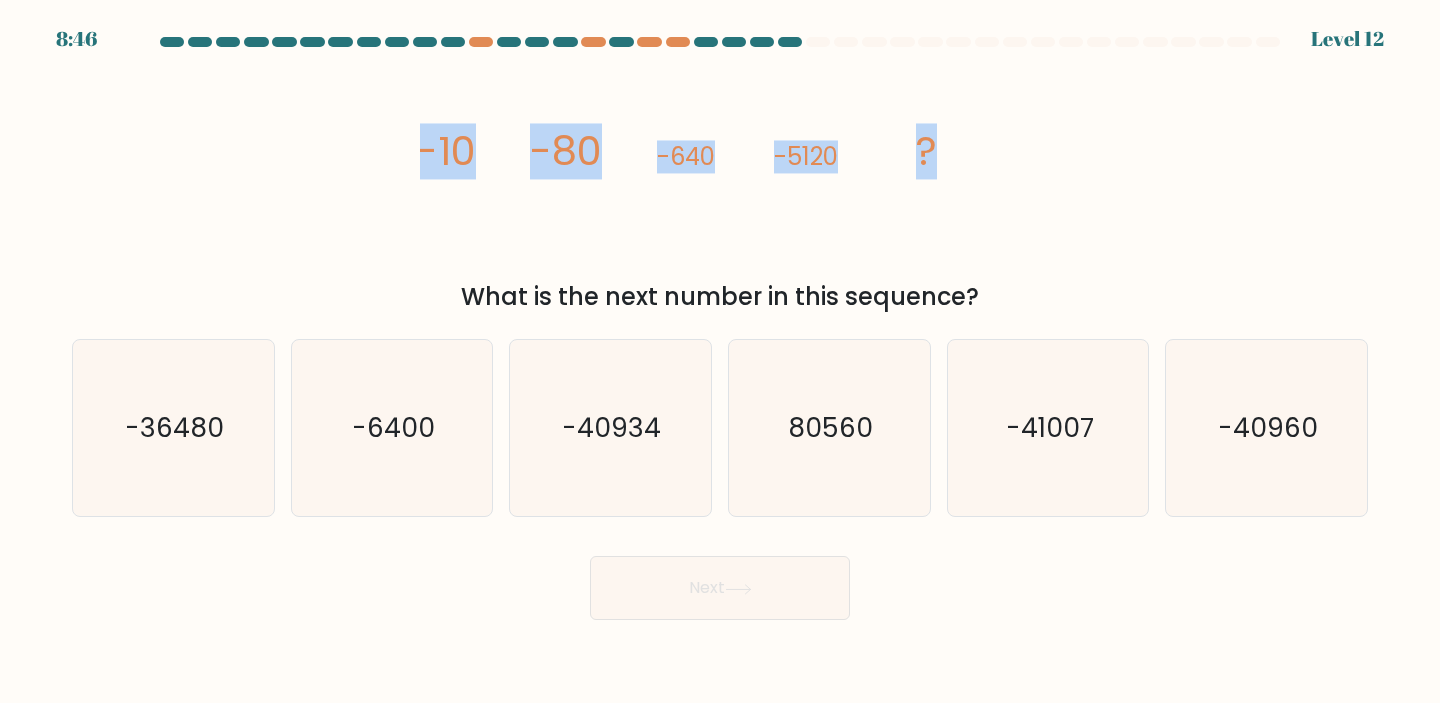 copy on "-10
-80
-640
-5120
?" 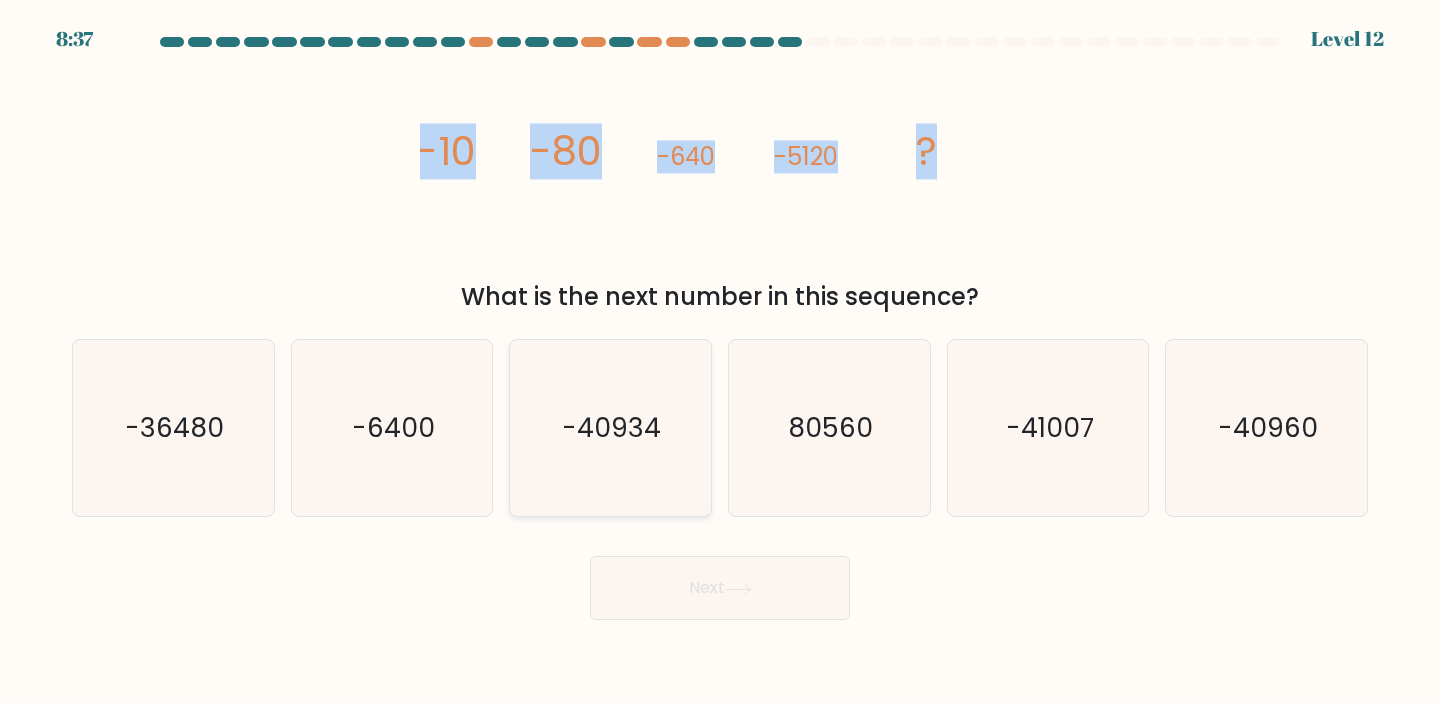 click on "-40934" 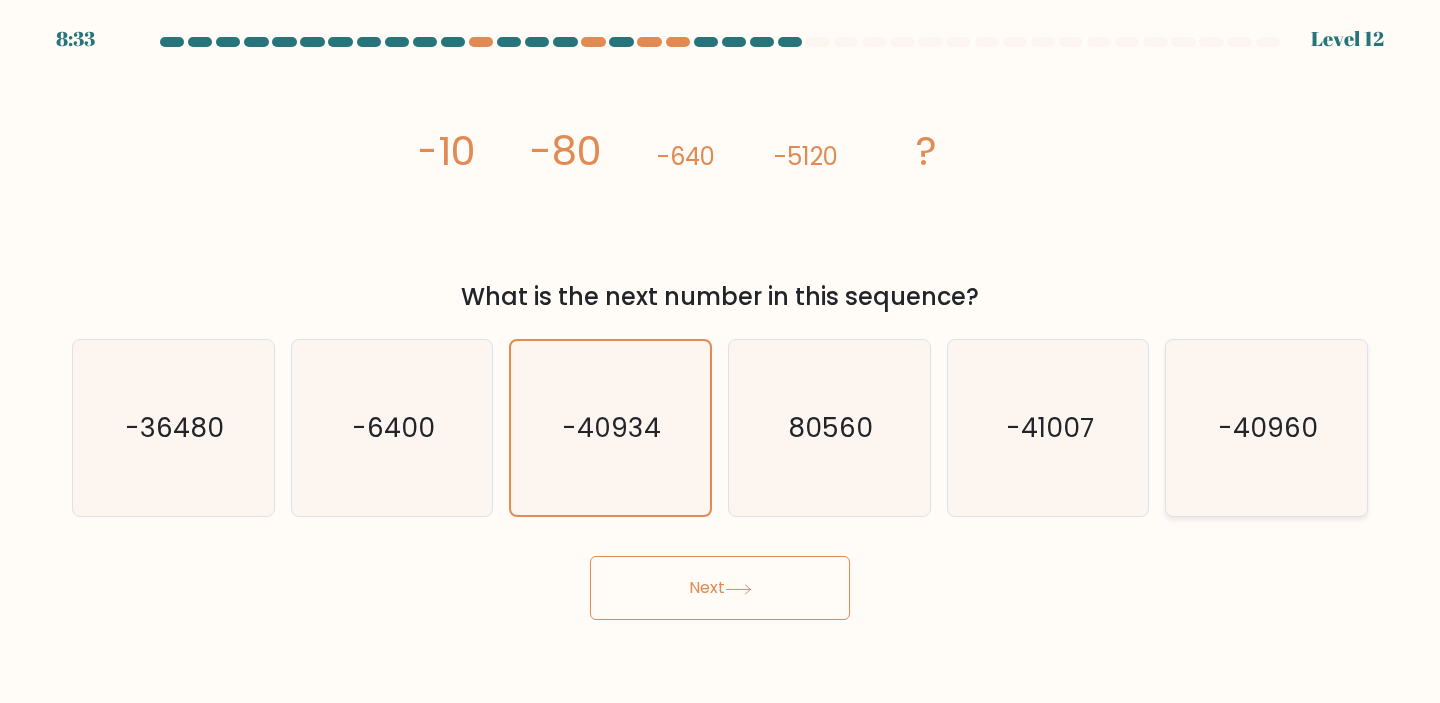 click on "-40960" 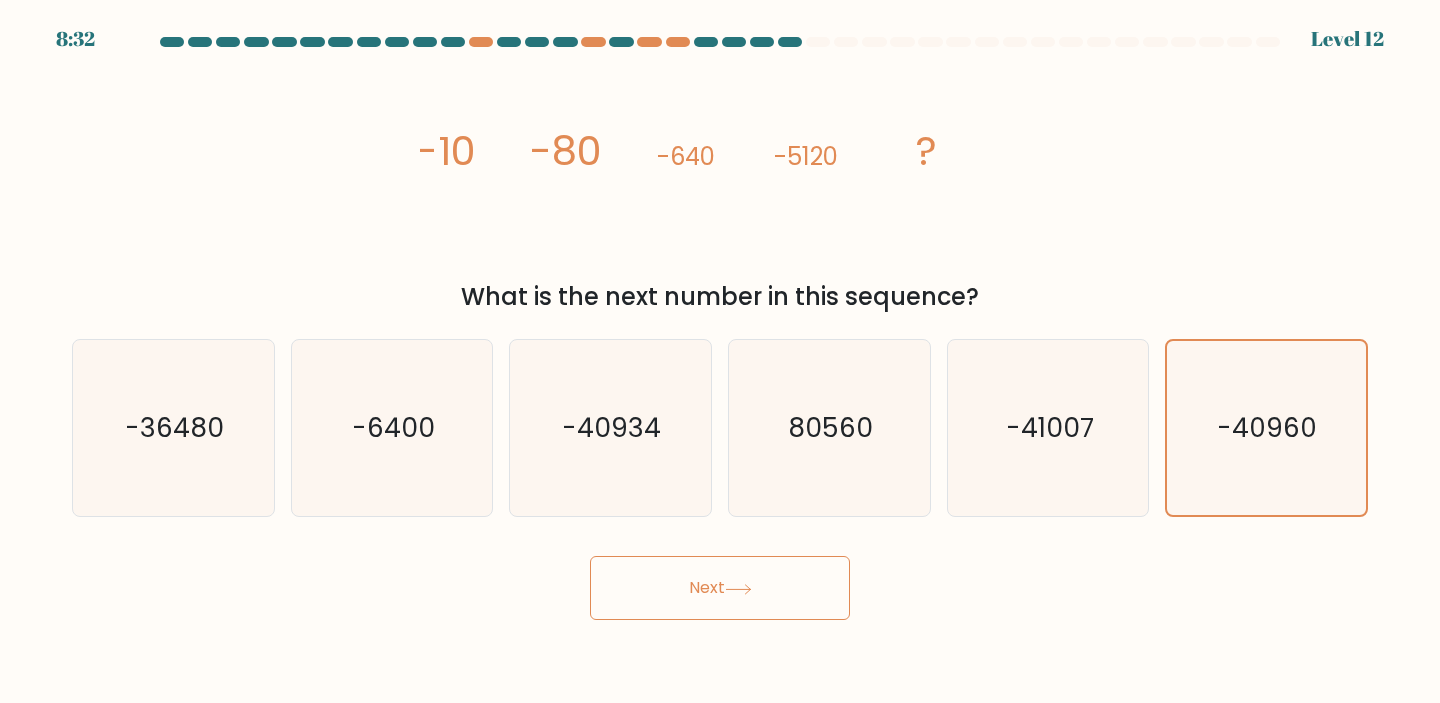 click on "Next" at bounding box center (720, 588) 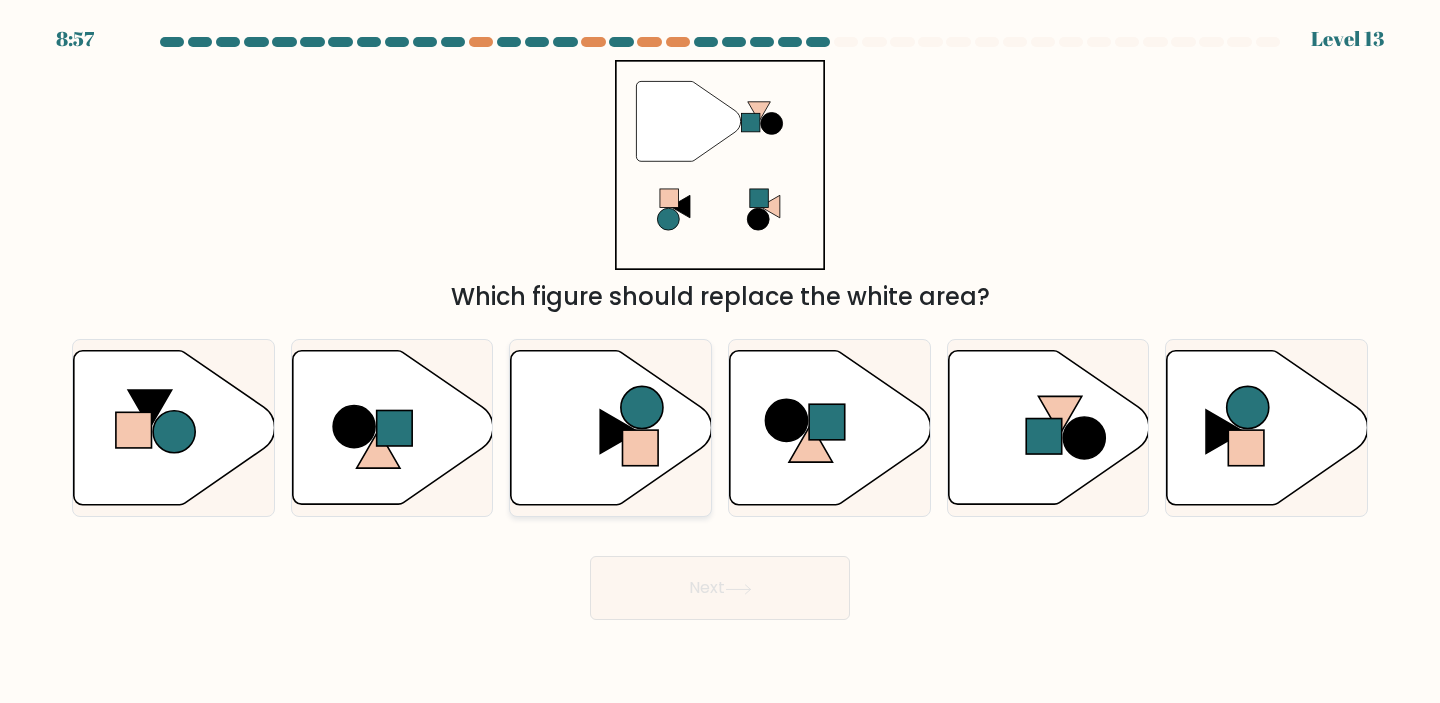 click 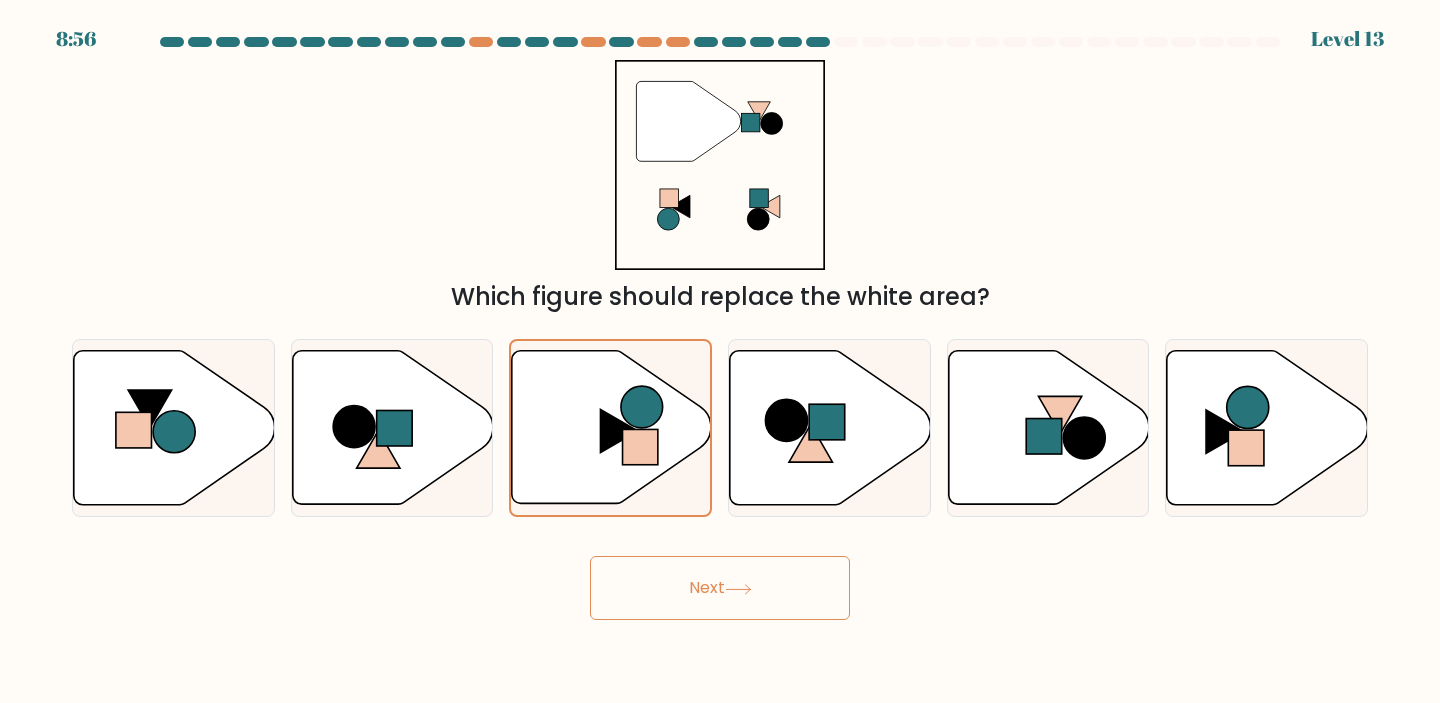 click on "Next" at bounding box center (720, 580) 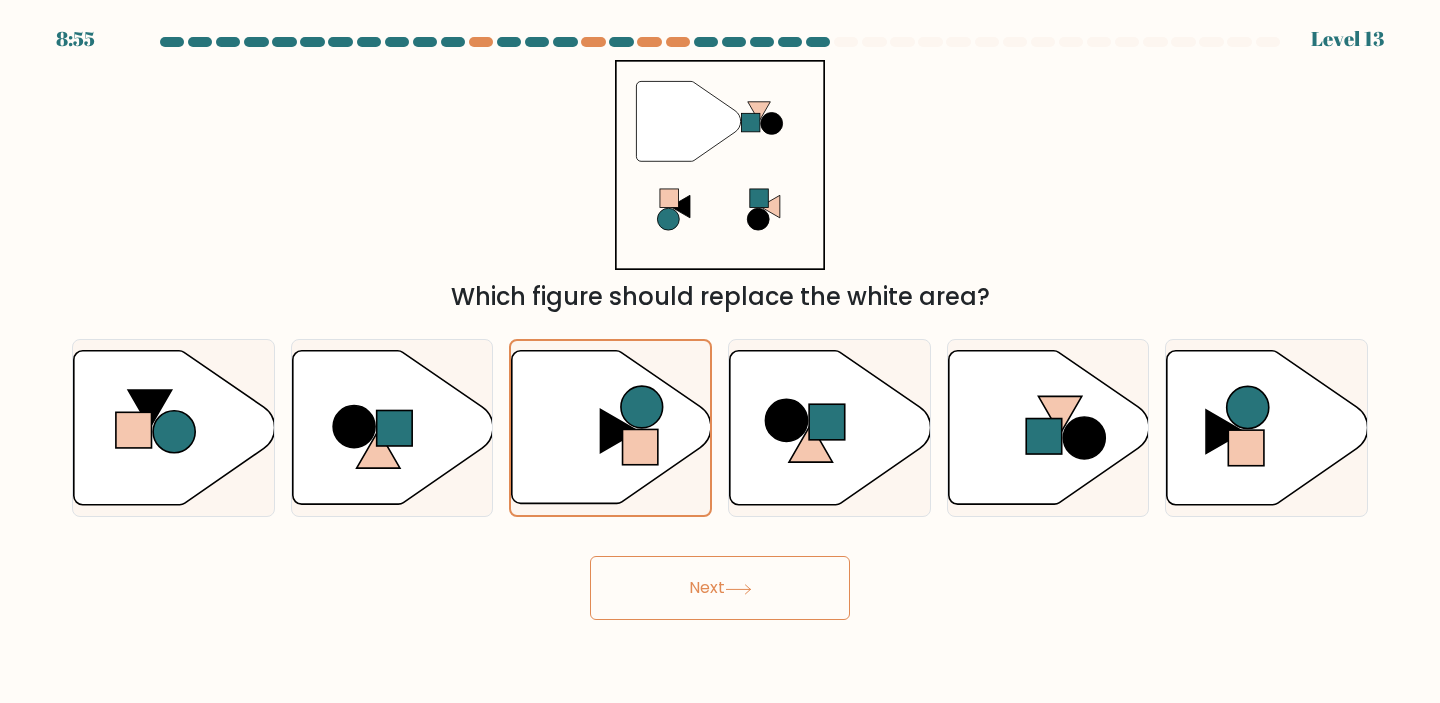 click on "Next" at bounding box center [720, 588] 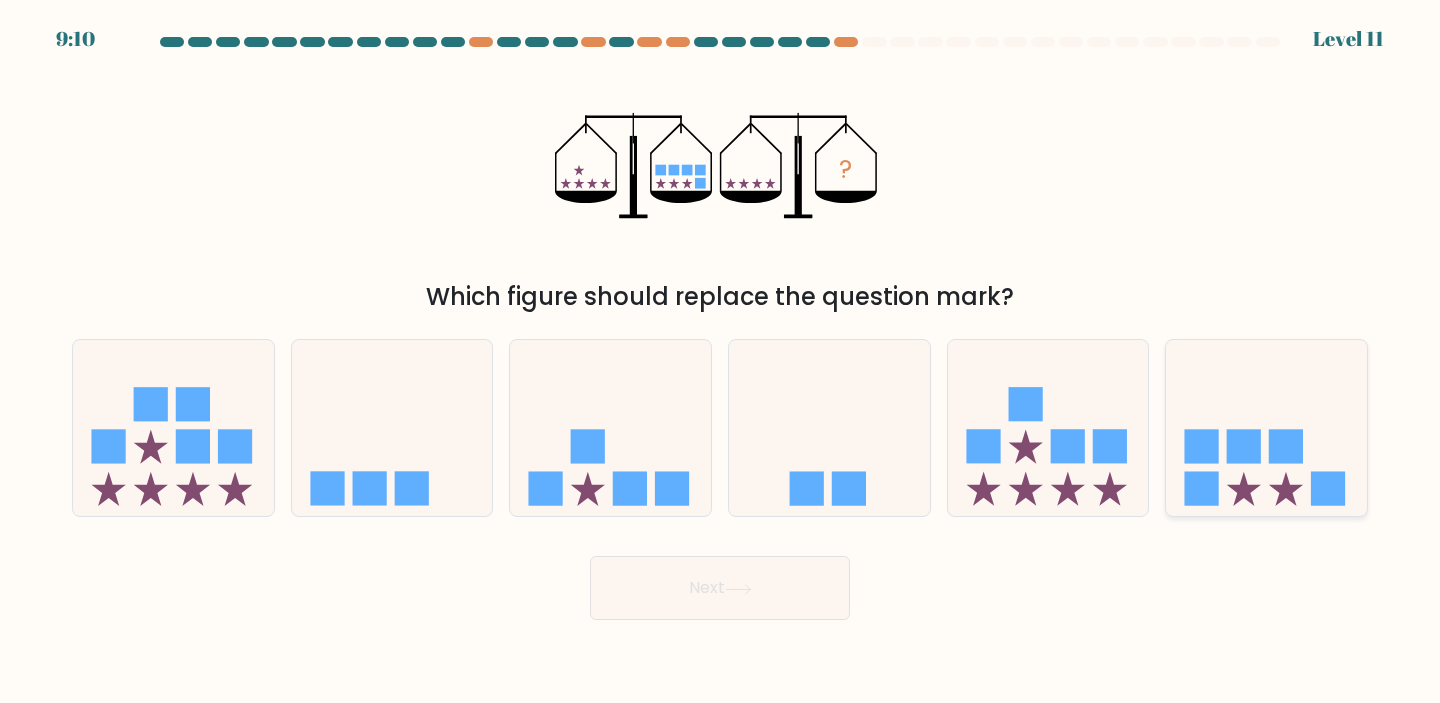 click 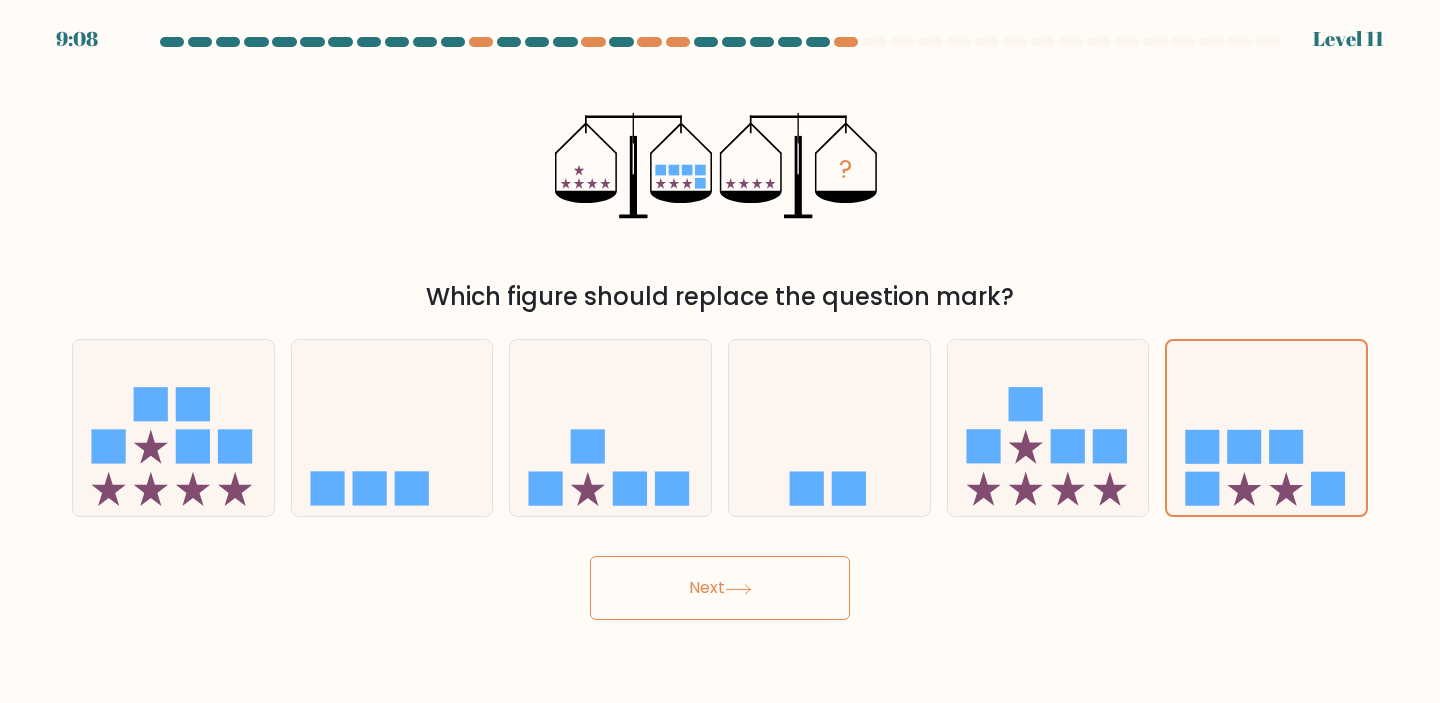 click on "Next" at bounding box center [720, 588] 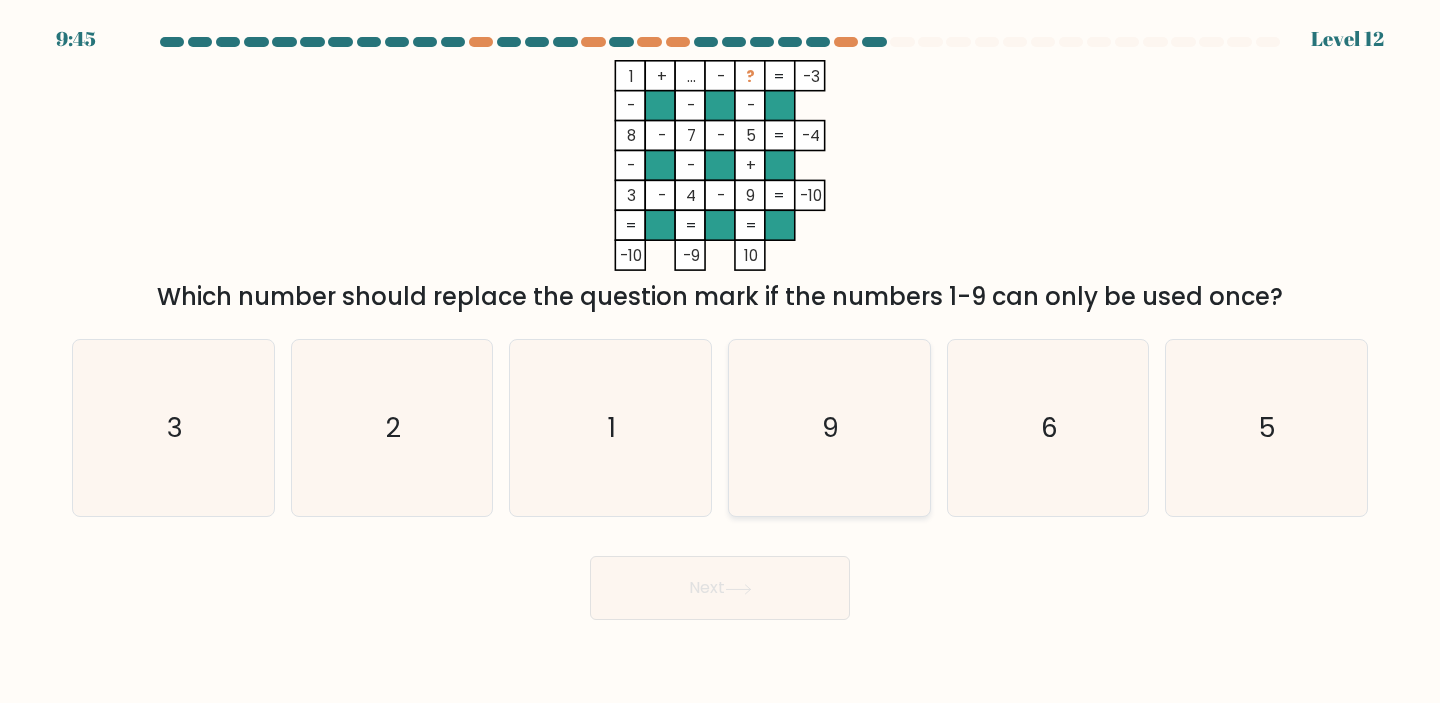 click on "9" 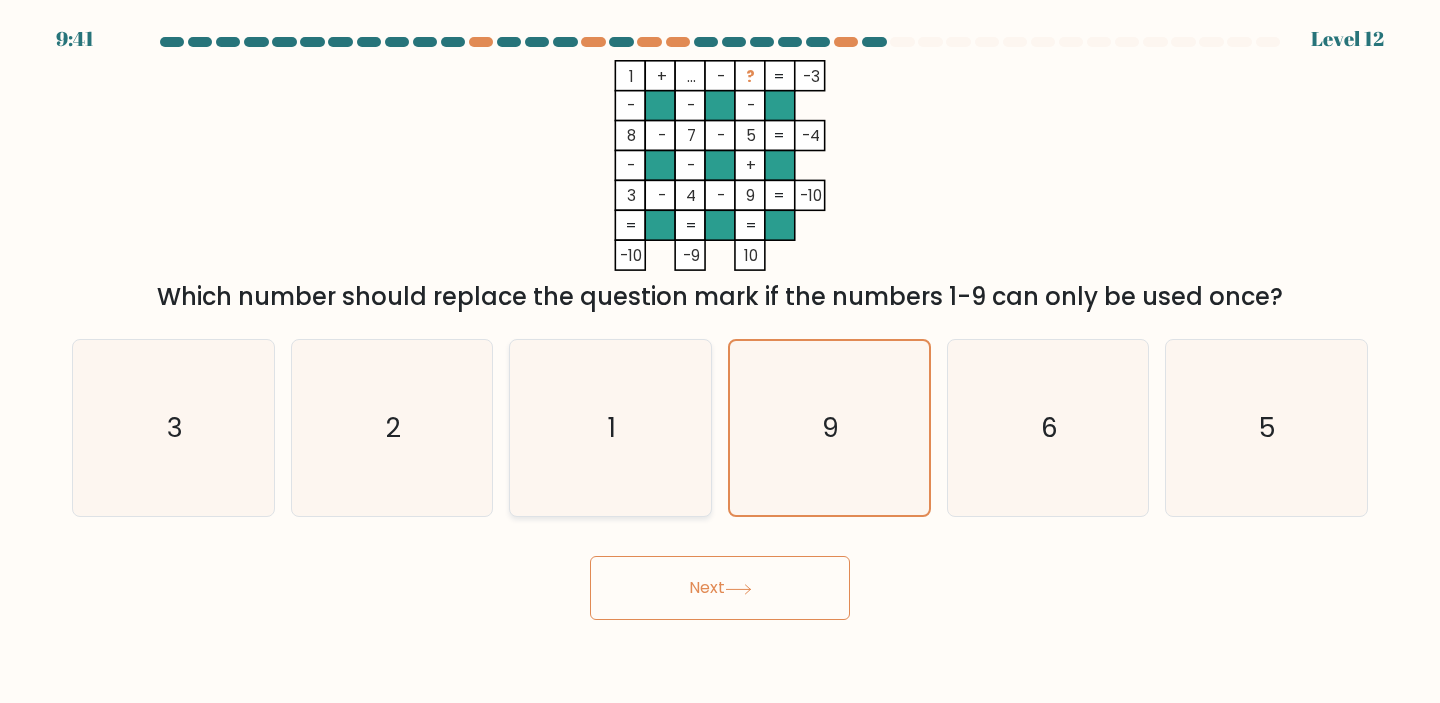 click on "1" 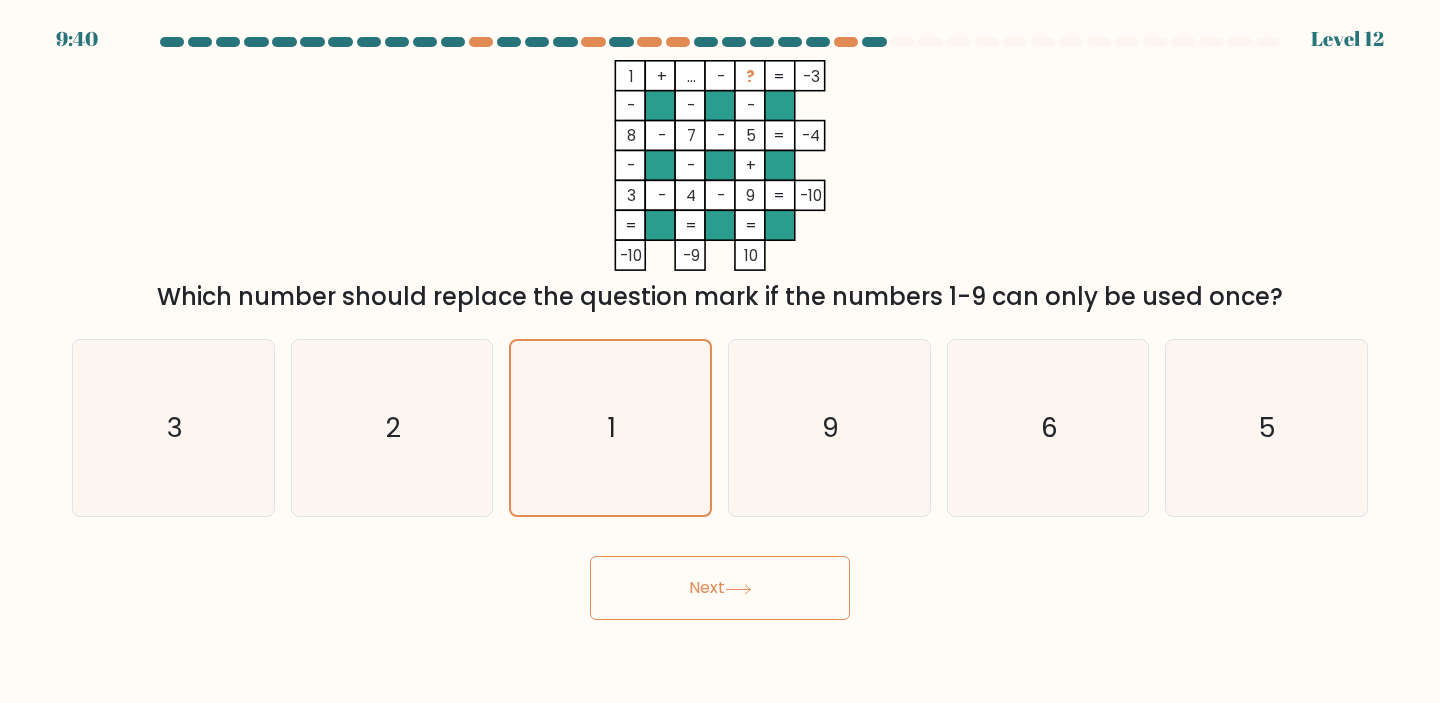 click on "Next" at bounding box center (720, 588) 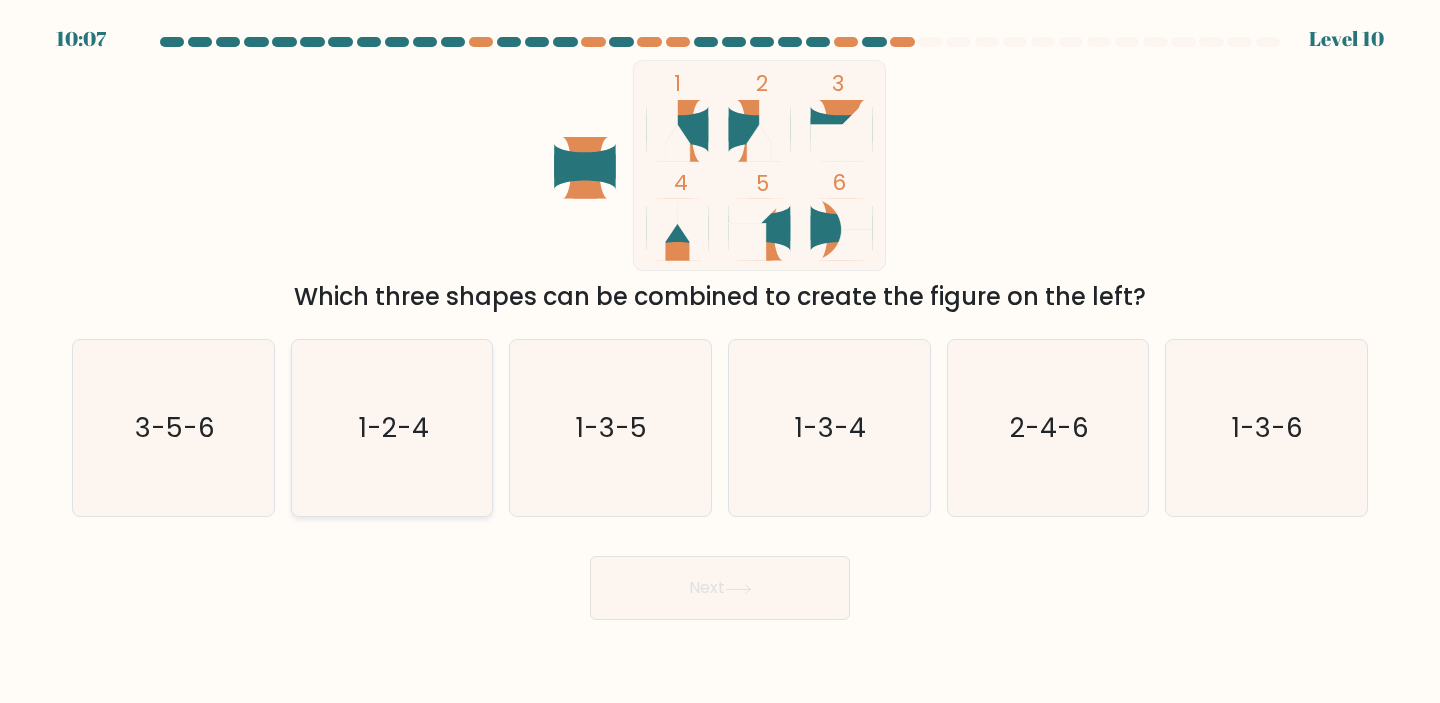 click on "1-2-4" 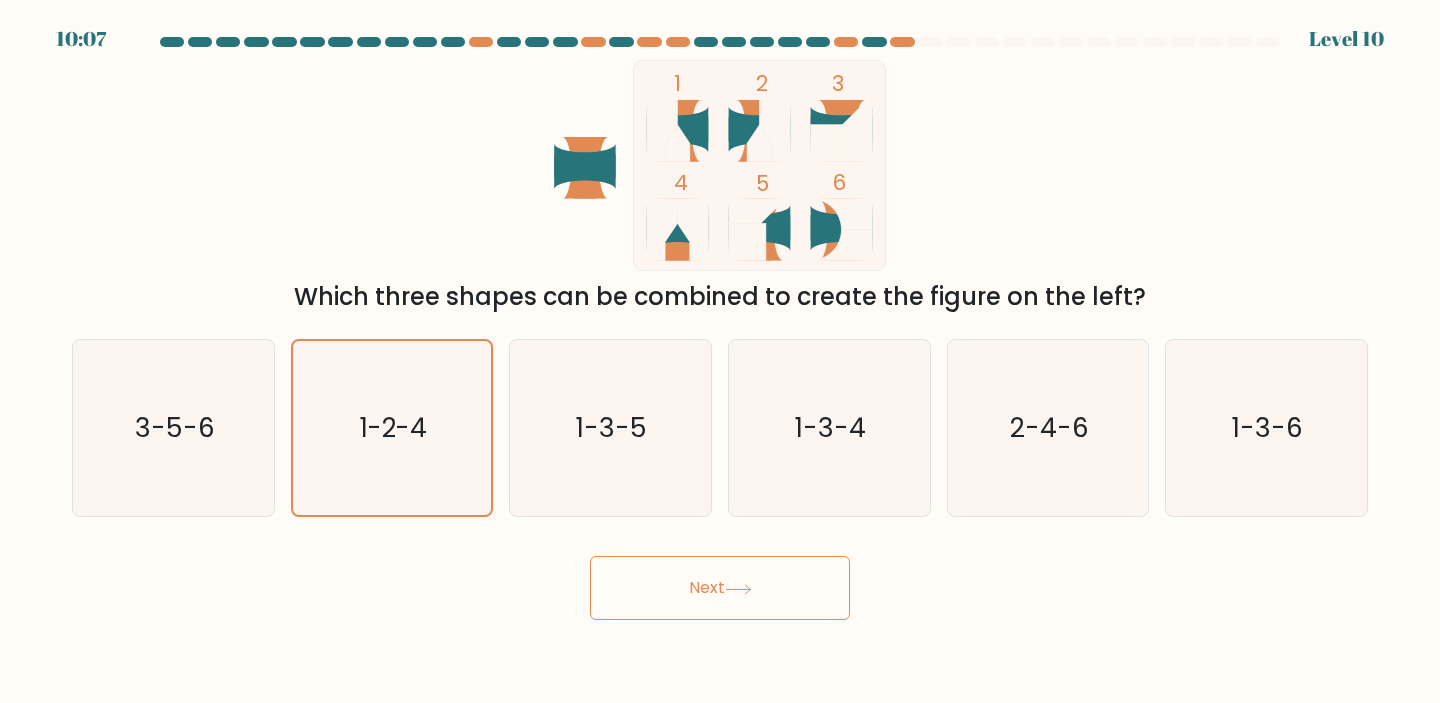 click on "Next" at bounding box center [720, 588] 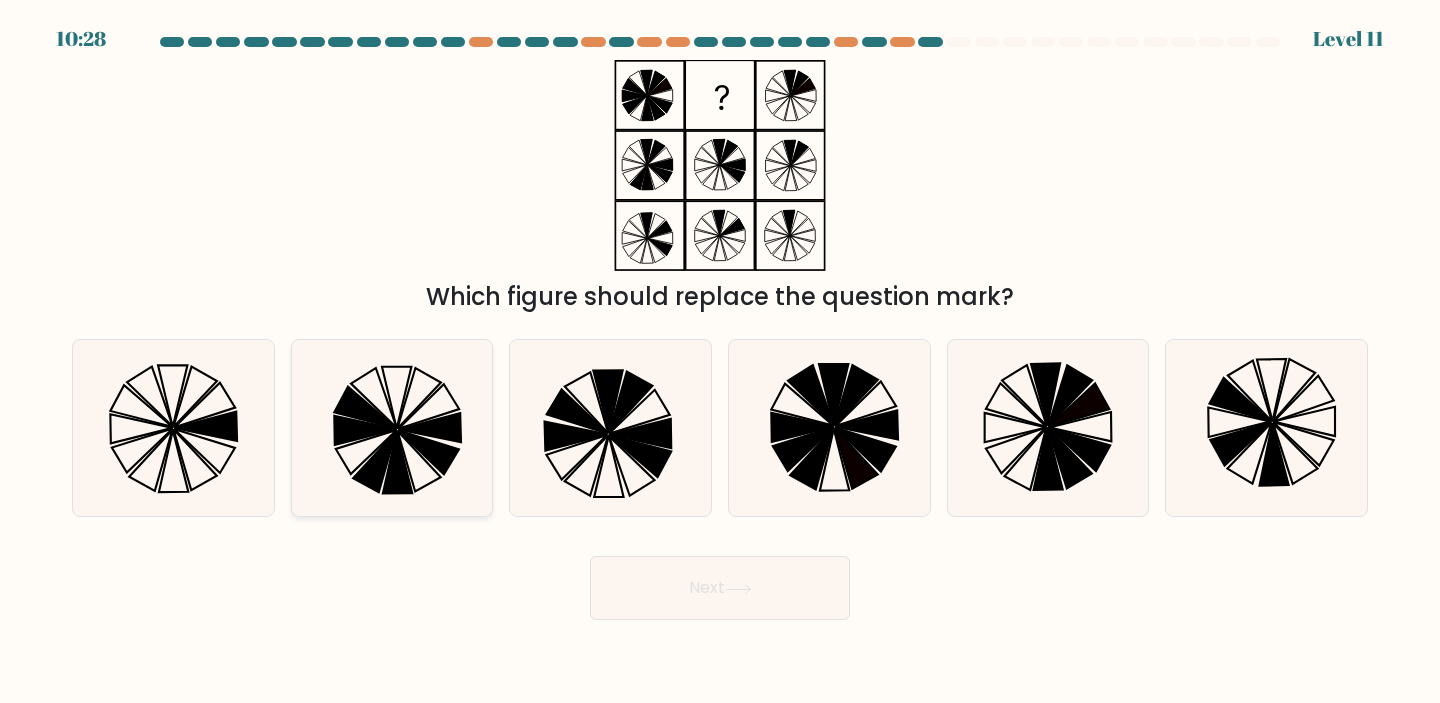 click 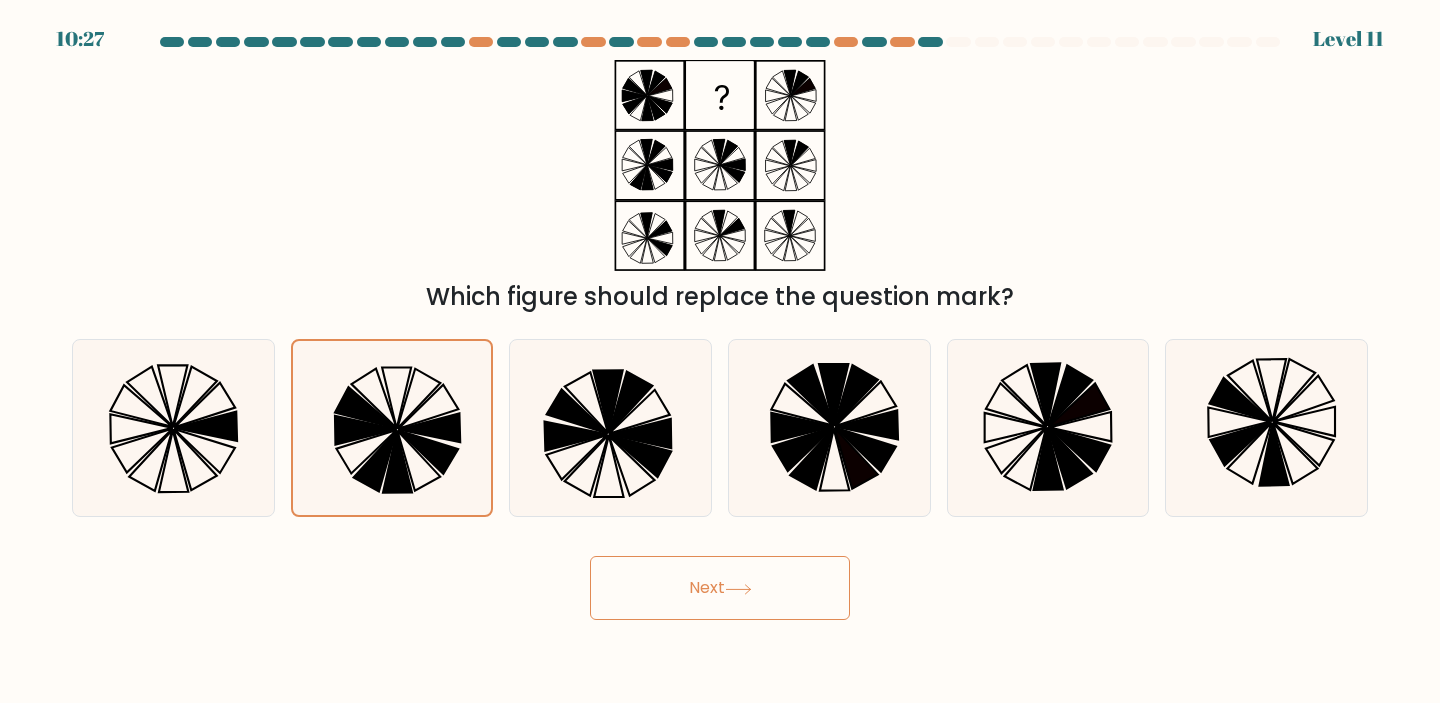 click on "Next" at bounding box center (720, 588) 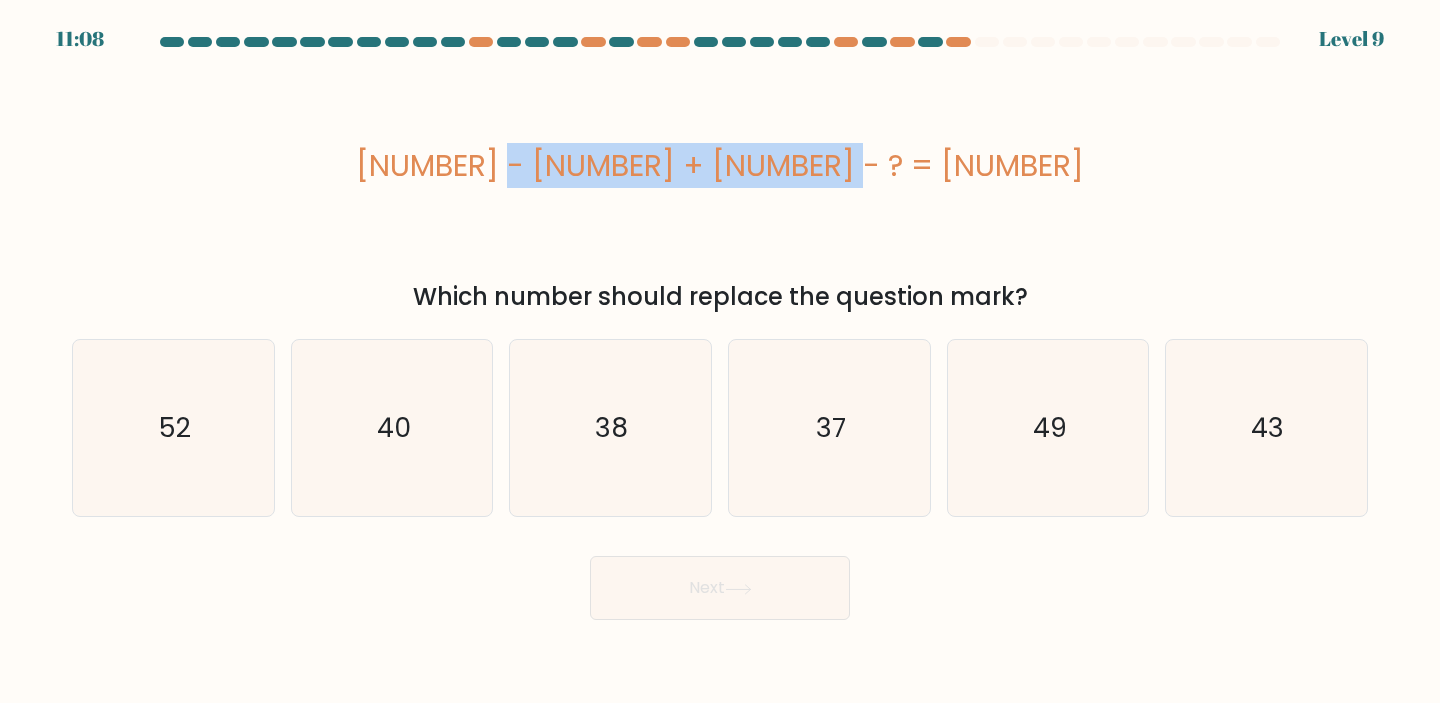 drag, startPoint x: 921, startPoint y: 177, endPoint x: 512, endPoint y: 113, distance: 413.97705 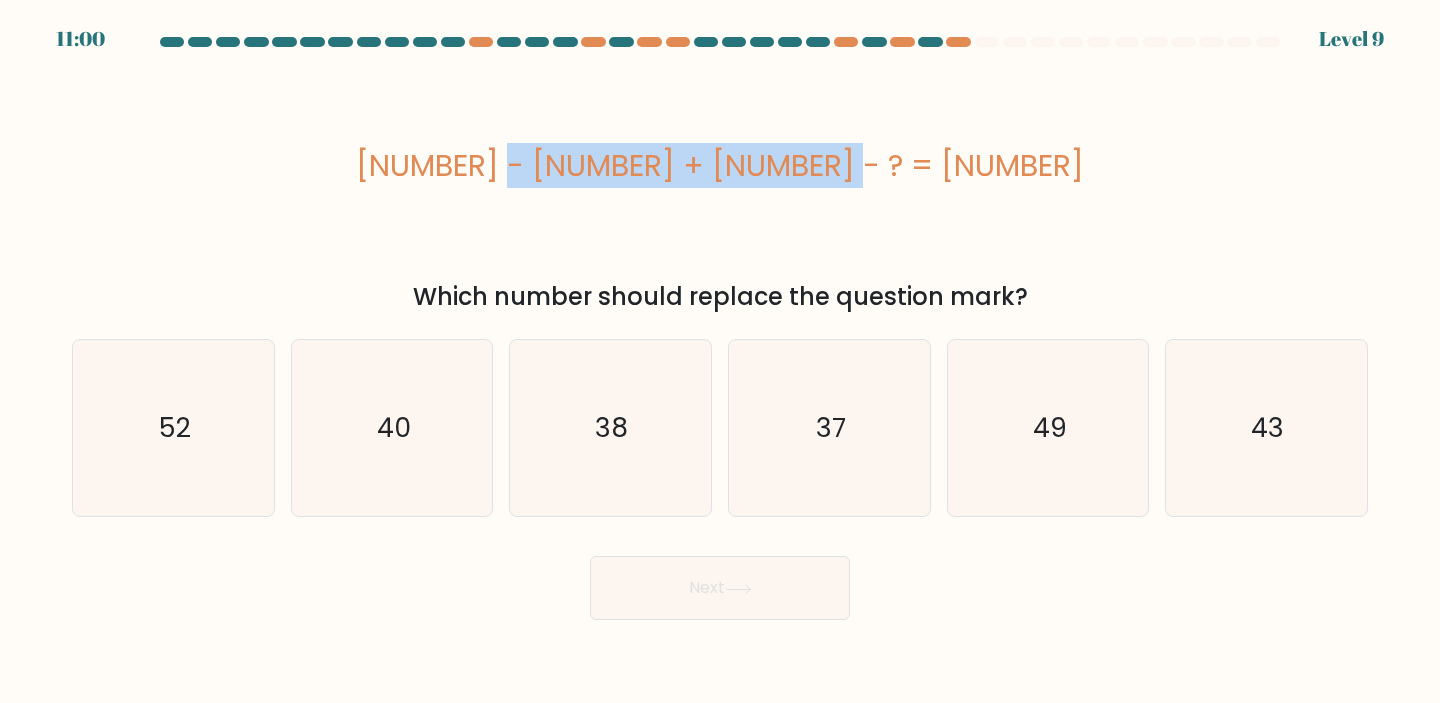 click on "a." at bounding box center [720, 328] 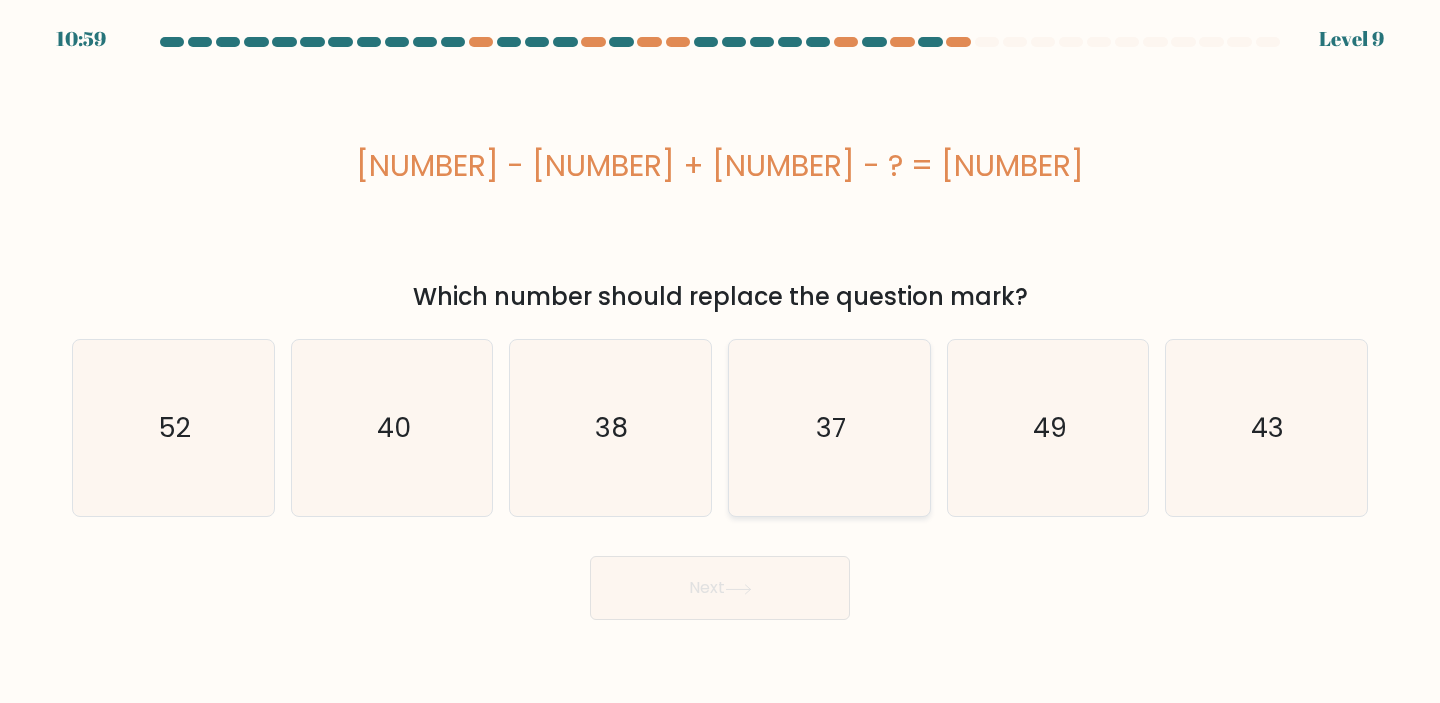 click on "37" 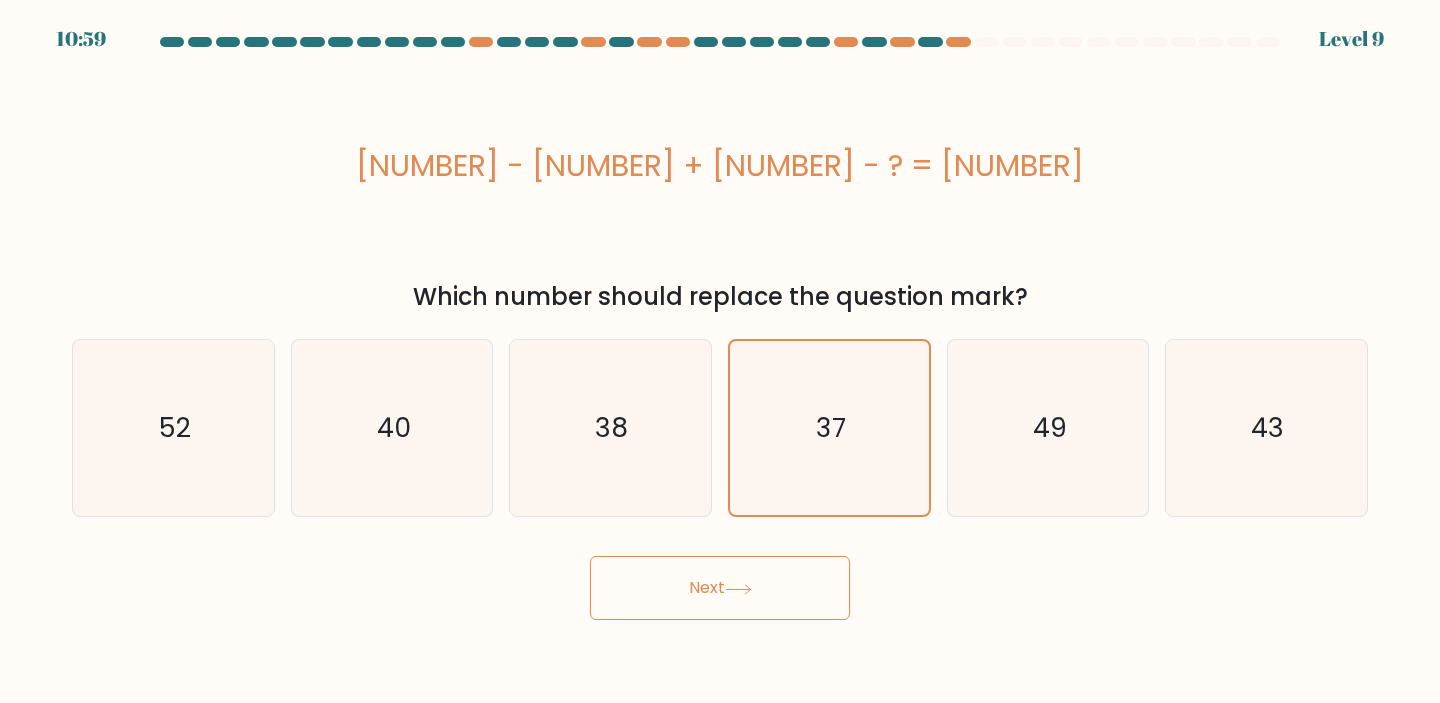 click on "Next" at bounding box center (720, 588) 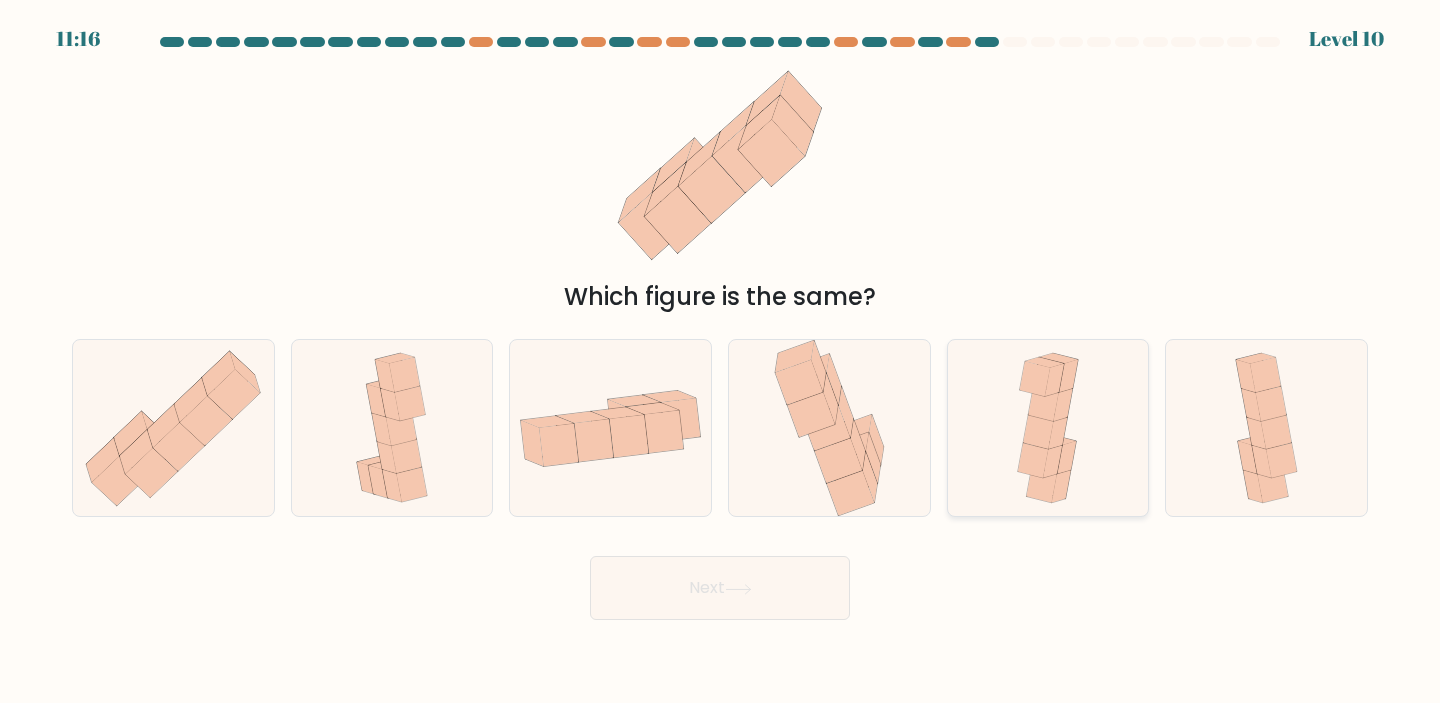 click at bounding box center [1048, 428] 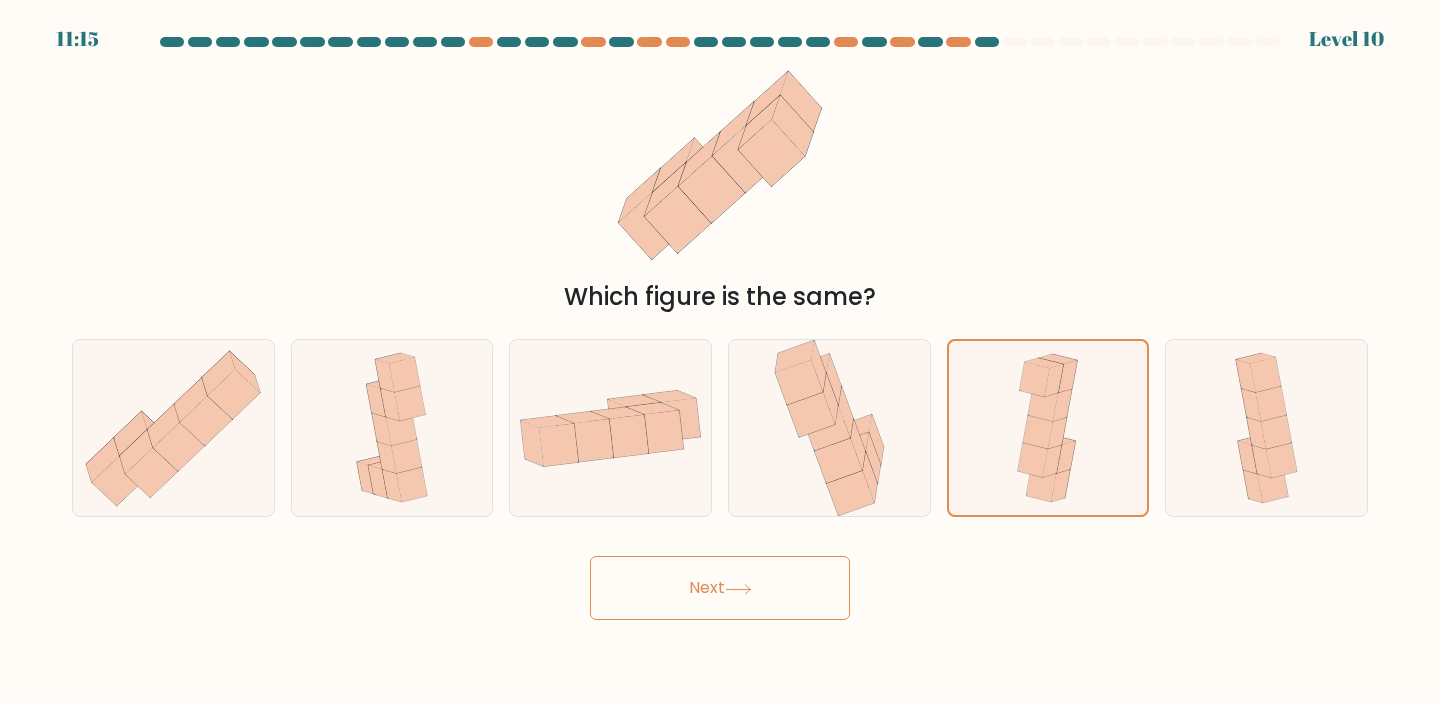 click on "Next" at bounding box center [720, 588] 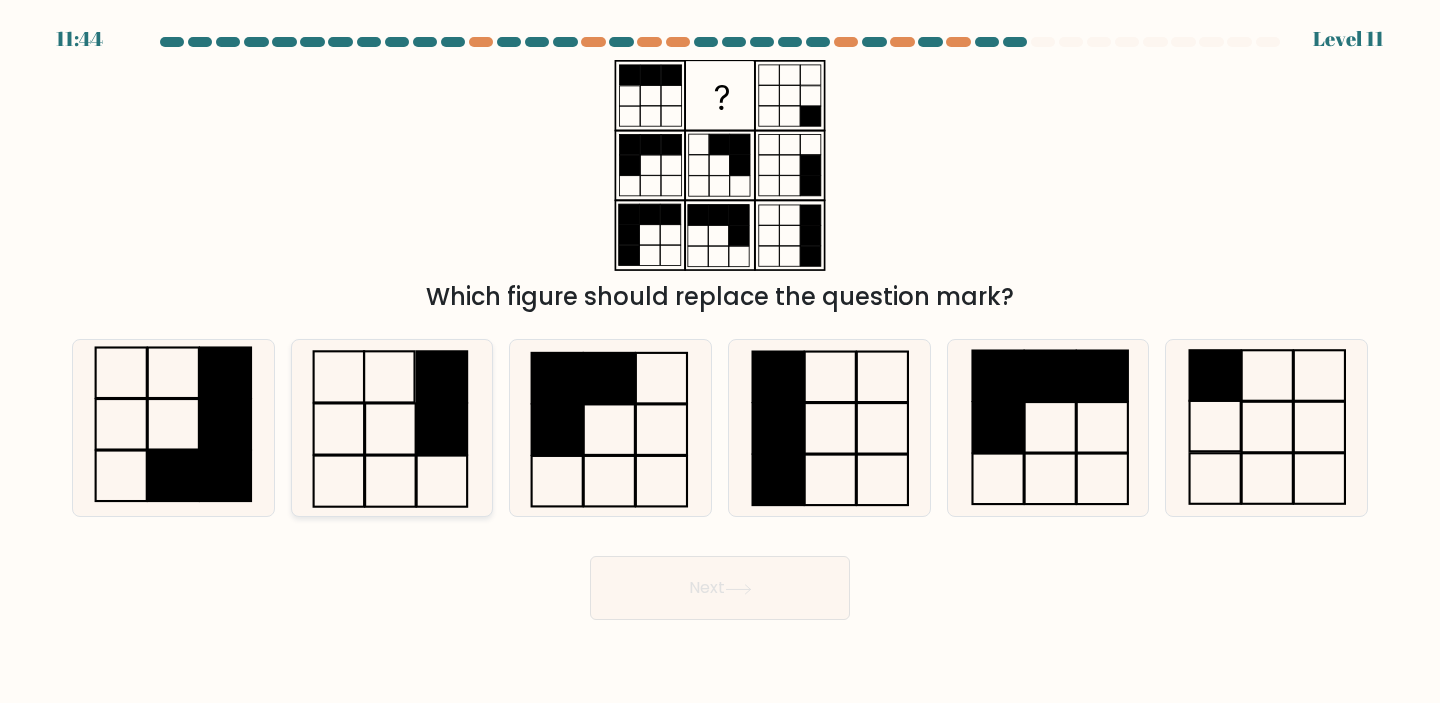 click 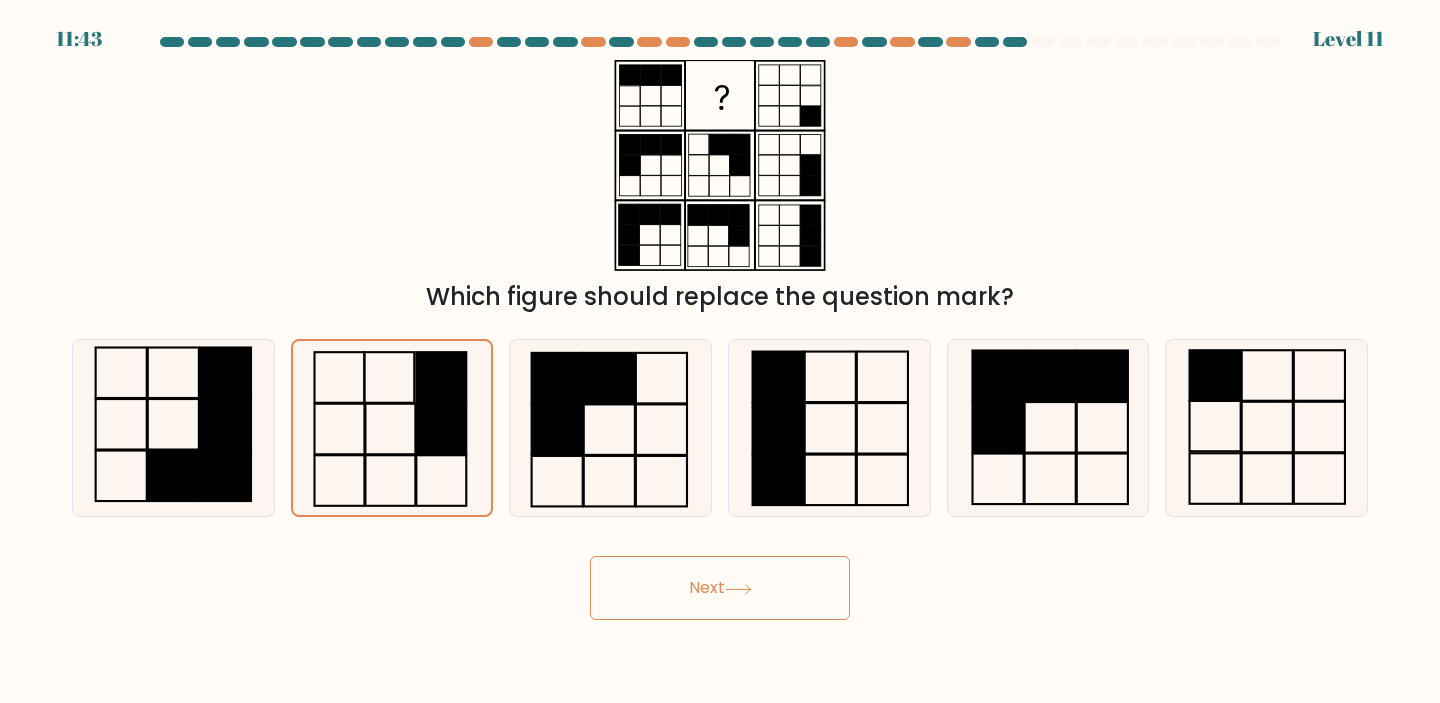 click on "Next" at bounding box center (720, 588) 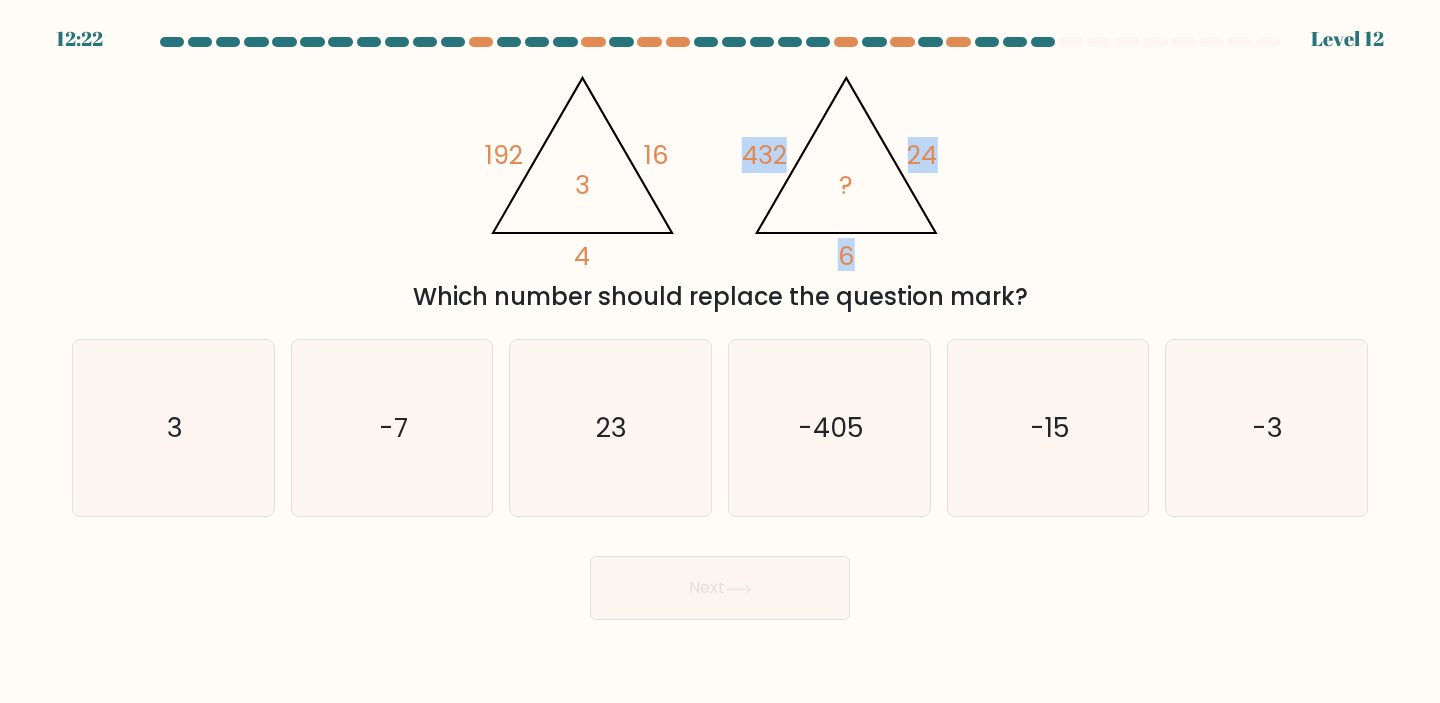 drag, startPoint x: 732, startPoint y: 151, endPoint x: 904, endPoint y: 251, distance: 198.95728 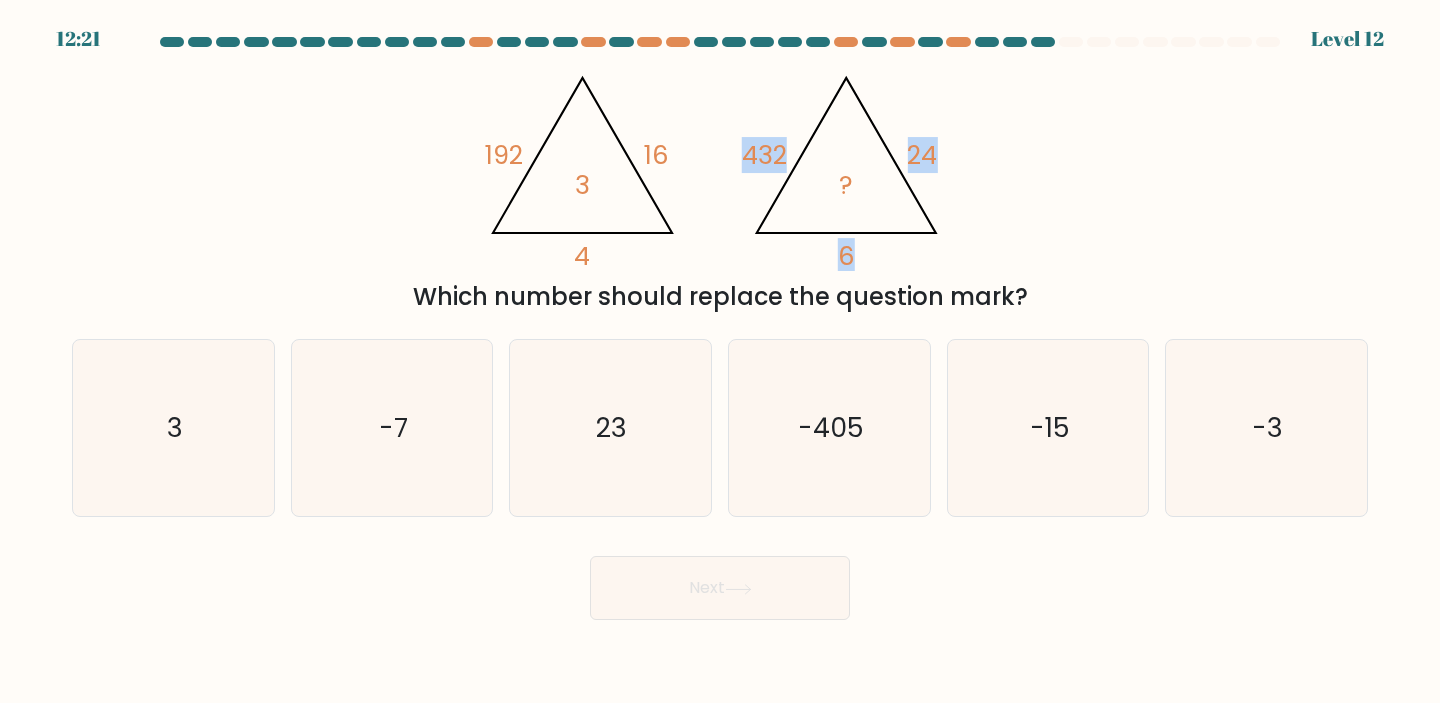 click on "@import url('https://fonts.googleapis.com/css?family=Abril+Fatface:400,100,100italic,300,300italic,400italic,500,500italic,700,700italic,900,900italic');                        192       16       4       3                                       @import url('https://fonts.googleapis.com/css?family=Abril+Fatface:400,100,100italic,300,300italic,400italic,500,500italic,700,700italic,900,900italic');                        432       24       6       ?" 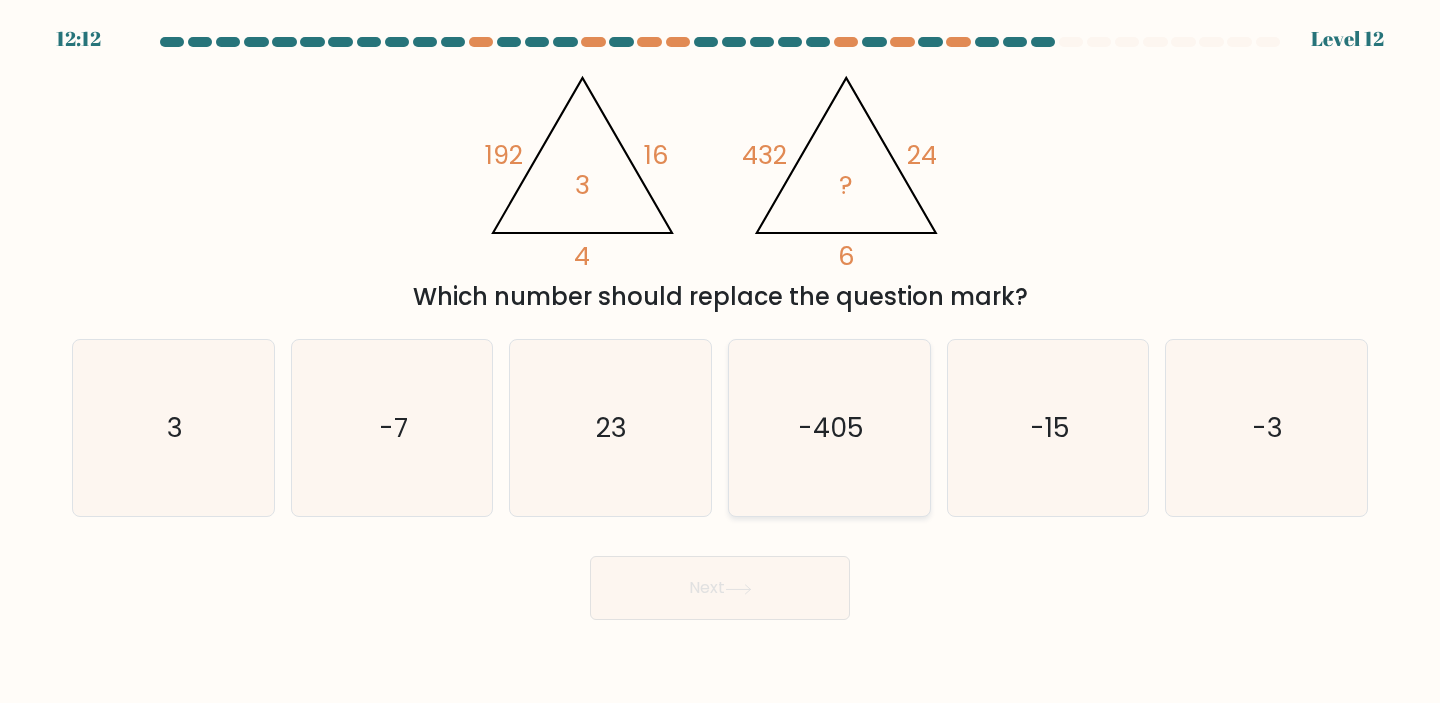 click on "-405" 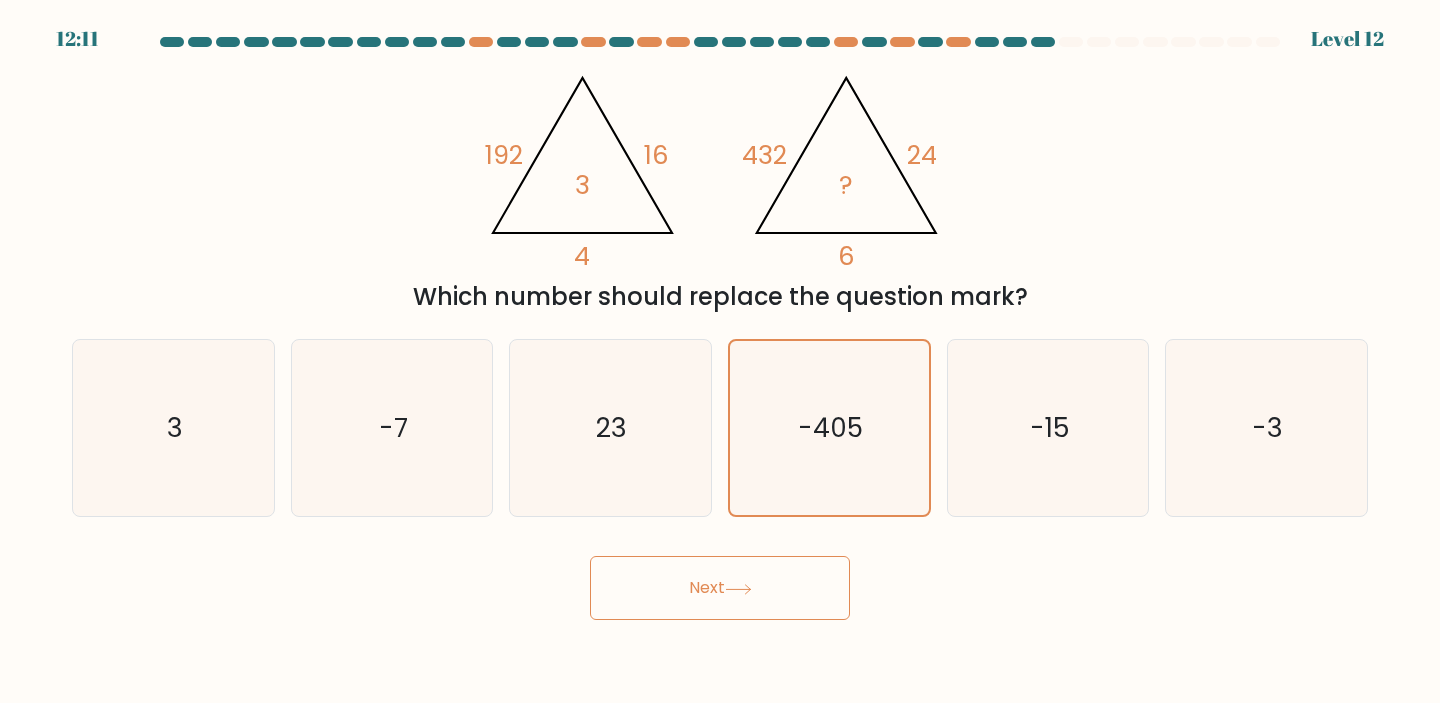 click 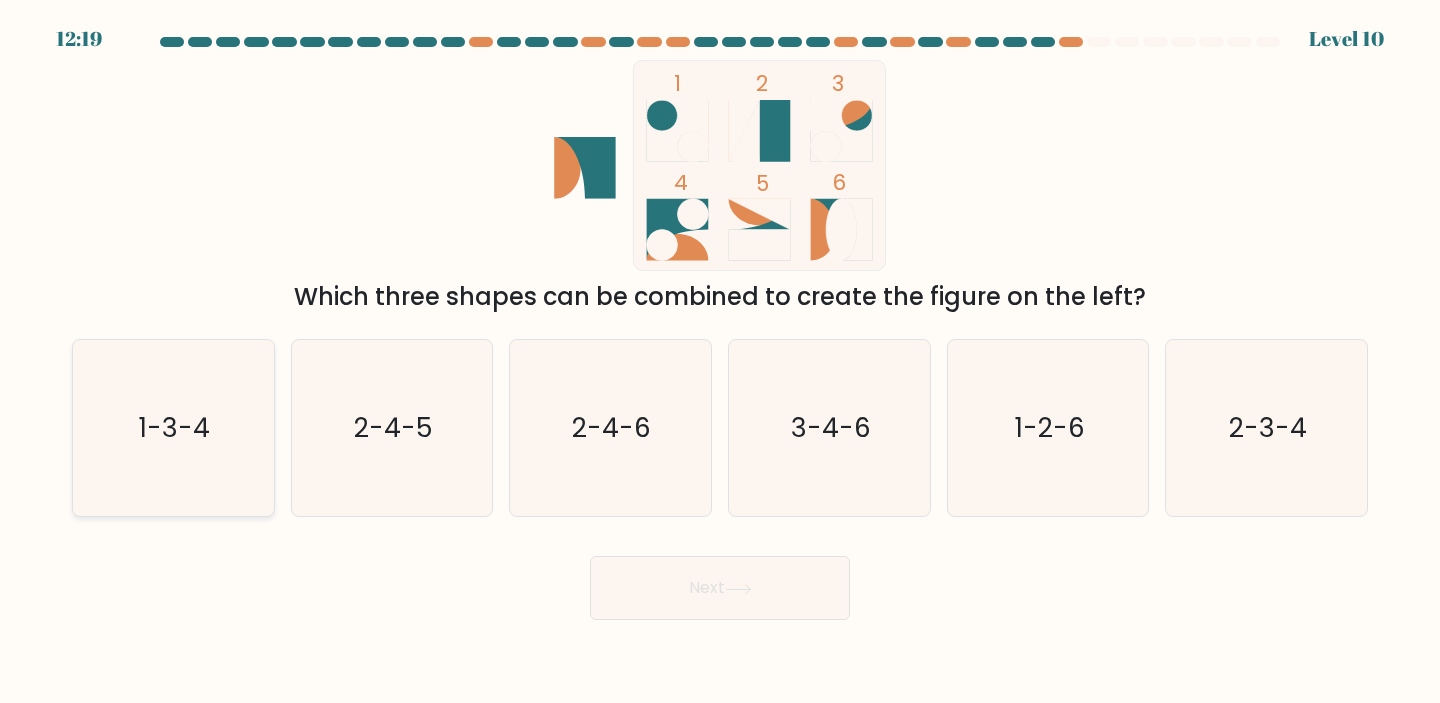 click on "1-3-4" 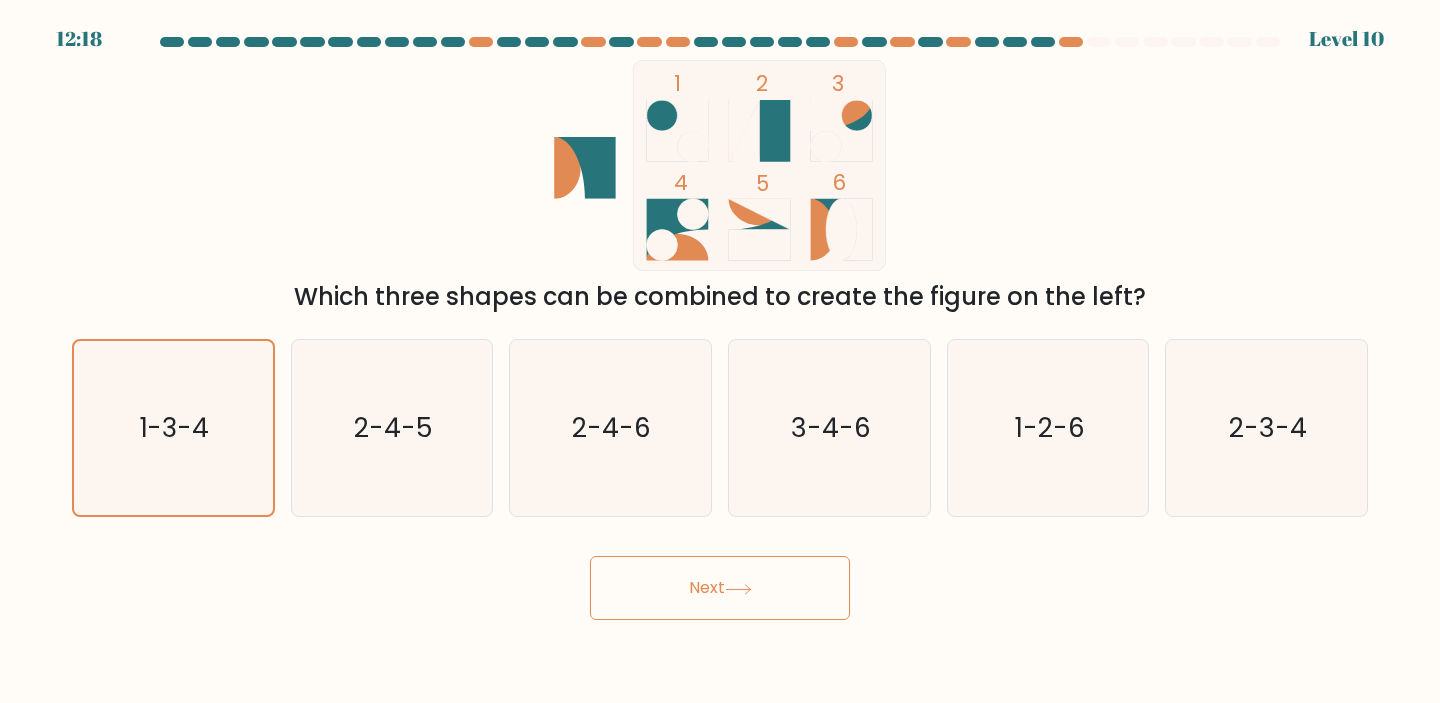 click on "Next" at bounding box center (720, 588) 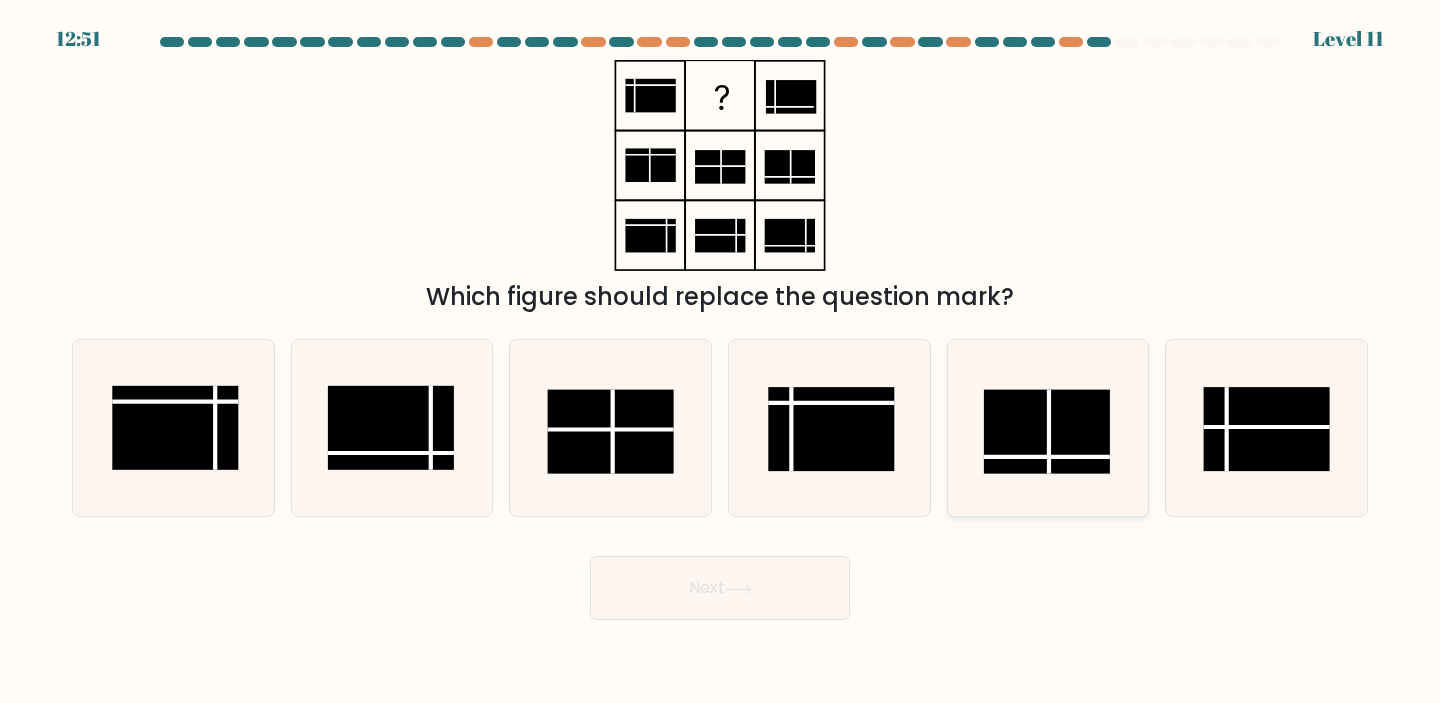 click 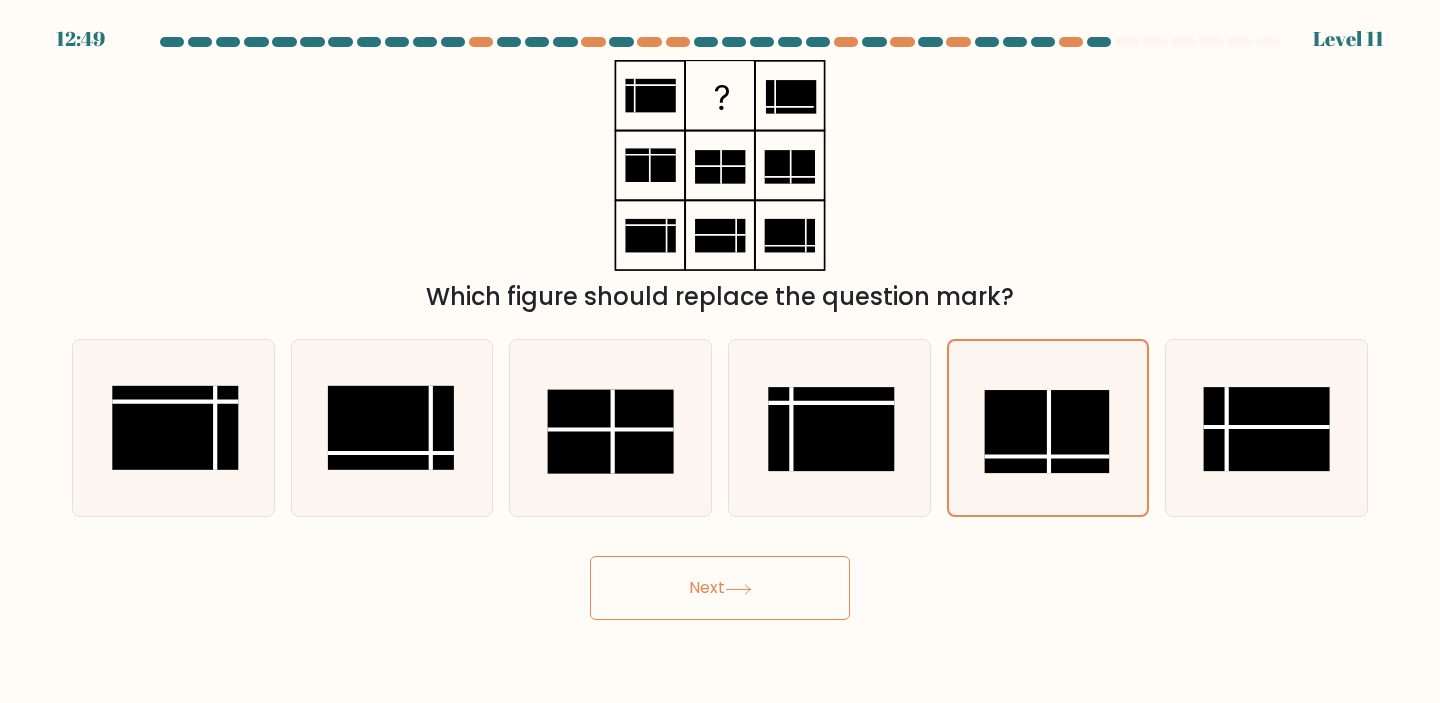 click on "Next" at bounding box center (720, 588) 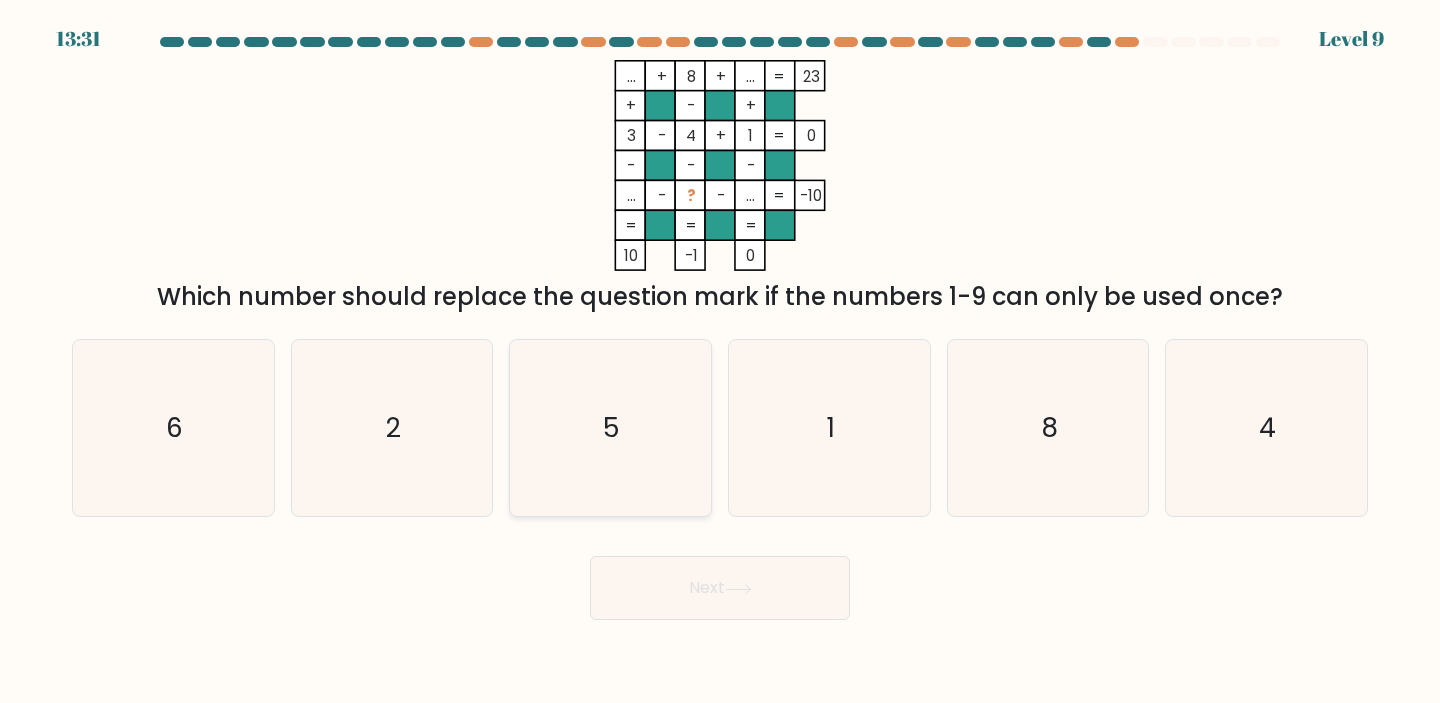 click on "5" 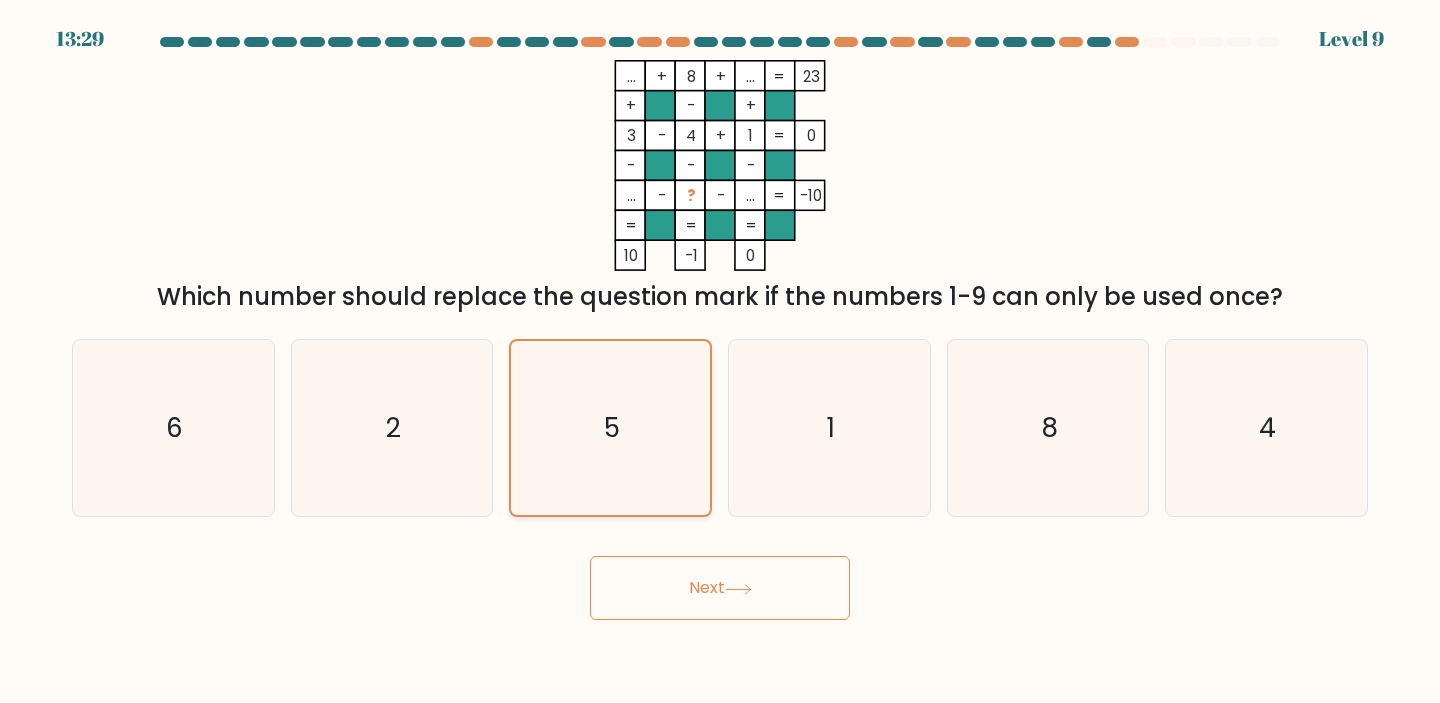 click on "5" 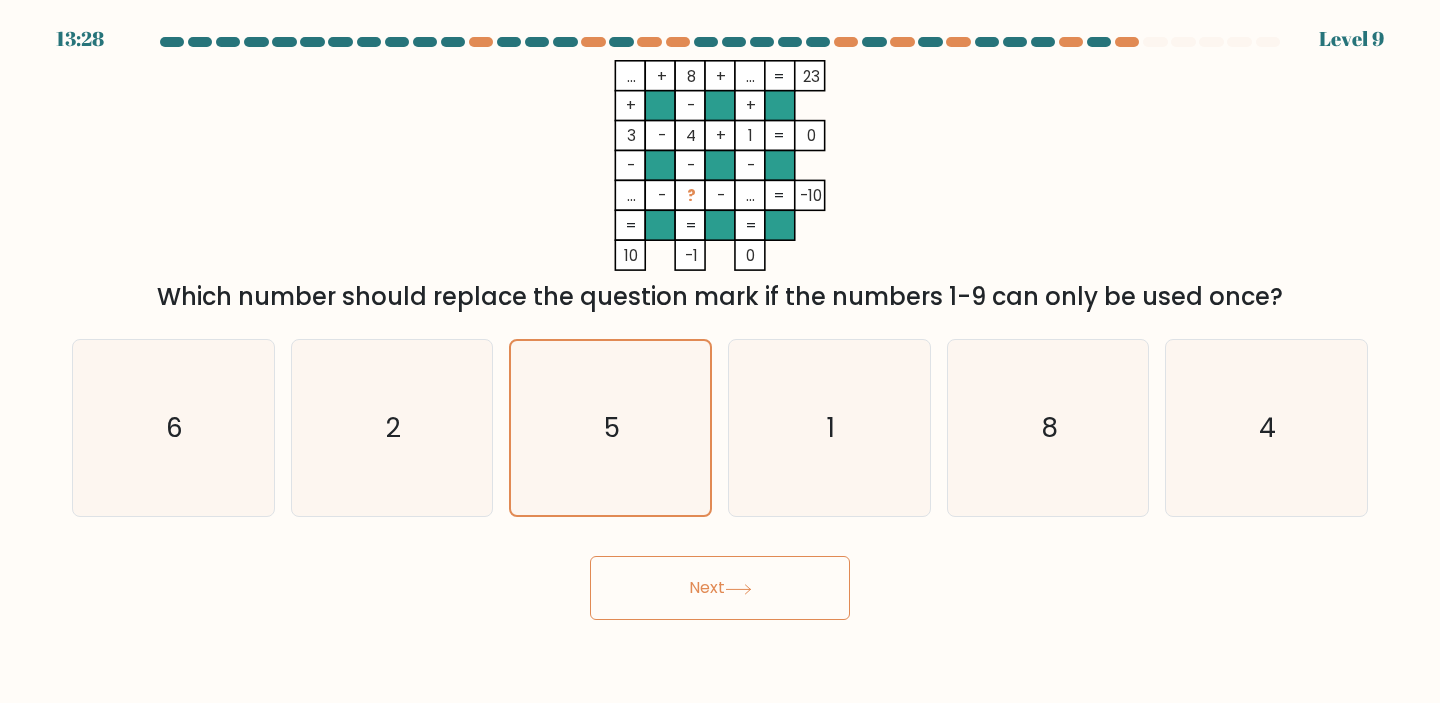 click on "Next" at bounding box center [720, 588] 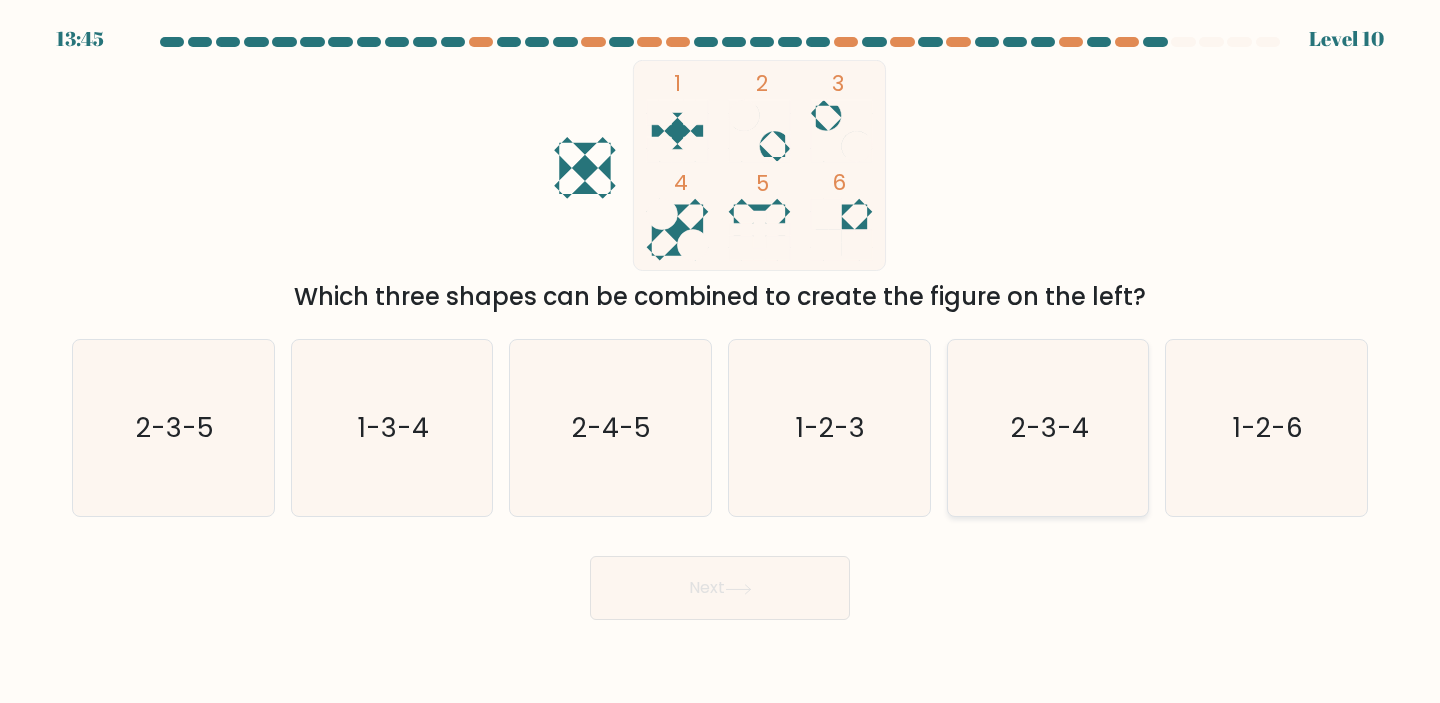 click on "2-3-4" 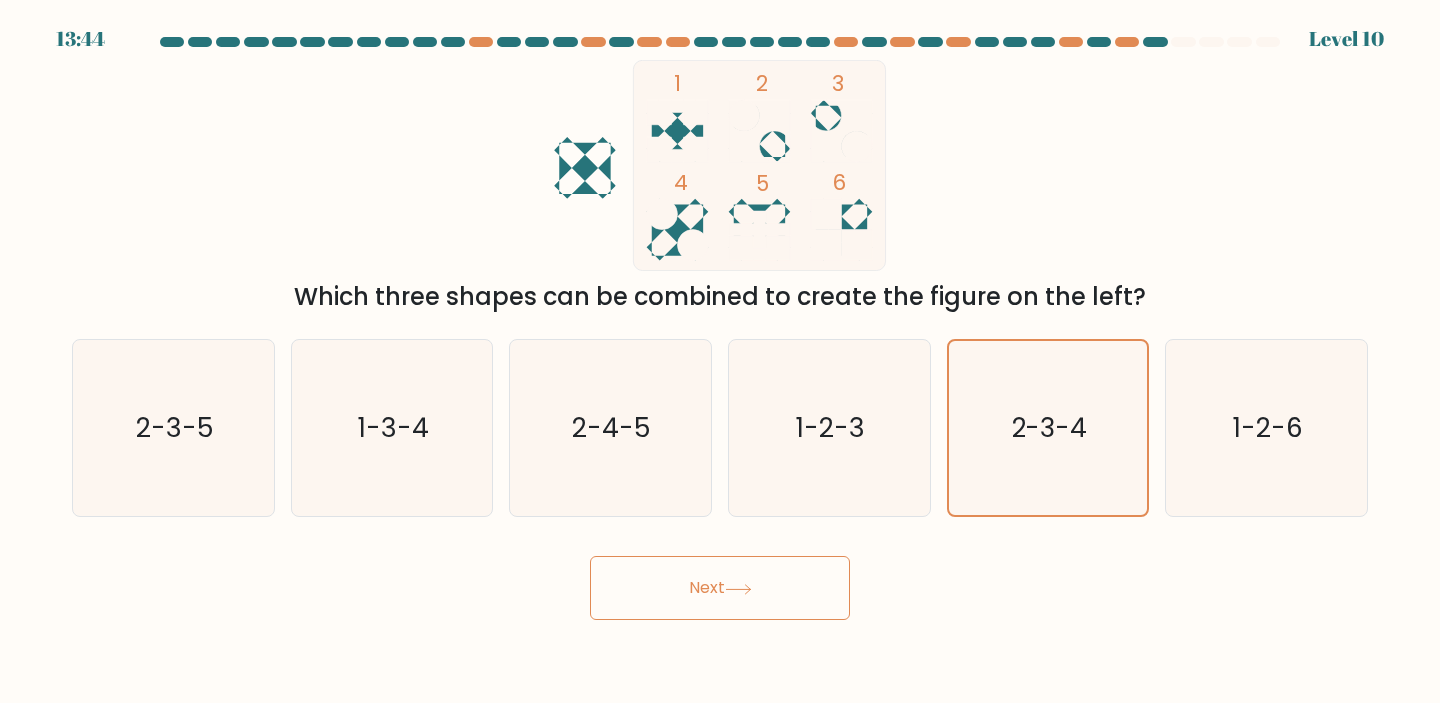 click on "Next" at bounding box center (720, 588) 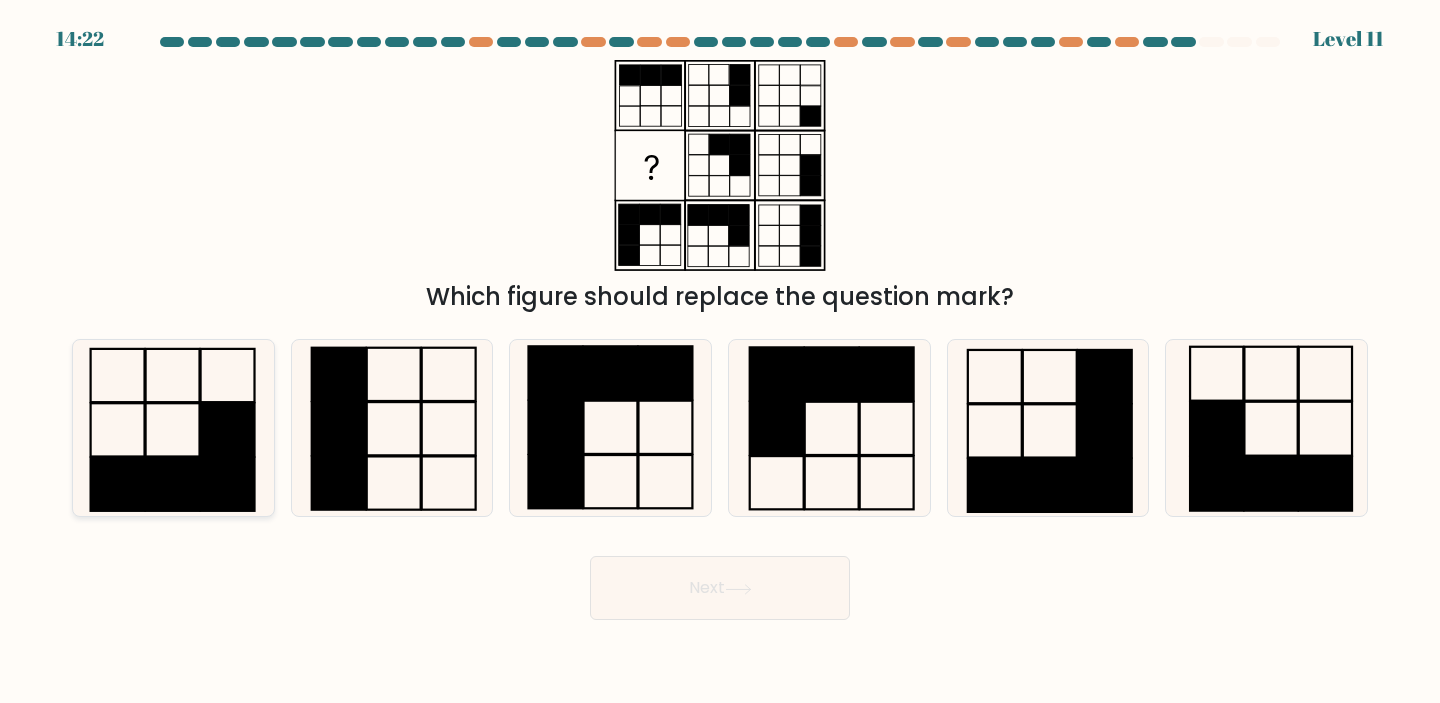 click 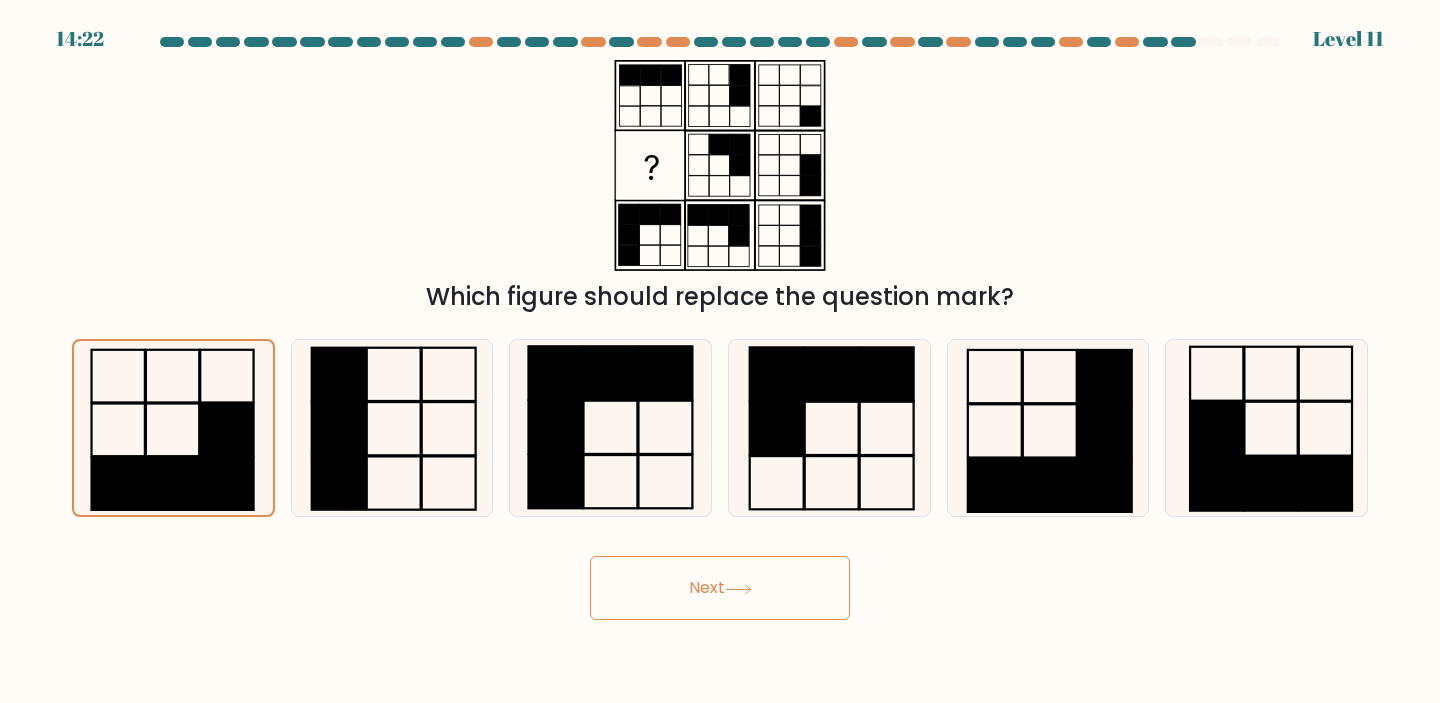 click on "Next" at bounding box center (720, 588) 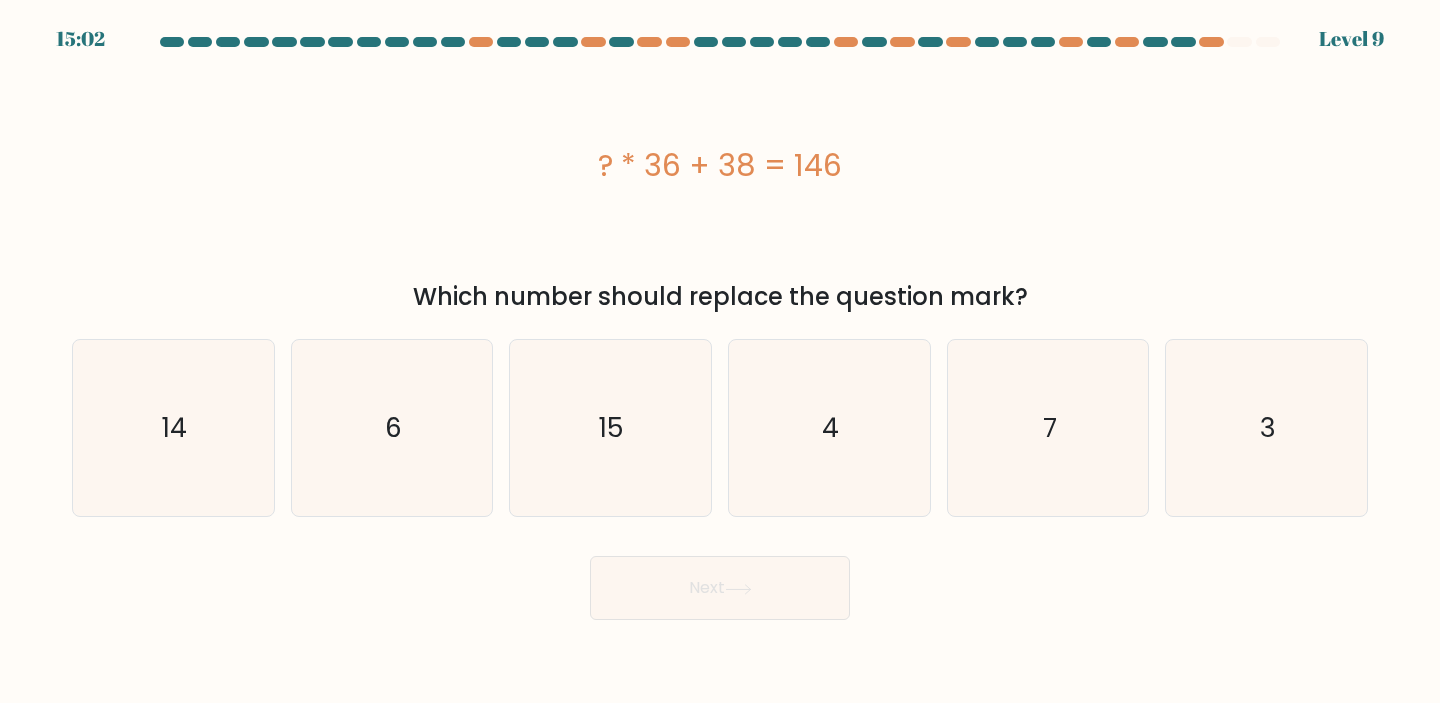 drag, startPoint x: 889, startPoint y: 159, endPoint x: 514, endPoint y: 150, distance: 375.10797 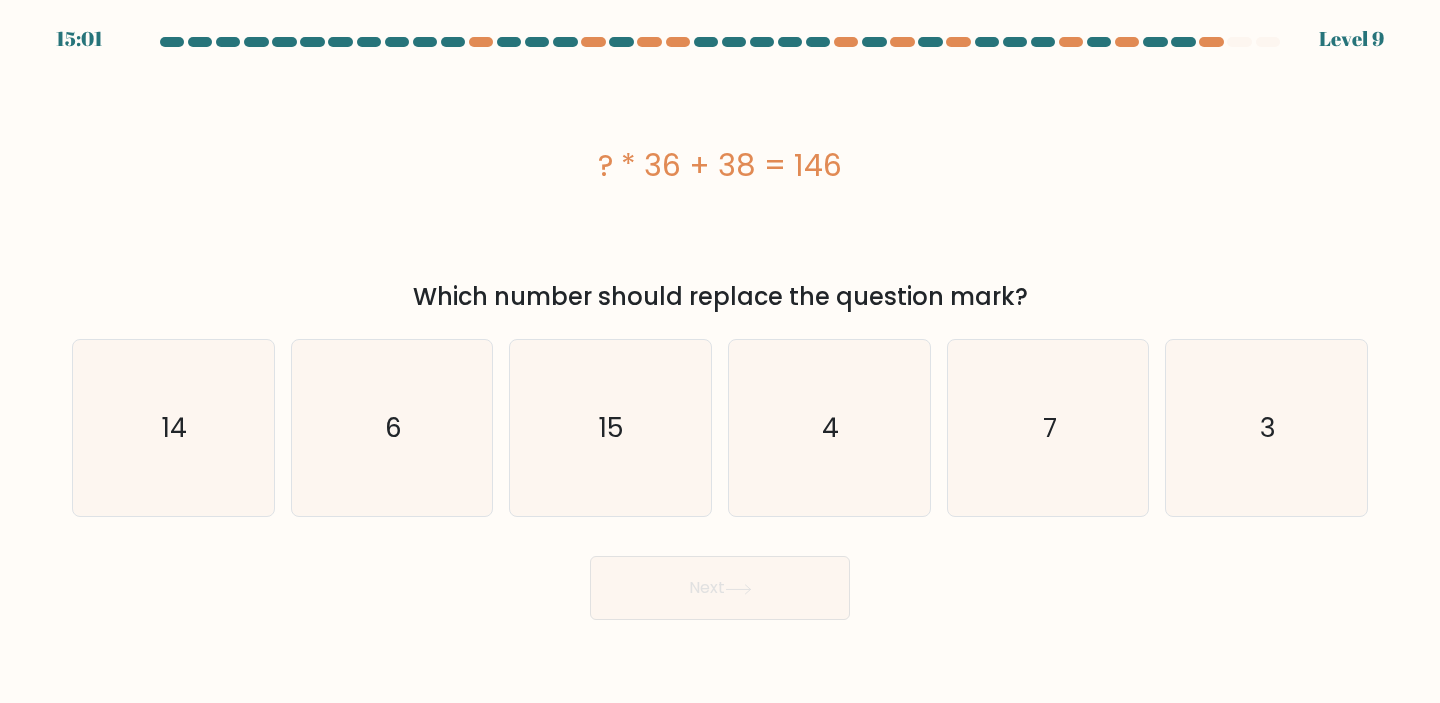 copy on "? * 36 + 38 = 146" 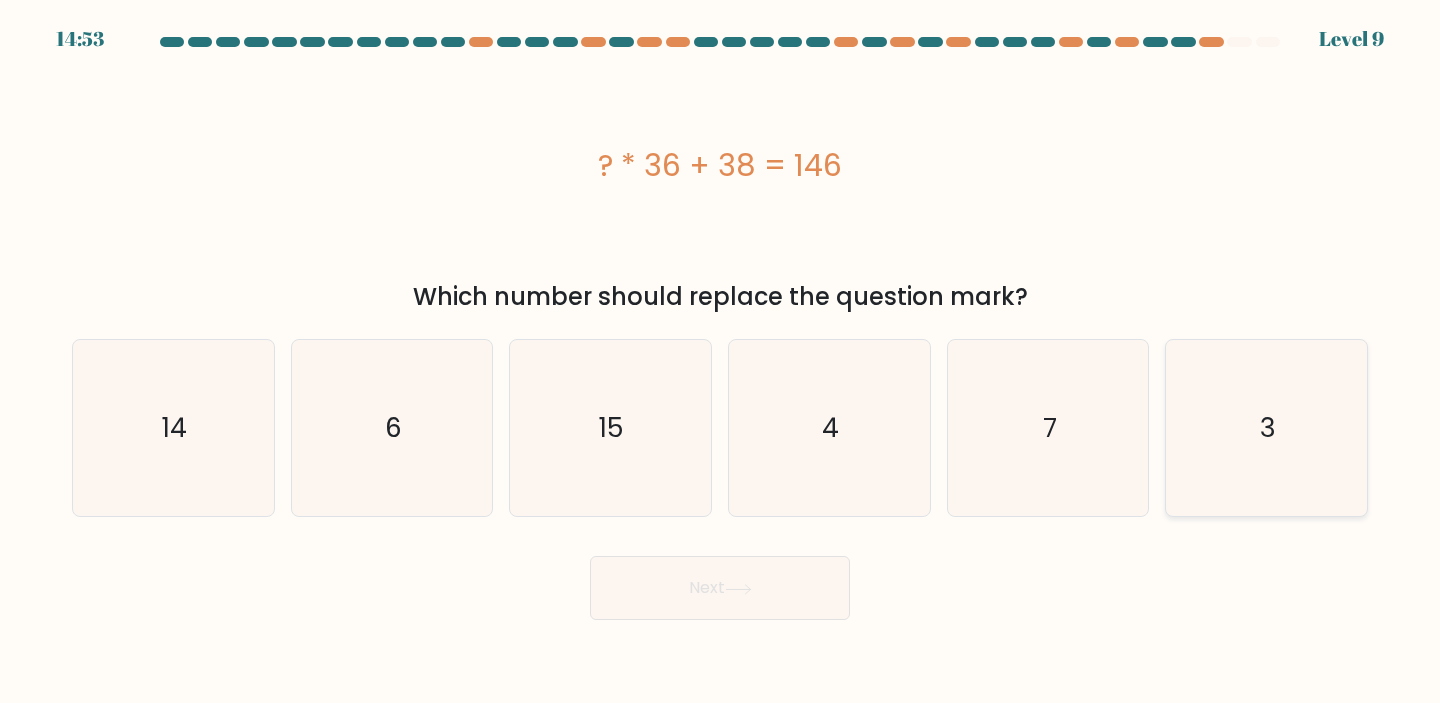 click on "3" 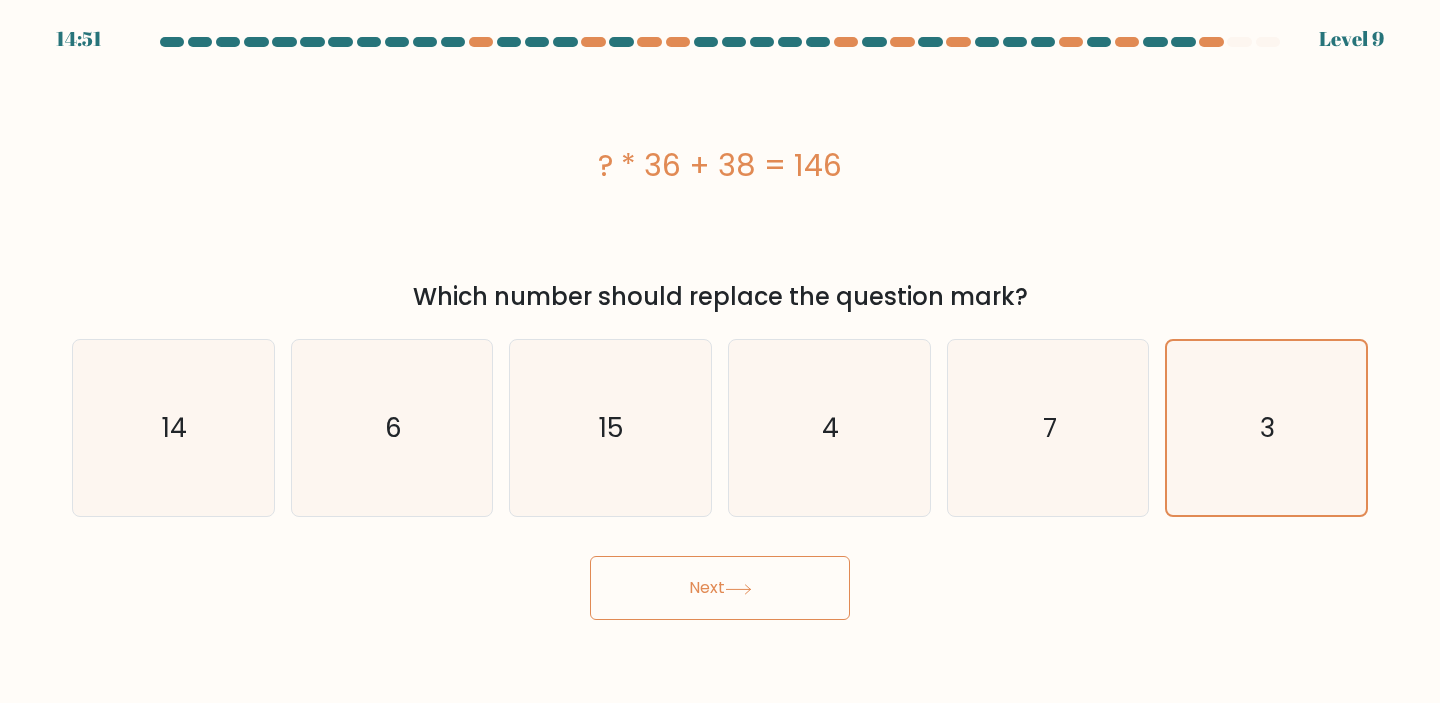 click on "Next" at bounding box center [720, 588] 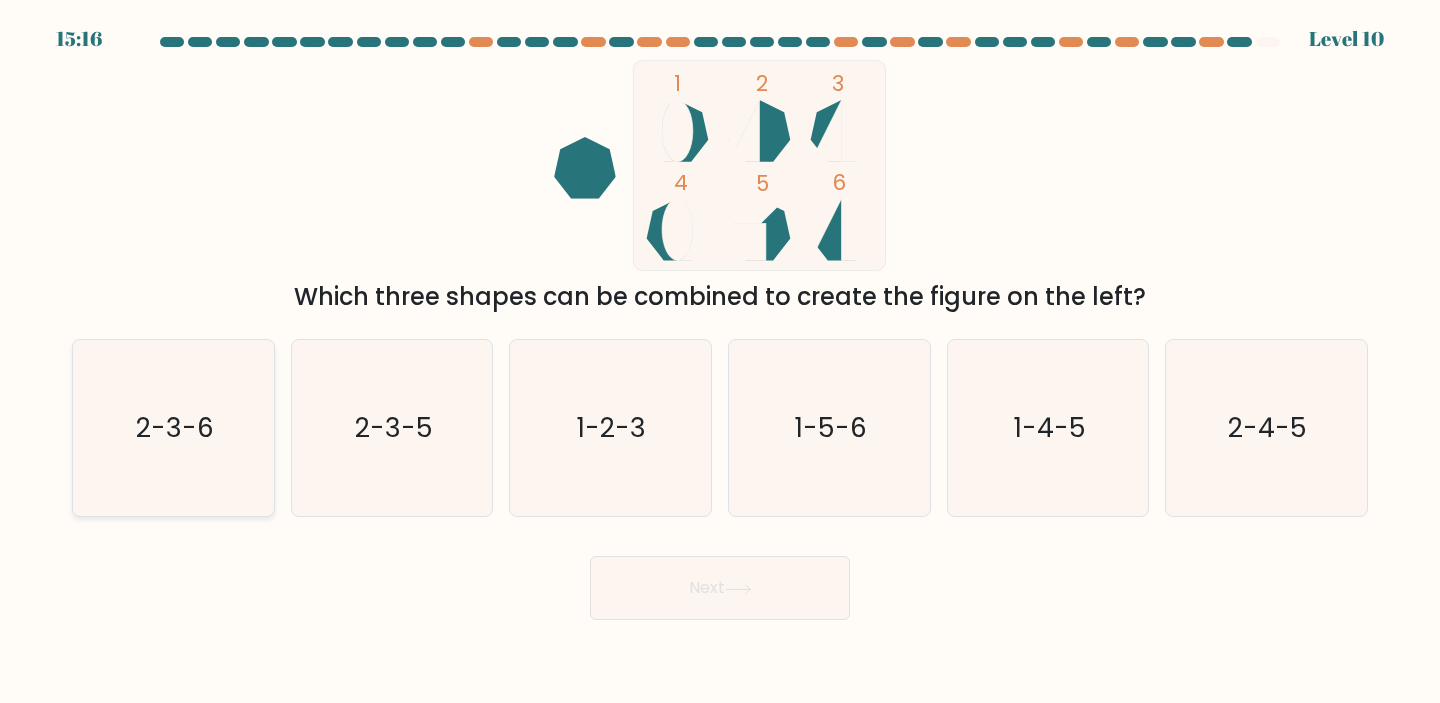 click on "2-3-6" 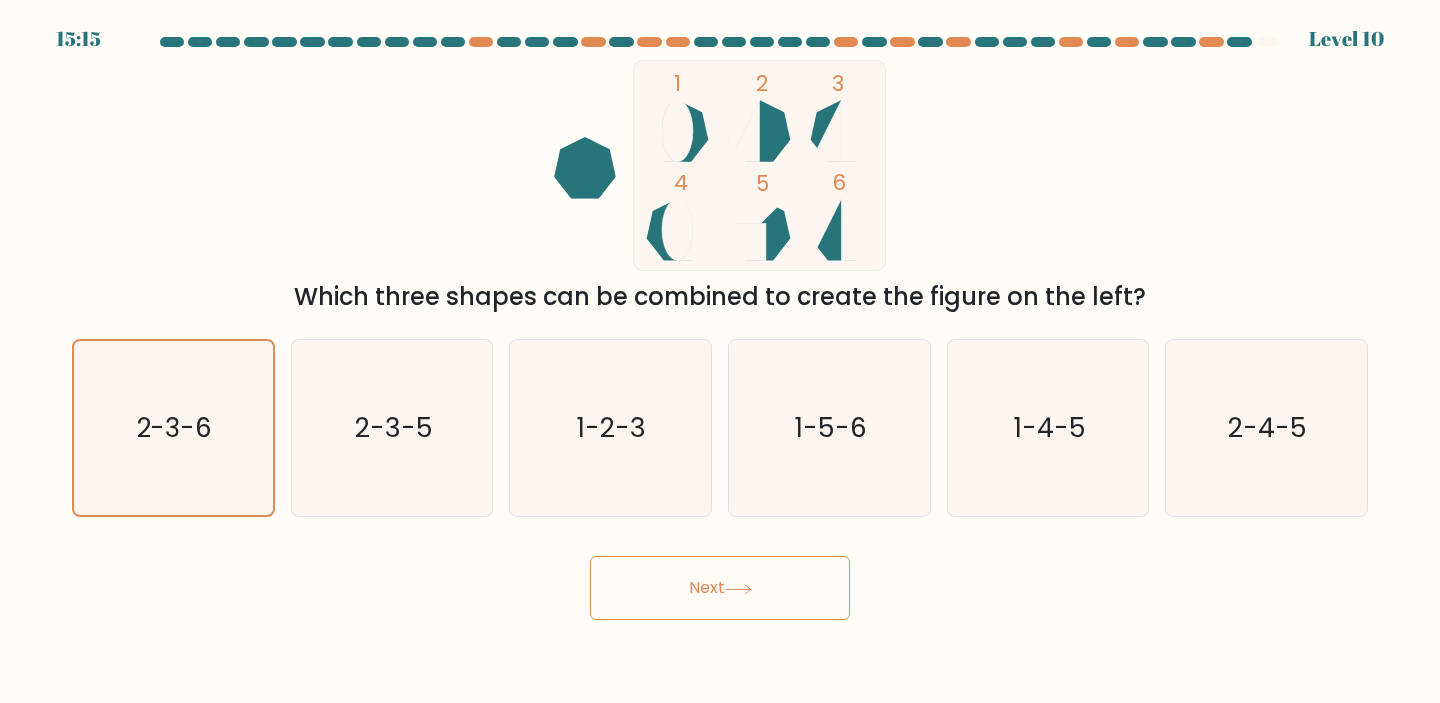click on "Next" at bounding box center (720, 588) 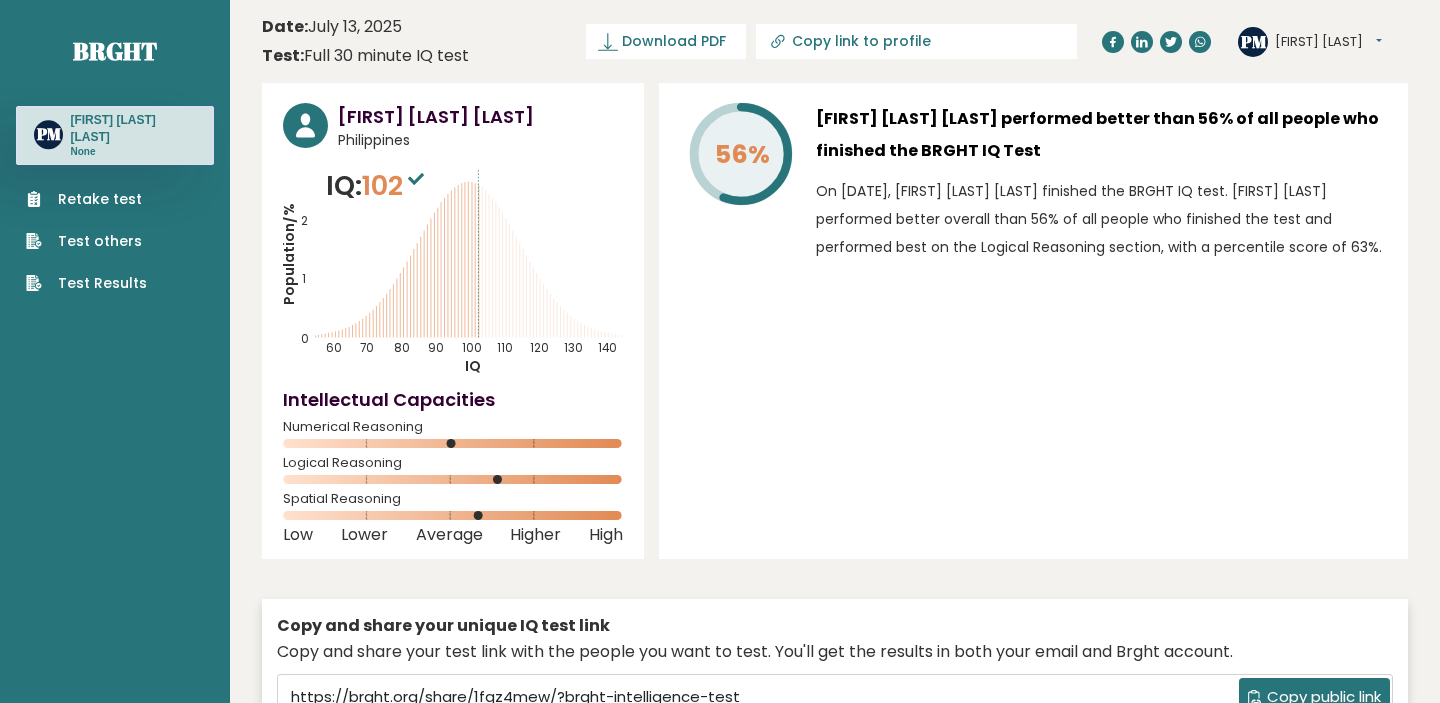 scroll, scrollTop: 0, scrollLeft: 0, axis: both 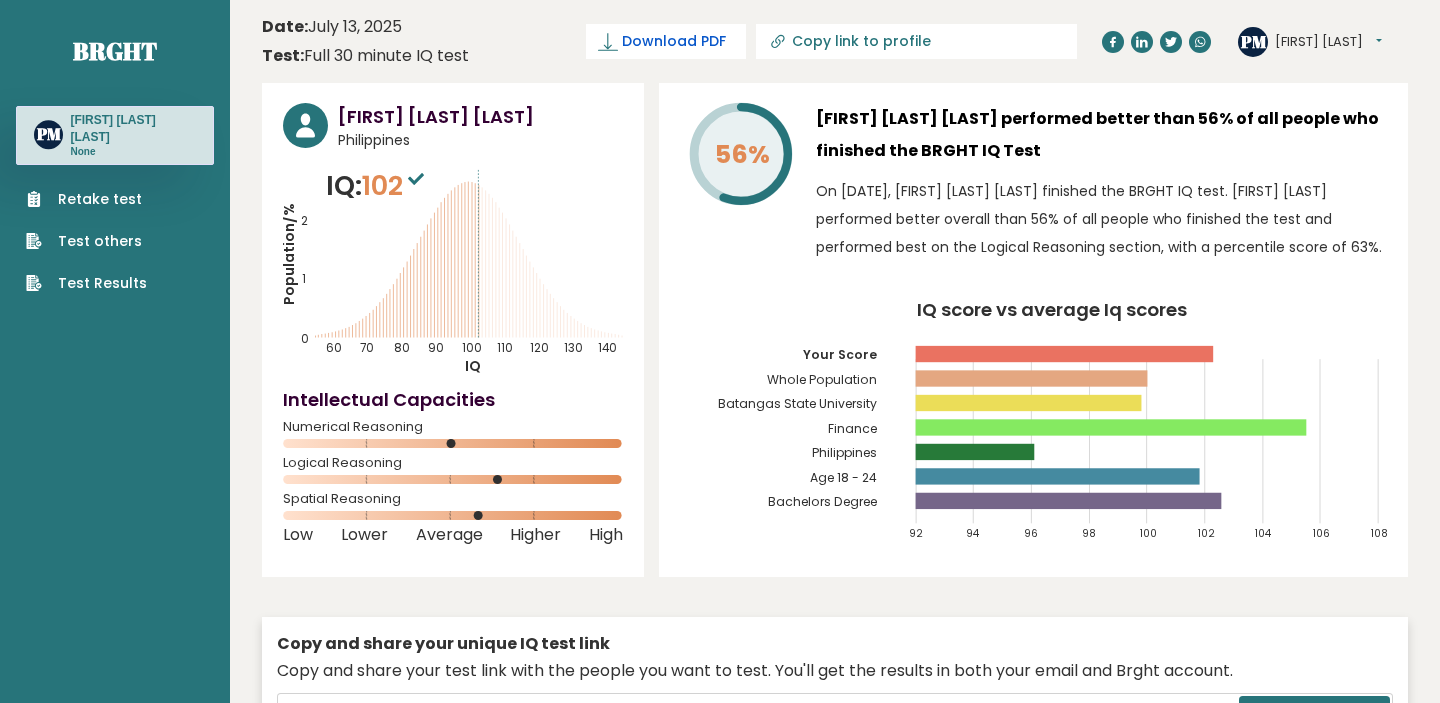 click on "Download PDF" at bounding box center (674, 41) 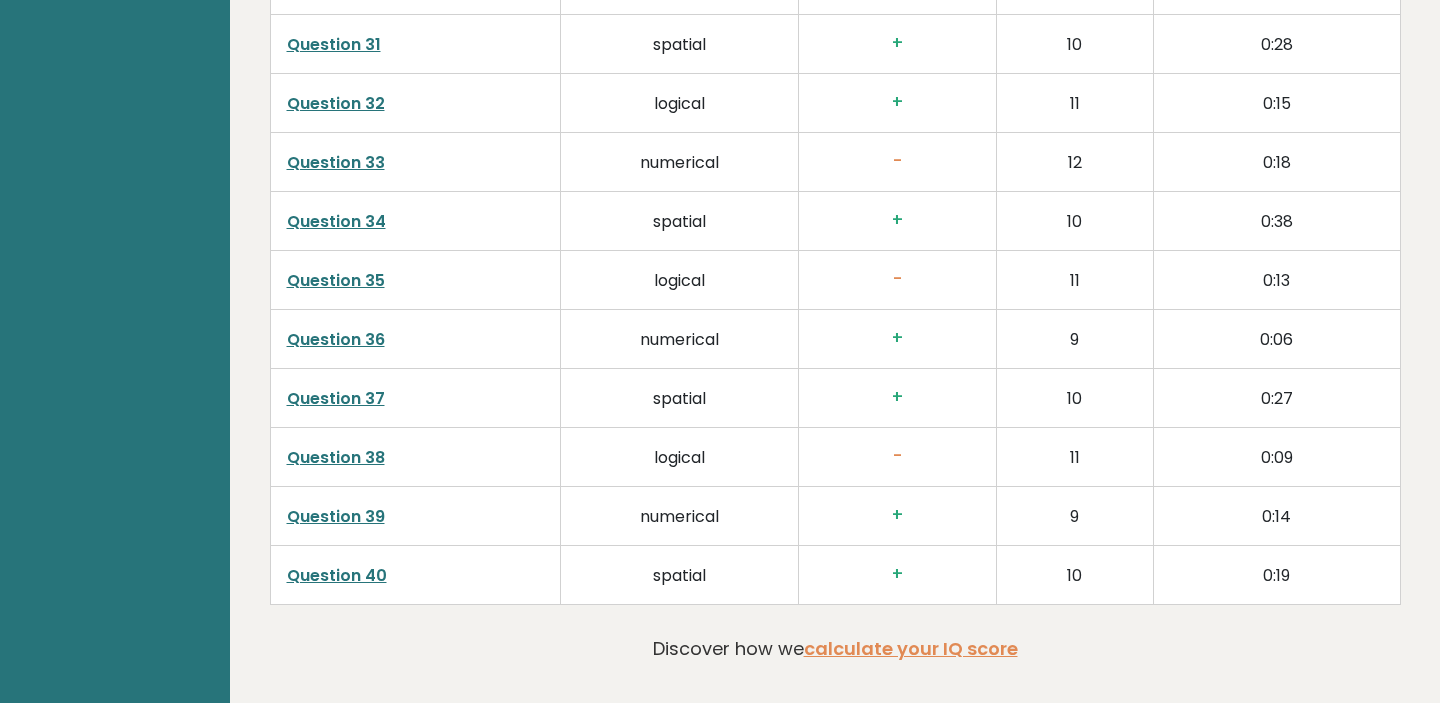 scroll, scrollTop: 5302, scrollLeft: 0, axis: vertical 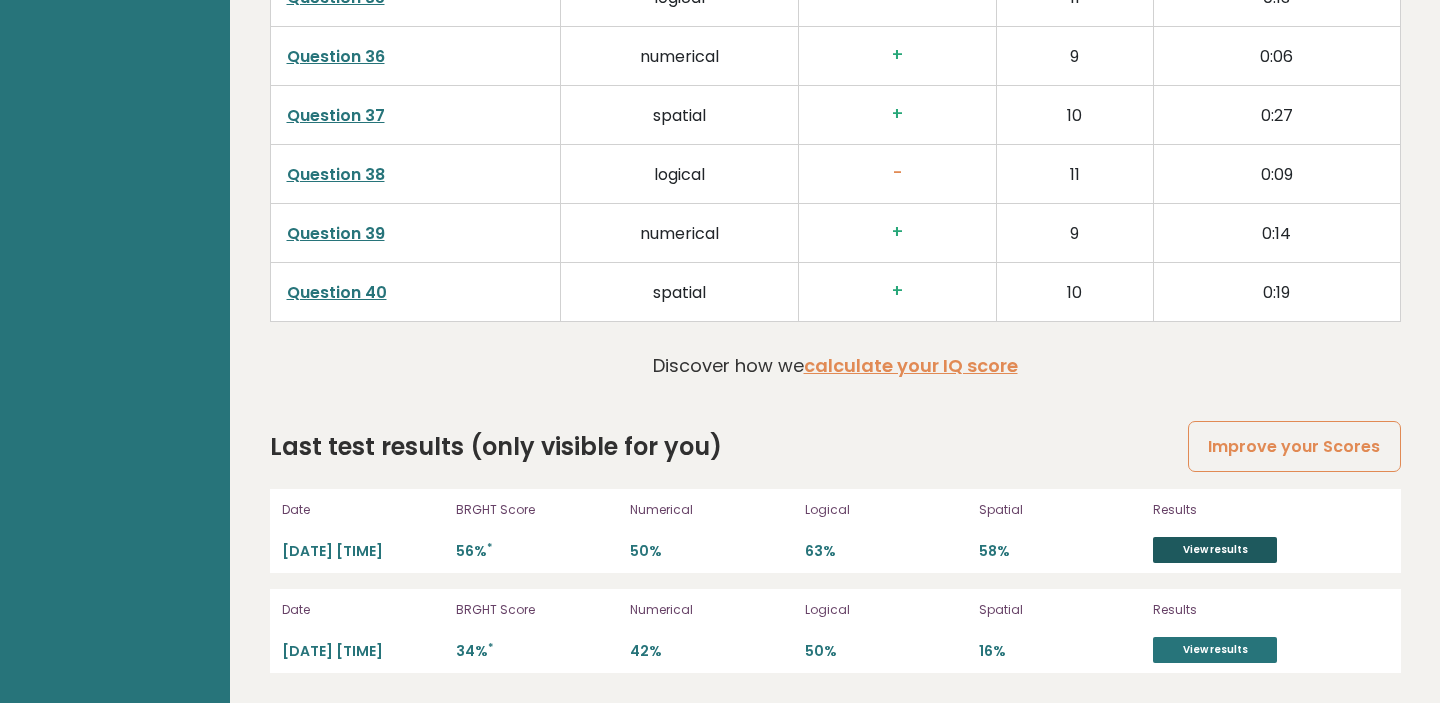 click on "View results" at bounding box center (1215, 550) 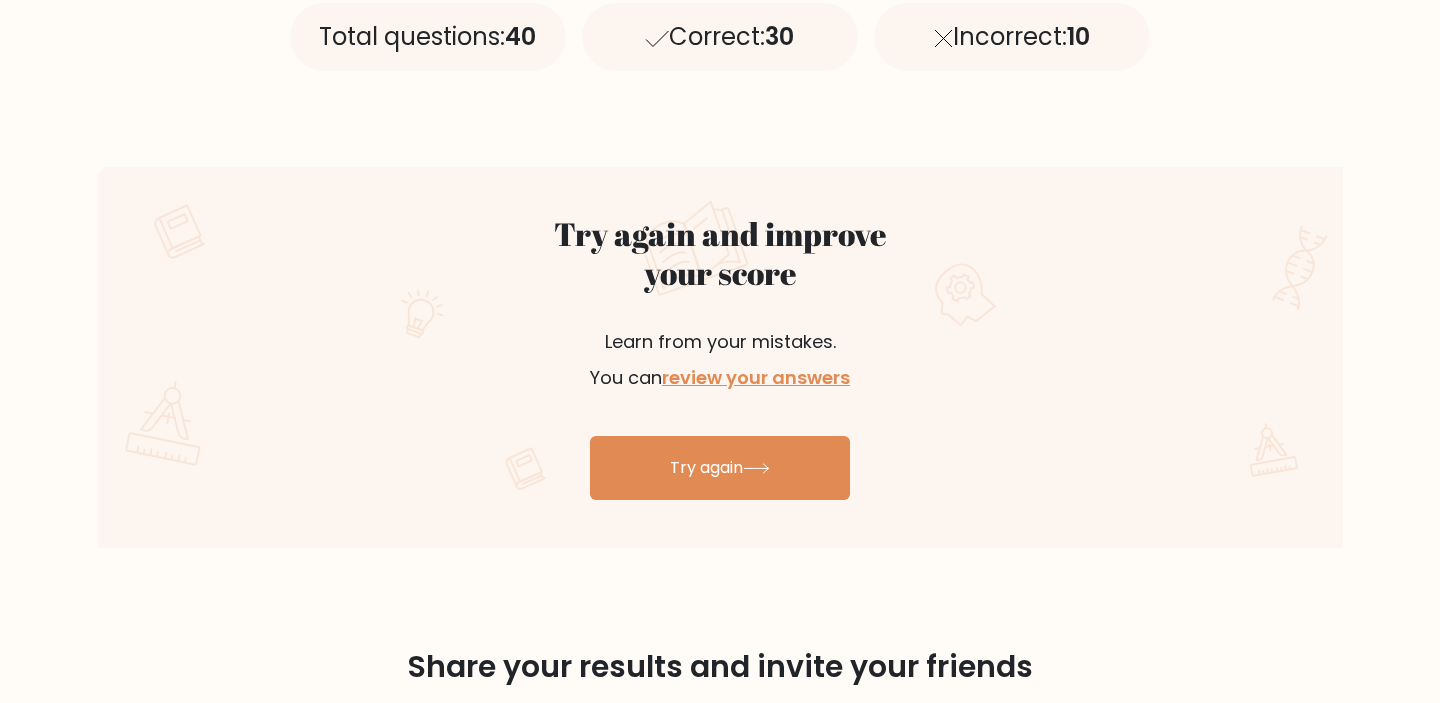 scroll, scrollTop: 974, scrollLeft: 0, axis: vertical 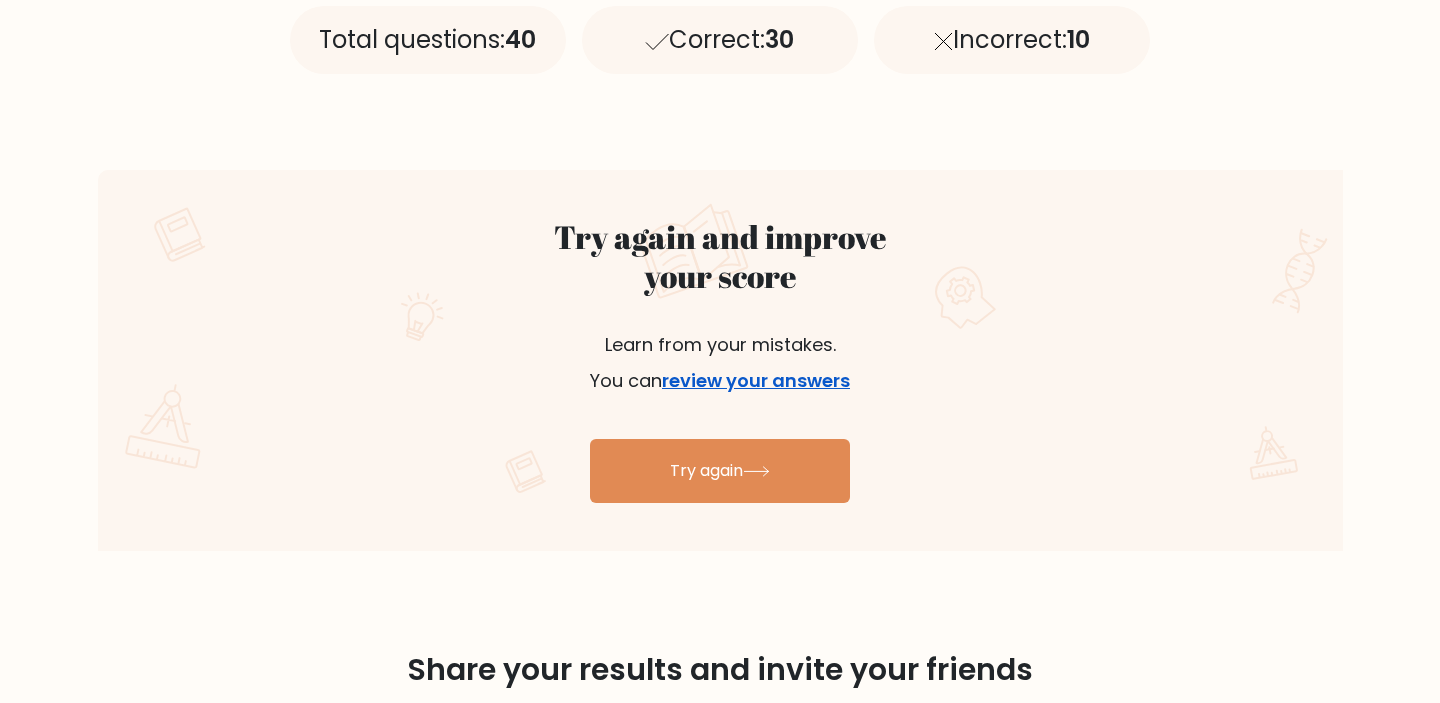 click on "review your answers" at bounding box center [756, 380] 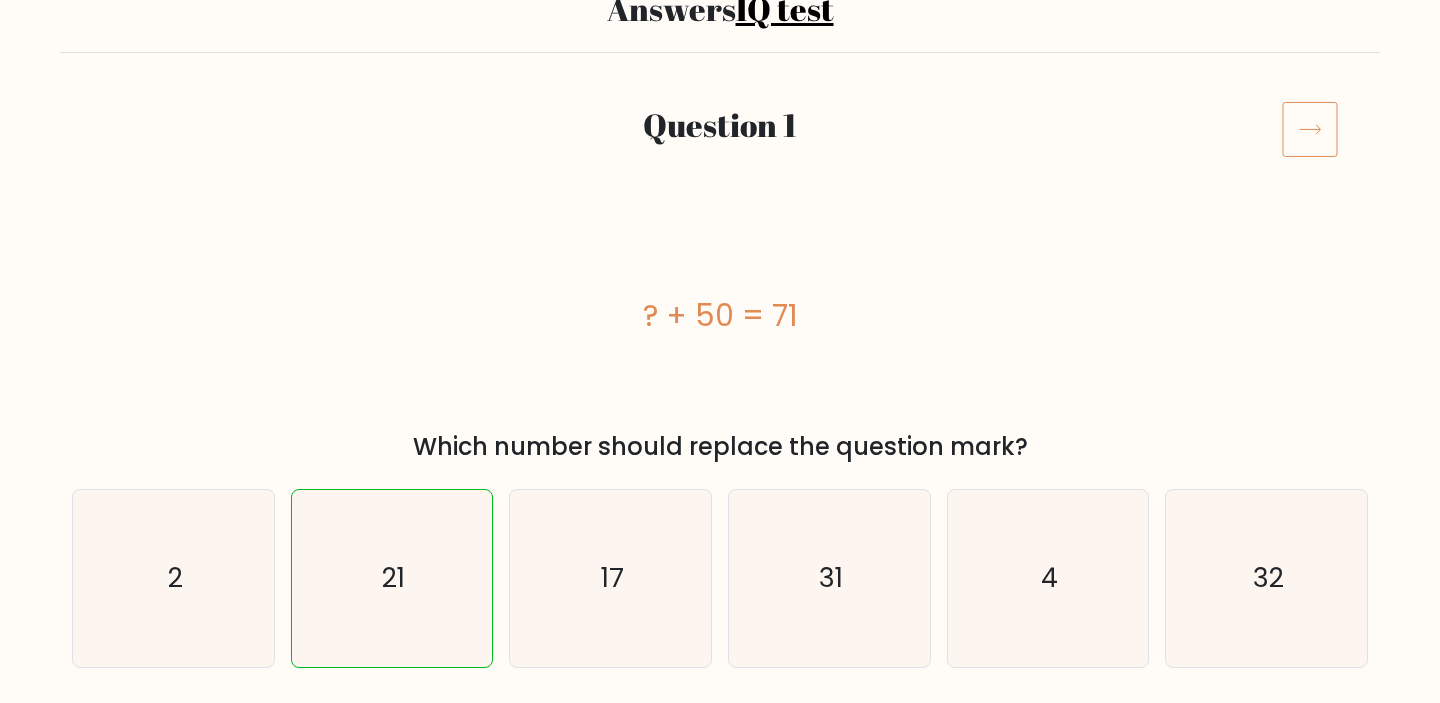 scroll, scrollTop: 183, scrollLeft: 0, axis: vertical 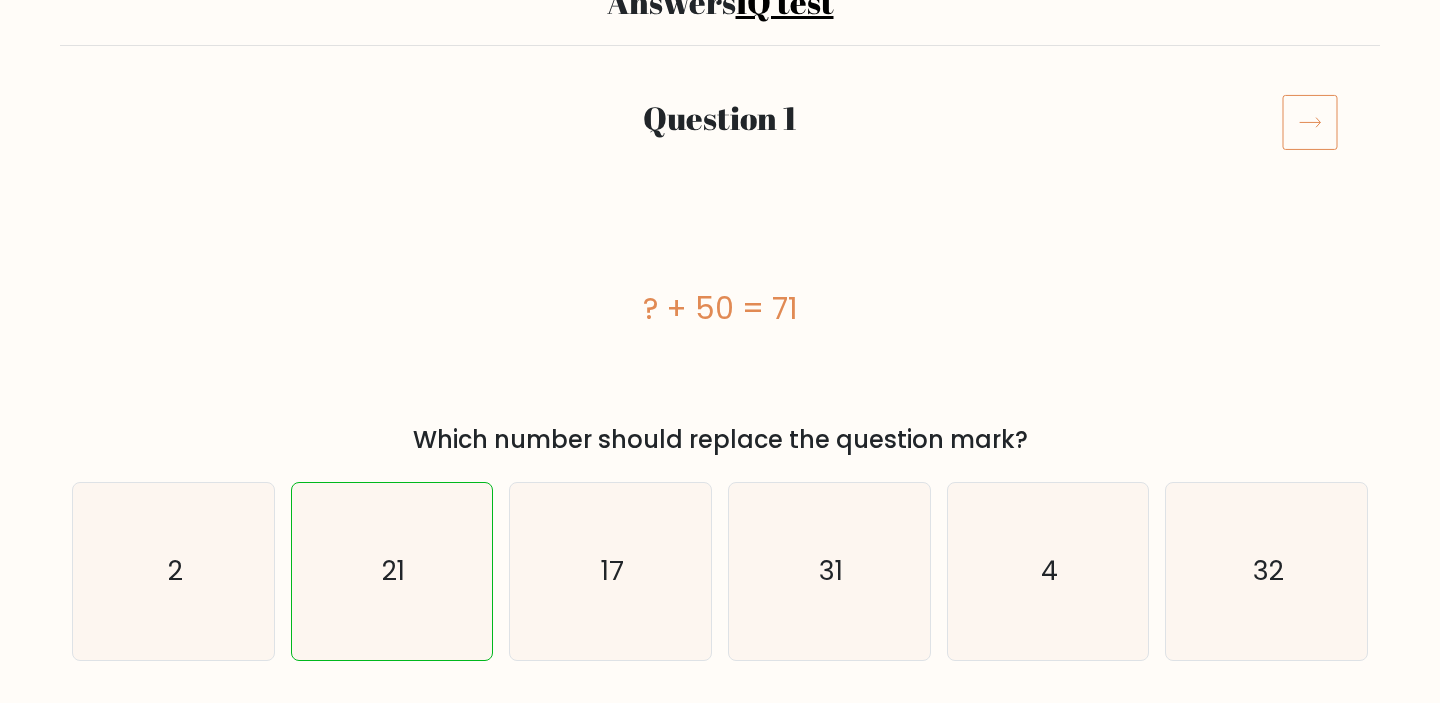 click 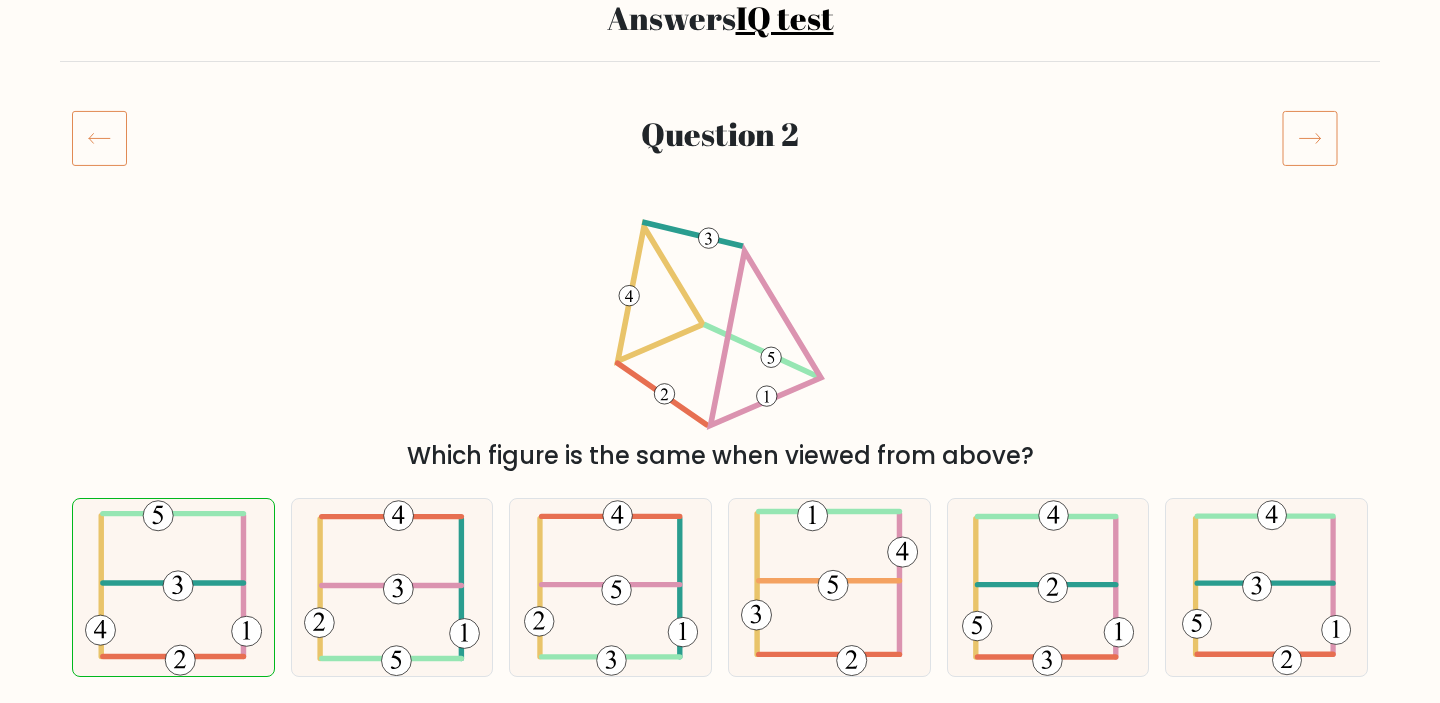 scroll, scrollTop: 203, scrollLeft: 0, axis: vertical 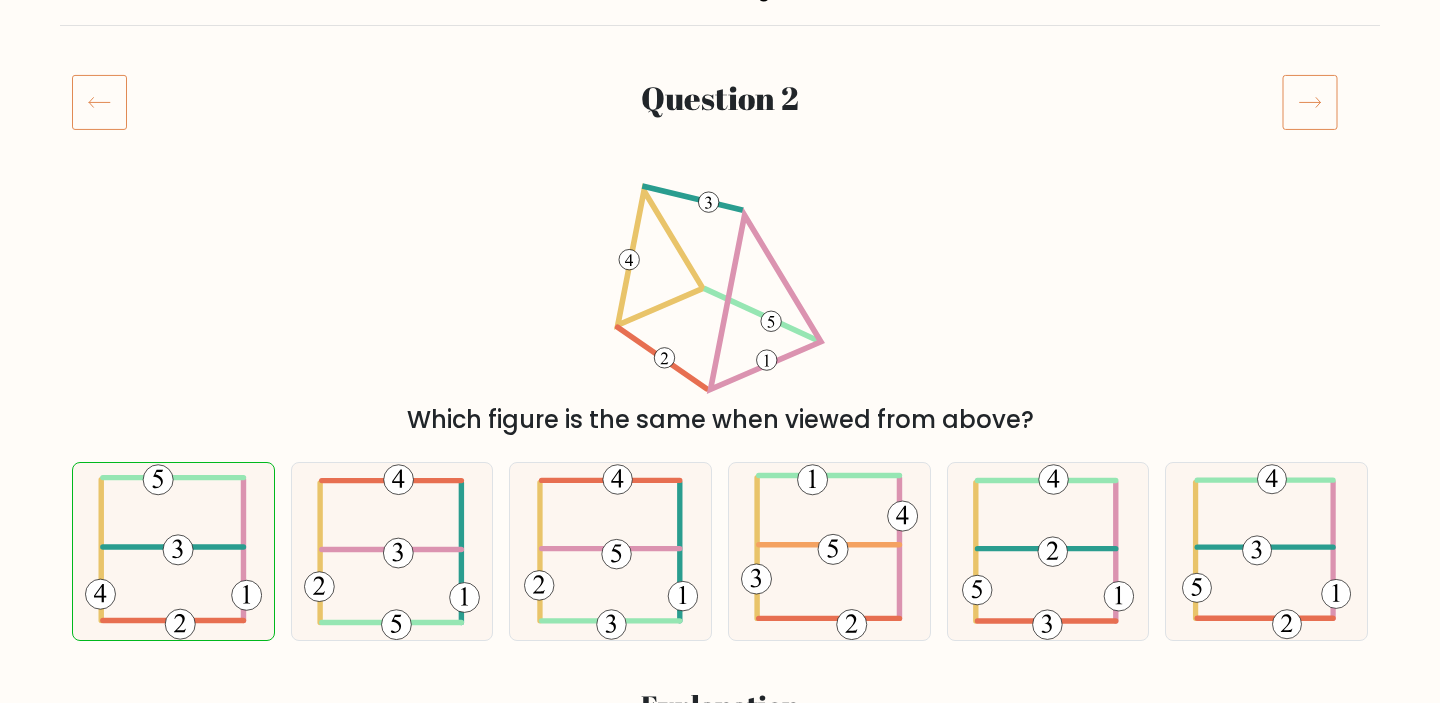 click 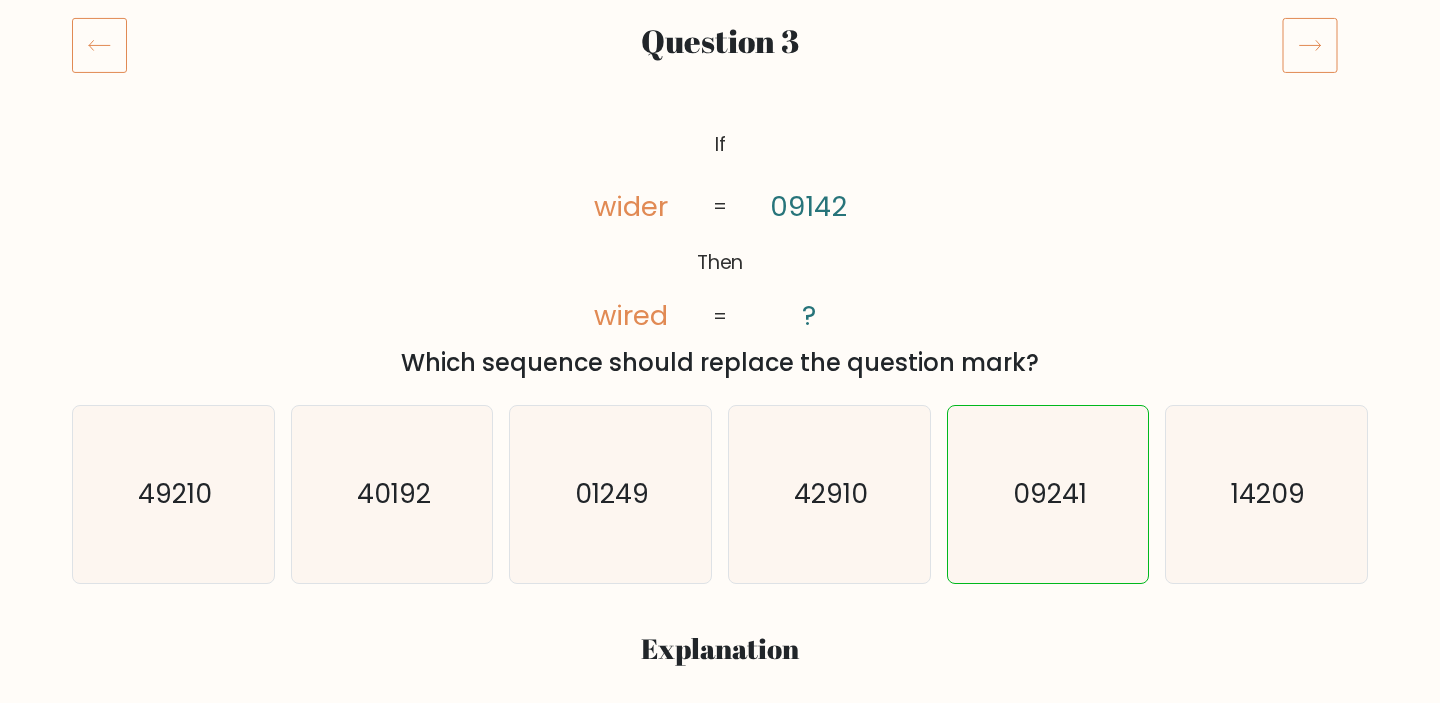 scroll, scrollTop: 274, scrollLeft: 0, axis: vertical 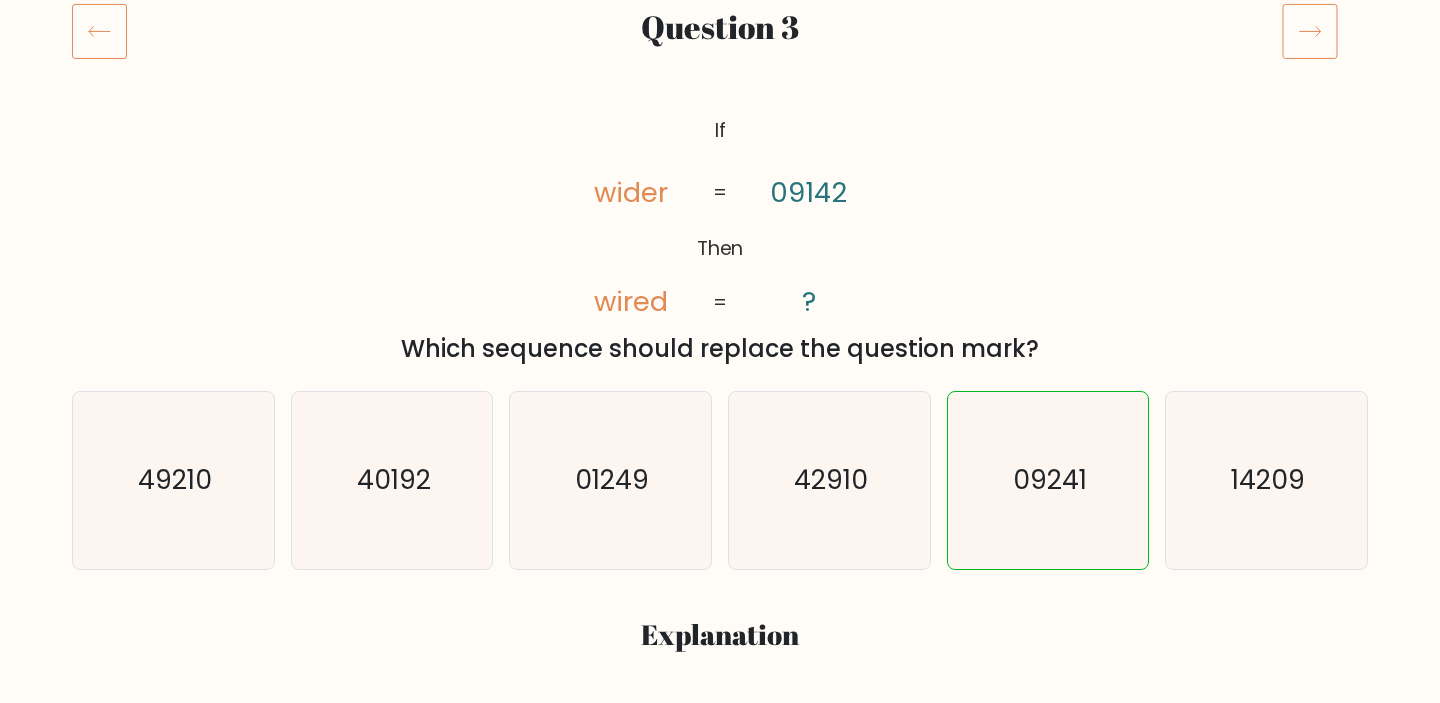 click 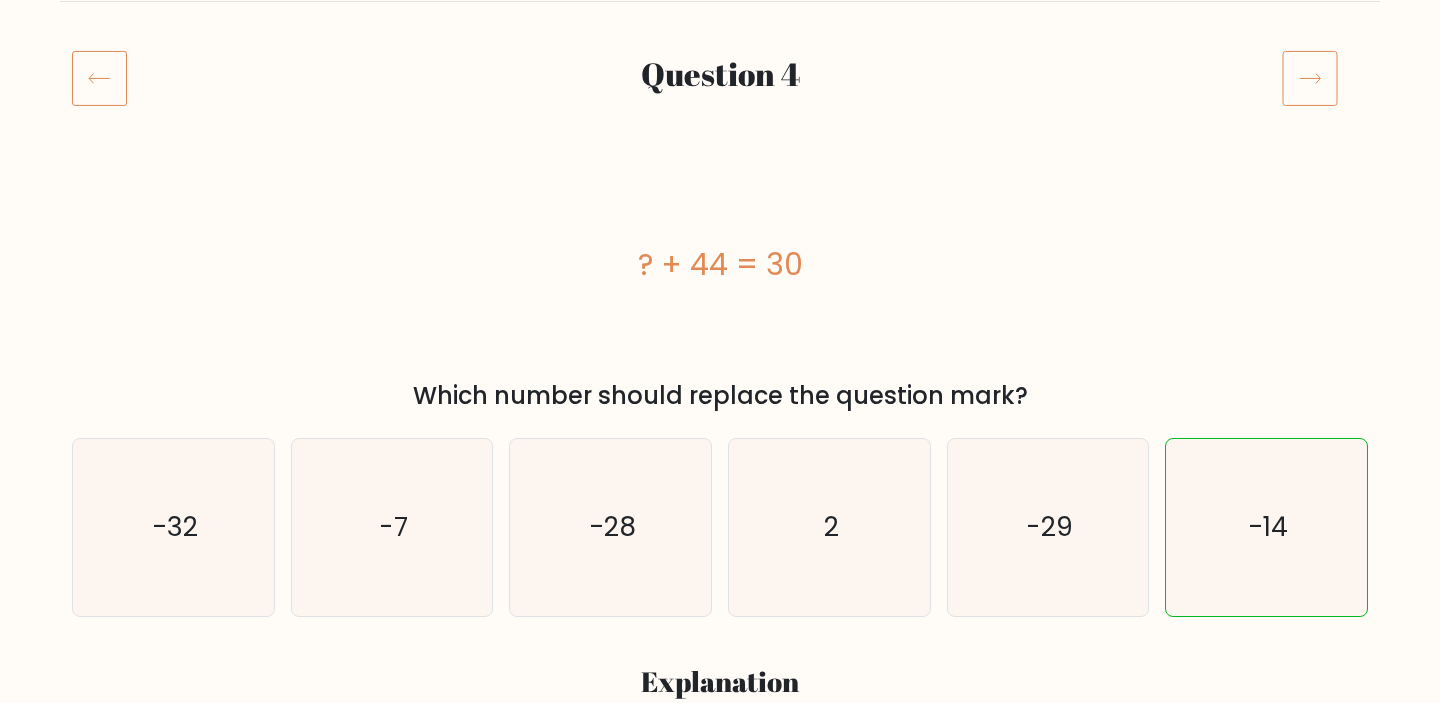 scroll, scrollTop: 188, scrollLeft: 0, axis: vertical 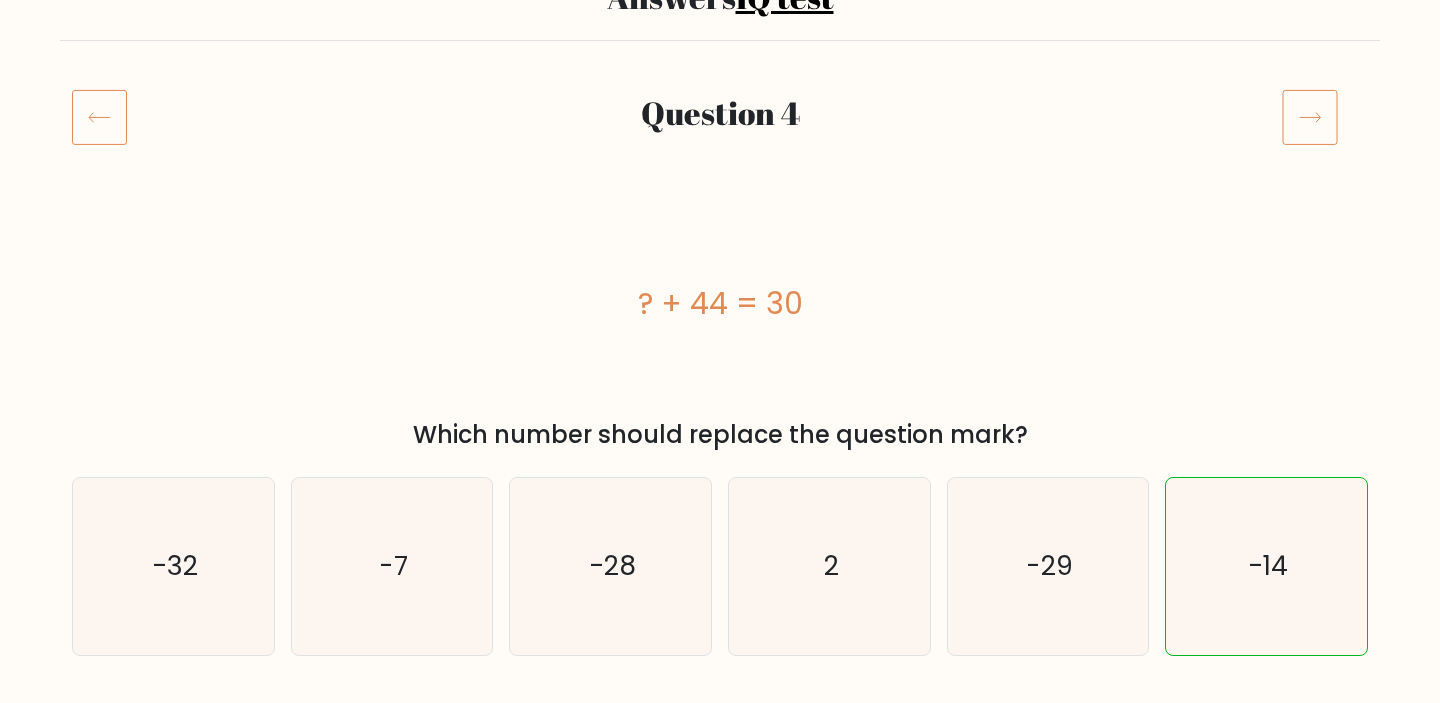 click 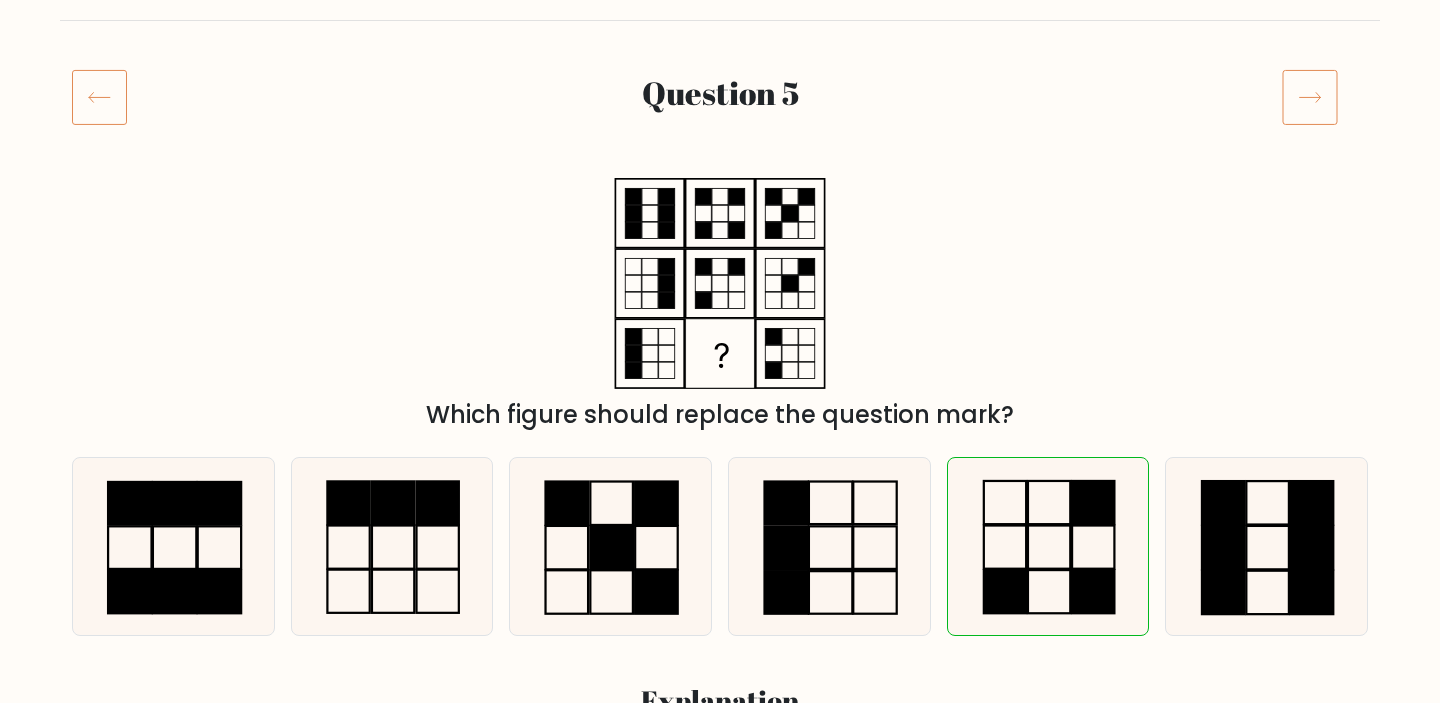 scroll, scrollTop: 188, scrollLeft: 0, axis: vertical 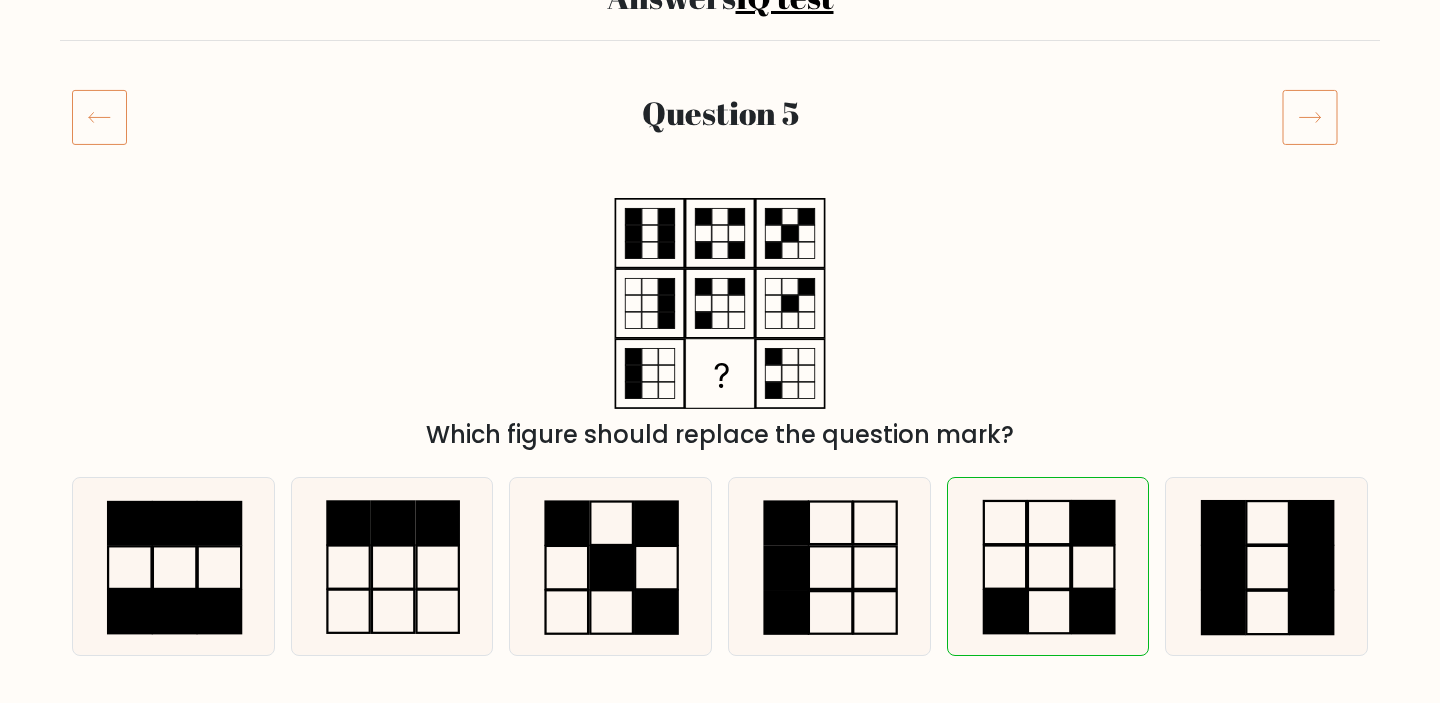 click 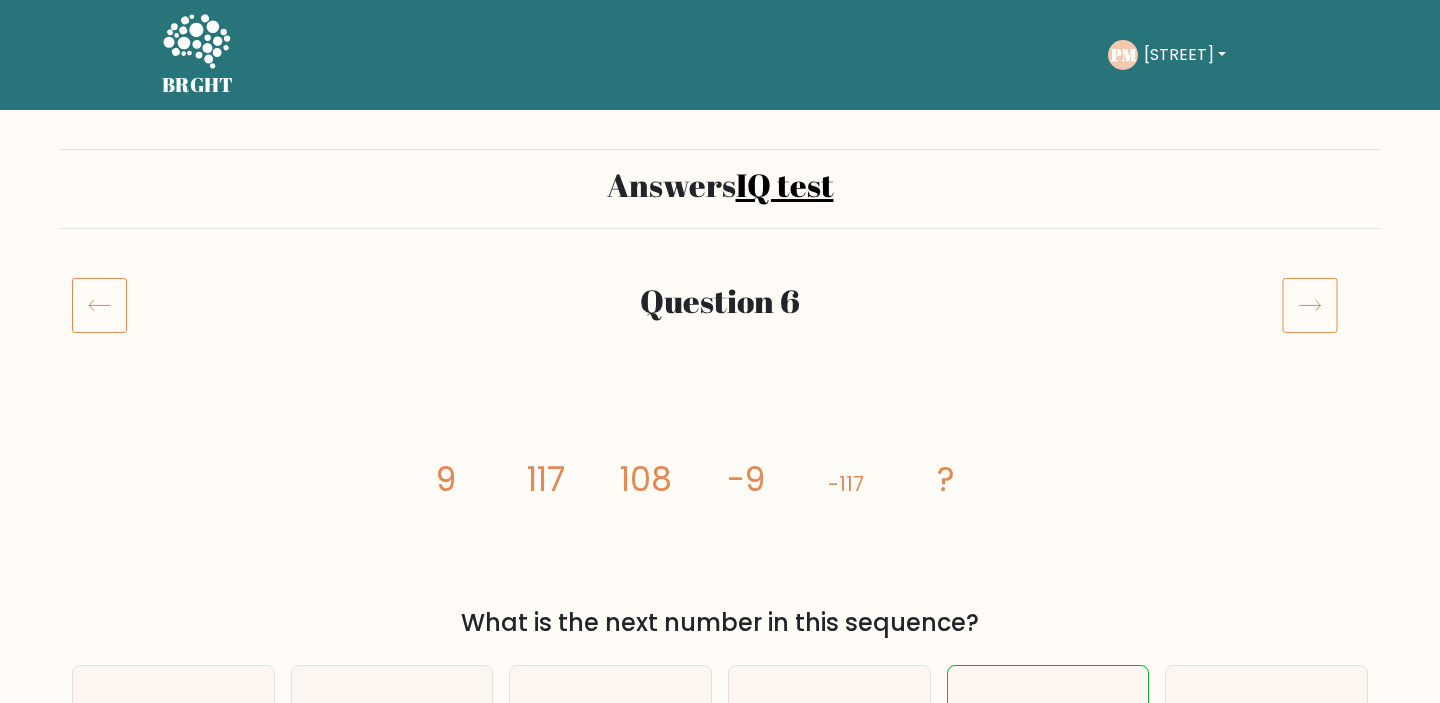 scroll, scrollTop: 0, scrollLeft: 0, axis: both 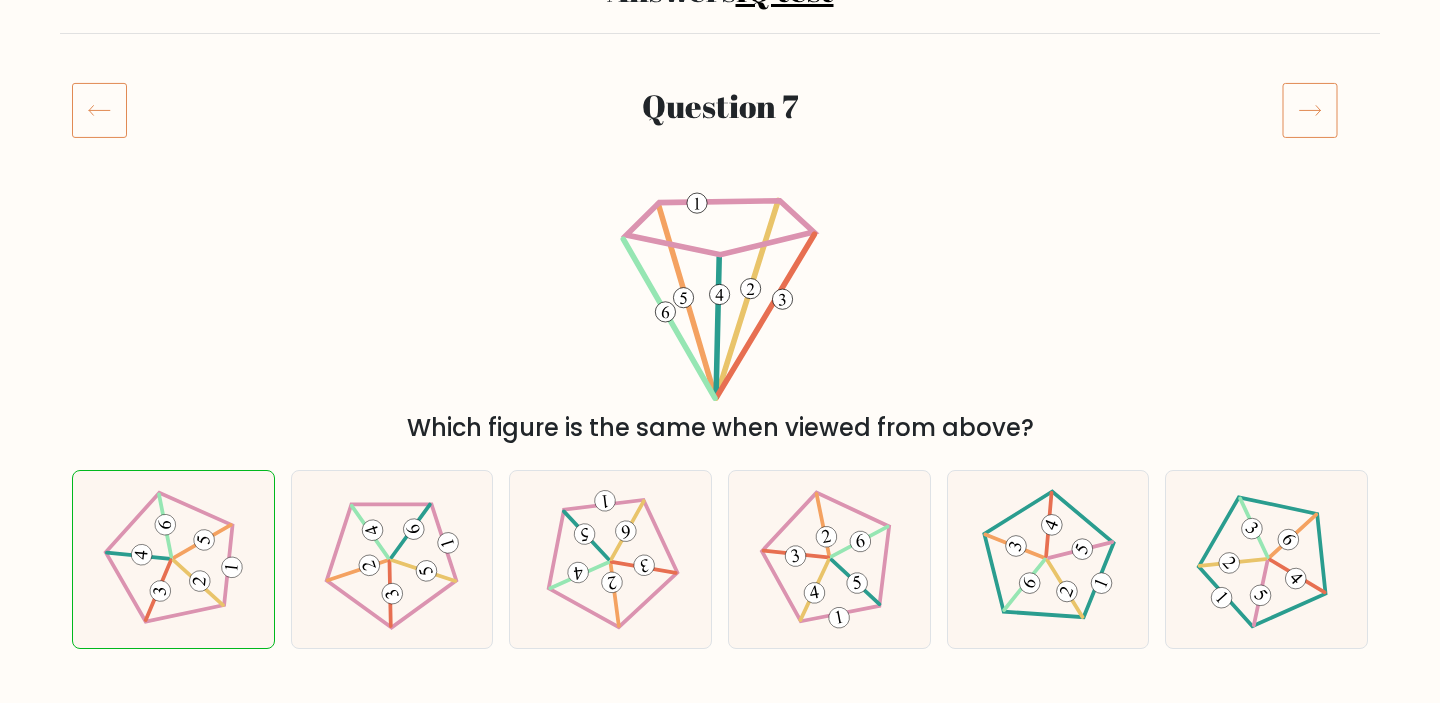 click 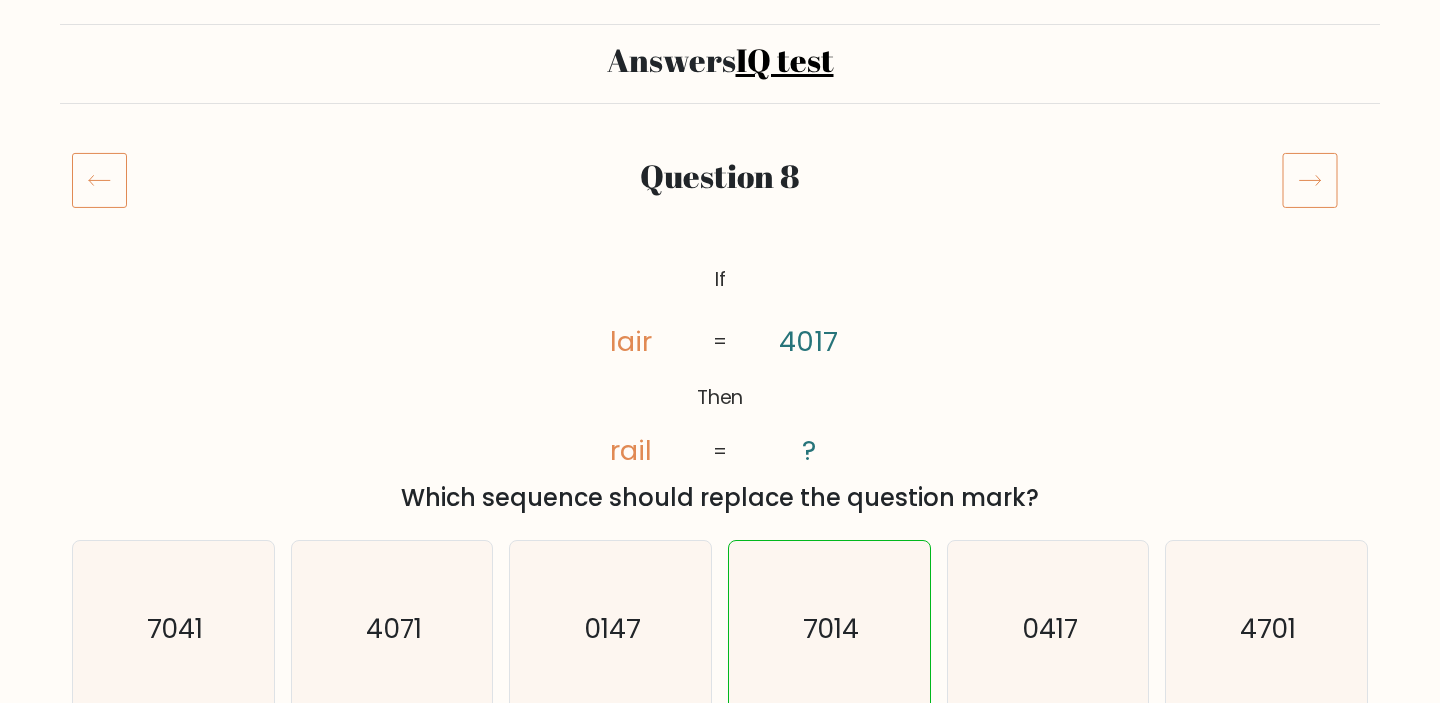 scroll, scrollTop: 137, scrollLeft: 0, axis: vertical 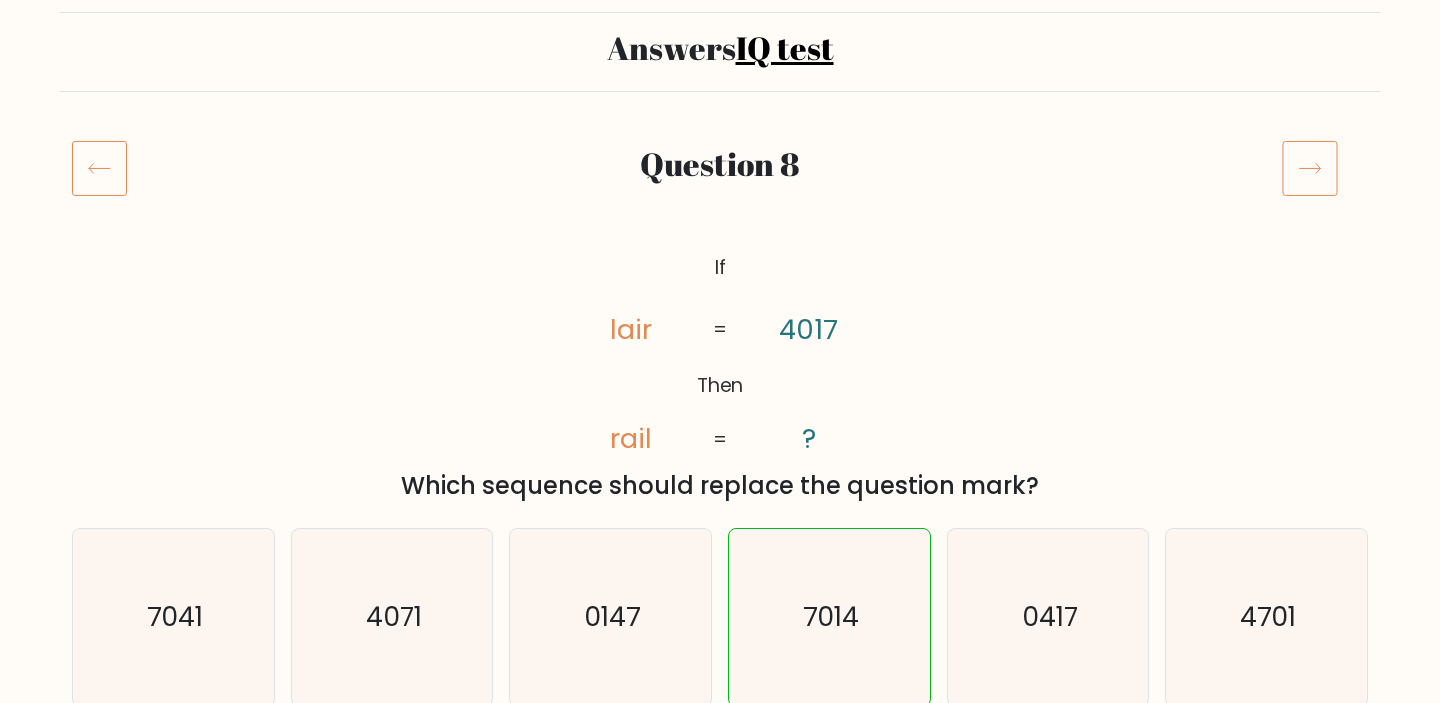 click 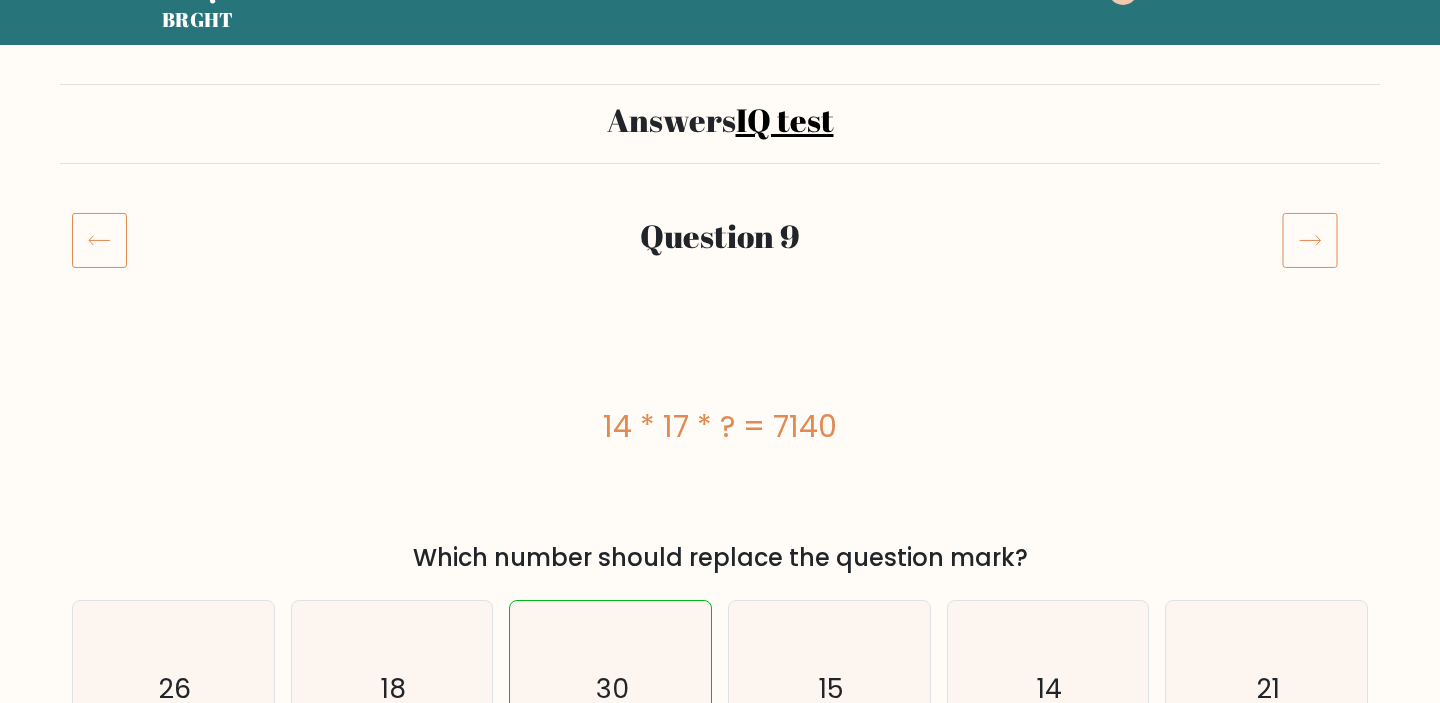 scroll, scrollTop: 87, scrollLeft: 0, axis: vertical 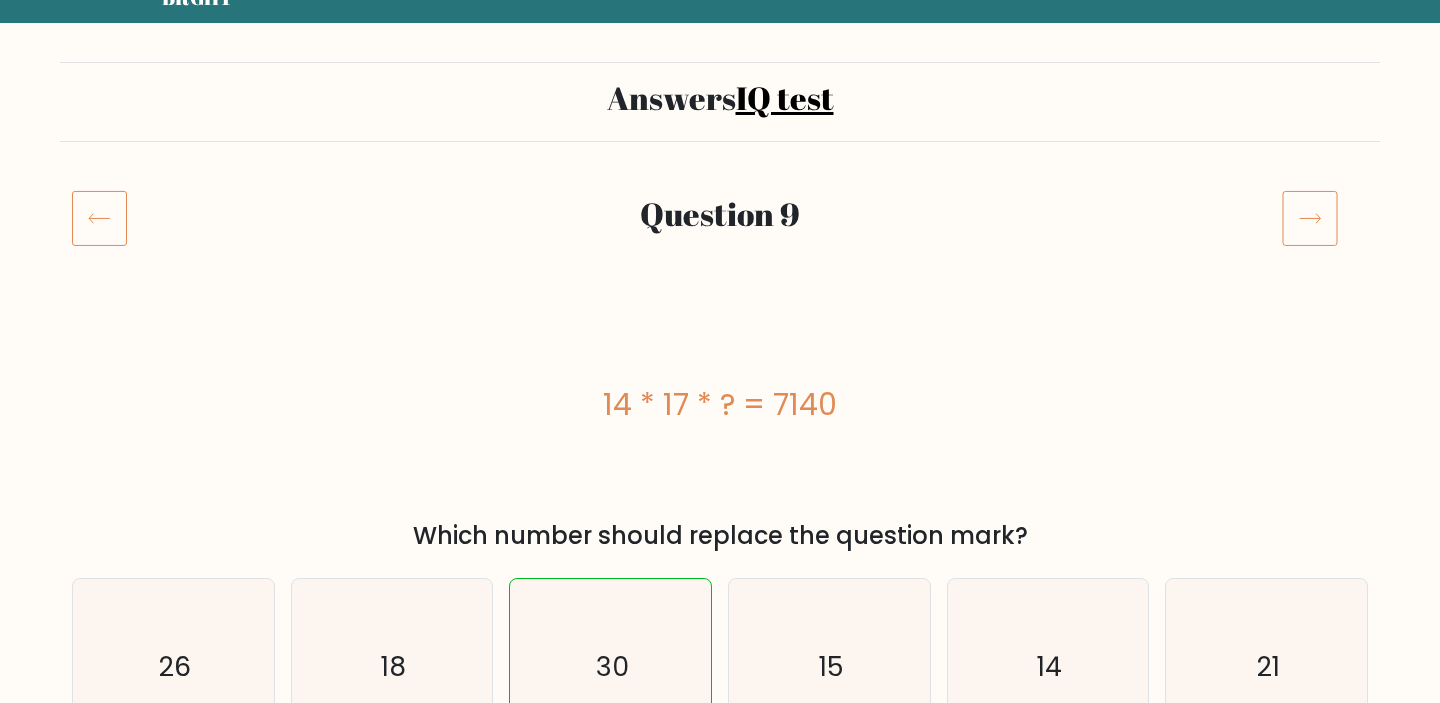 click 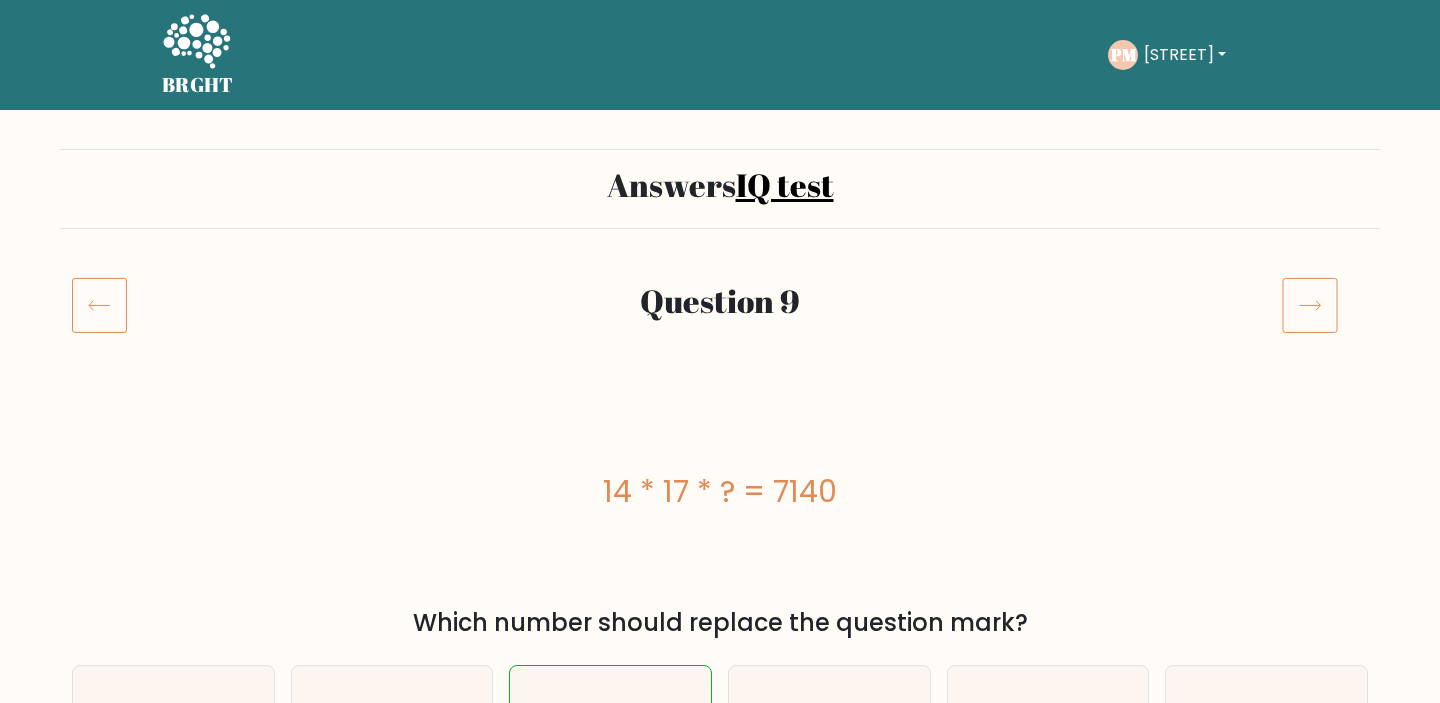 click on "Take the test PM Princess Aves Dashboard Profile Settings Logout Dashboard Profile Settings Logout" at bounding box center (1193, 55) 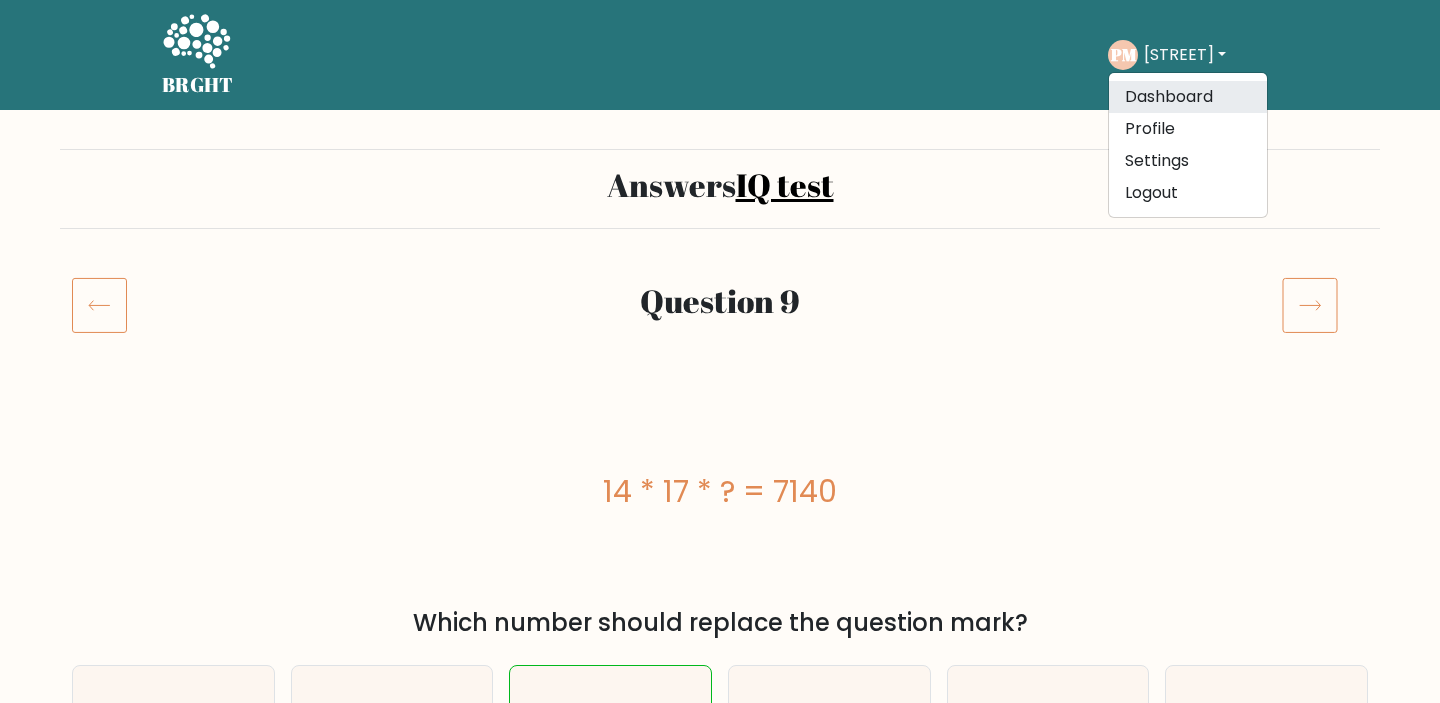 click on "Dashboard" at bounding box center [1188, 97] 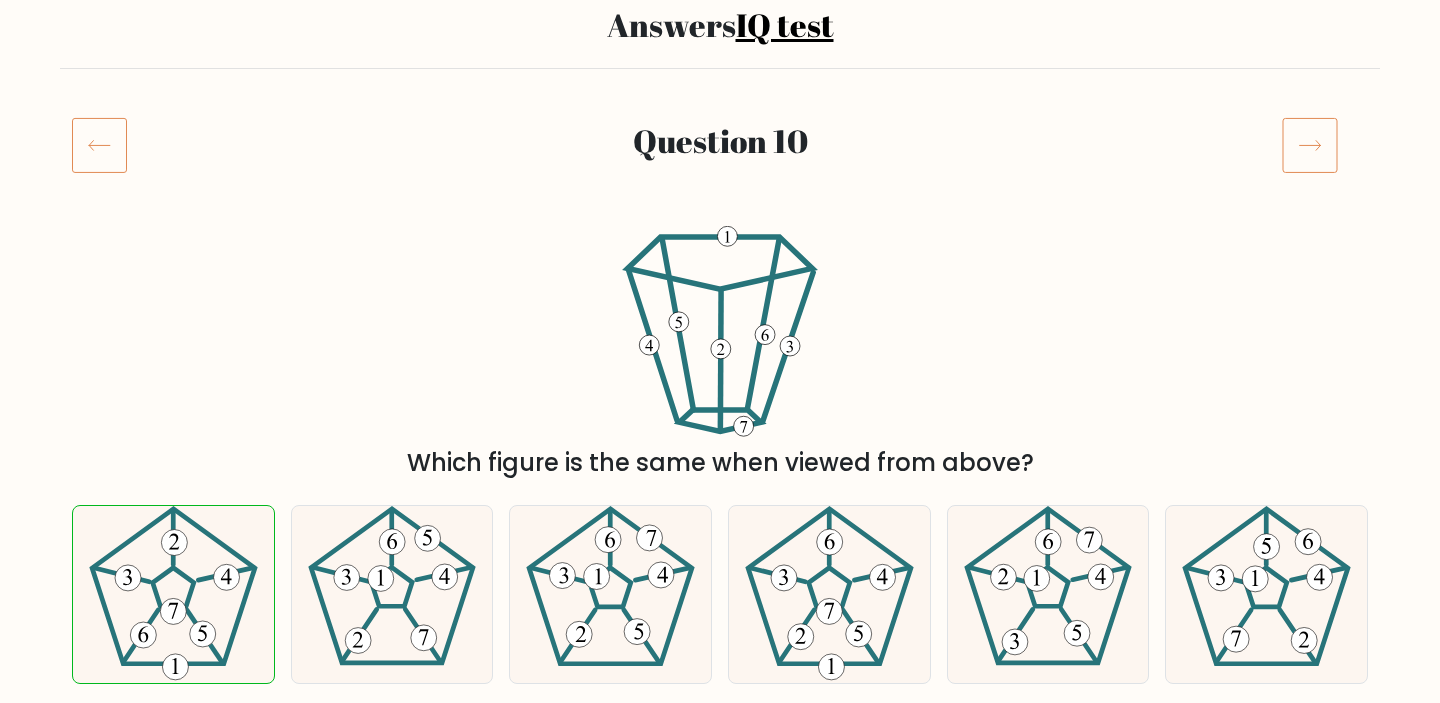 scroll, scrollTop: 169, scrollLeft: 0, axis: vertical 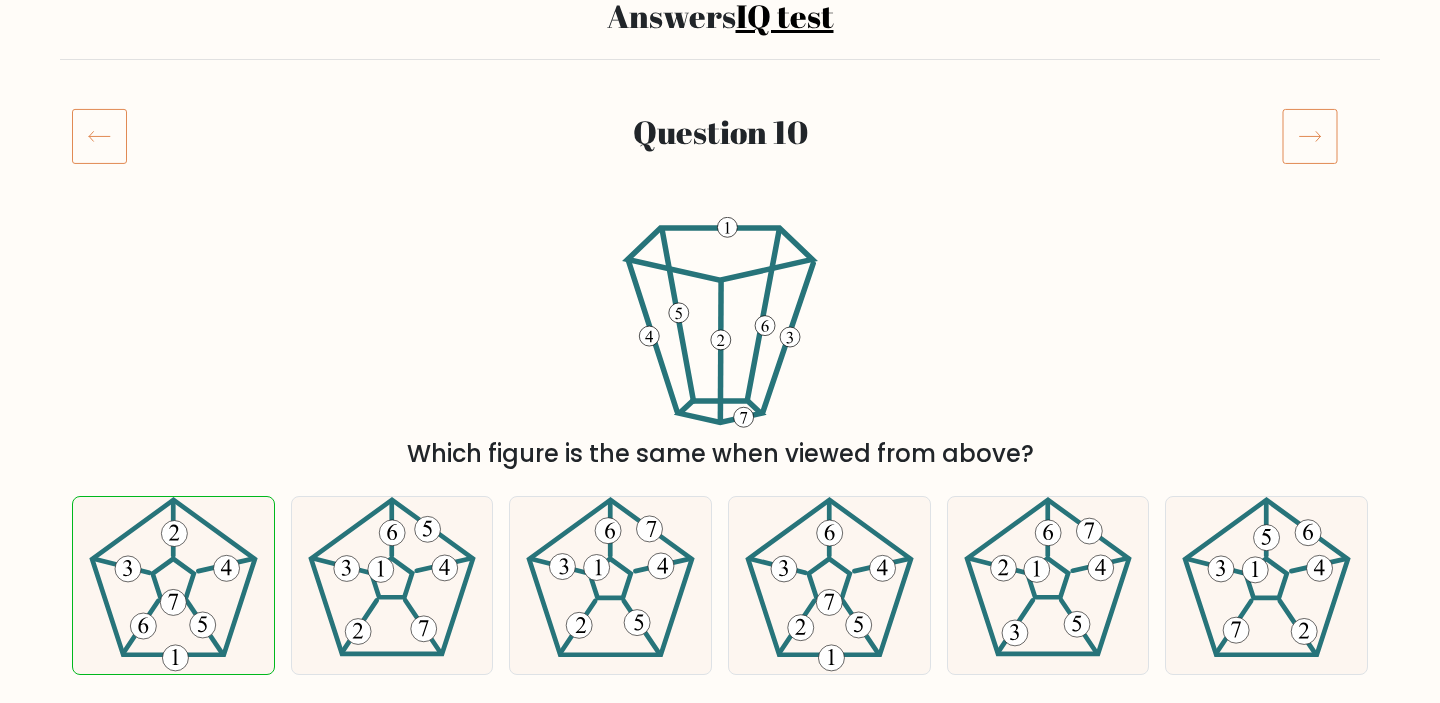 click 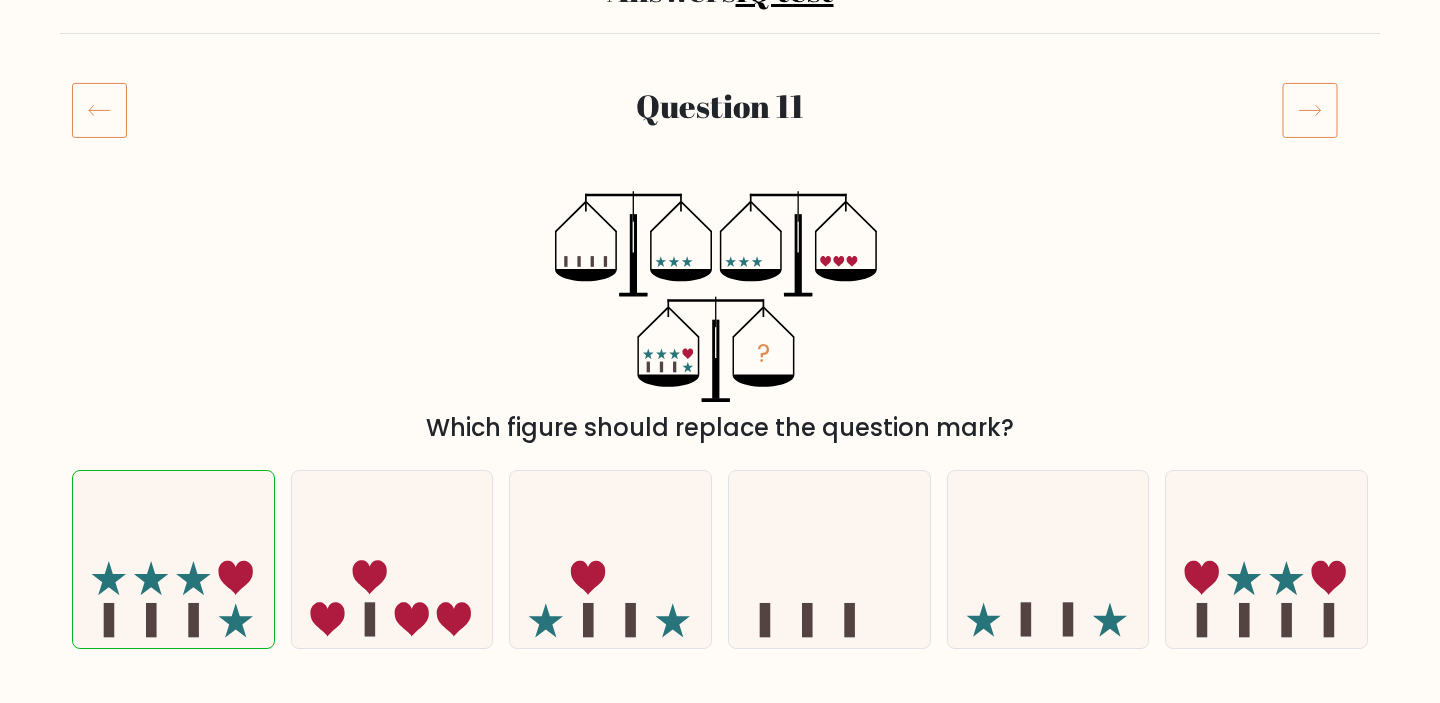 scroll, scrollTop: 206, scrollLeft: 0, axis: vertical 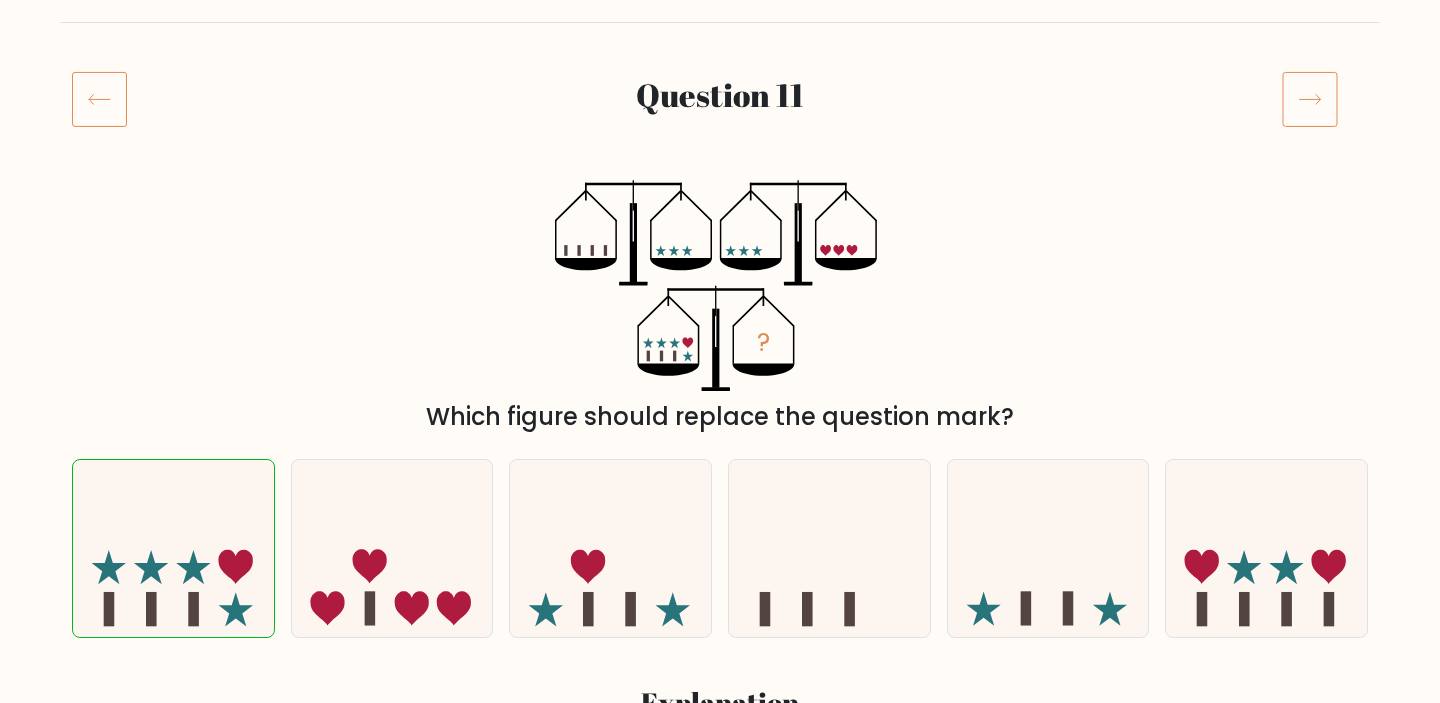 click 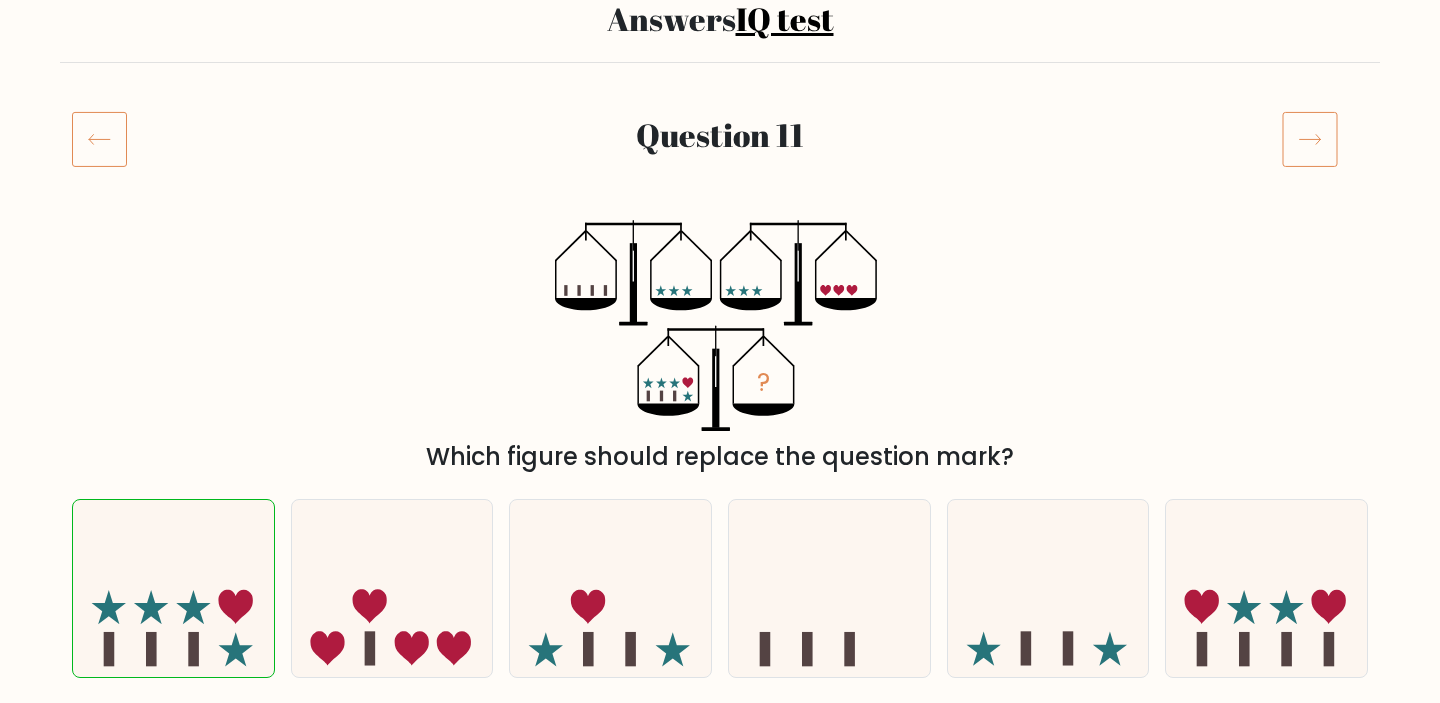 scroll, scrollTop: 0, scrollLeft: 0, axis: both 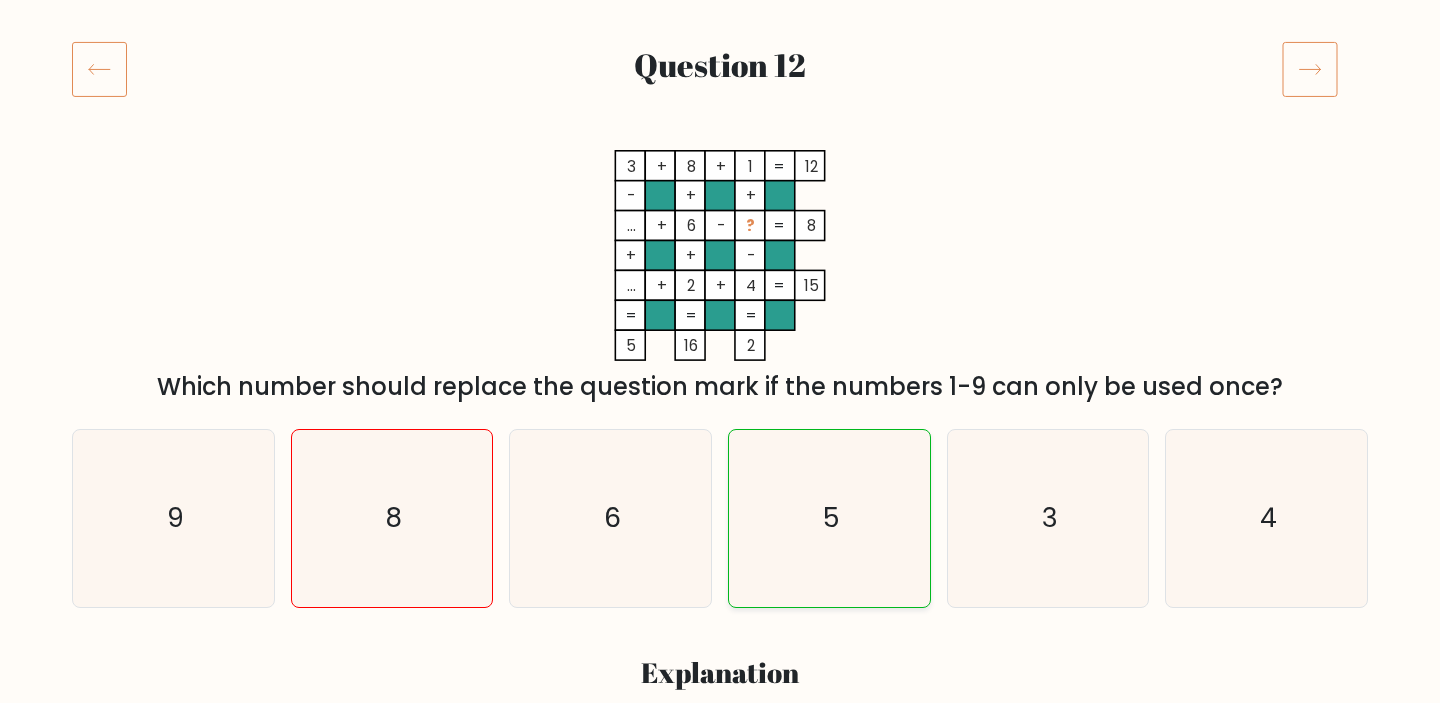 click on "5" 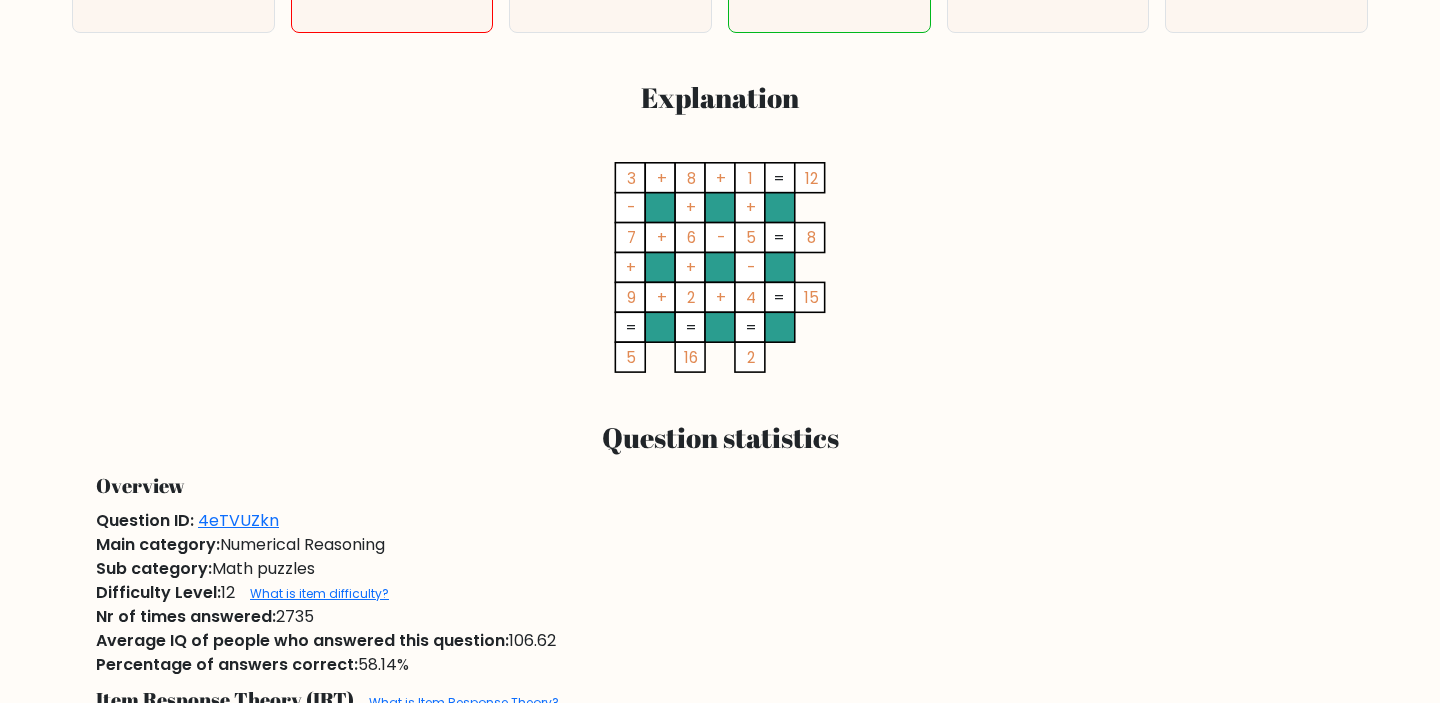 scroll, scrollTop: 835, scrollLeft: 0, axis: vertical 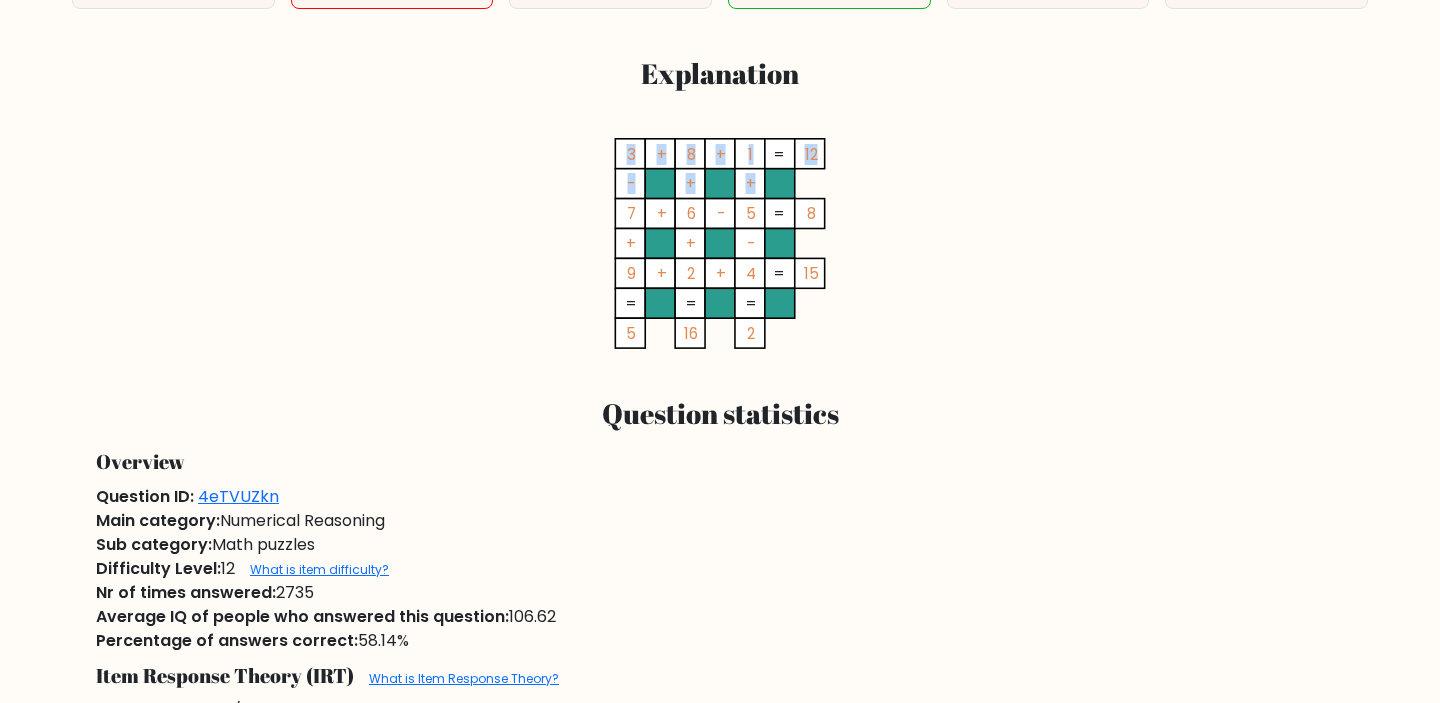 drag, startPoint x: 625, startPoint y: 211, endPoint x: 772, endPoint y: 217, distance: 147.12239 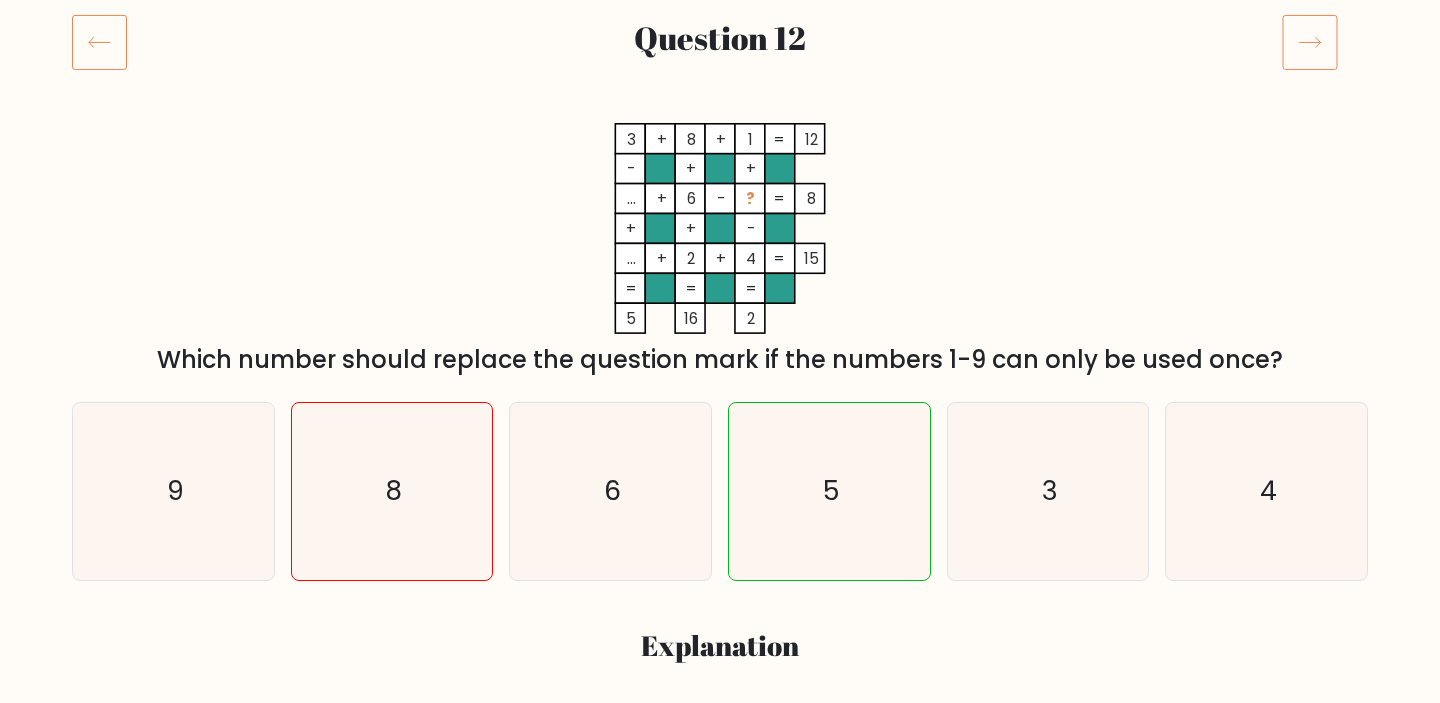 scroll, scrollTop: 0, scrollLeft: 0, axis: both 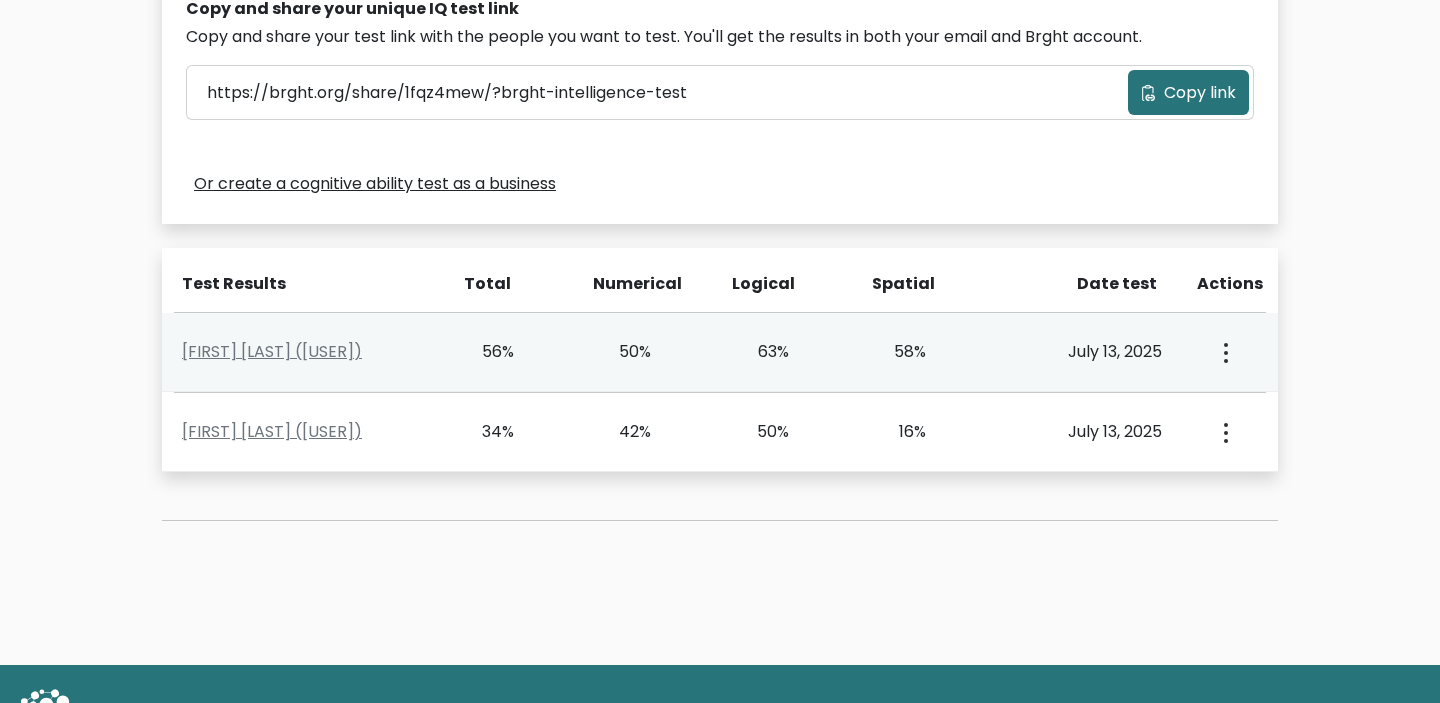 click on "63%" at bounding box center (789, 352) 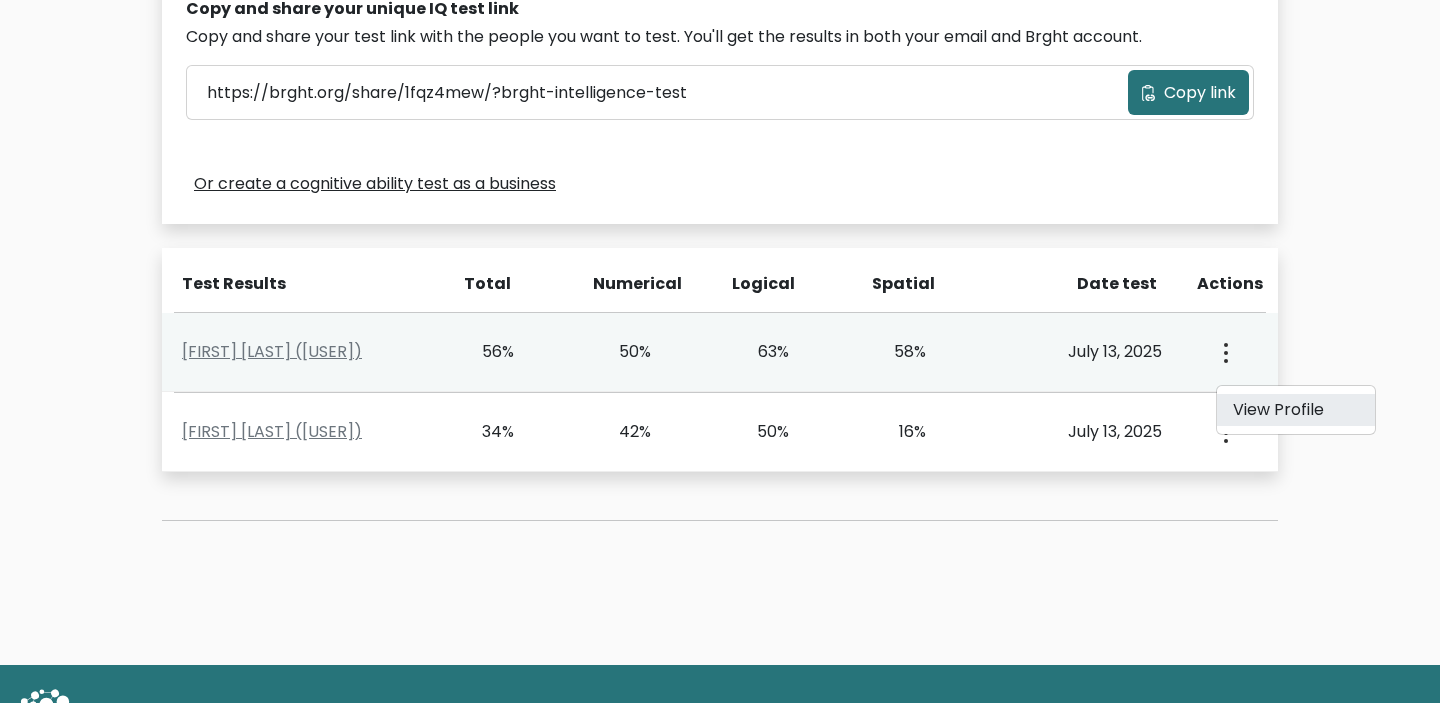 click on "View Profile" at bounding box center [1296, 410] 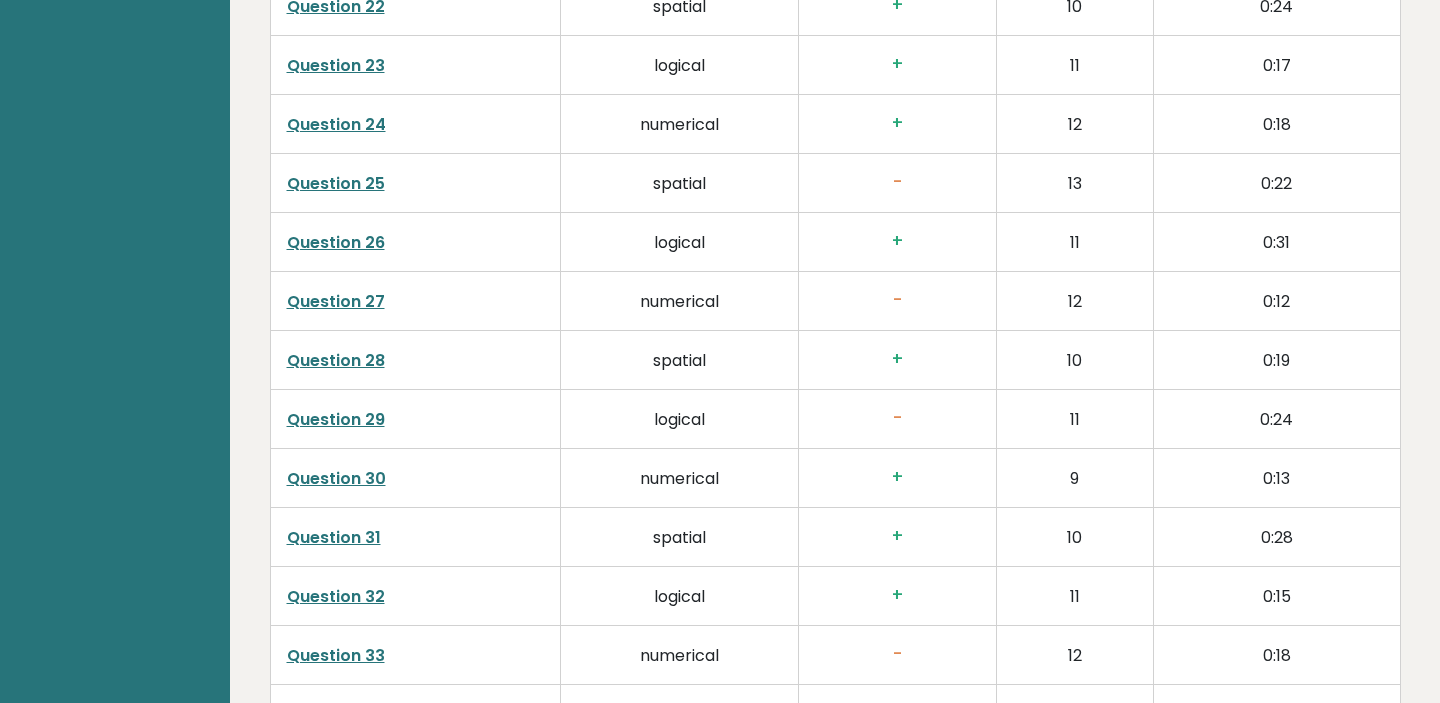 scroll, scrollTop: 5302, scrollLeft: 0, axis: vertical 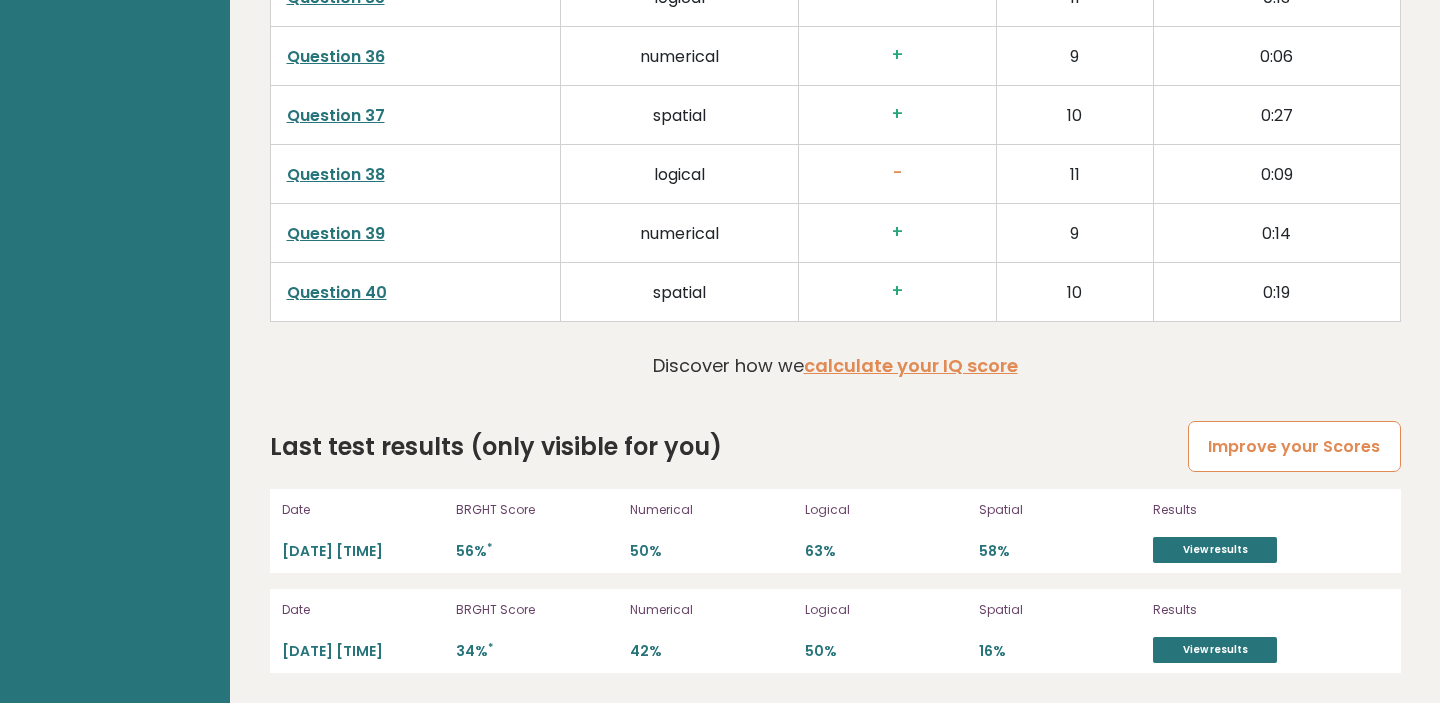 click on "Improve your Scores" at bounding box center [1294, 446] 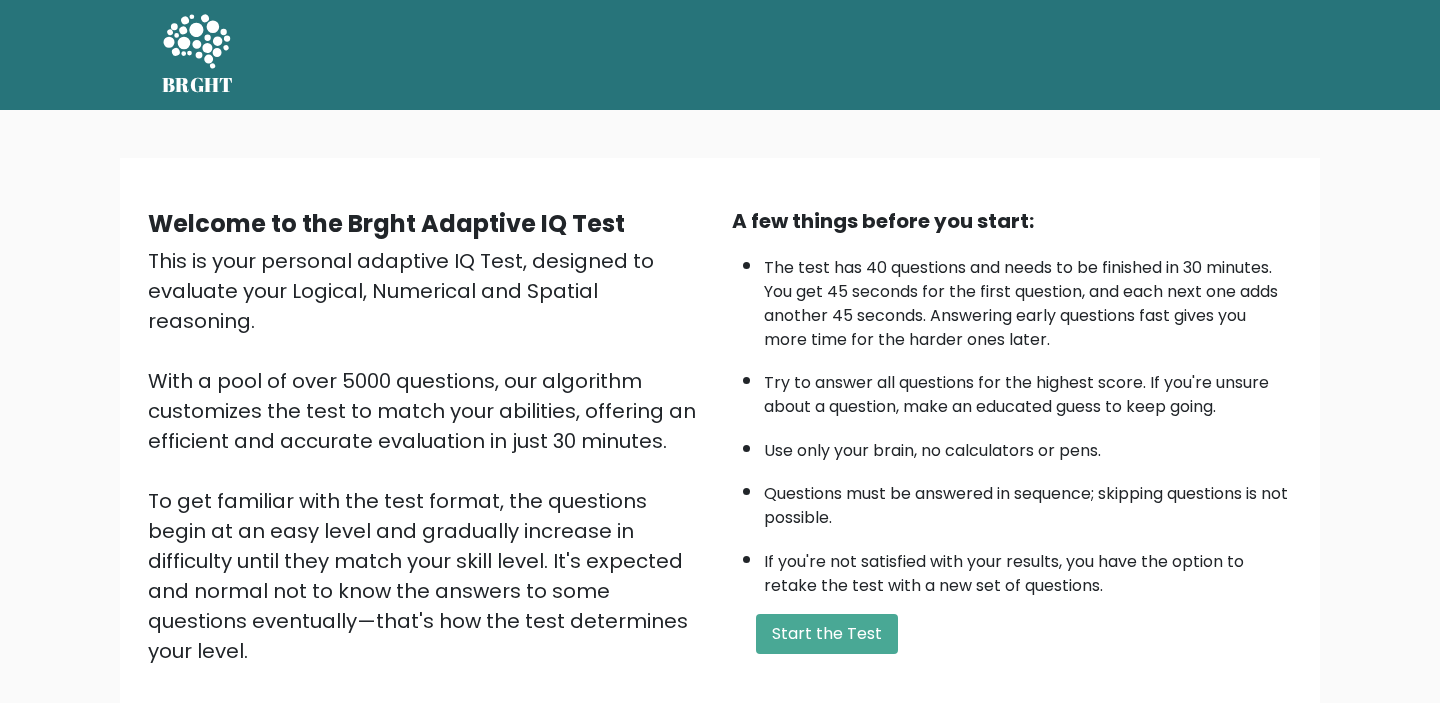 scroll, scrollTop: 0, scrollLeft: 0, axis: both 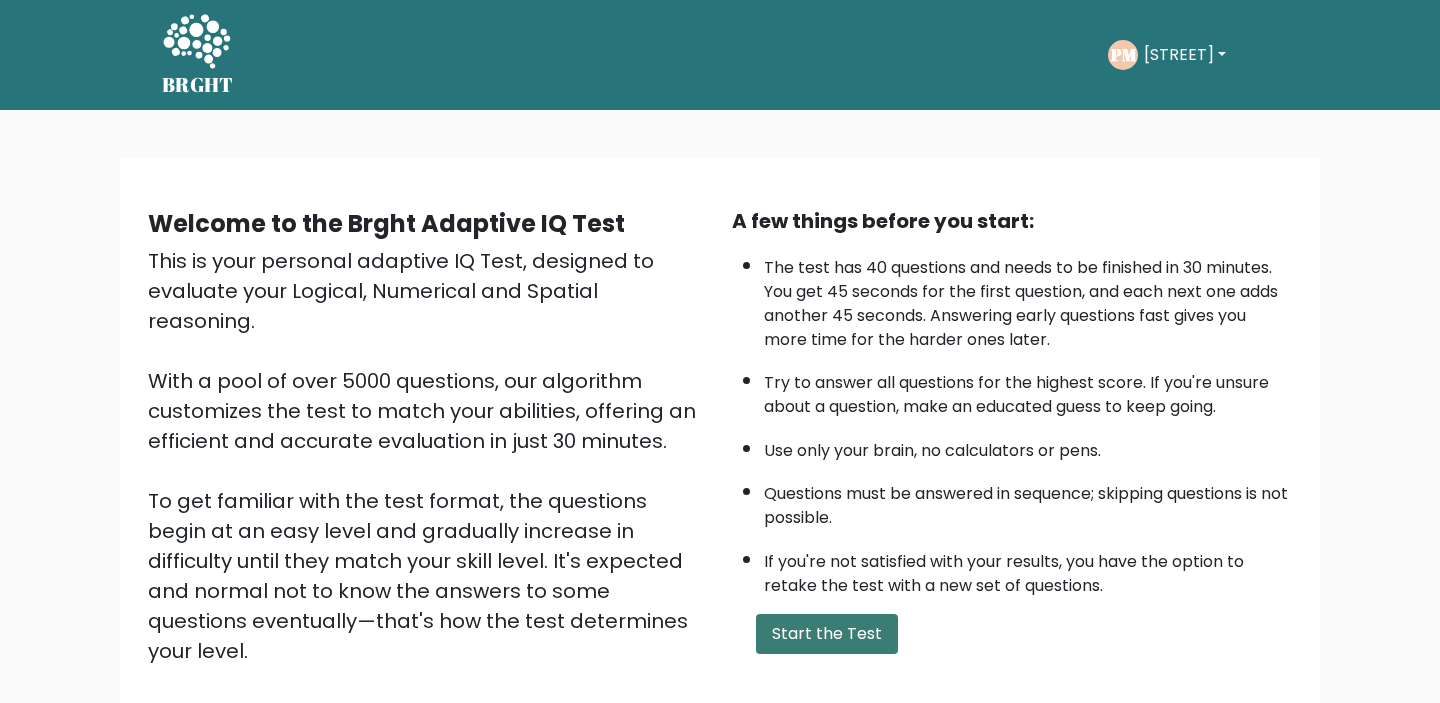click on "Start the Test" at bounding box center [827, 634] 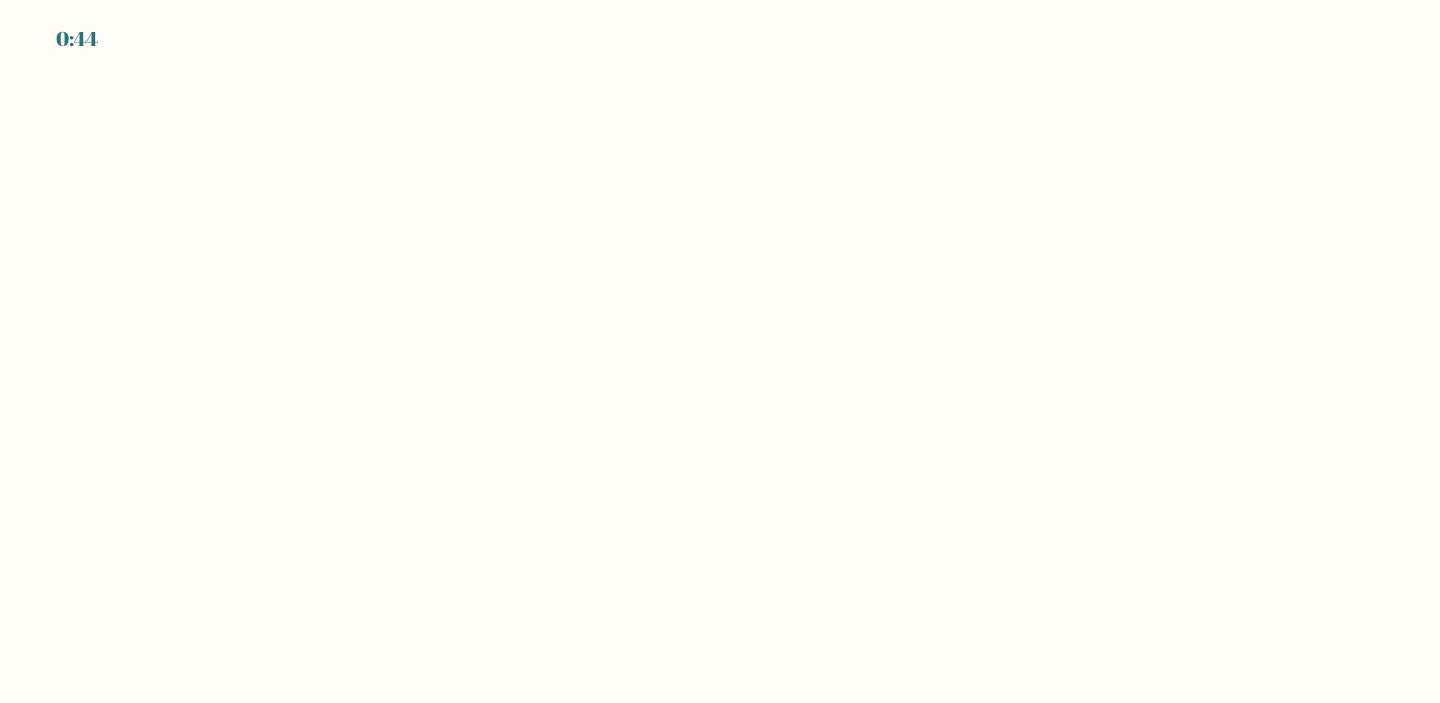 scroll, scrollTop: 0, scrollLeft: 0, axis: both 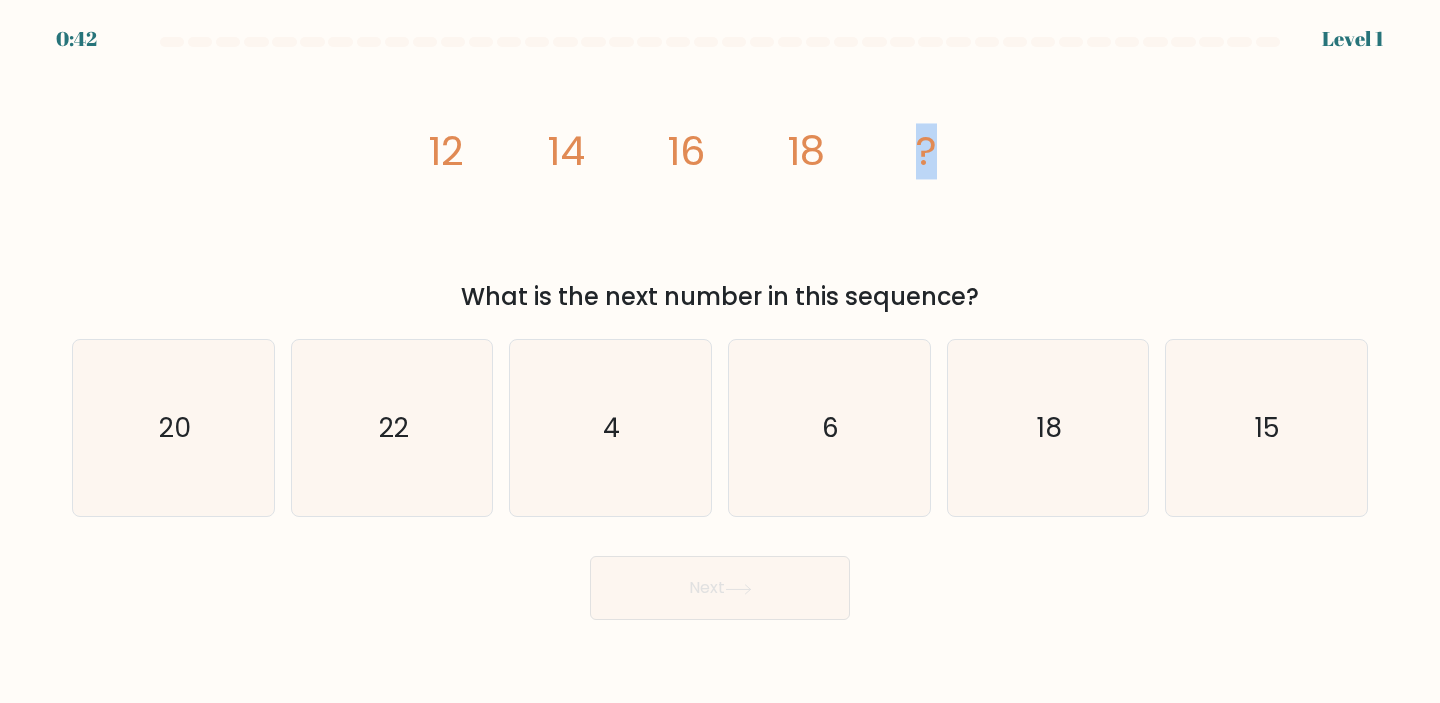 drag, startPoint x: 989, startPoint y: 144, endPoint x: 881, endPoint y: 128, distance: 109.17875 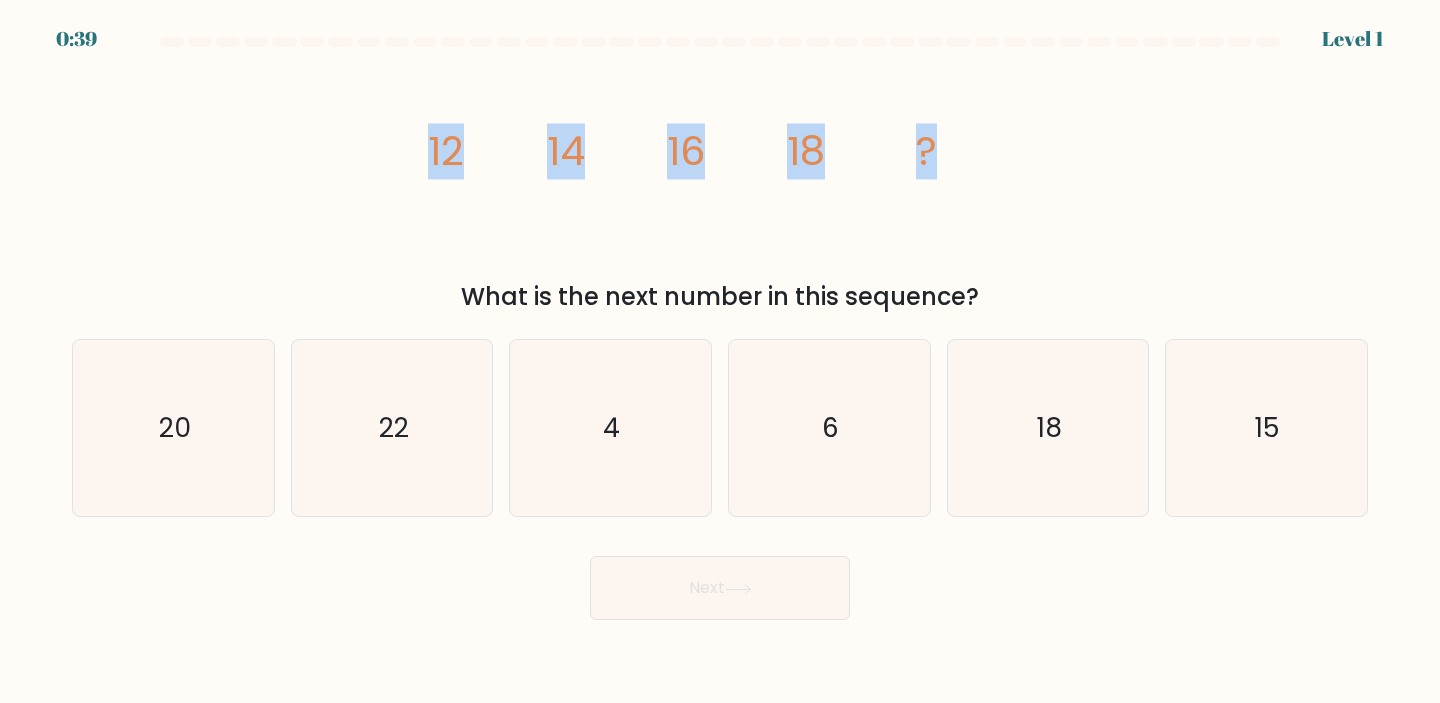 drag, startPoint x: 985, startPoint y: 167, endPoint x: 399, endPoint y: 148, distance: 586.3079 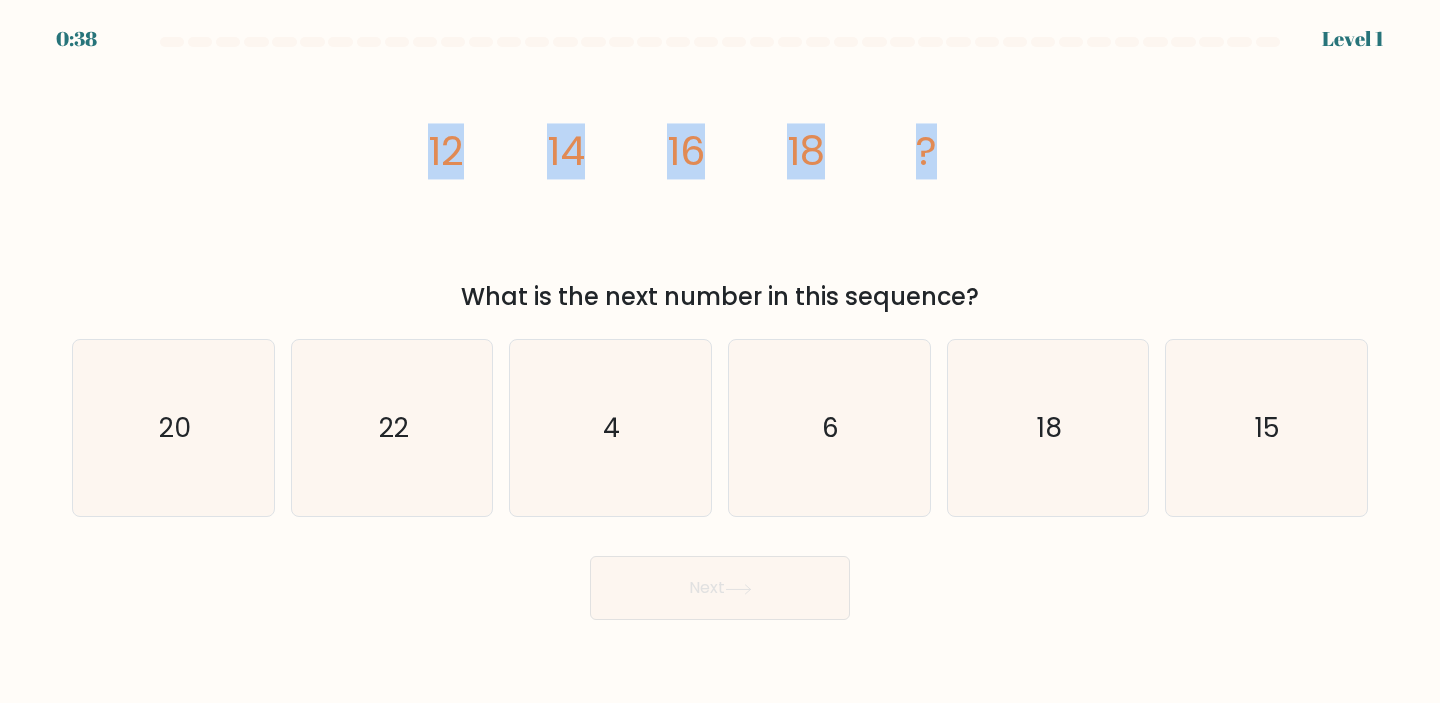 click on "a.
20" at bounding box center [173, 428] 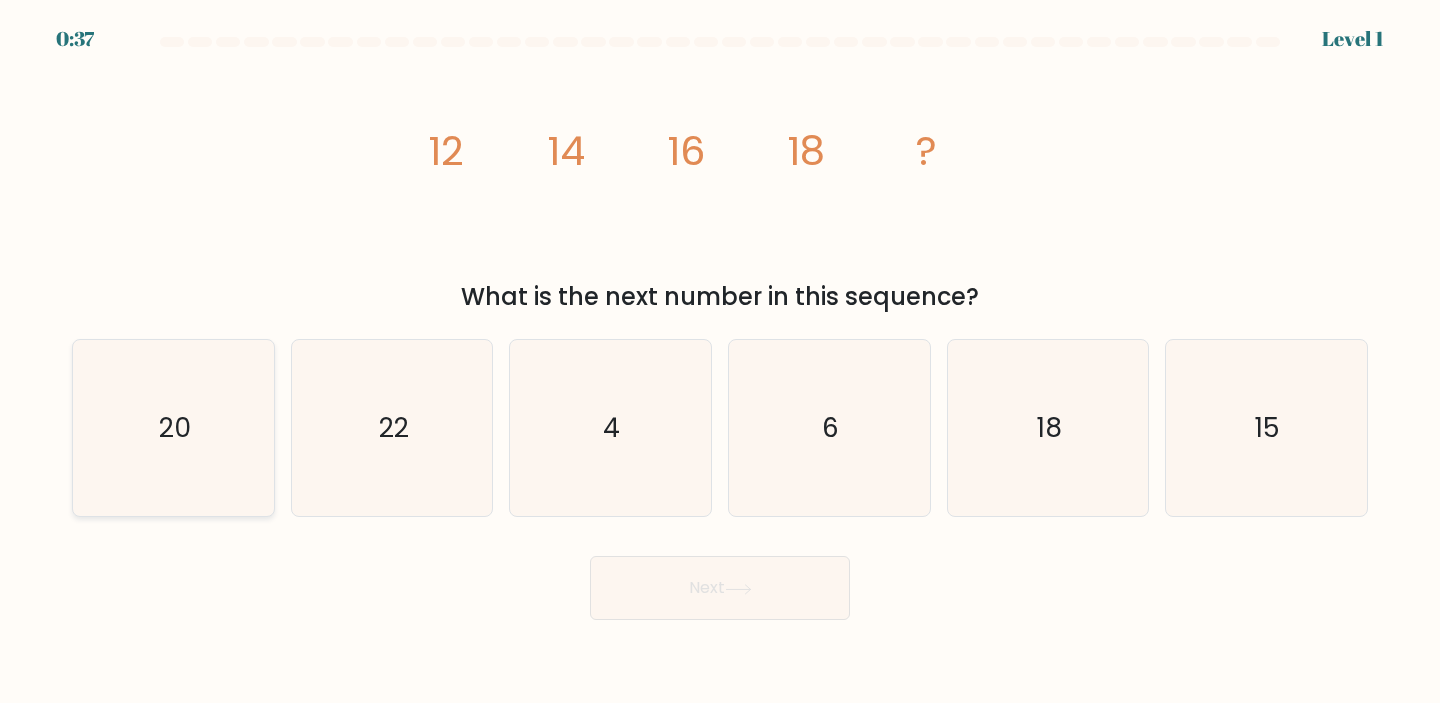 click on "20" 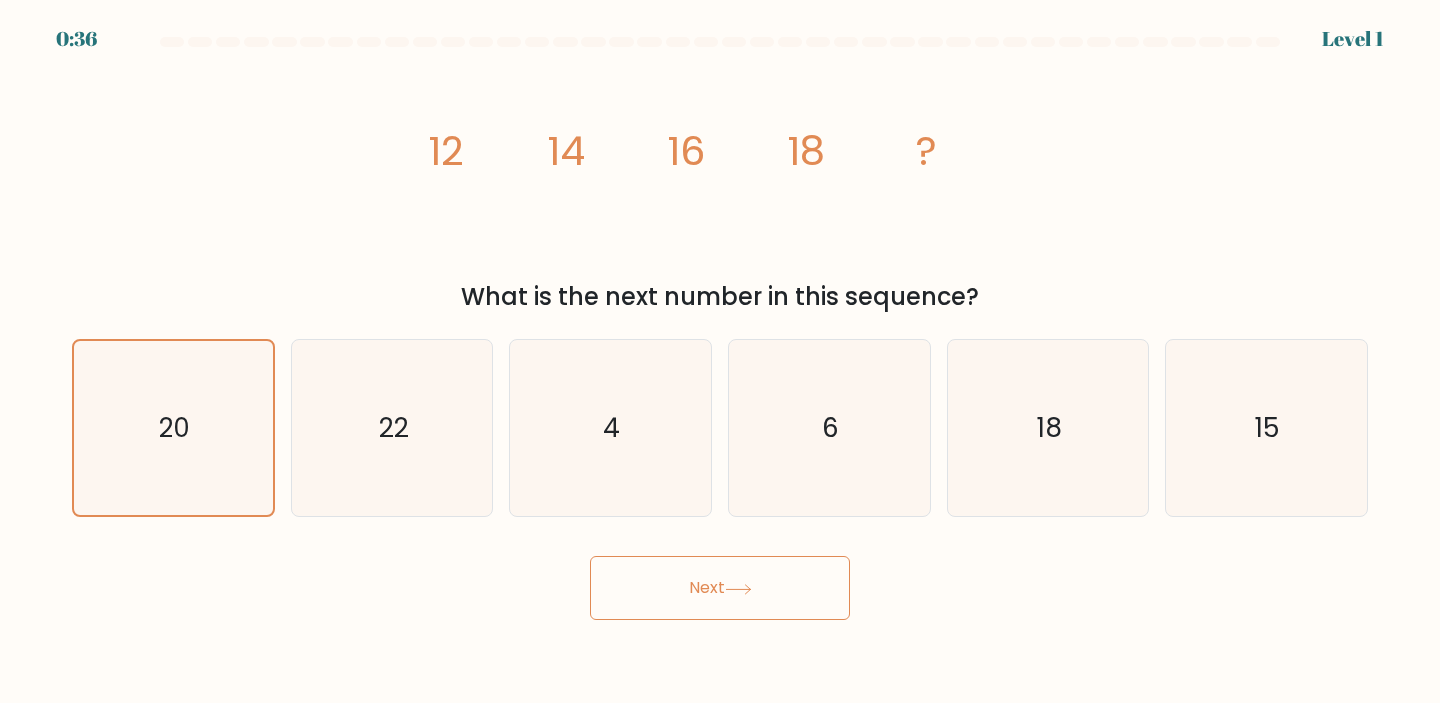 click on "Next" at bounding box center [720, 588] 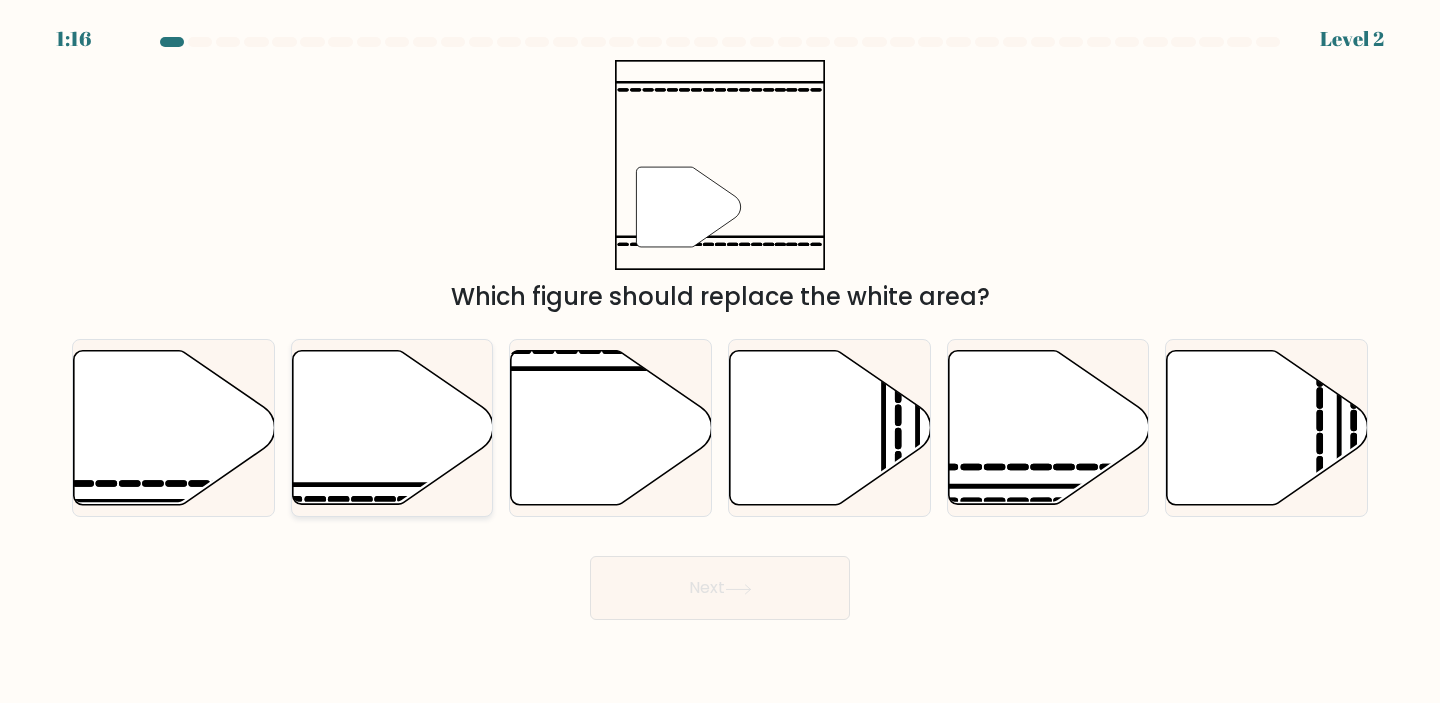 click 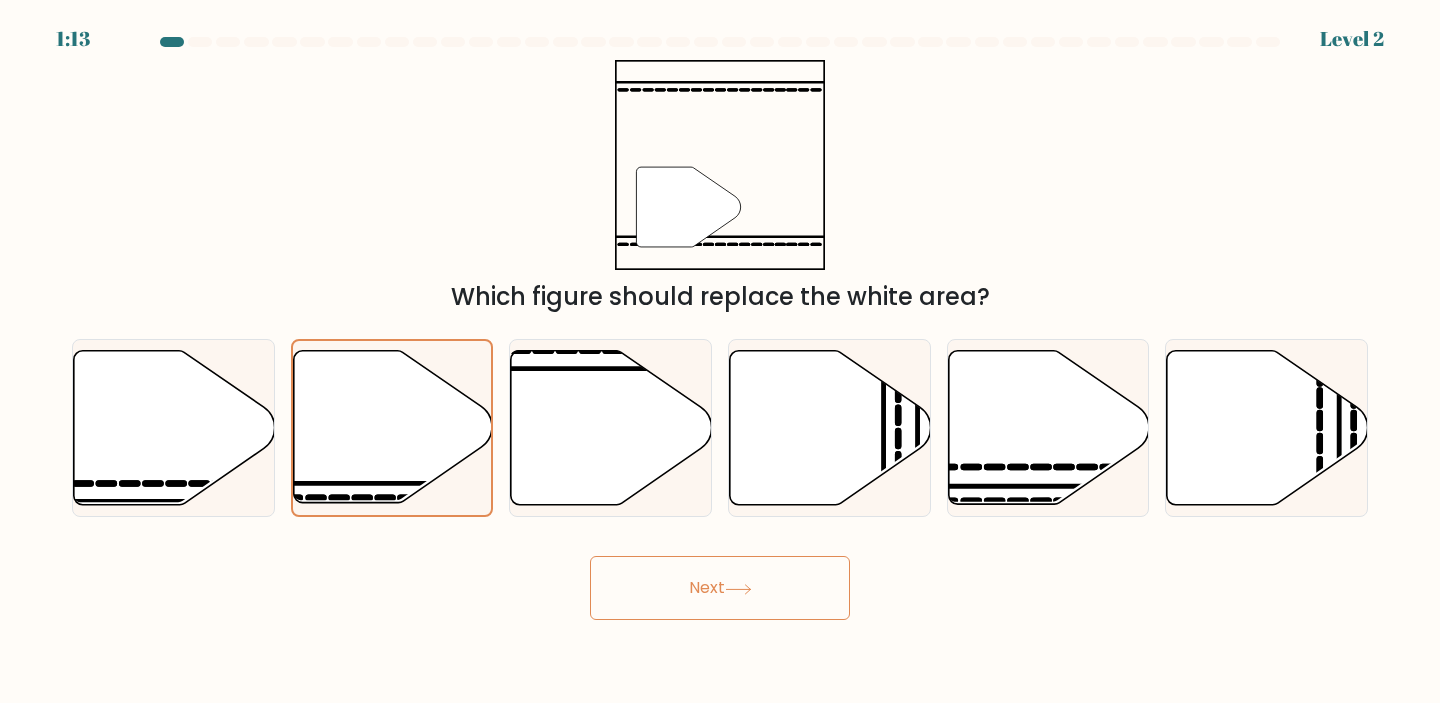 click on "Next" at bounding box center (720, 588) 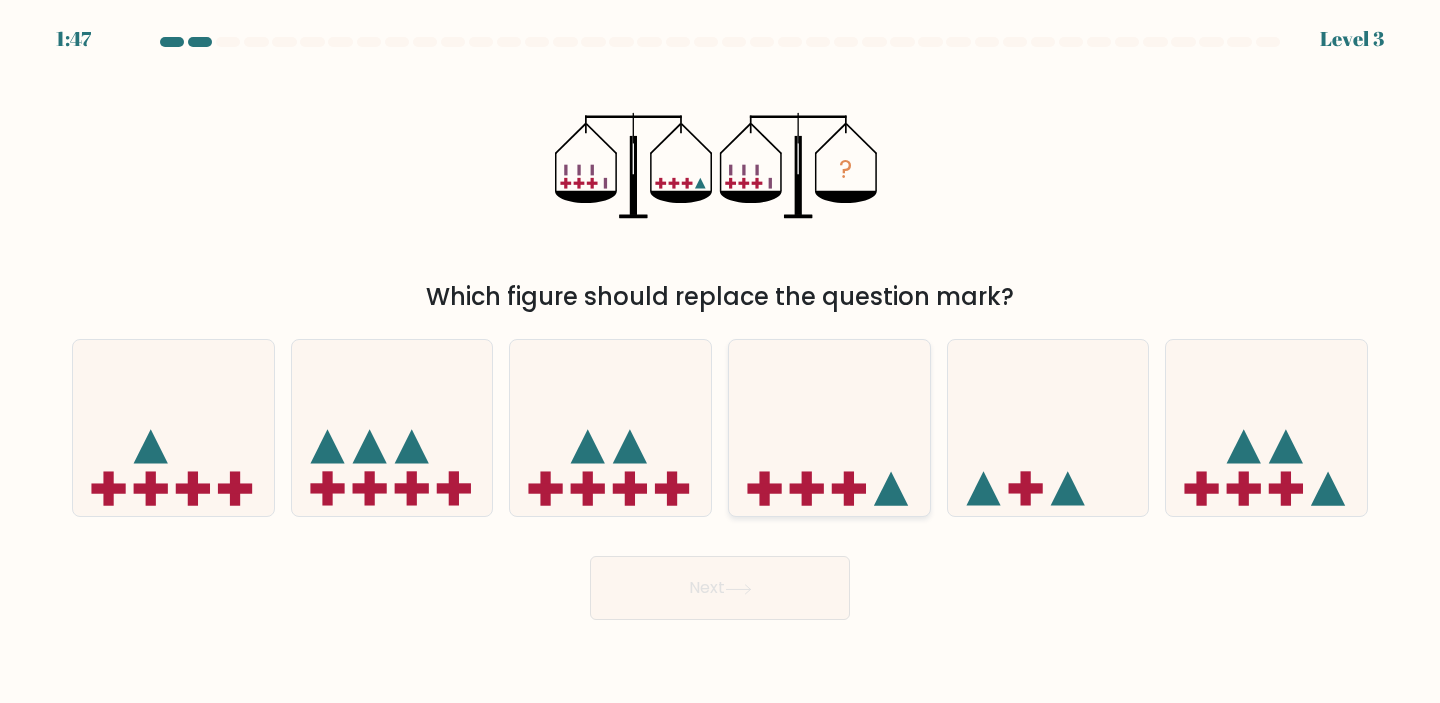 click 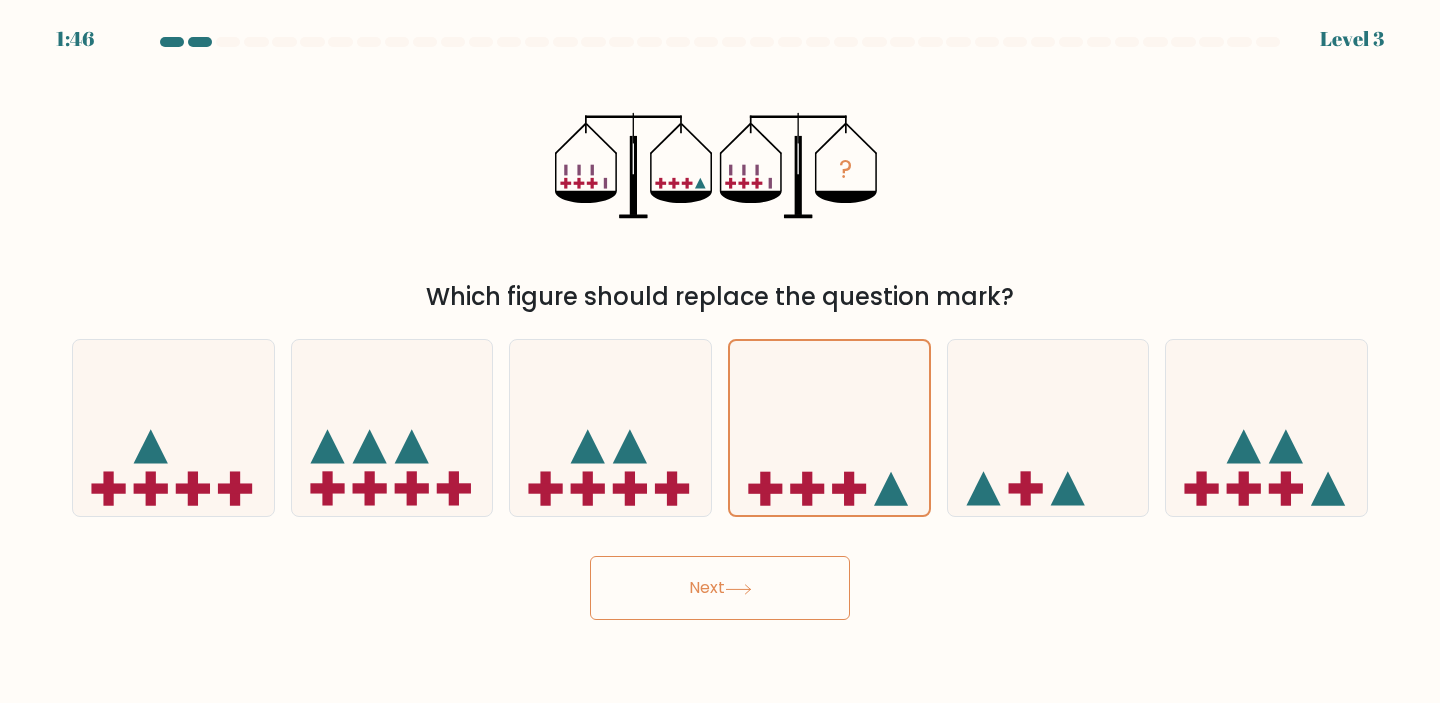 click on "Next" at bounding box center [720, 588] 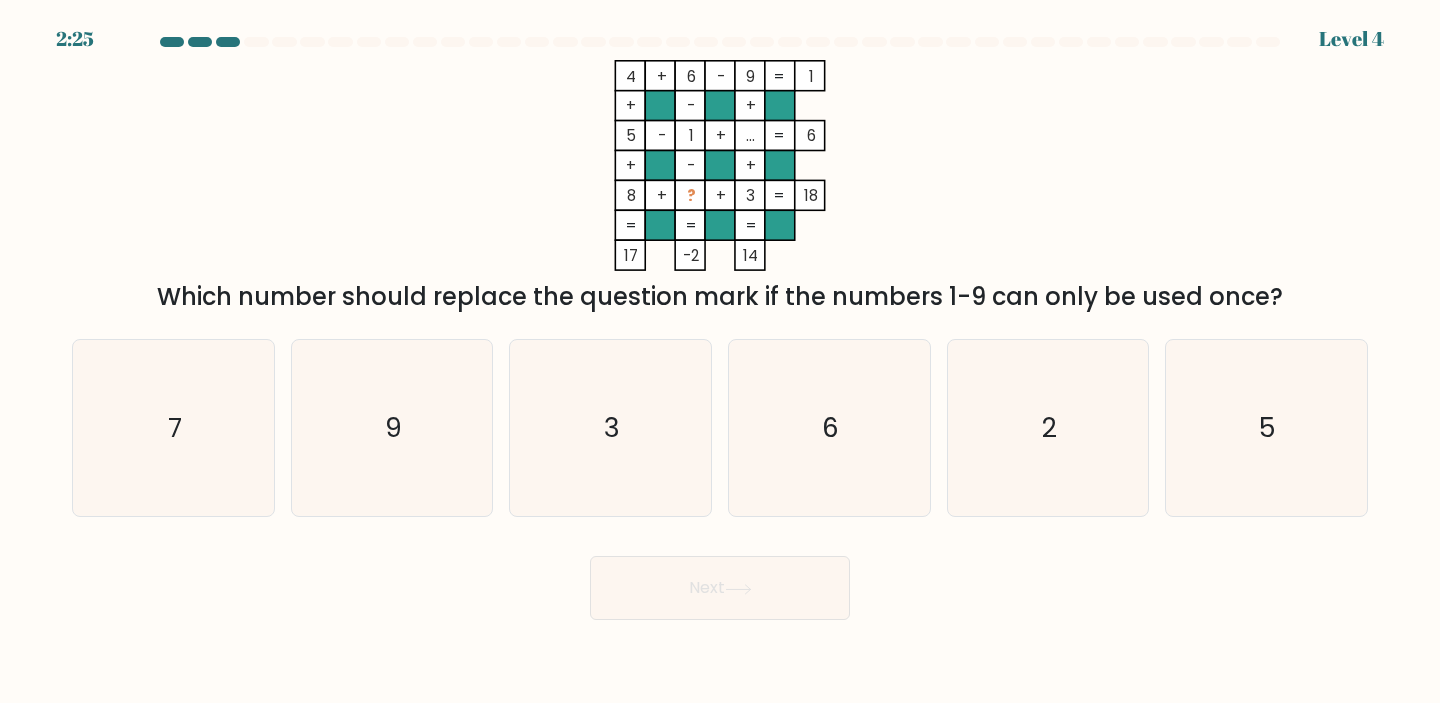drag, startPoint x: 623, startPoint y: 134, endPoint x: 800, endPoint y: 135, distance: 177.00282 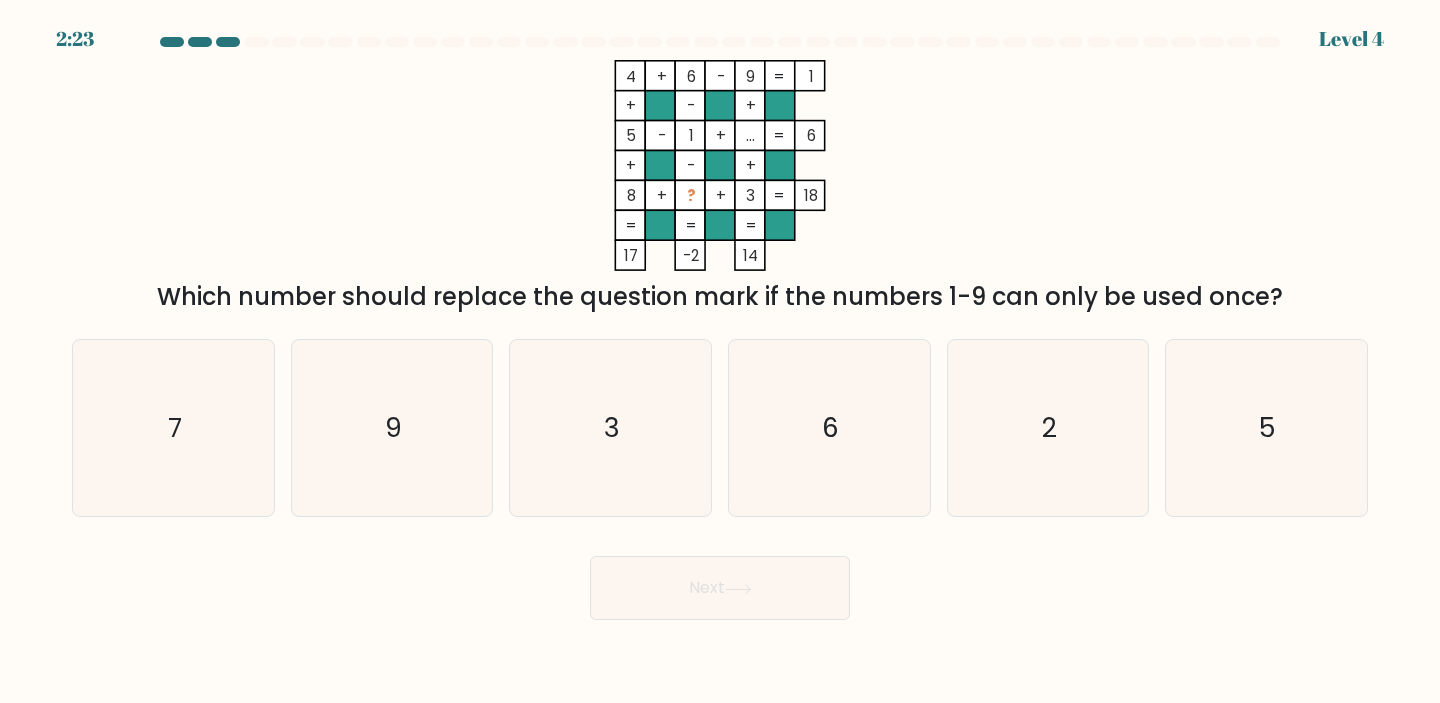 drag, startPoint x: 819, startPoint y: 137, endPoint x: 771, endPoint y: 136, distance: 48.010414 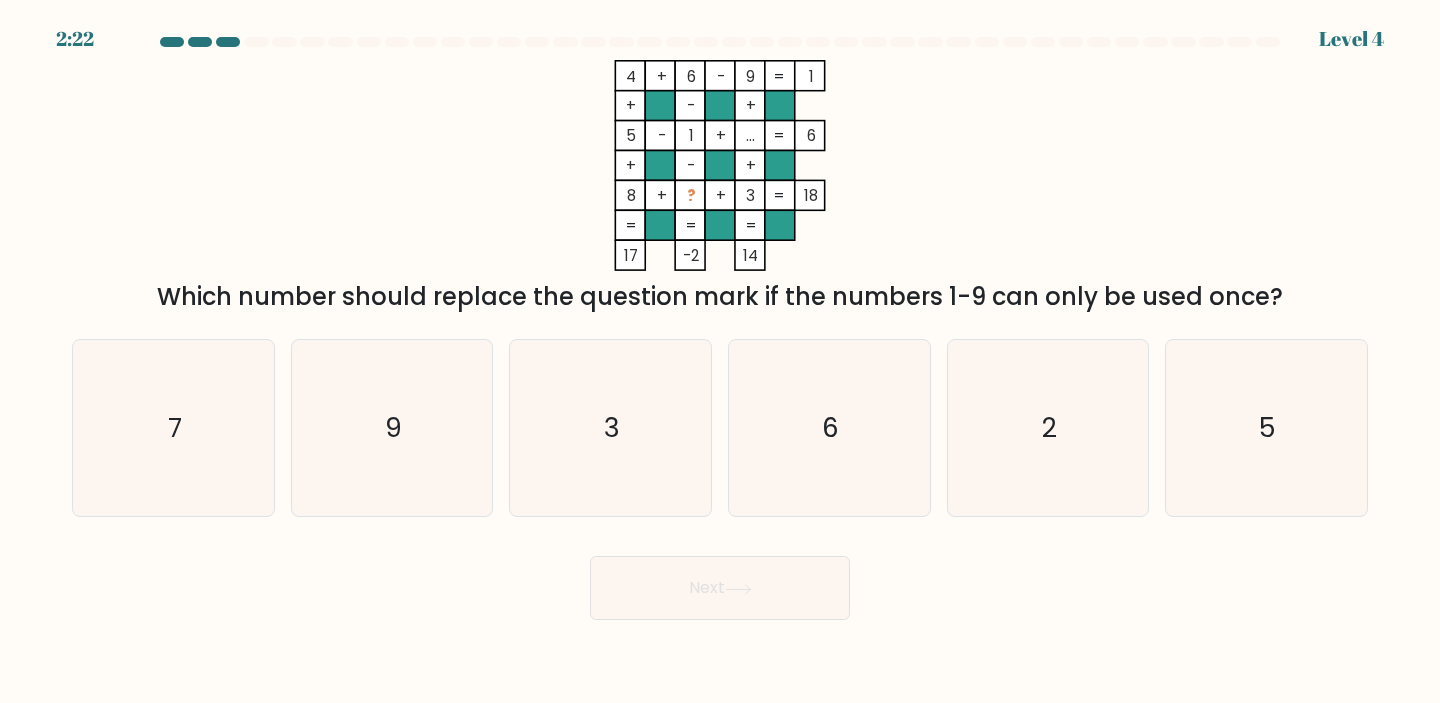 click on "=" 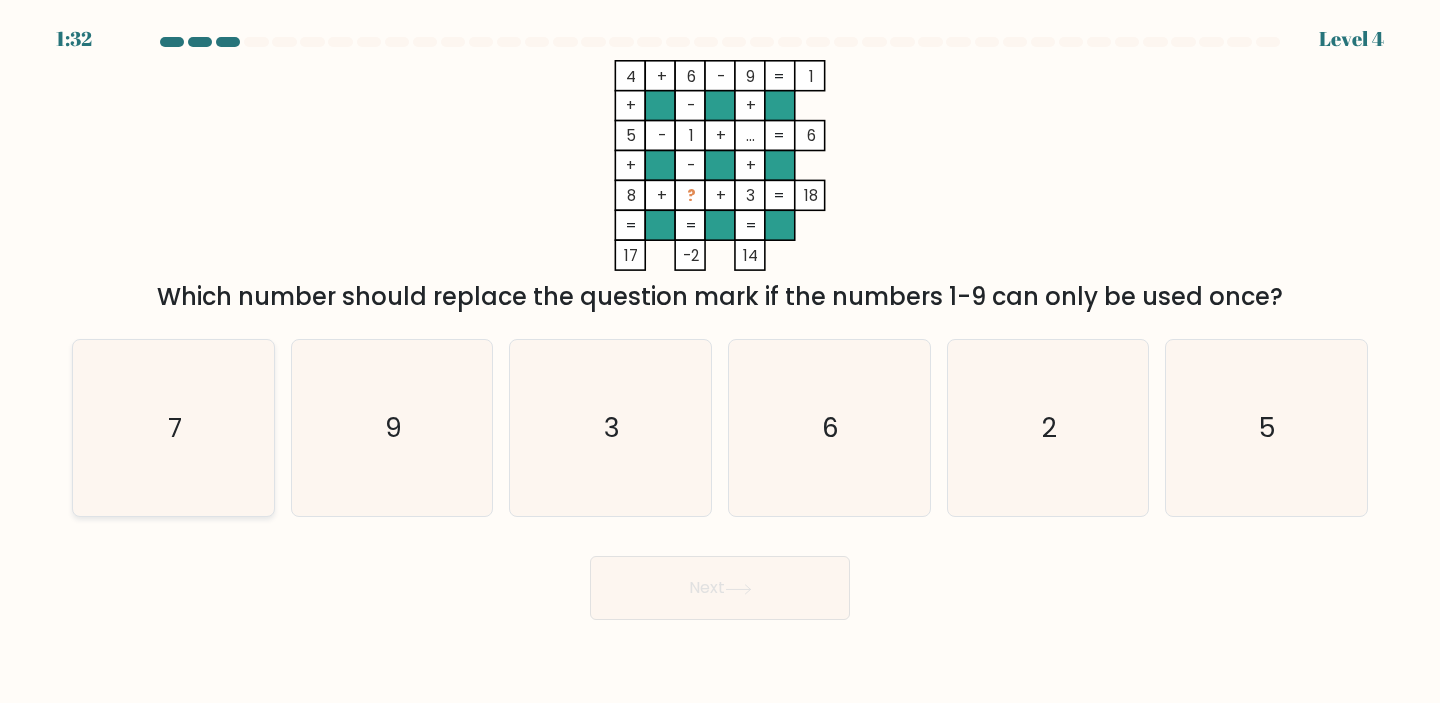 click on "7" 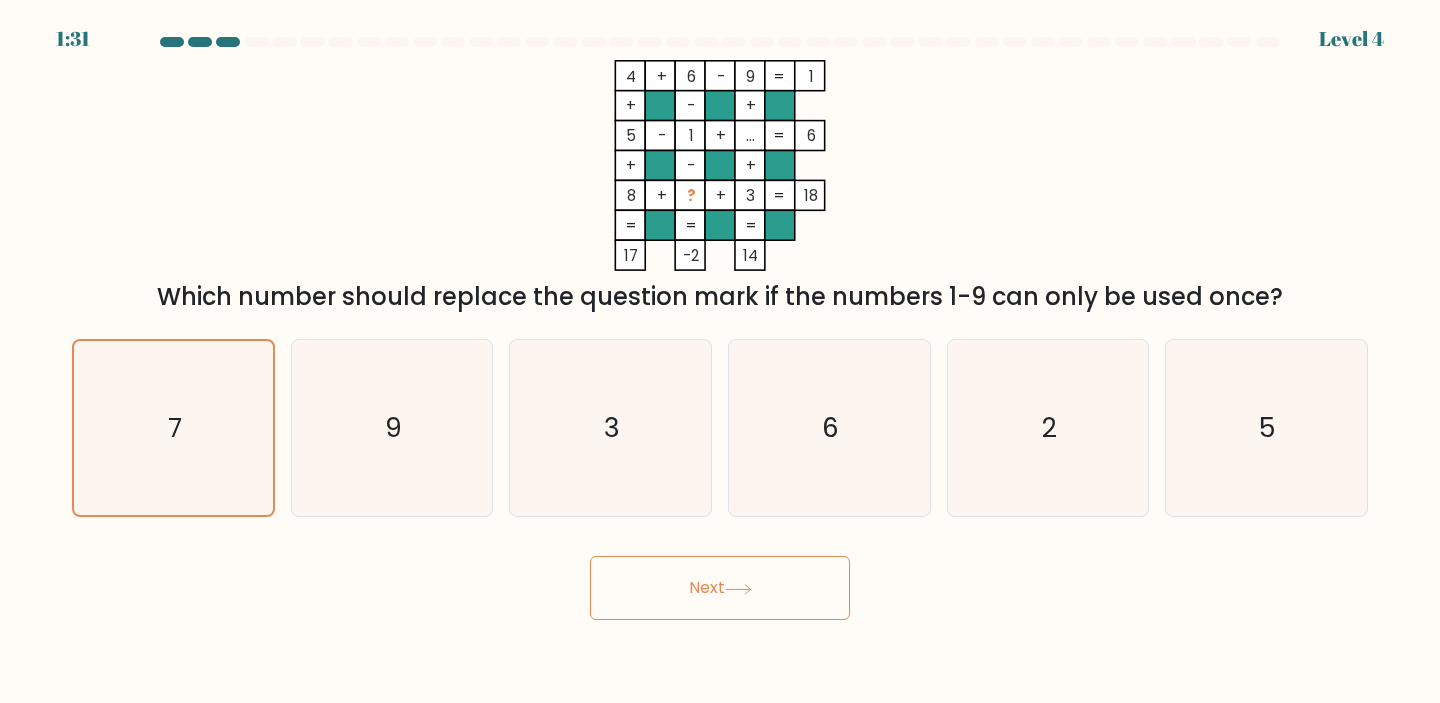 click on "Next" at bounding box center (720, 588) 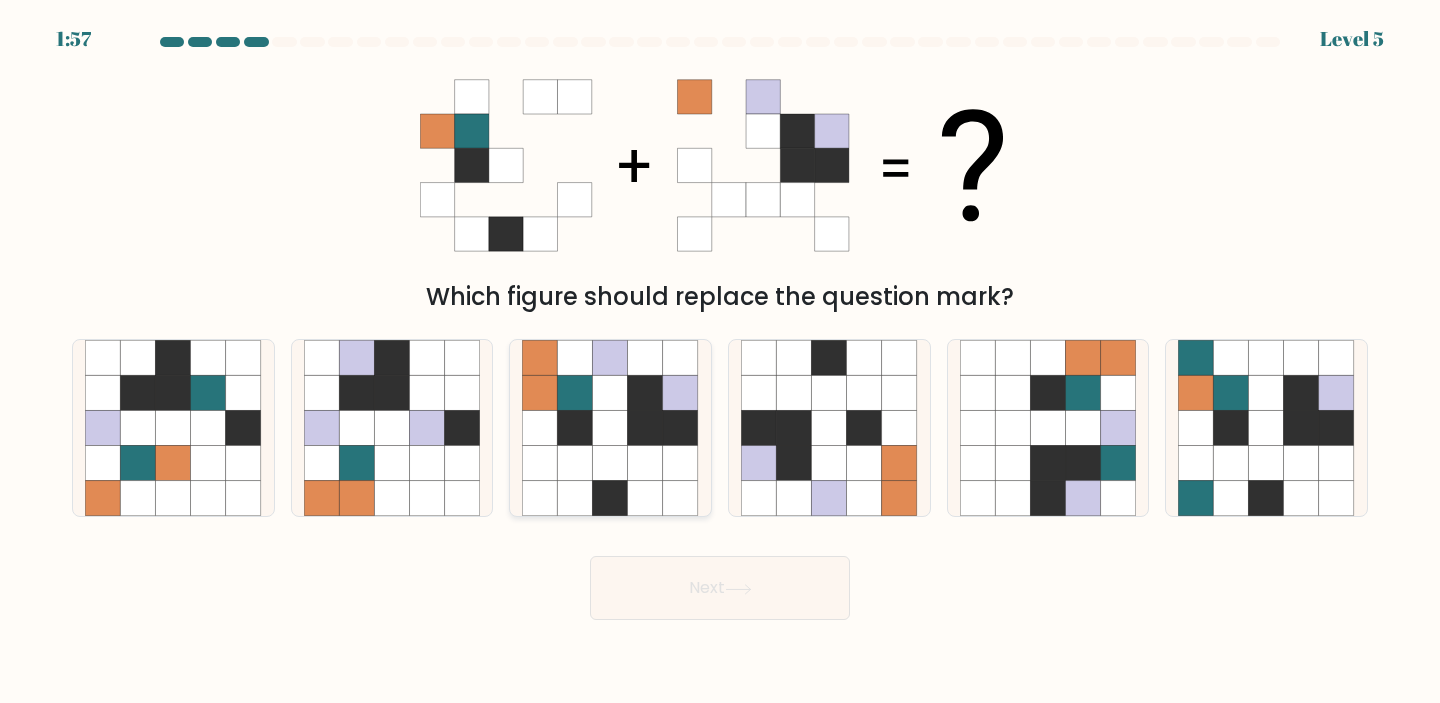click 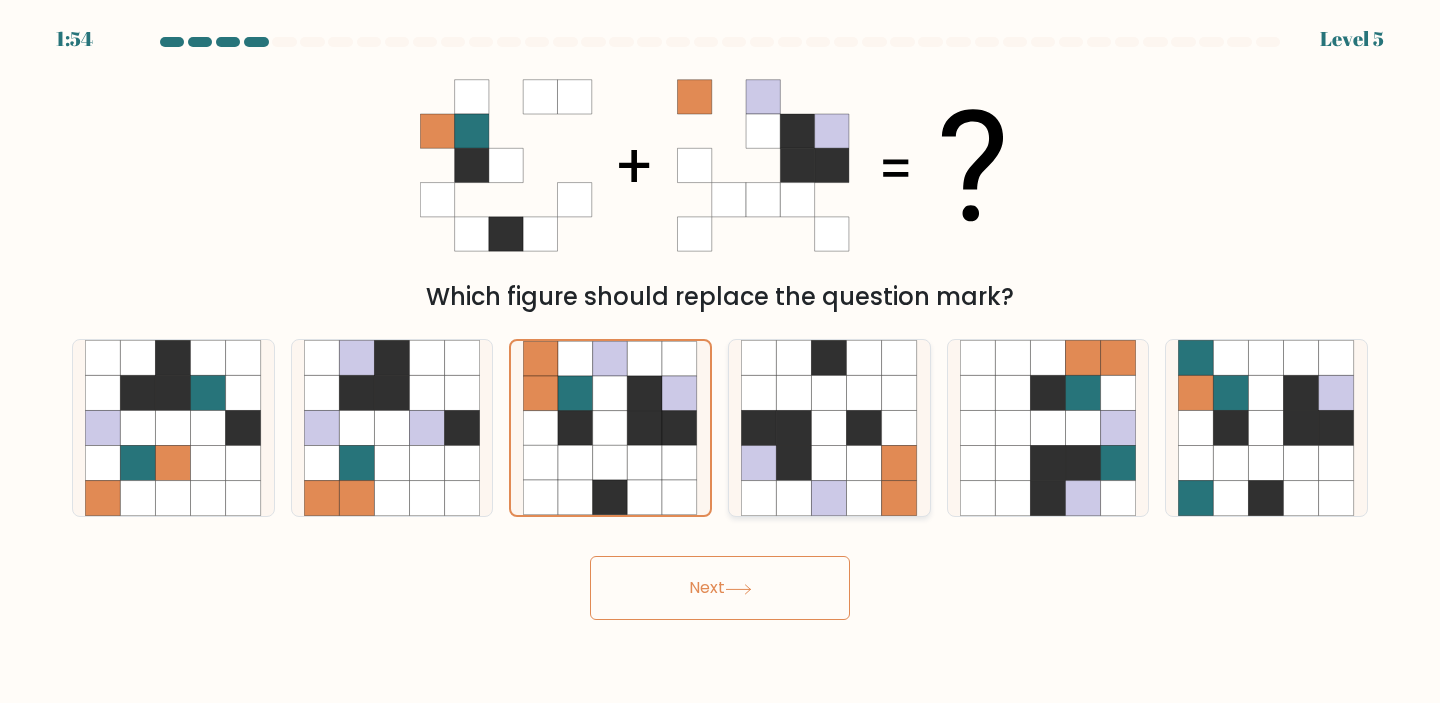 click 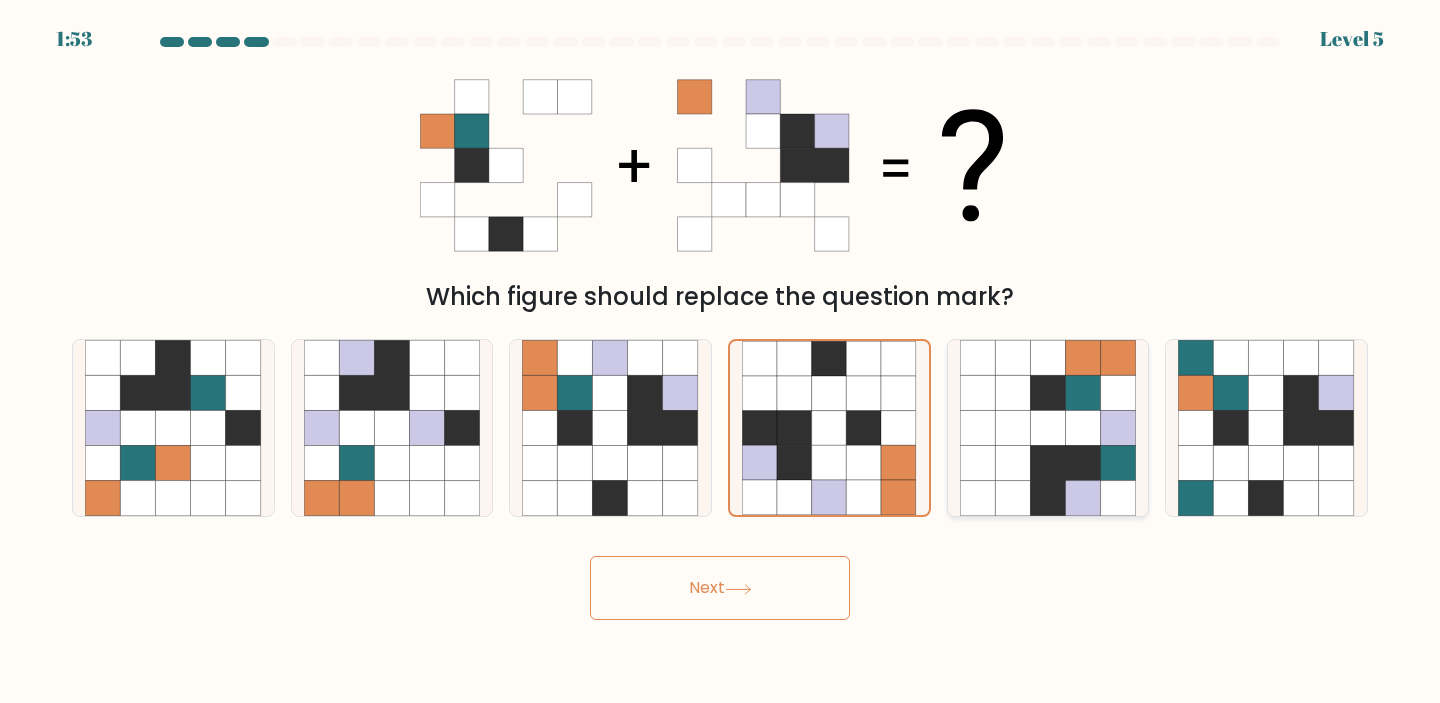 click 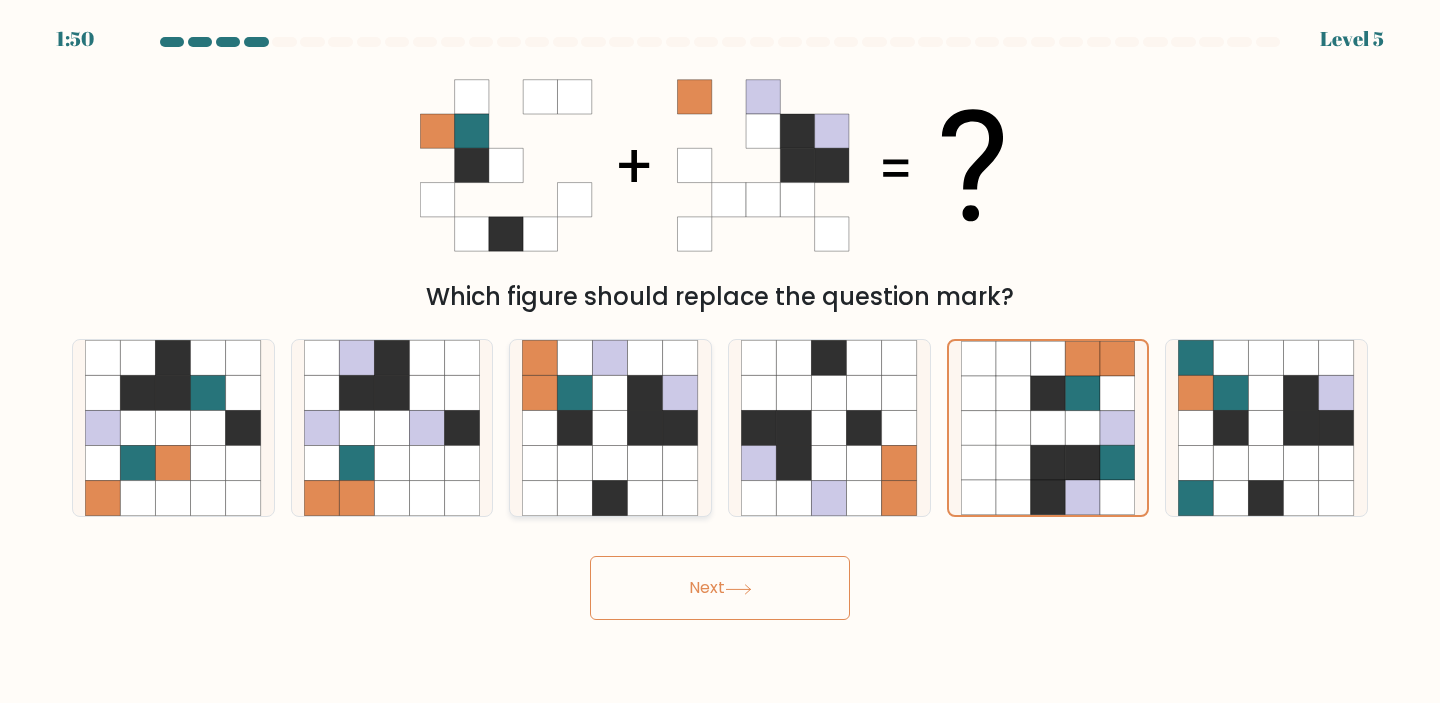 click 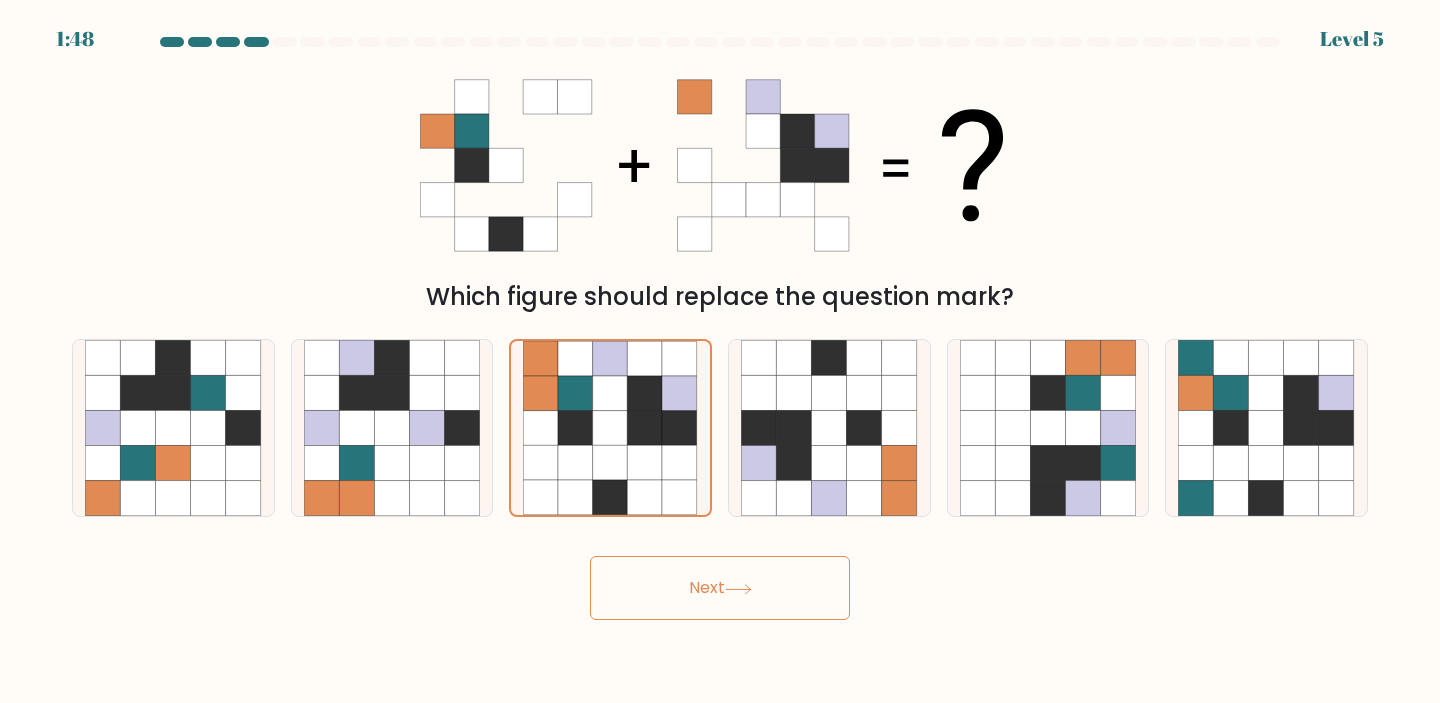 click on "Next" at bounding box center (720, 588) 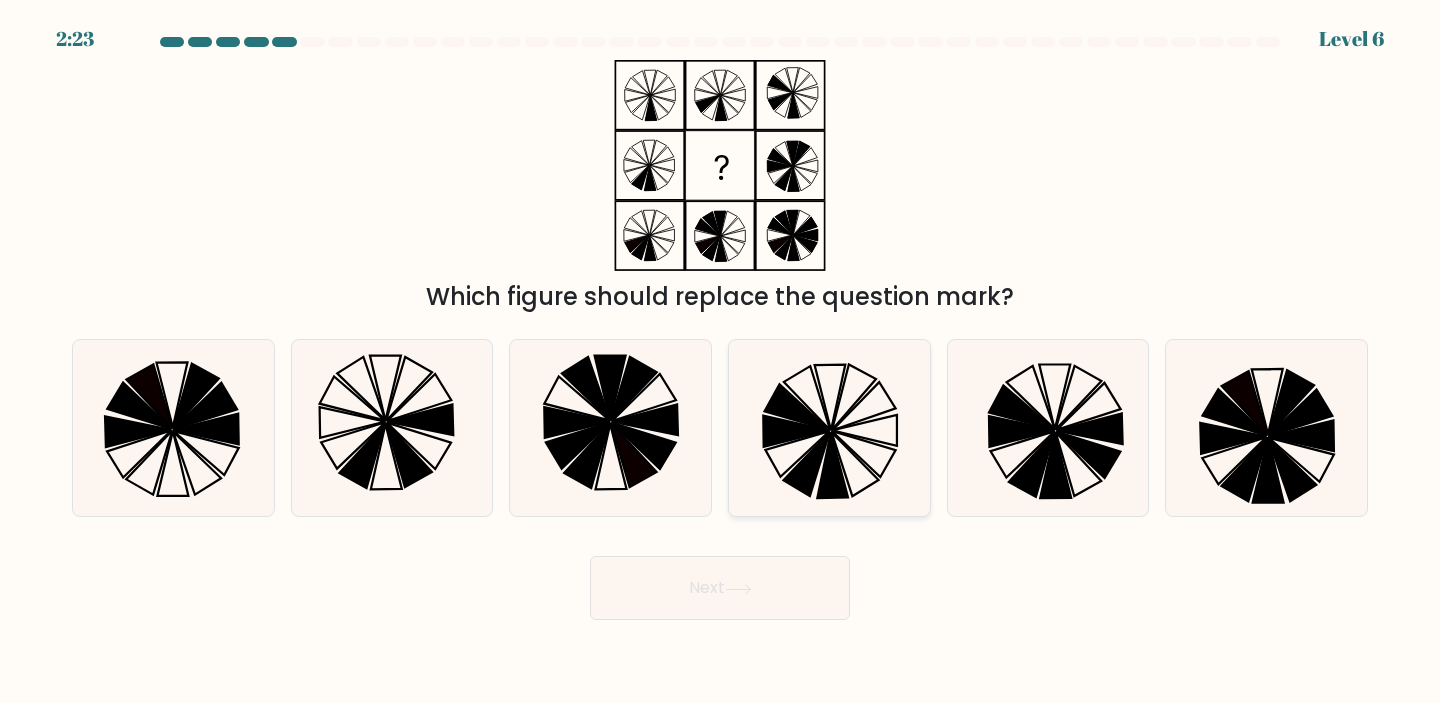 click 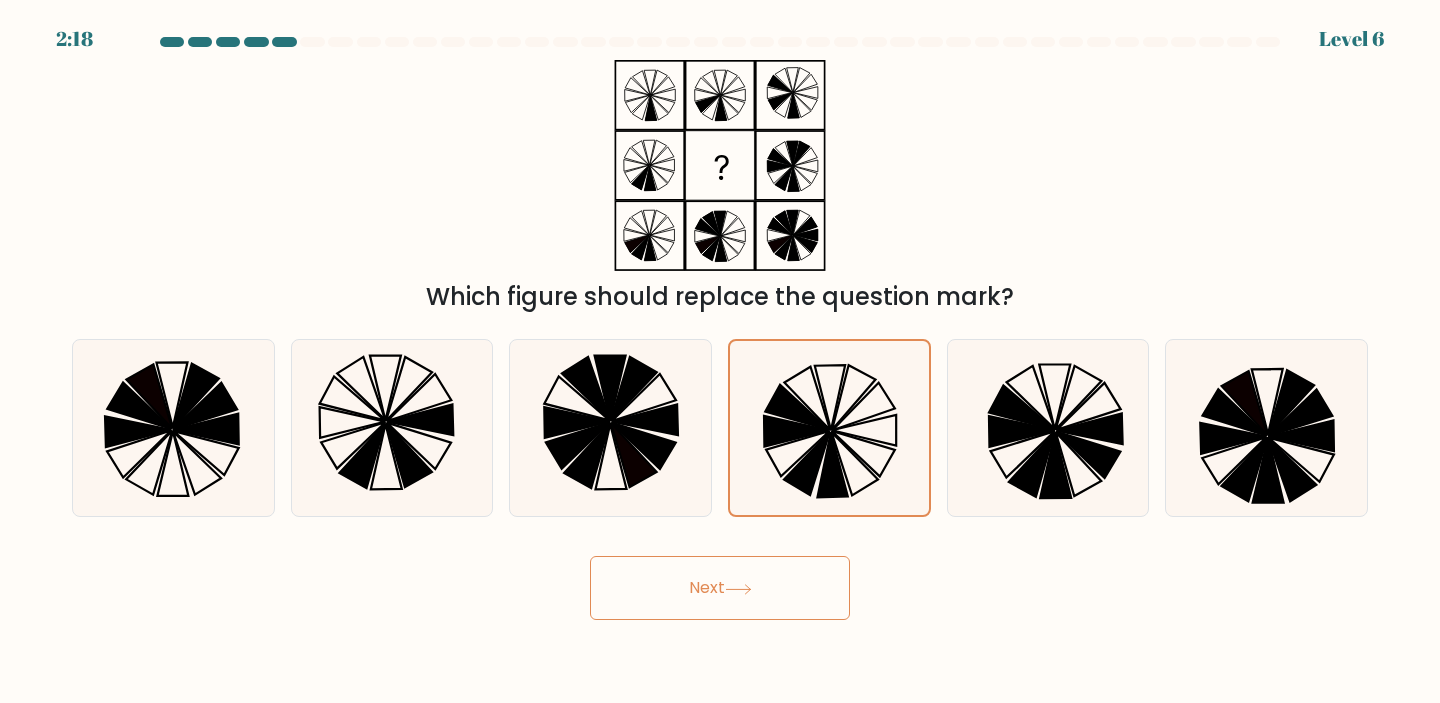 click on "Next" at bounding box center (720, 588) 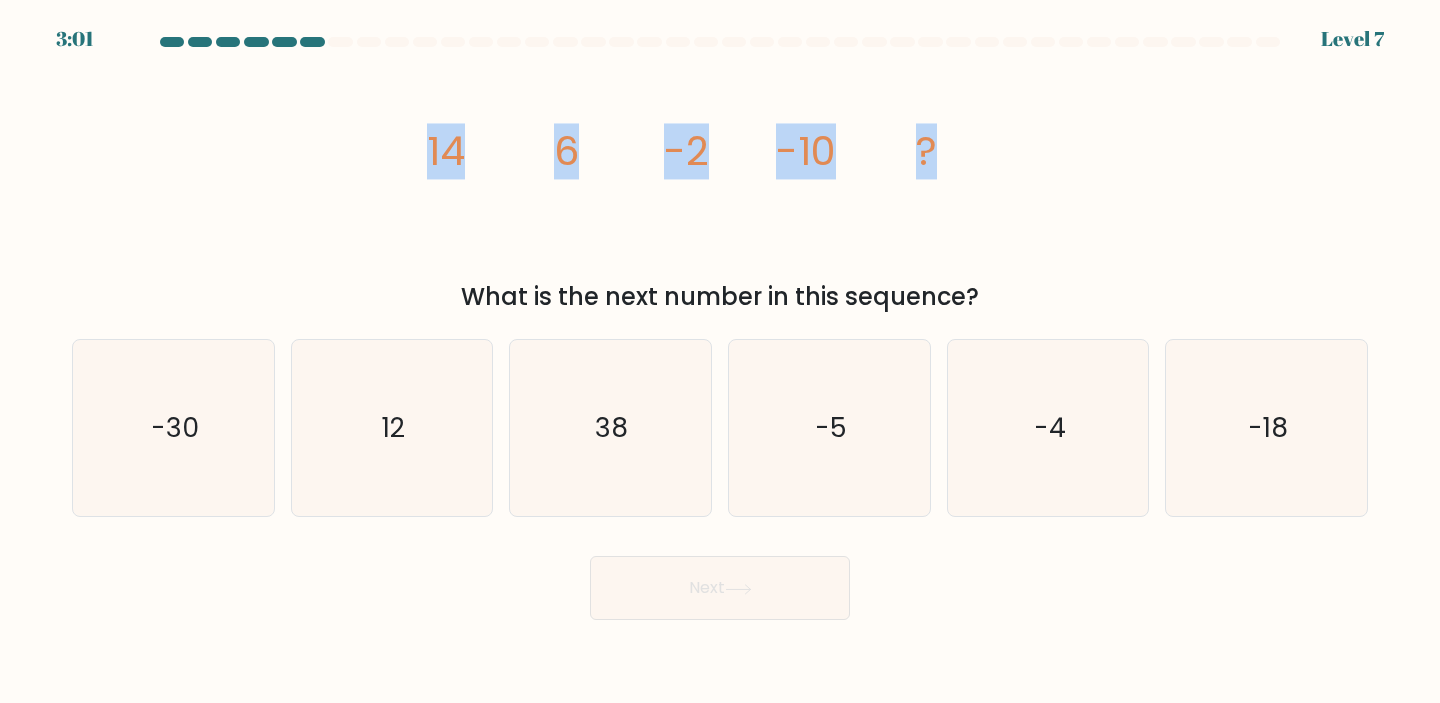 drag, startPoint x: 1009, startPoint y: 139, endPoint x: 432, endPoint y: 161, distance: 577.41925 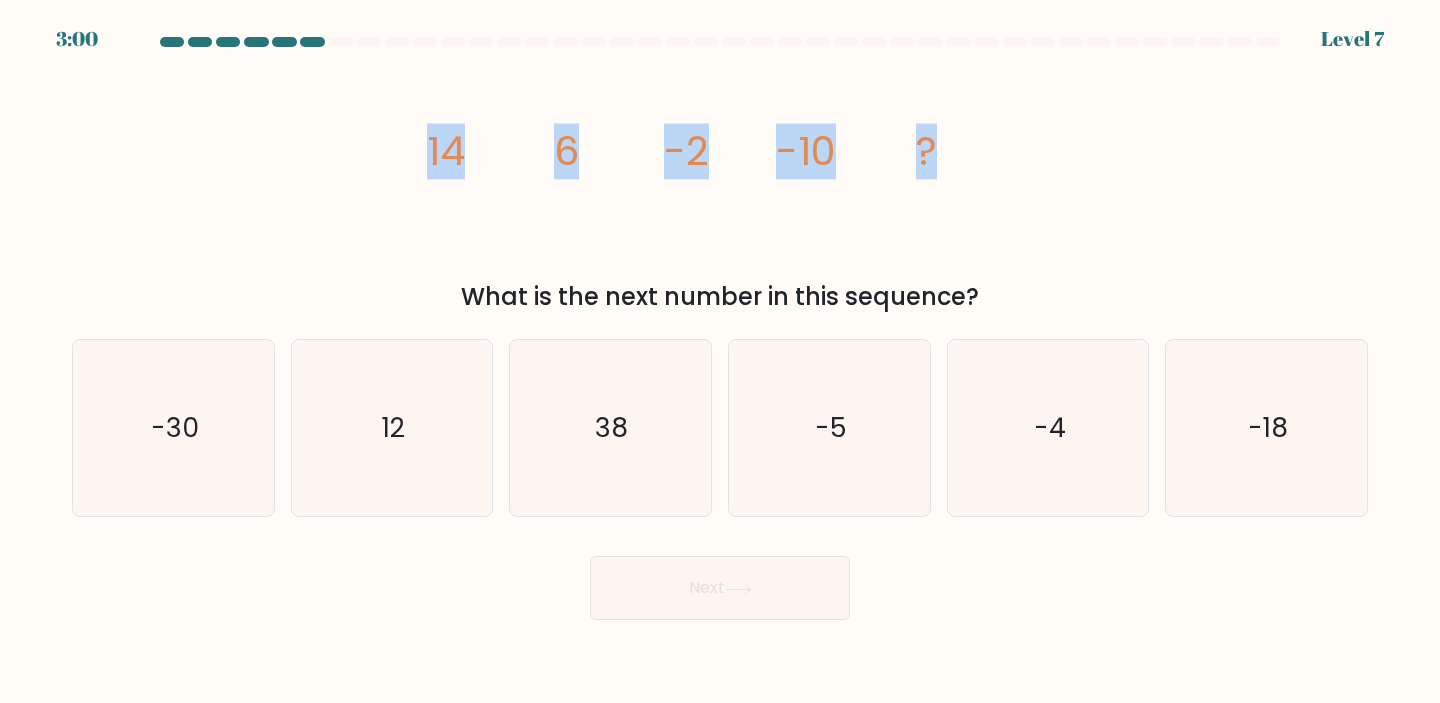 copy on "14
6
-2
-10
?" 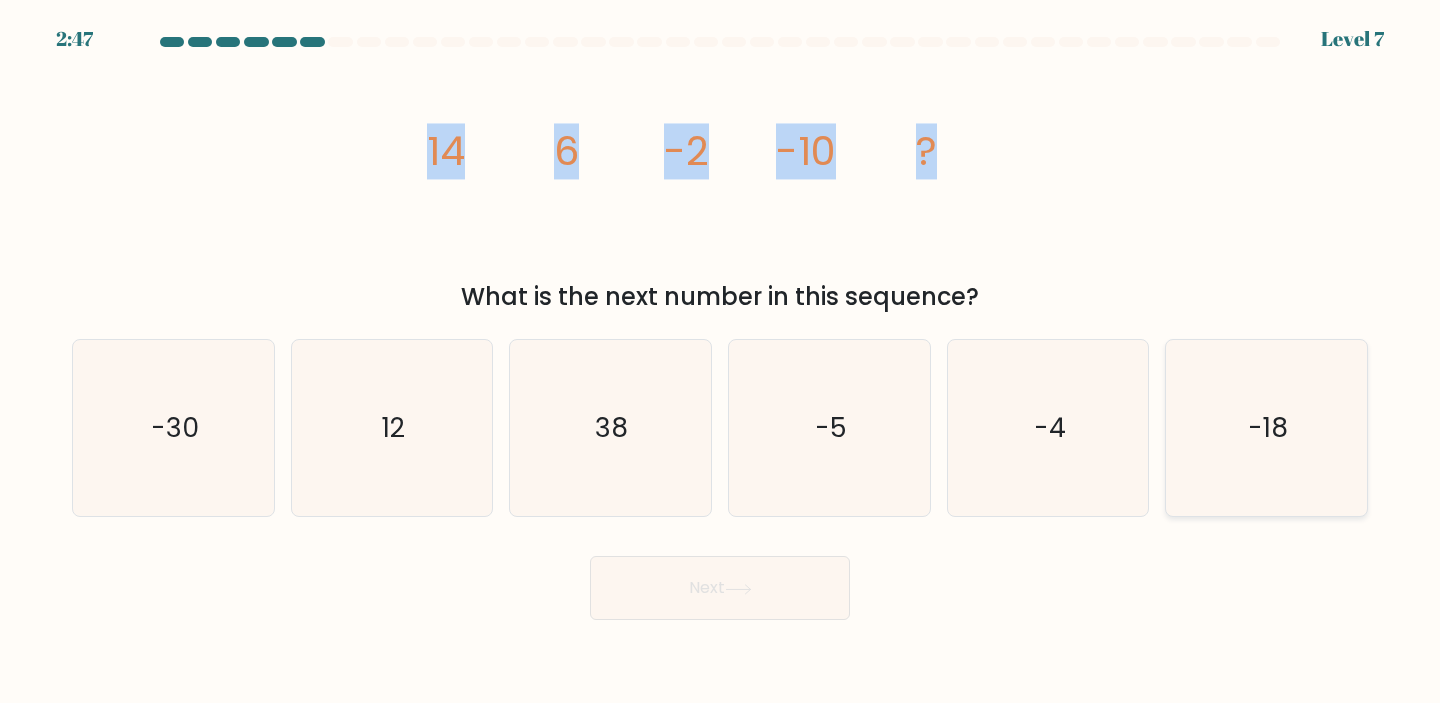 click on "-18" 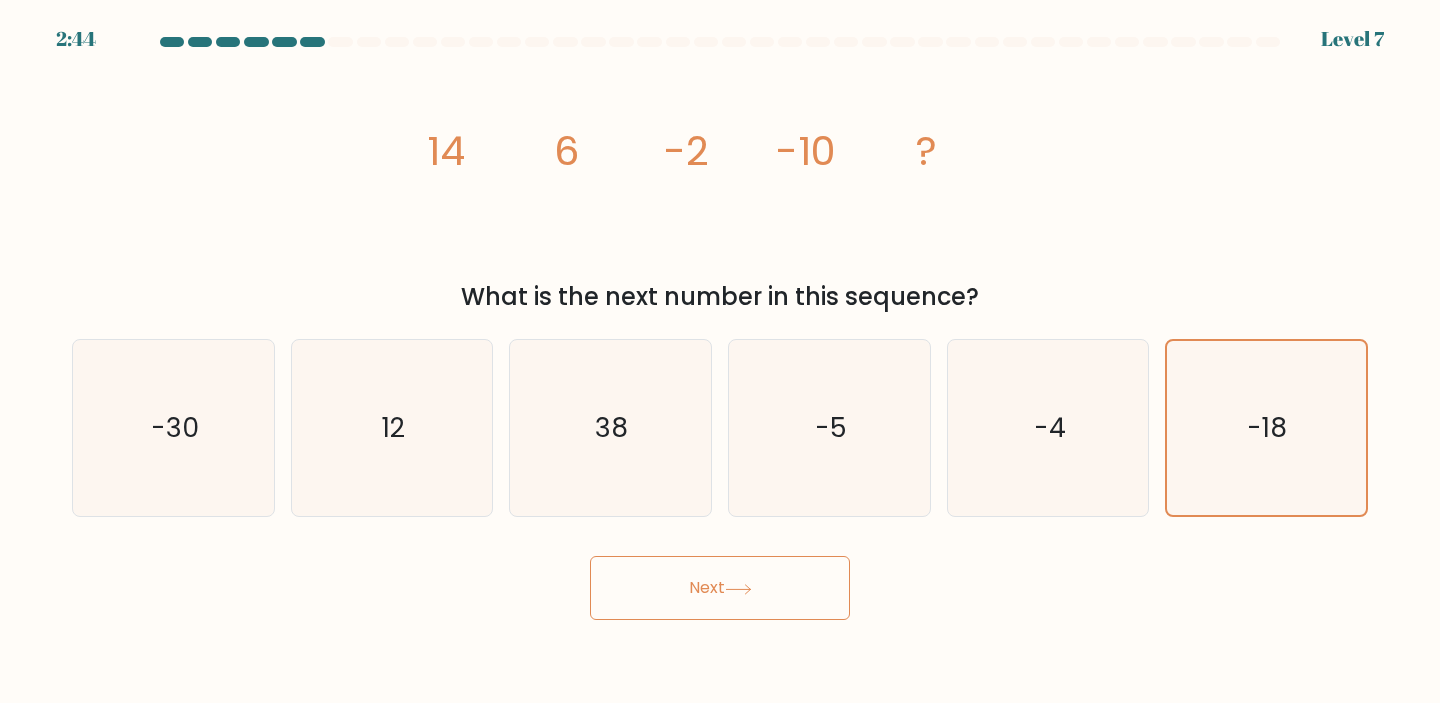 click on "Next" at bounding box center [720, 588] 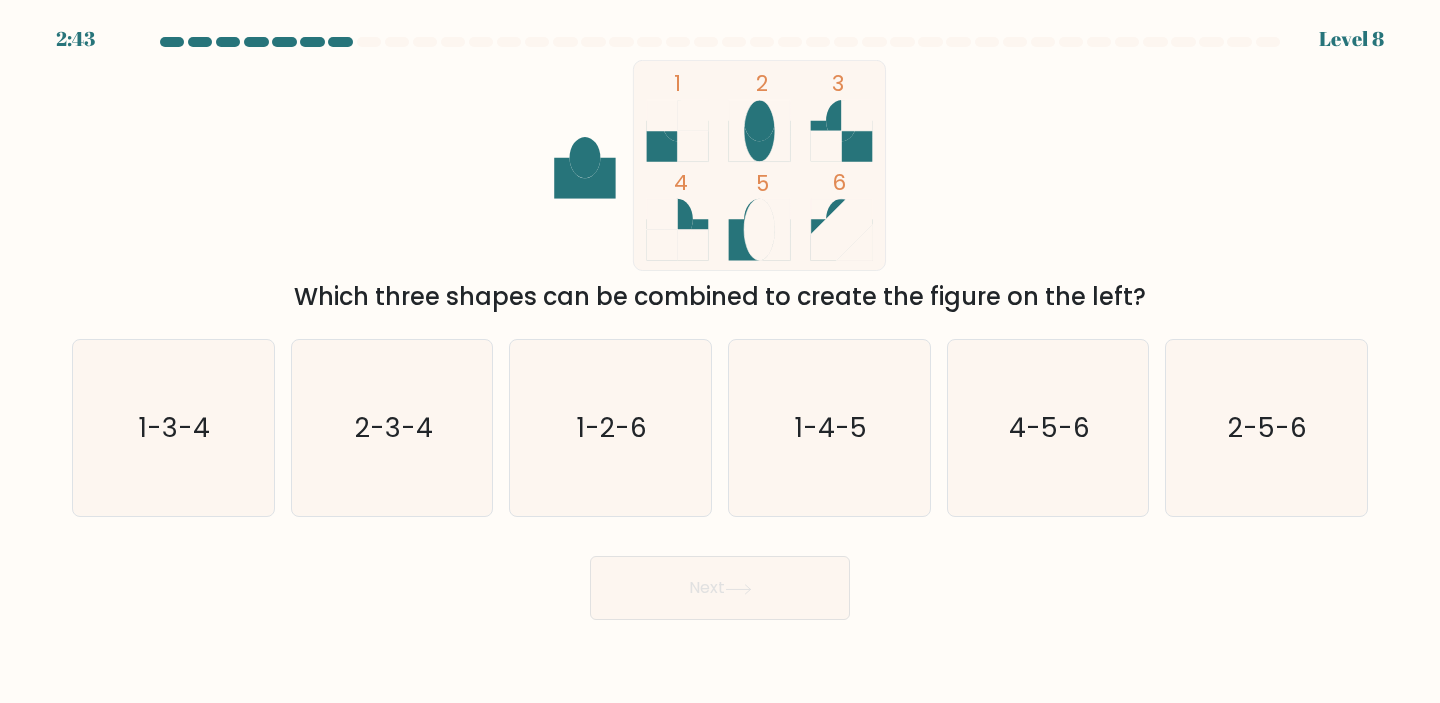click on "Next" at bounding box center [720, 588] 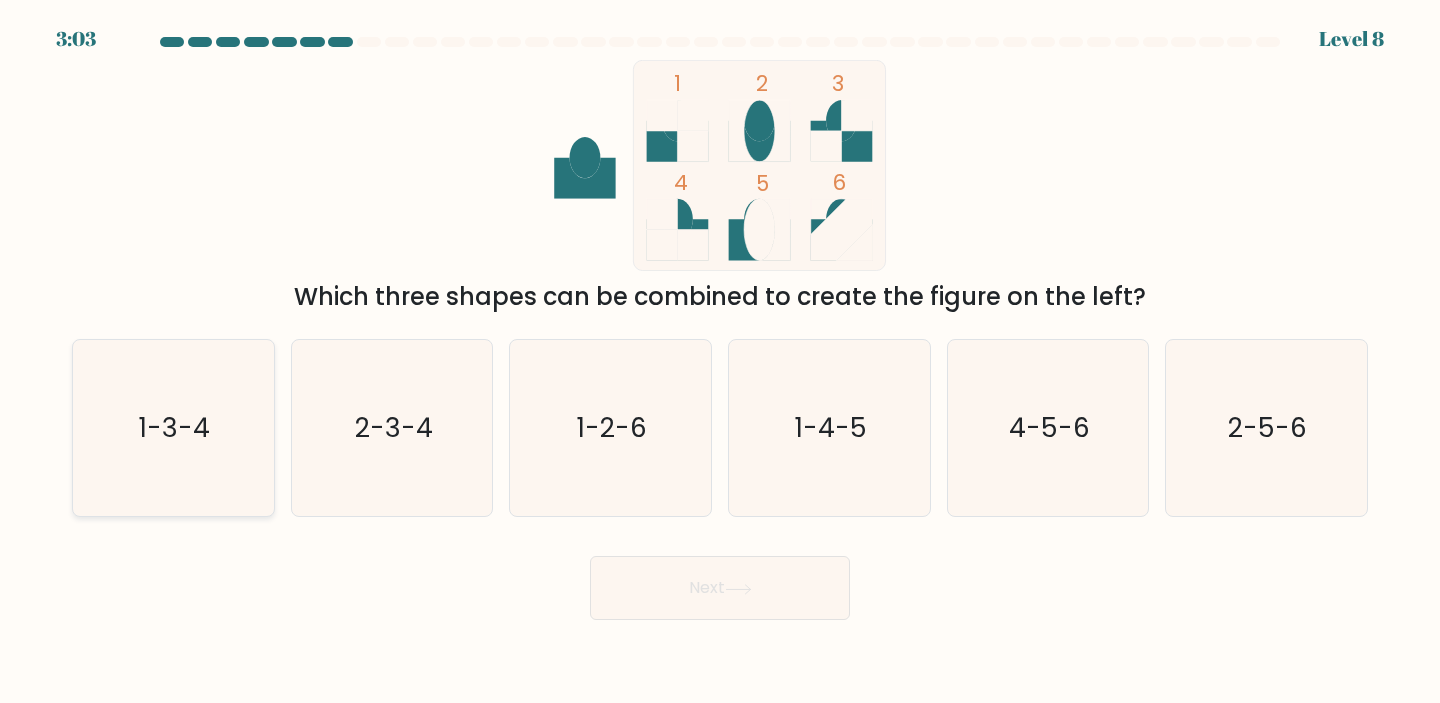 click on "1-3-4" 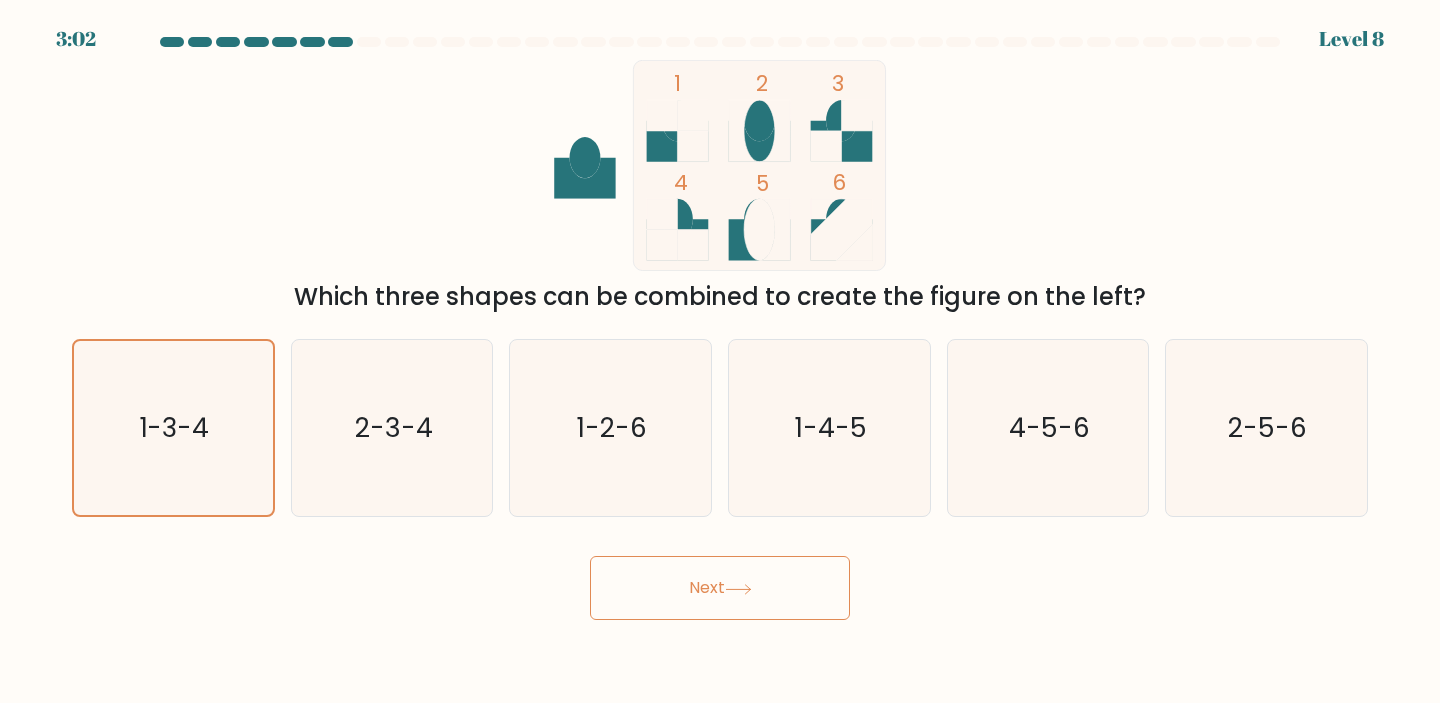 click on "Next" at bounding box center [720, 588] 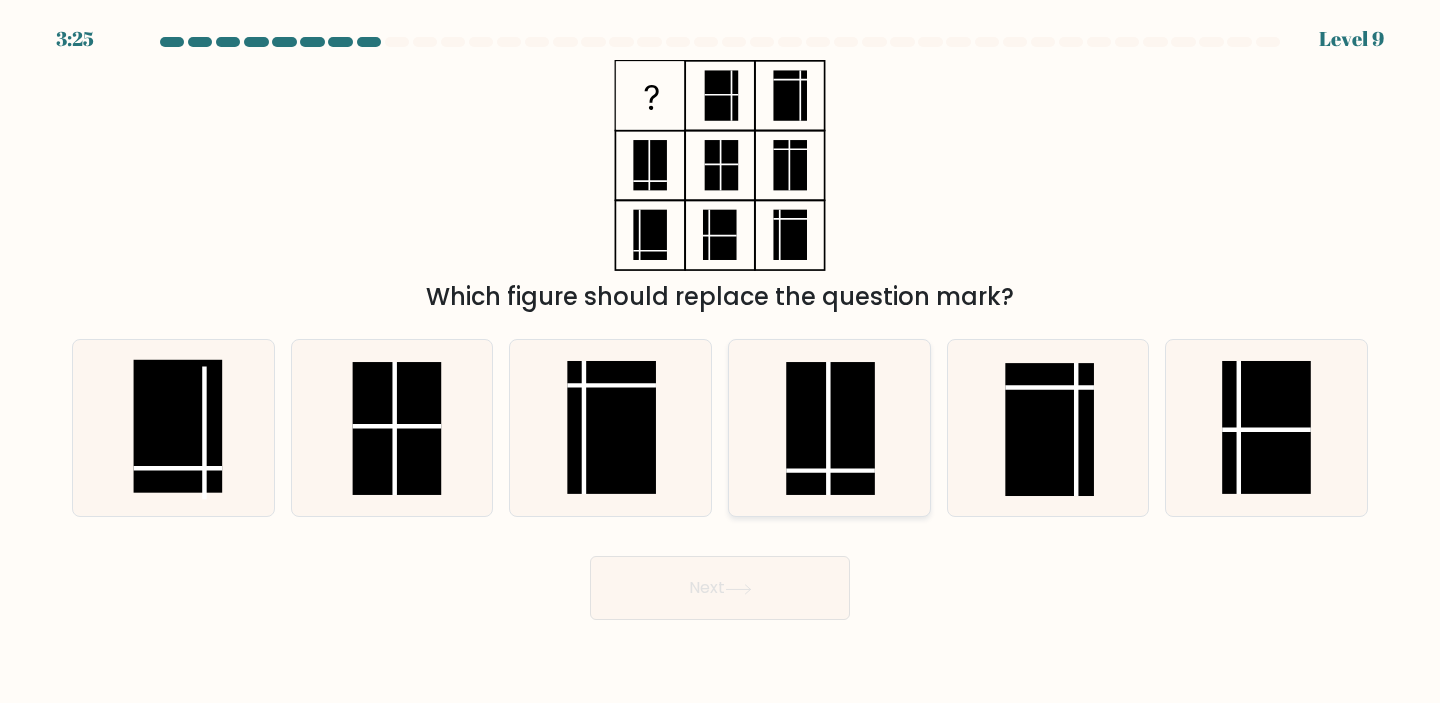 click 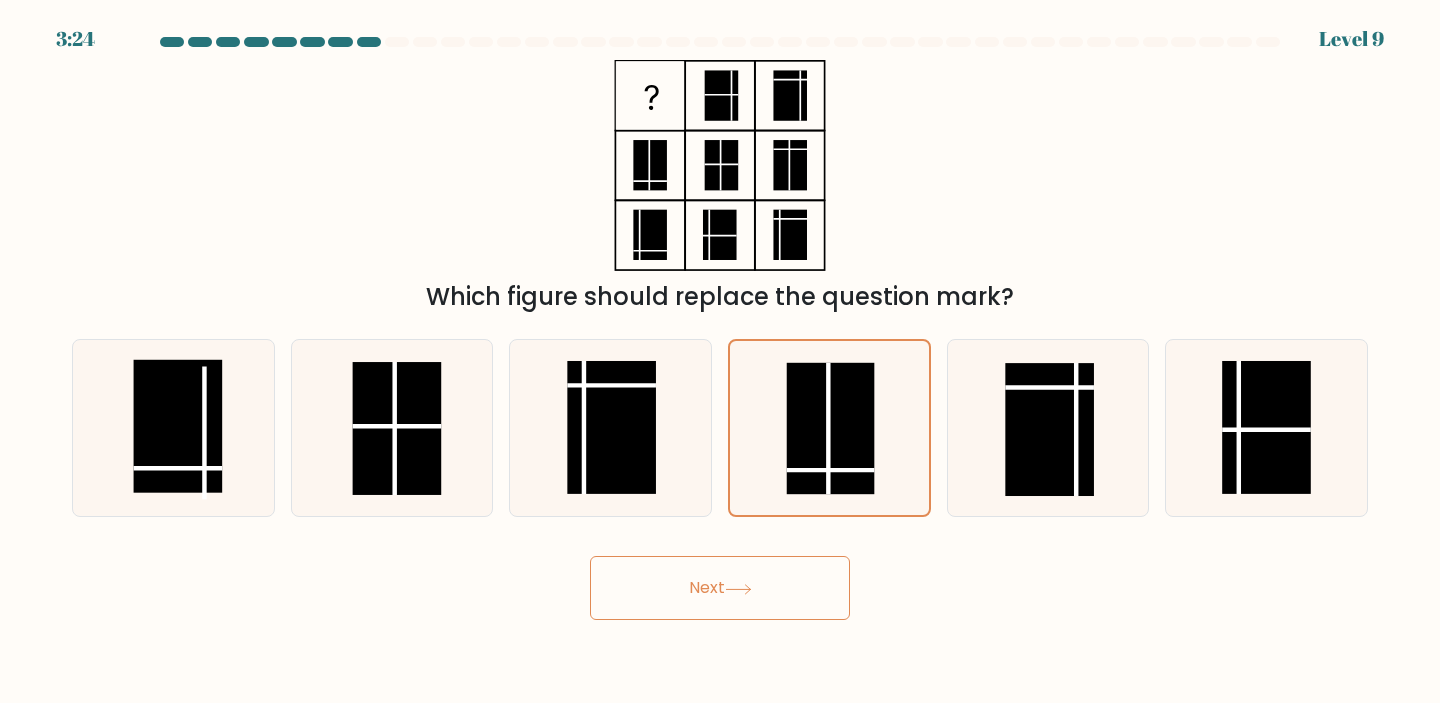 click on "Next" at bounding box center (720, 588) 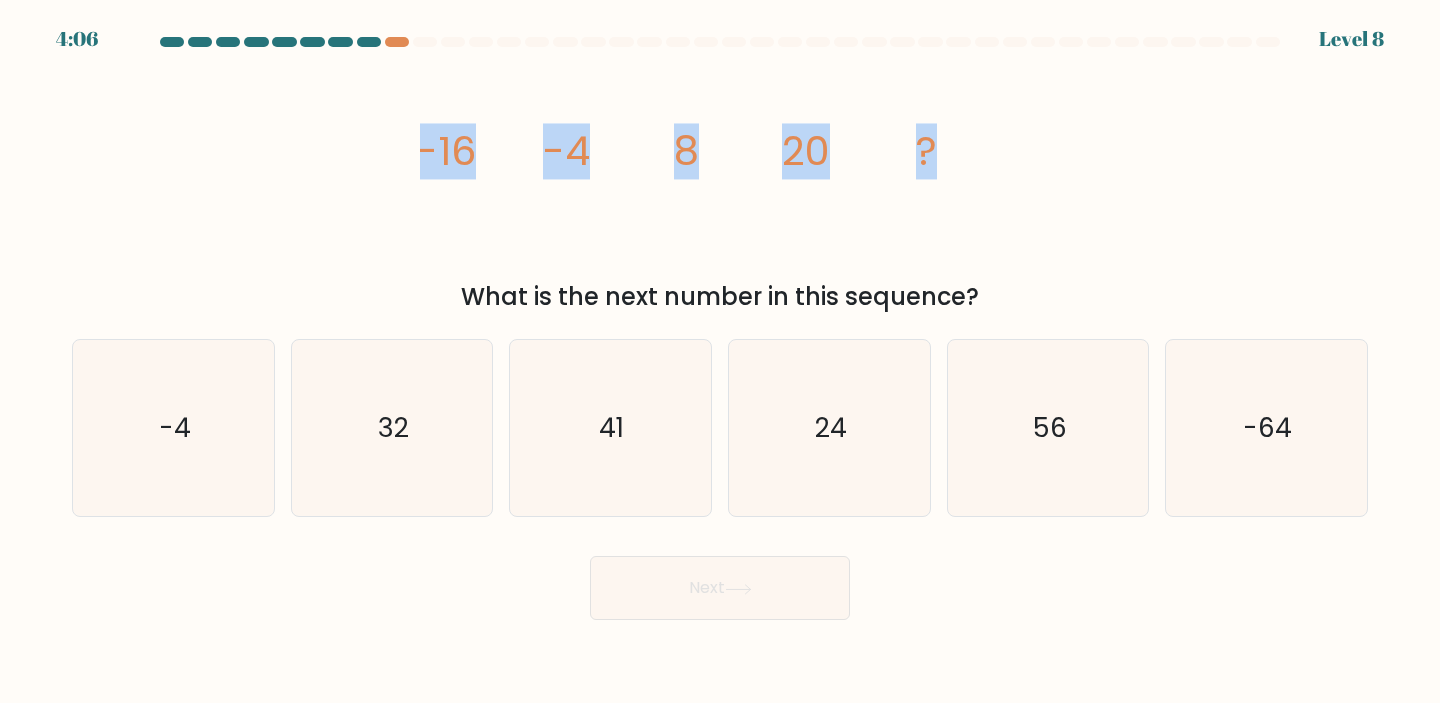 drag, startPoint x: 1025, startPoint y: 144, endPoint x: 399, endPoint y: 137, distance: 626.0391 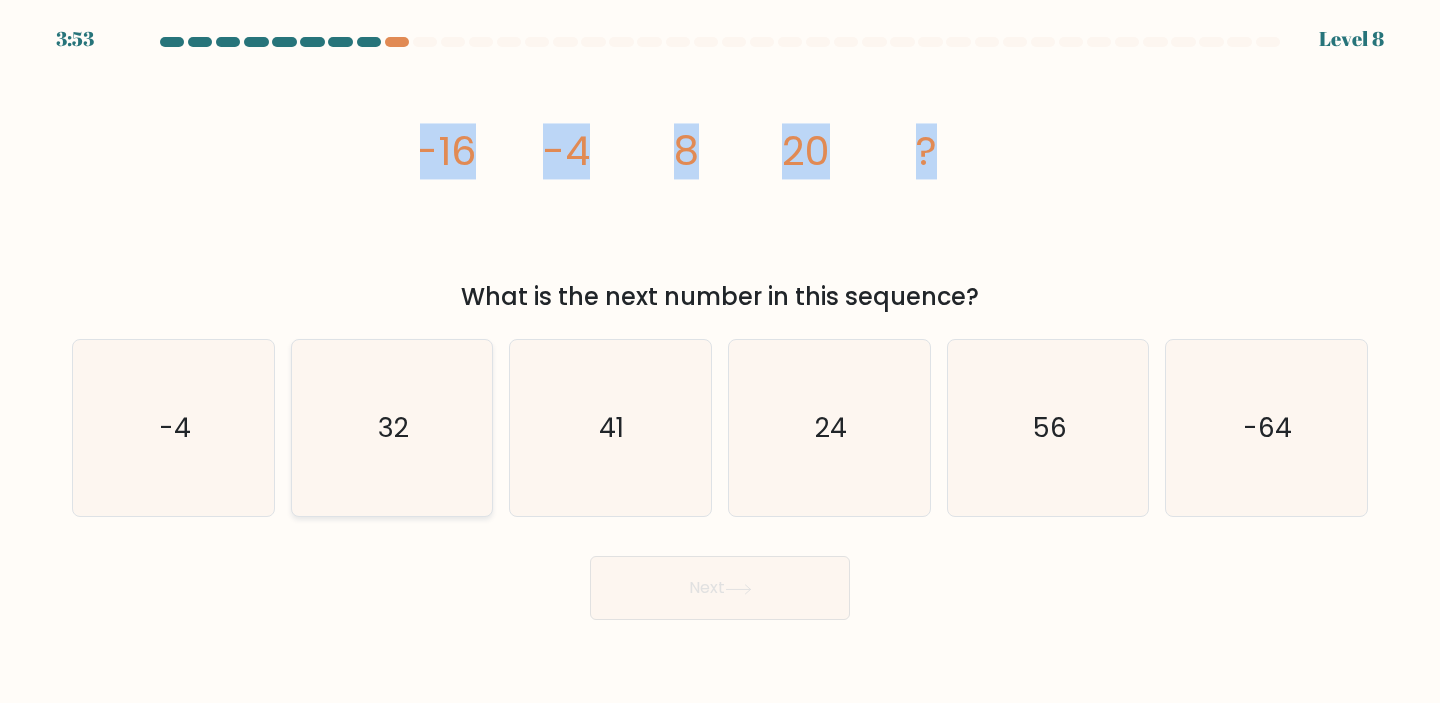 click on "32" 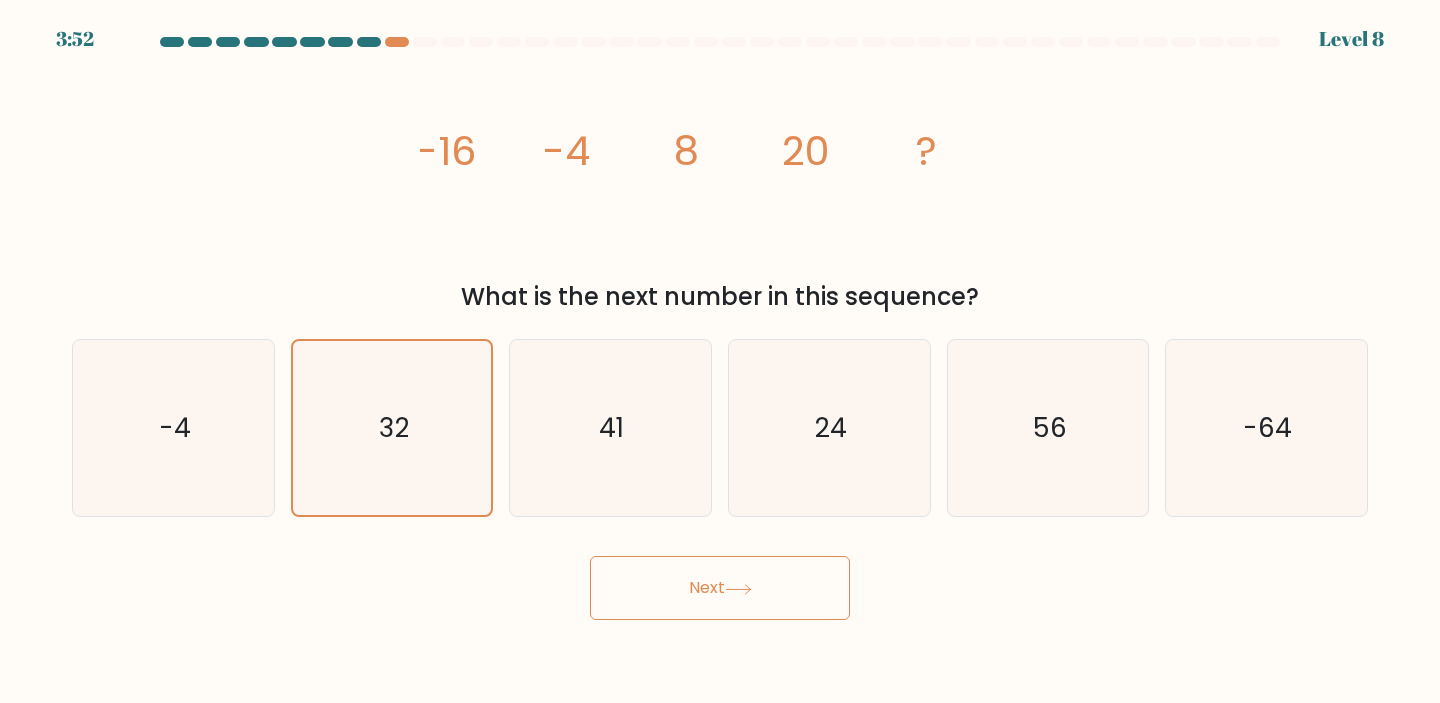 click on "Next" at bounding box center (720, 588) 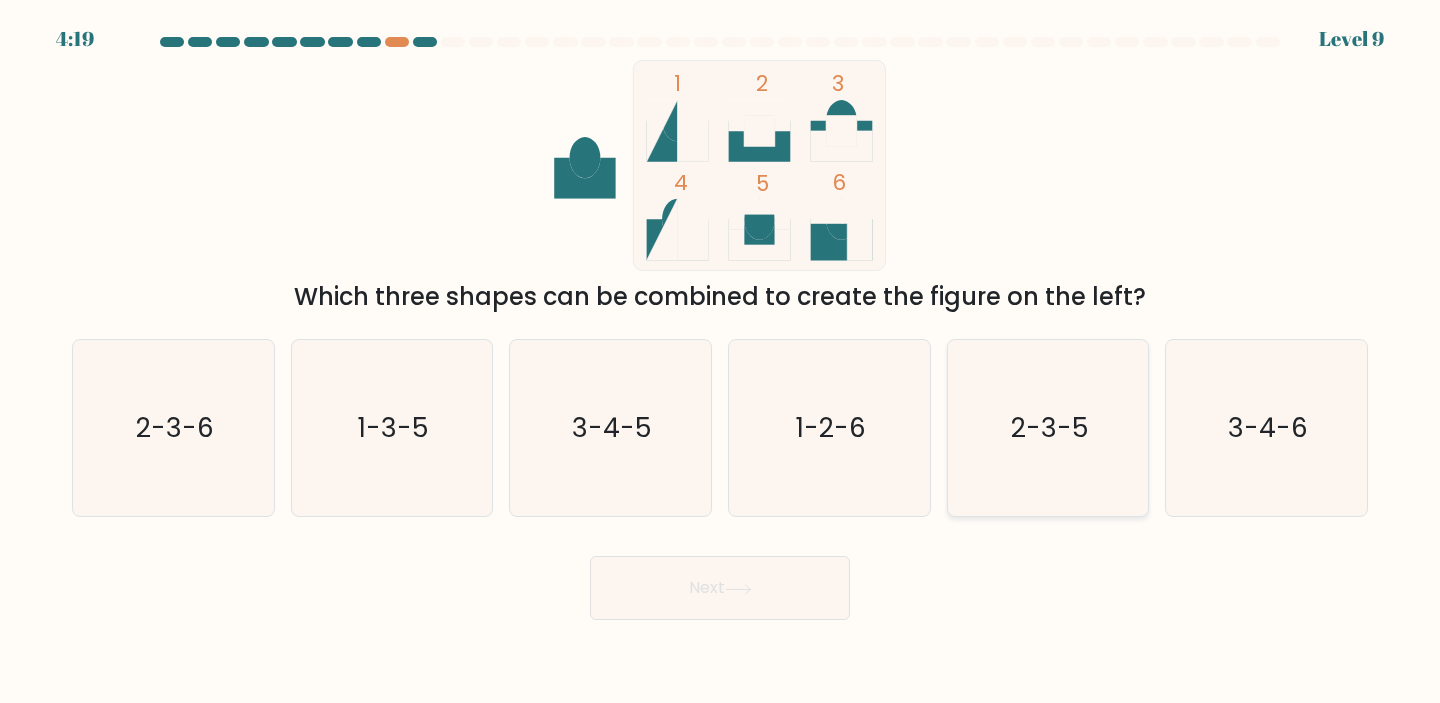 click on "2-3-5" 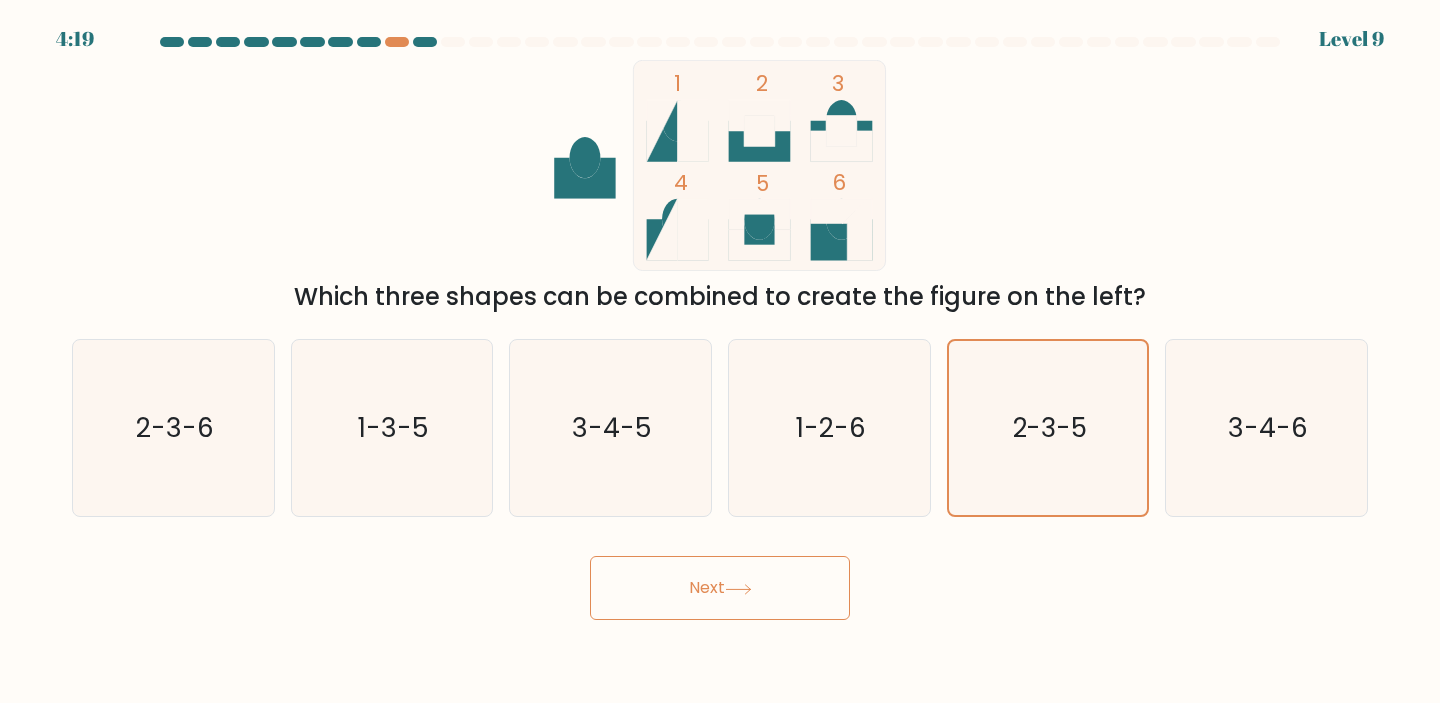 click on "Next" at bounding box center [720, 588] 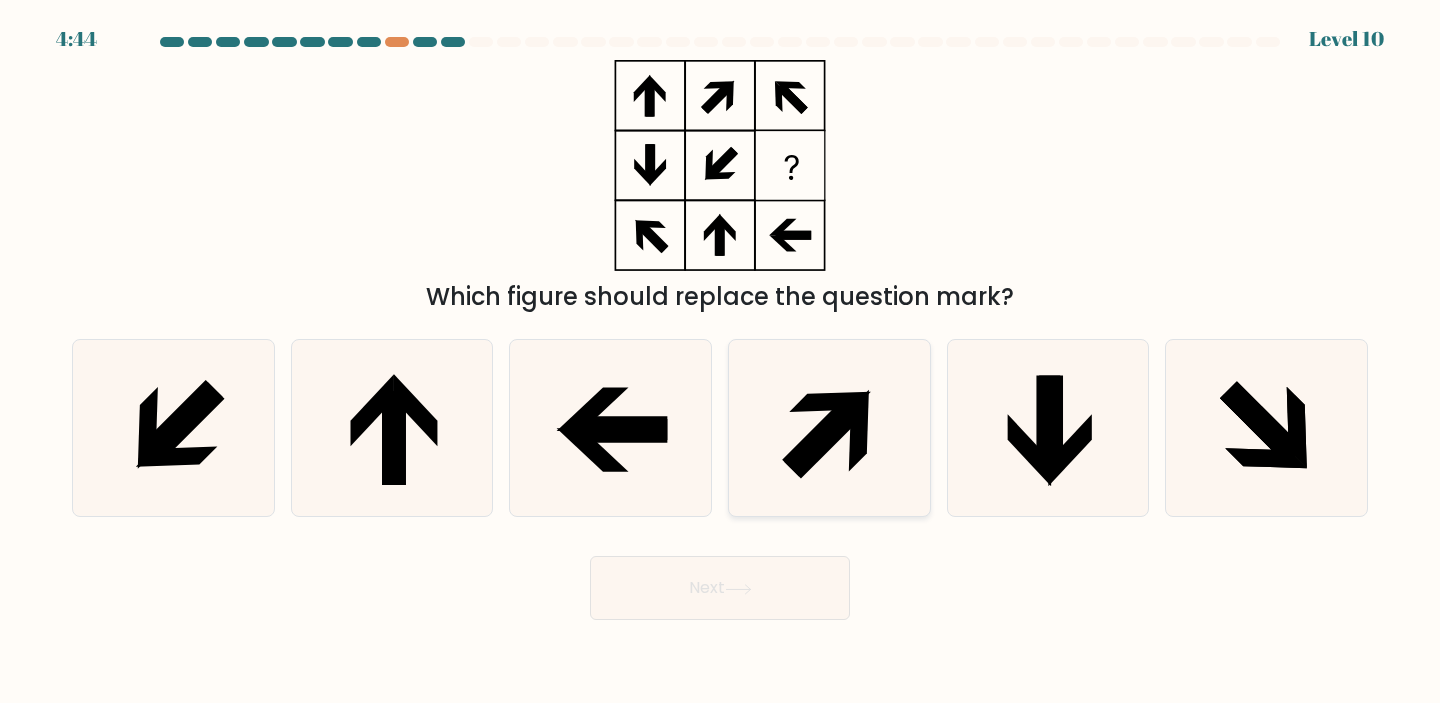 click 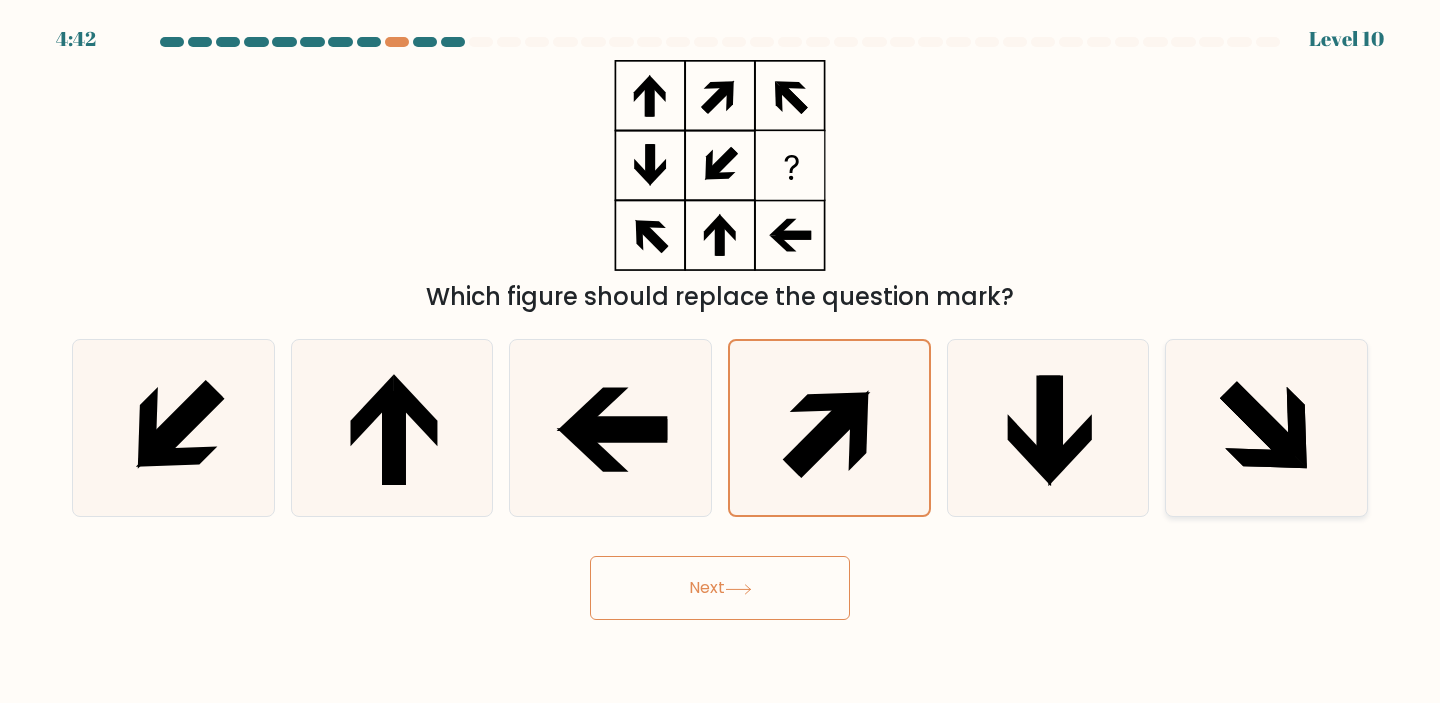 click 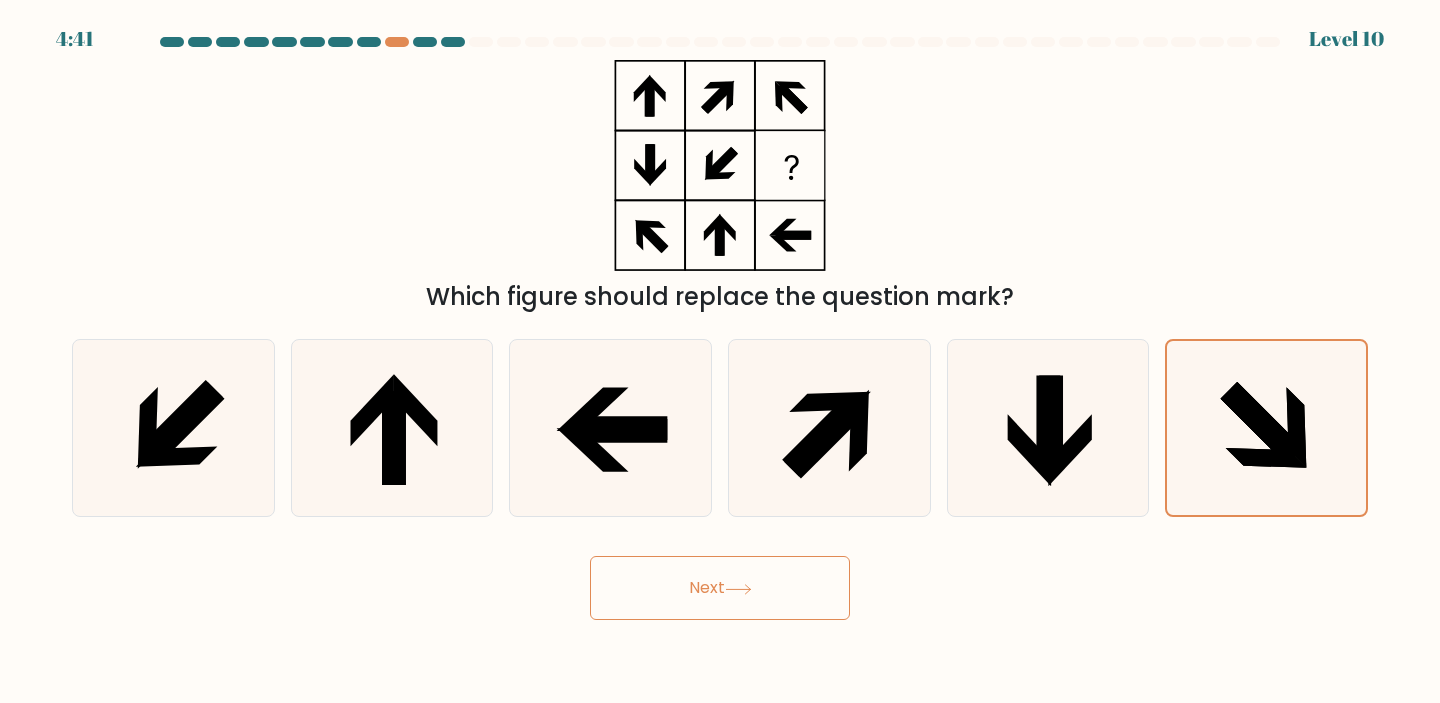 click on "Next" at bounding box center (720, 588) 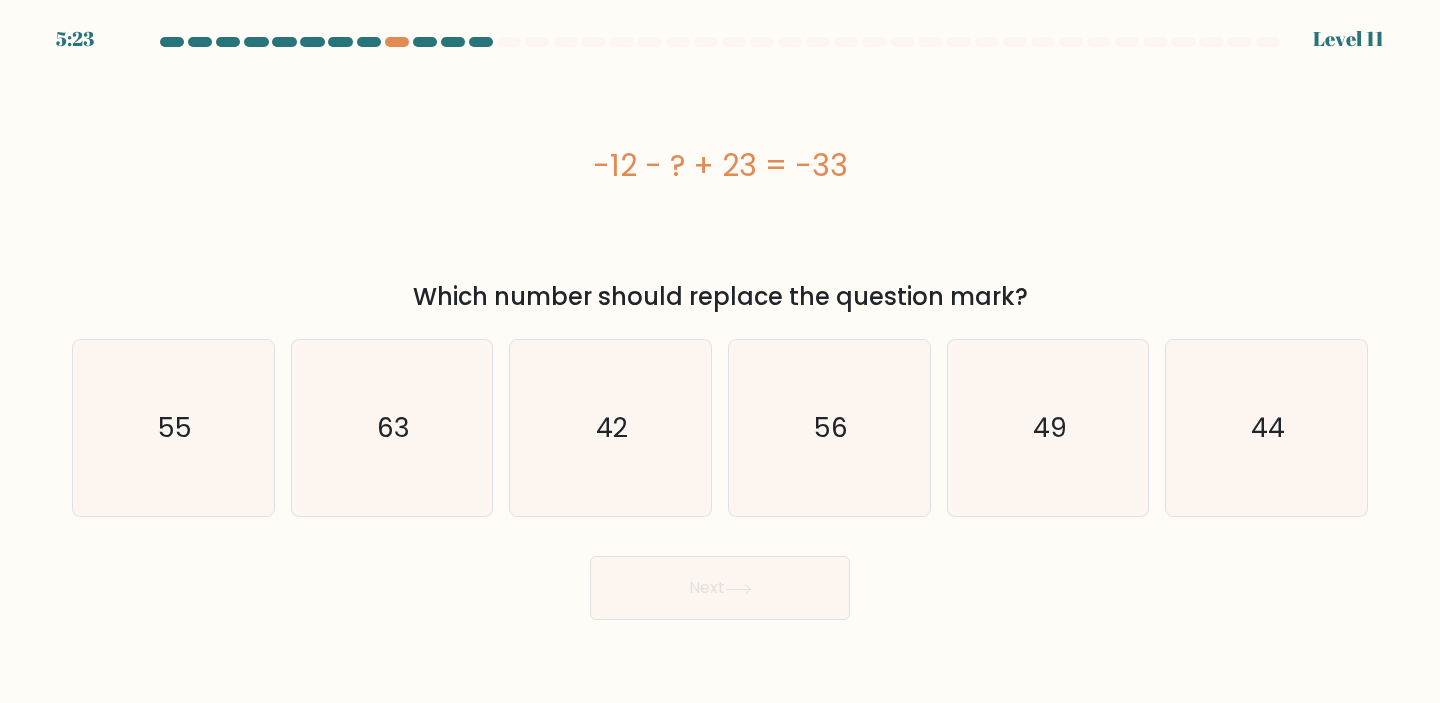 drag, startPoint x: 891, startPoint y: 164, endPoint x: 553, endPoint y: 185, distance: 338.65173 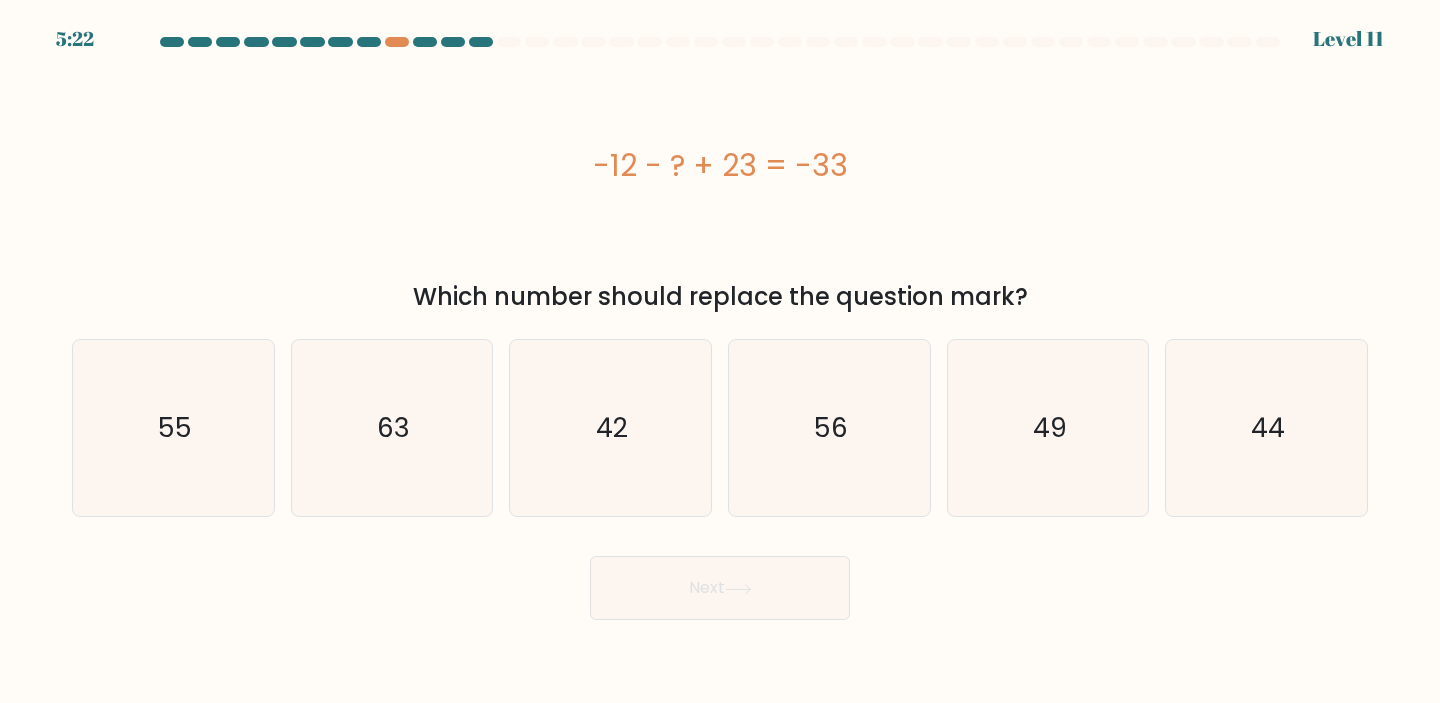 copy on "-12 - ? + 23 = -33" 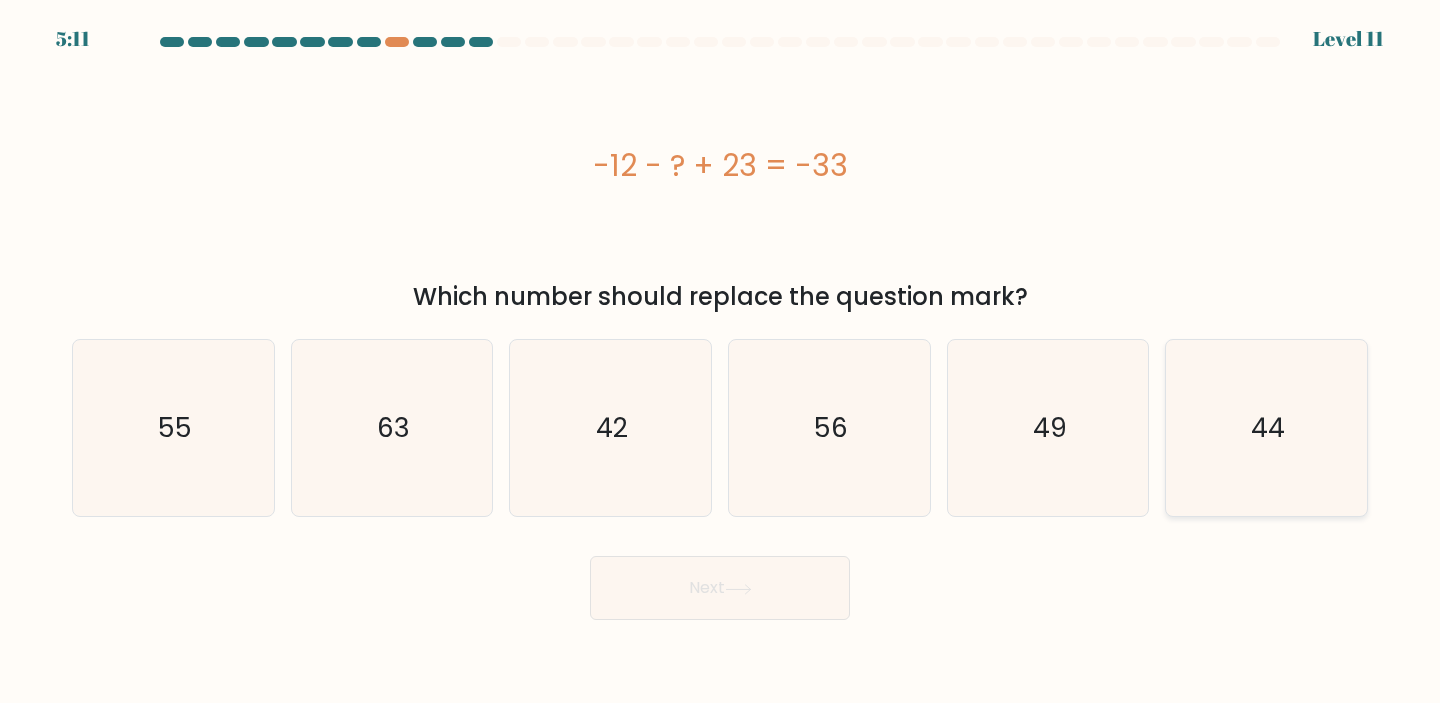 click on "44" 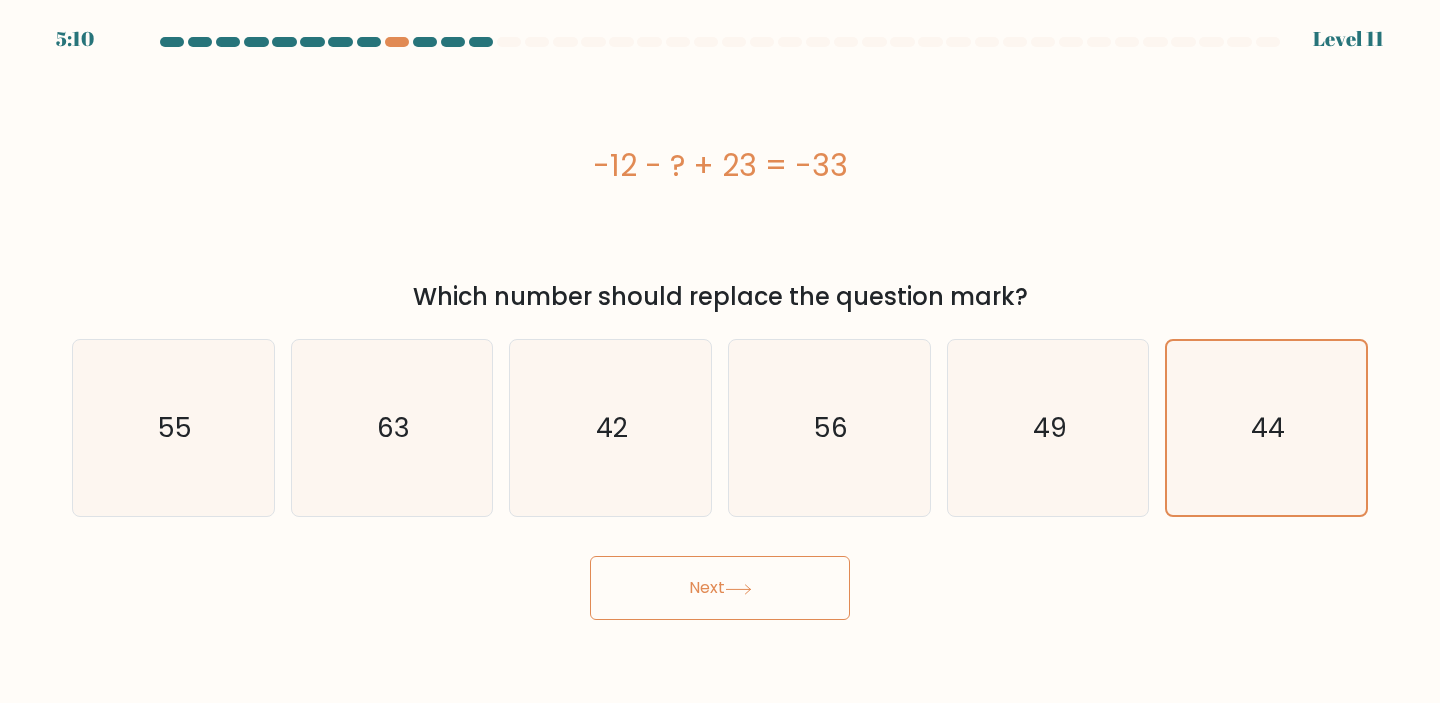 click on "Next" at bounding box center [720, 588] 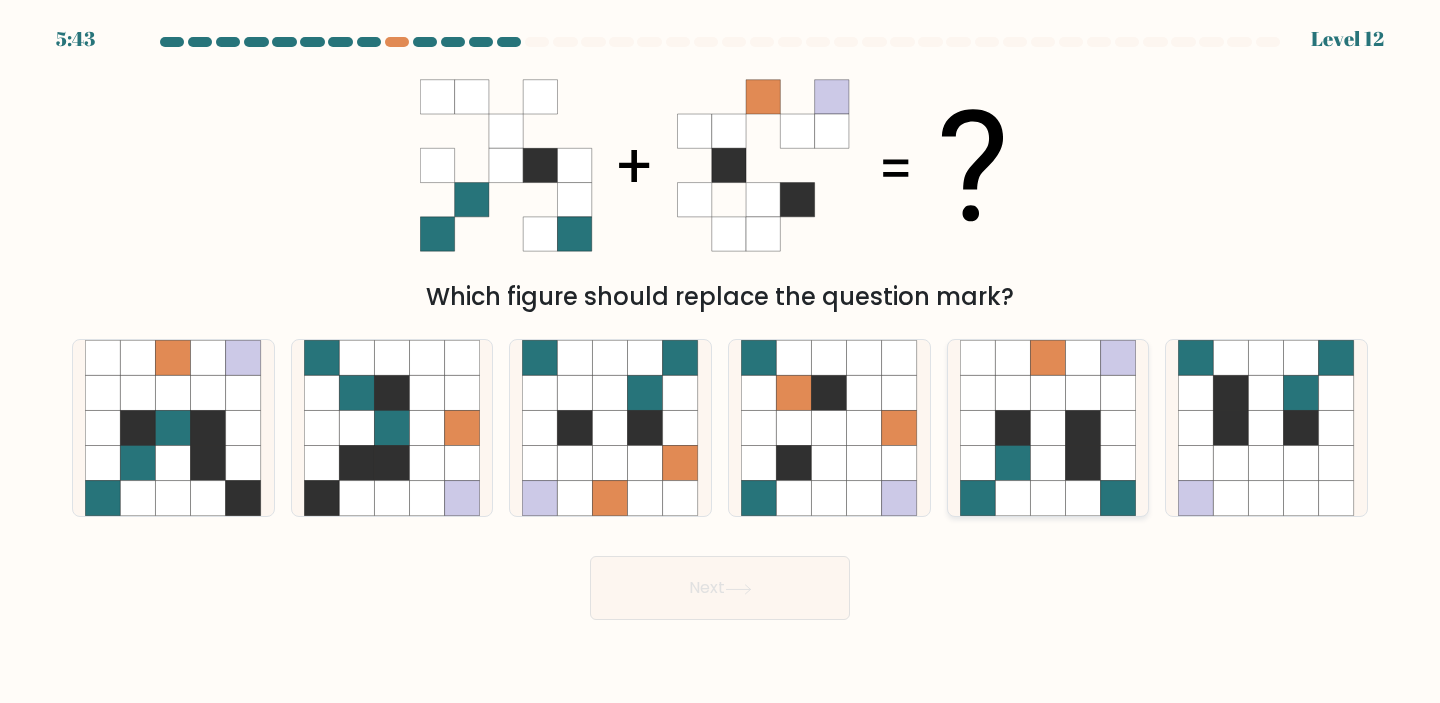 click 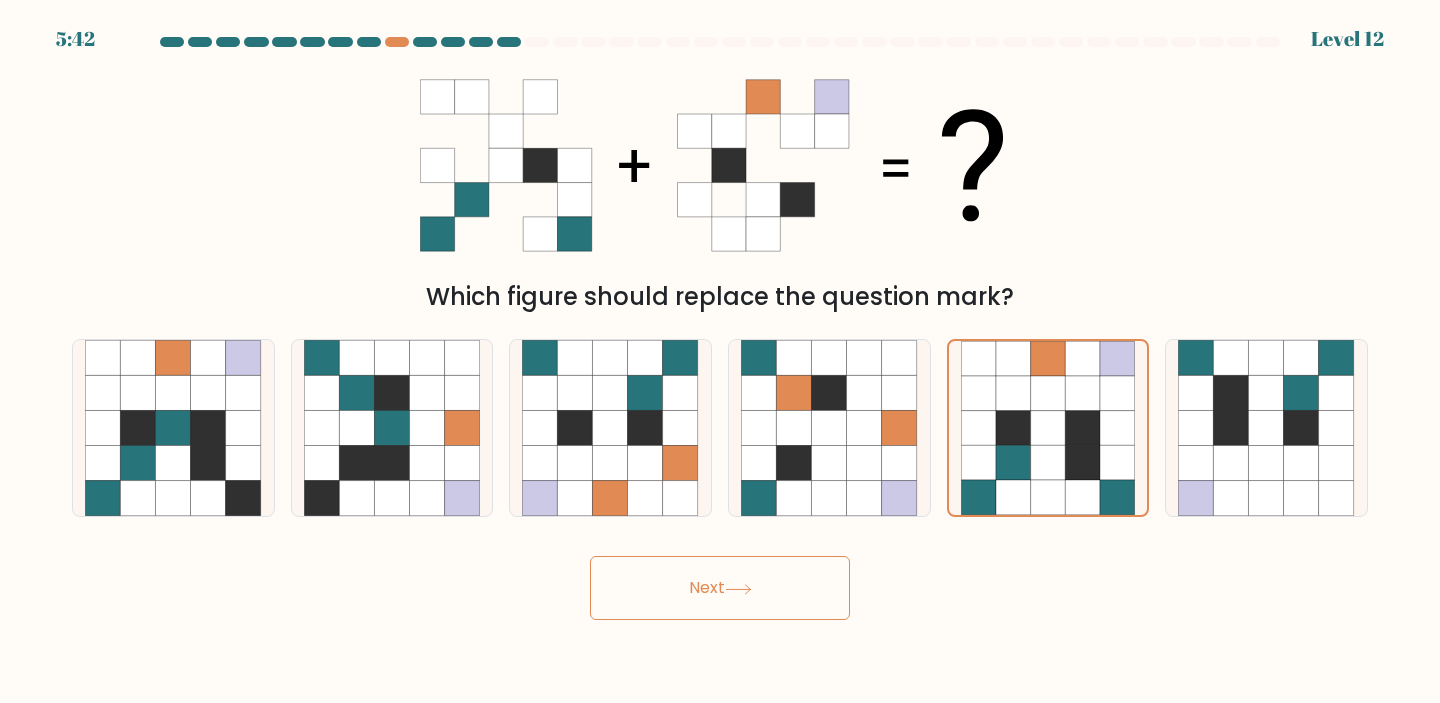 click on "Next" at bounding box center (720, 588) 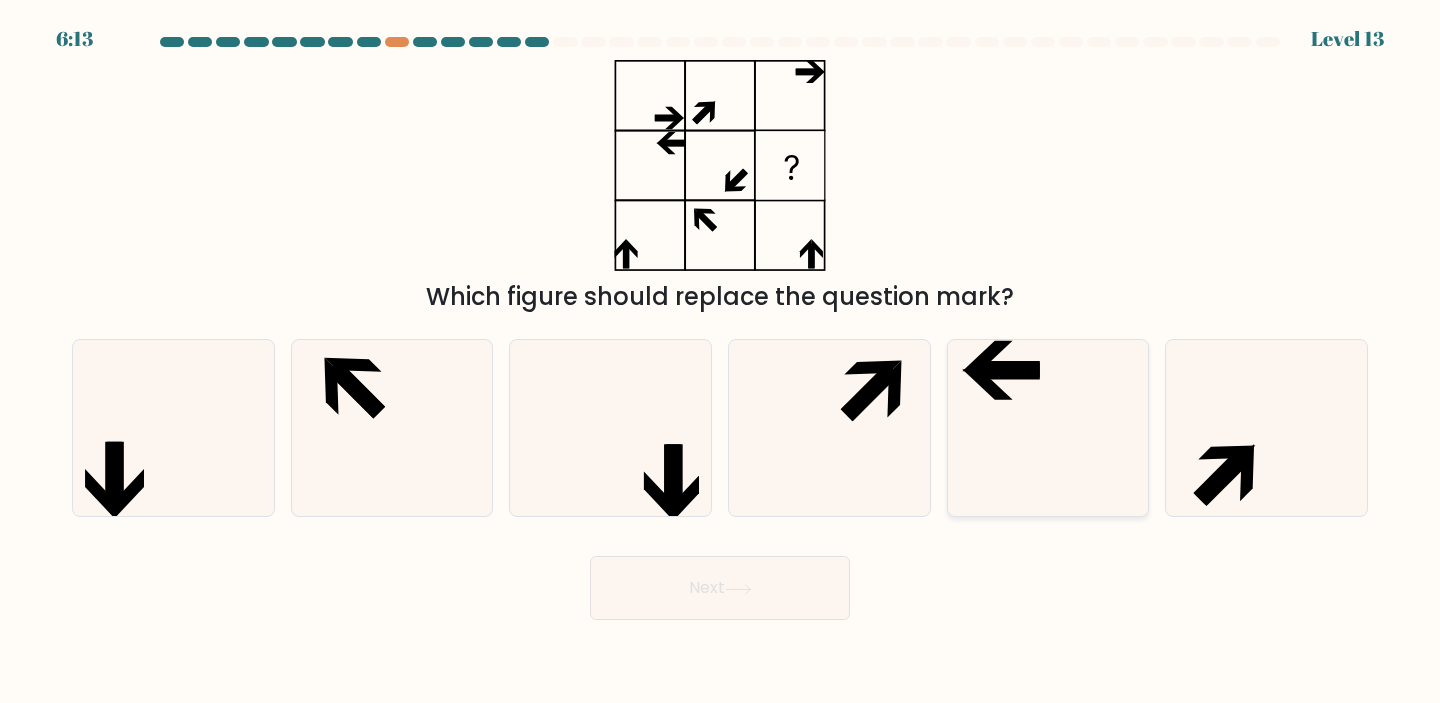 click 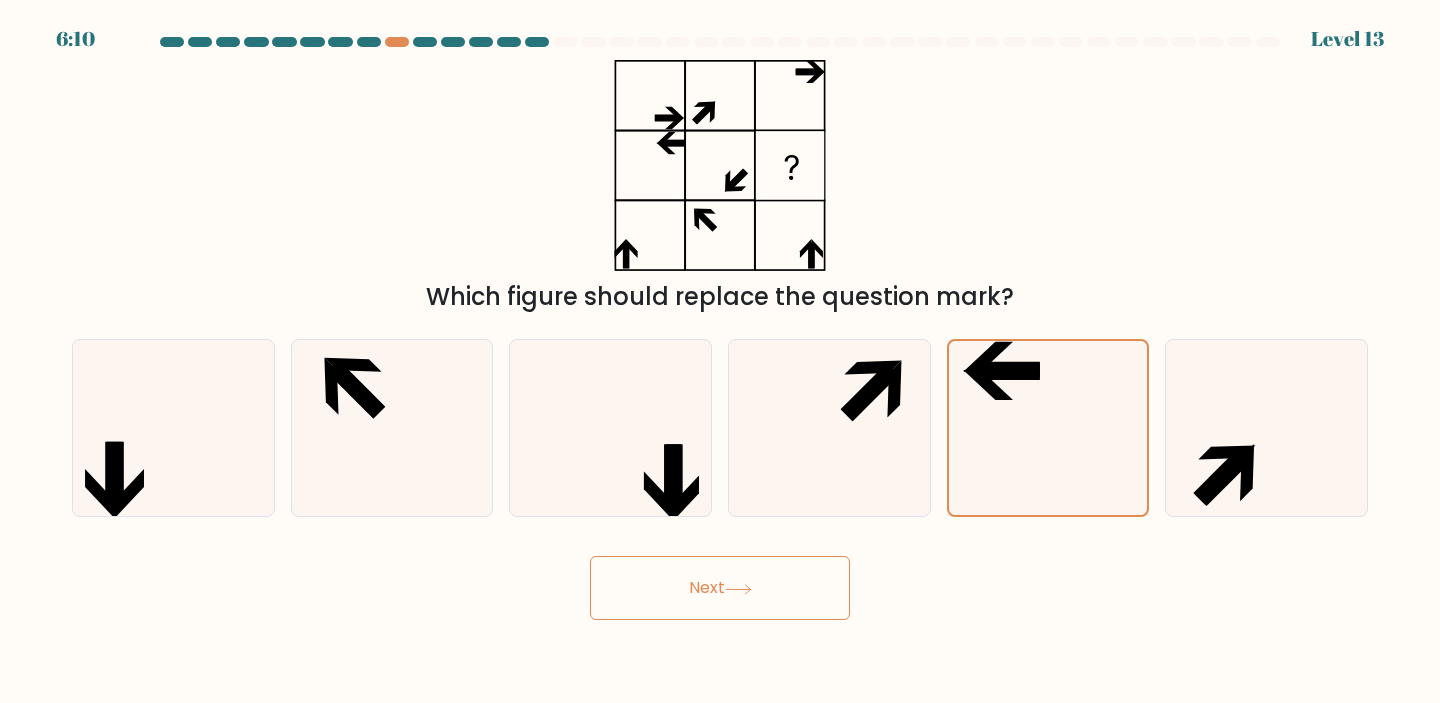 click on "Next" at bounding box center (720, 588) 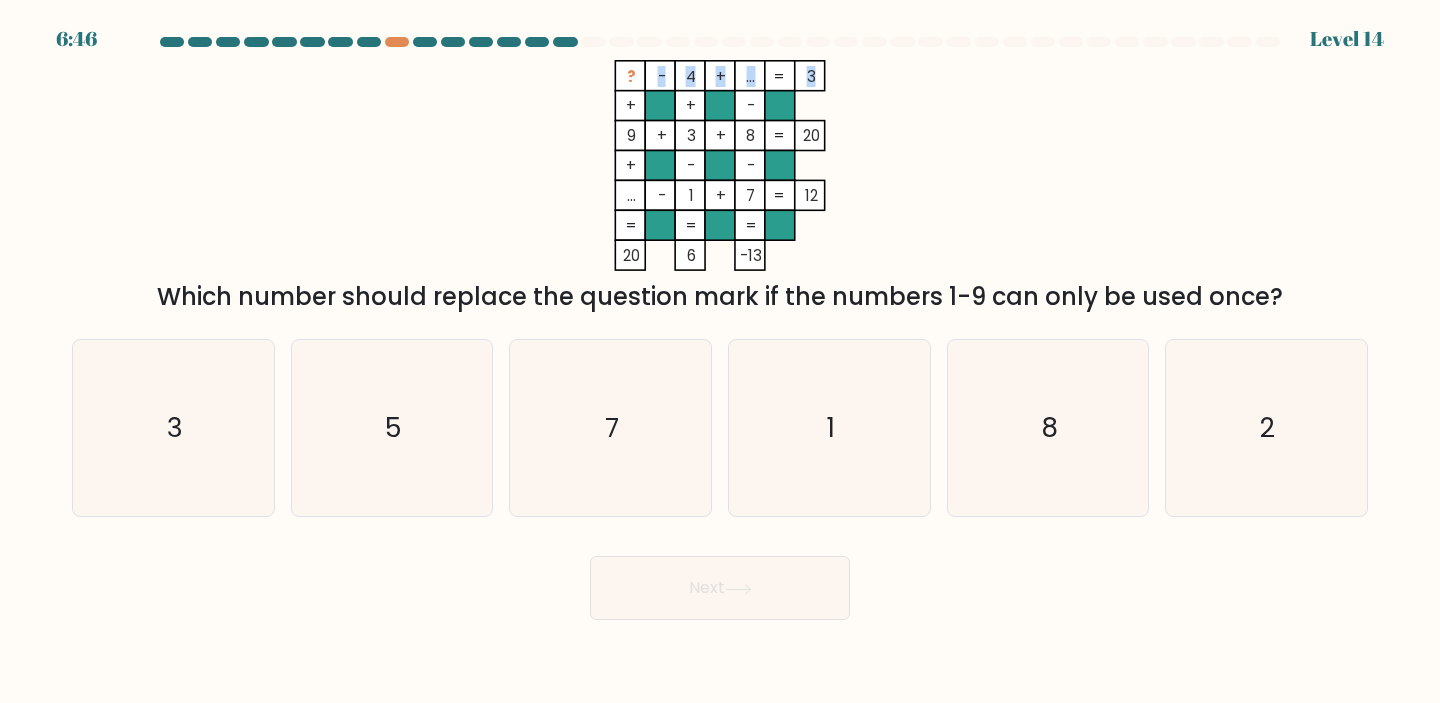 drag, startPoint x: 629, startPoint y: 79, endPoint x: 815, endPoint y: 73, distance: 186.09676 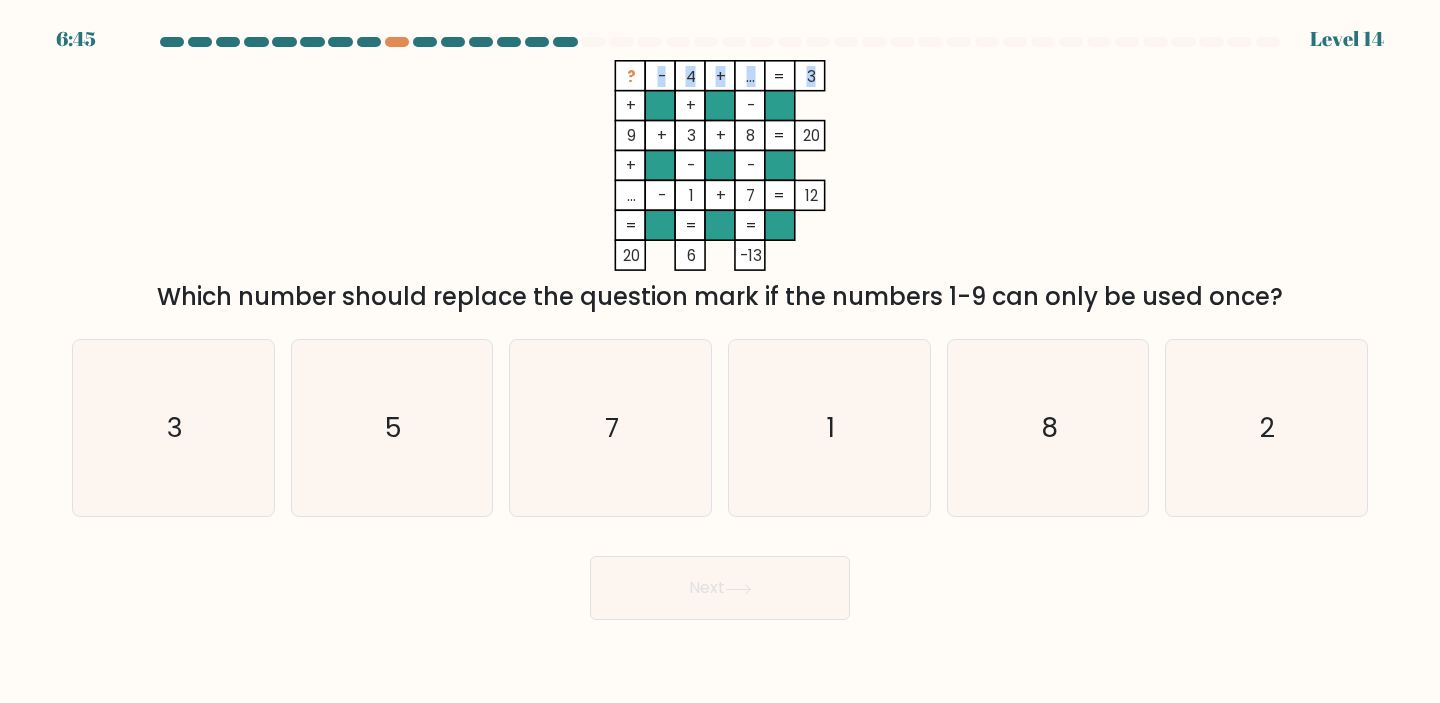 copy on "-    4    +    ...    3" 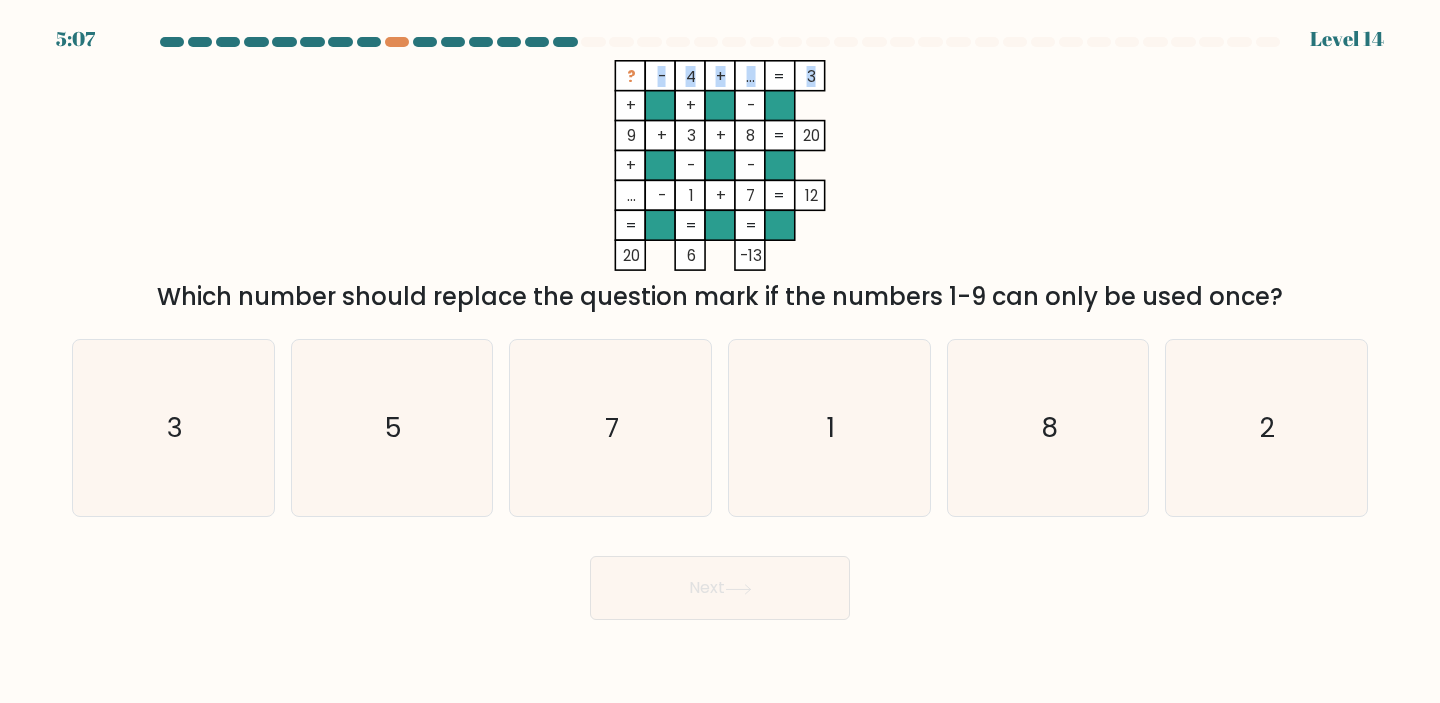 click on "?    -    4    +    ...    3    +    +    -    9    +    3    +    8    20    +    -    -    ...    -    1    +    7    =   12    =   =   =   =   20    6    -13    =" 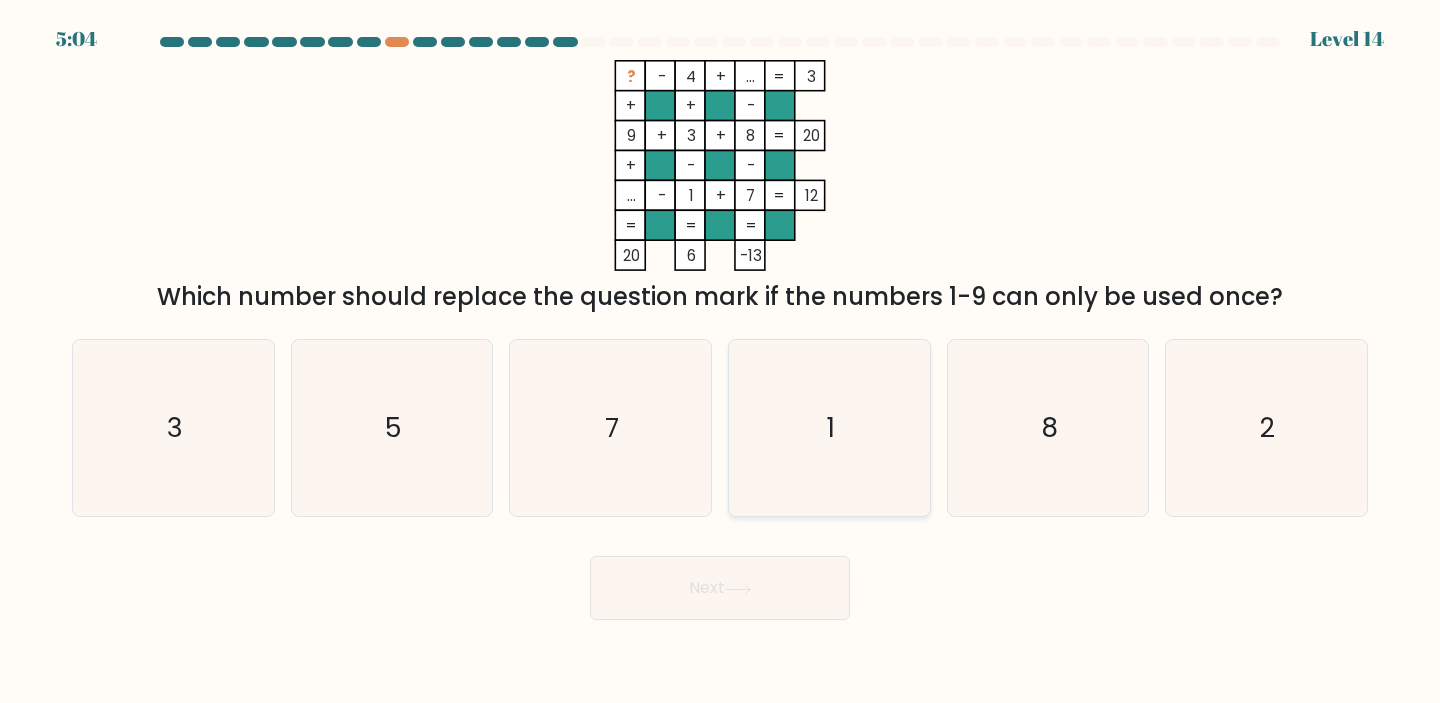 click on "1" 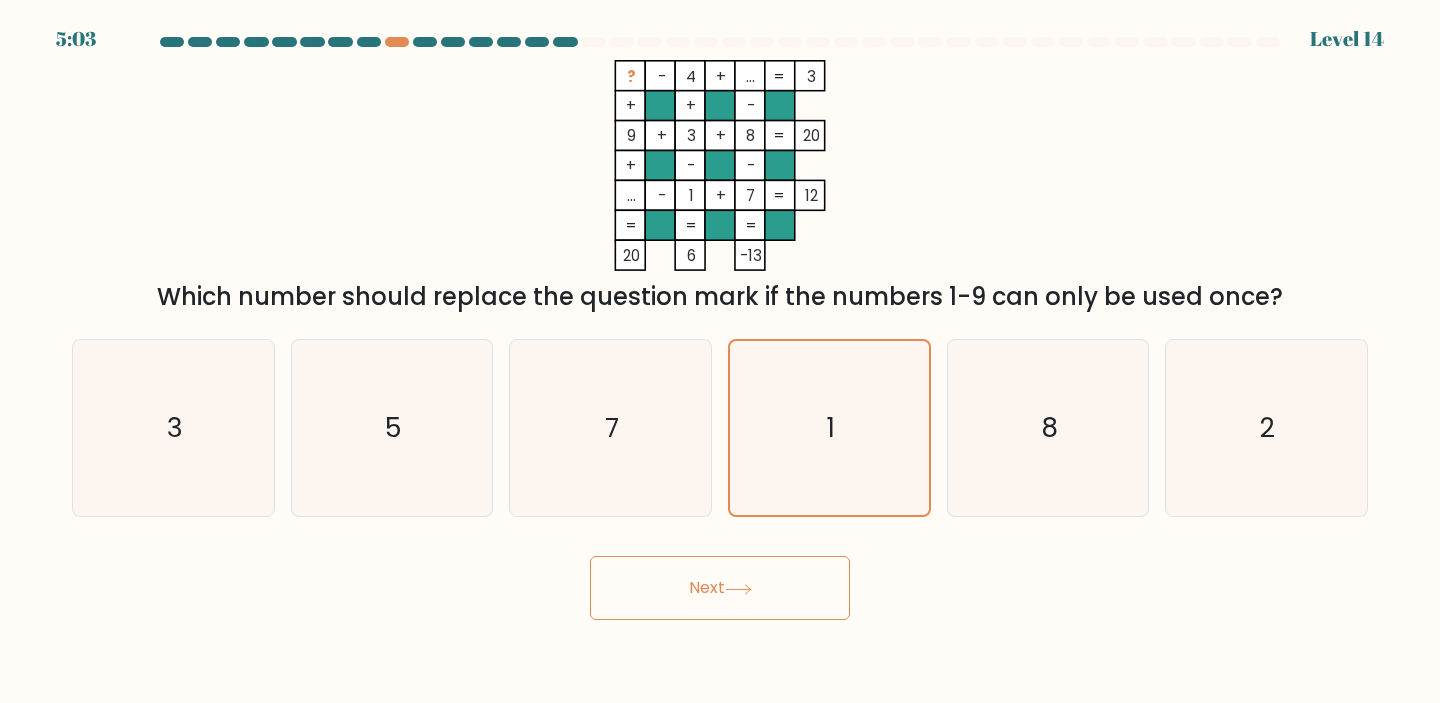 click on "Next" at bounding box center [720, 588] 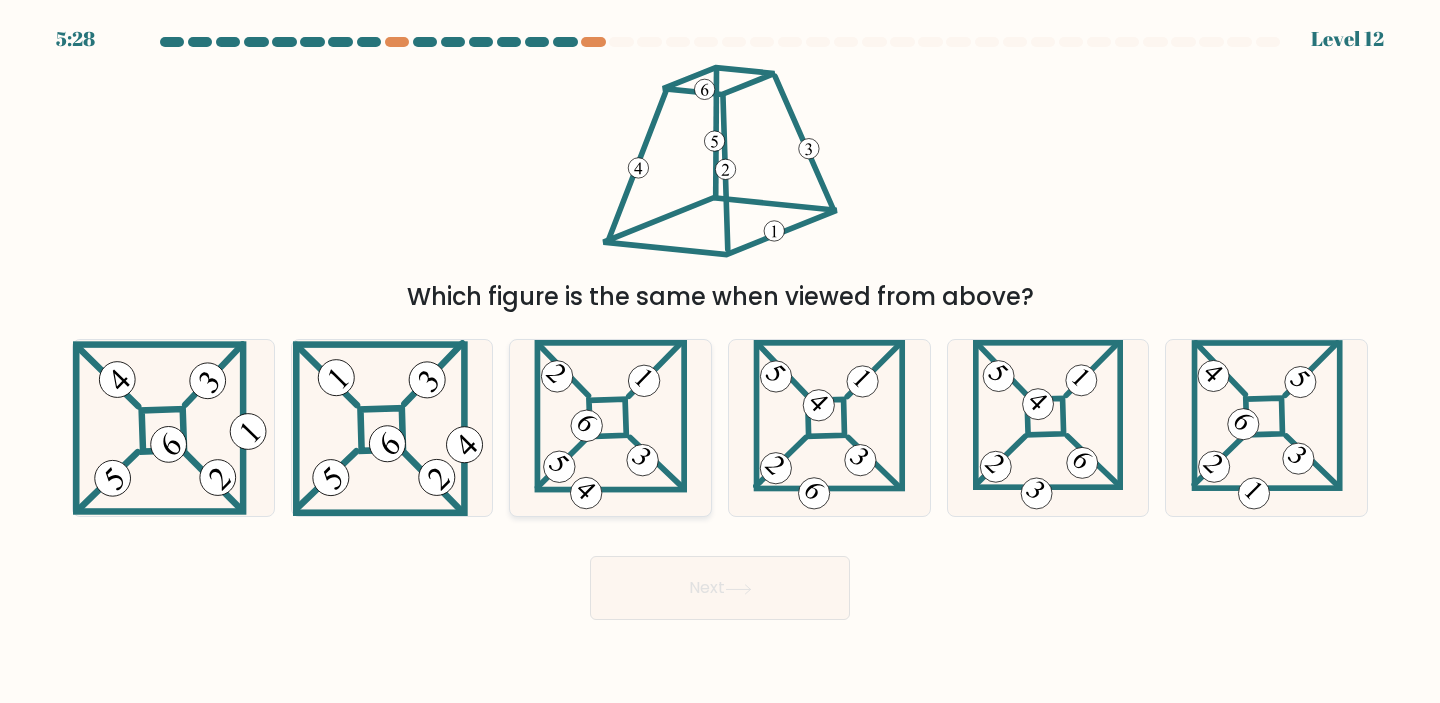 click 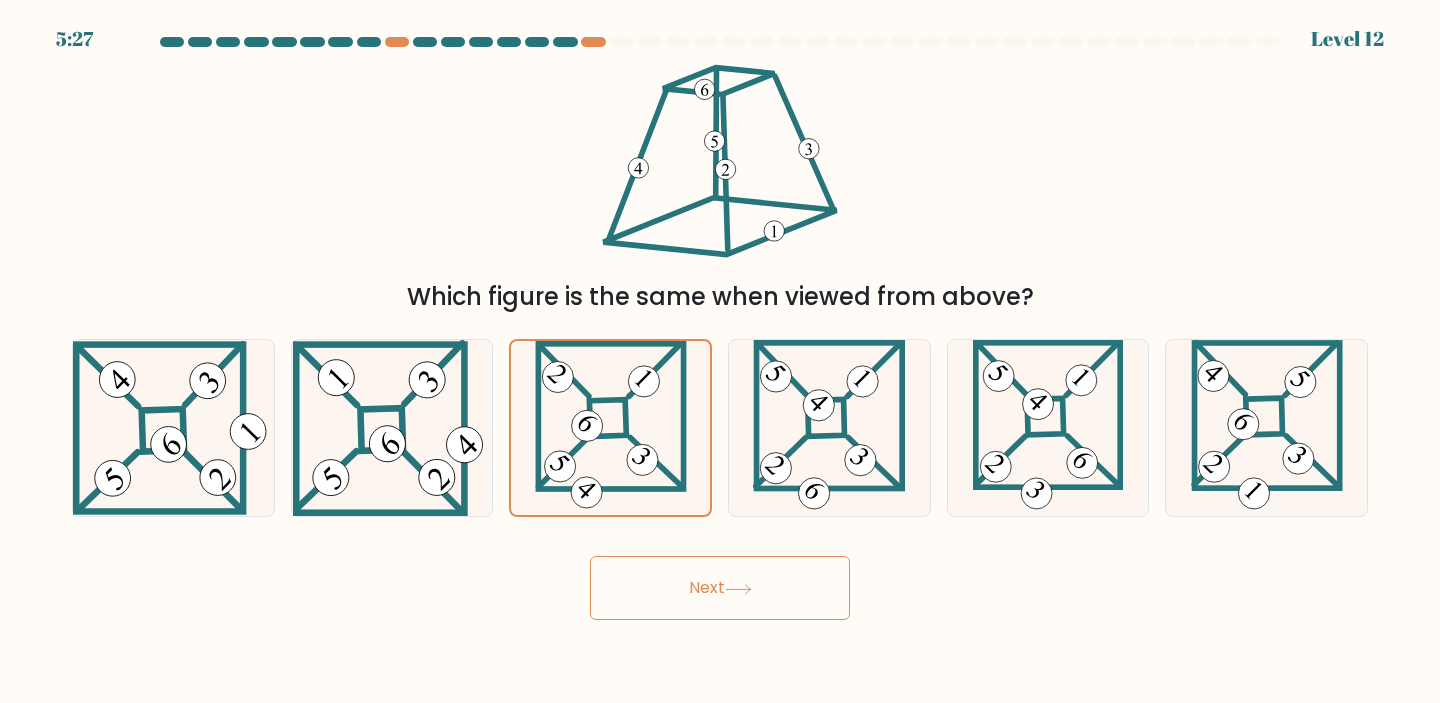 click on "Next" at bounding box center (720, 588) 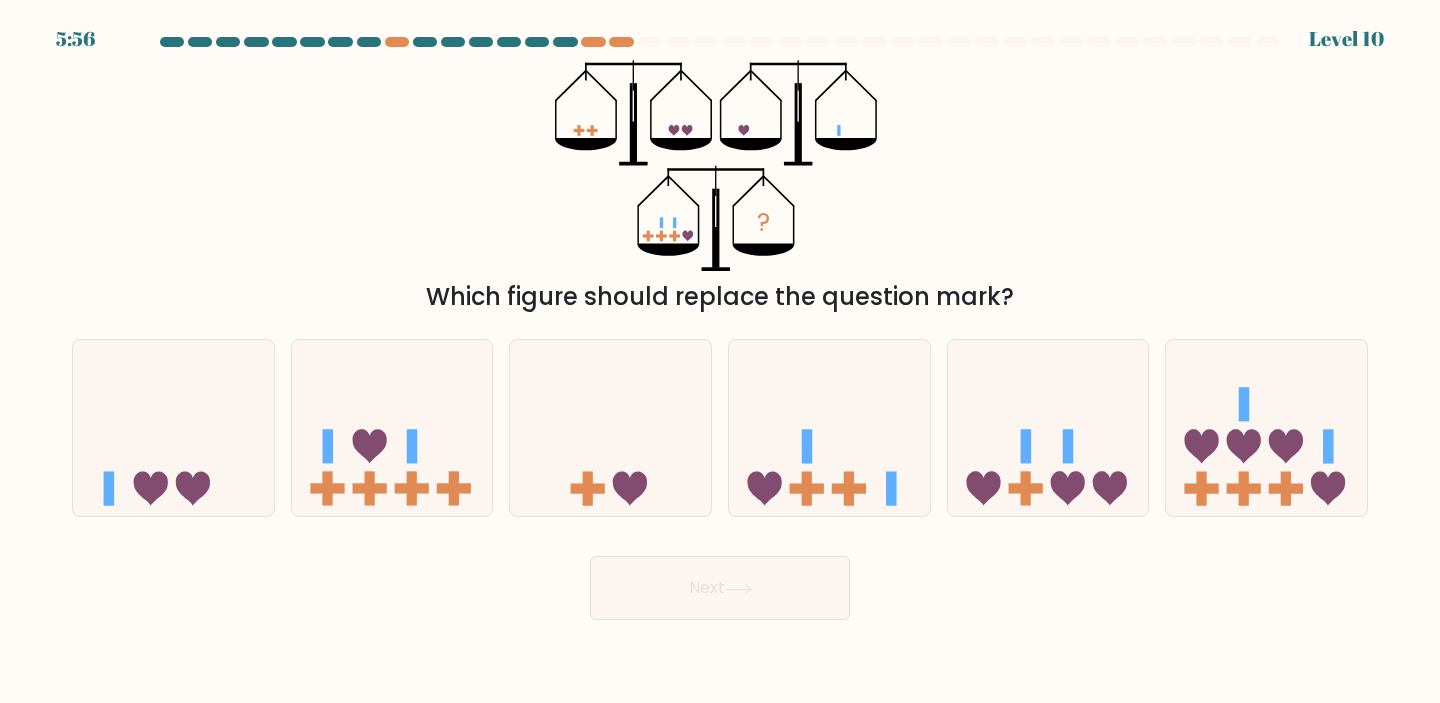 click 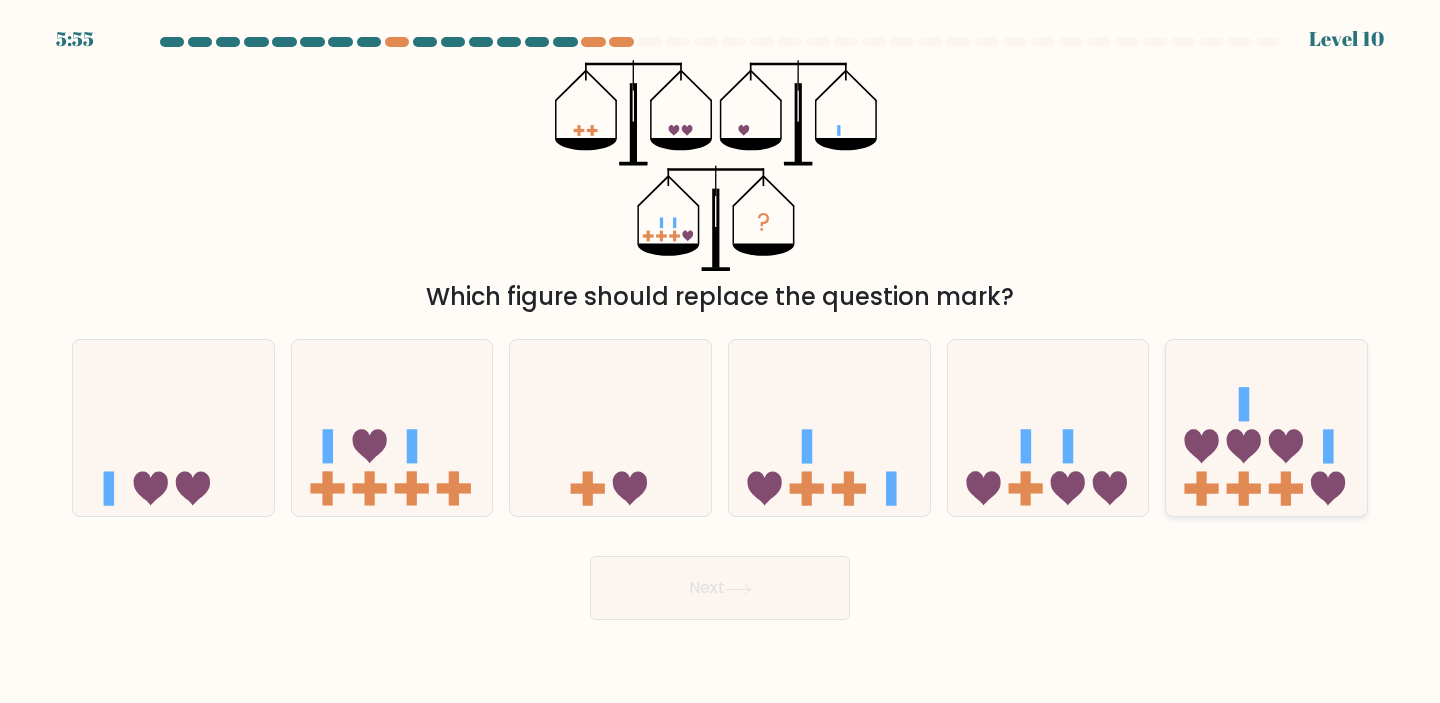 click 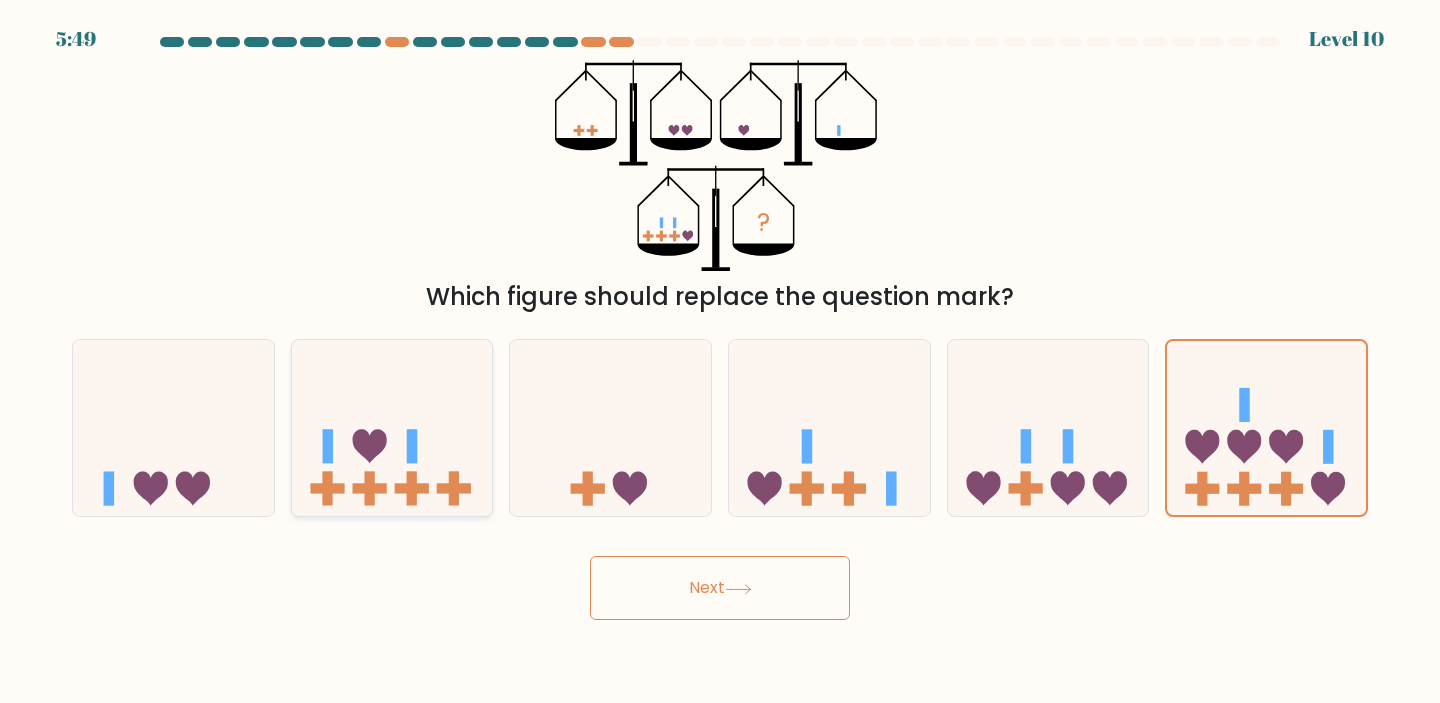 click 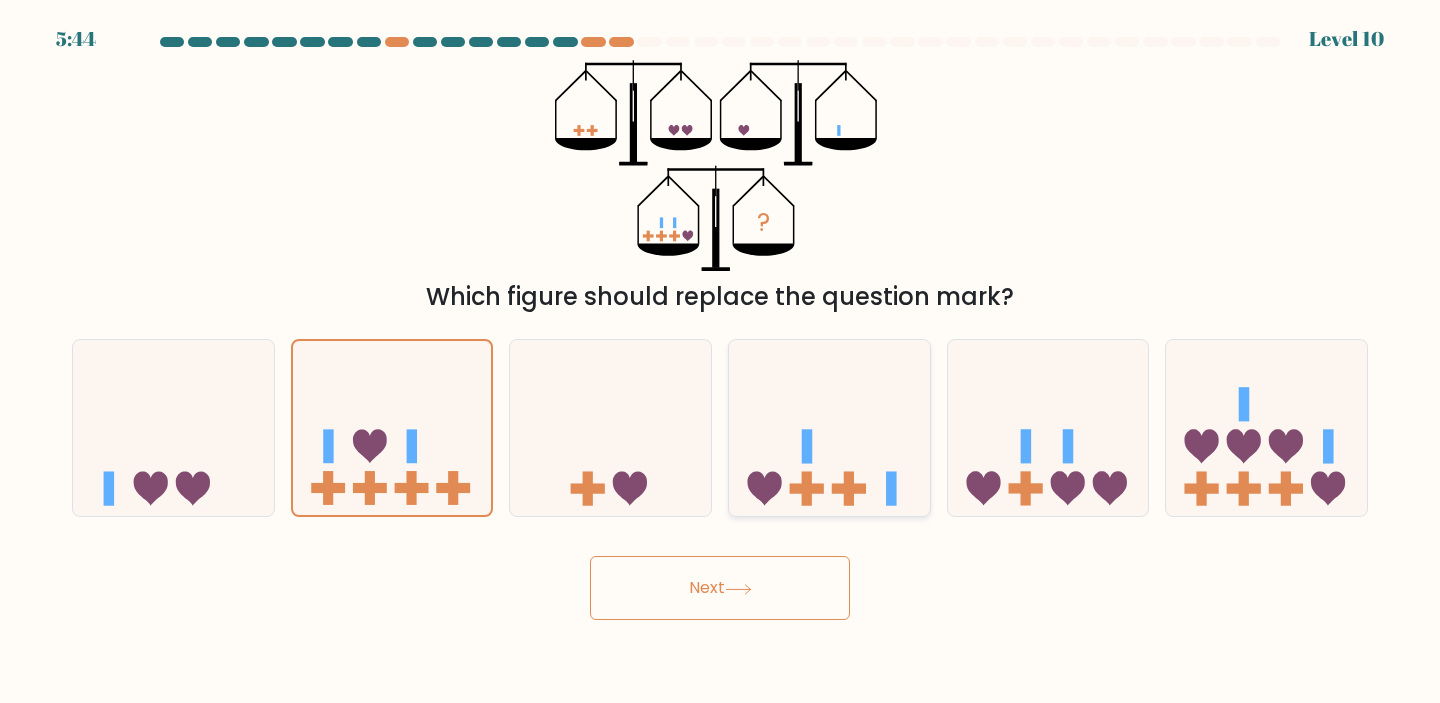 click 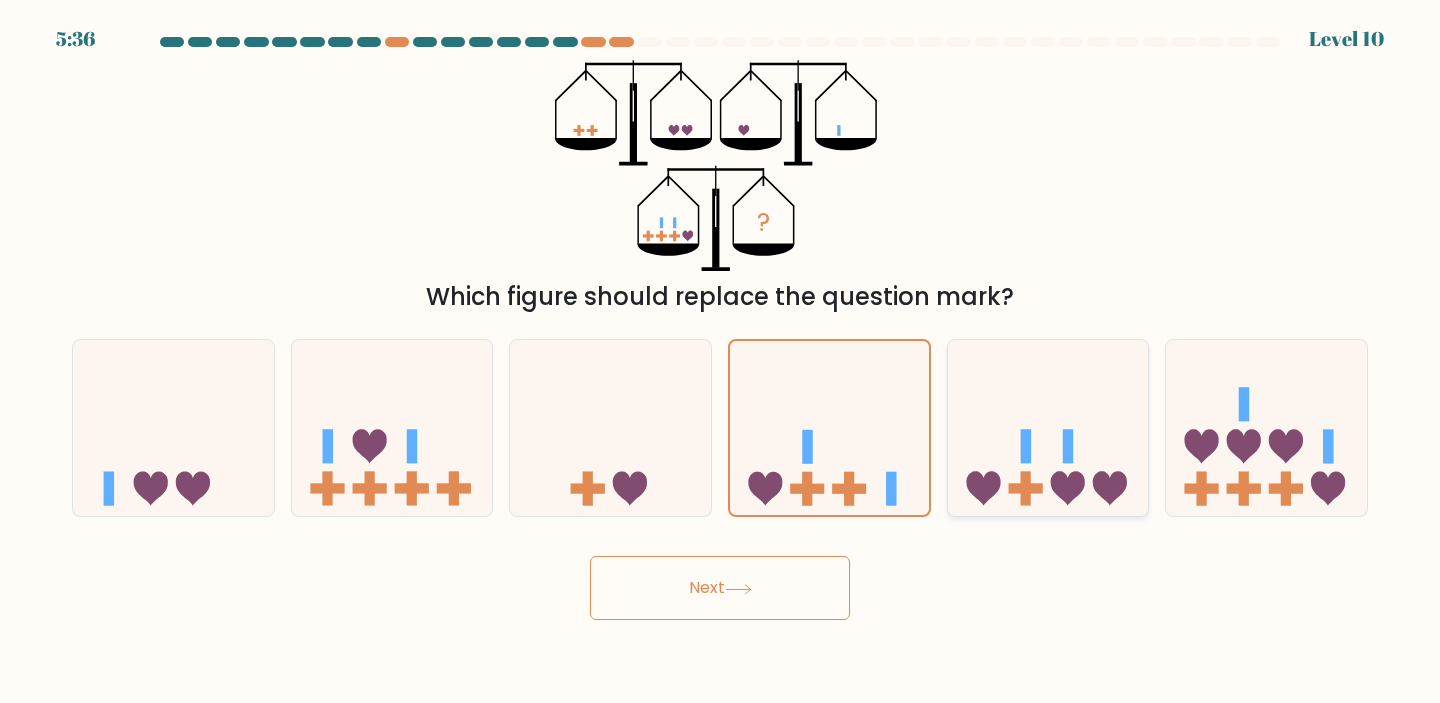 click 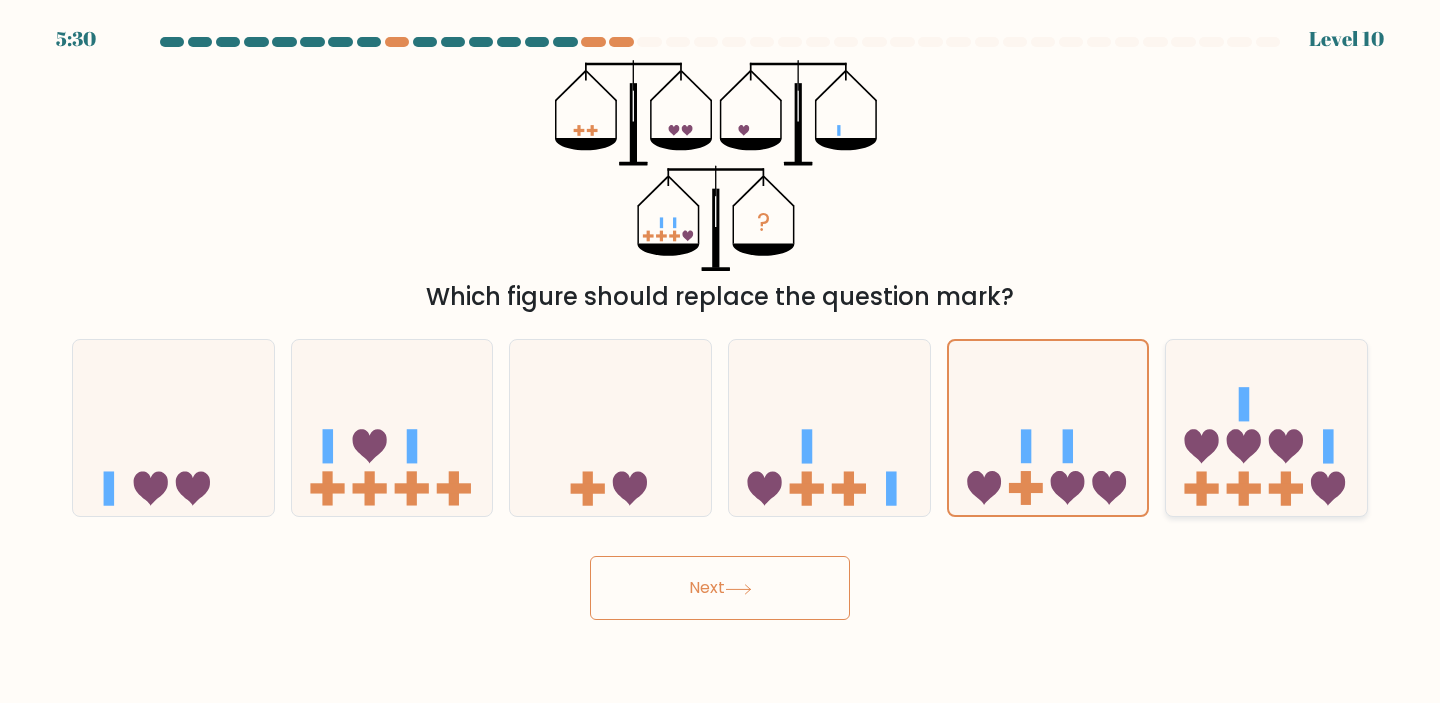 click 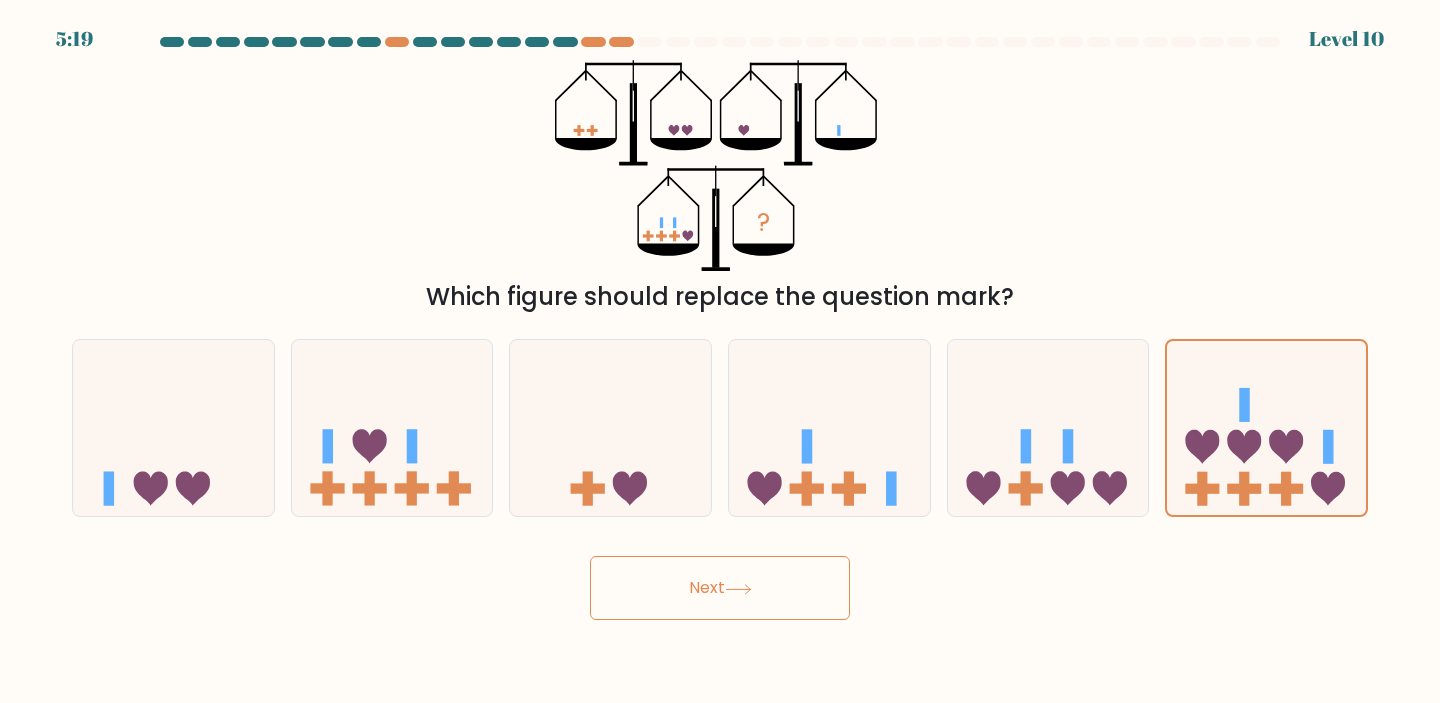 click on "Next" at bounding box center (720, 588) 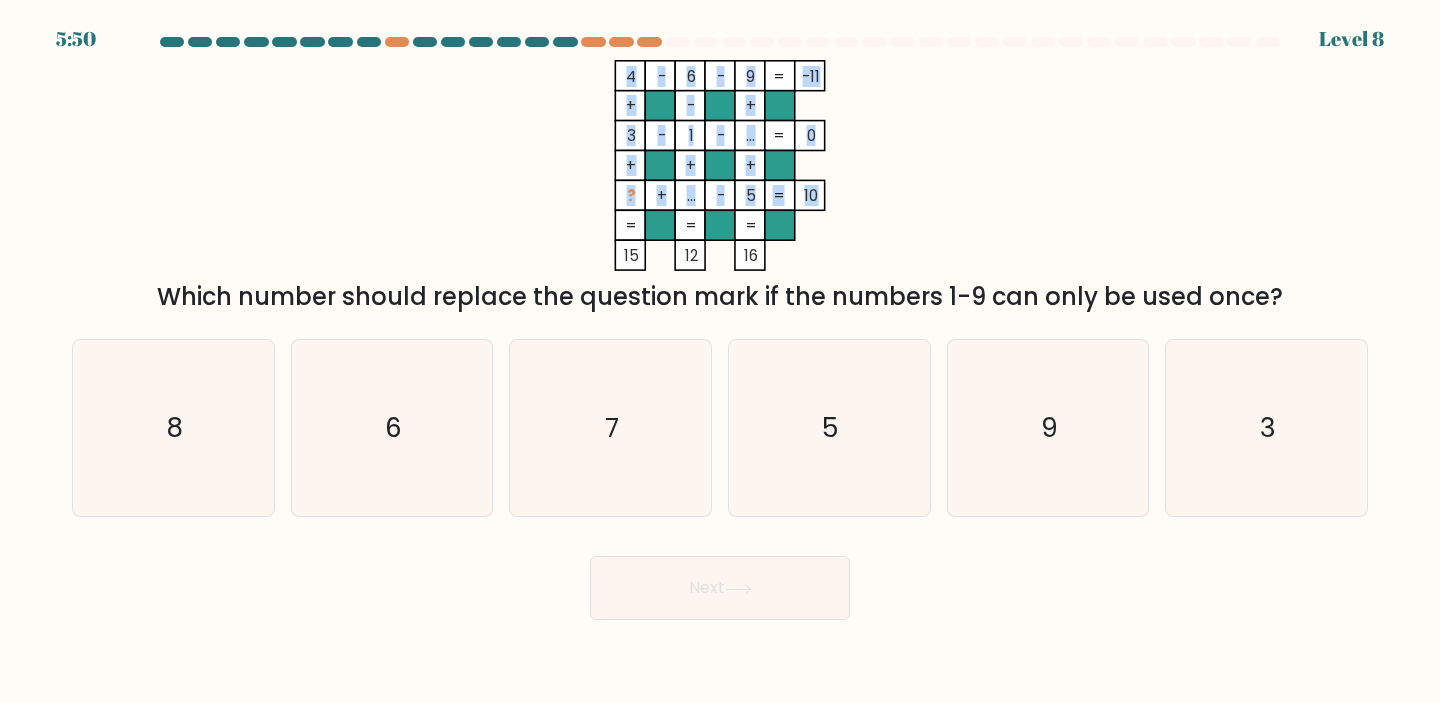 drag, startPoint x: 621, startPoint y: 195, endPoint x: 817, endPoint y: 195, distance: 196 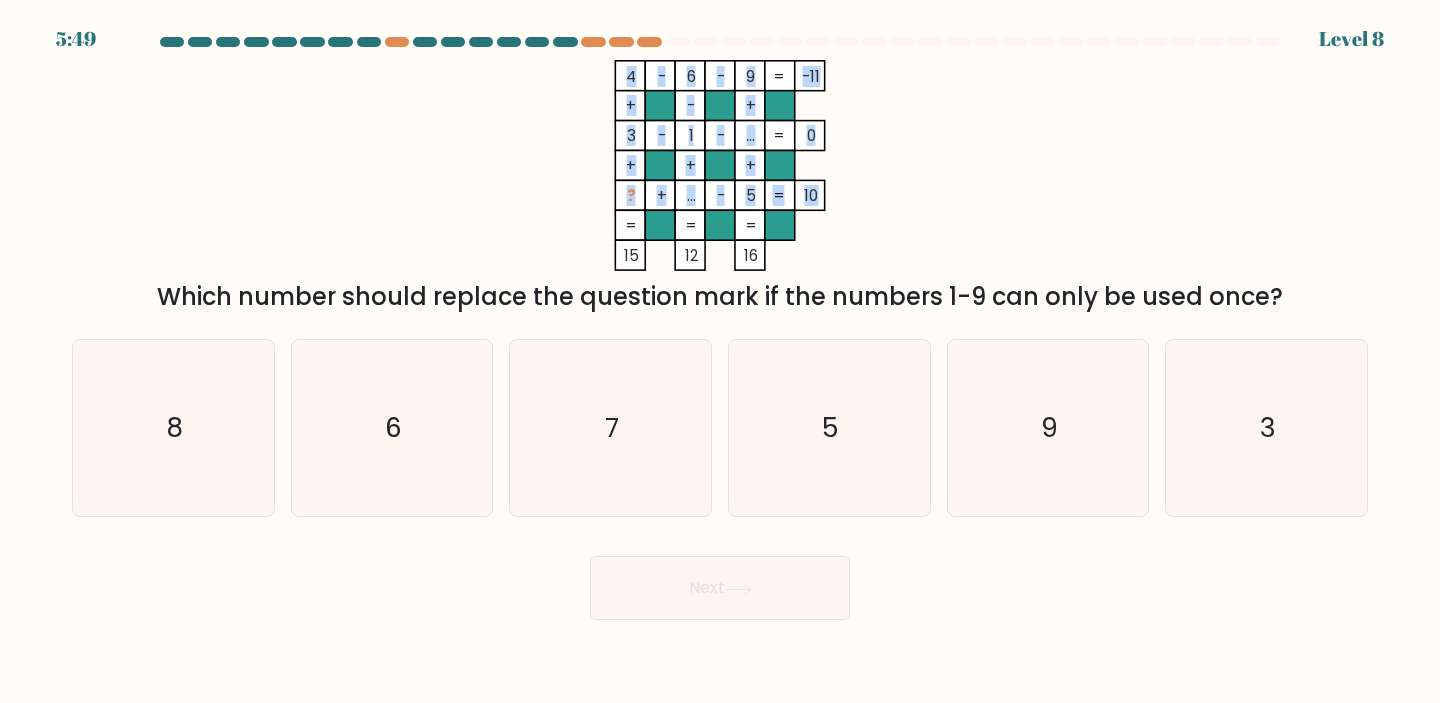 click on "10" 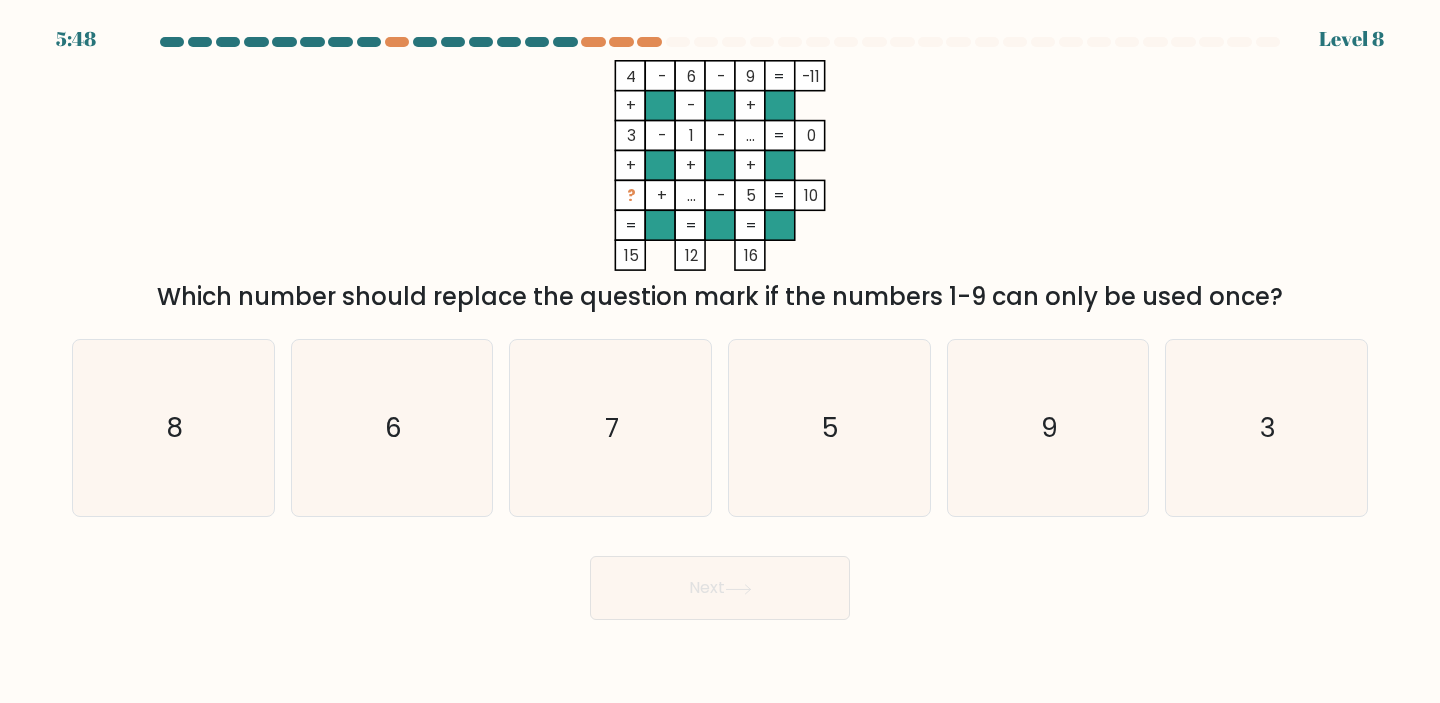 click 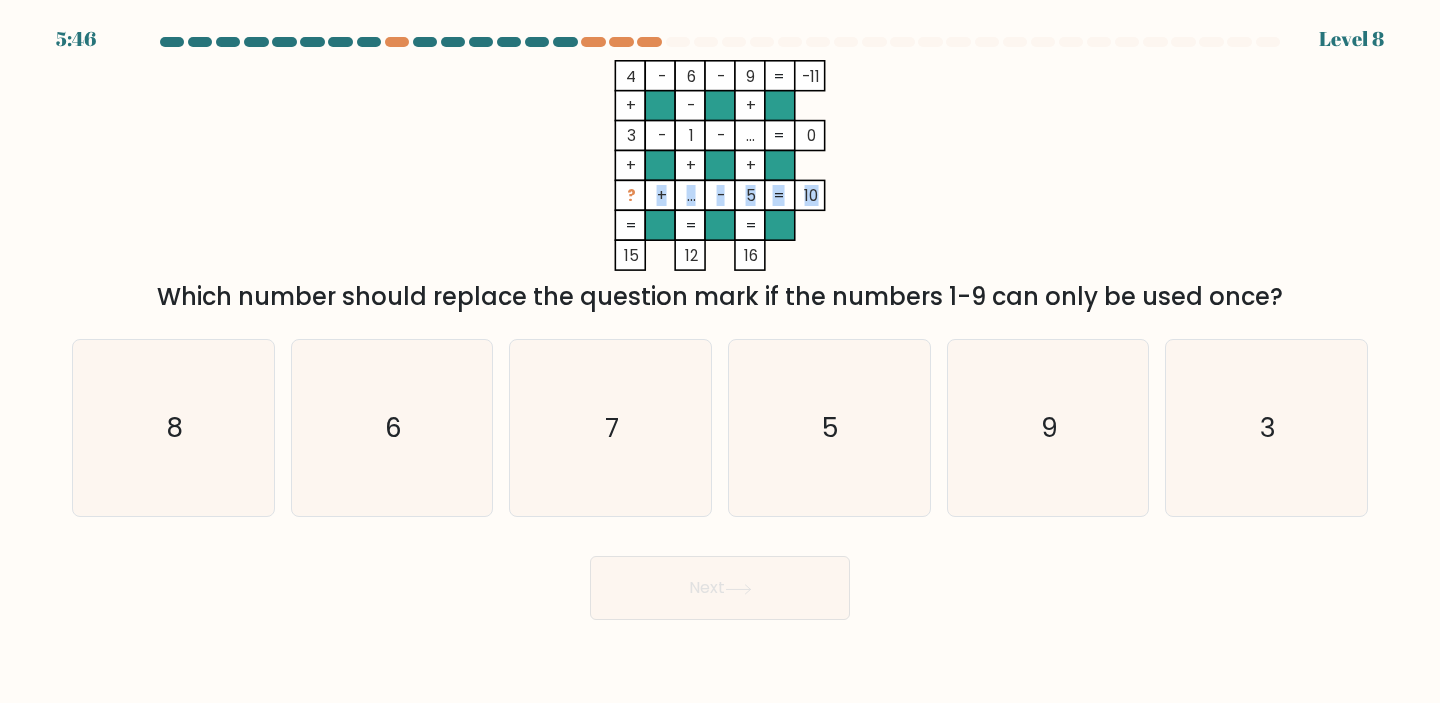 drag, startPoint x: 816, startPoint y: 193, endPoint x: 656, endPoint y: 190, distance: 160.02812 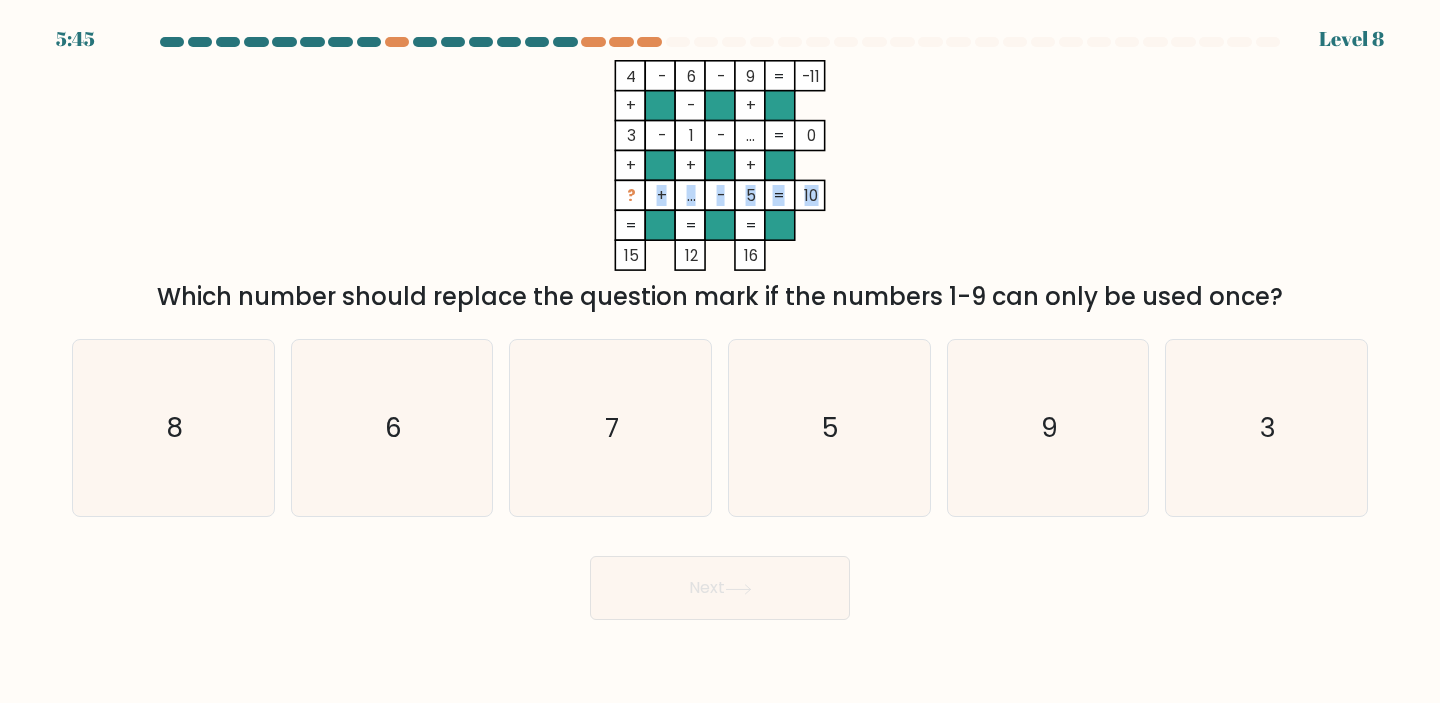 click on "5:45
Level 8" at bounding box center (720, 12) 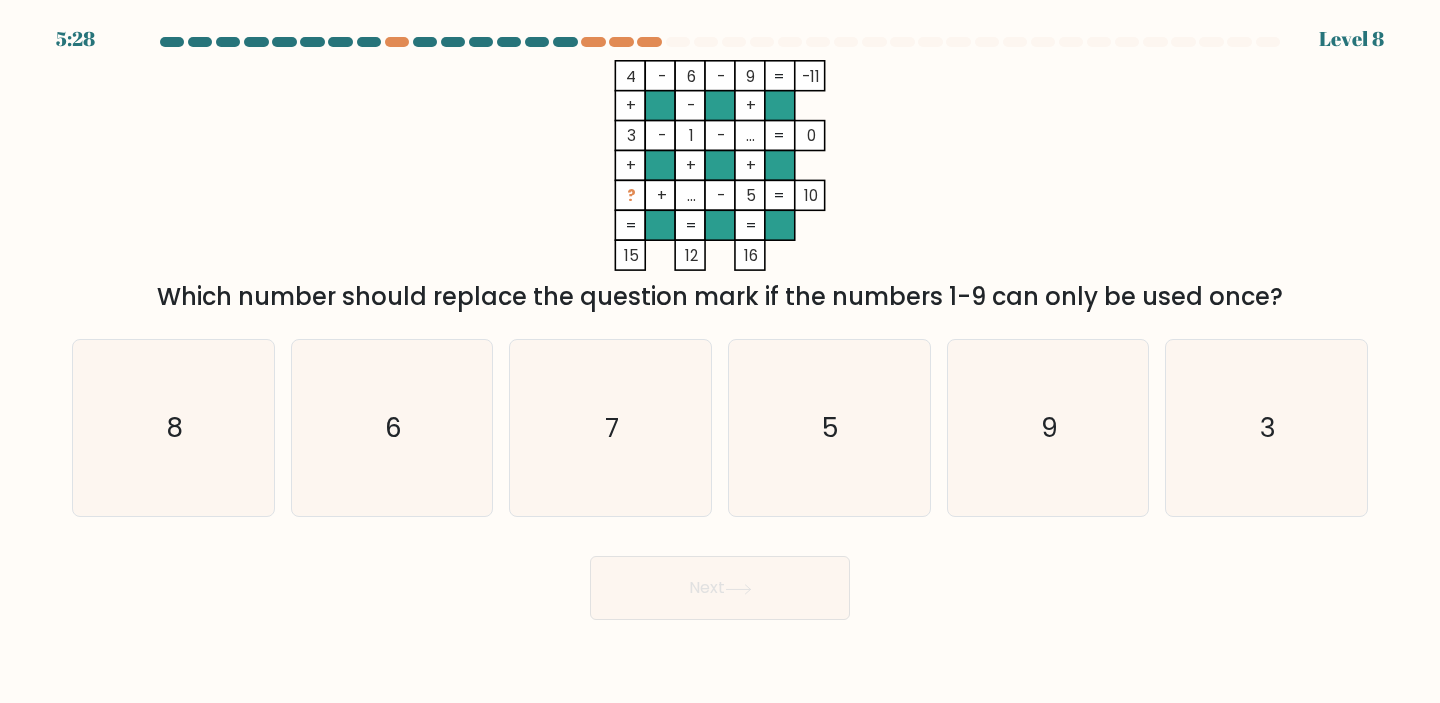 click on "4    -    6    -    9    -11    +    -    +    3    -    1    -    ...    0    +    +    +    ?    +    ...    -    5    =   10    =   =   =   =   15    12    16    =
Which number should replace the question mark if the numbers 1-9 can only be used once?" at bounding box center [720, 187] 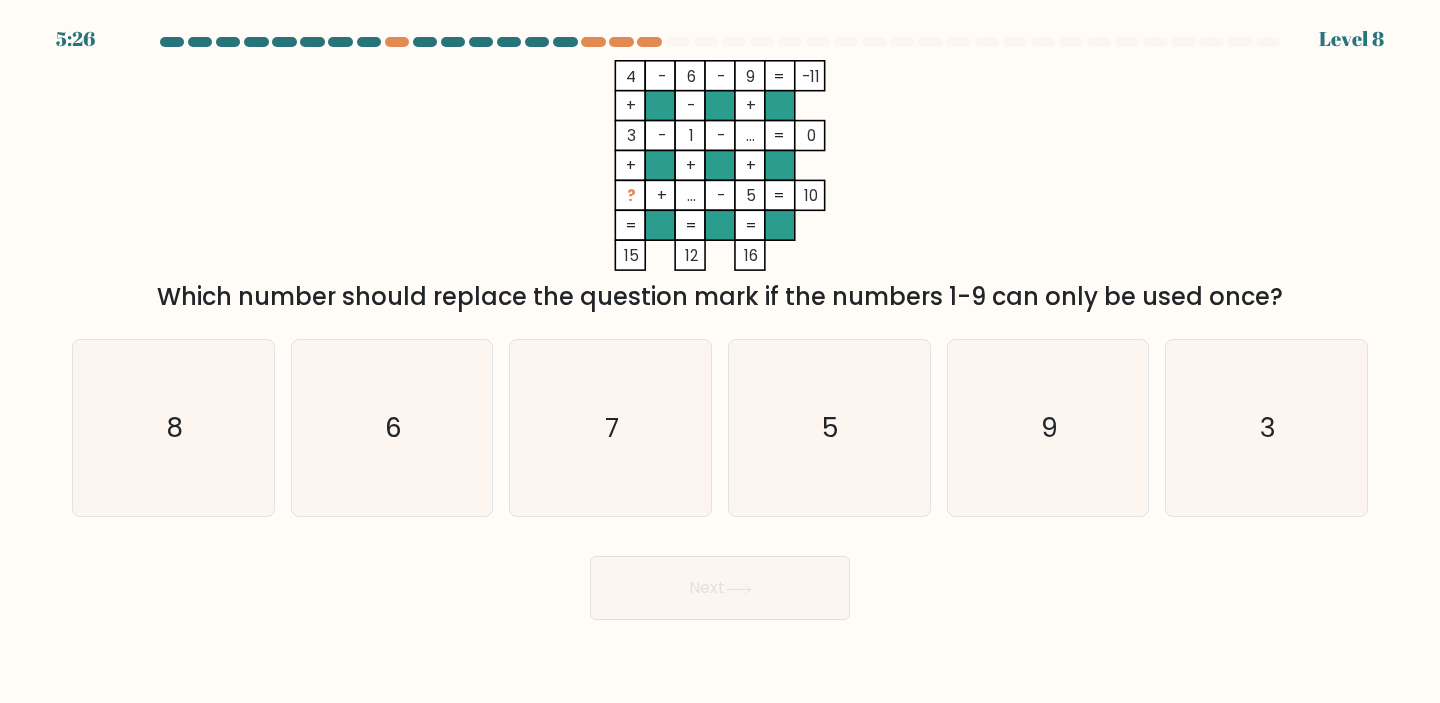 drag, startPoint x: 593, startPoint y: 75, endPoint x: 687, endPoint y: 116, distance: 102.55243 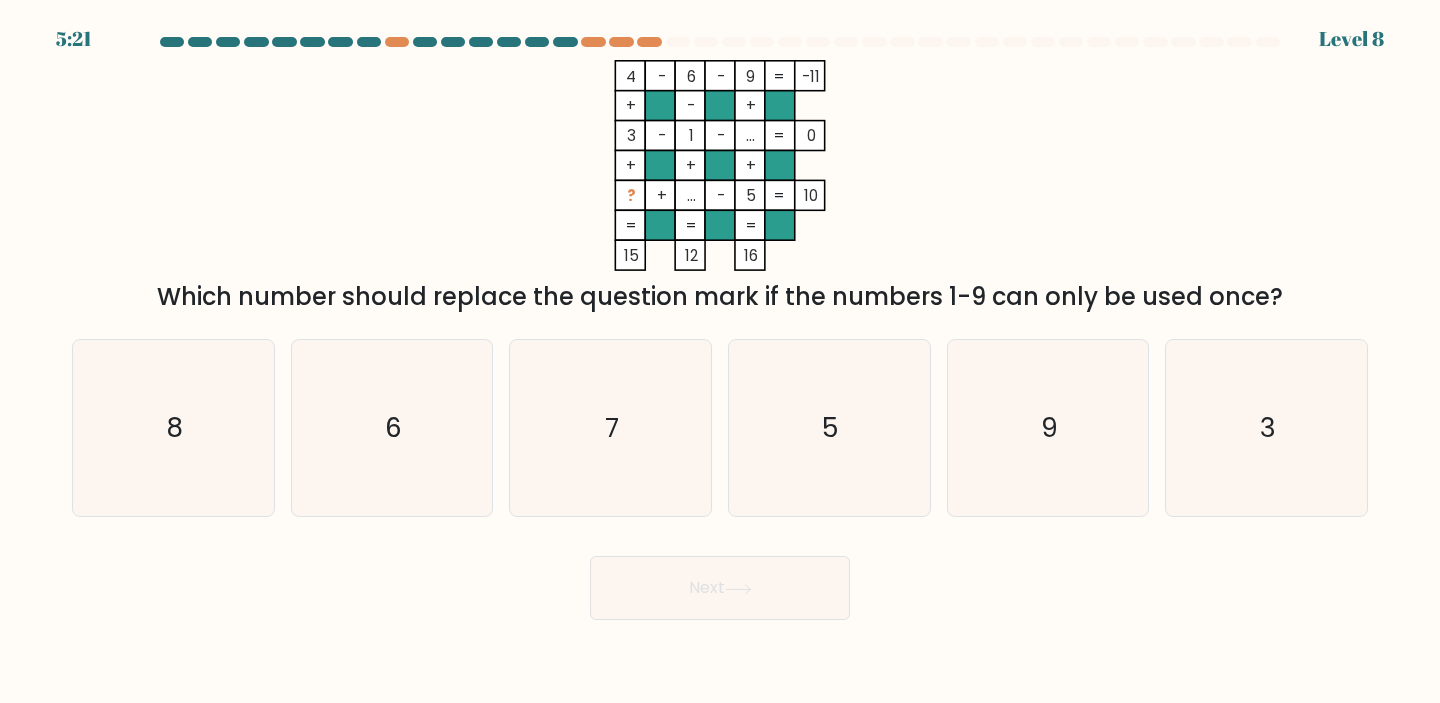 drag, startPoint x: 622, startPoint y: 72, endPoint x: 1304, endPoint y: 303, distance: 720.059 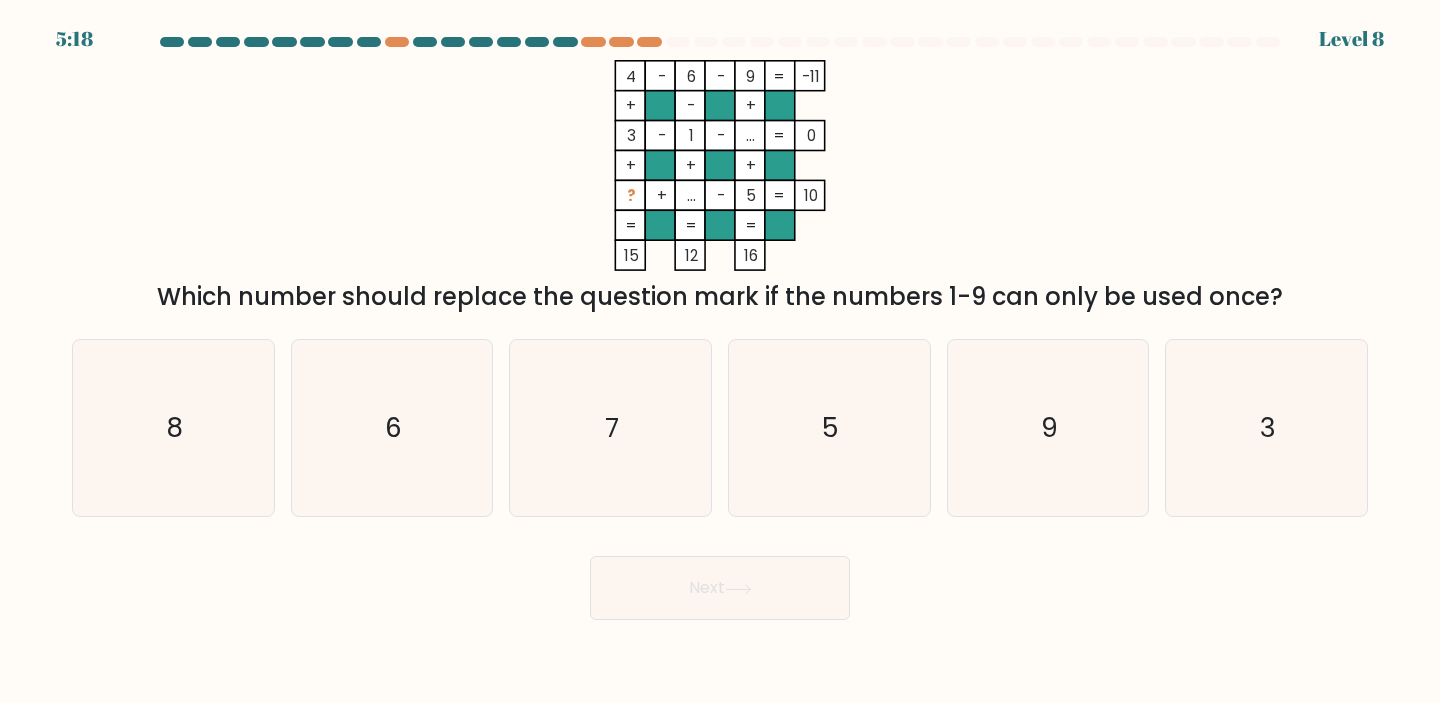 copy on "4    -    6    -    9    -11    +    -    +    3    -    1    -    ...    0    +    +    +    ?    +    ...    -    5    =   10    =   =   =   =   15    12    16    =
Which number should replace the question mark if the numbers 1-9 can only be used once?" 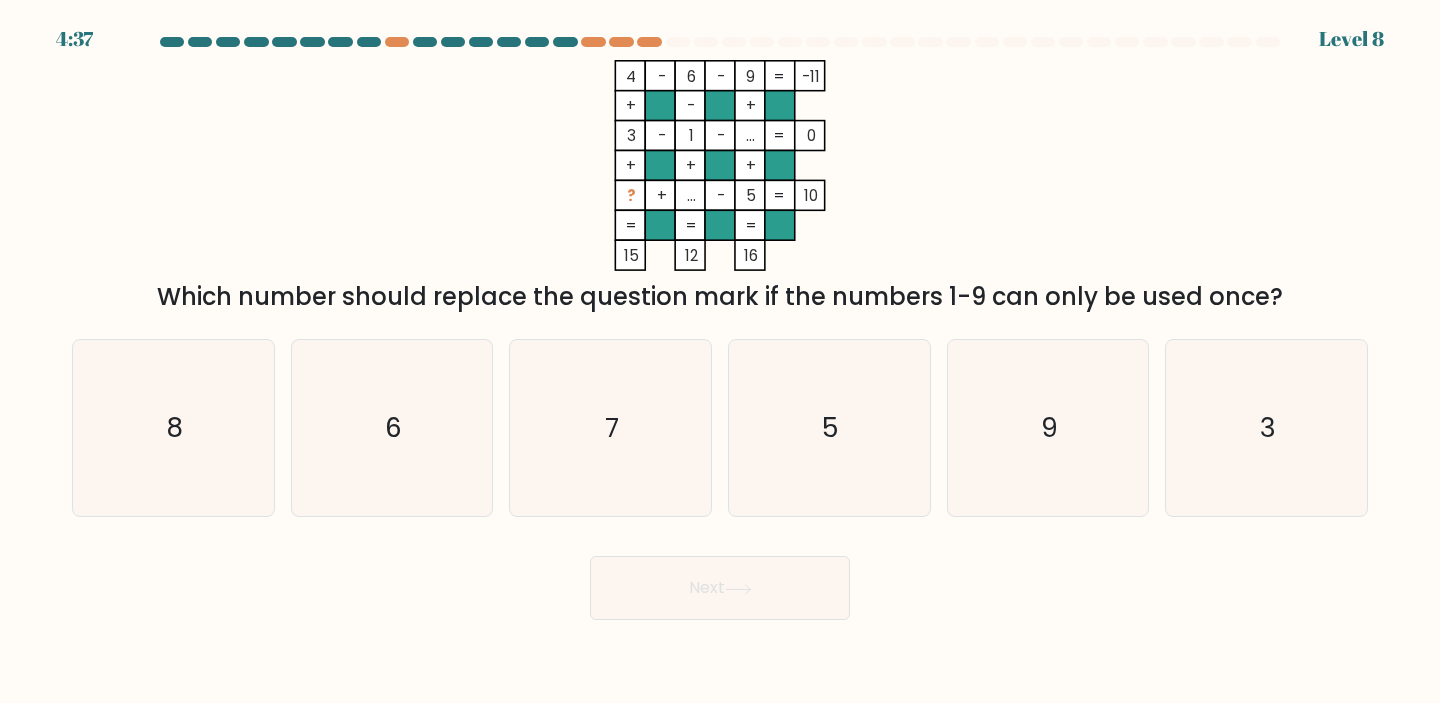 click on "4    -    6    -    9    -11    +    -    +    3    -    1    -    ...    0    +    +    +    ?    +    ...    -    5    =   10    =   =   =   =   15    12    16    =" 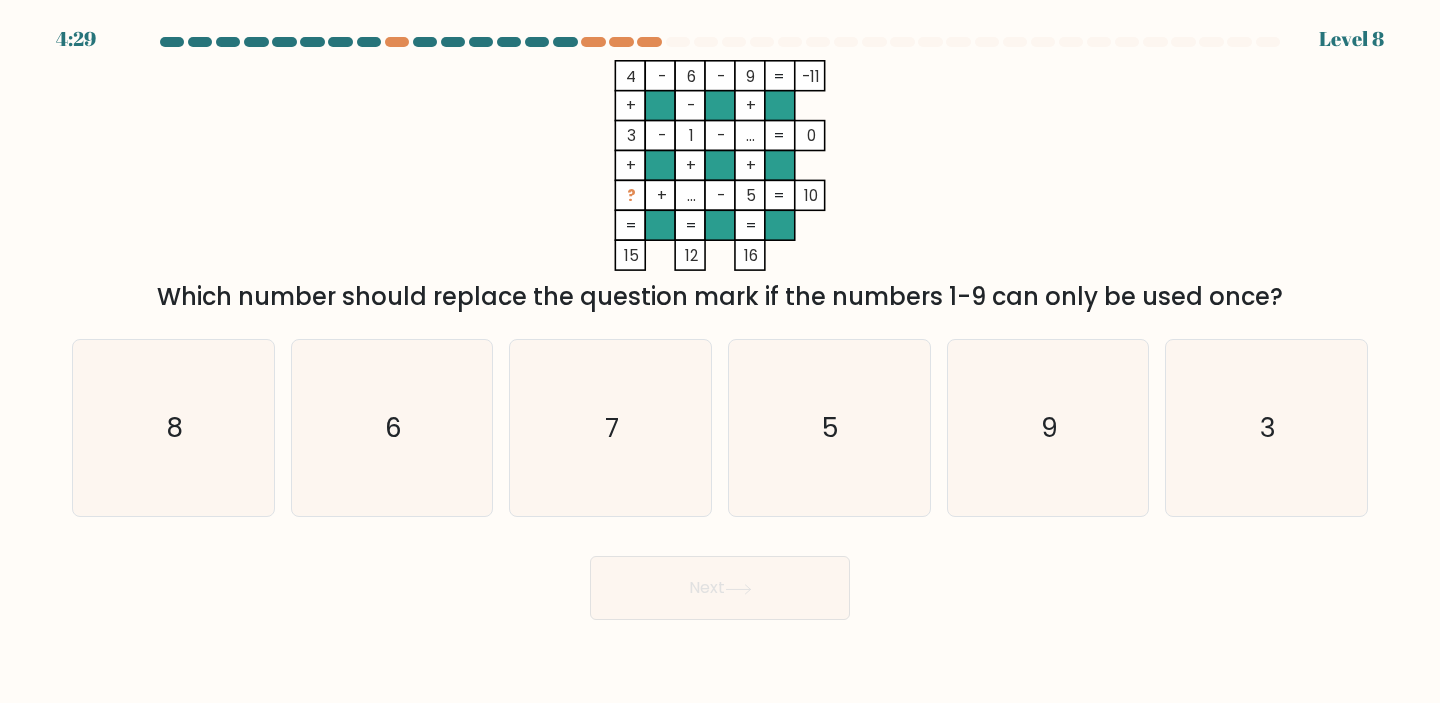 drag, startPoint x: 626, startPoint y: 193, endPoint x: 818, endPoint y: 195, distance: 192.01042 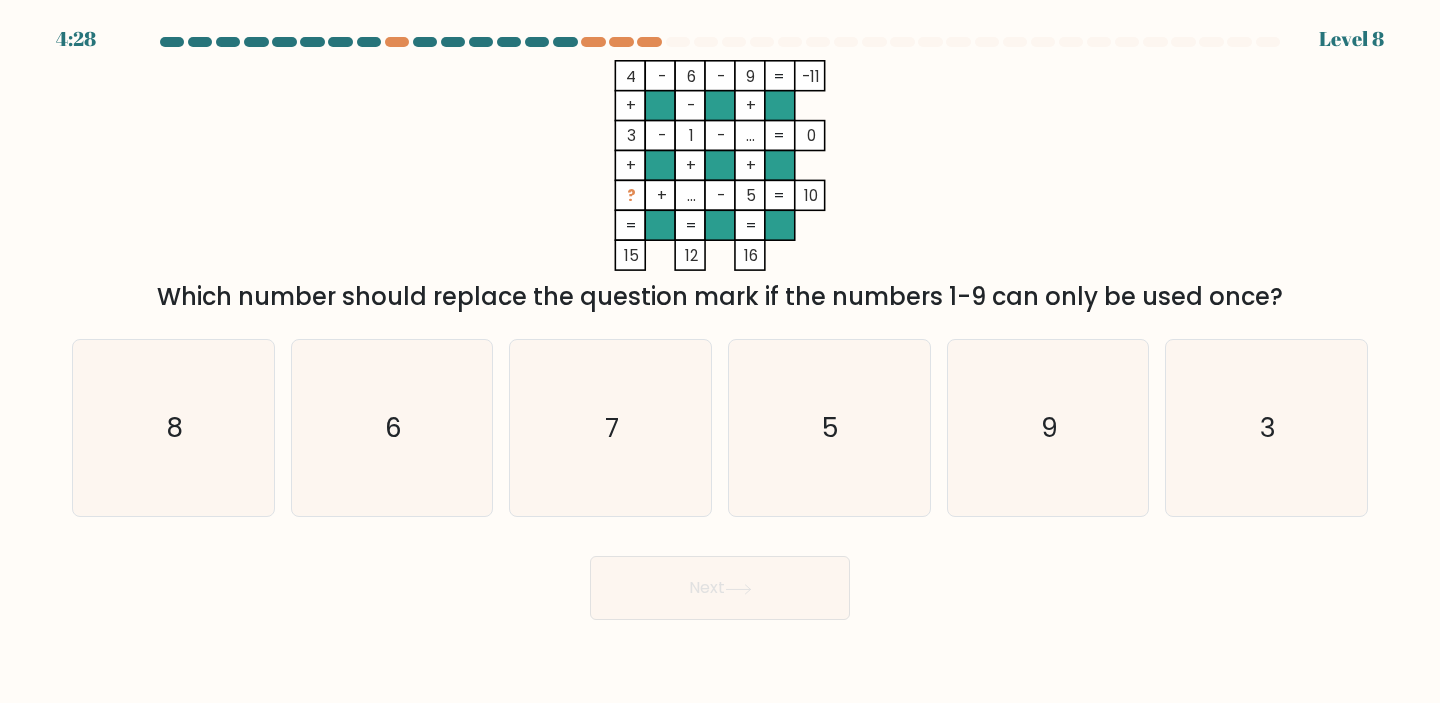 copy on "?    +    ...    -    5    =   10" 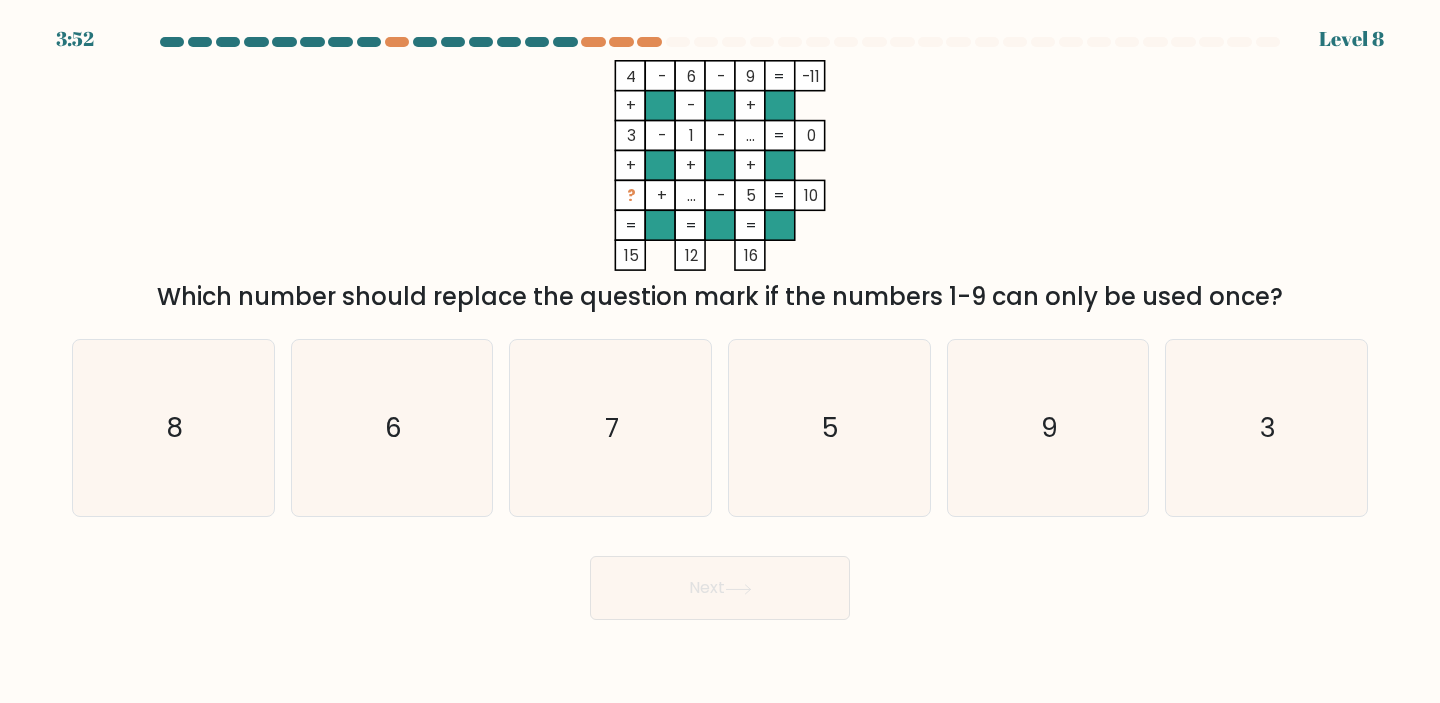 click on "4    -    6    -    9    -11    +    -    +    3    -    1    -    ...    0    +    +    +    ?    +    ...    -    5    =   10    =   =   =   =   15    12    16    =" 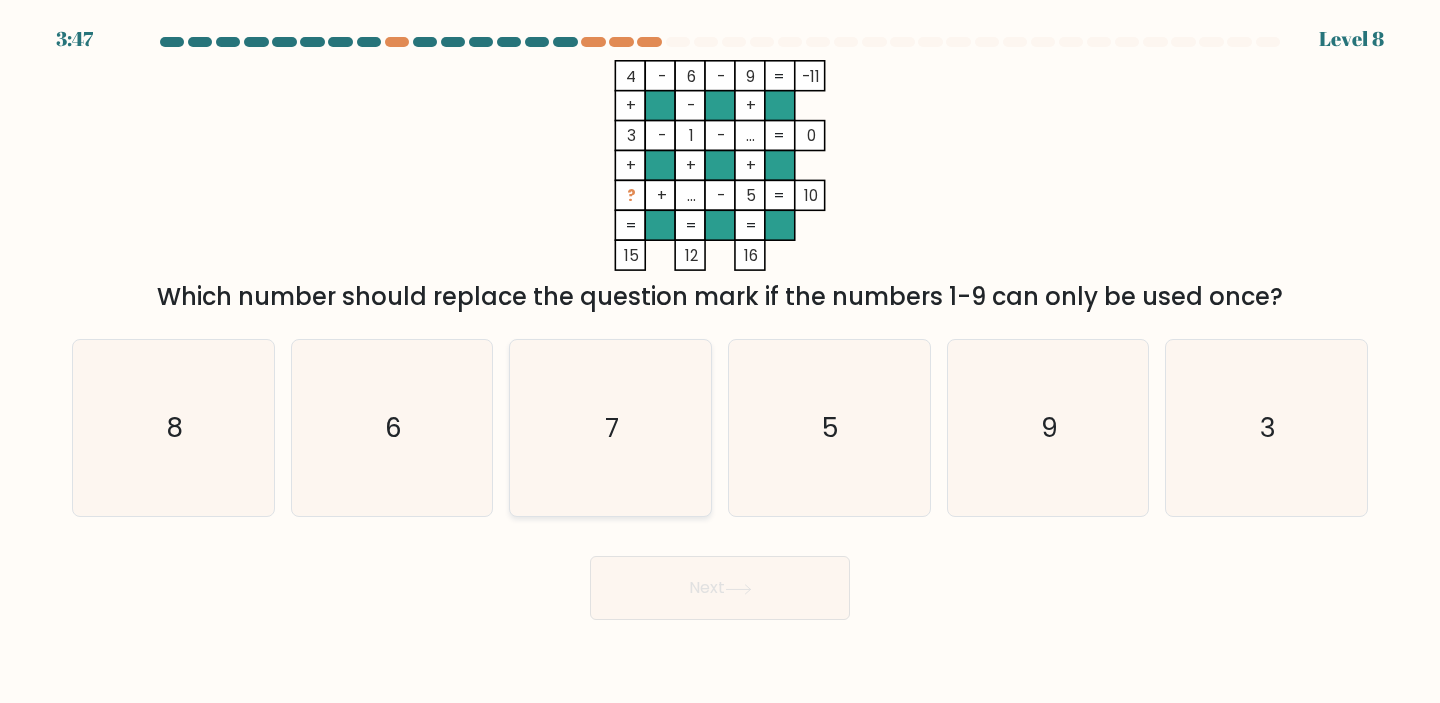 click on "7" 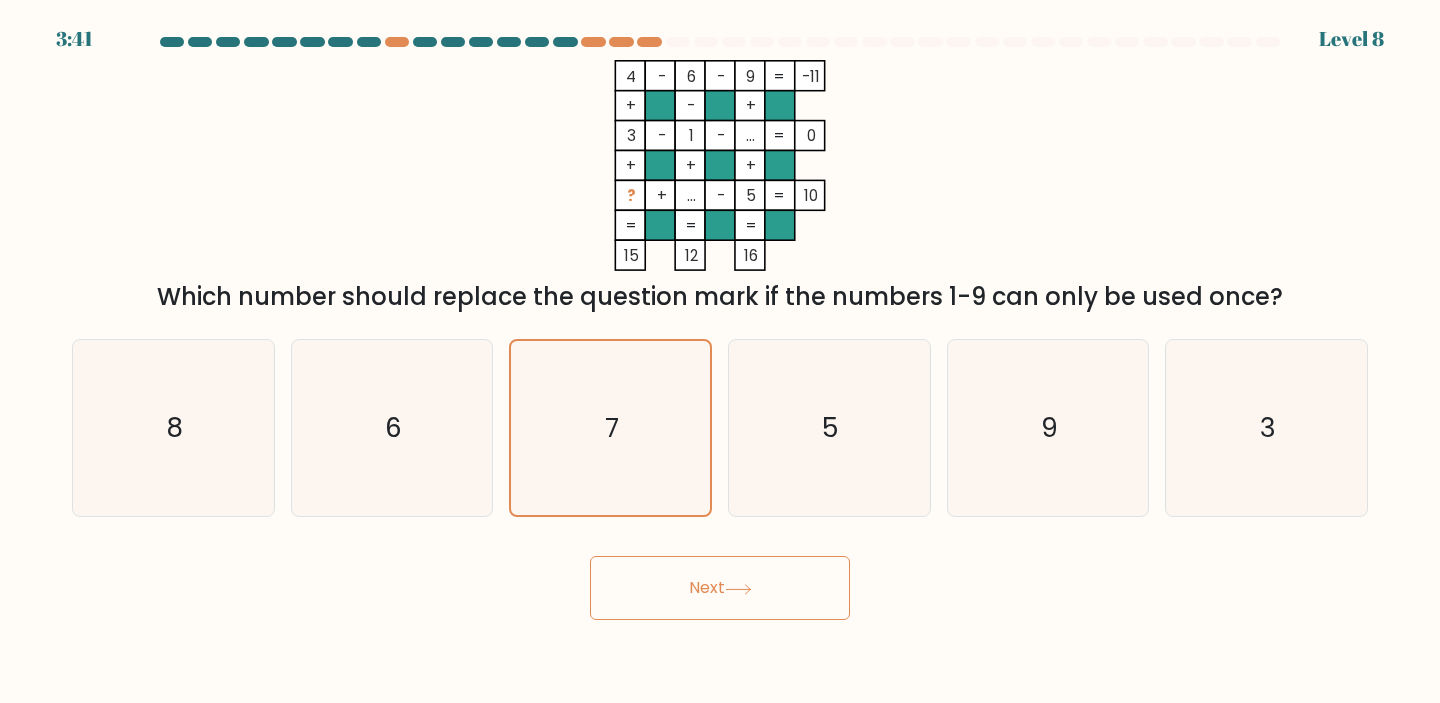 click on "Next" at bounding box center (720, 588) 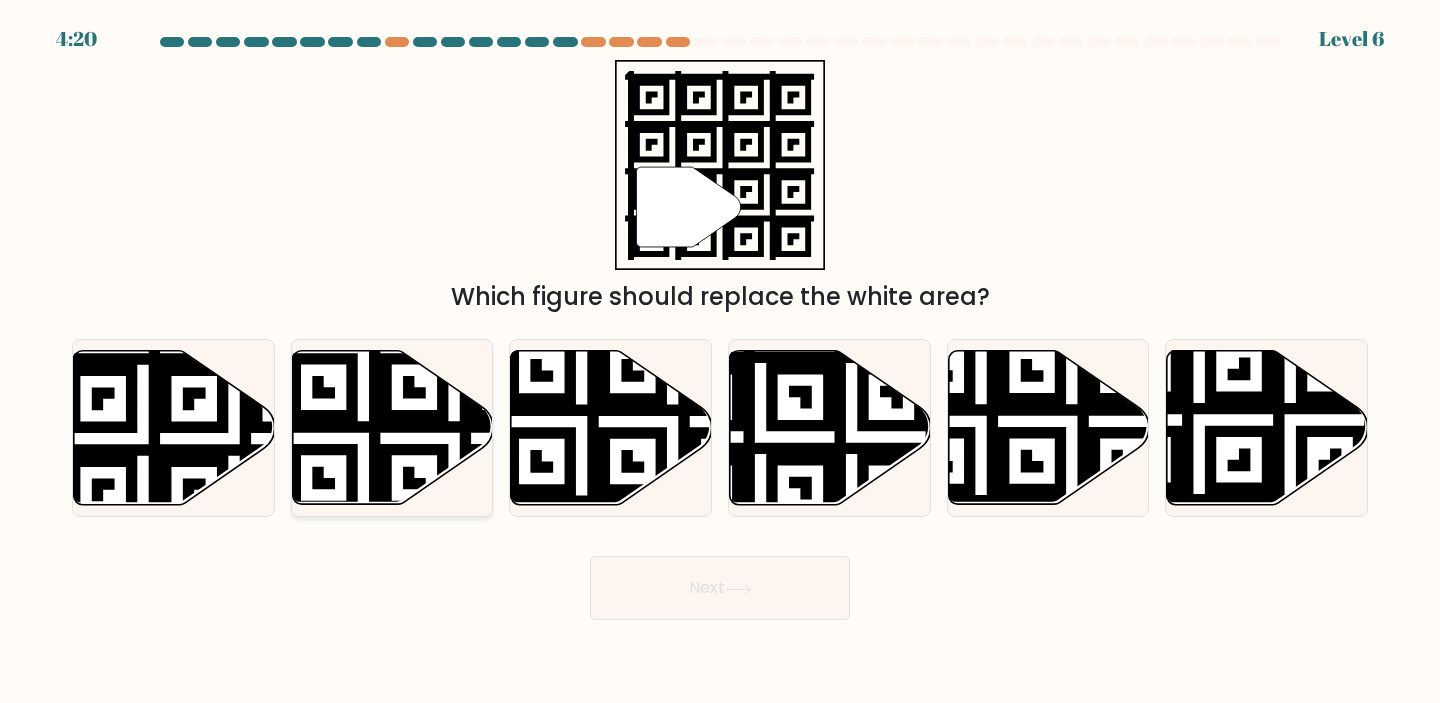 click 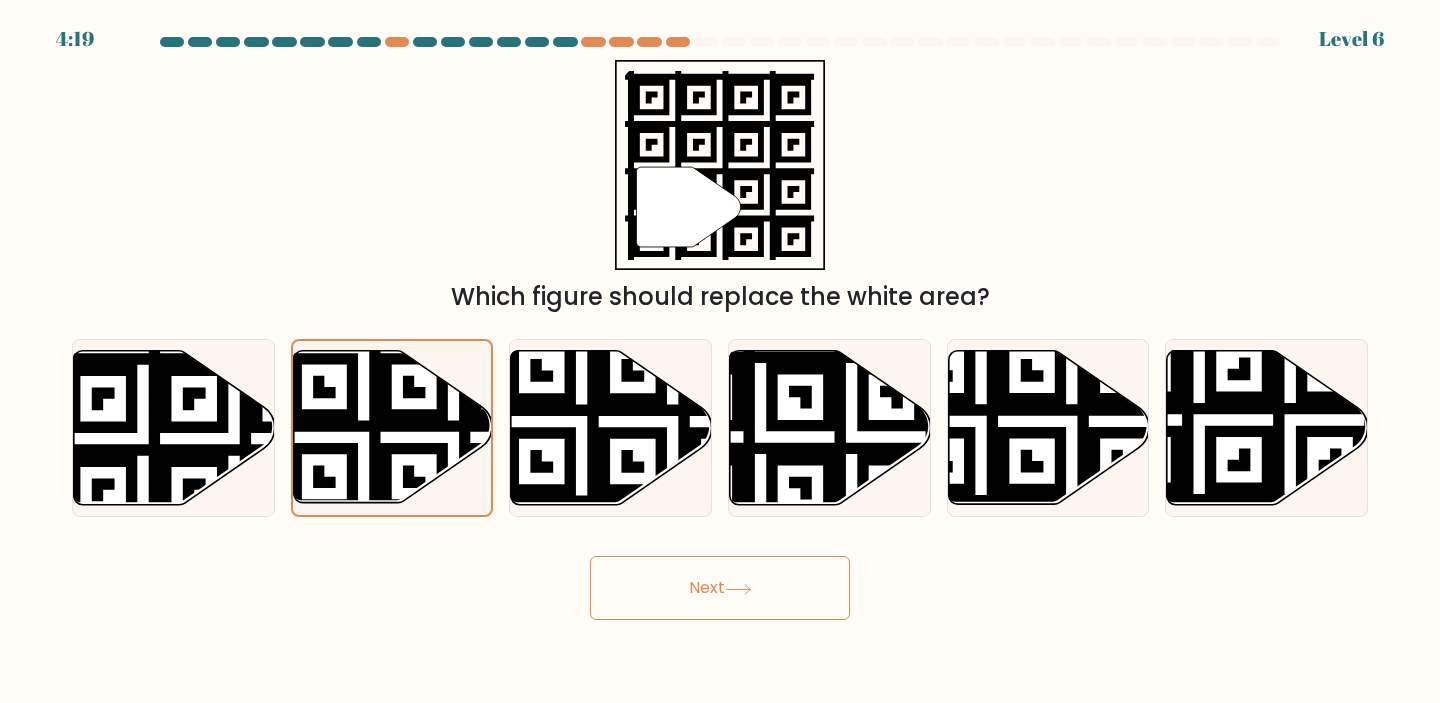 click on "Next" at bounding box center (720, 588) 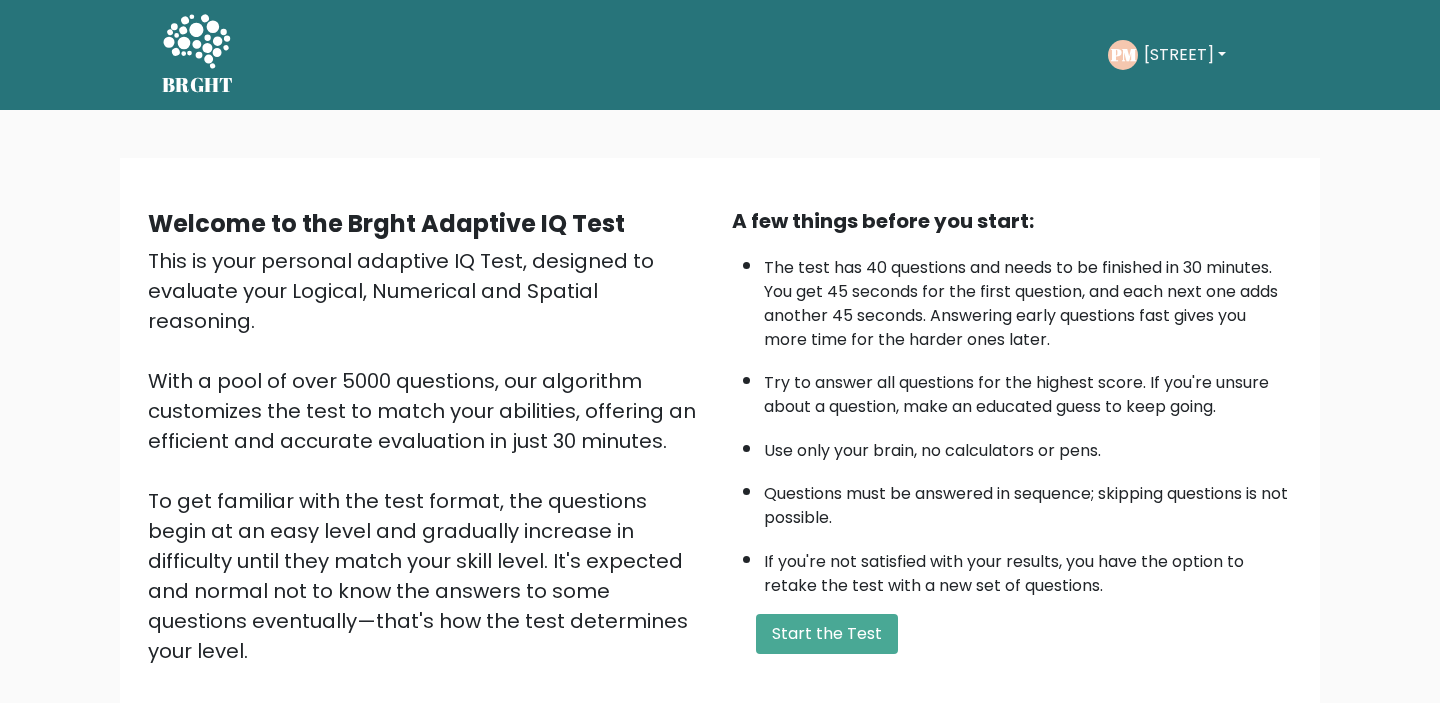 scroll, scrollTop: 0, scrollLeft: 0, axis: both 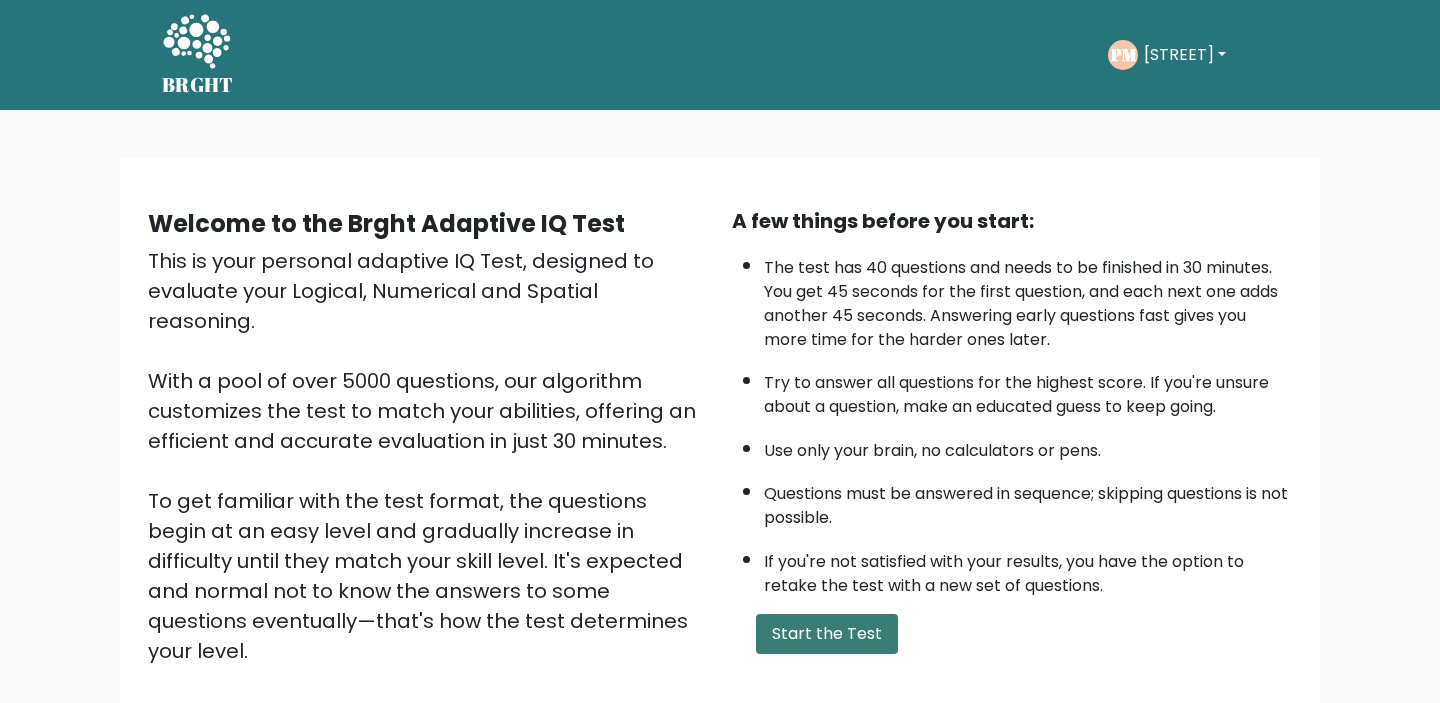 click on "Start the Test" at bounding box center [827, 634] 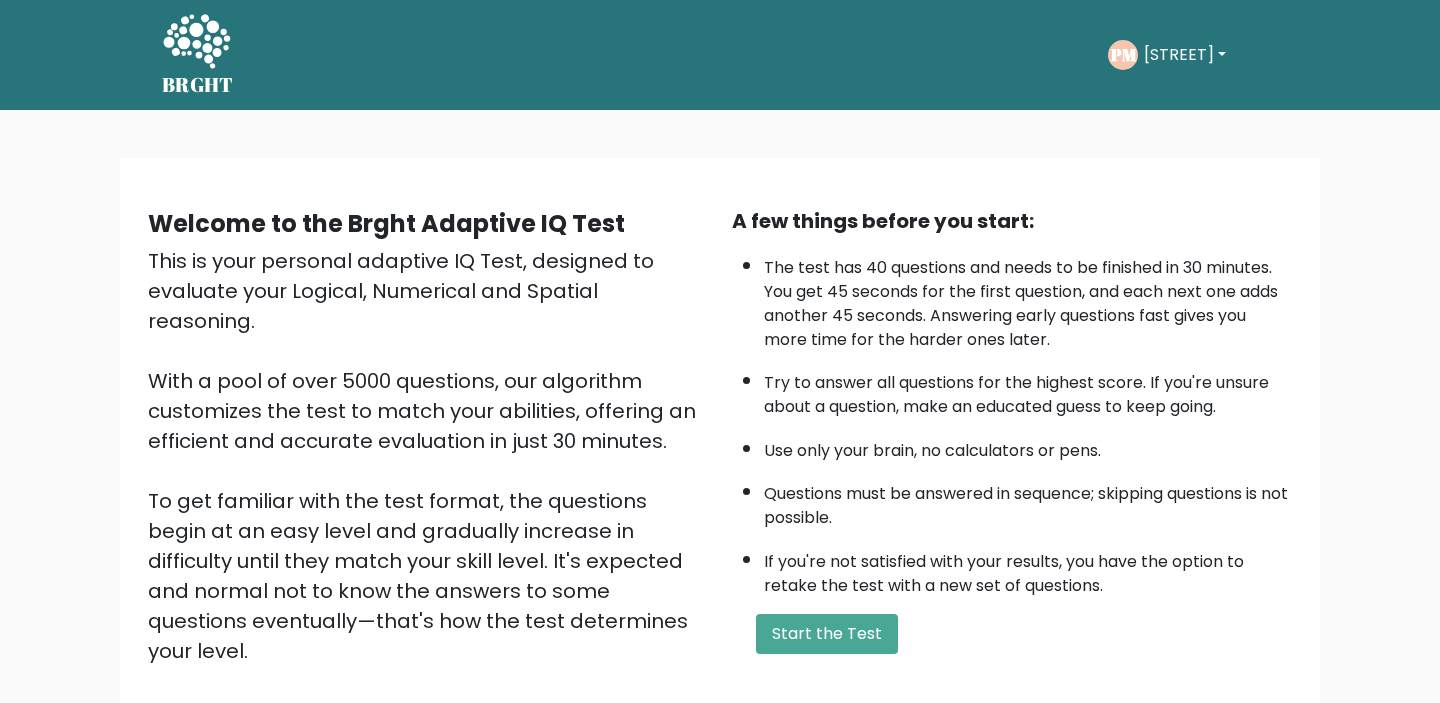 click on "[STREET]" at bounding box center [1185, 55] 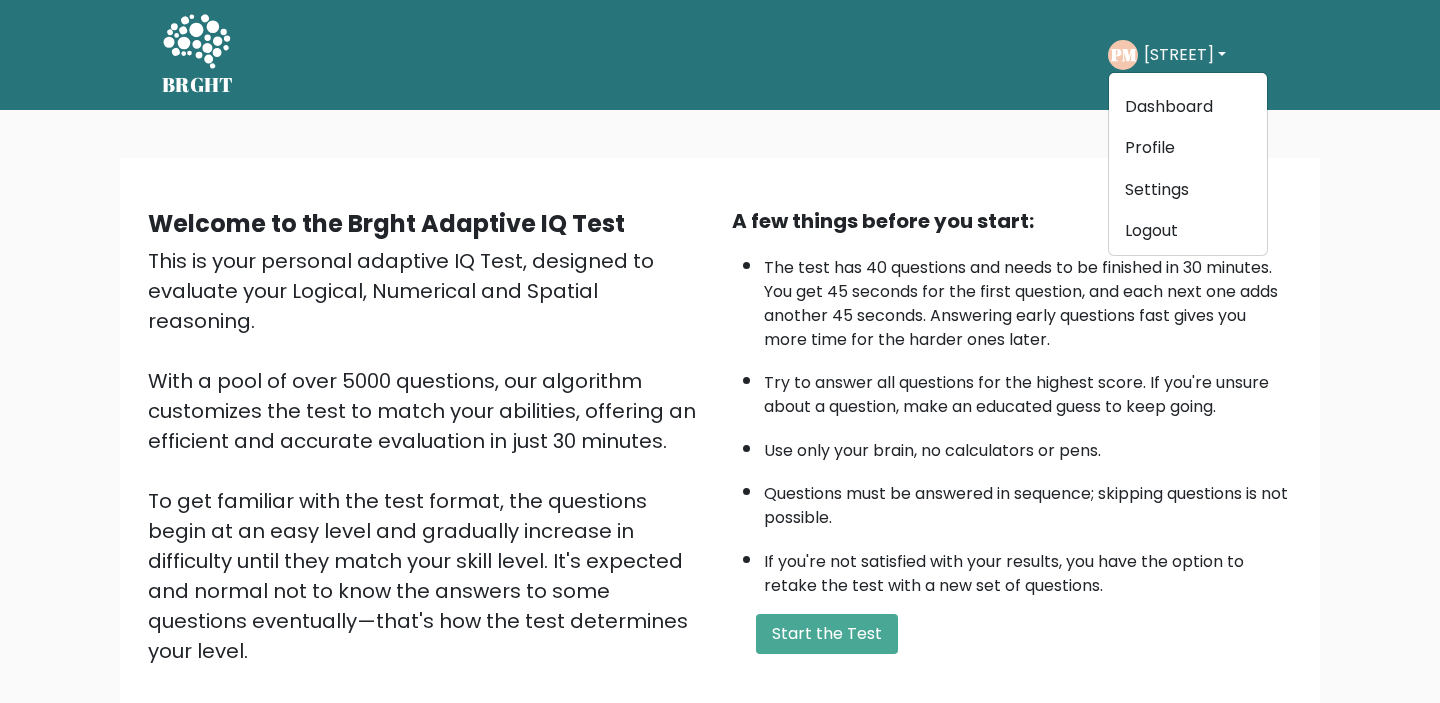 click on "Try to answer all questions for the highest score. If you're unsure about a question, make an educated guess to keep going." at bounding box center (1028, 390) 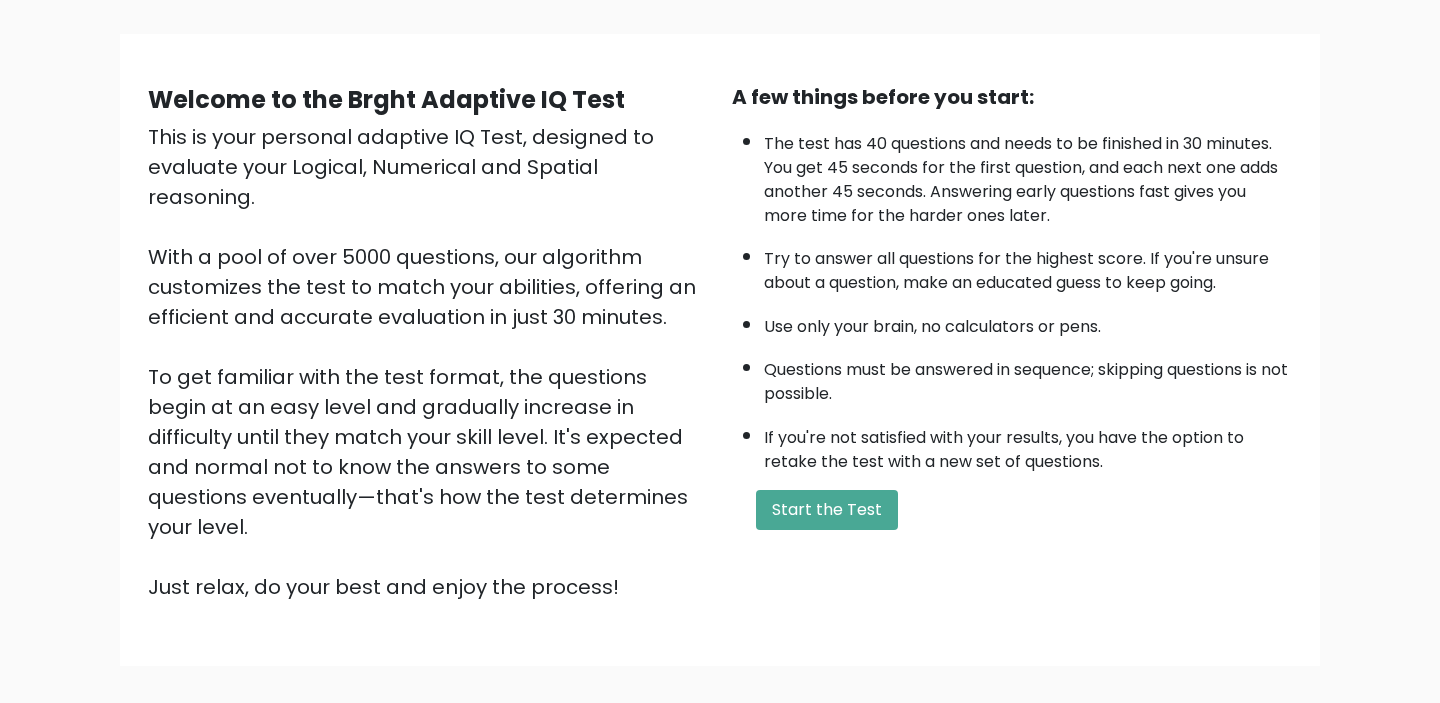 scroll, scrollTop: 0, scrollLeft: 0, axis: both 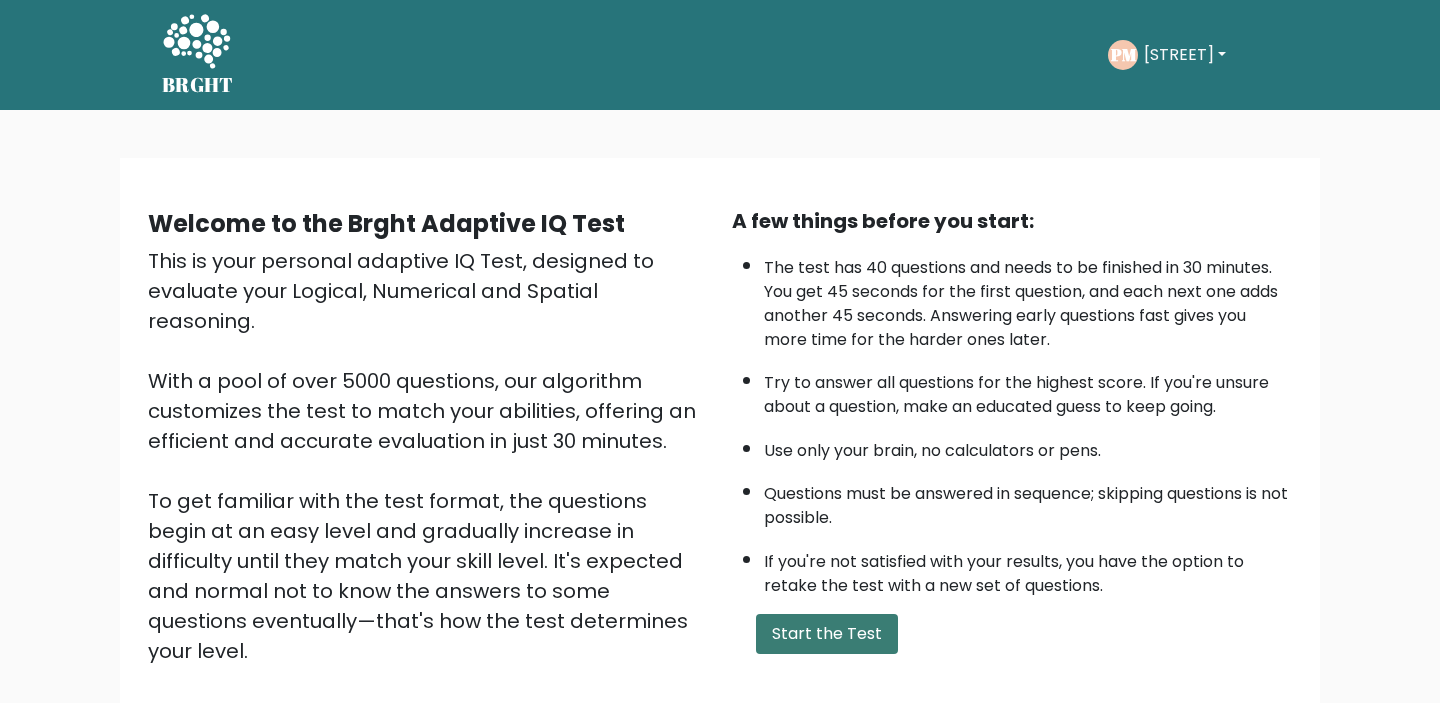 click on "Start the Test" at bounding box center [827, 634] 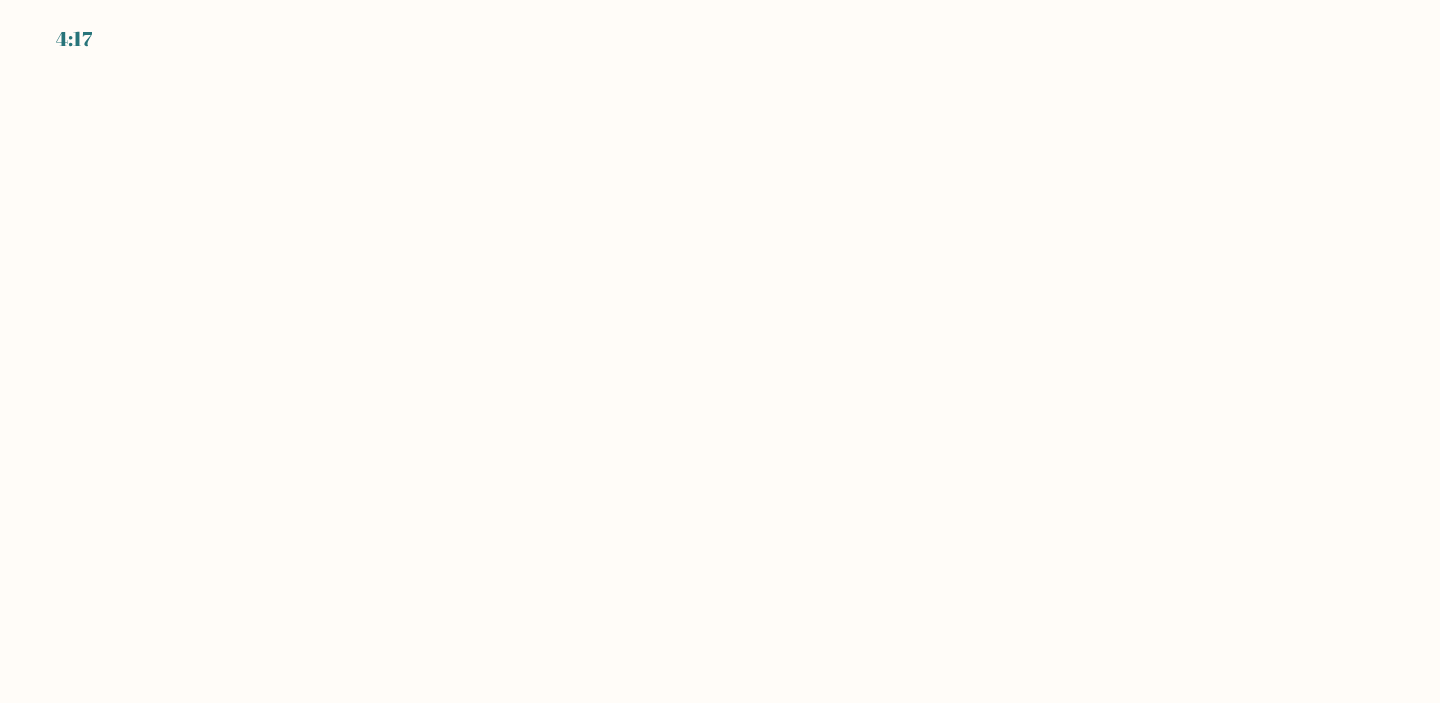scroll, scrollTop: 0, scrollLeft: 0, axis: both 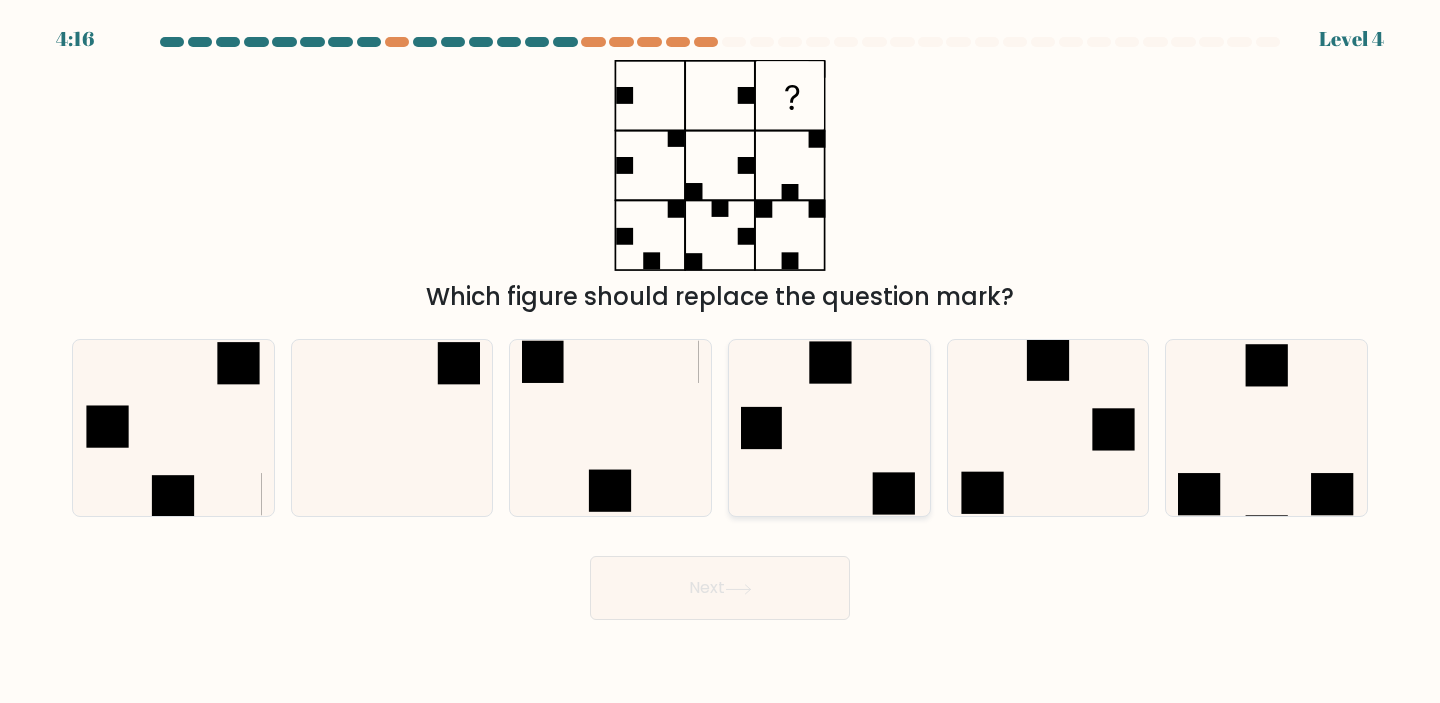 click 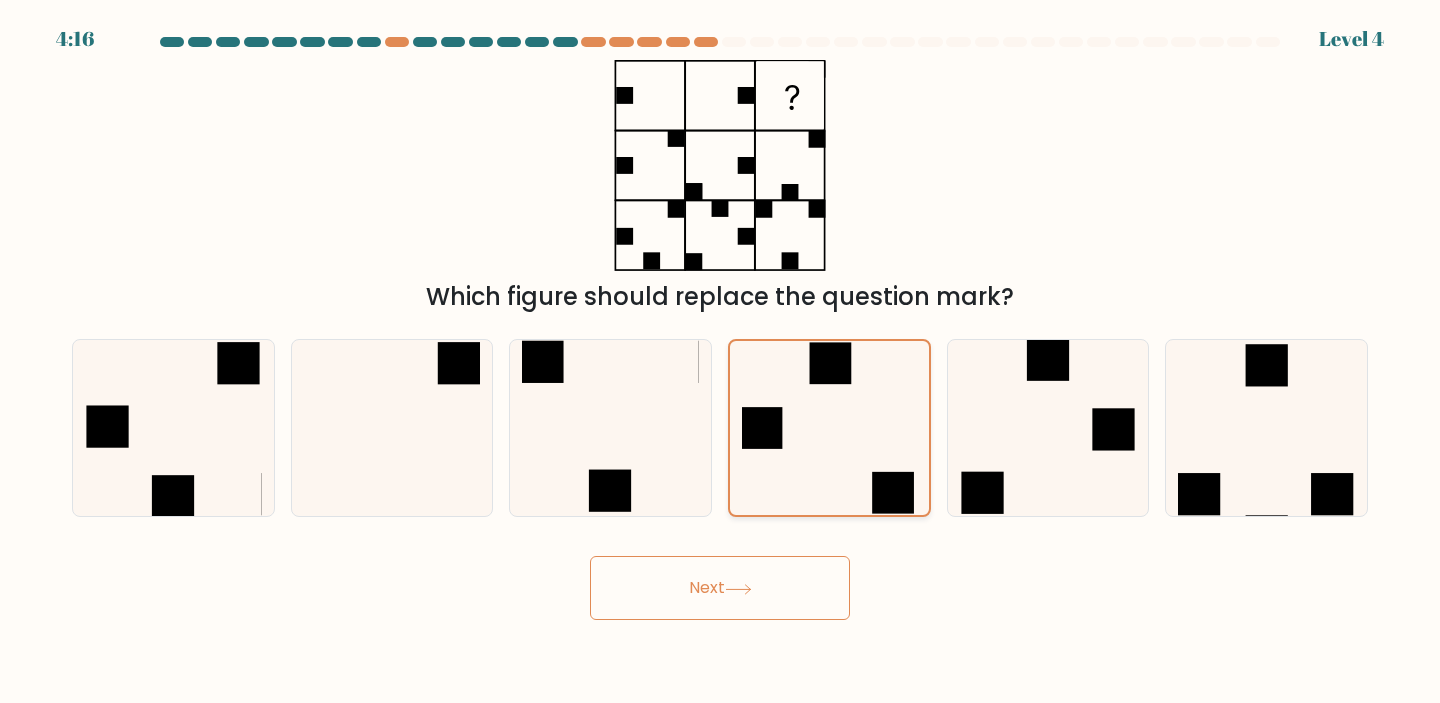 click 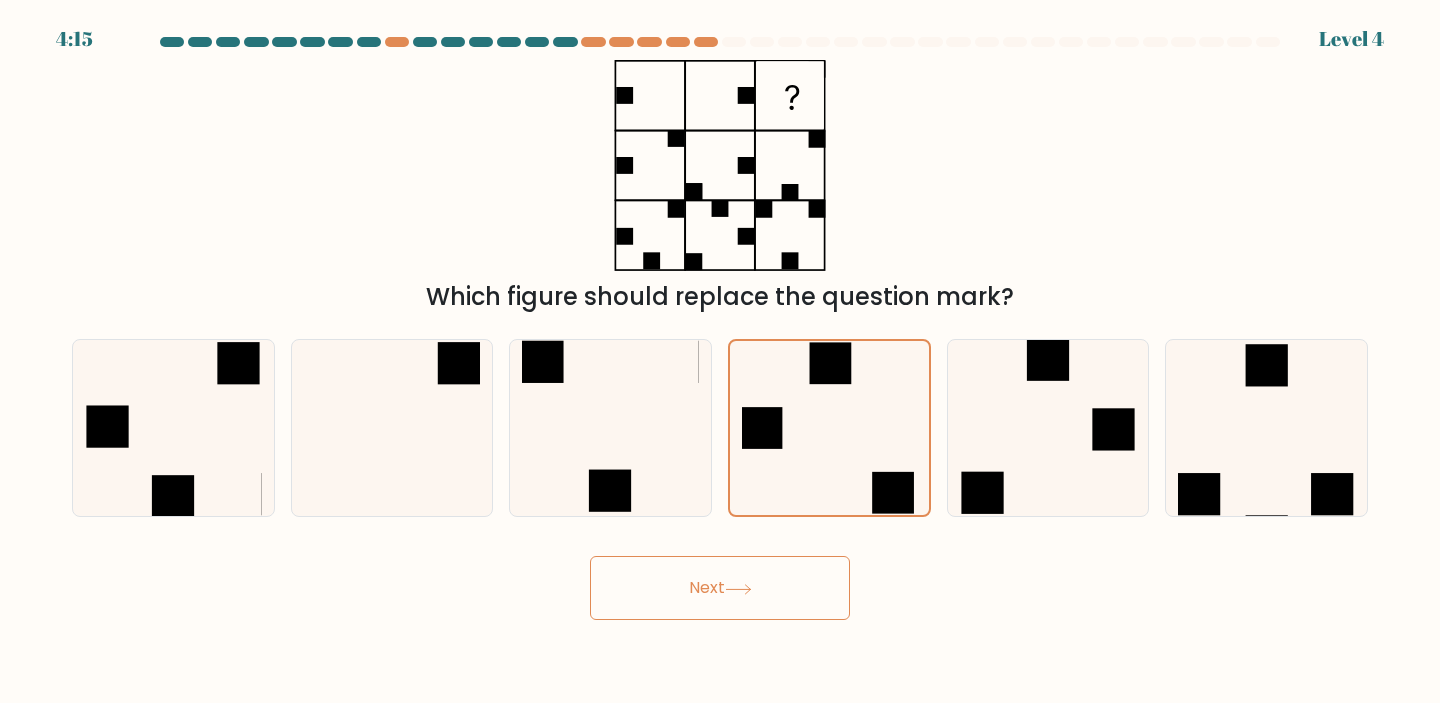 click on "Next" at bounding box center (720, 588) 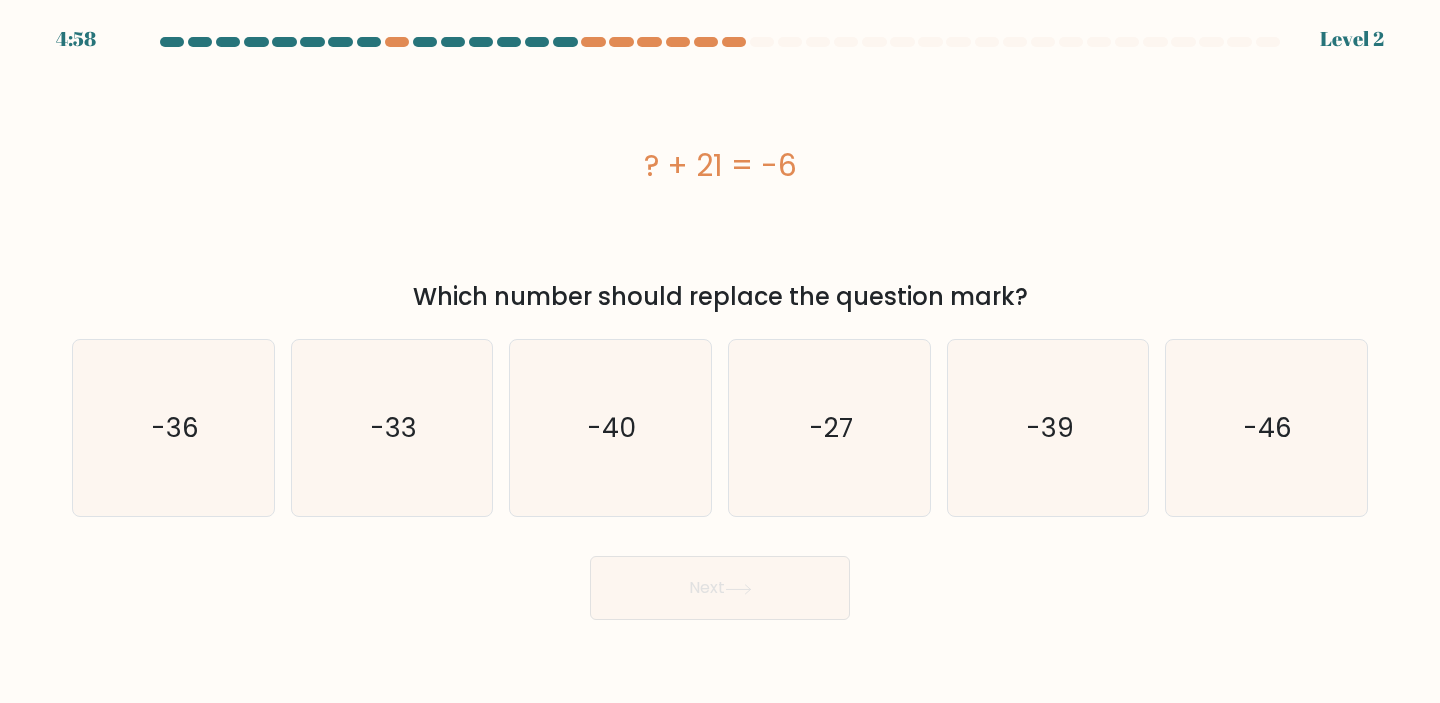click on "-27" 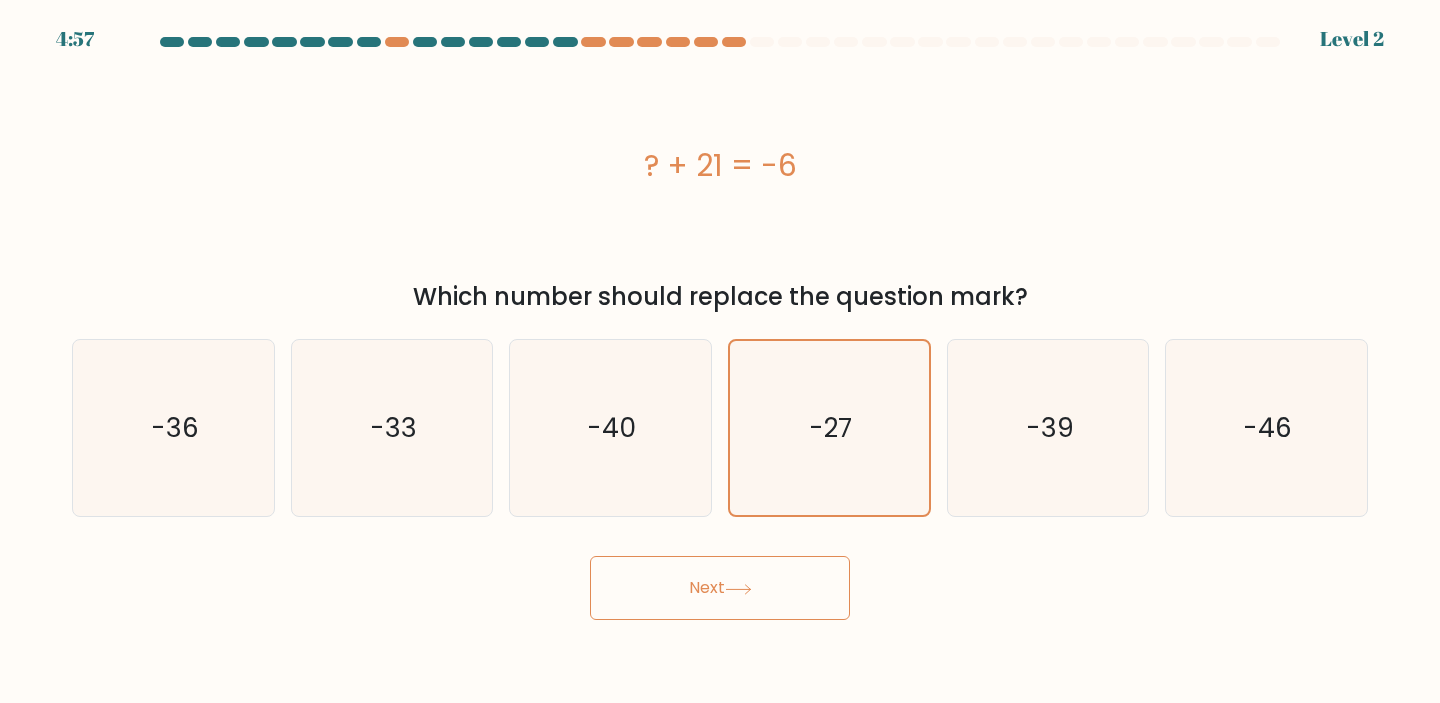 click on "Next" at bounding box center (720, 588) 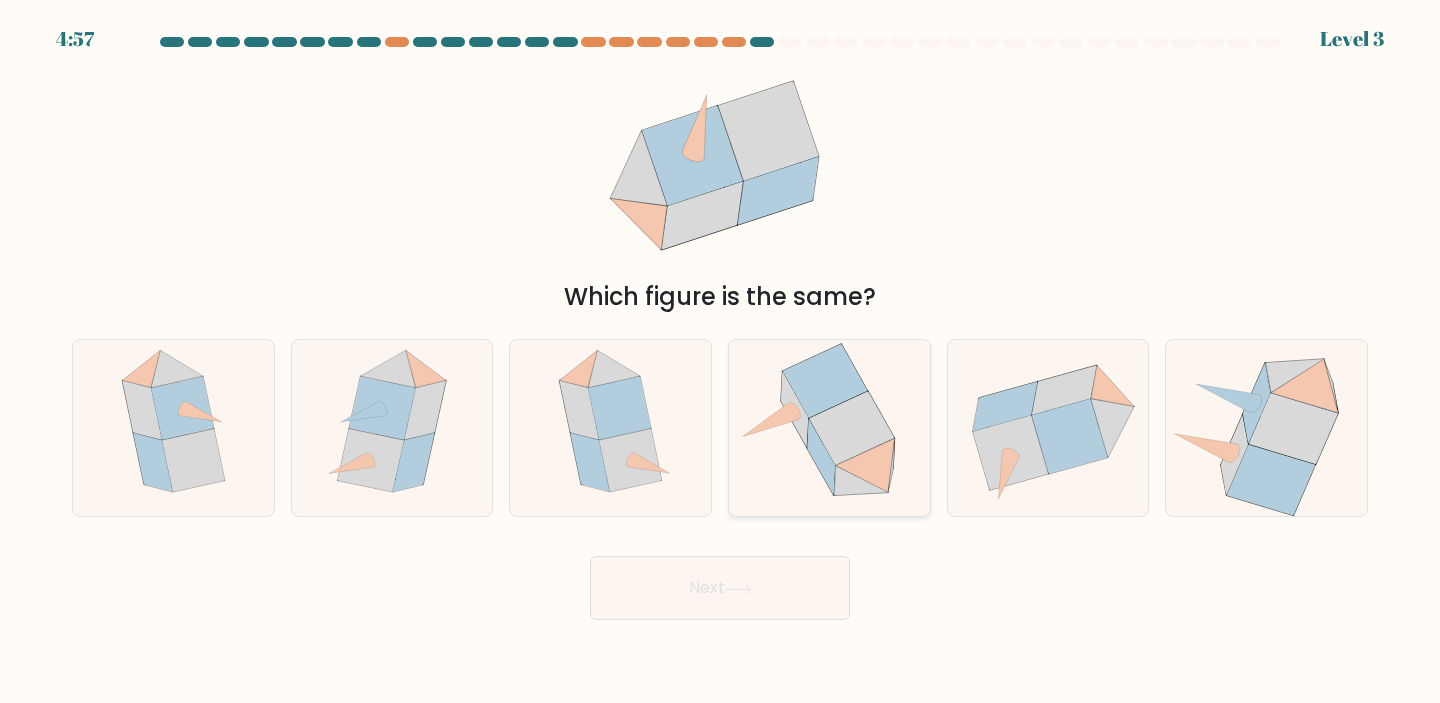 click 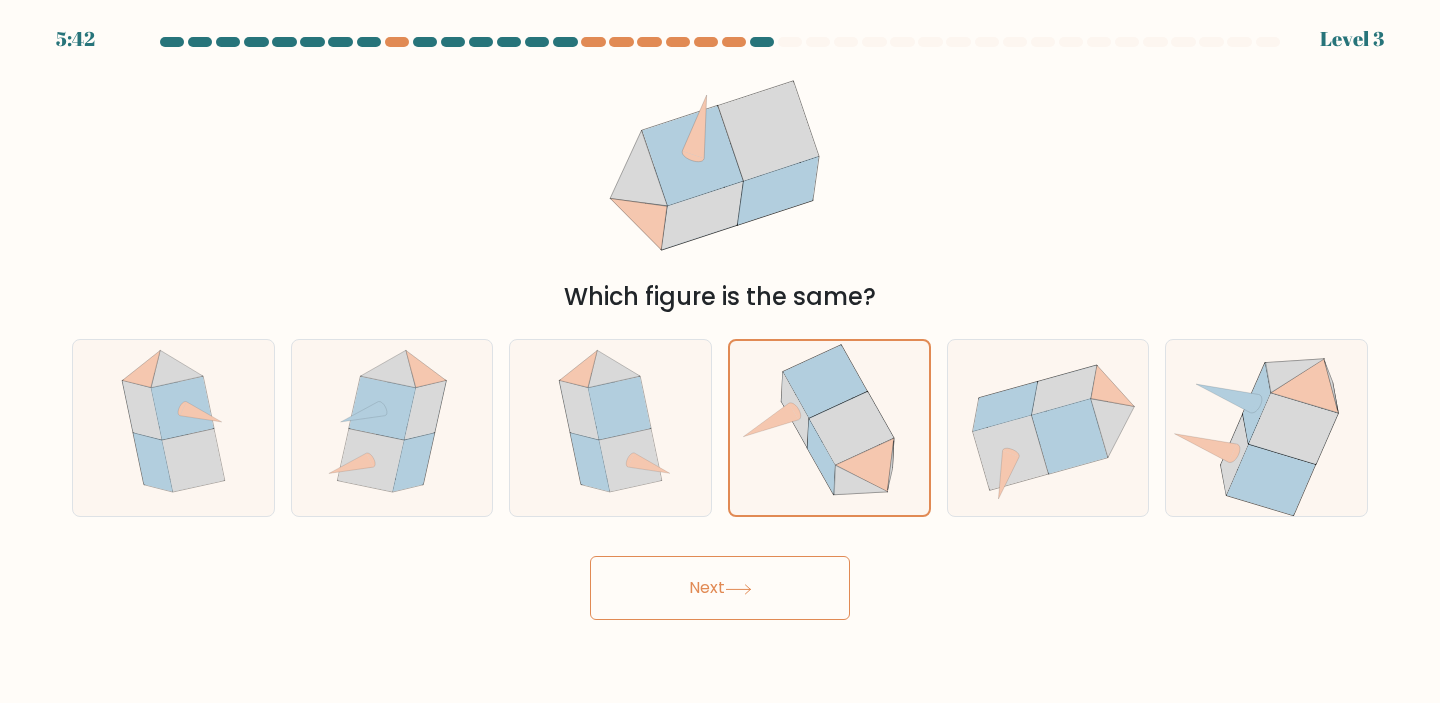 click on "Next" at bounding box center [720, 588] 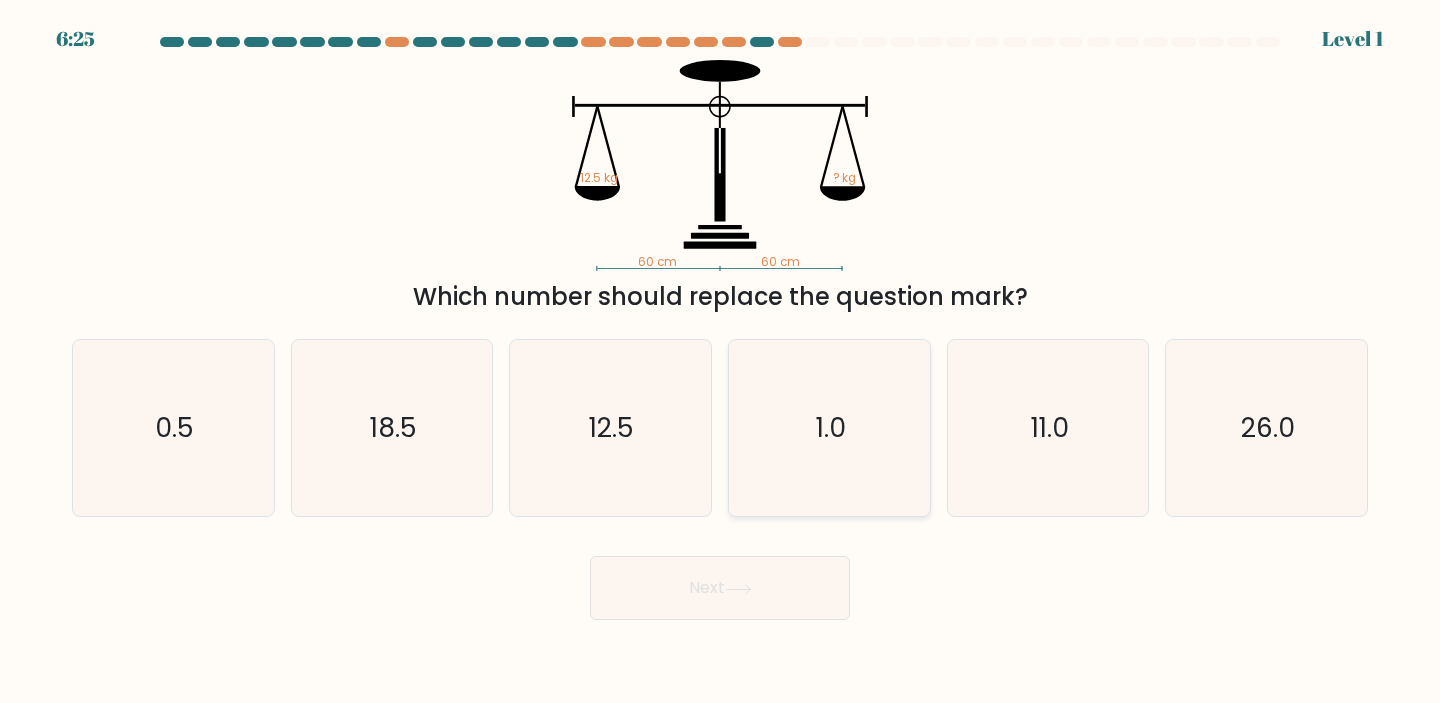 click on "1.0" 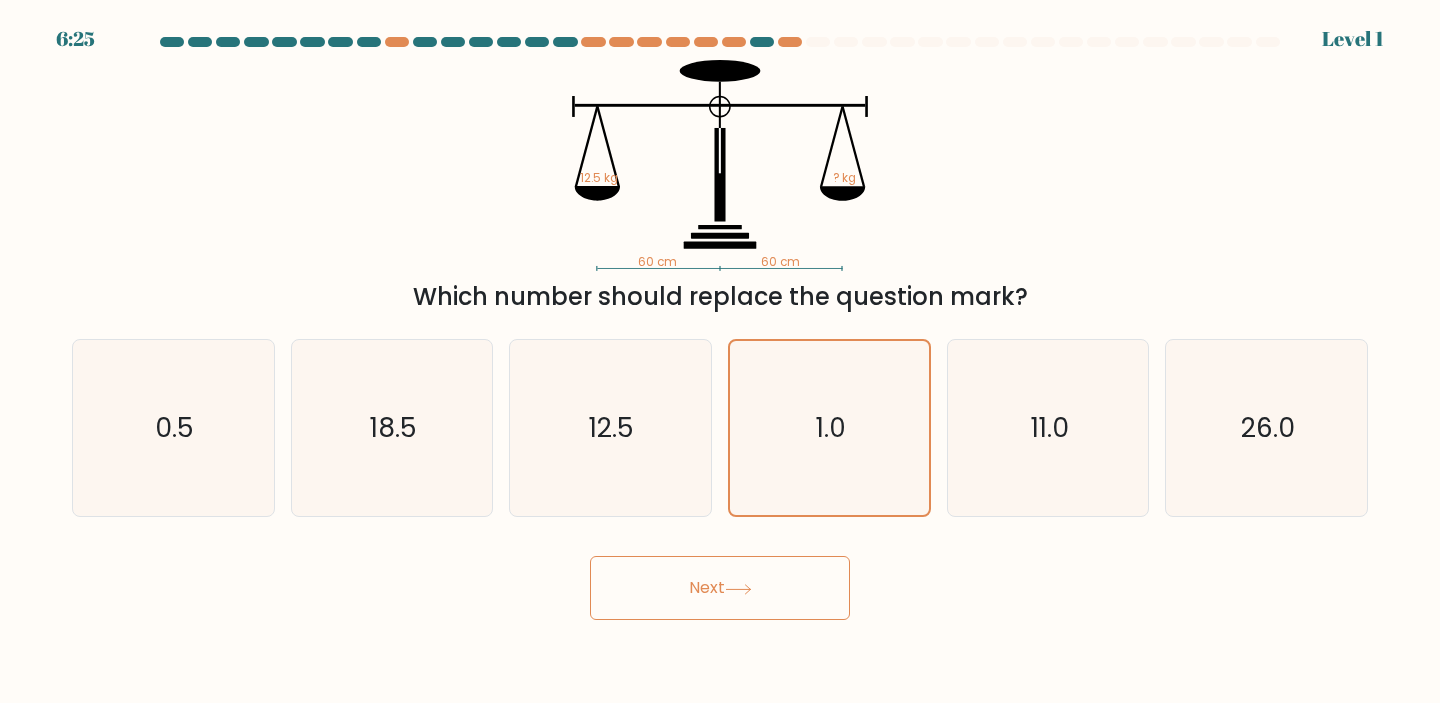 click on "6:25
Level 1" at bounding box center (720, 351) 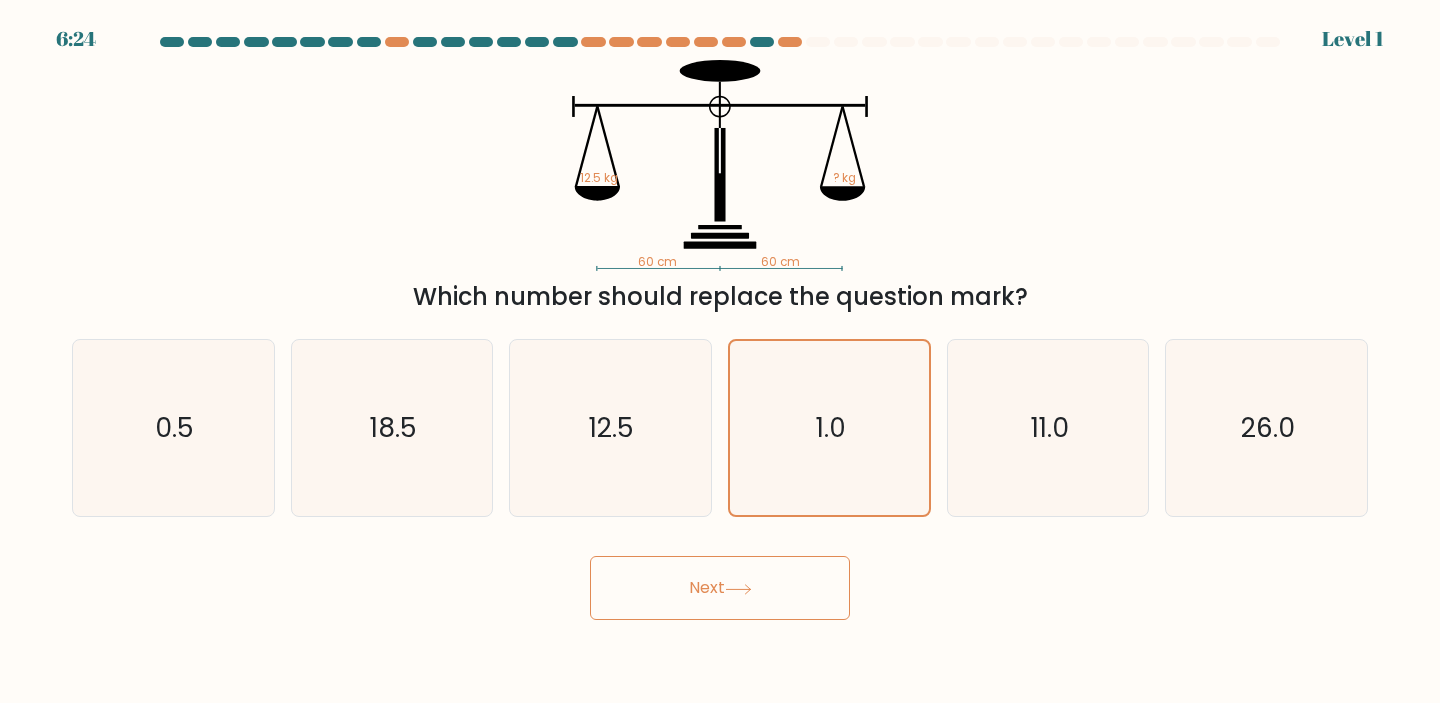 click on "Next" at bounding box center (720, 588) 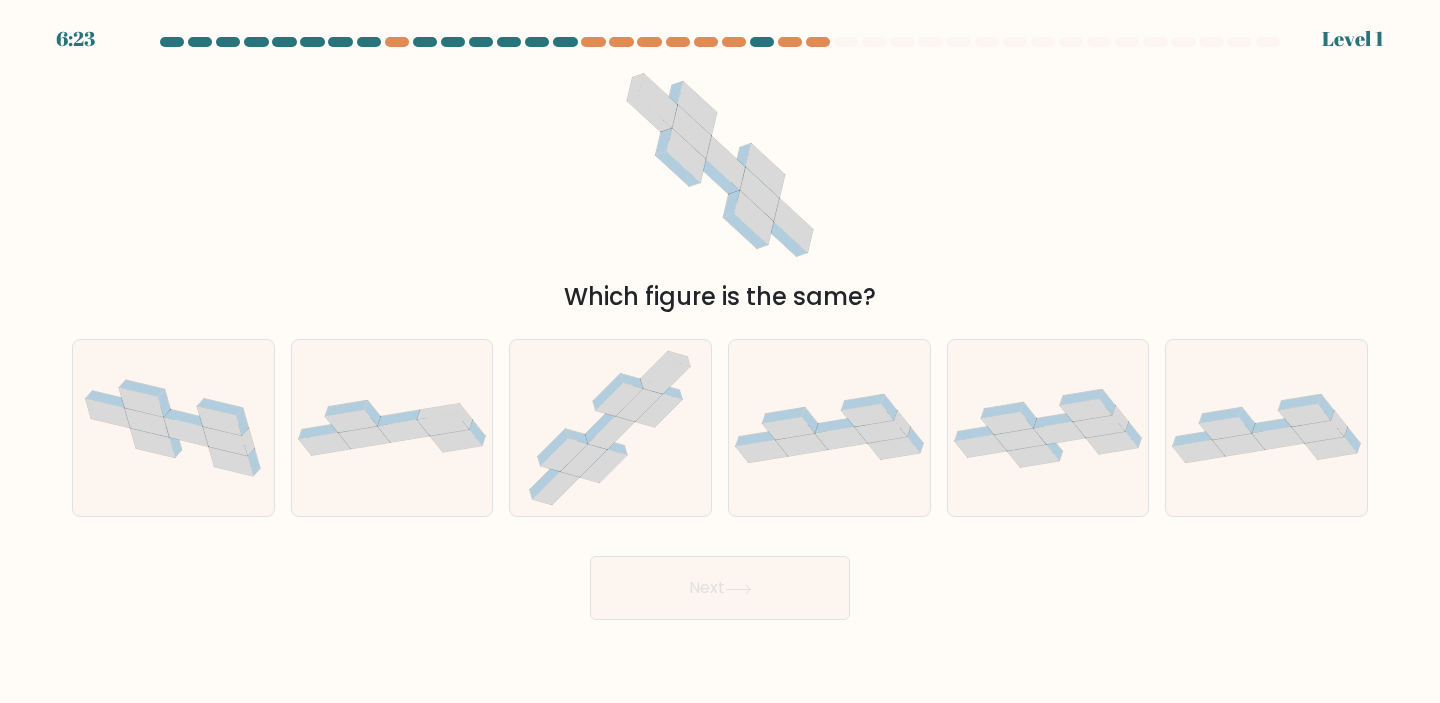 click 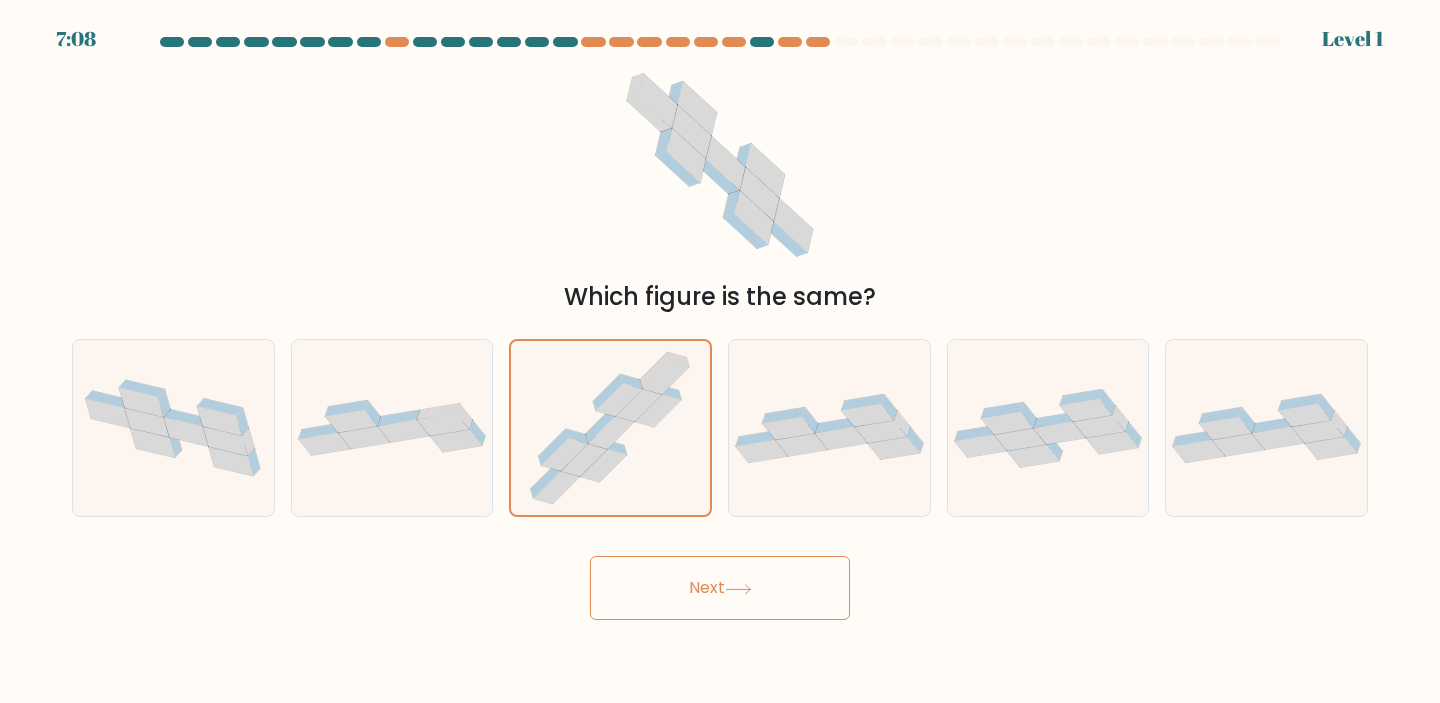 click on "Next" at bounding box center (720, 588) 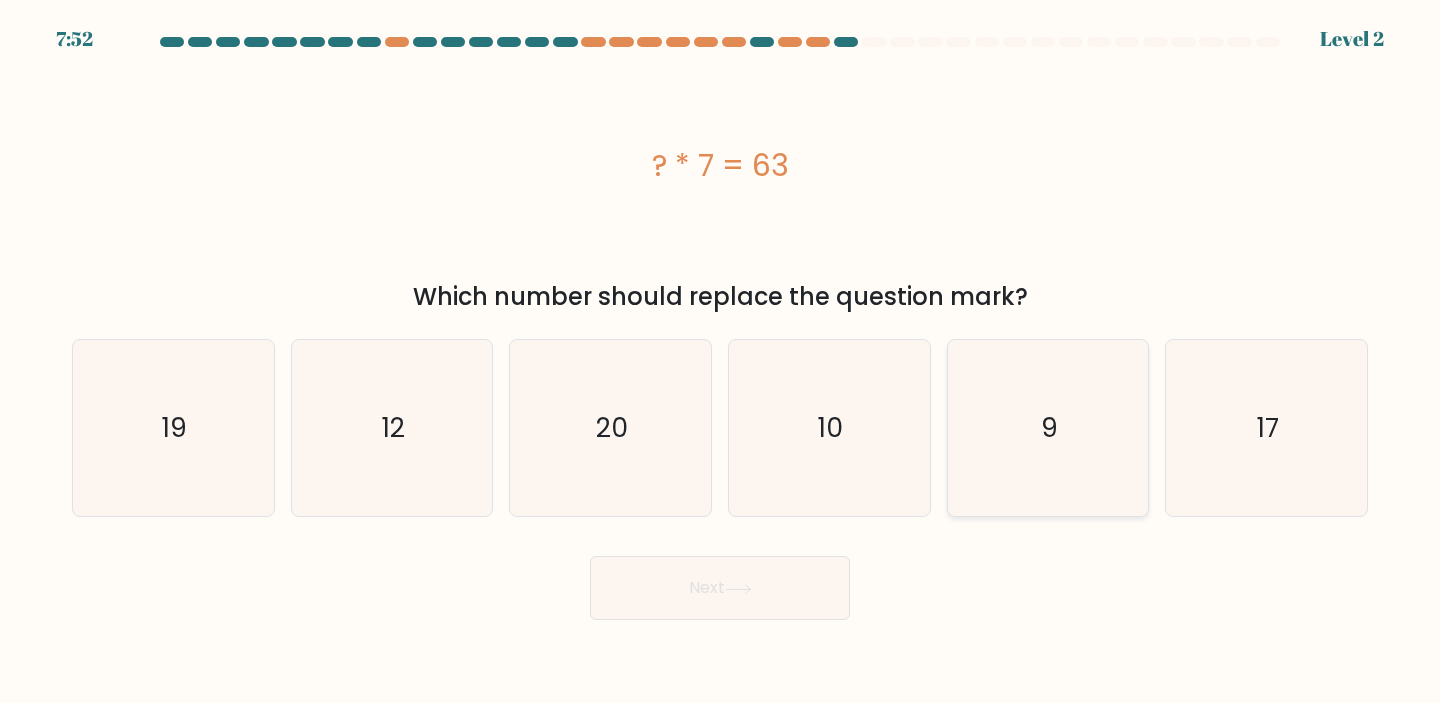 click on "9" 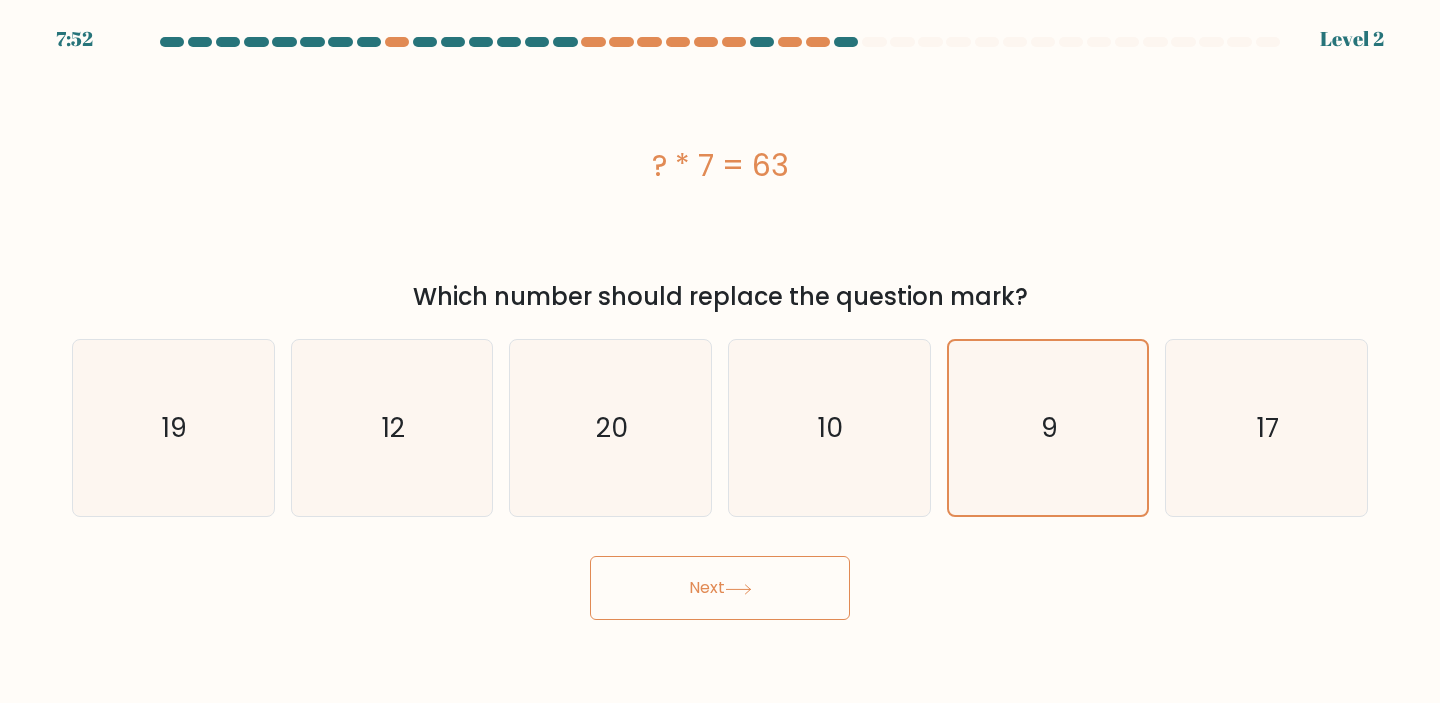 click on "Next" at bounding box center [720, 588] 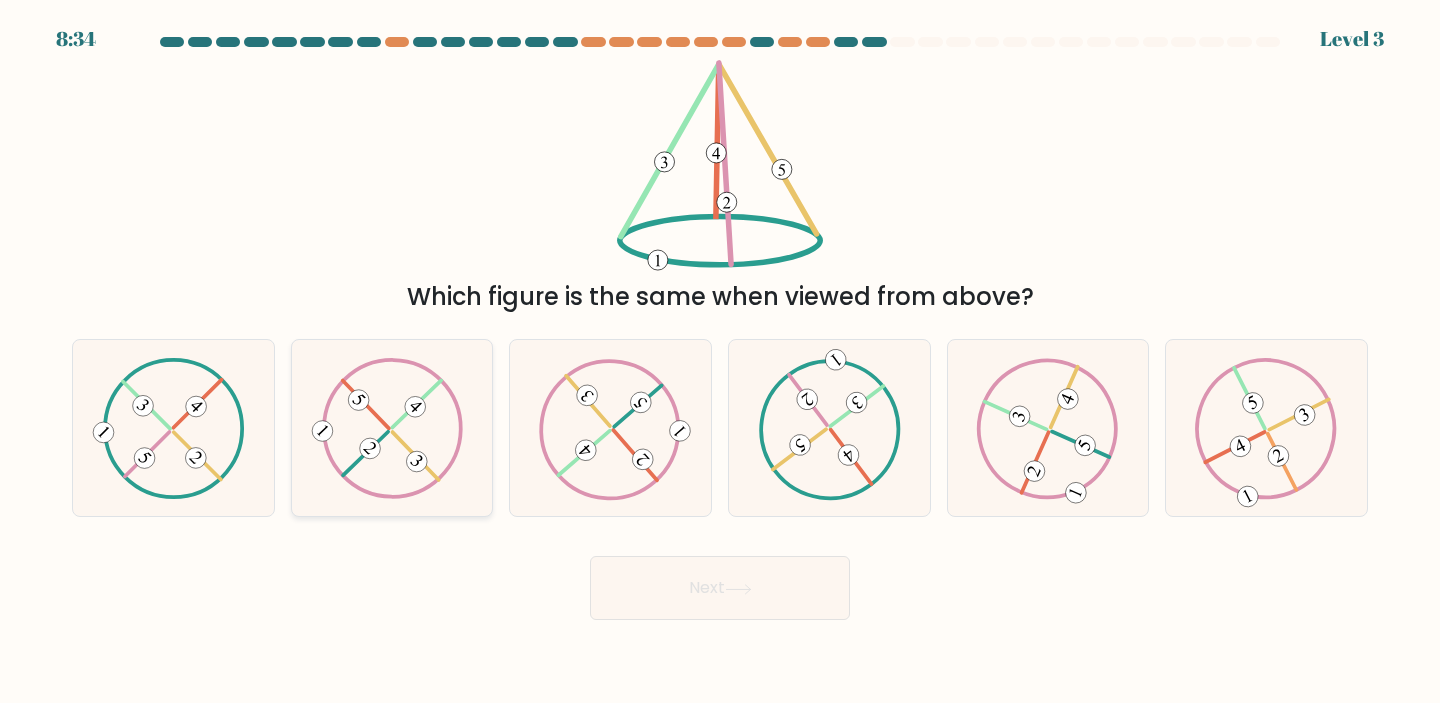 click 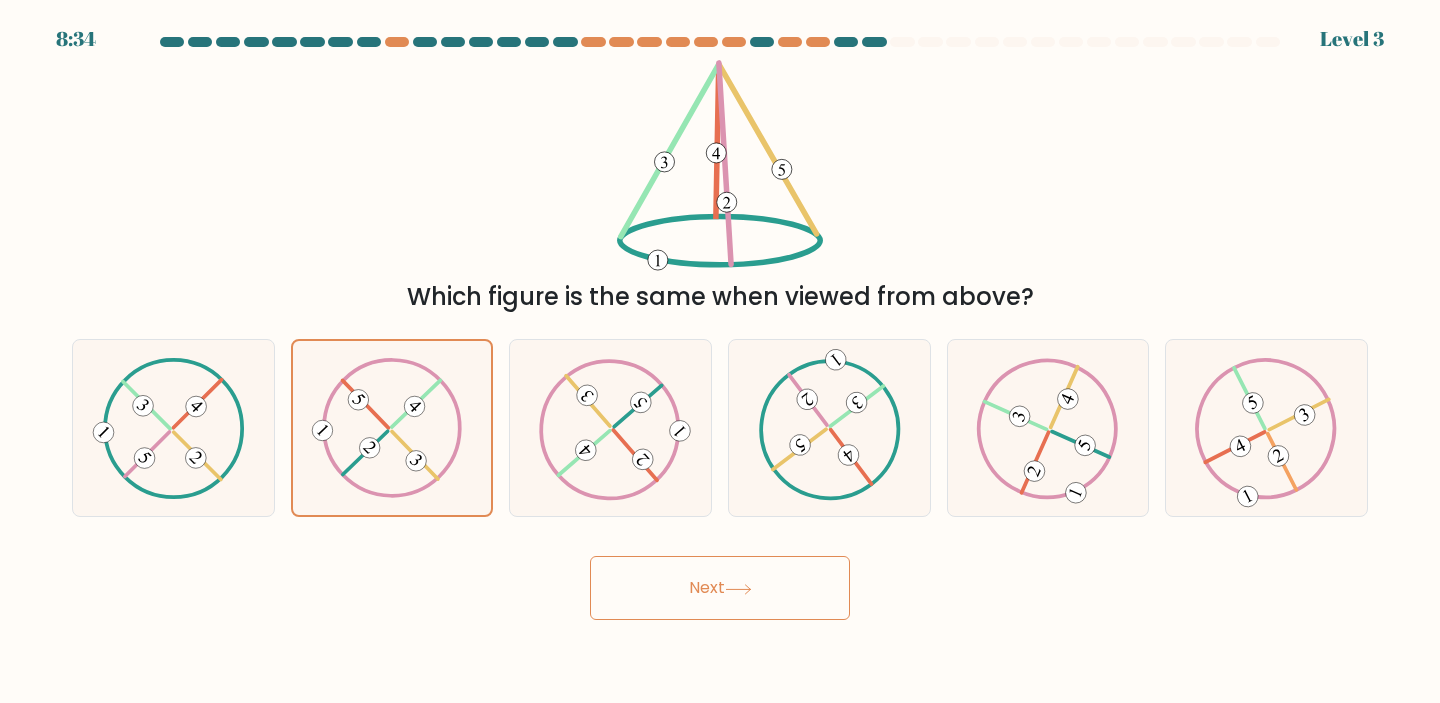 click on "Next" at bounding box center (720, 588) 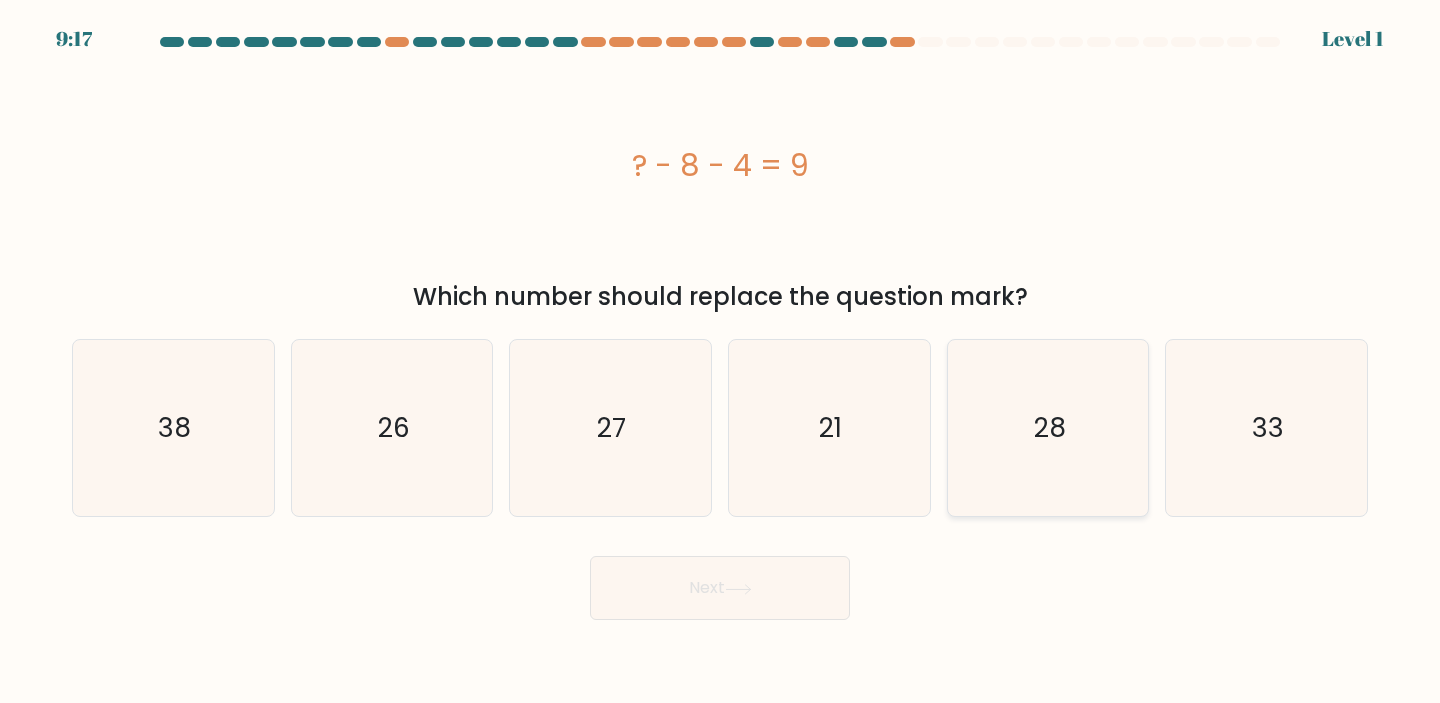 click on "28" at bounding box center [1048, 428] 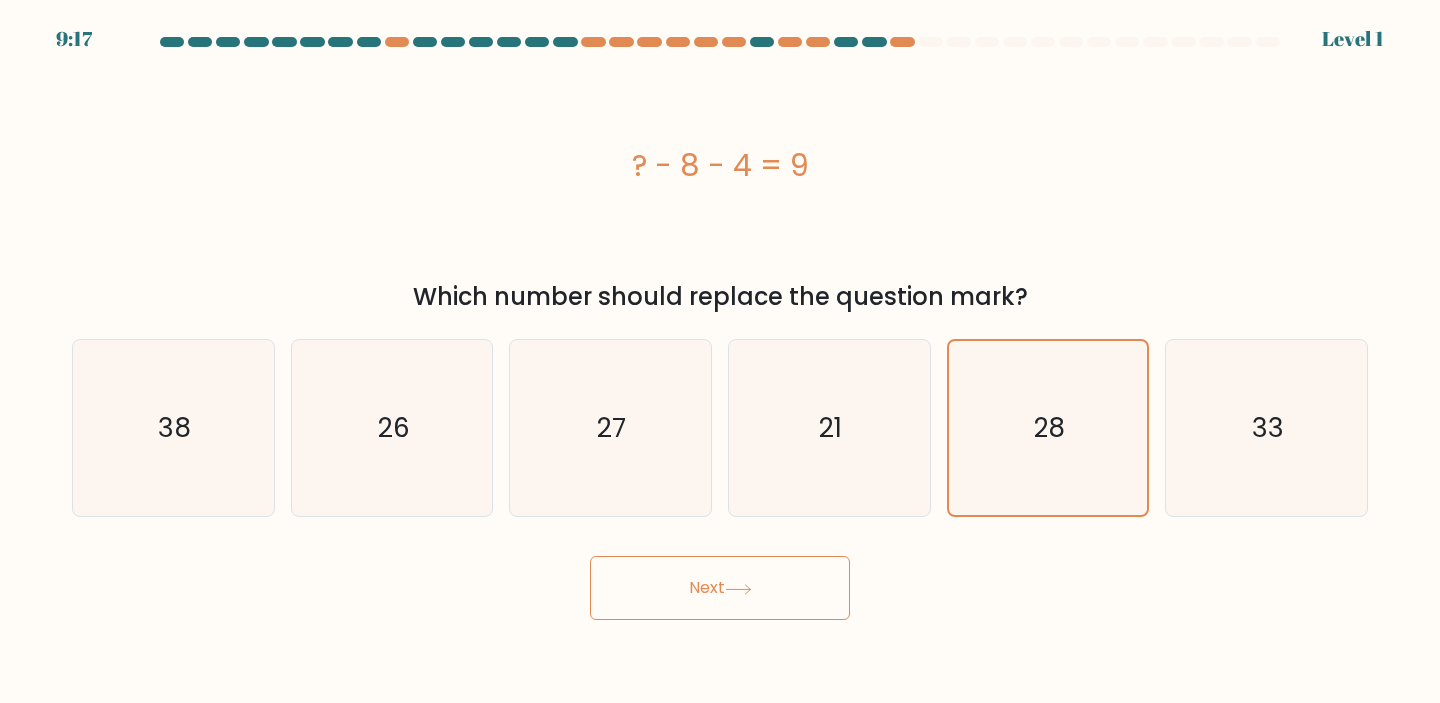 click on "Next" at bounding box center [720, 588] 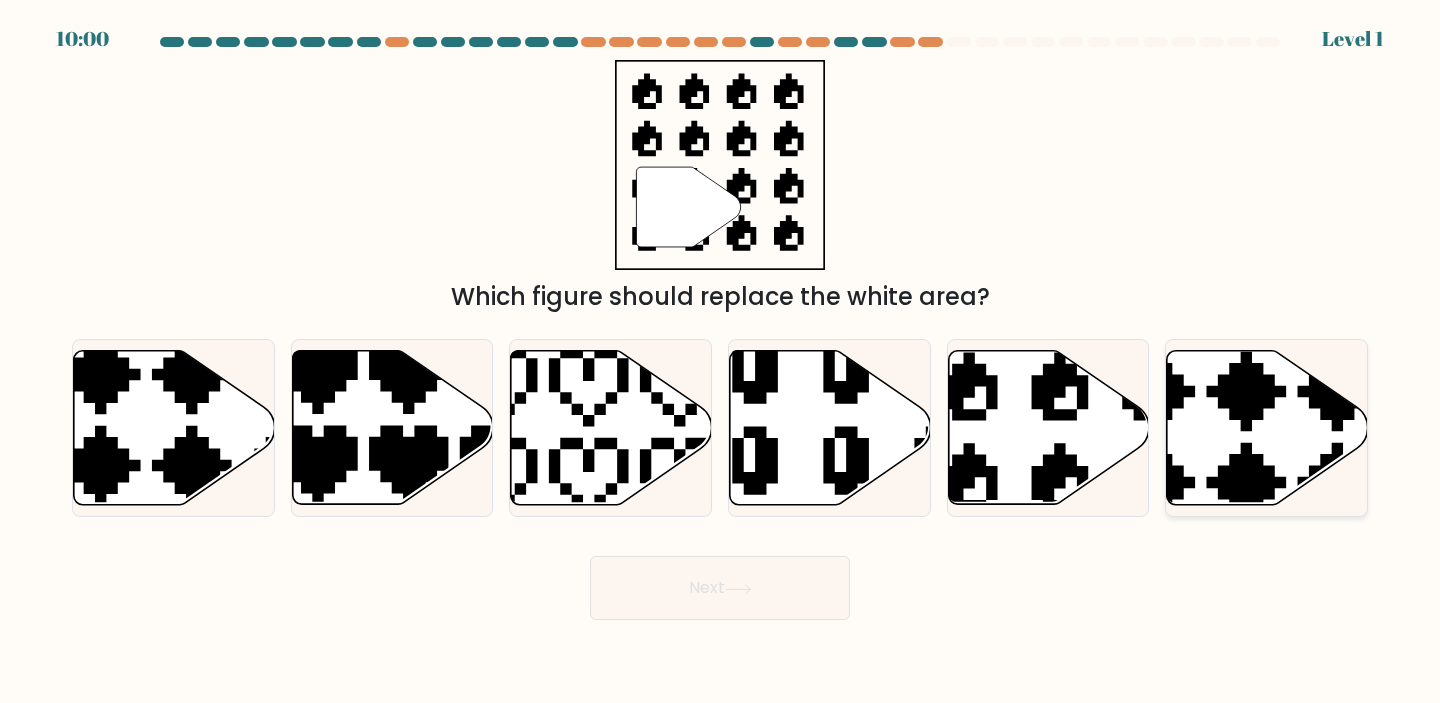 click 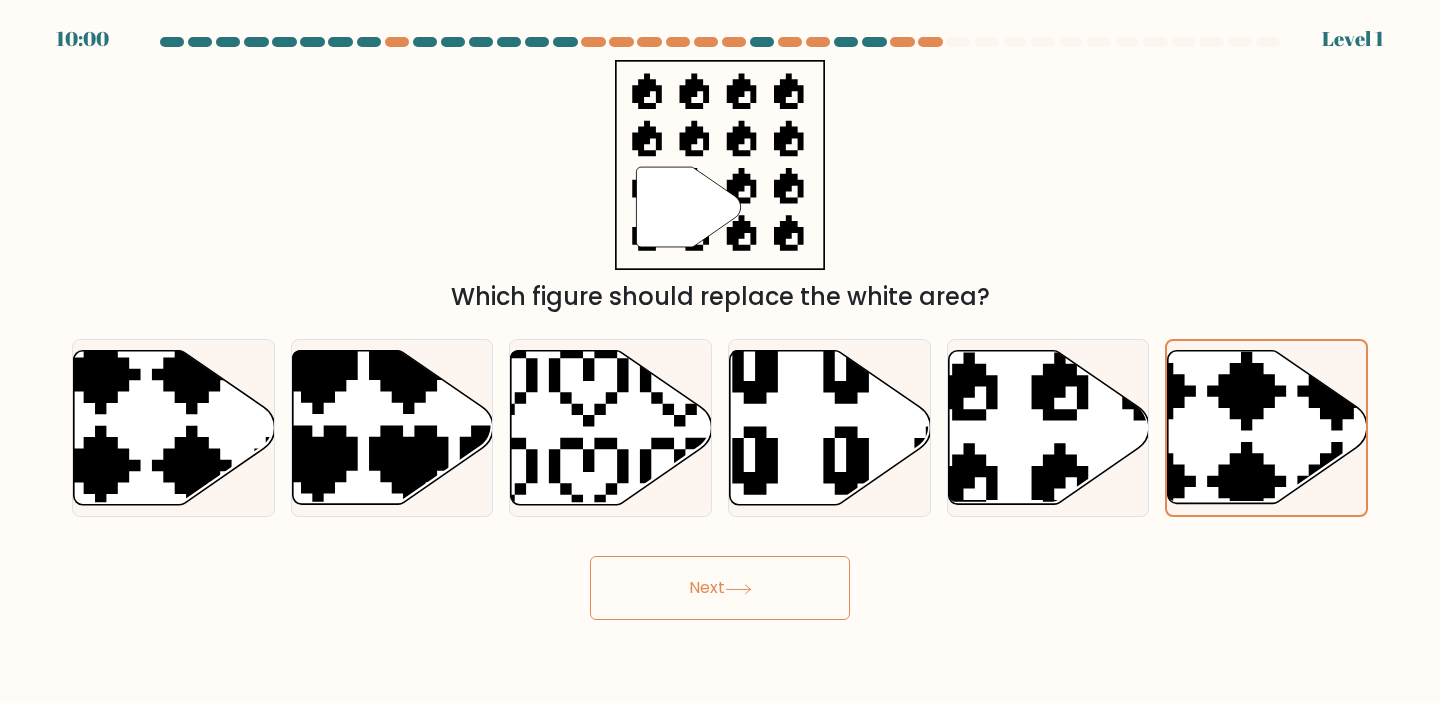 click on "Next" at bounding box center (720, 588) 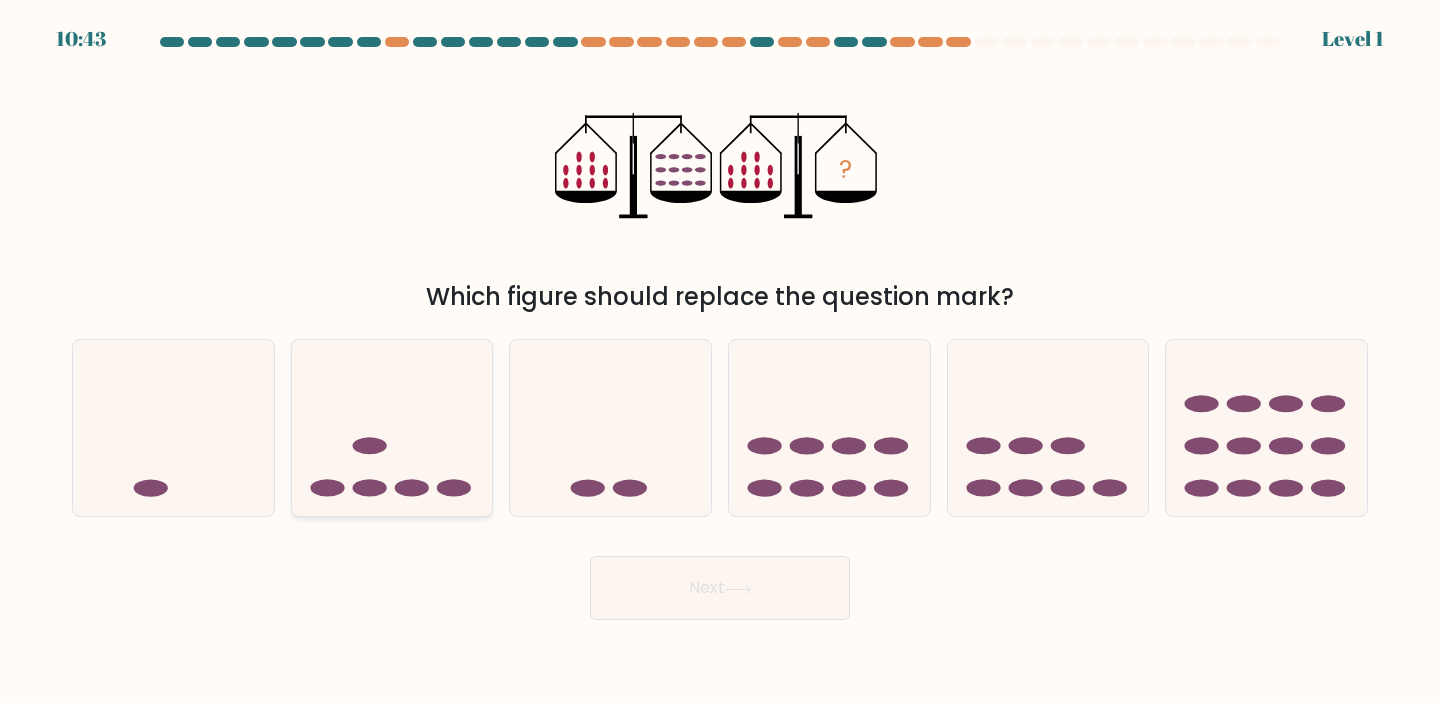 click 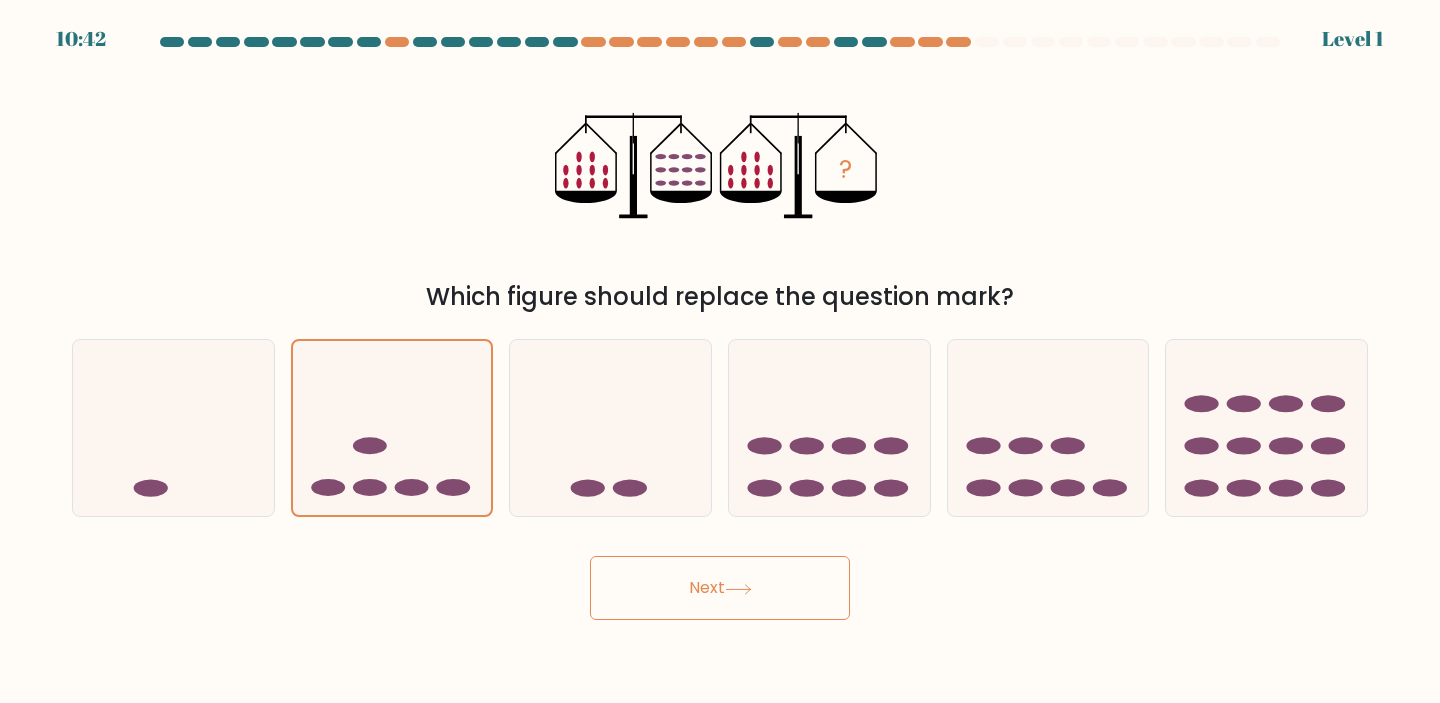 click on "Next" at bounding box center (720, 580) 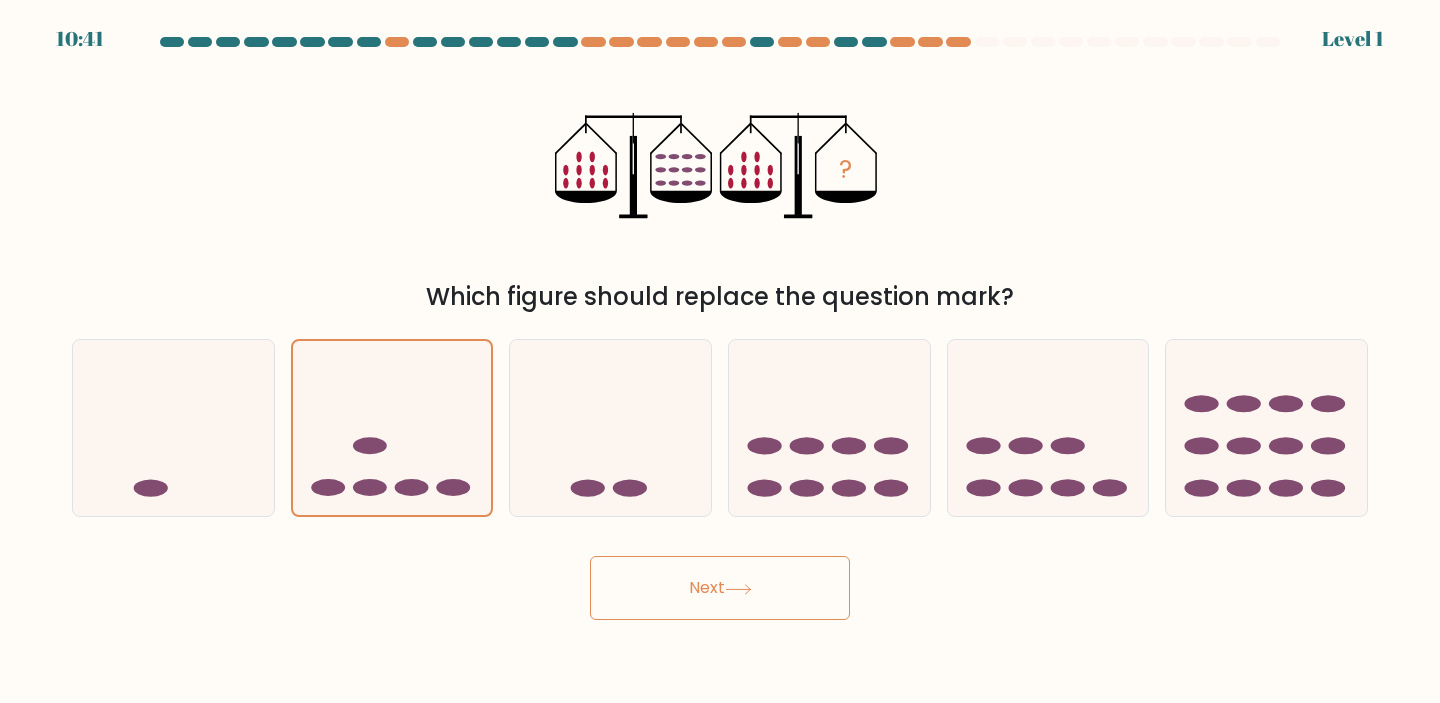 click on "Next" at bounding box center (720, 588) 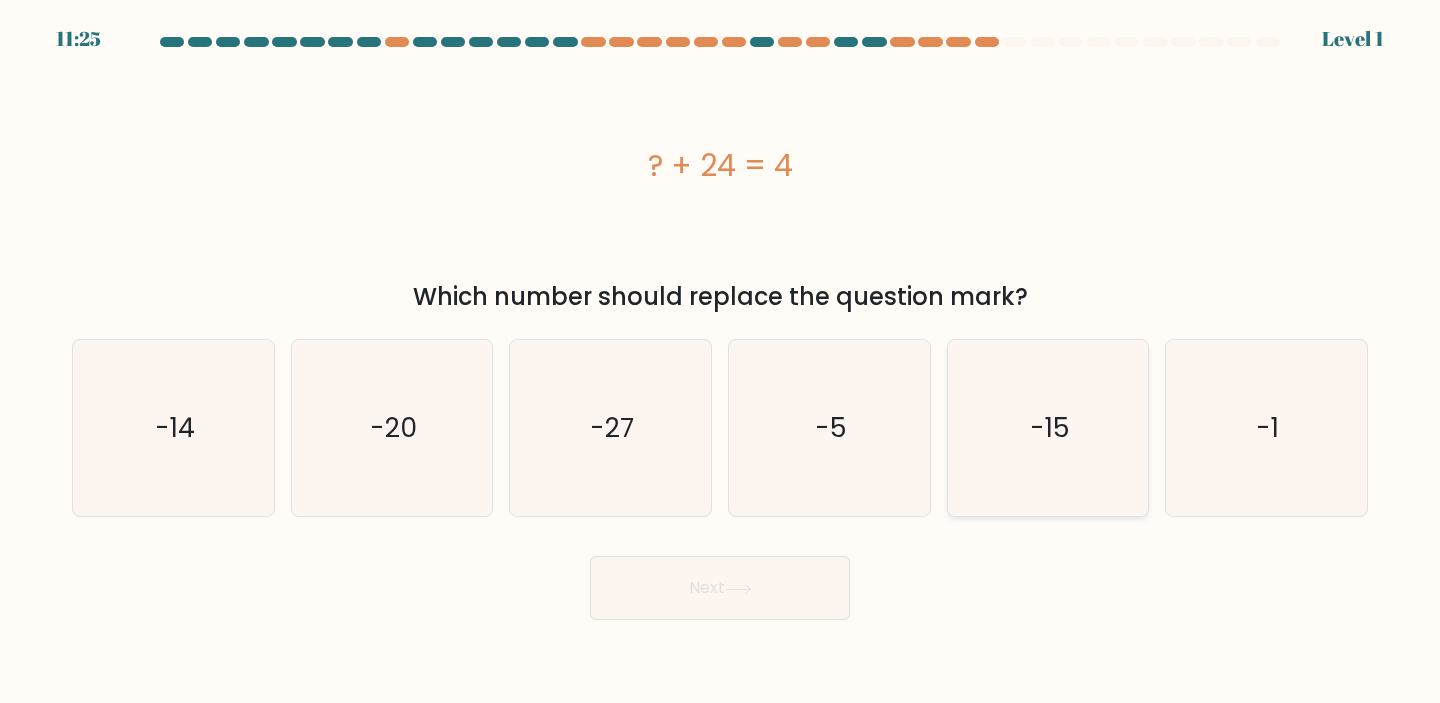 click on "-15" 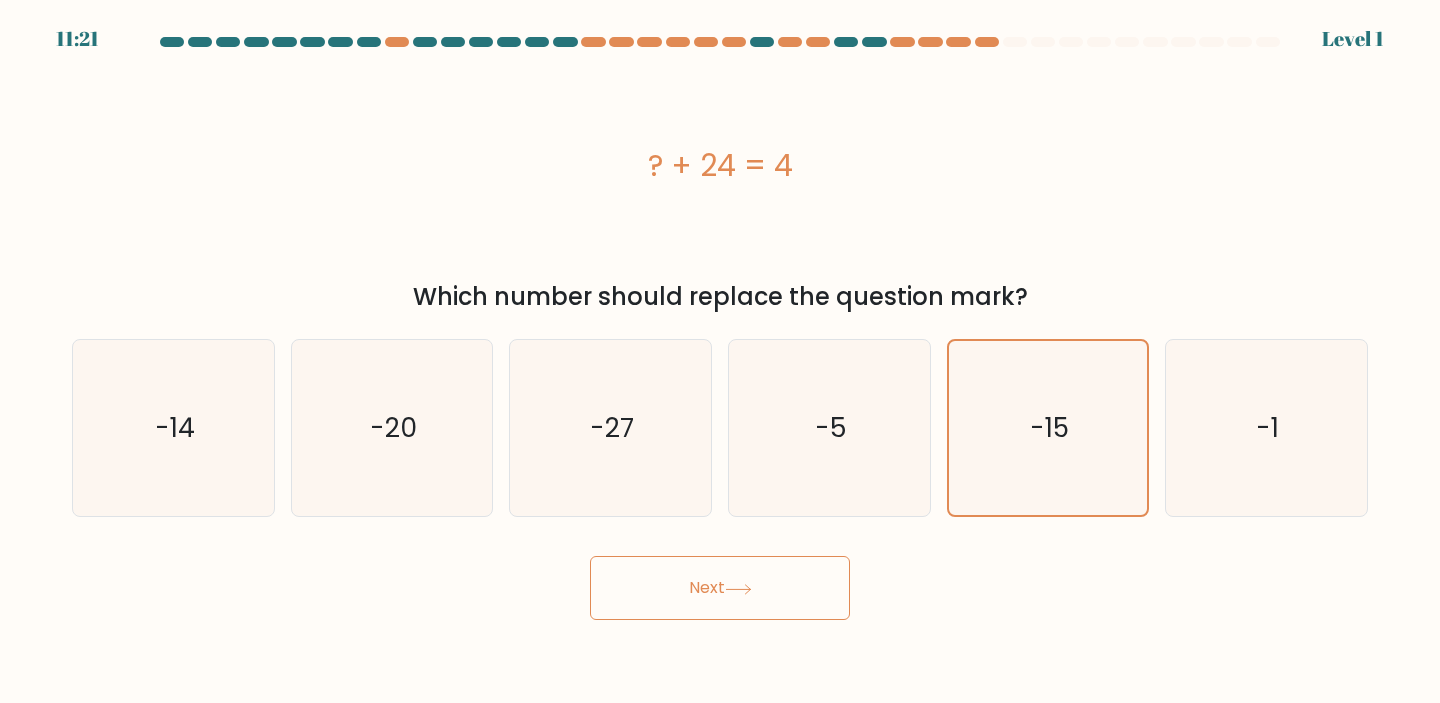 click on "Next" at bounding box center [720, 588] 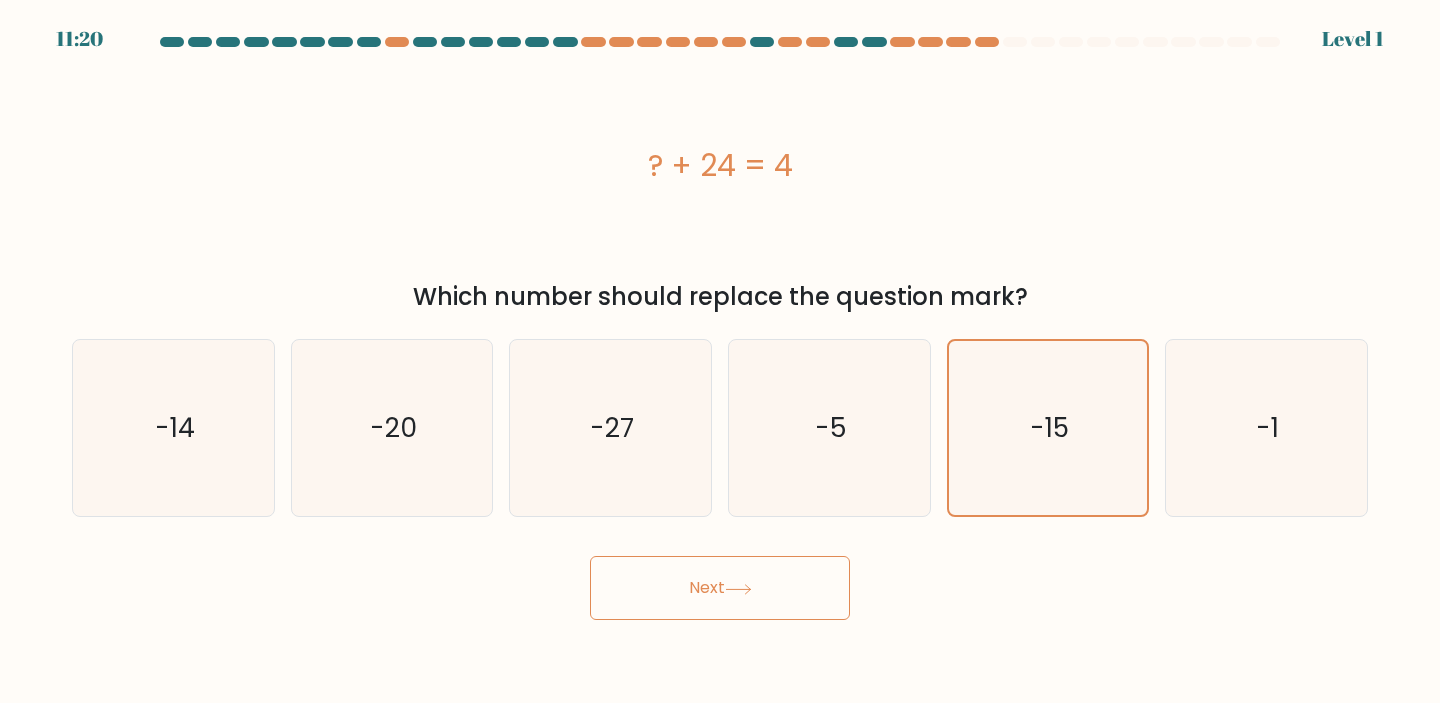 click on "Next" at bounding box center [720, 588] 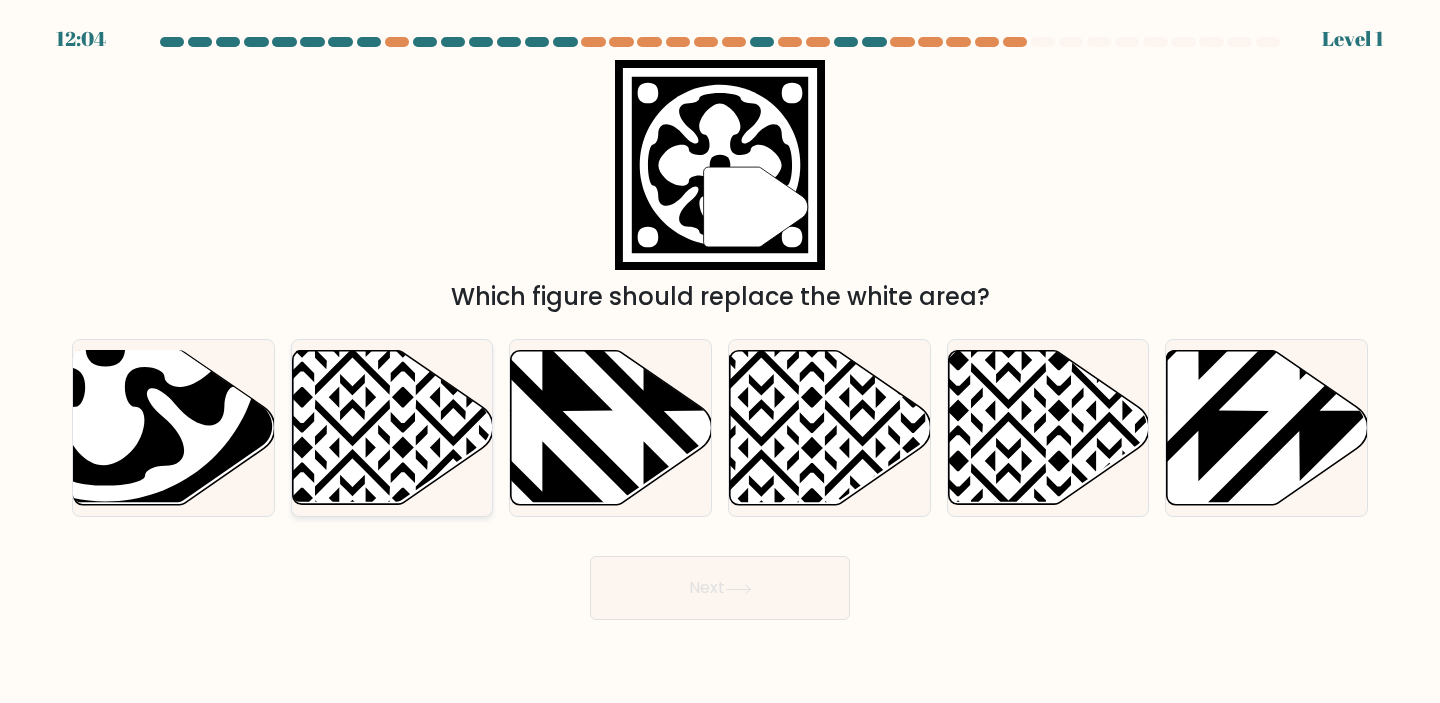 click 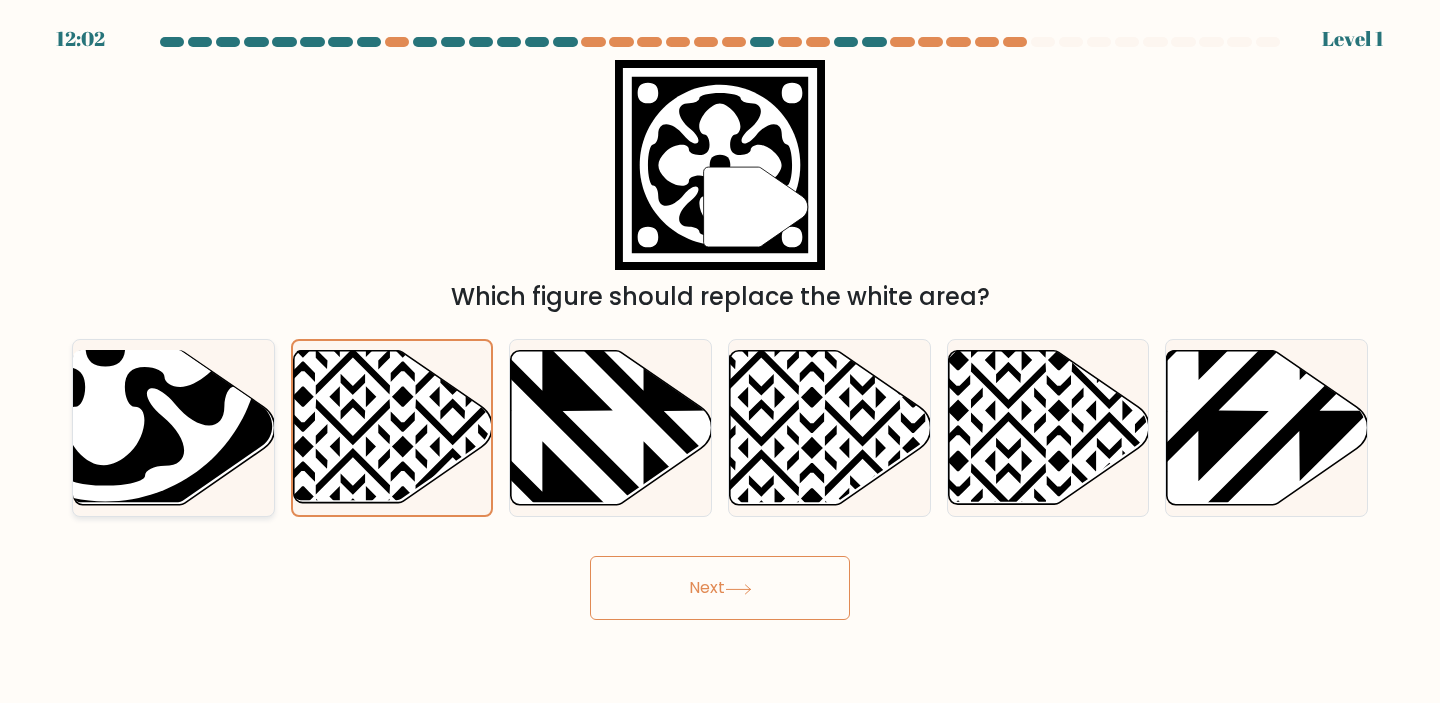 click 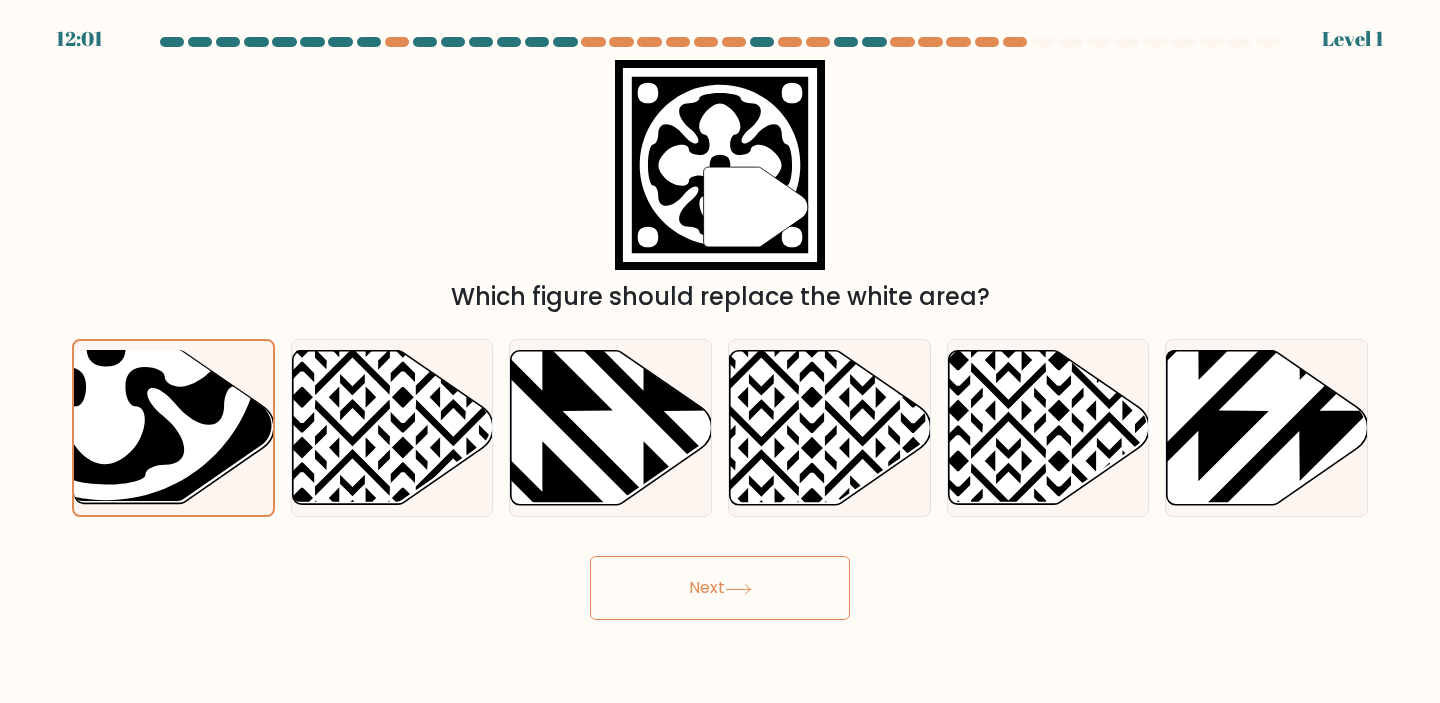 click on "Next" at bounding box center (720, 588) 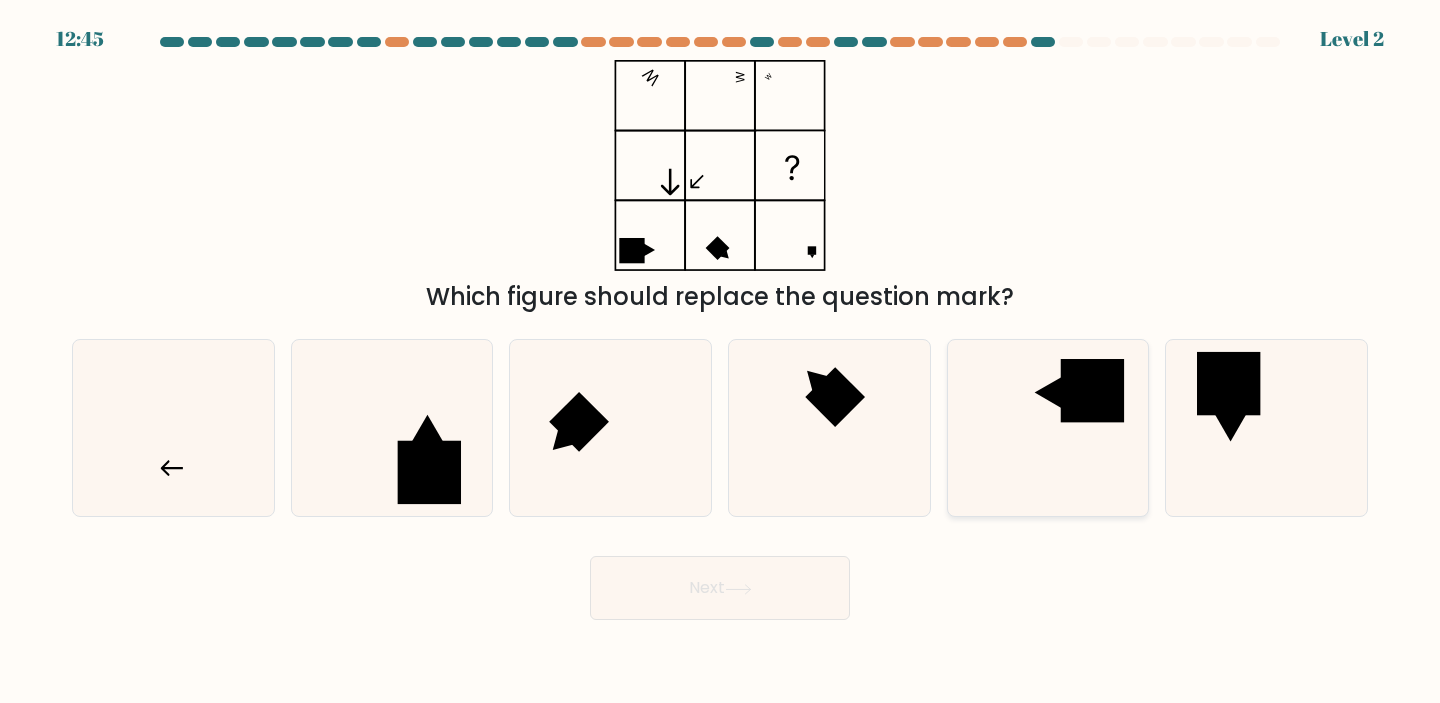 click 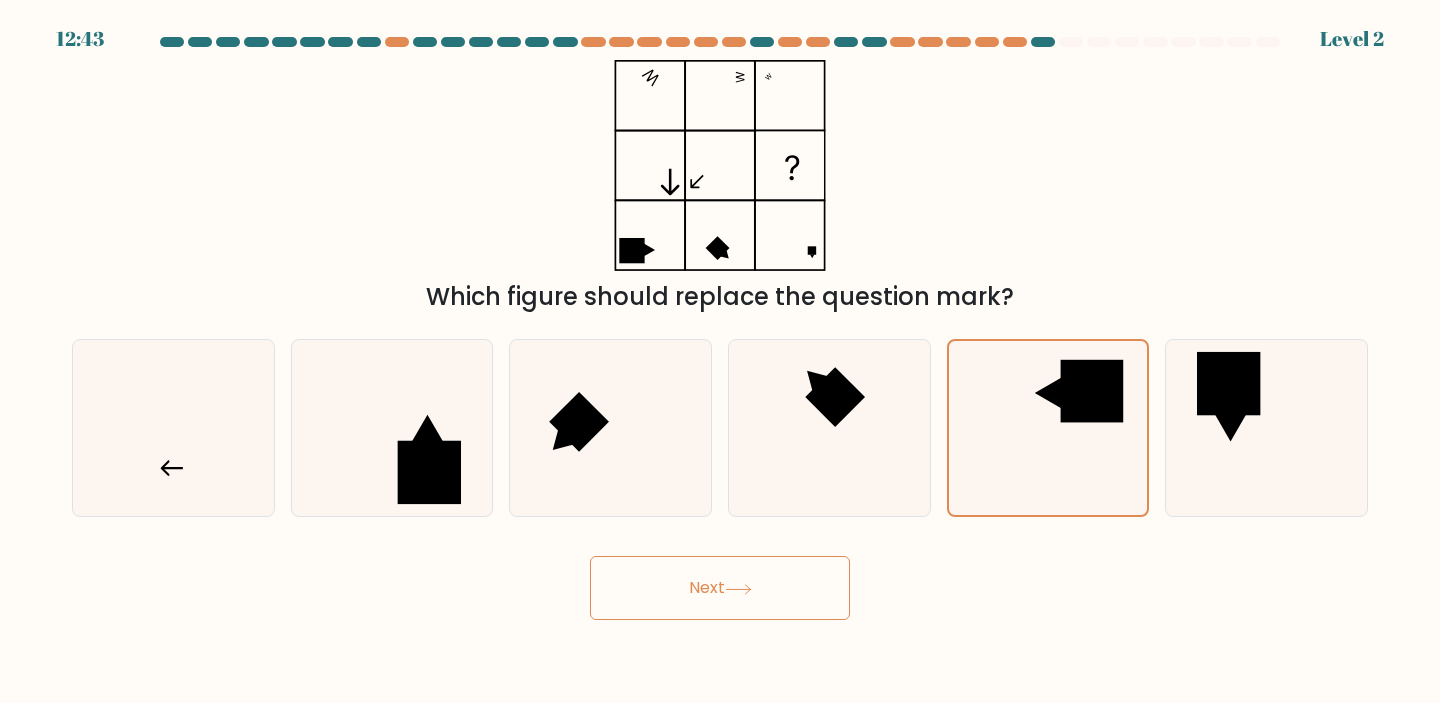 click on "Next" at bounding box center [720, 588] 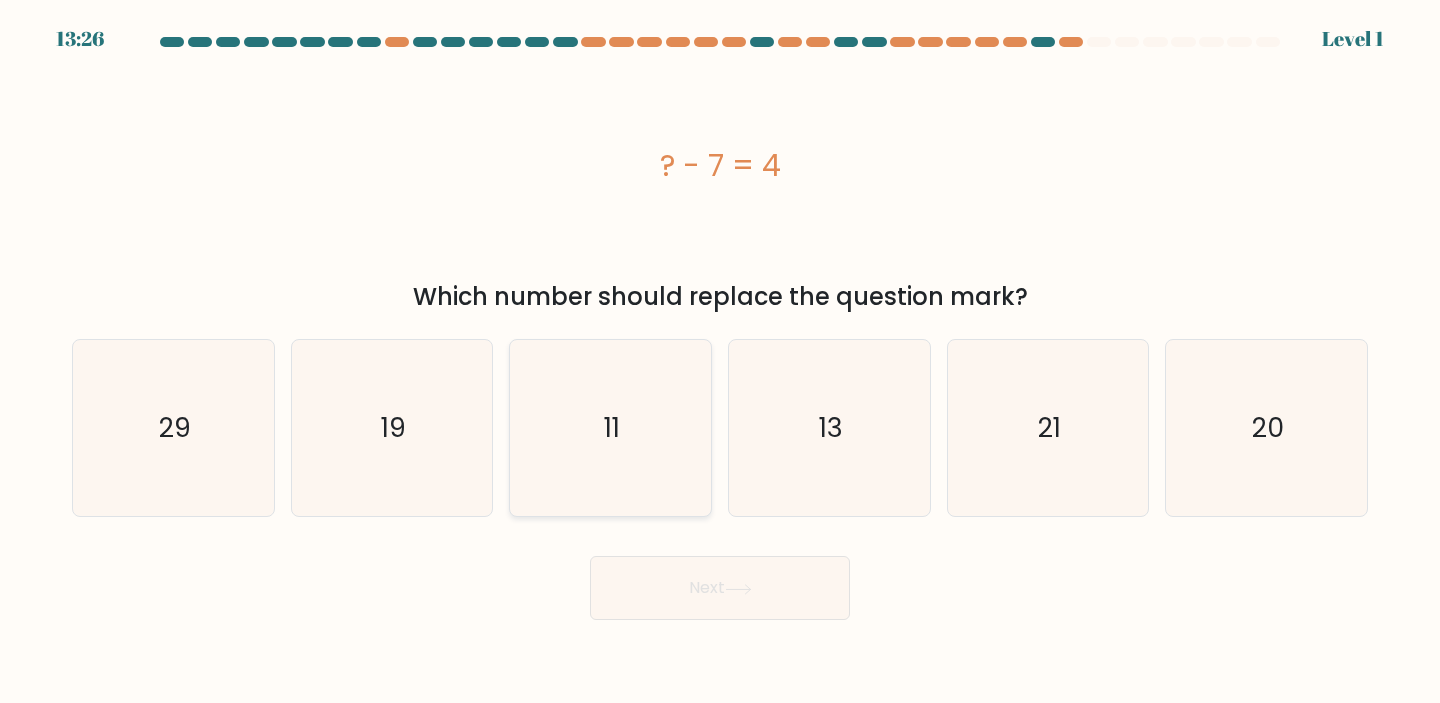 click on "11" 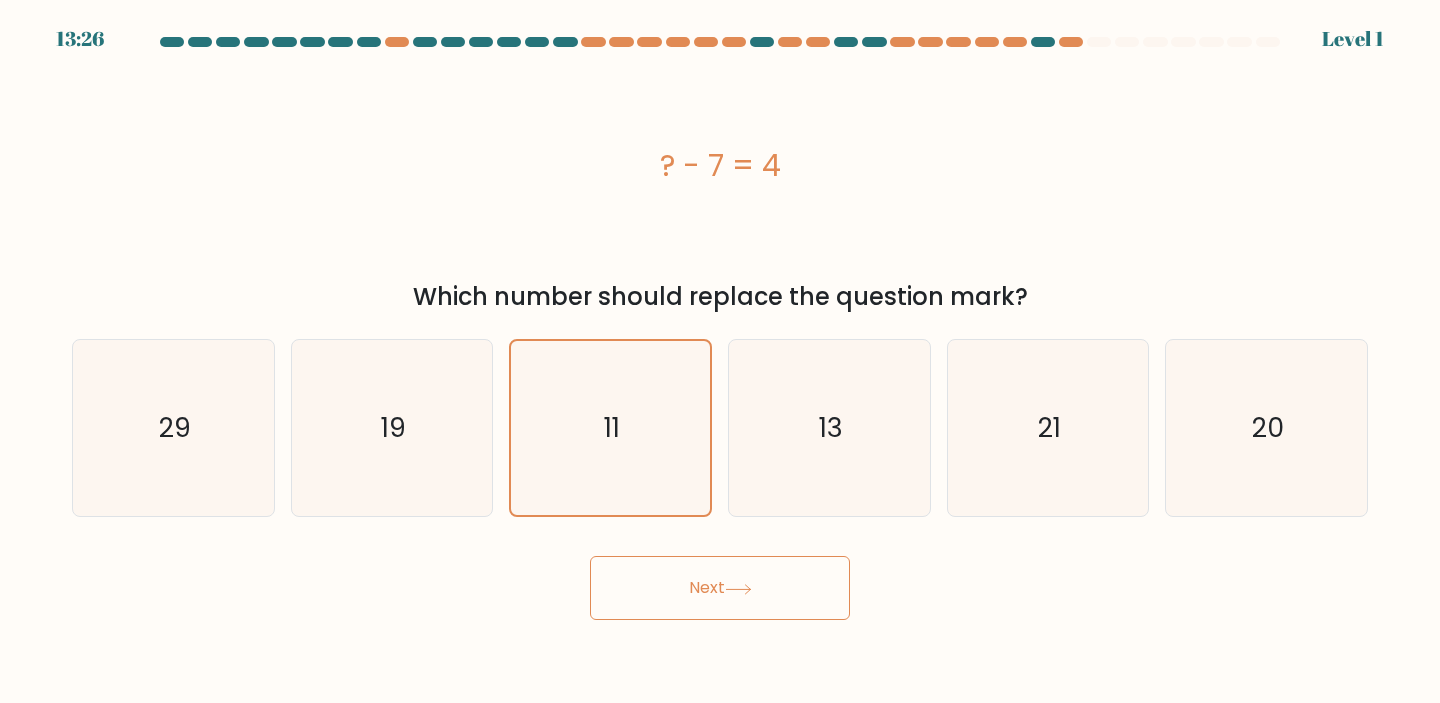 click on "Next" at bounding box center [720, 588] 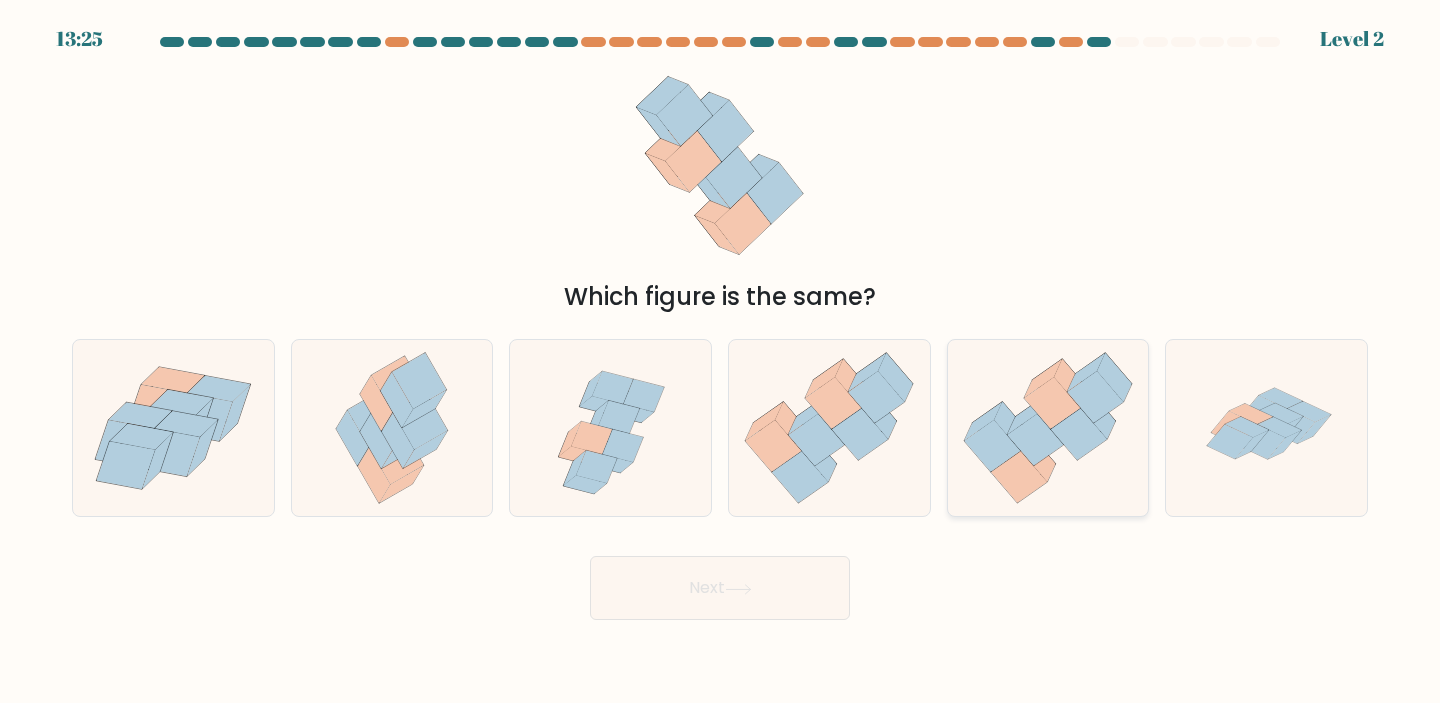click at bounding box center (1048, 428) 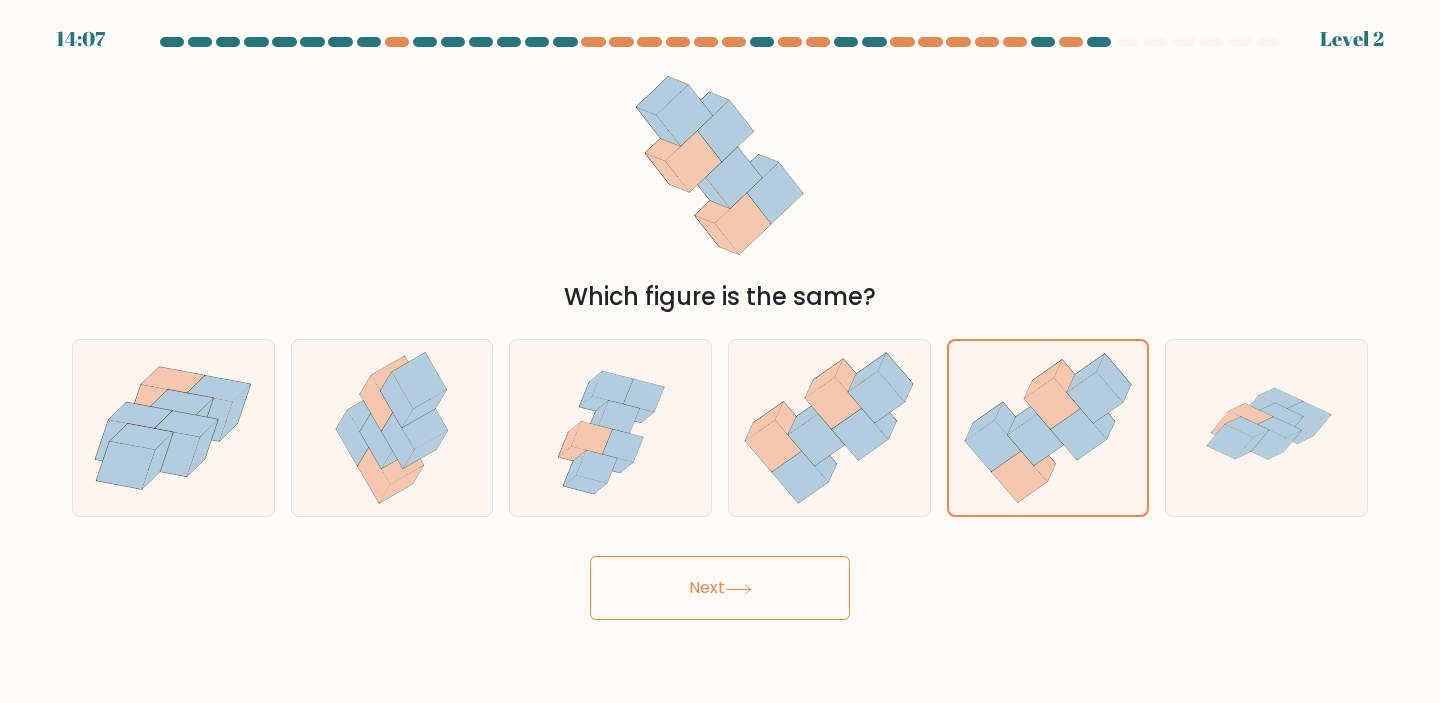 click on "Next" at bounding box center (720, 588) 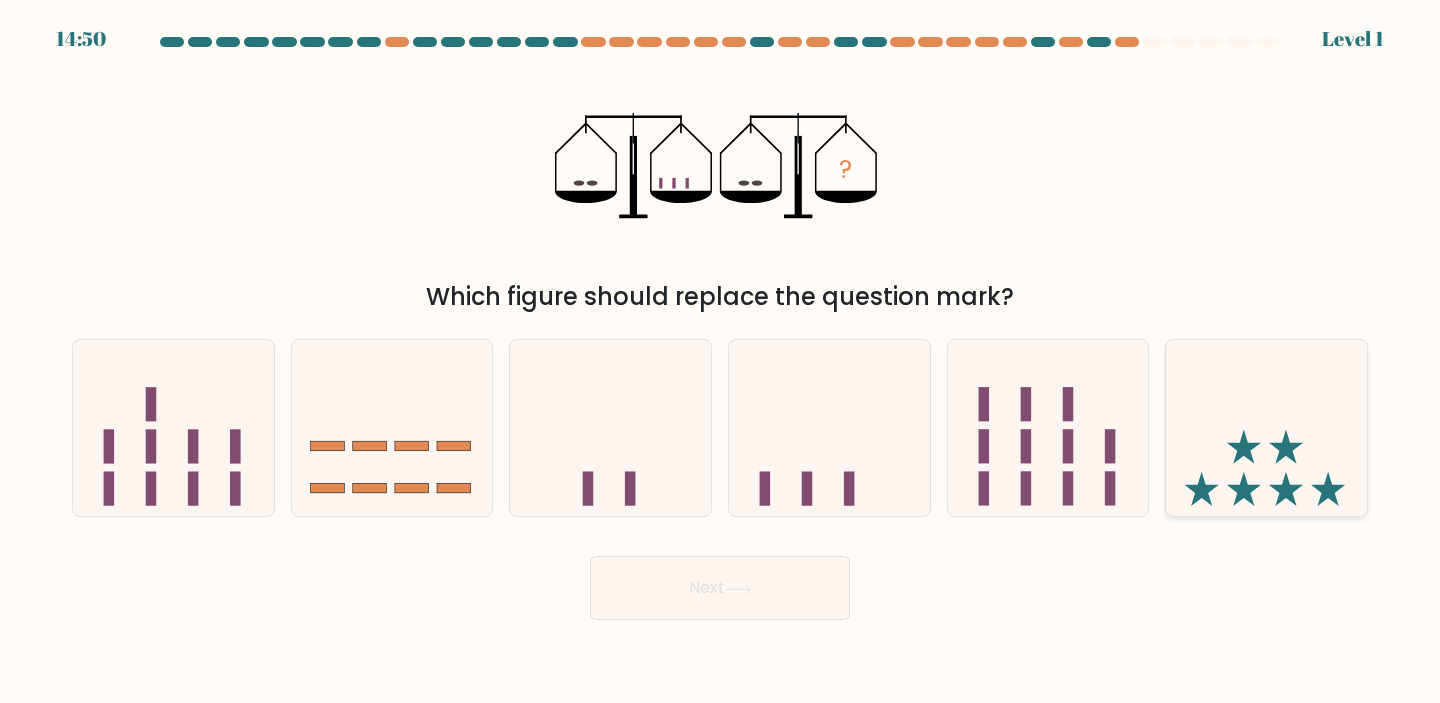 click 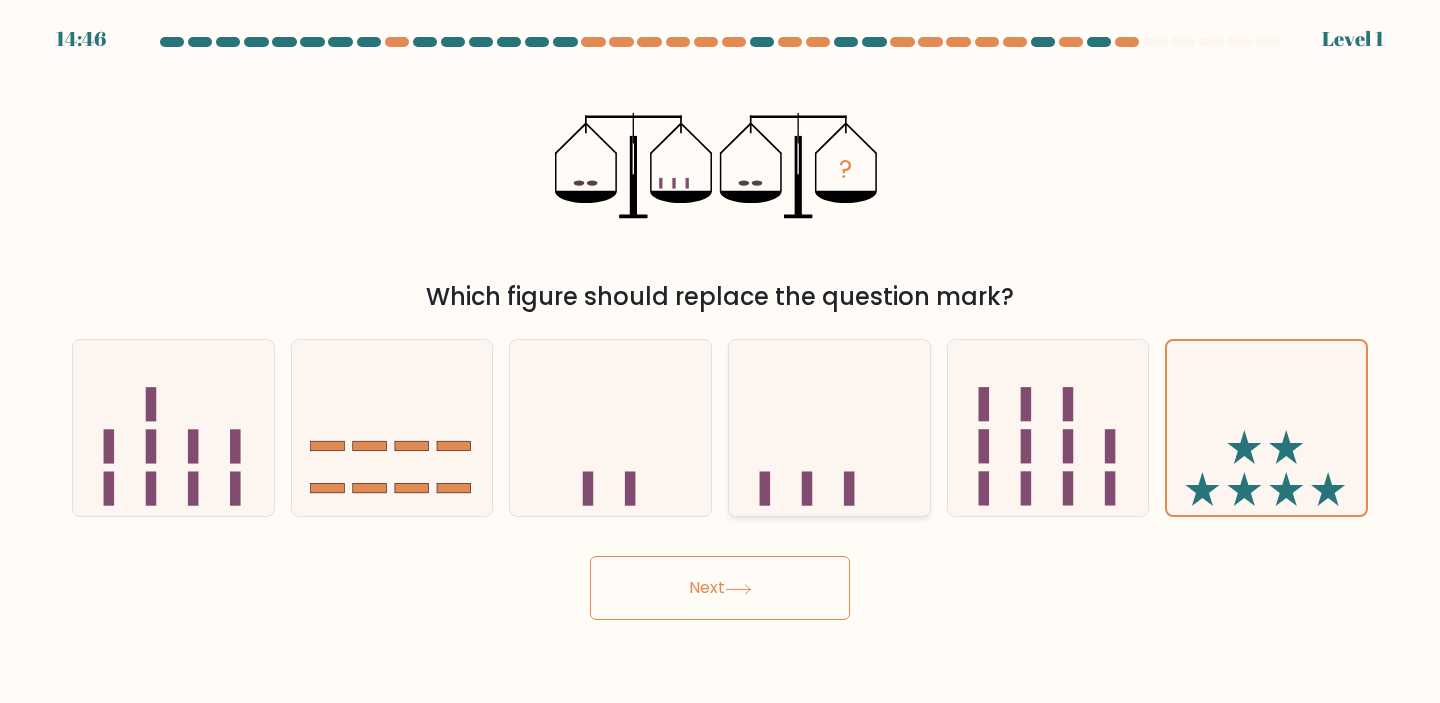 click 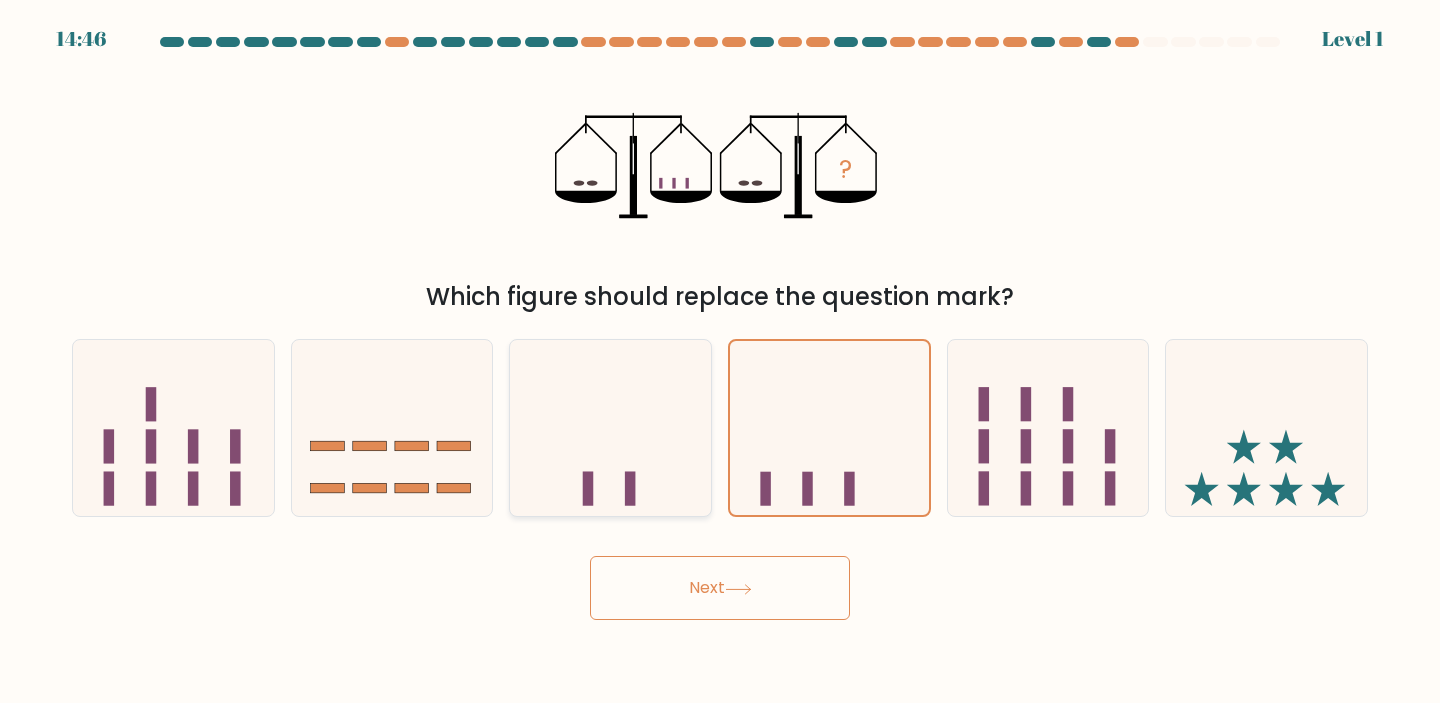 click 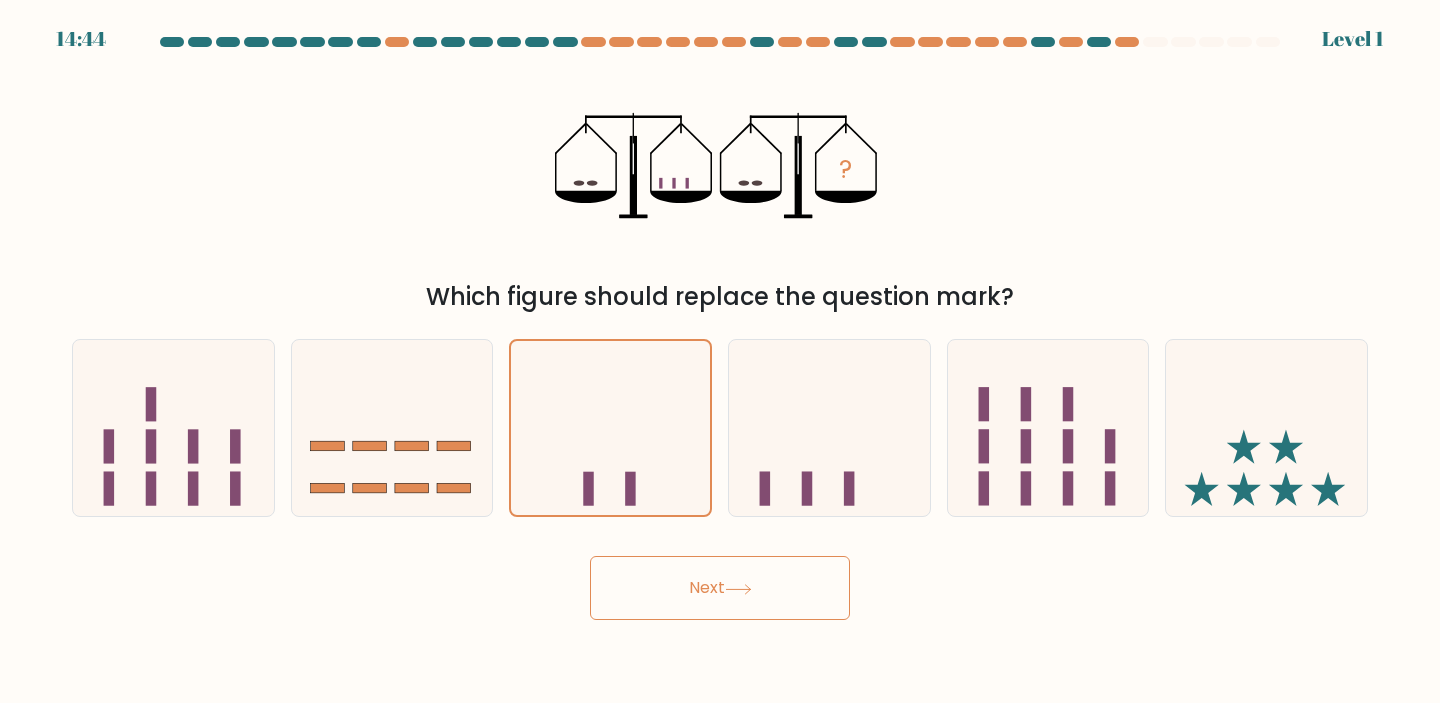 click on "Next" at bounding box center (720, 588) 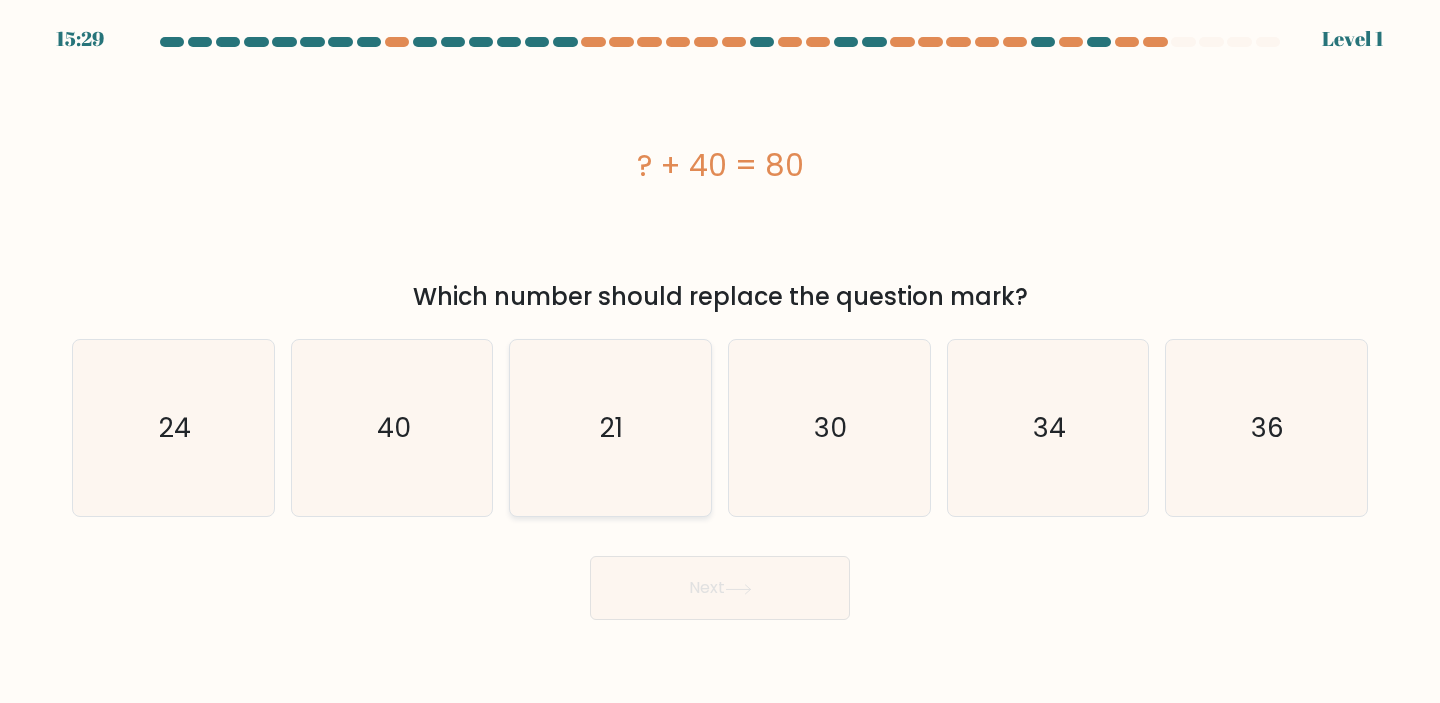 click on "21" 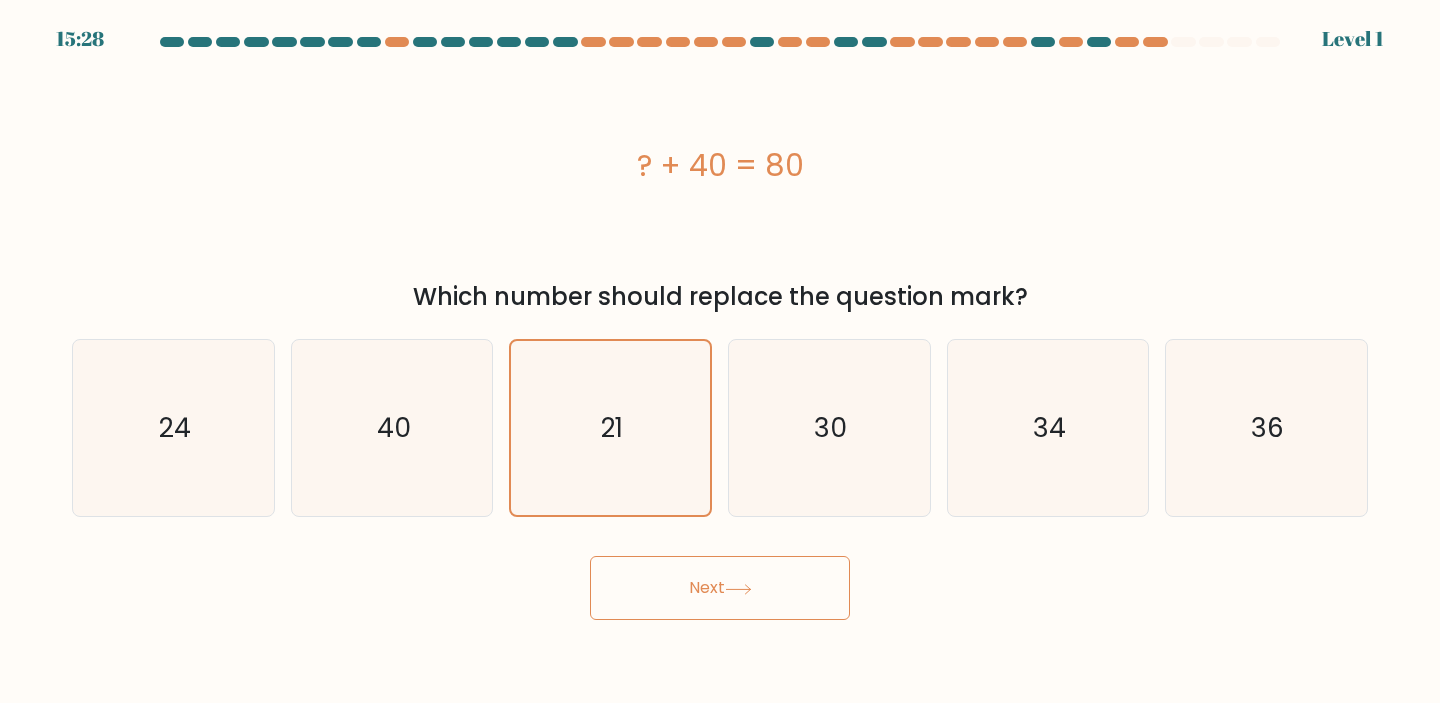 click on "Next" at bounding box center (720, 588) 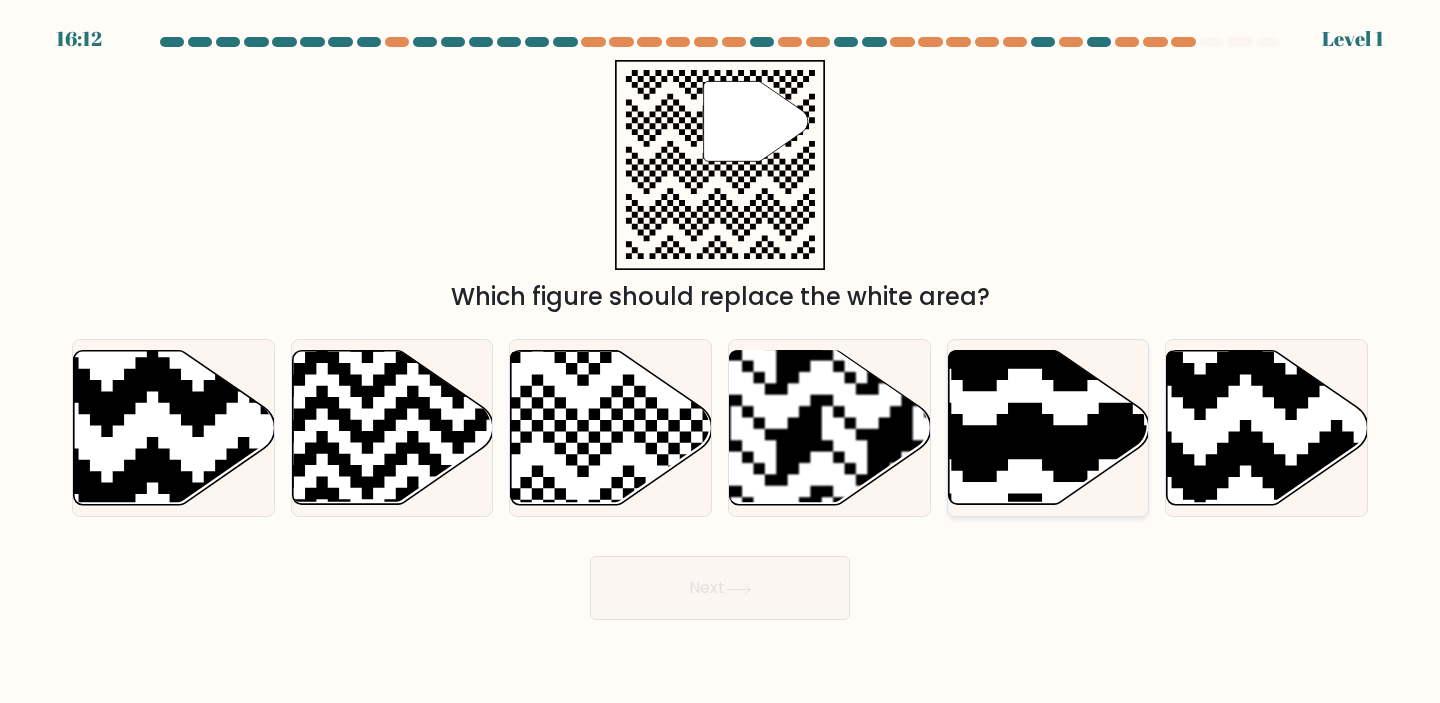 click 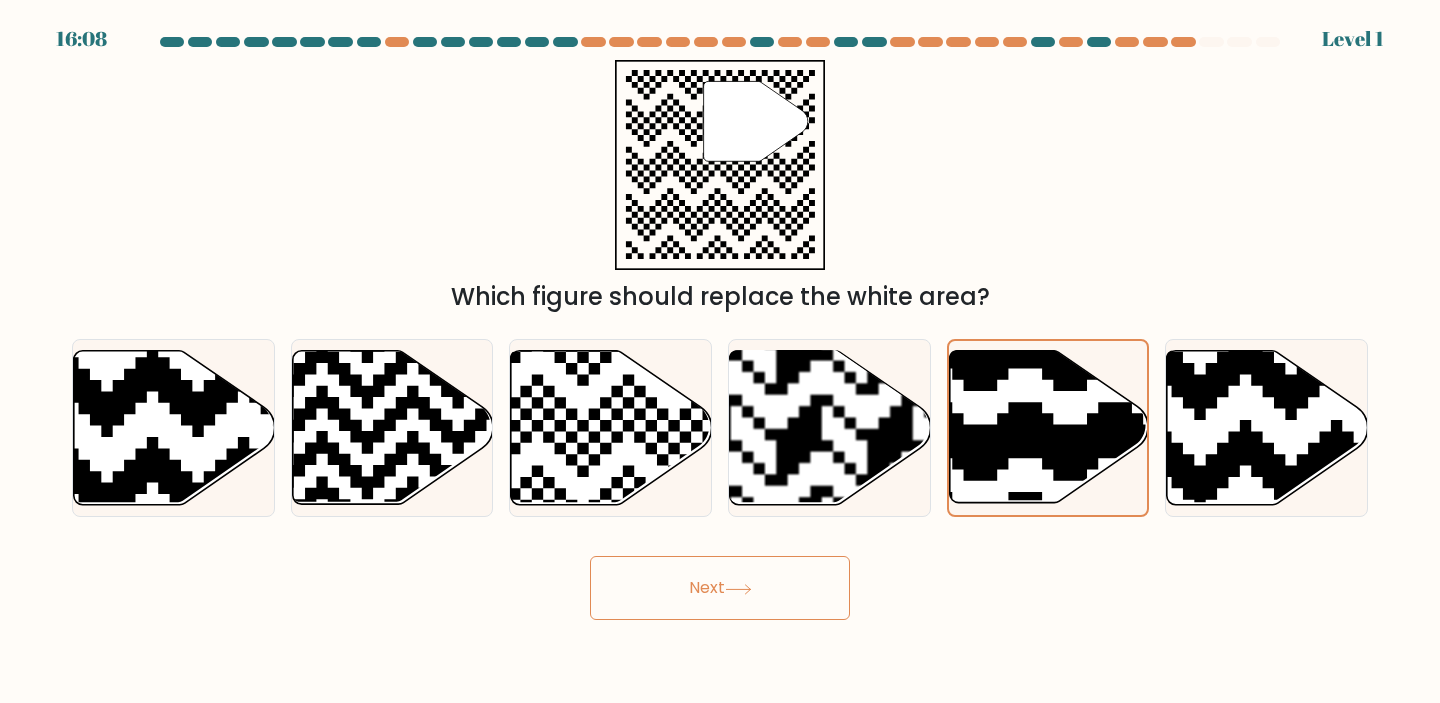 click on "Next" at bounding box center (720, 588) 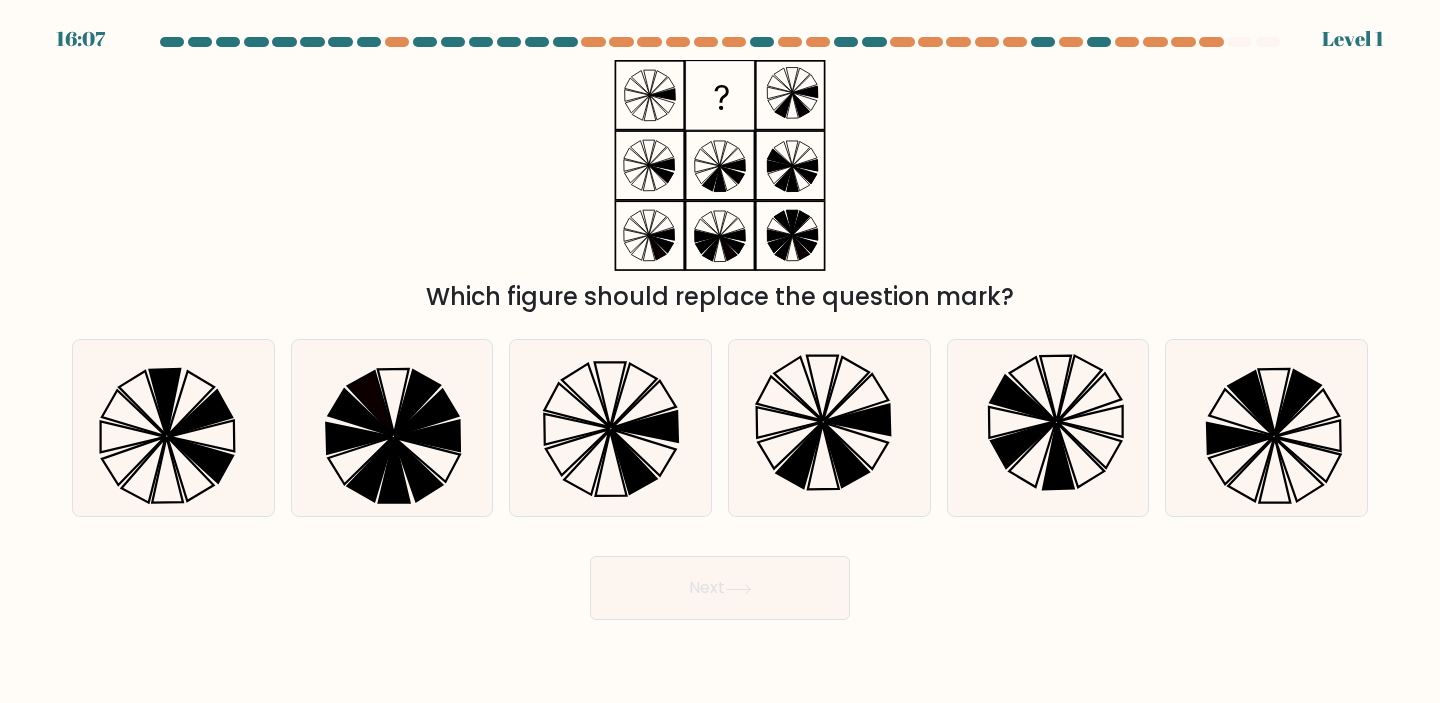 click on "Next" at bounding box center (720, 588) 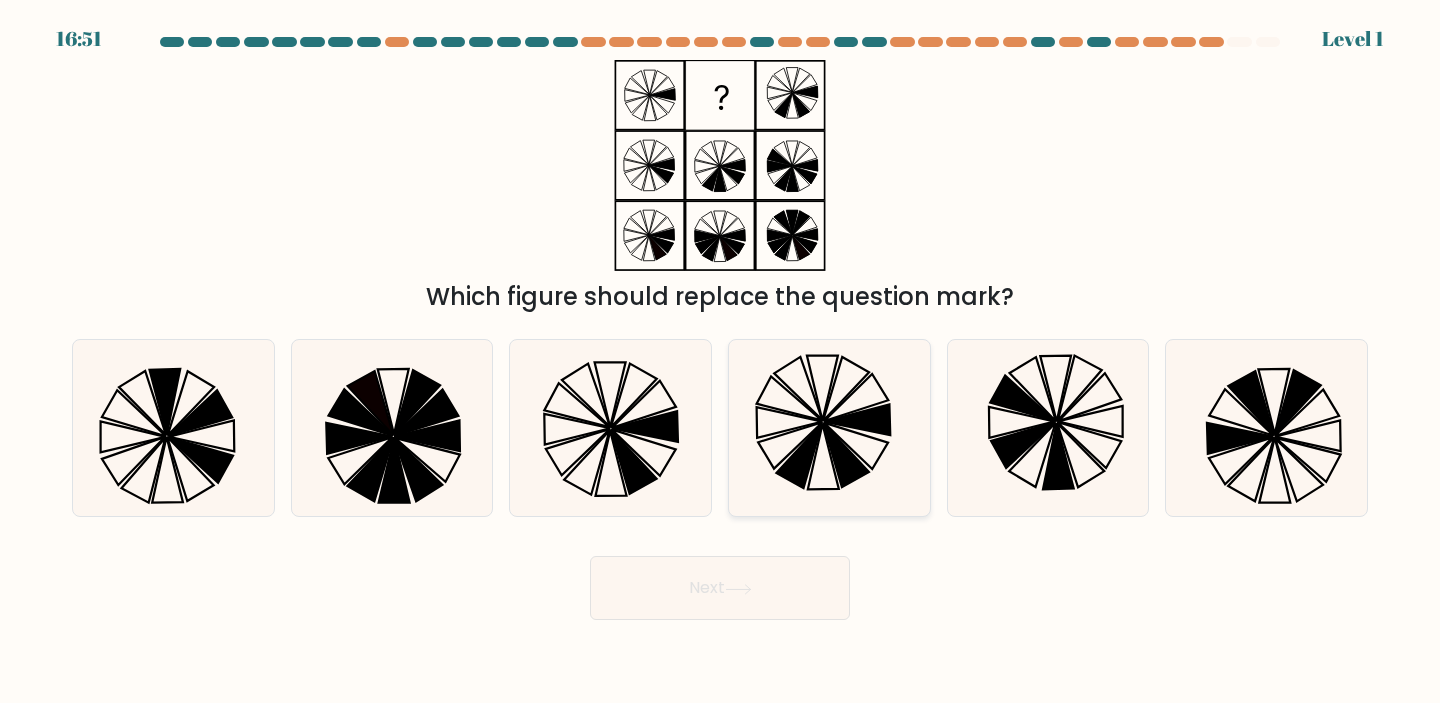 click 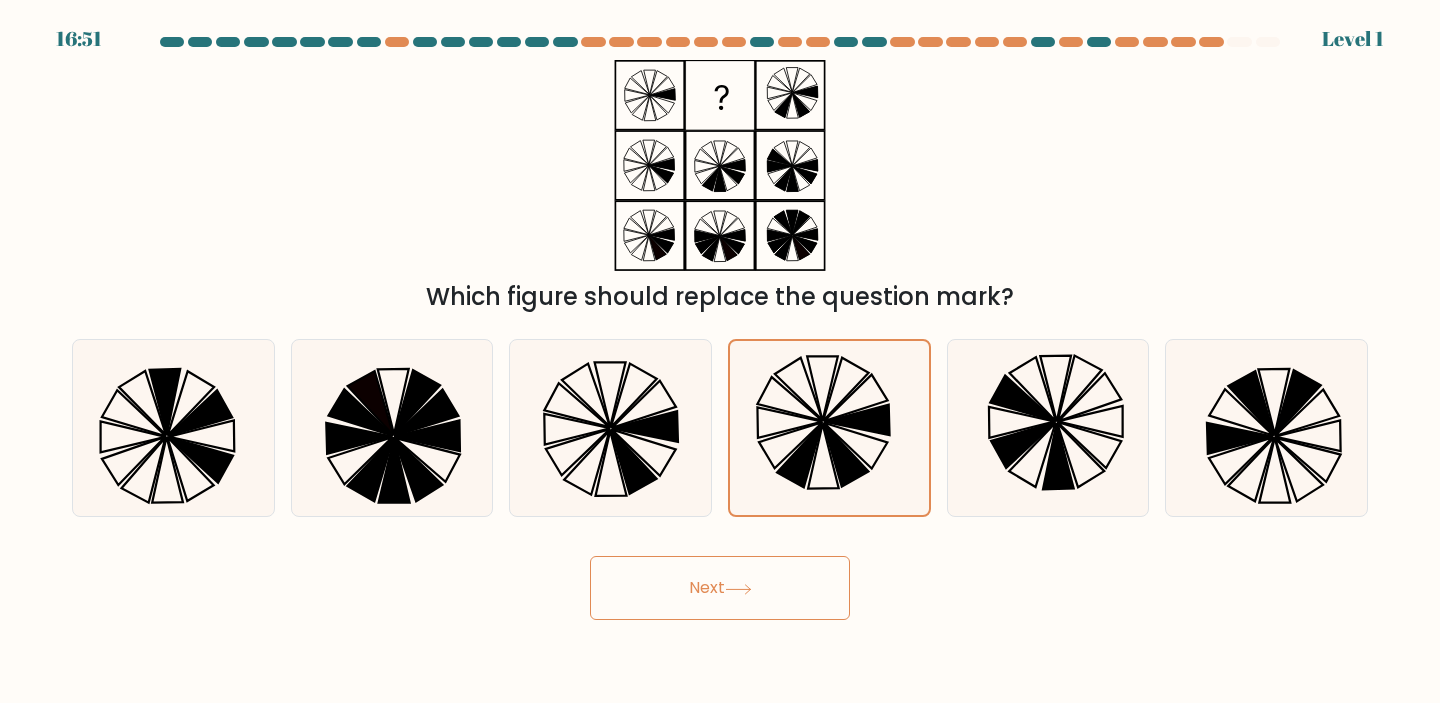 click on "Next" at bounding box center (720, 588) 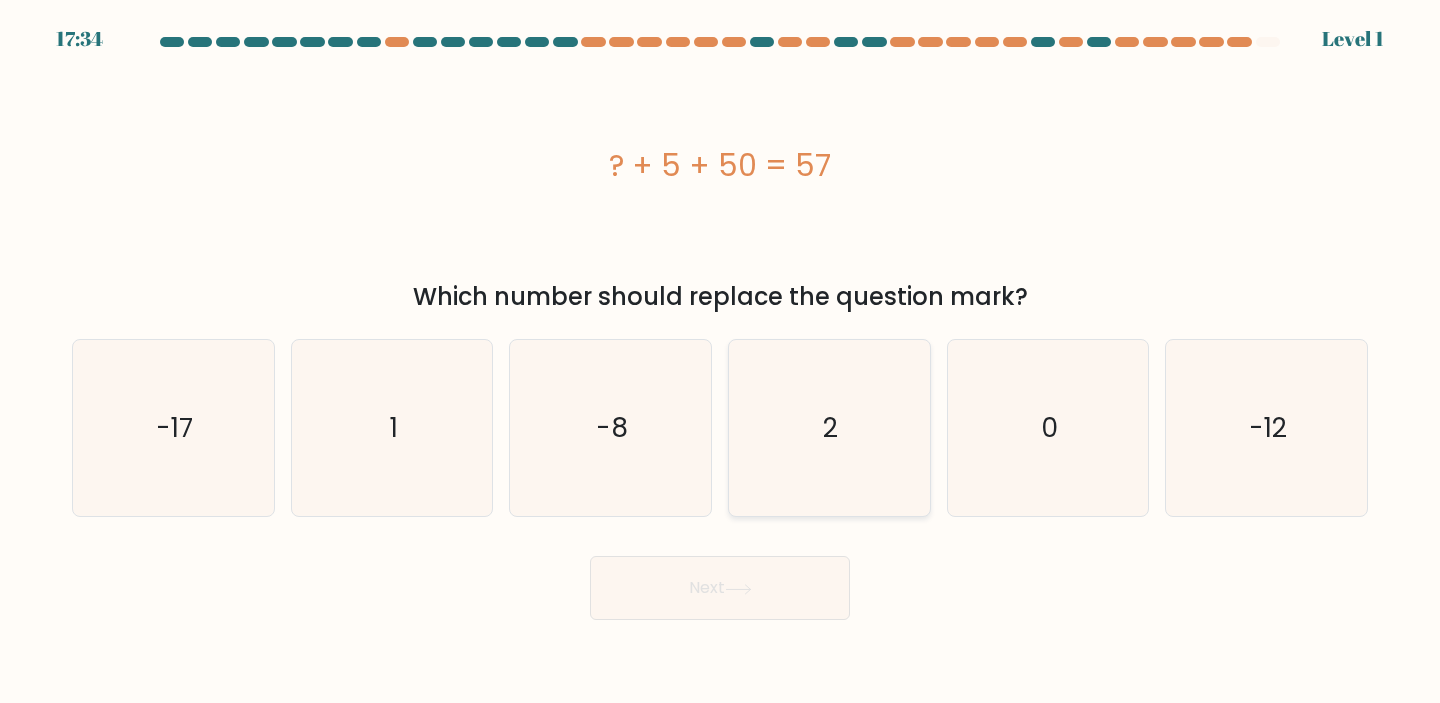click on "2" 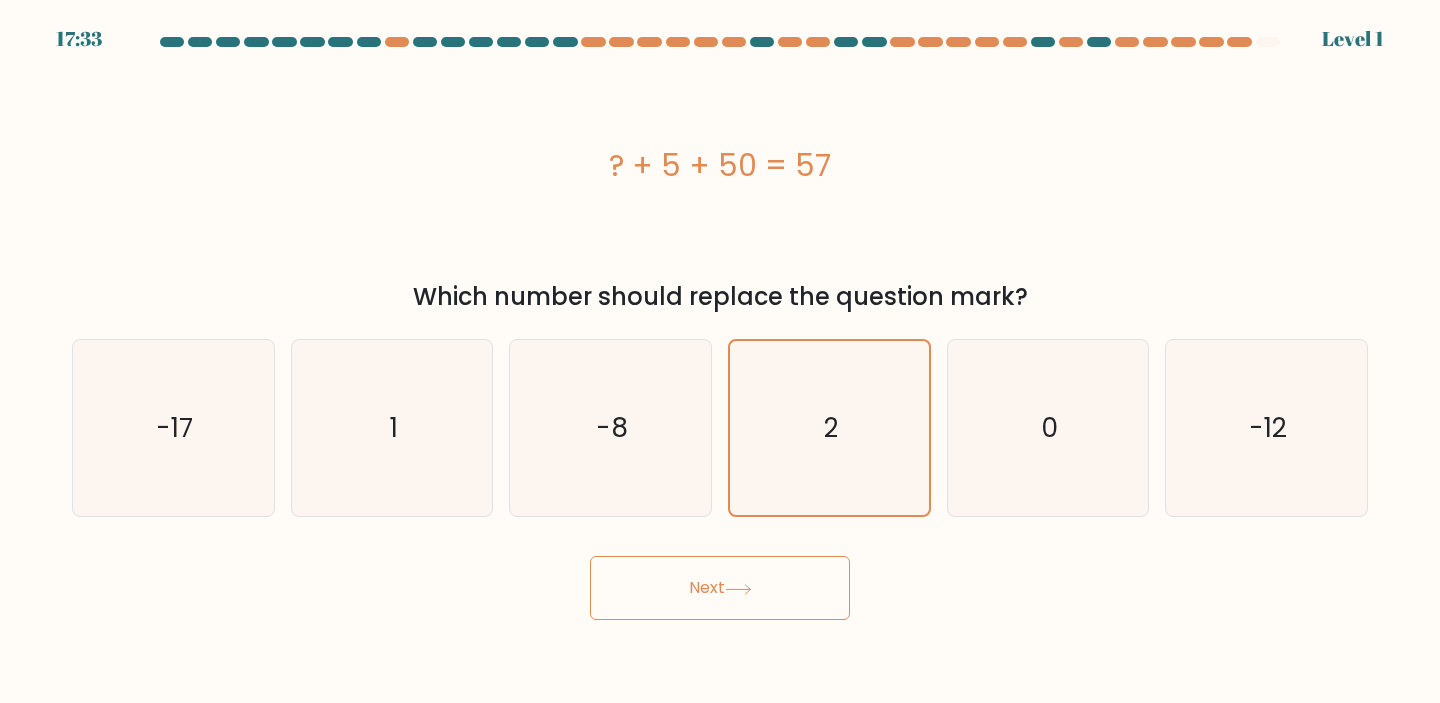 click on "Next" at bounding box center [720, 588] 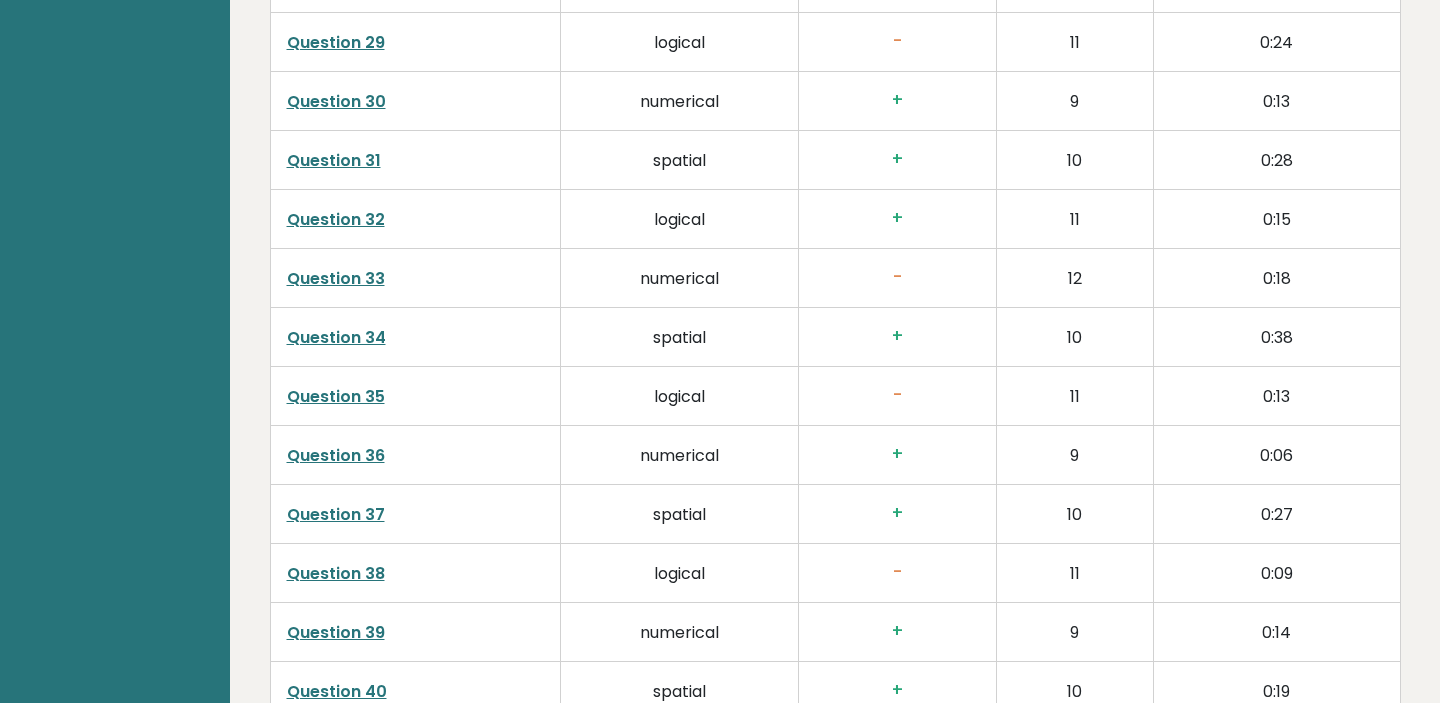 scroll, scrollTop: 5402, scrollLeft: 0, axis: vertical 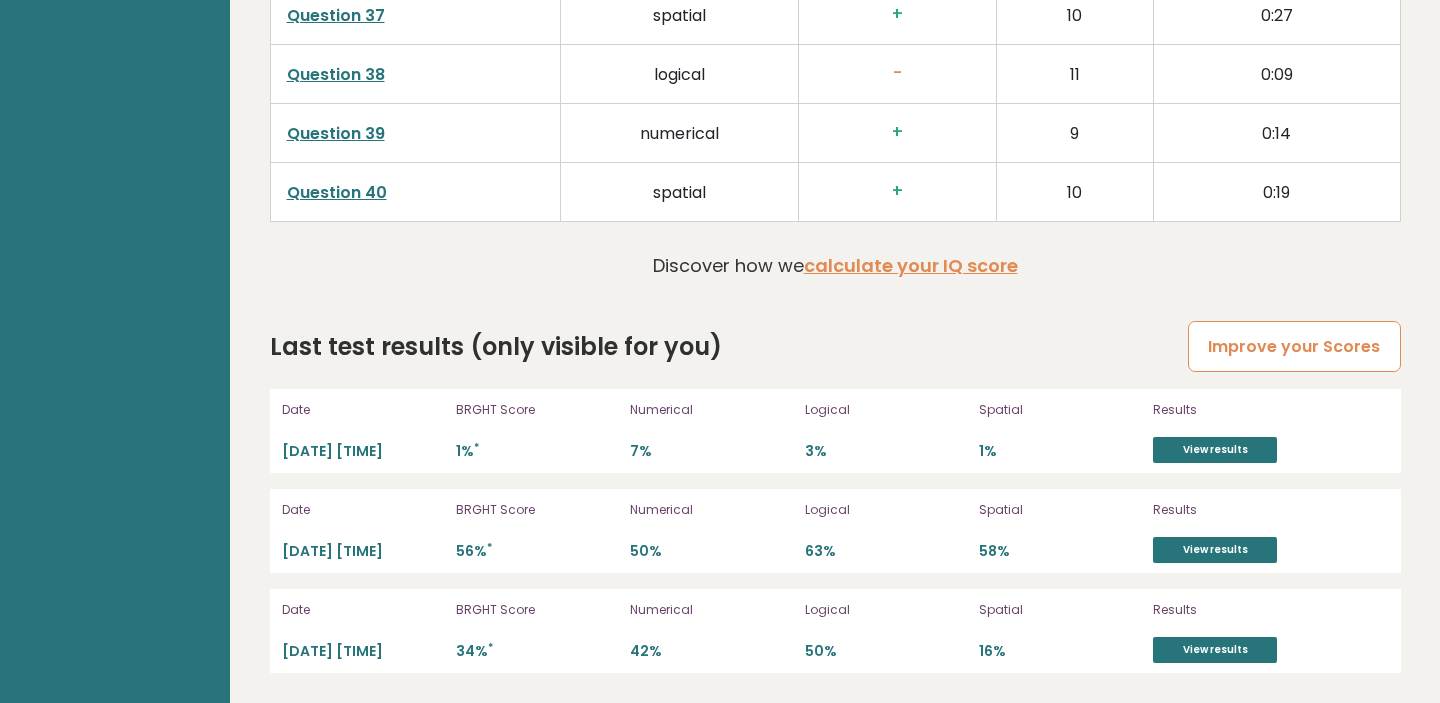 click on "Improve your Scores" at bounding box center (1294, 346) 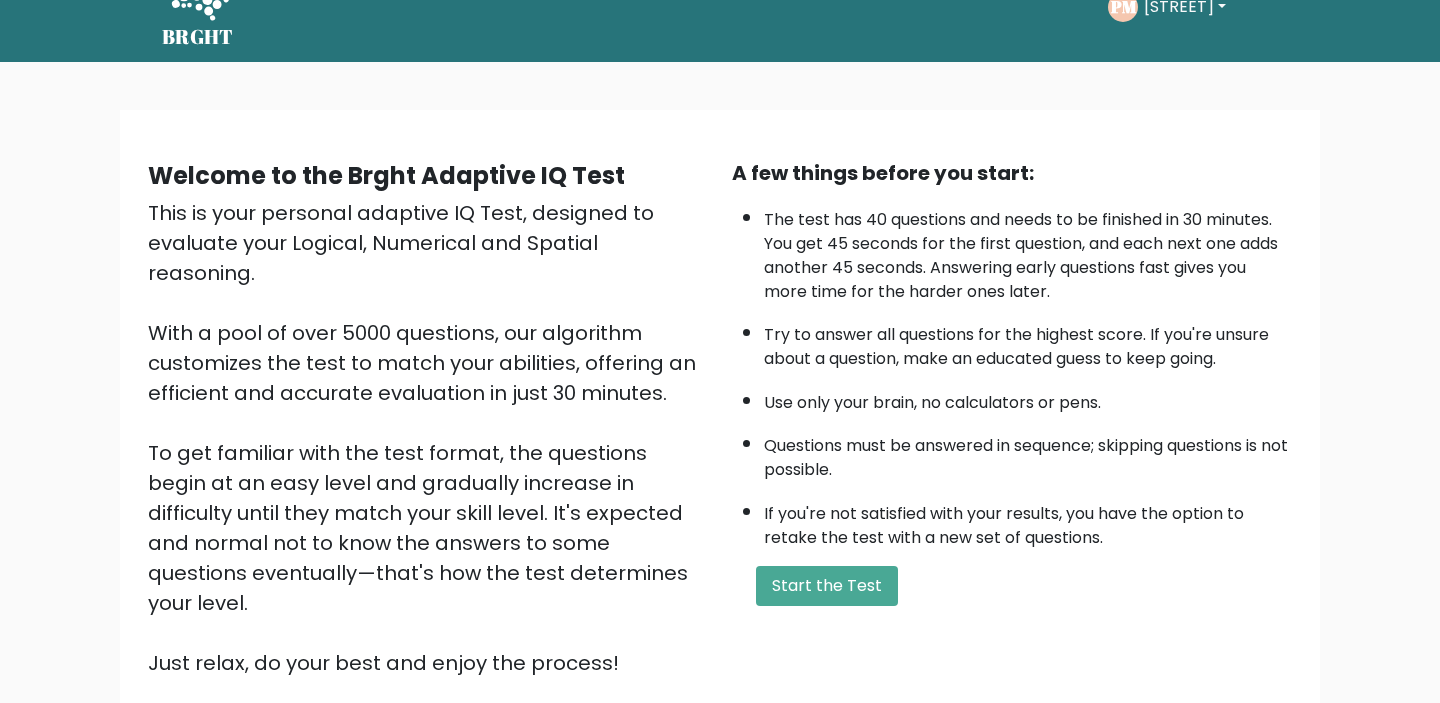 scroll, scrollTop: 56, scrollLeft: 0, axis: vertical 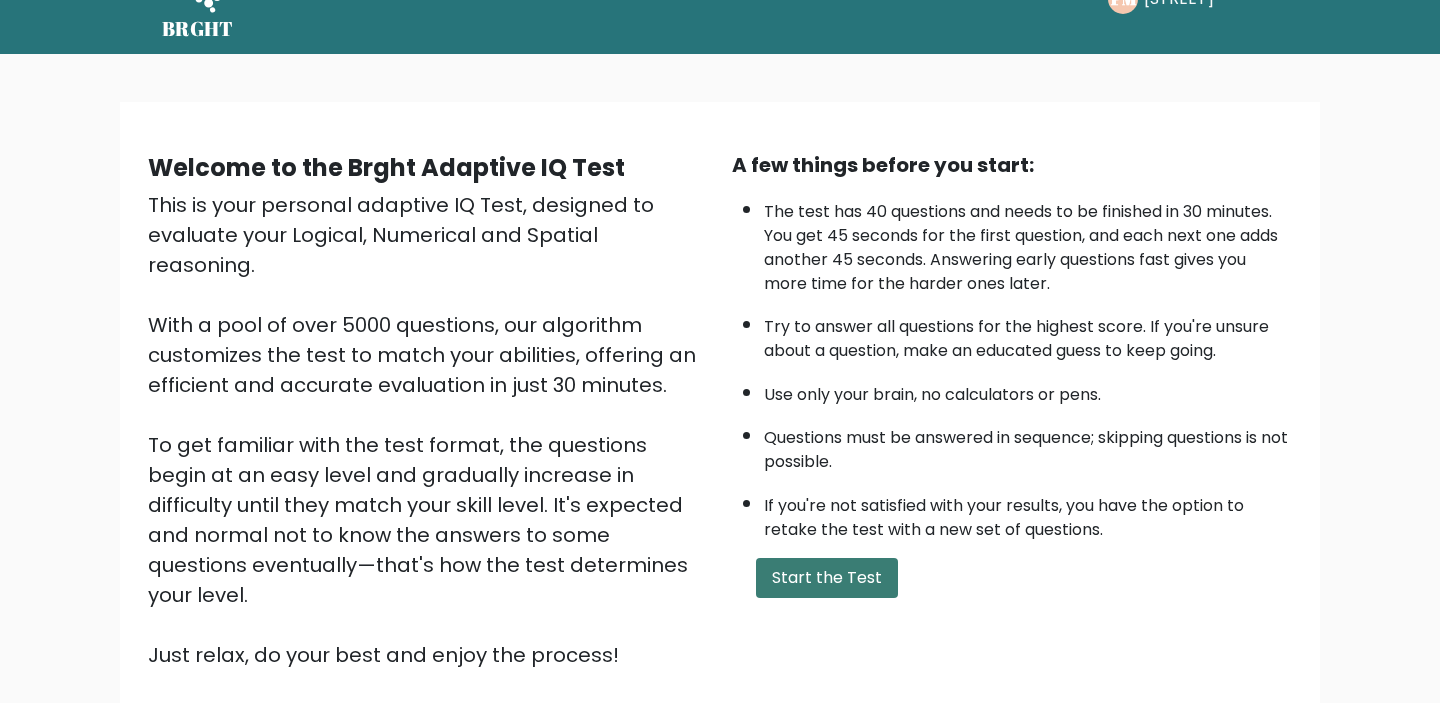 click on "Start the Test" at bounding box center (827, 578) 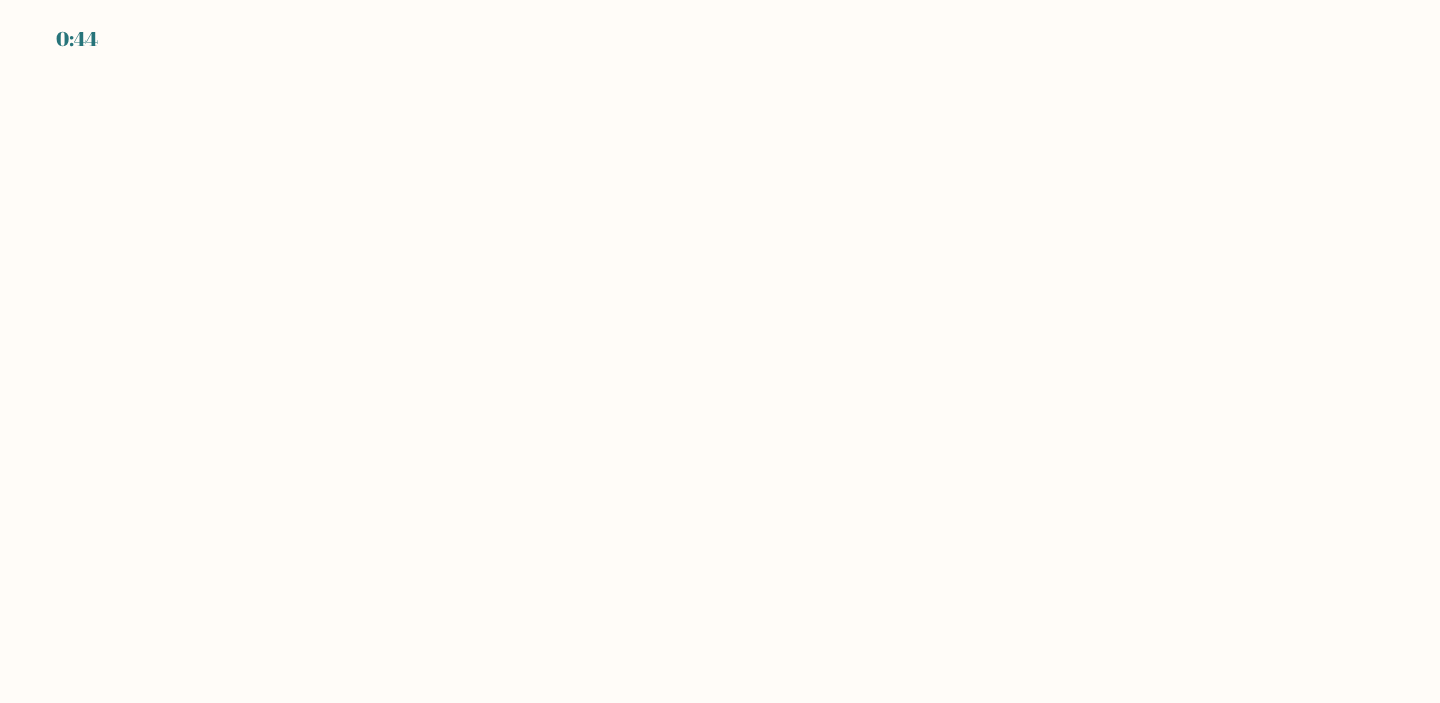 scroll, scrollTop: 0, scrollLeft: 0, axis: both 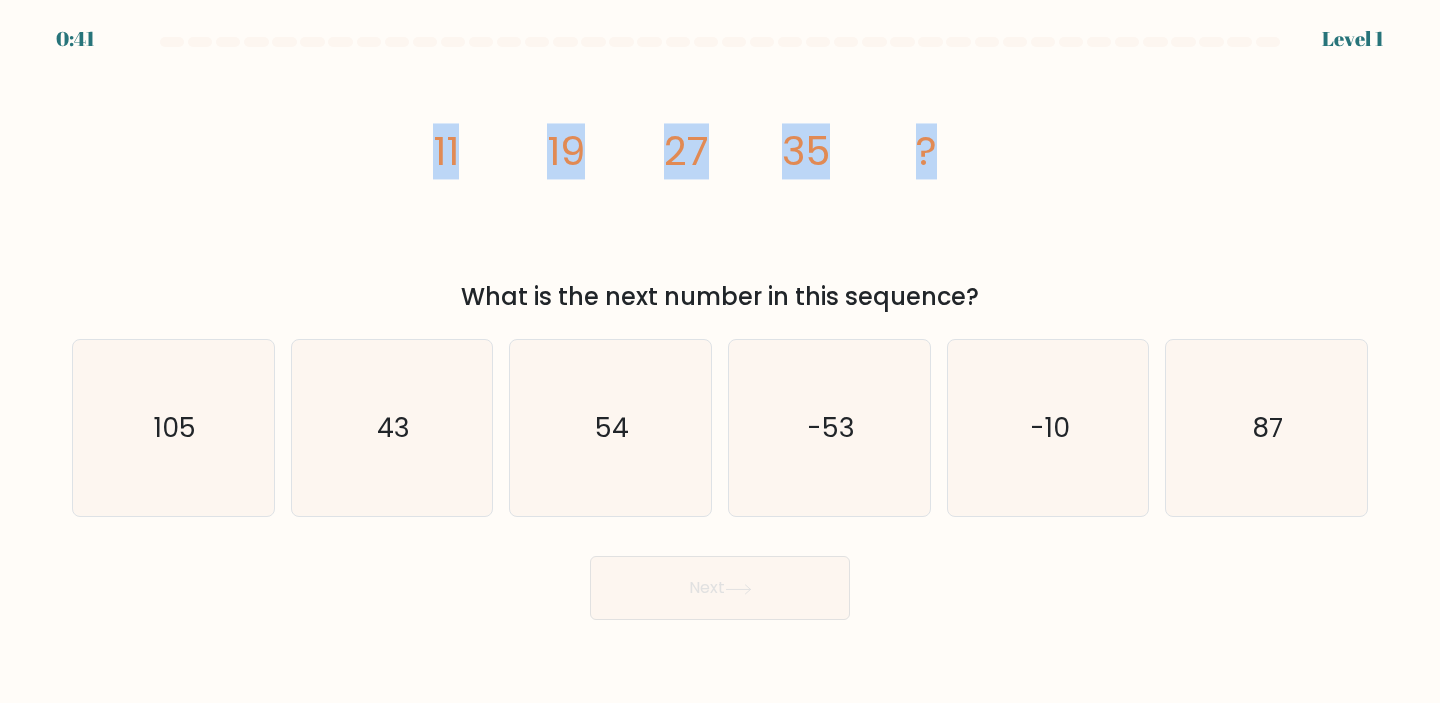 drag, startPoint x: 972, startPoint y: 169, endPoint x: 416, endPoint y: 125, distance: 557.7383 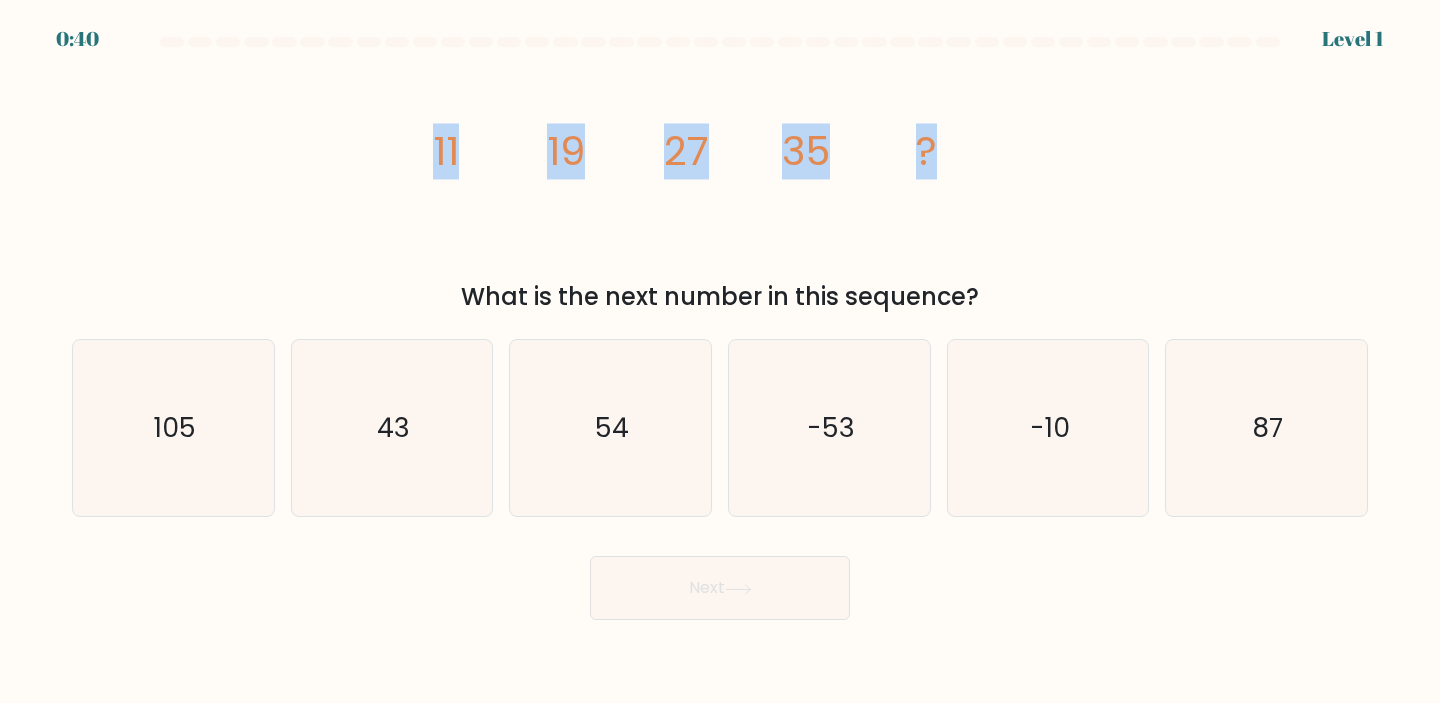 copy on "11
19
27
35
?" 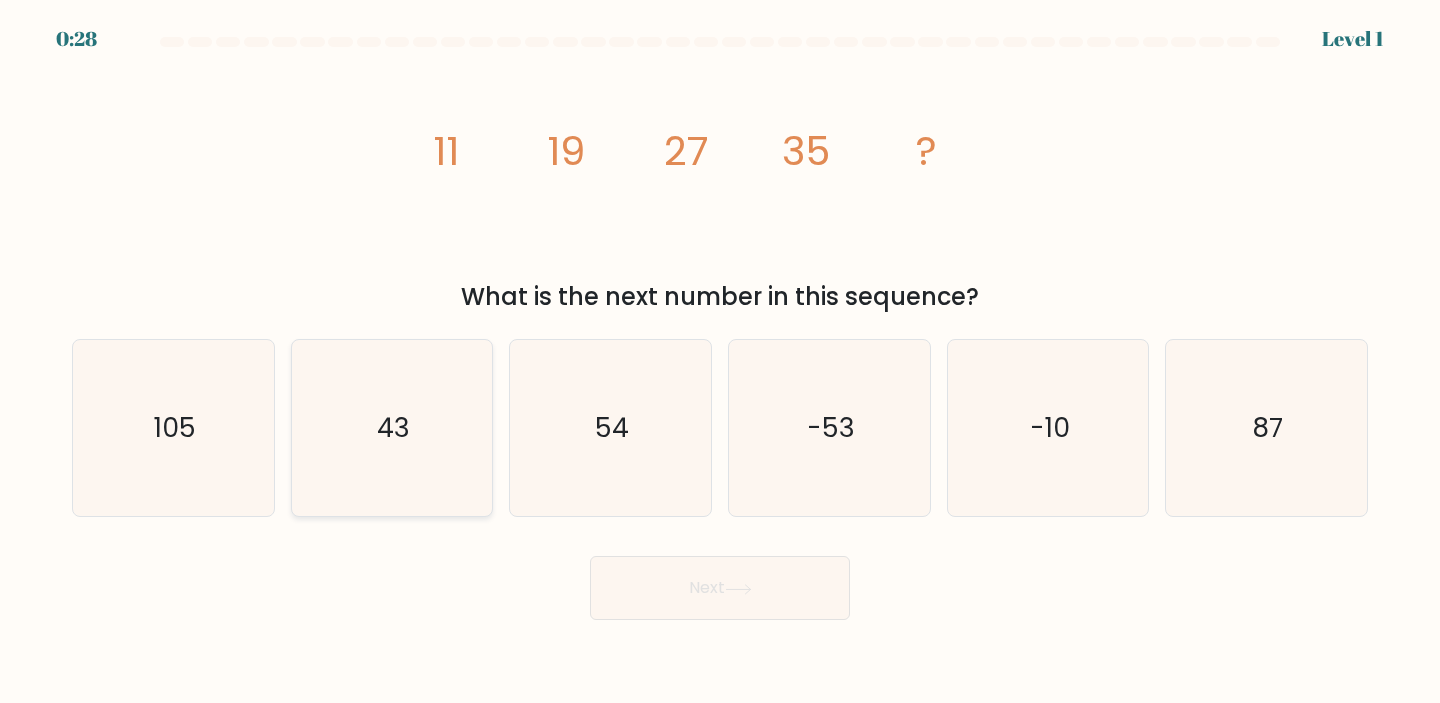 click on "43" 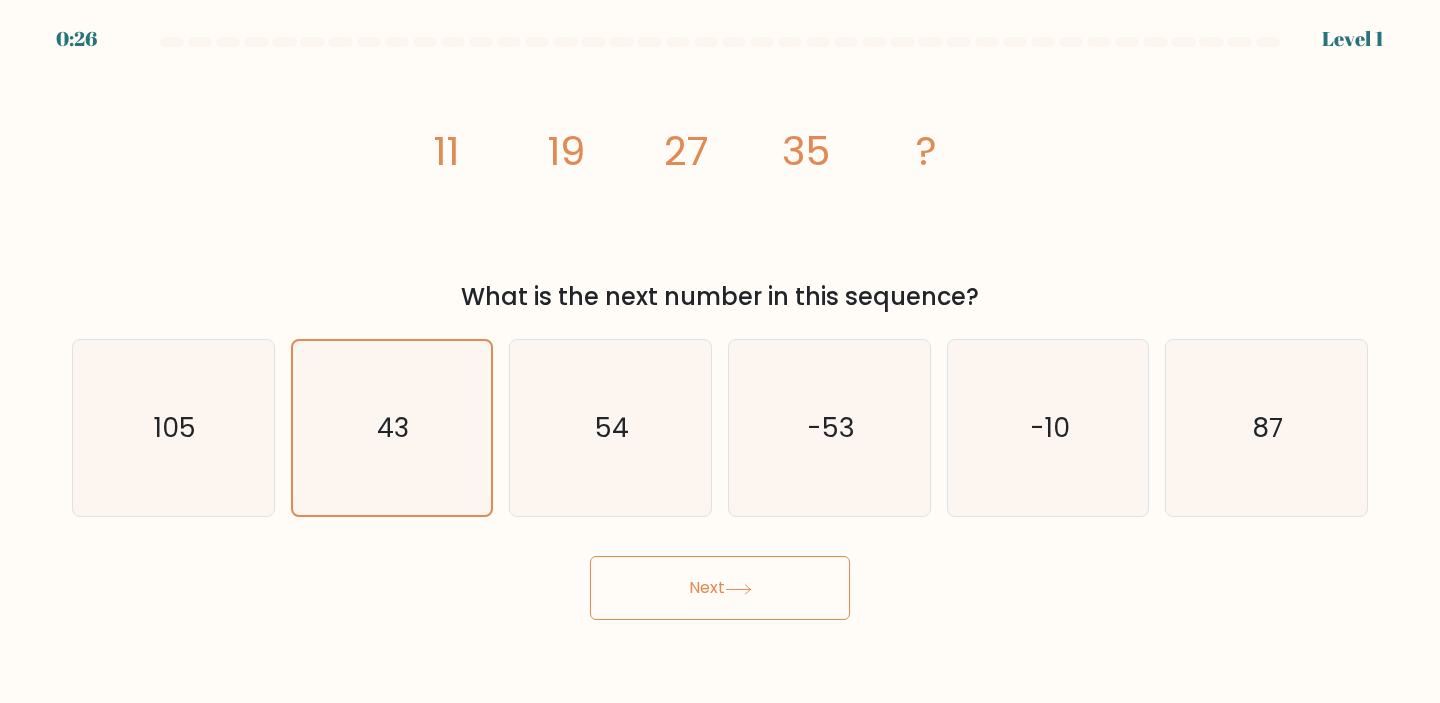 click on "Next" at bounding box center (720, 588) 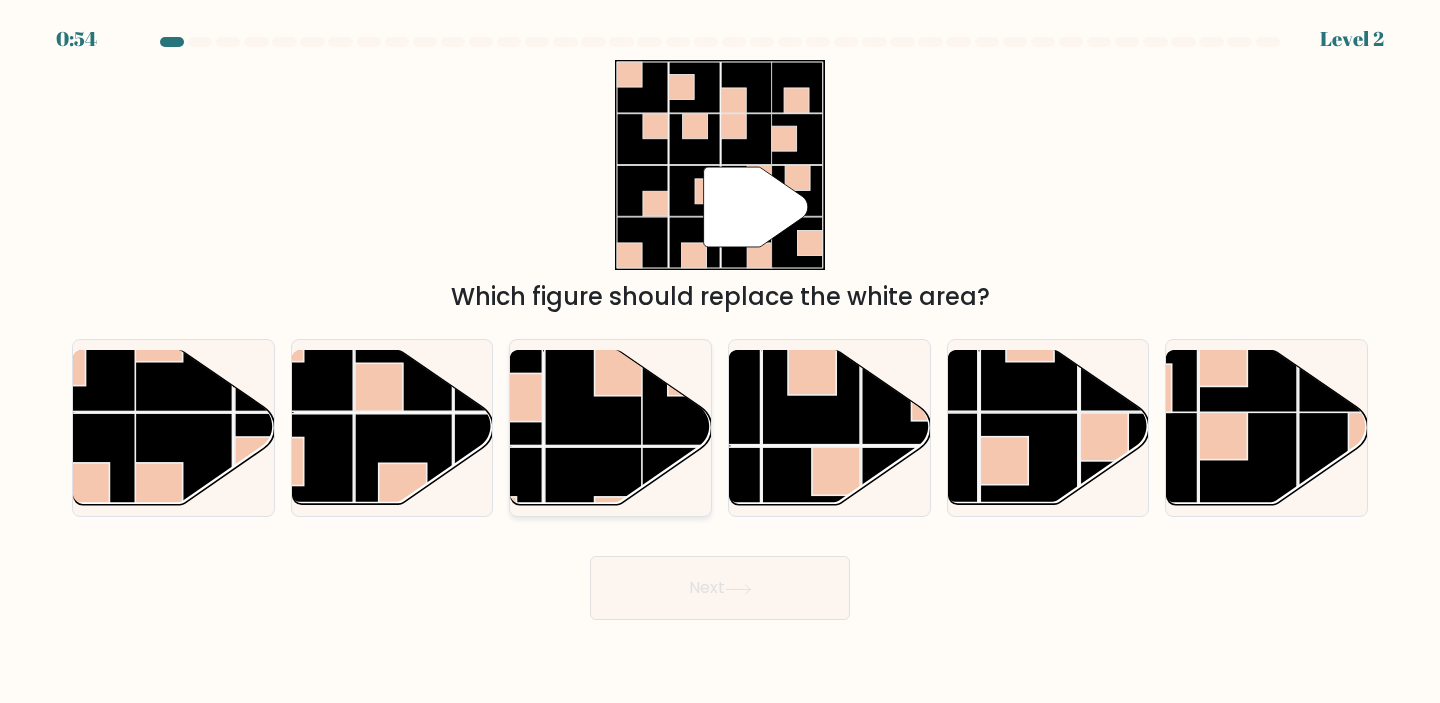 click 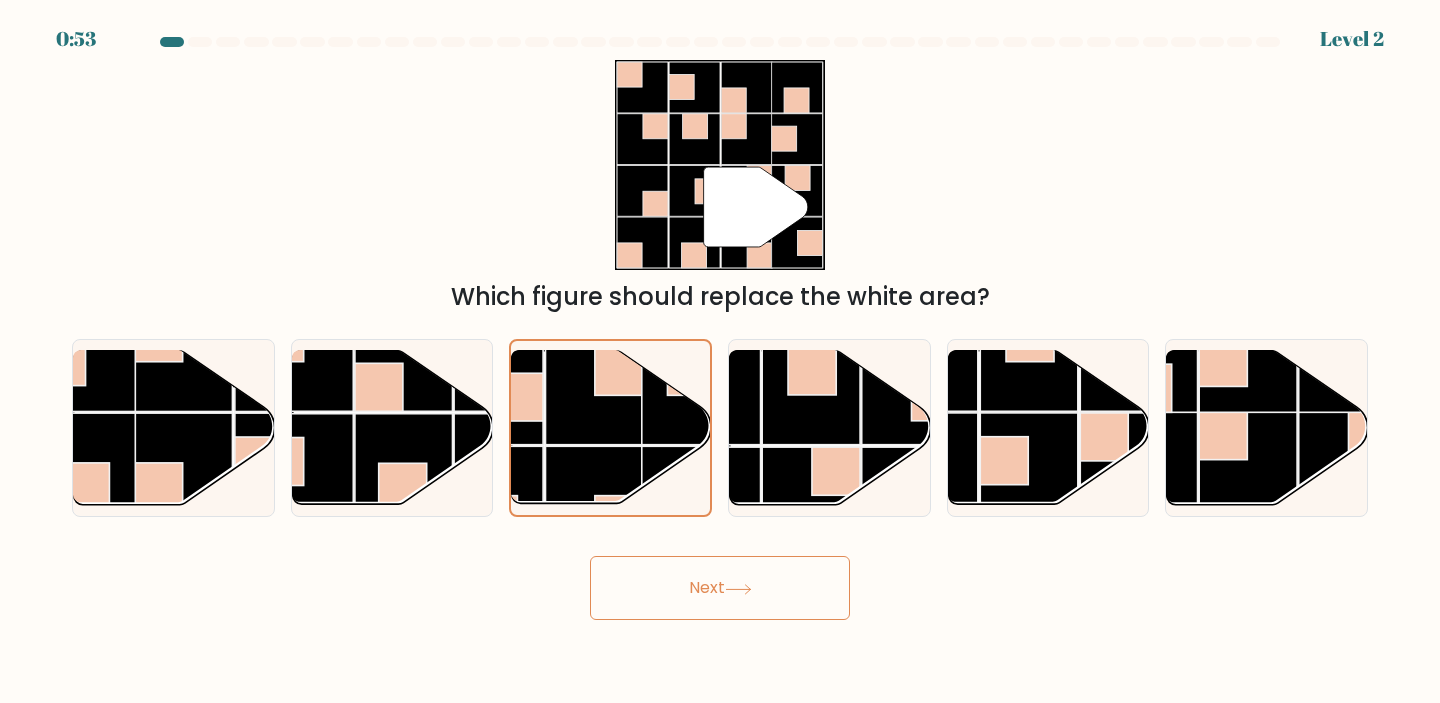 click on "Next" at bounding box center [720, 588] 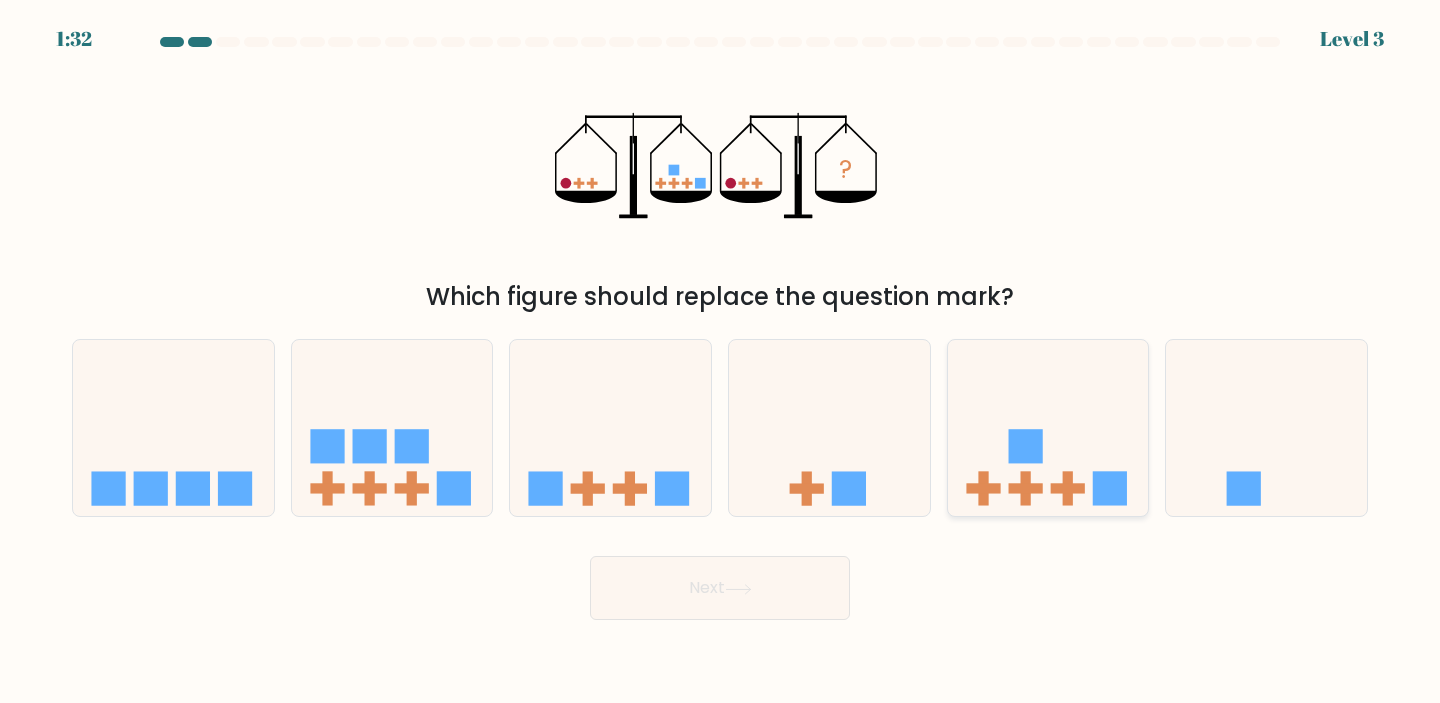 click 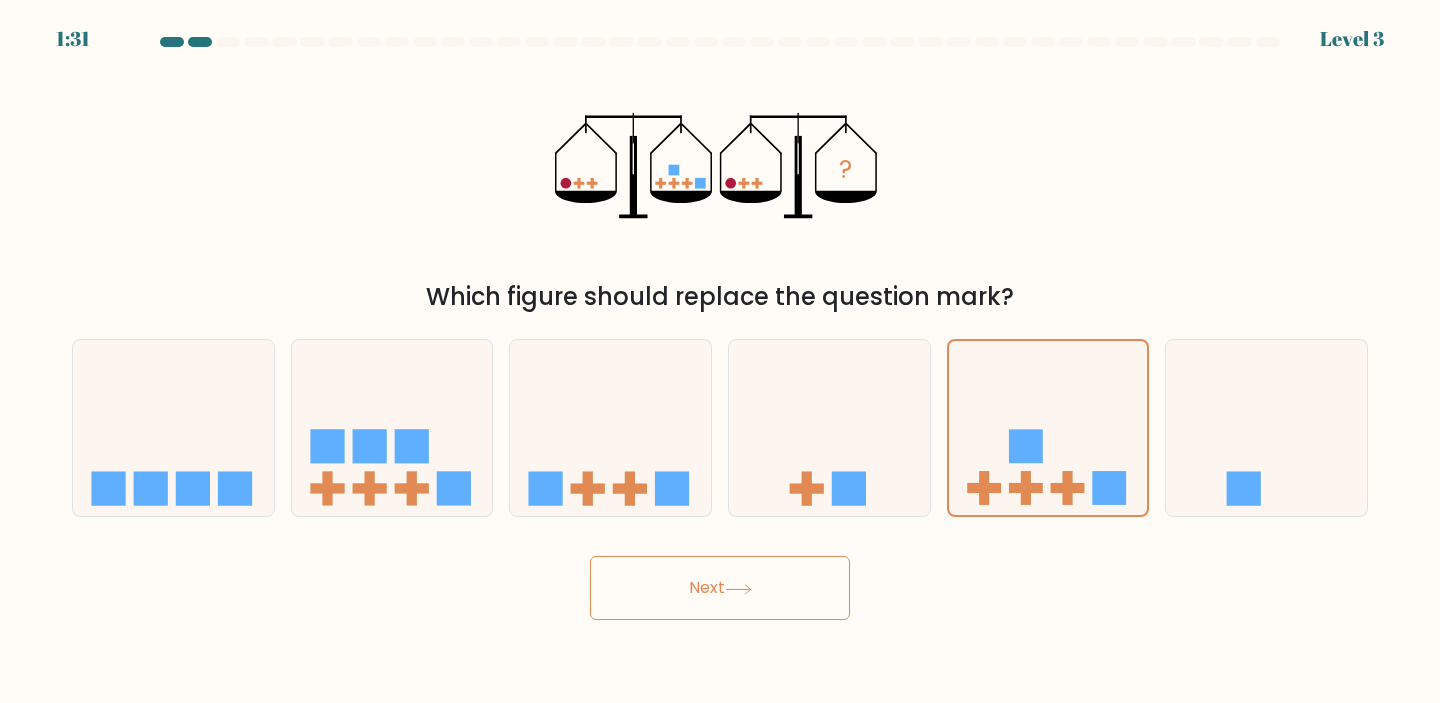 click on "Next" at bounding box center (720, 588) 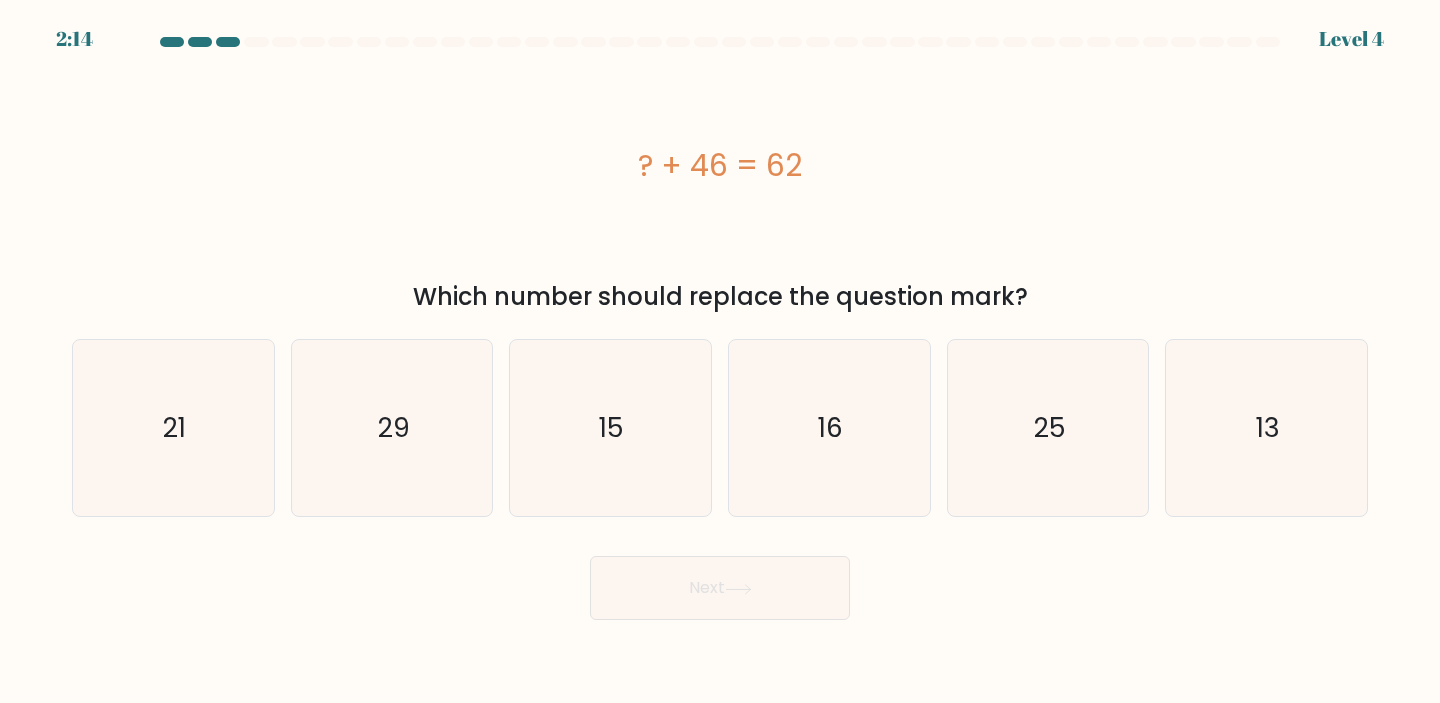 drag, startPoint x: 843, startPoint y: 174, endPoint x: 566, endPoint y: 180, distance: 277.06497 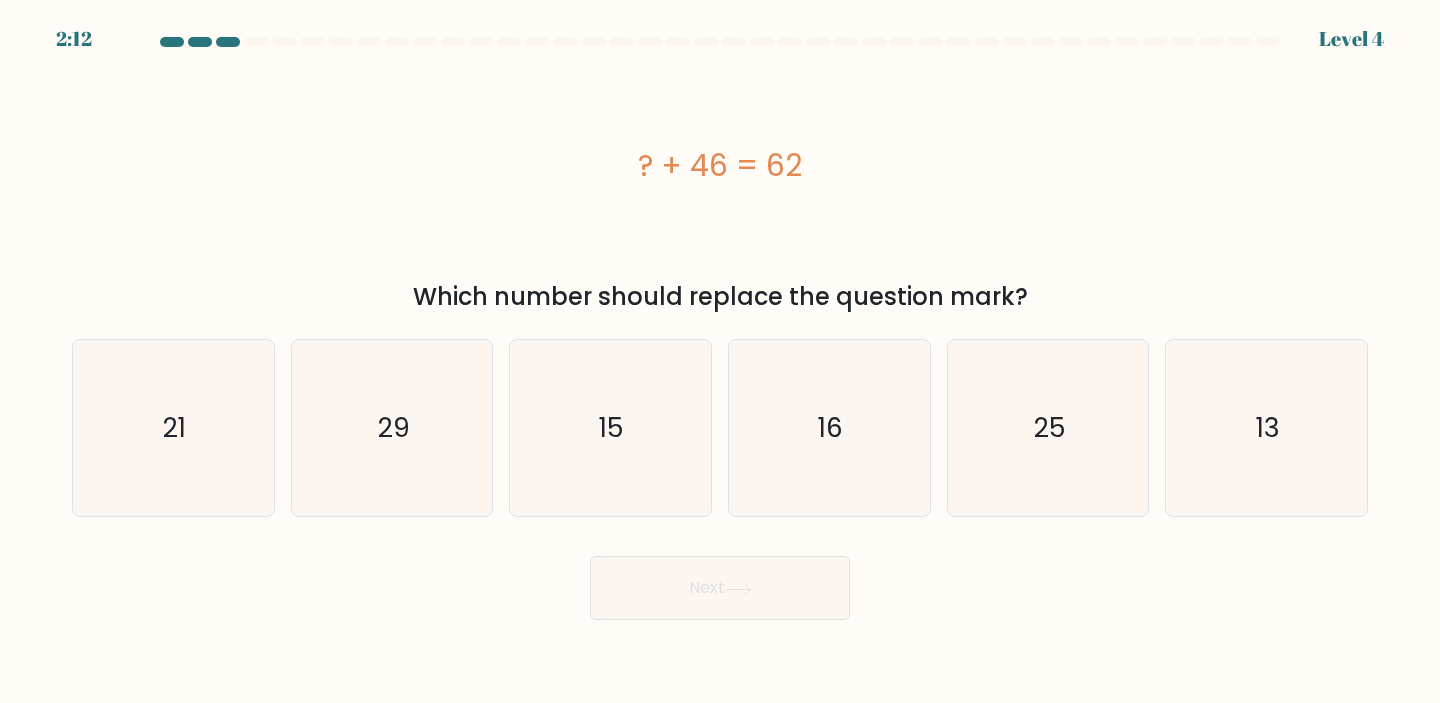 copy on "? + 46 = 62" 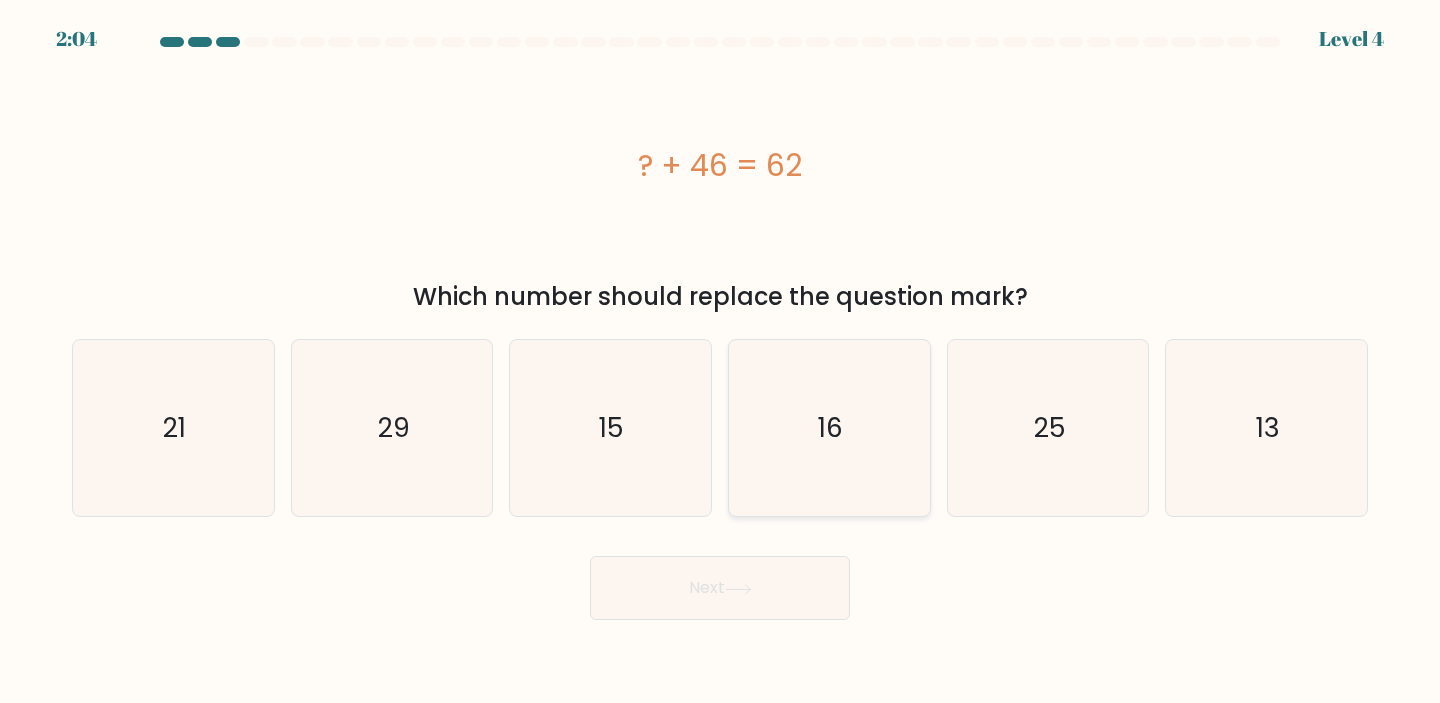 click on "16" 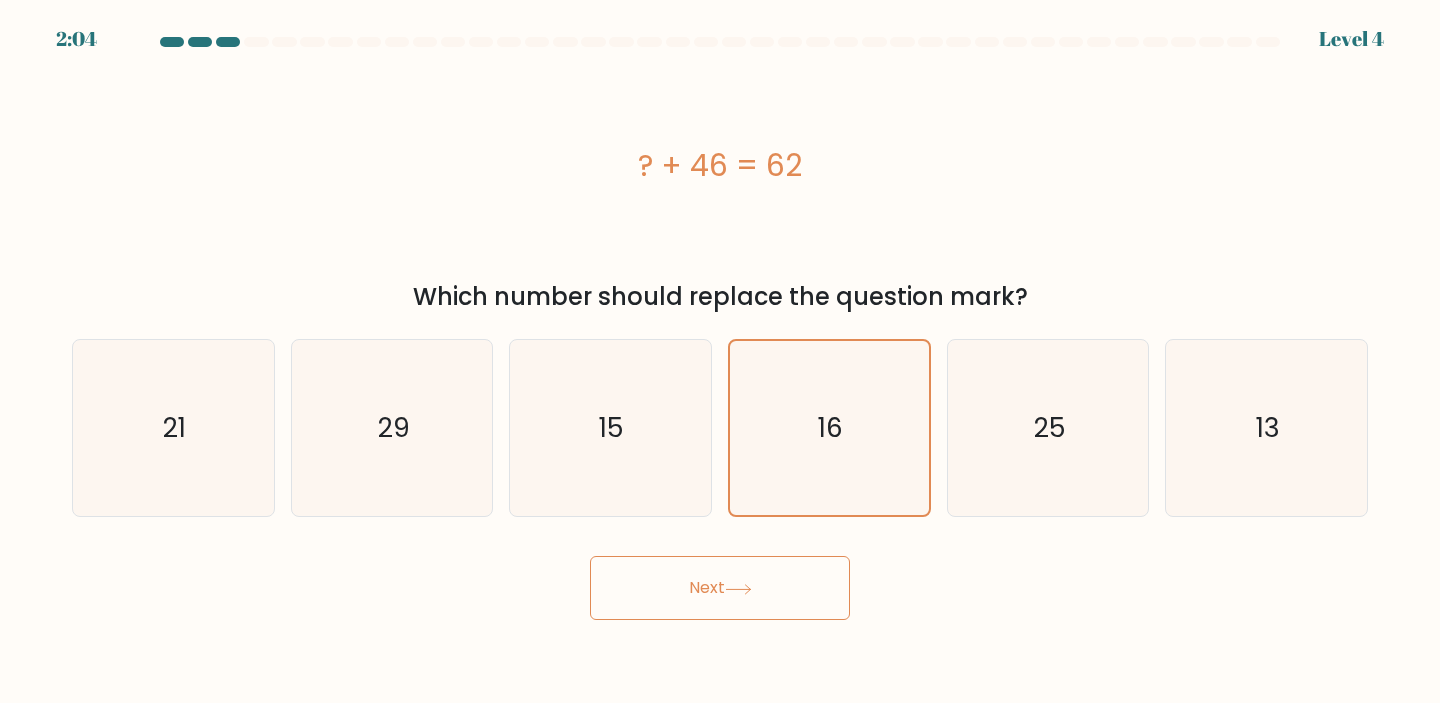 click 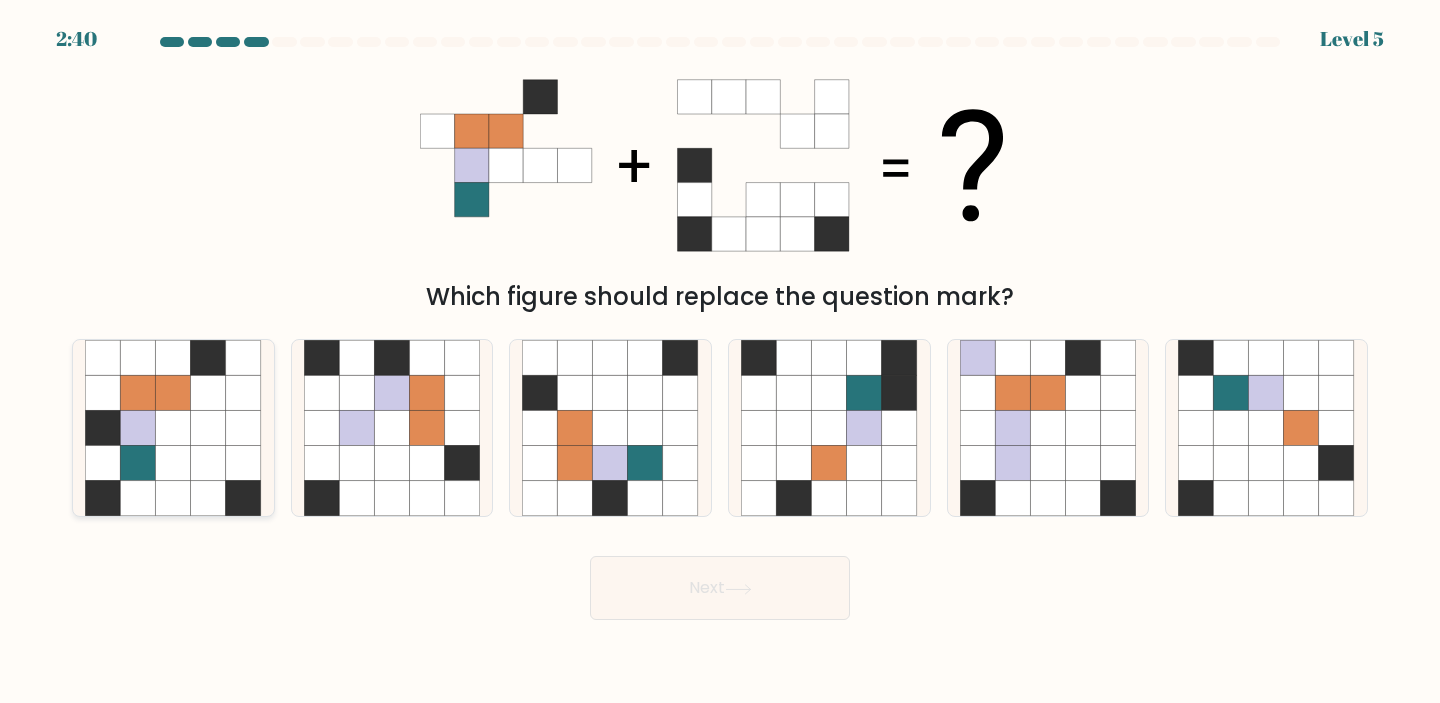 click 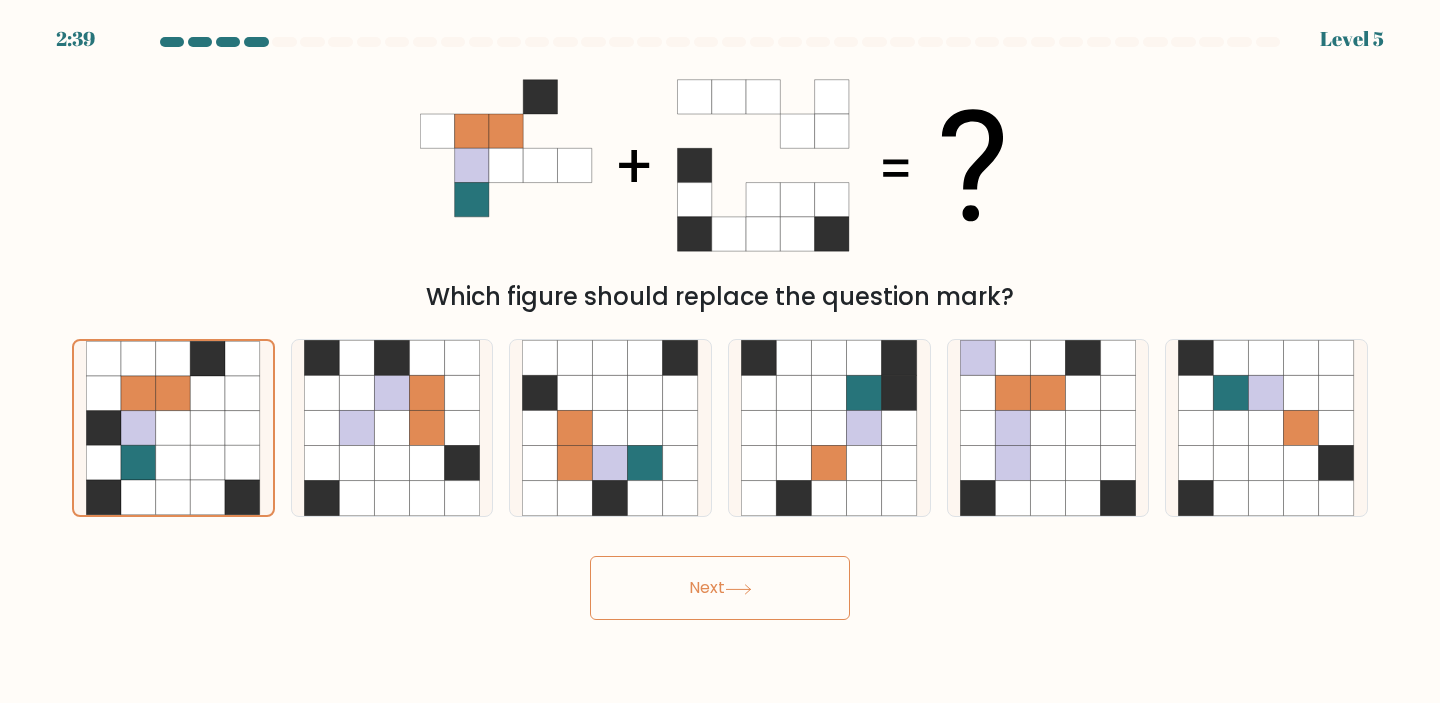 click on "Next" at bounding box center (720, 588) 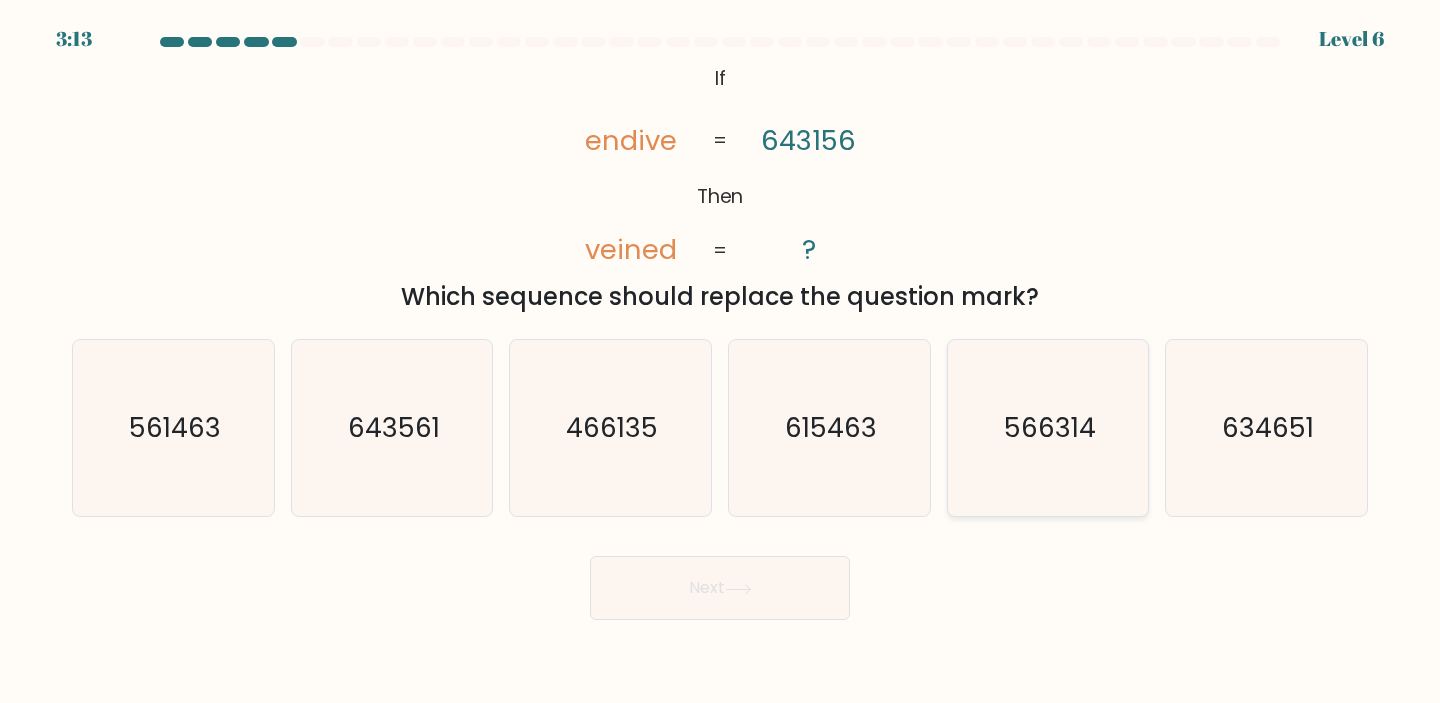 click on "566314" 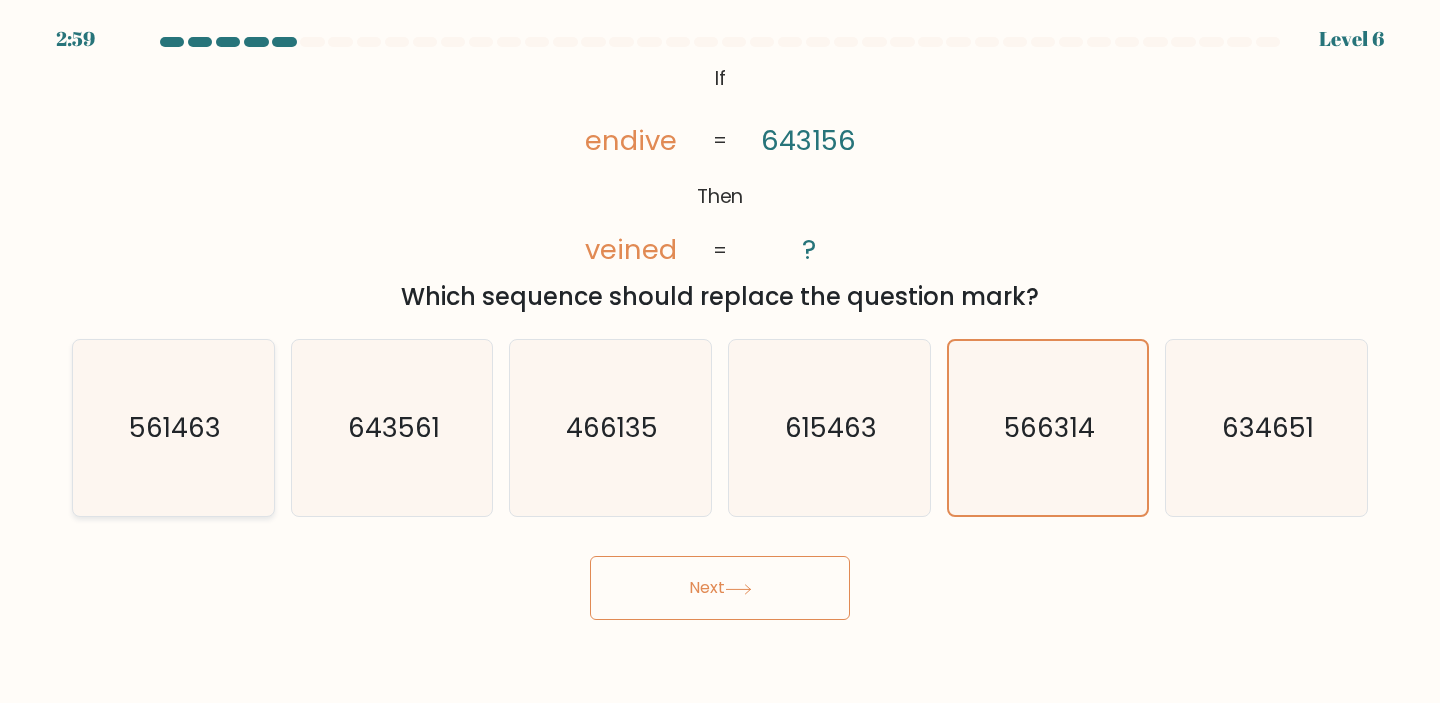 click on "561463" 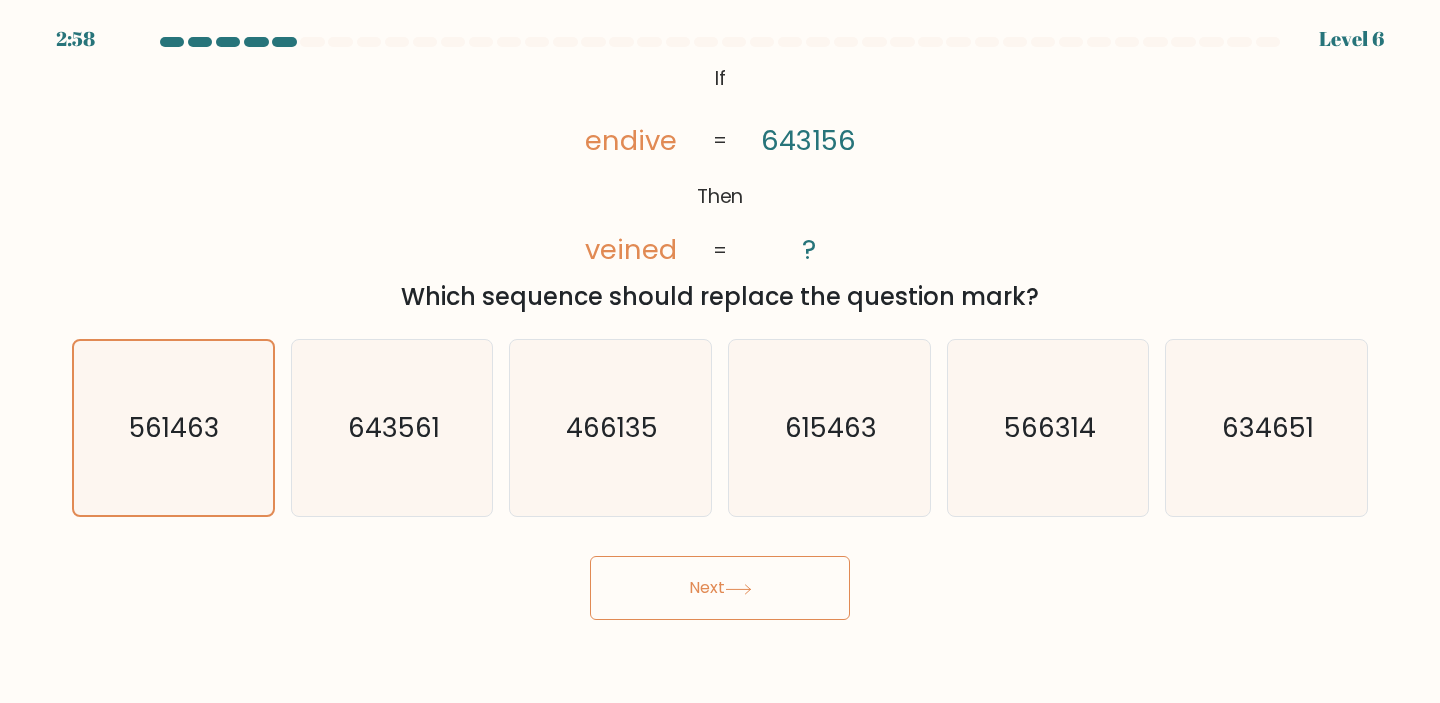 click on "Next" at bounding box center [720, 588] 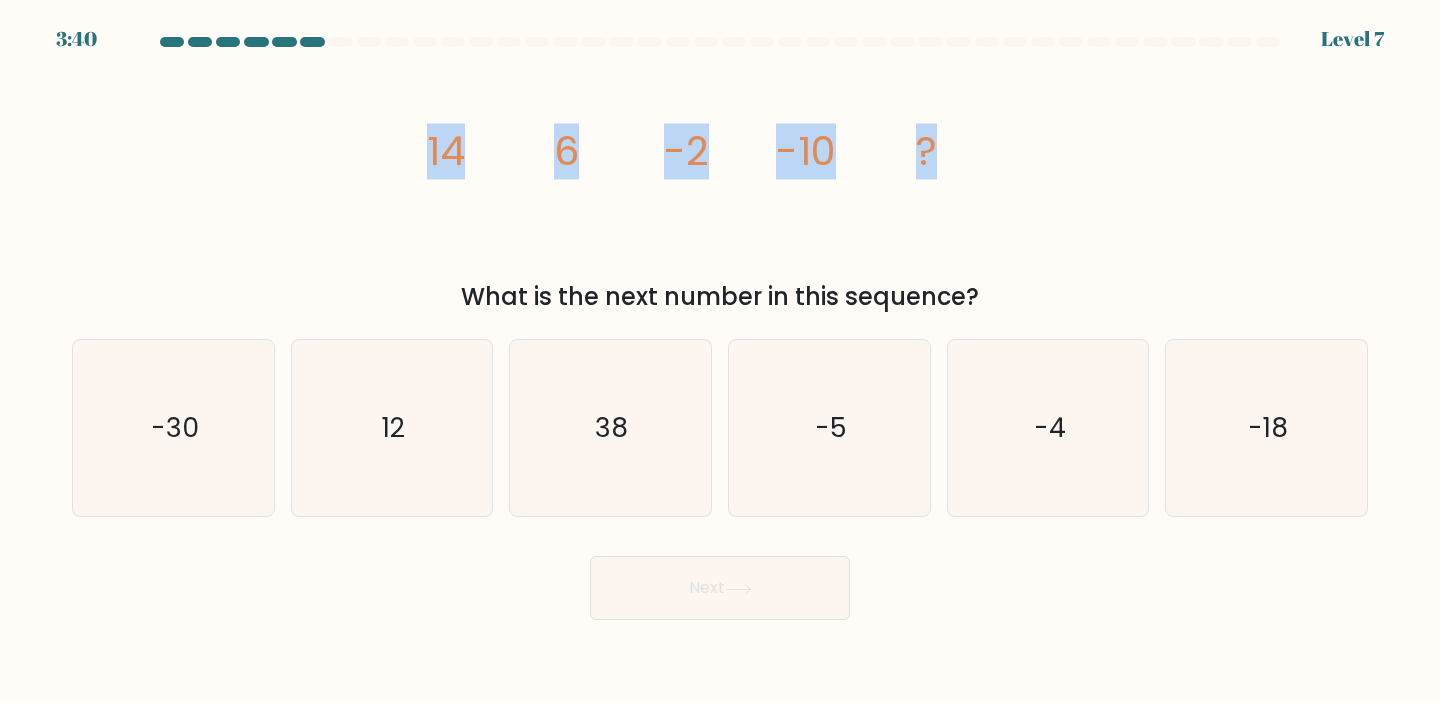 drag, startPoint x: 1005, startPoint y: 160, endPoint x: 419, endPoint y: 164, distance: 586.0137 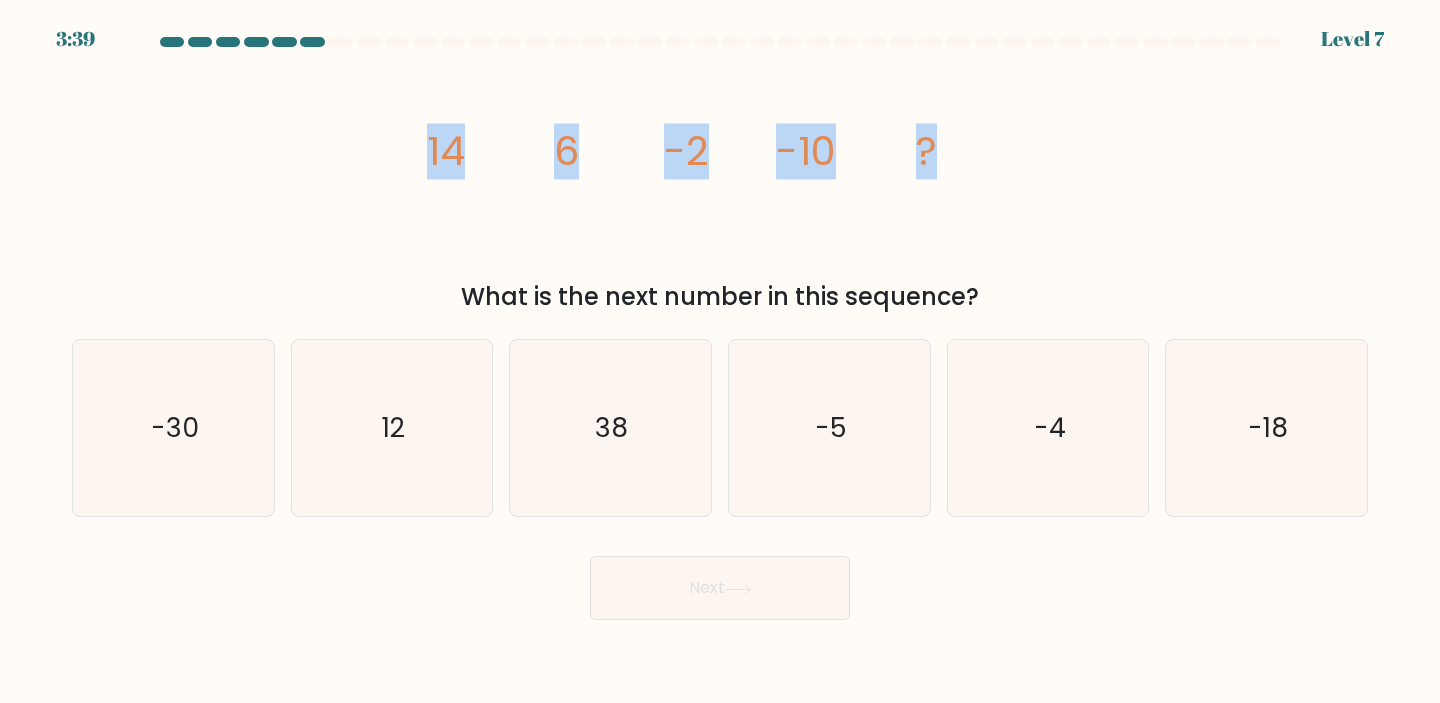 copy on "14
6
-2
-10
?" 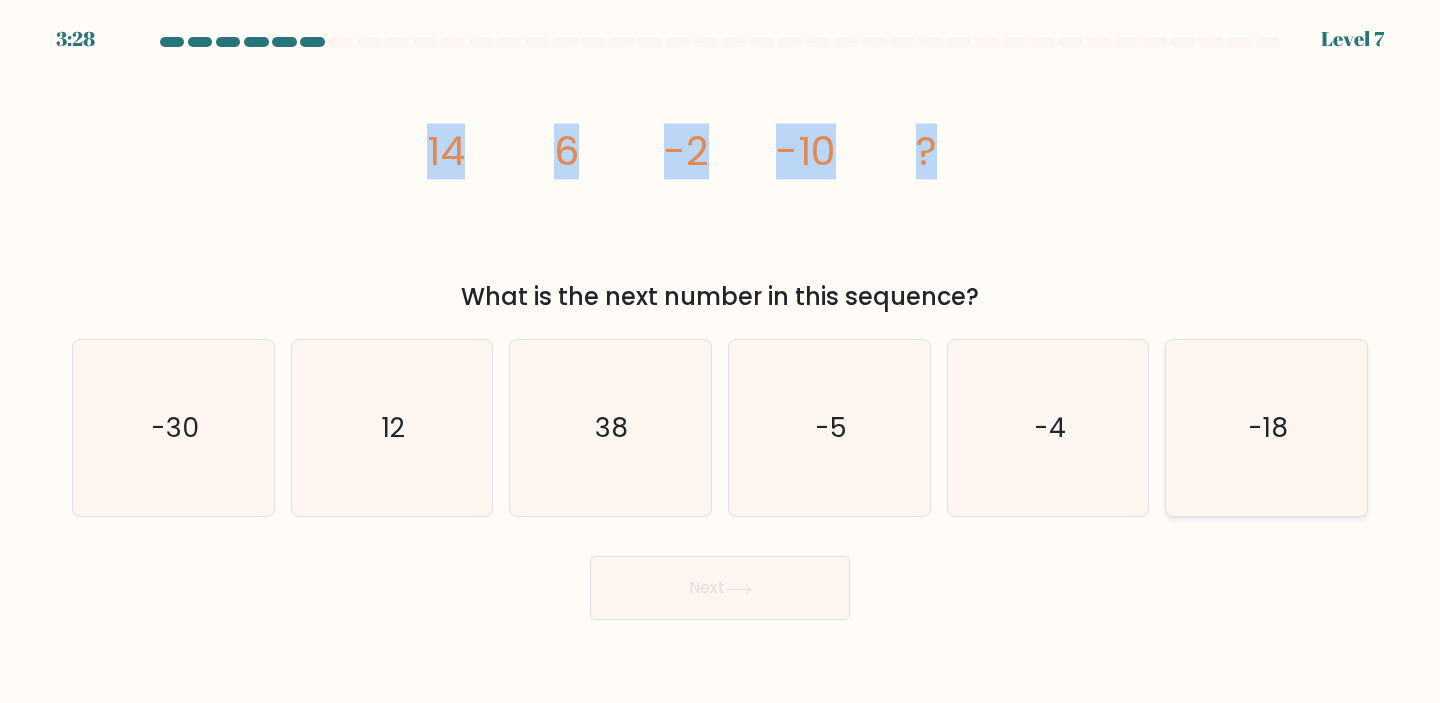click on "-18" 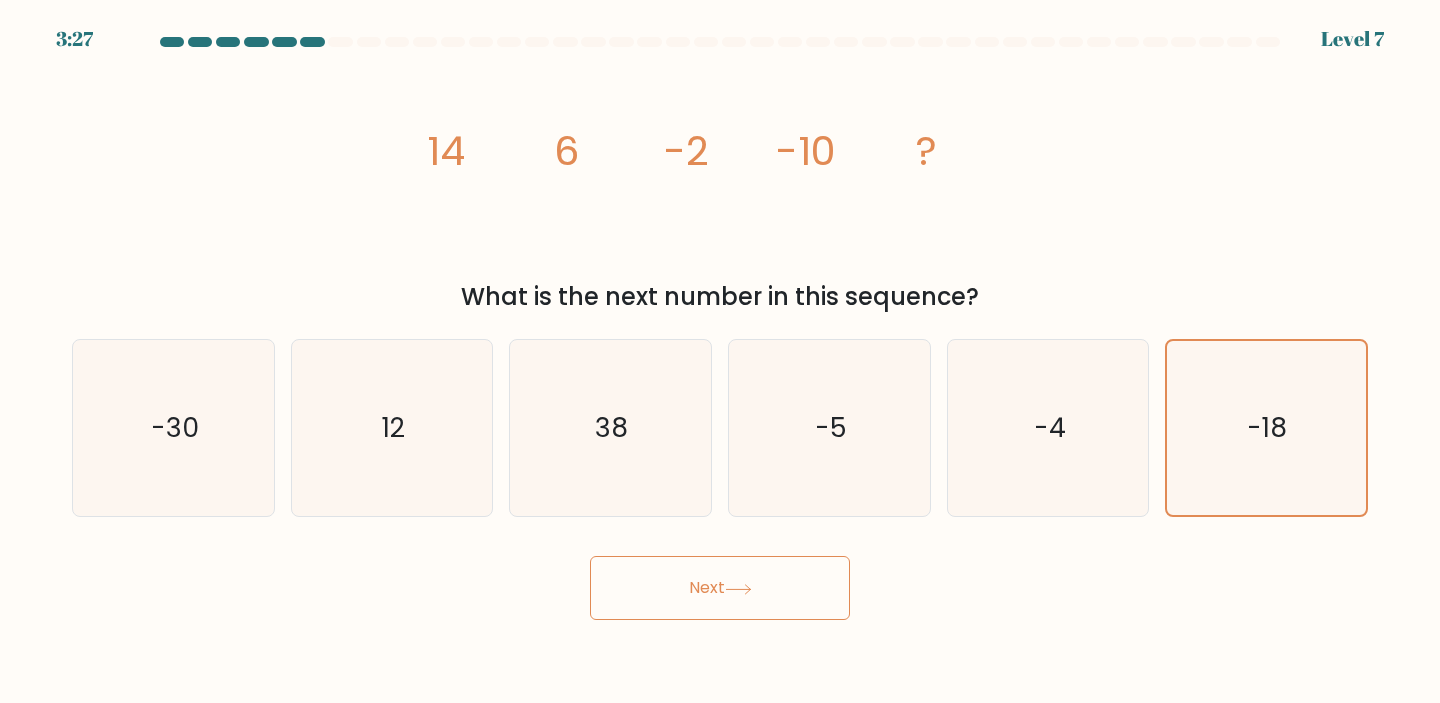 click 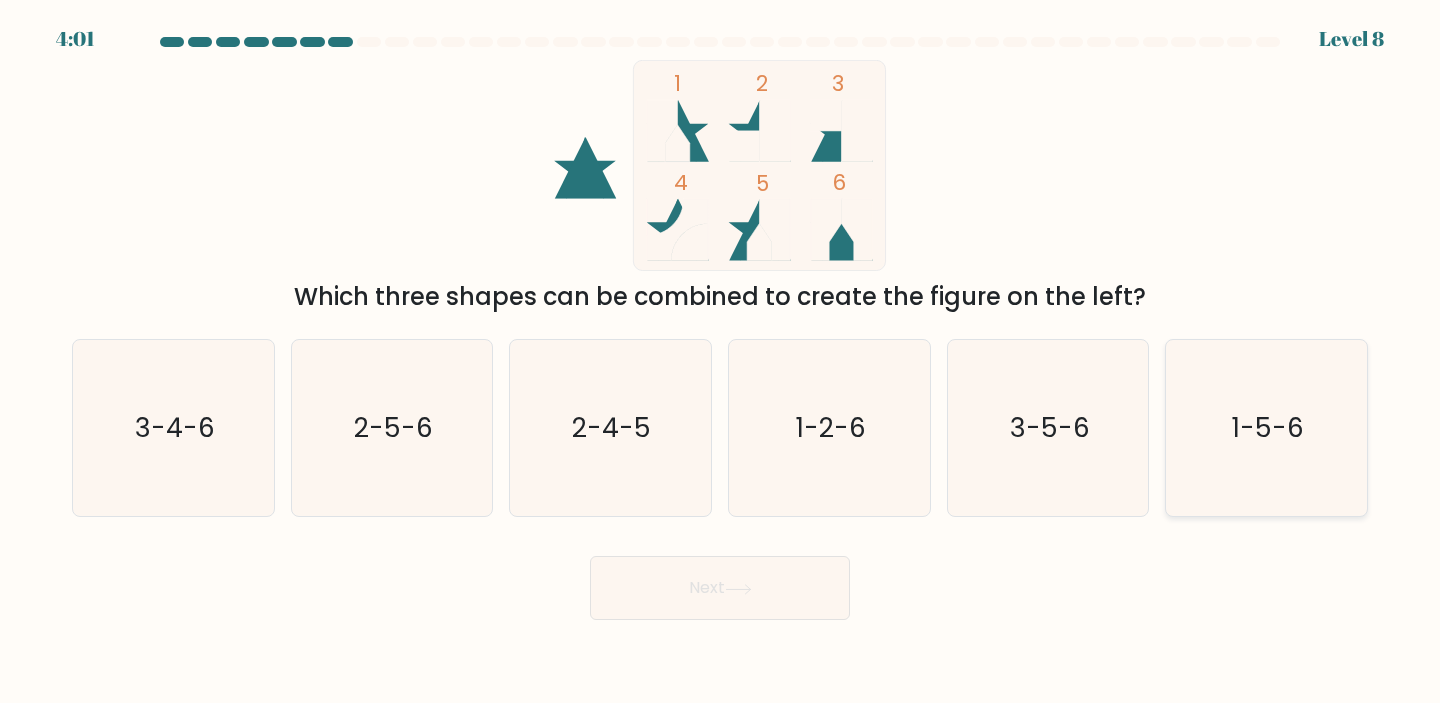 click on "1-5-6" 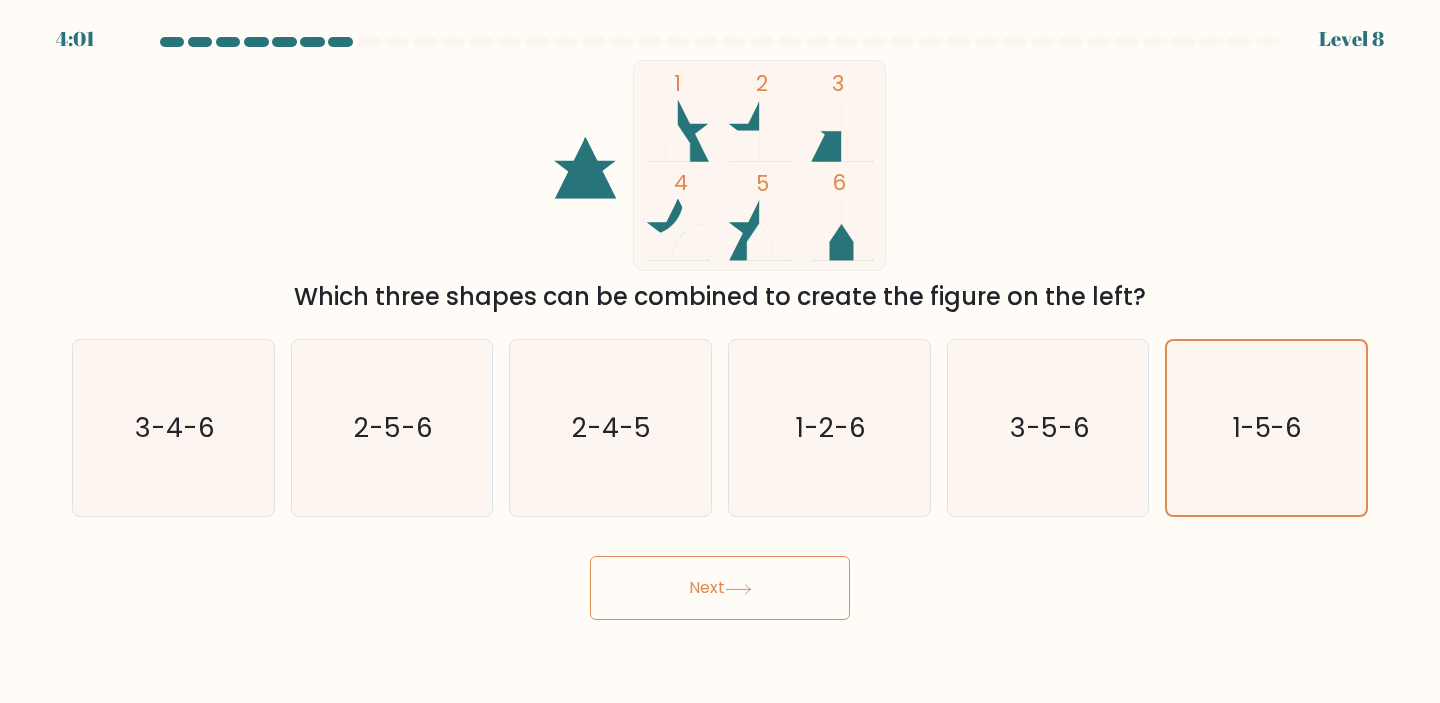 click on "Next" at bounding box center (720, 588) 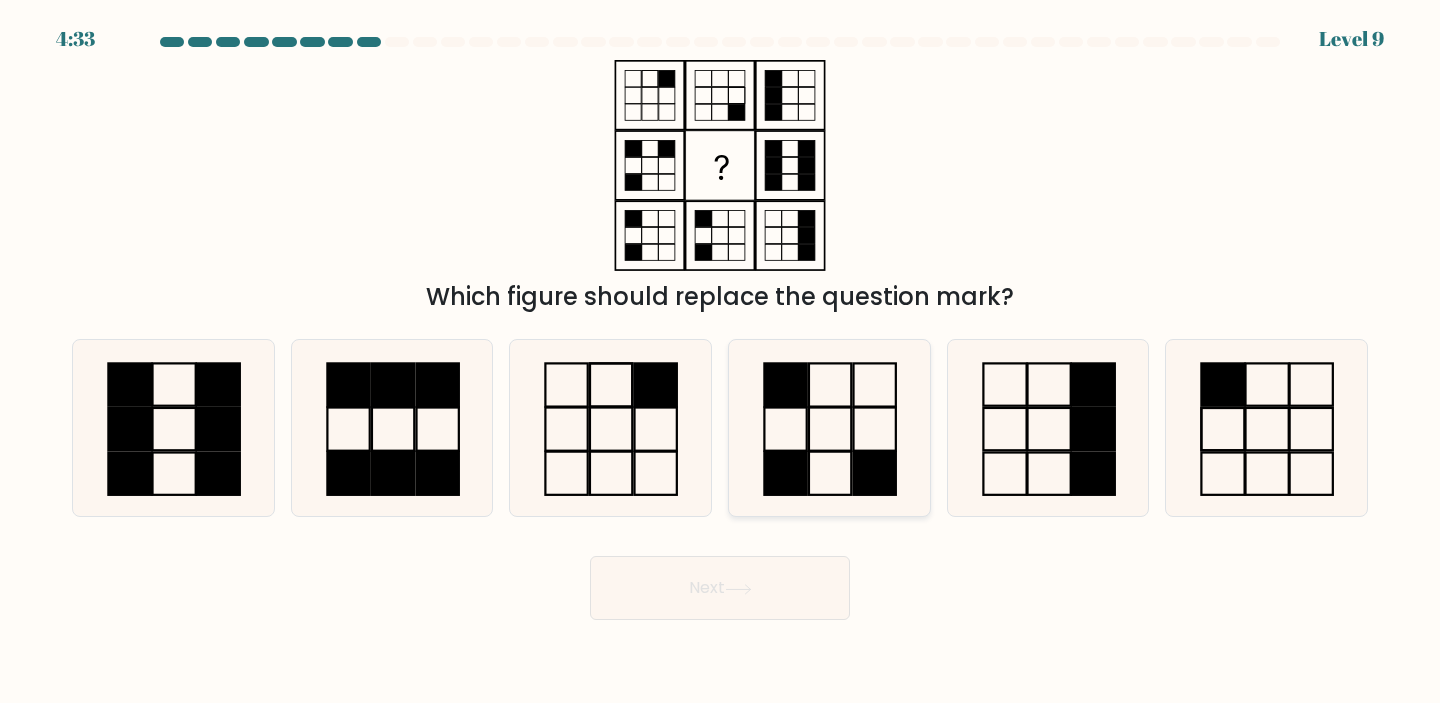 click 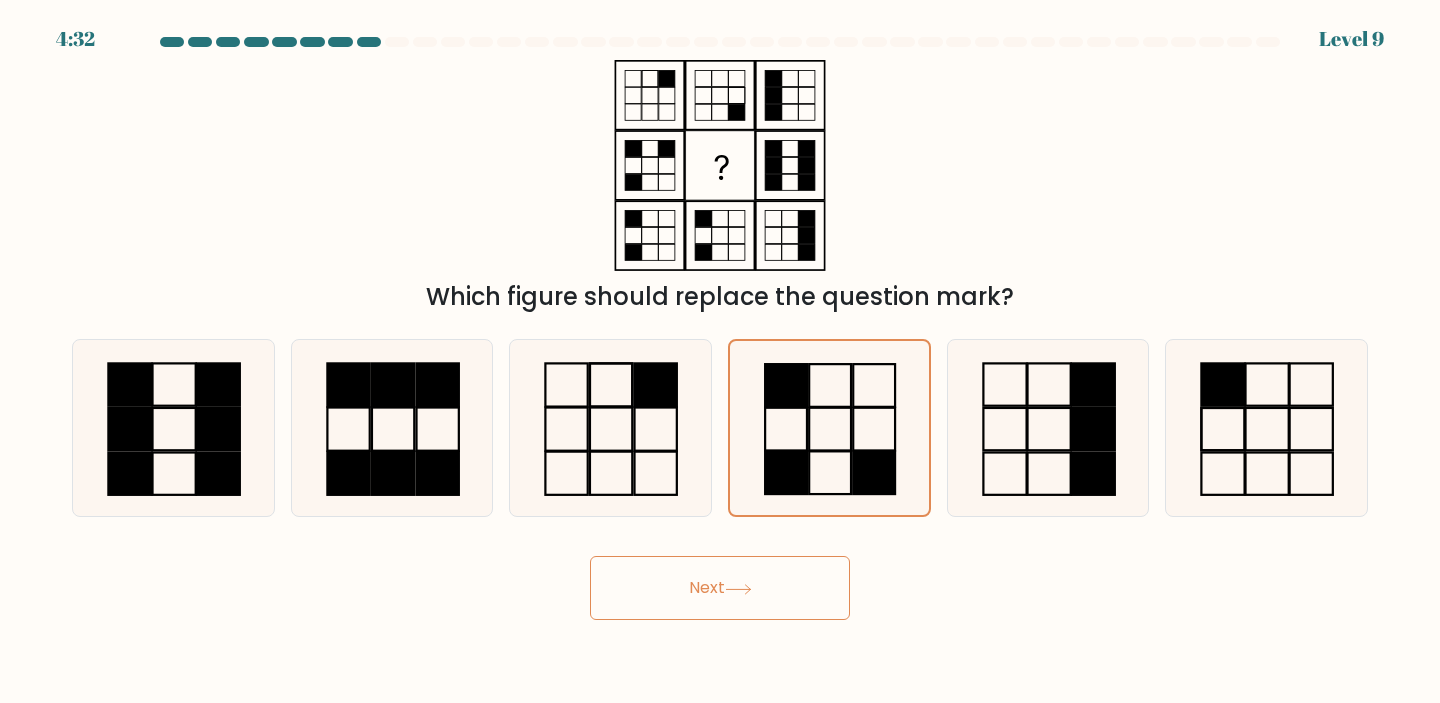click on "Next" at bounding box center [720, 588] 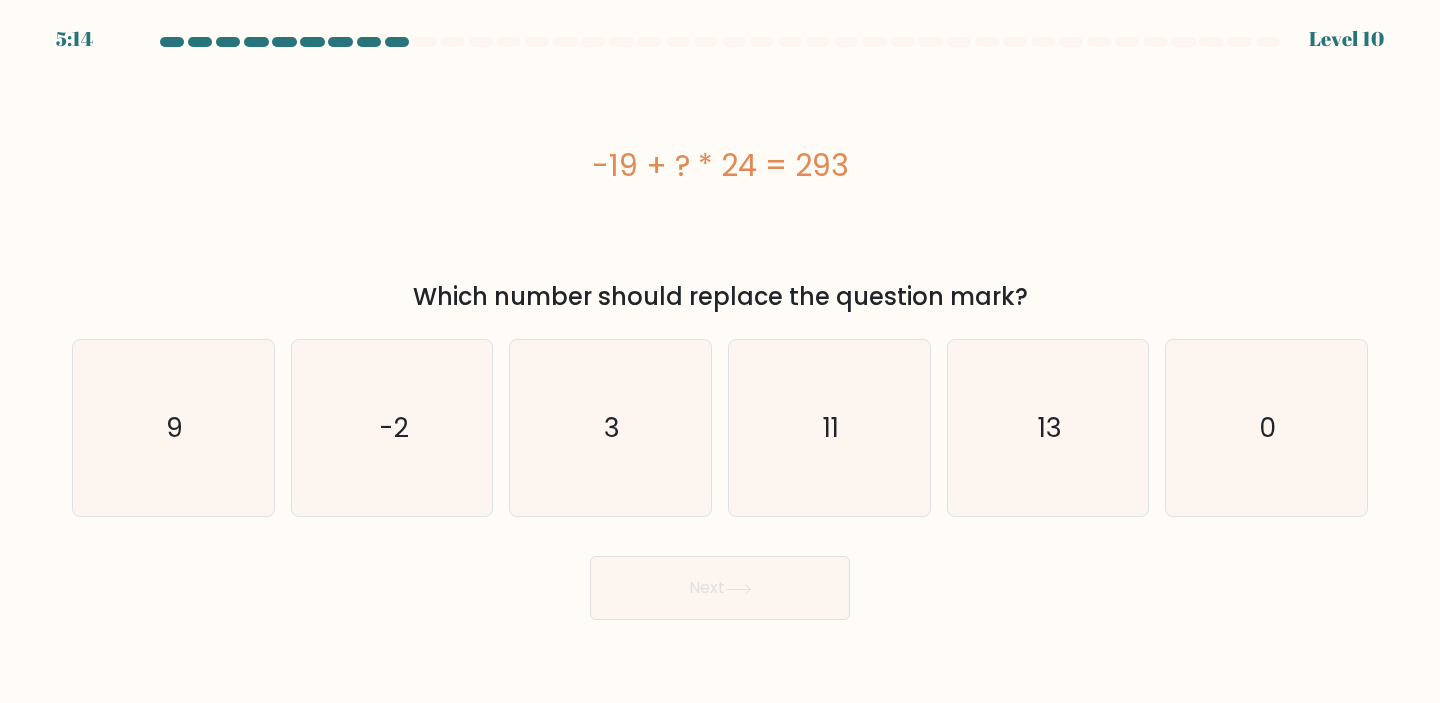 drag, startPoint x: 878, startPoint y: 174, endPoint x: 497, endPoint y: 164, distance: 381.13123 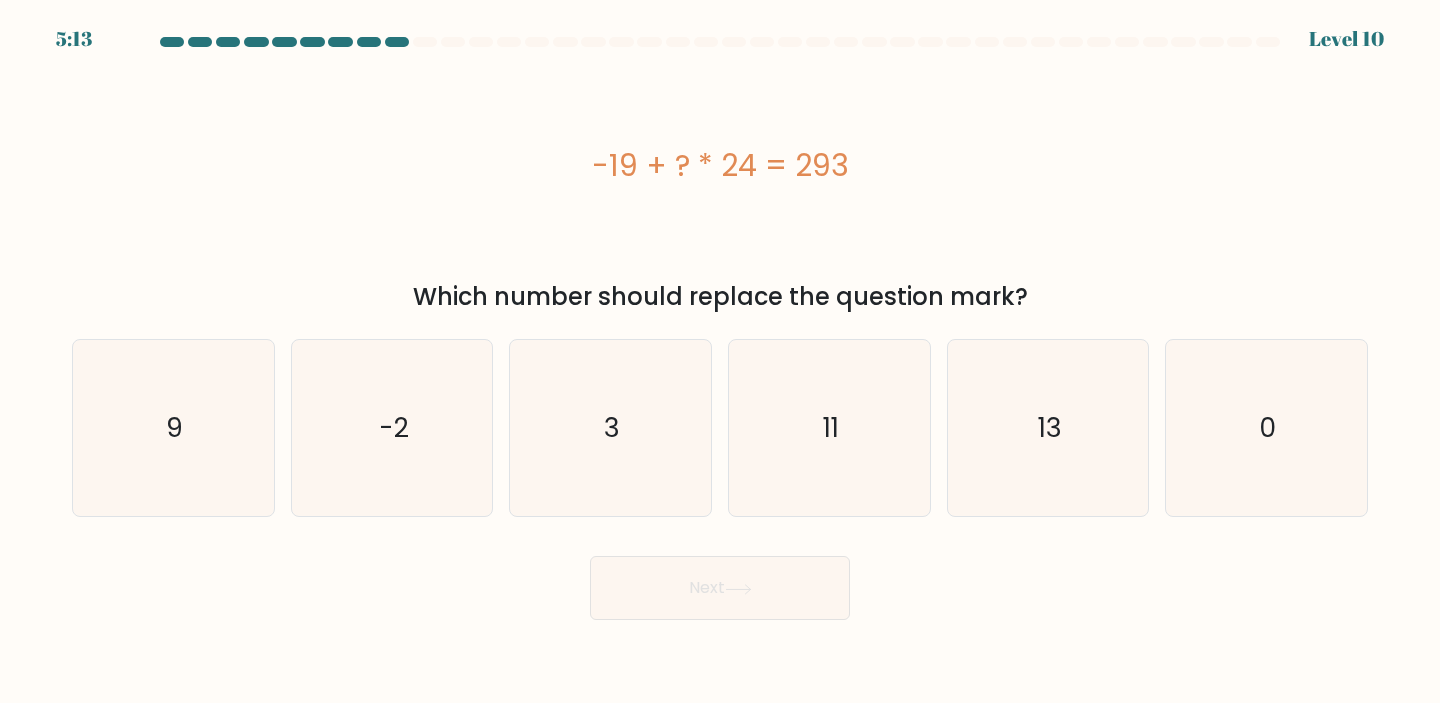 copy on "-19 + ? * 24 = 293" 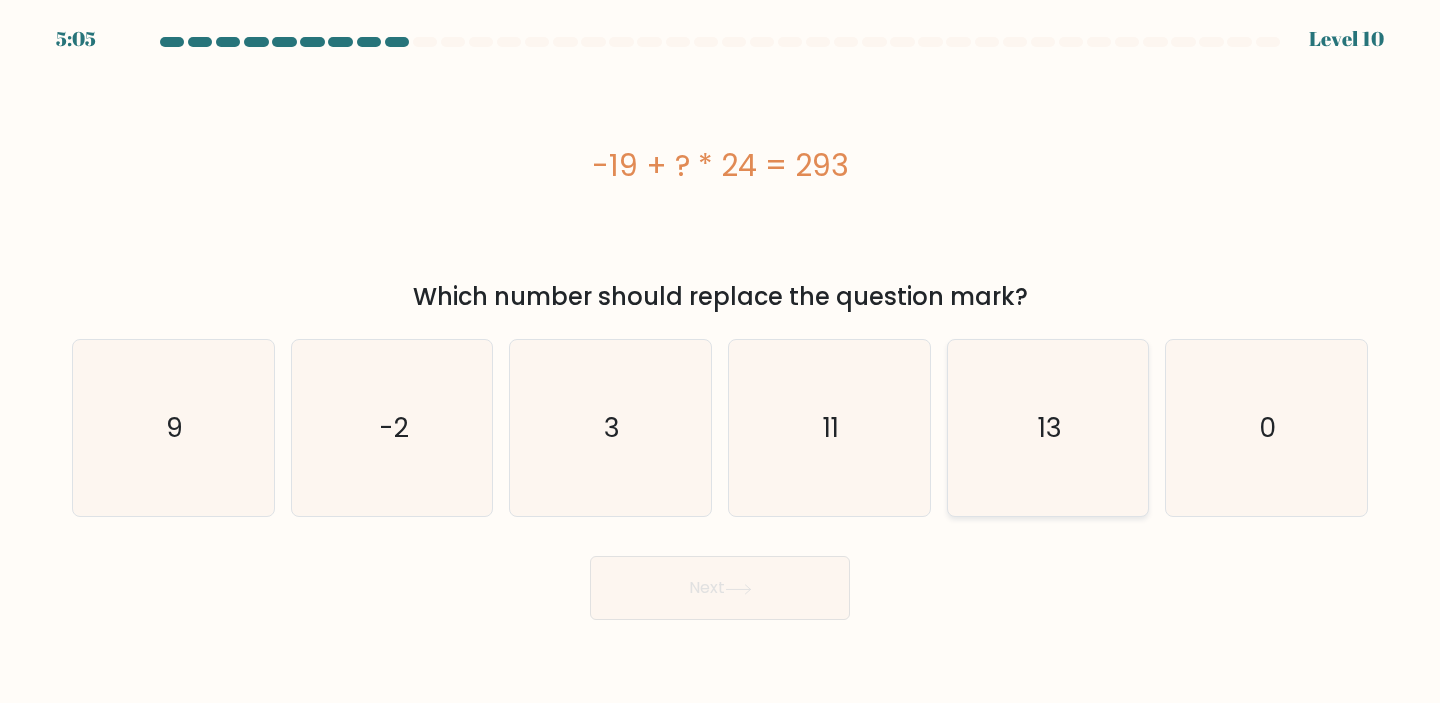 click on "13" 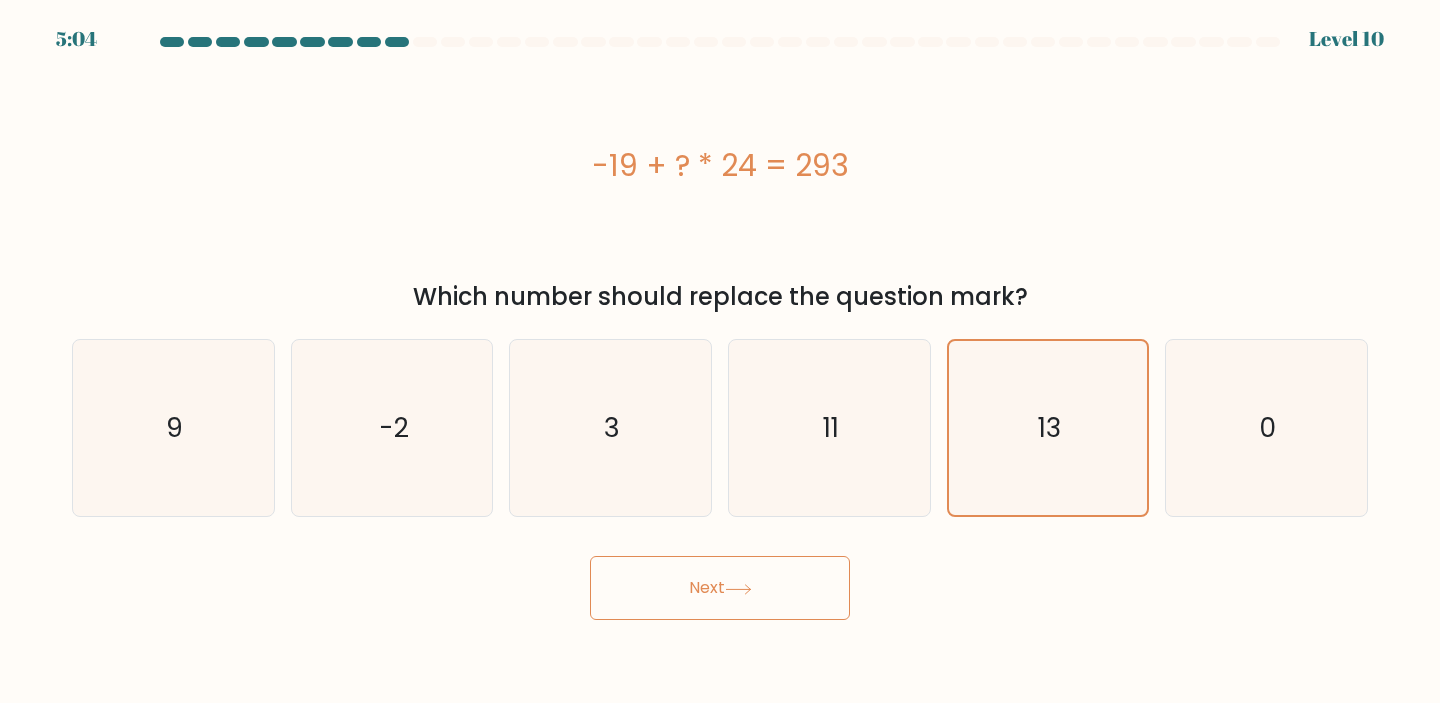 click on "Next" at bounding box center [720, 588] 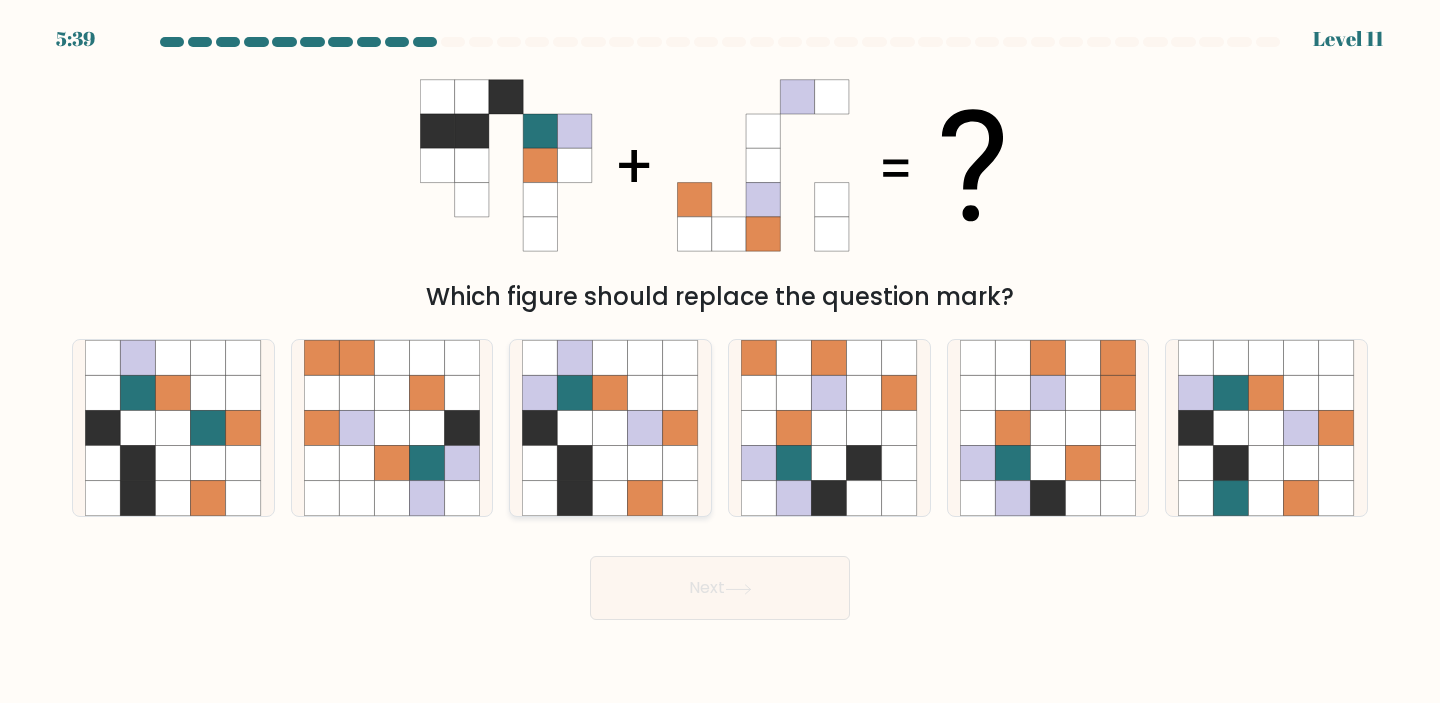 click 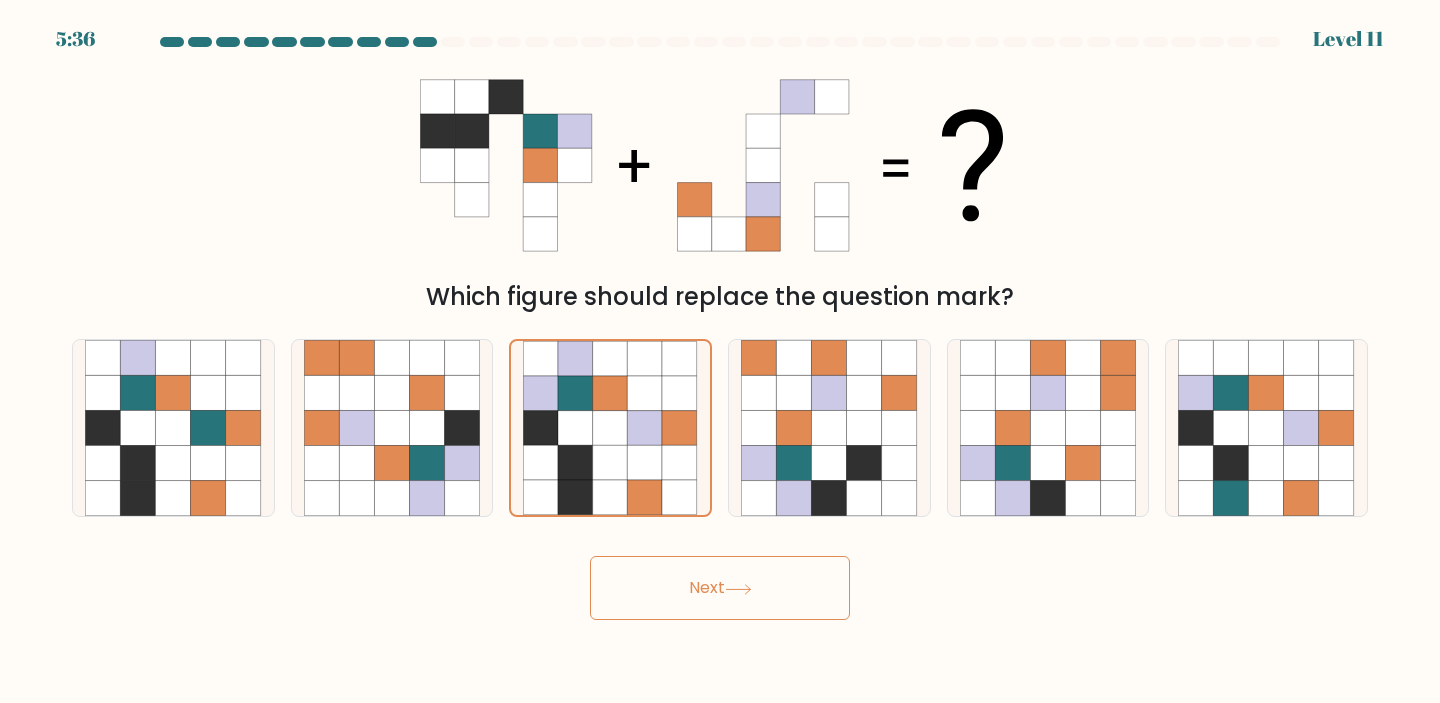 click on "Next" at bounding box center (720, 588) 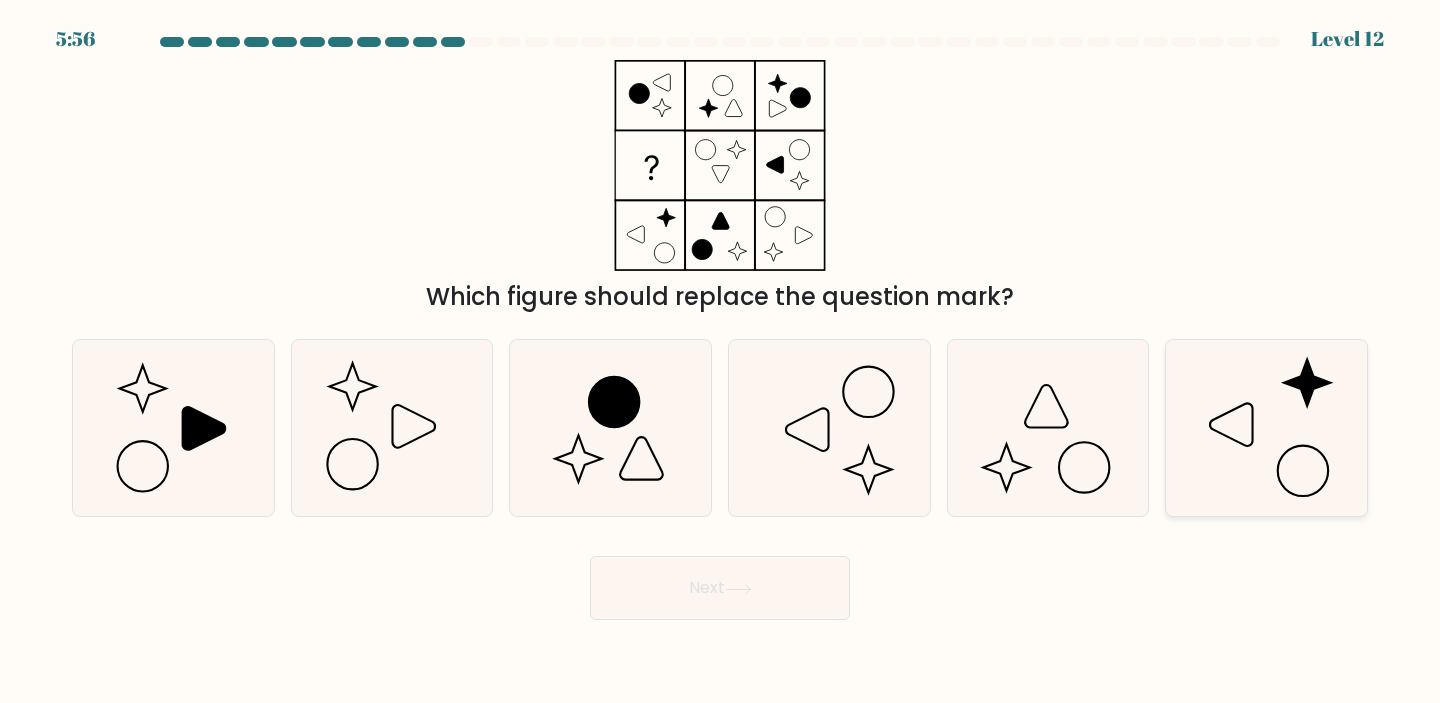 click 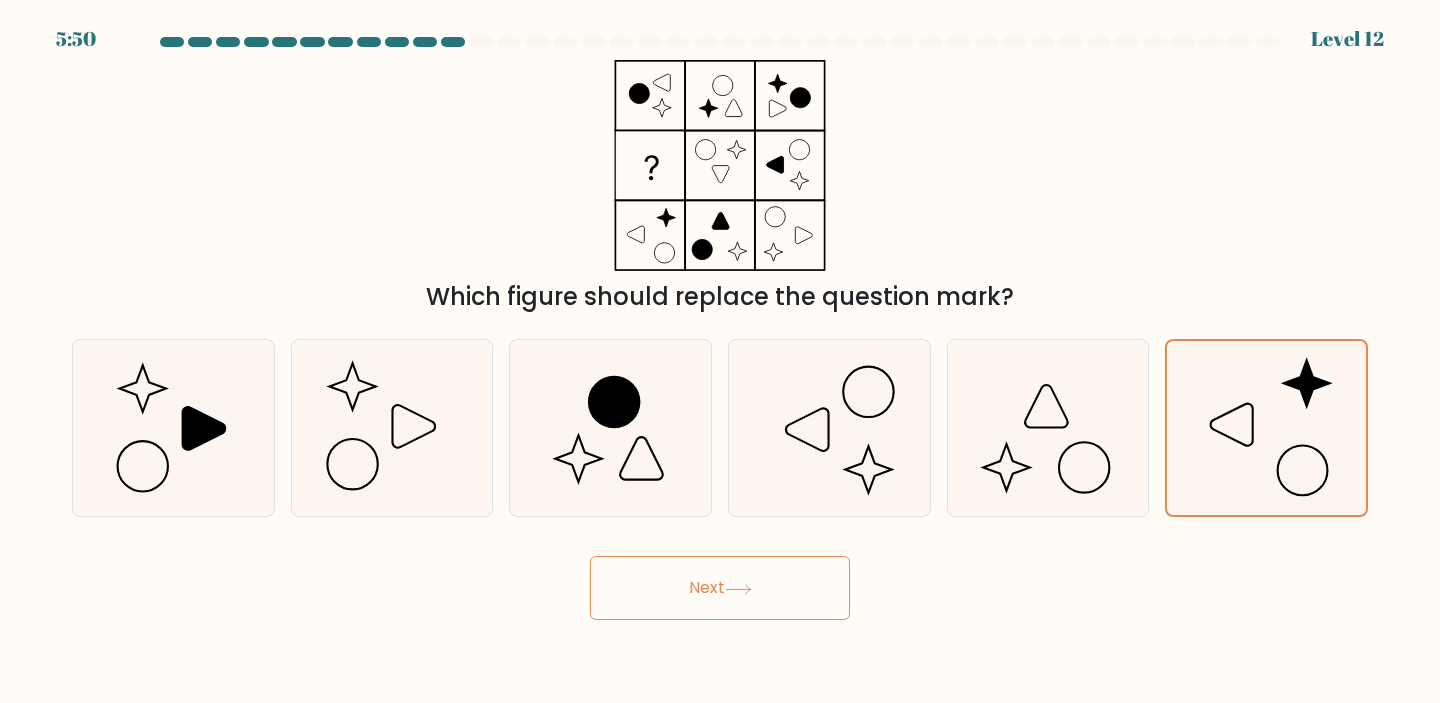 click on "Next" at bounding box center [720, 588] 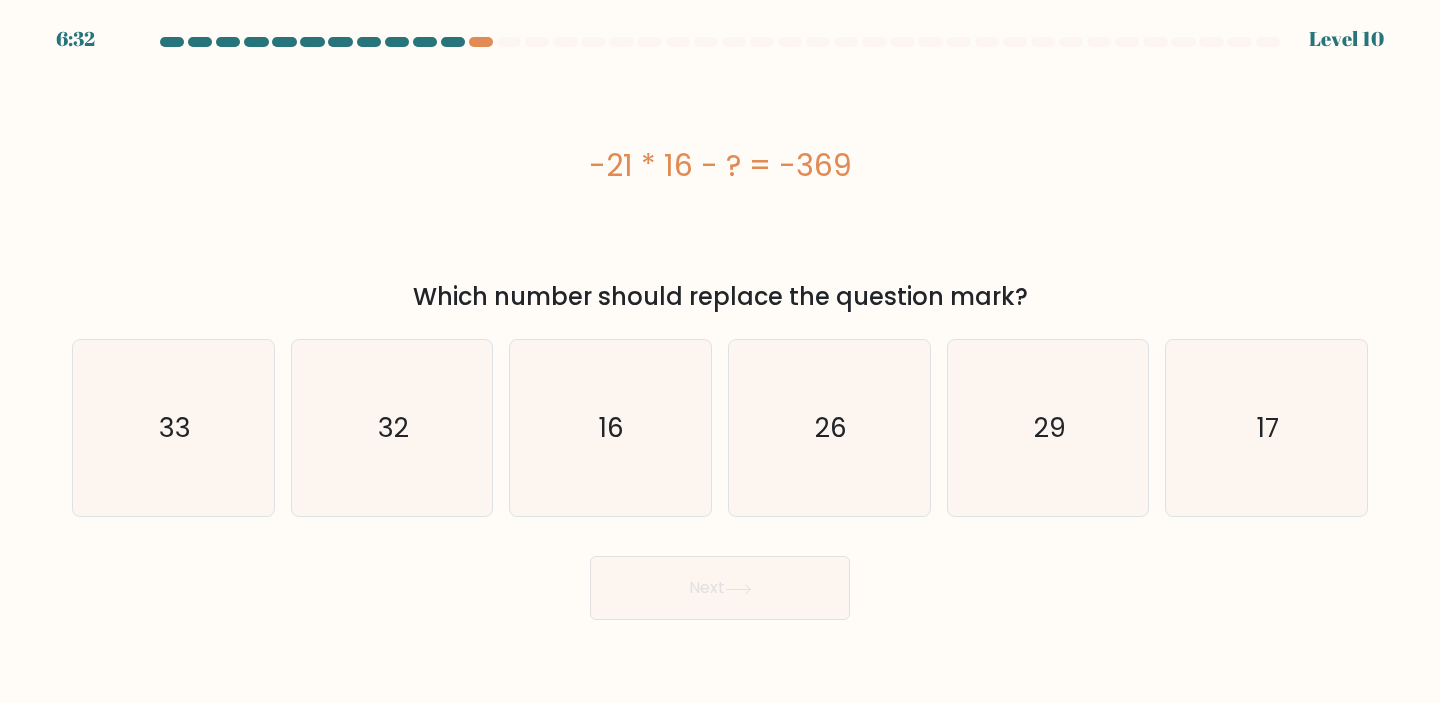 drag, startPoint x: 880, startPoint y: 156, endPoint x: 404, endPoint y: 164, distance: 476.06723 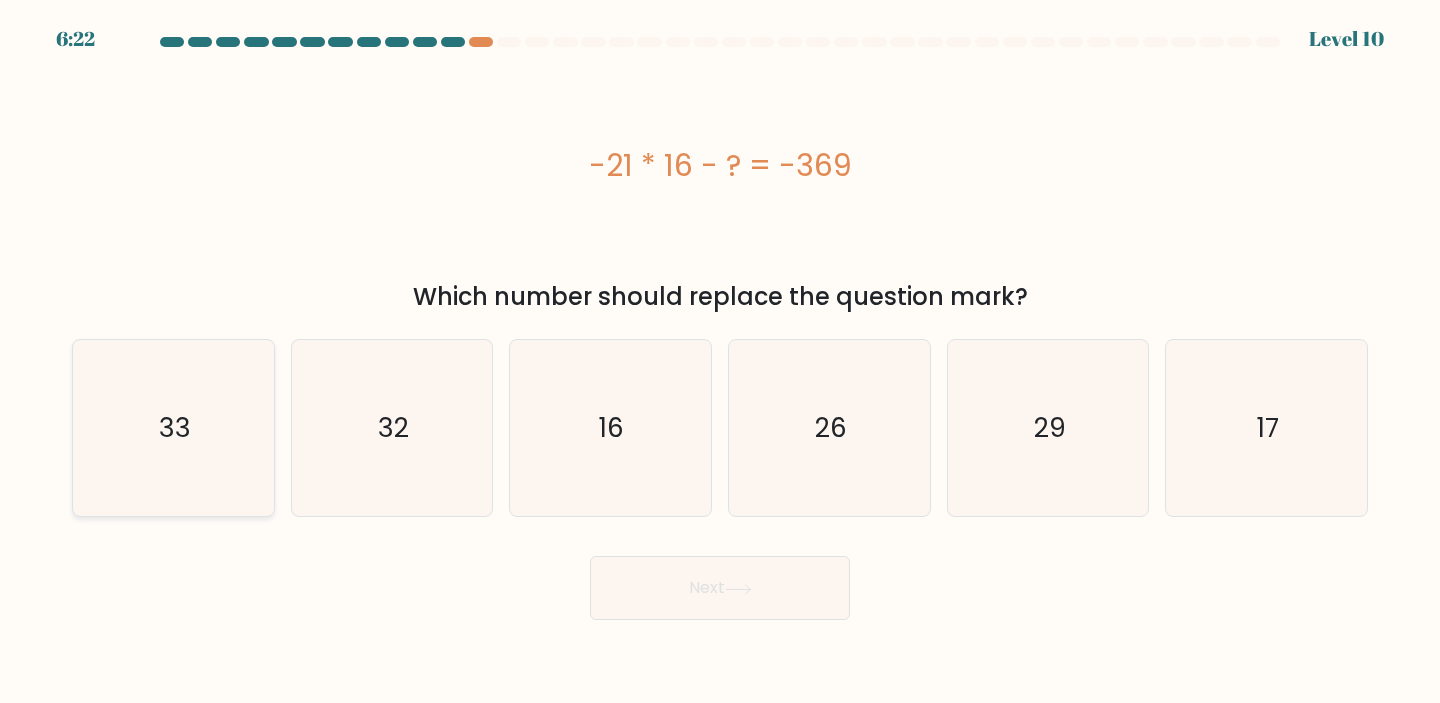 click on "33" 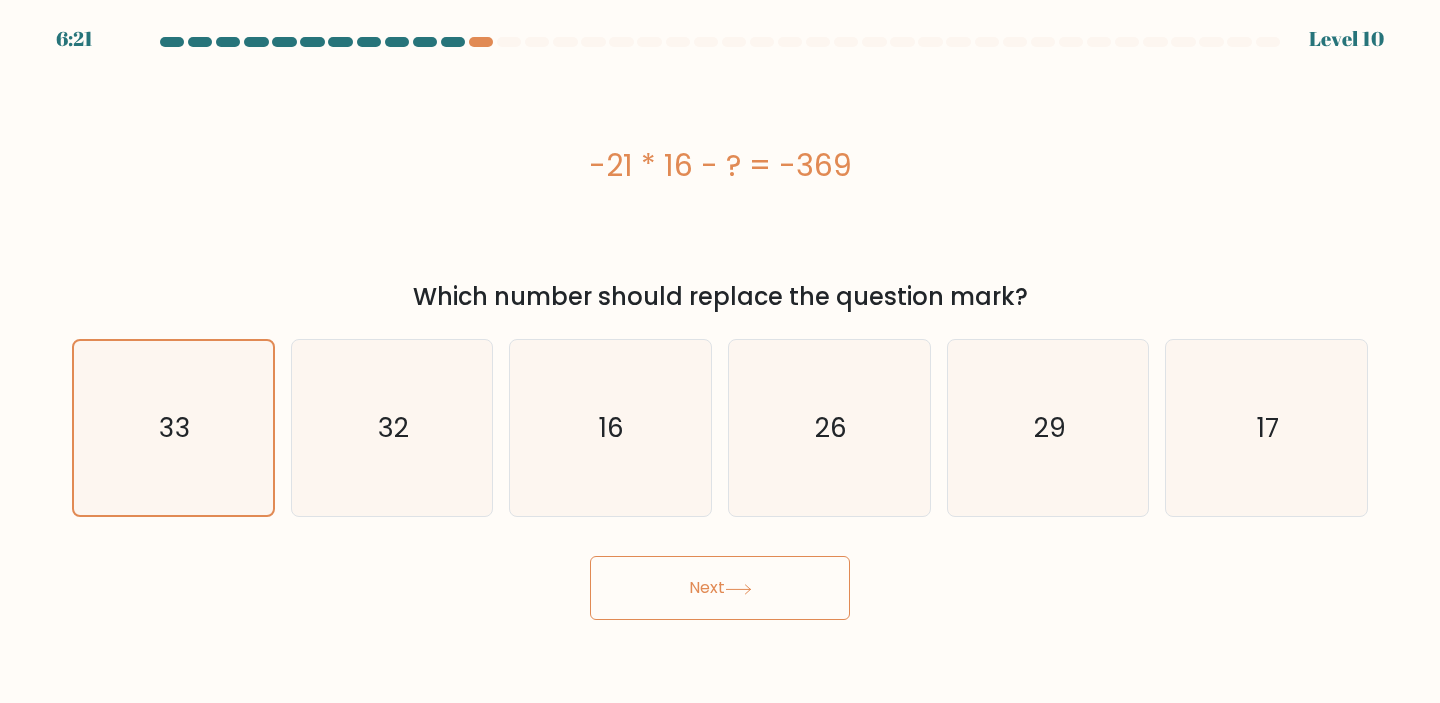 click on "Next" at bounding box center (720, 588) 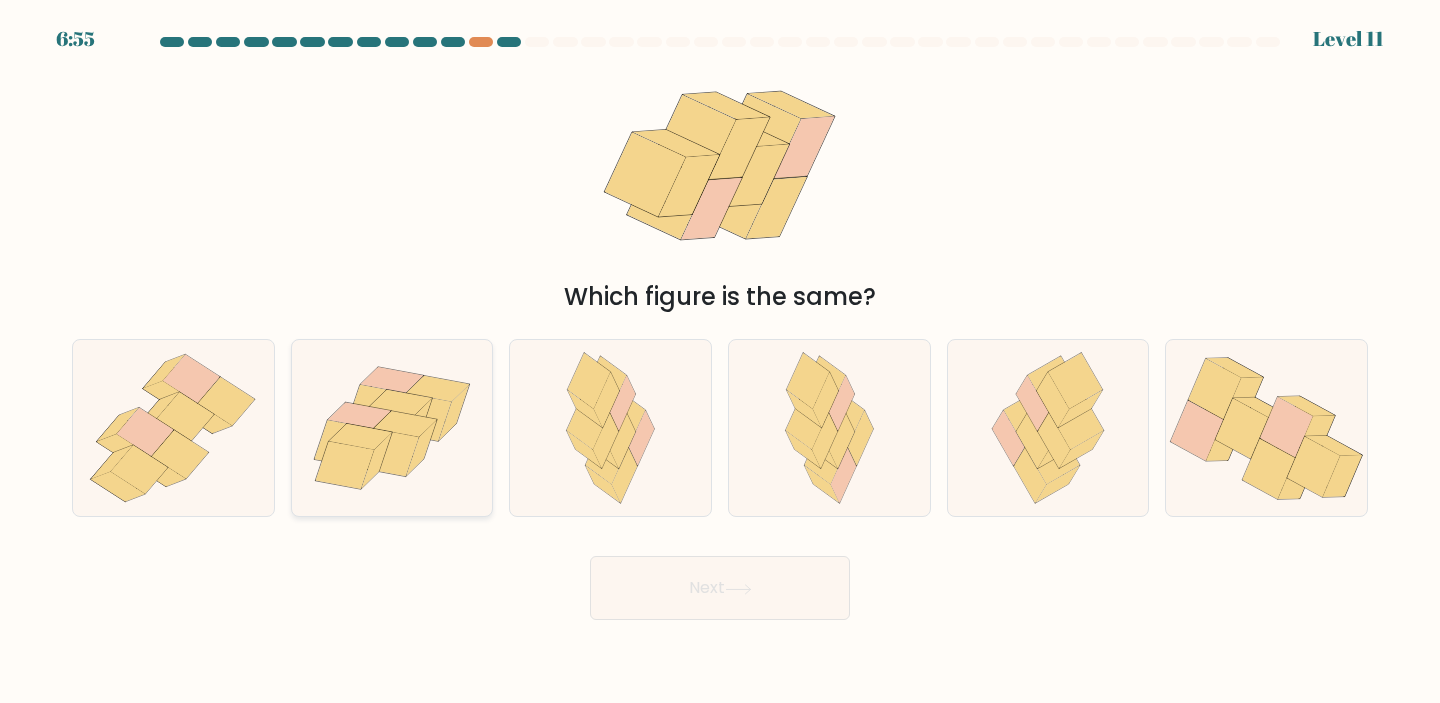 click 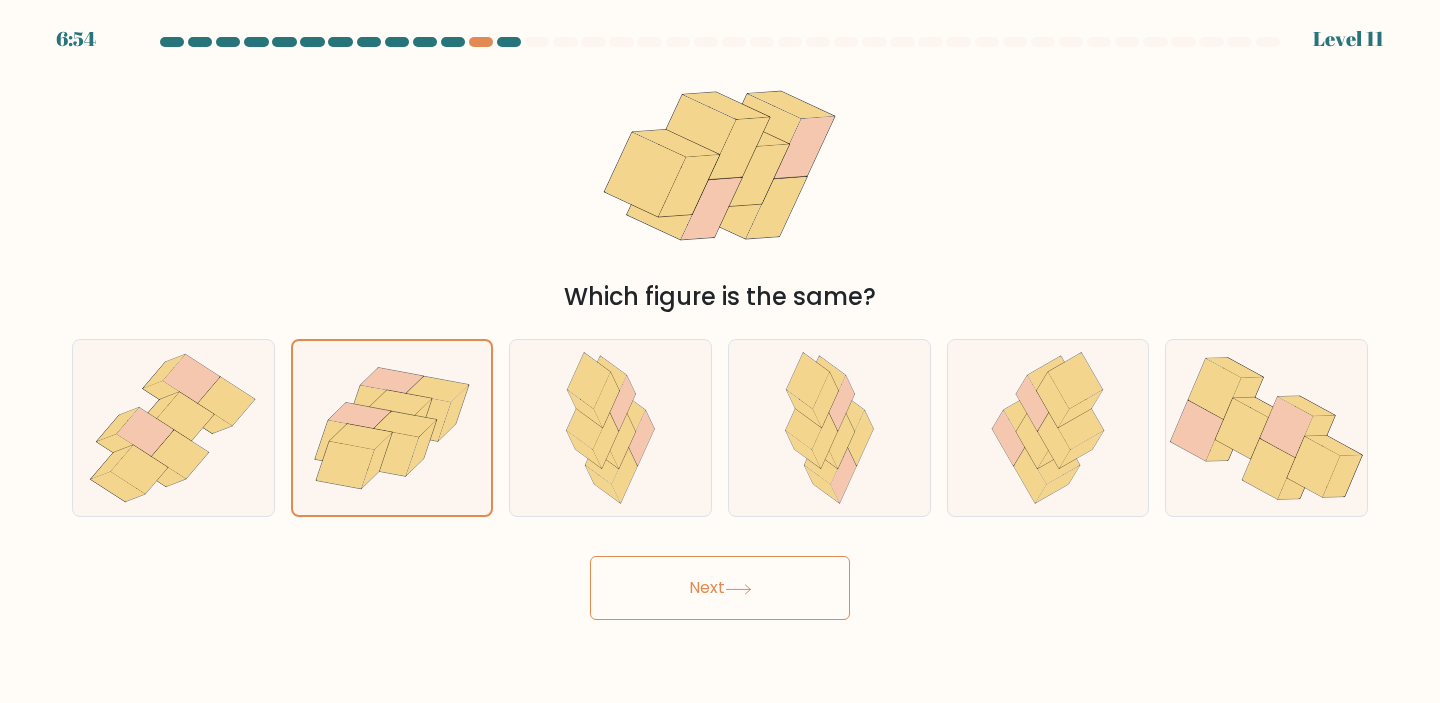 click on "Next" at bounding box center (720, 588) 